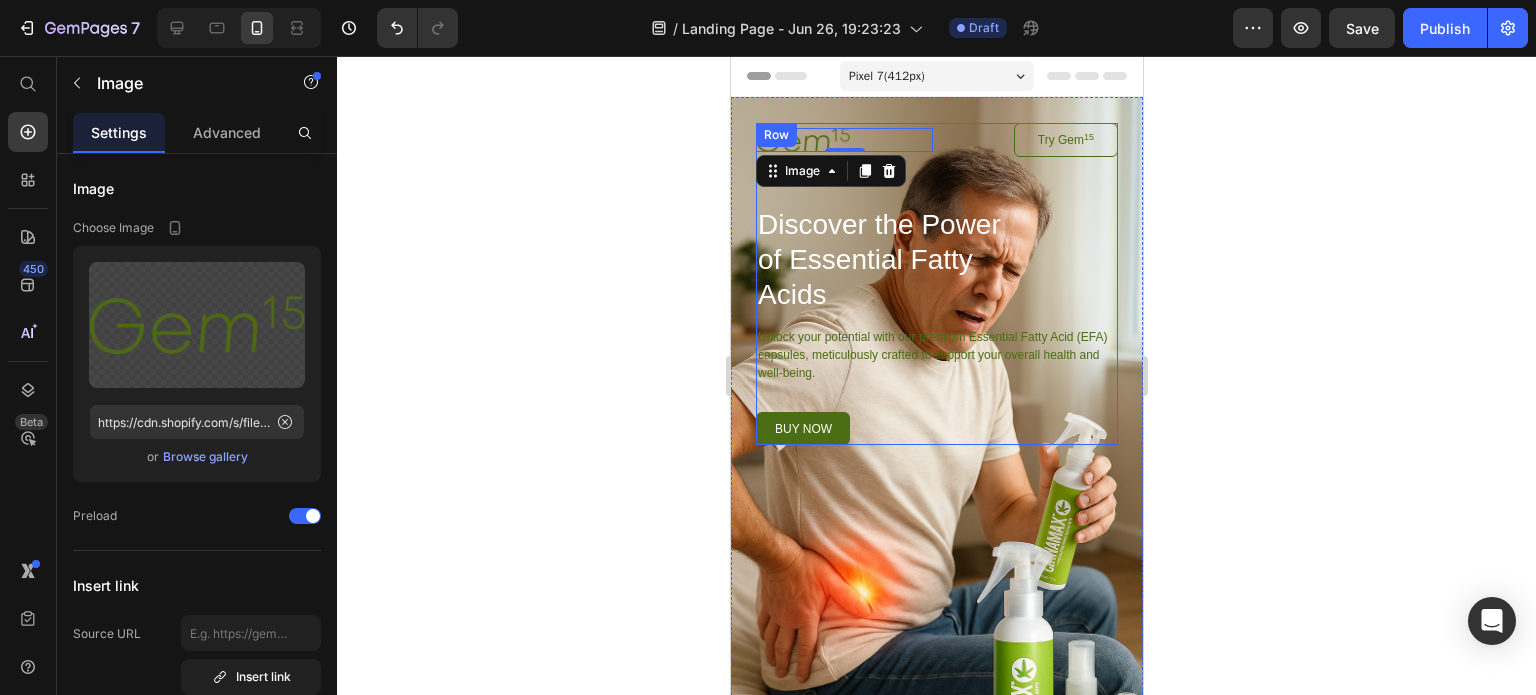 scroll, scrollTop: 0, scrollLeft: 0, axis: both 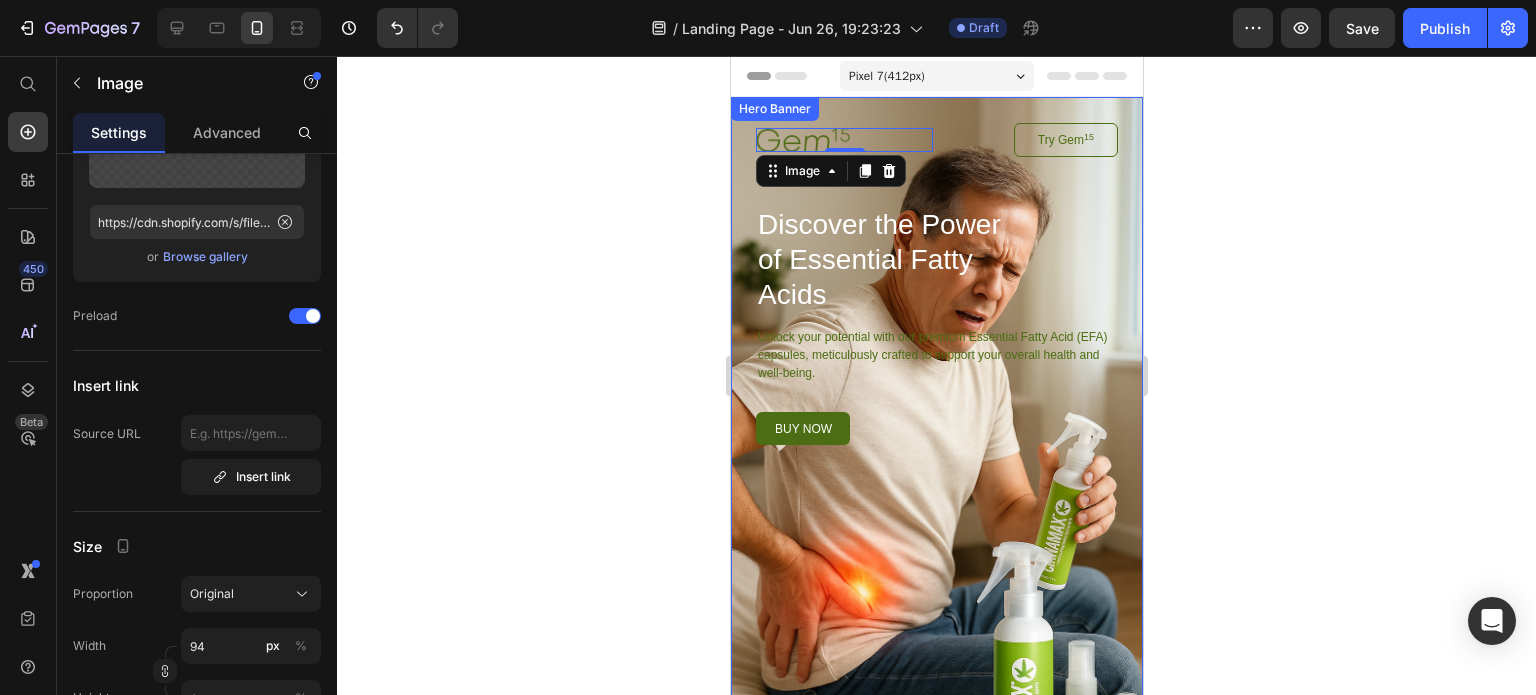 click on "Image   0 Try Gem 15 Button Row Discover the Power of Essential Fatty Acids Heading Unlock your potential with our premium Essential Fatty Acid (EFA) capsules, meticulously crafted to support your overall health and well-being. Text Block buy now Button Row Row" at bounding box center [936, 471] 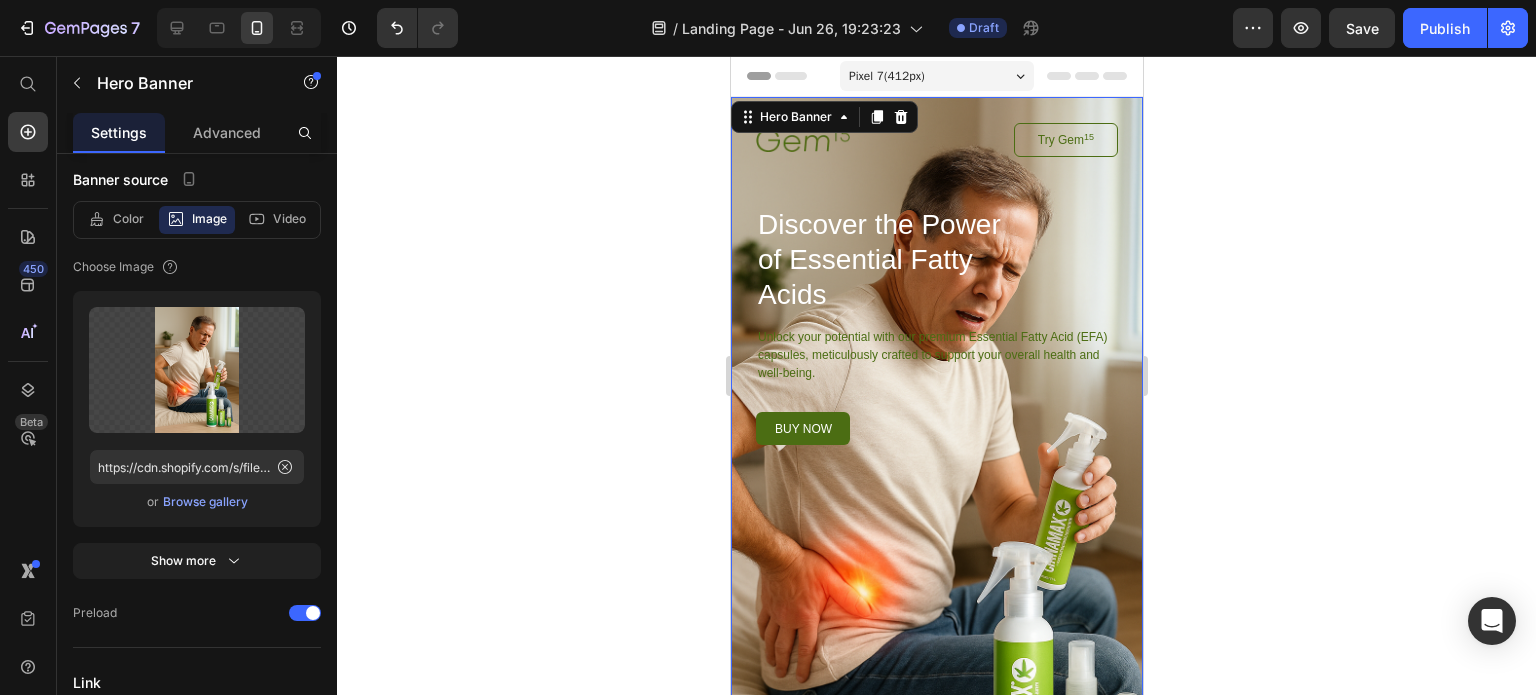 scroll, scrollTop: 0, scrollLeft: 0, axis: both 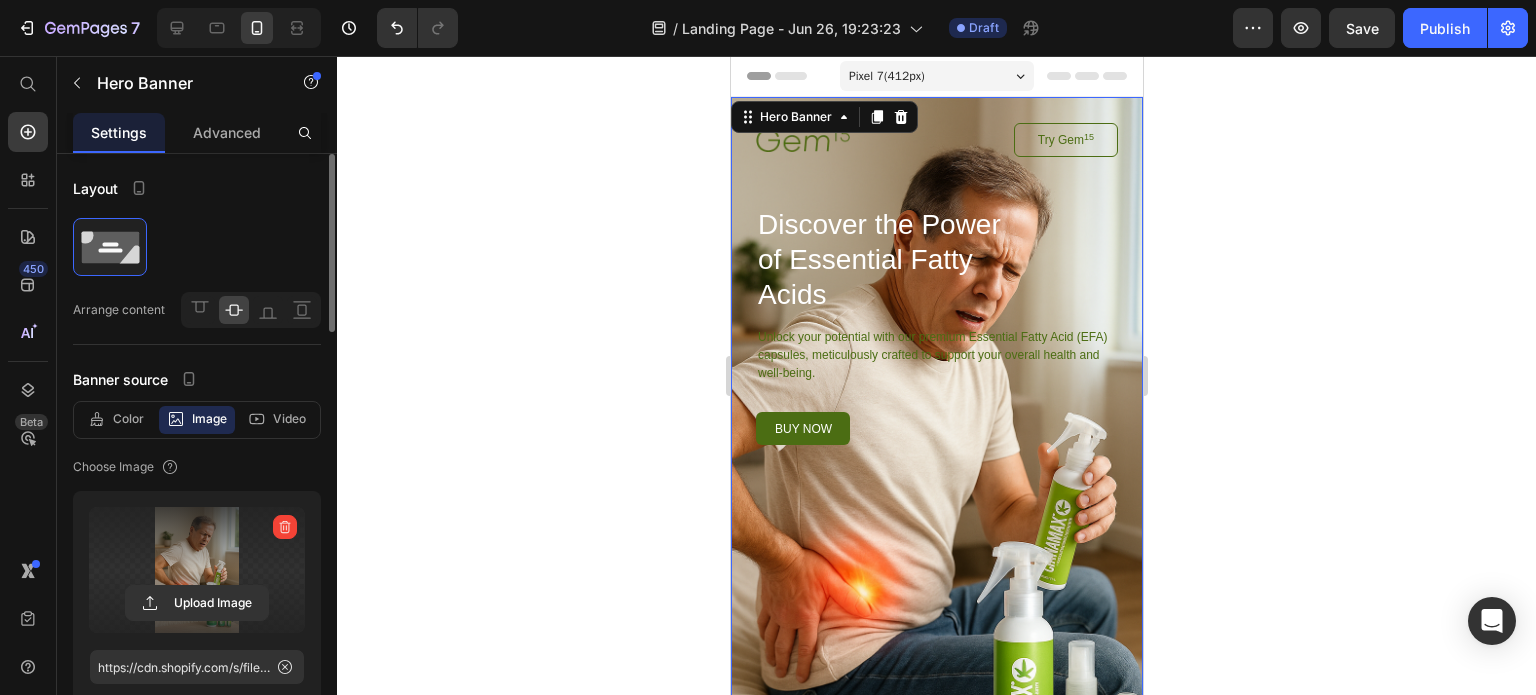 click at bounding box center [197, 570] 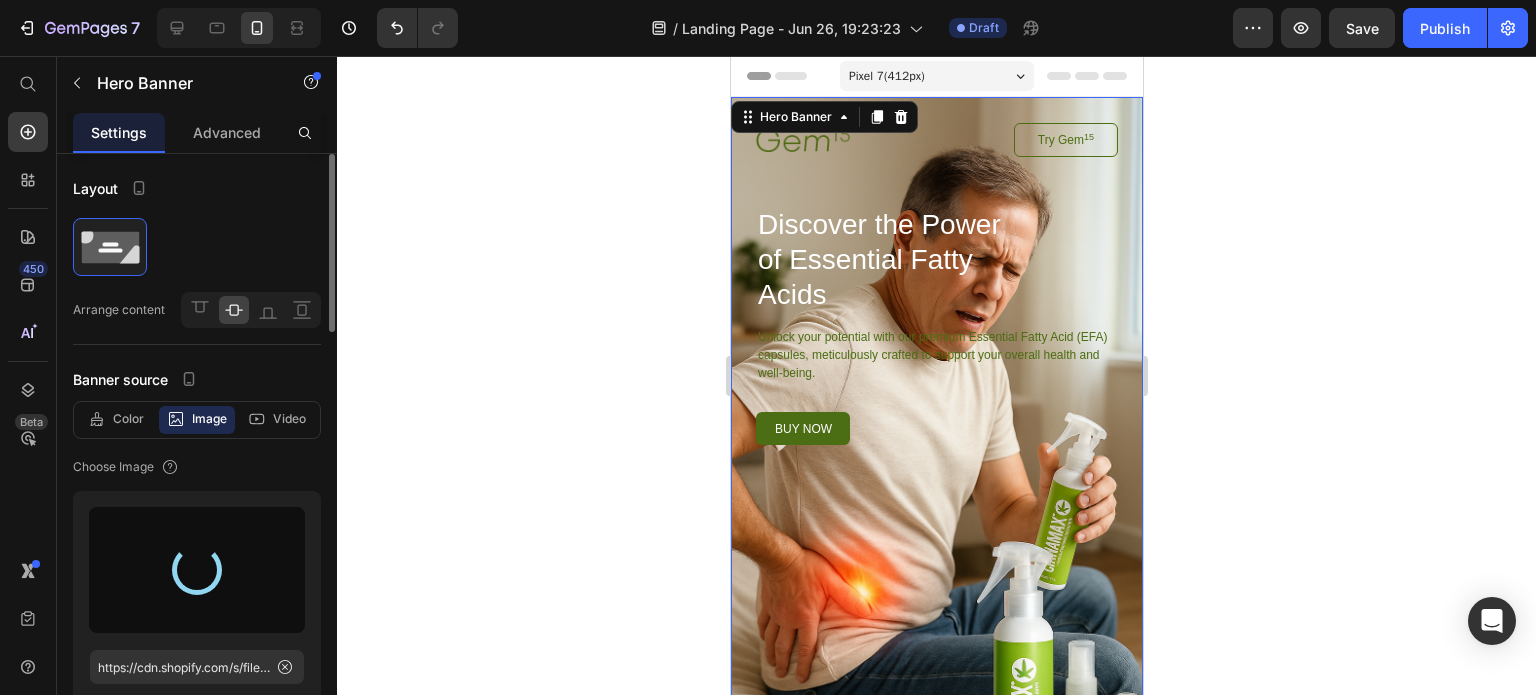 type on "https://cdn.shopify.com/s/files/1/0920/8987/6846/files/gempages_572856943660499783-6a020445-5ab1-4ad4-801e-d22ac1512baf.jpg" 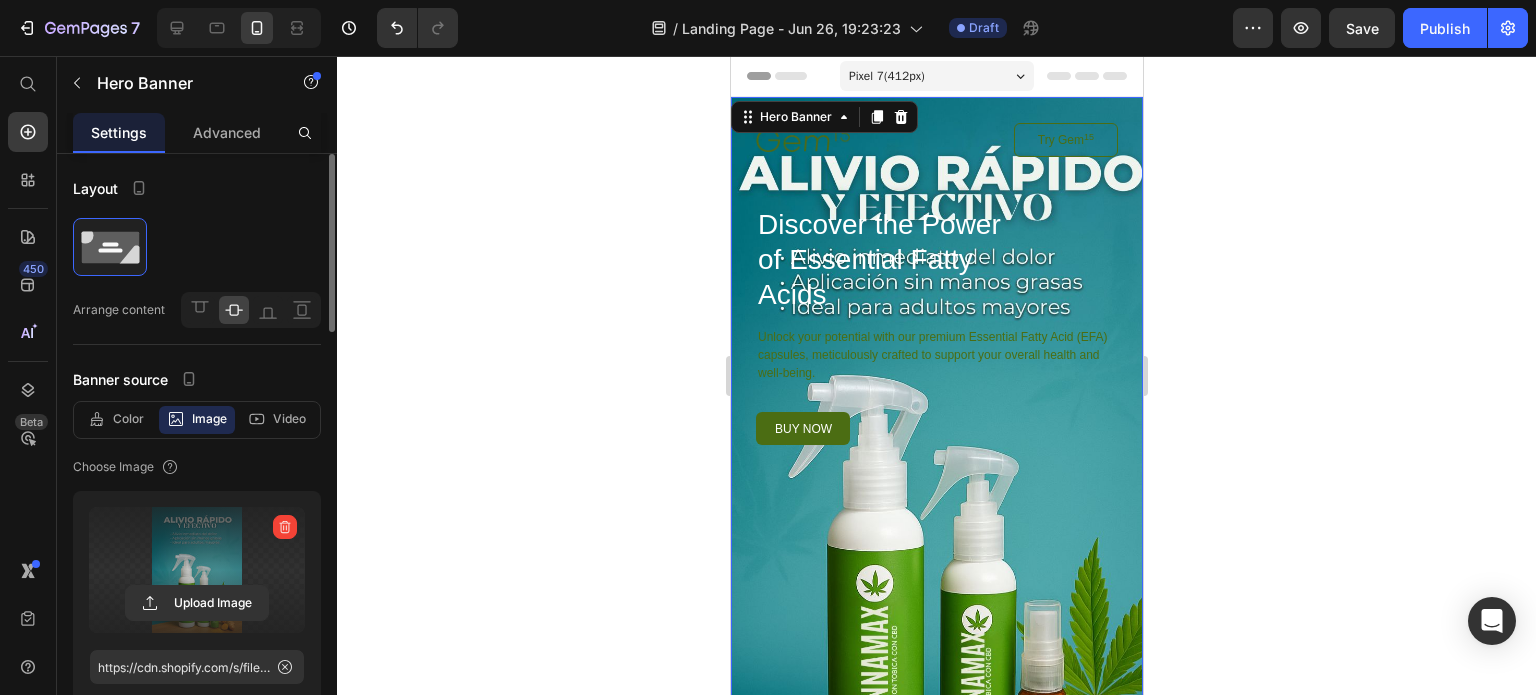 click on "Pixel 7  ( 412 px)" at bounding box center [936, 76] 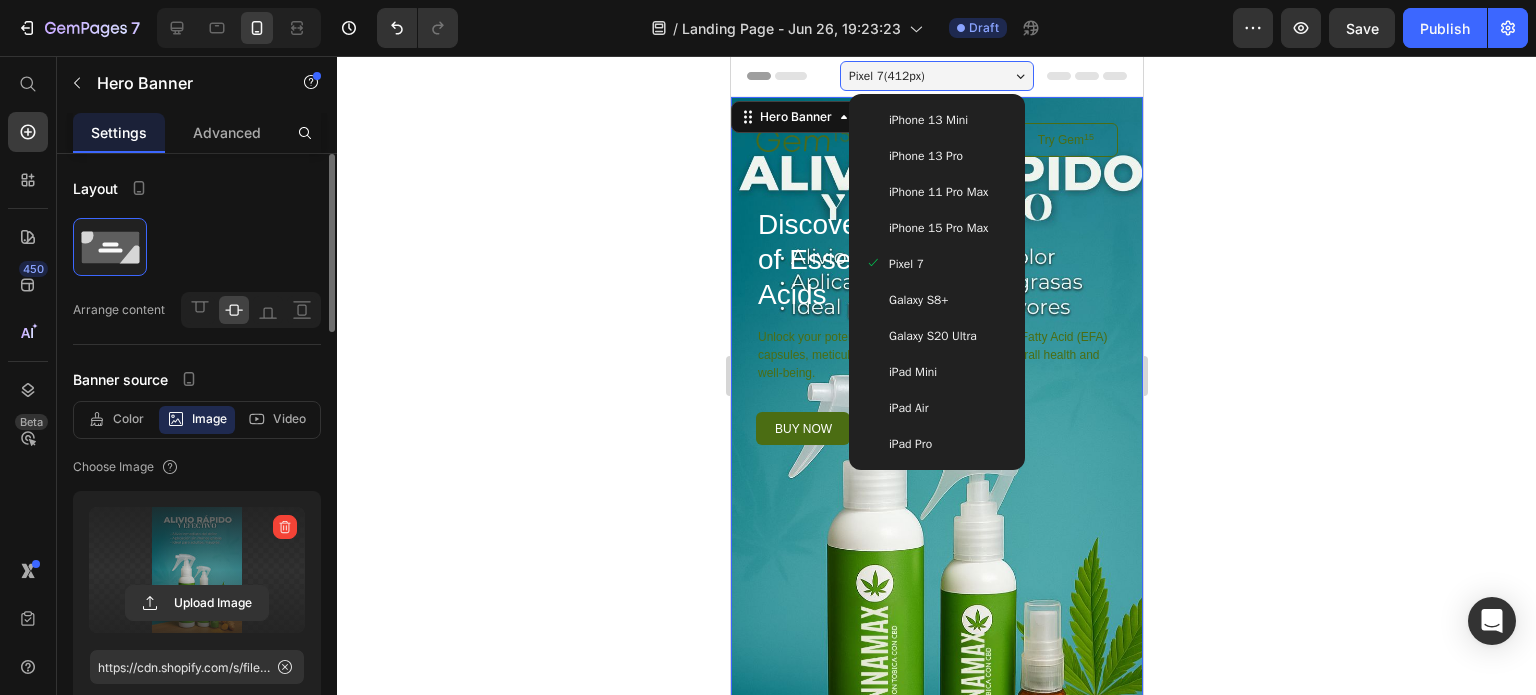 click on "iPhone 13 Mini" at bounding box center [927, 120] 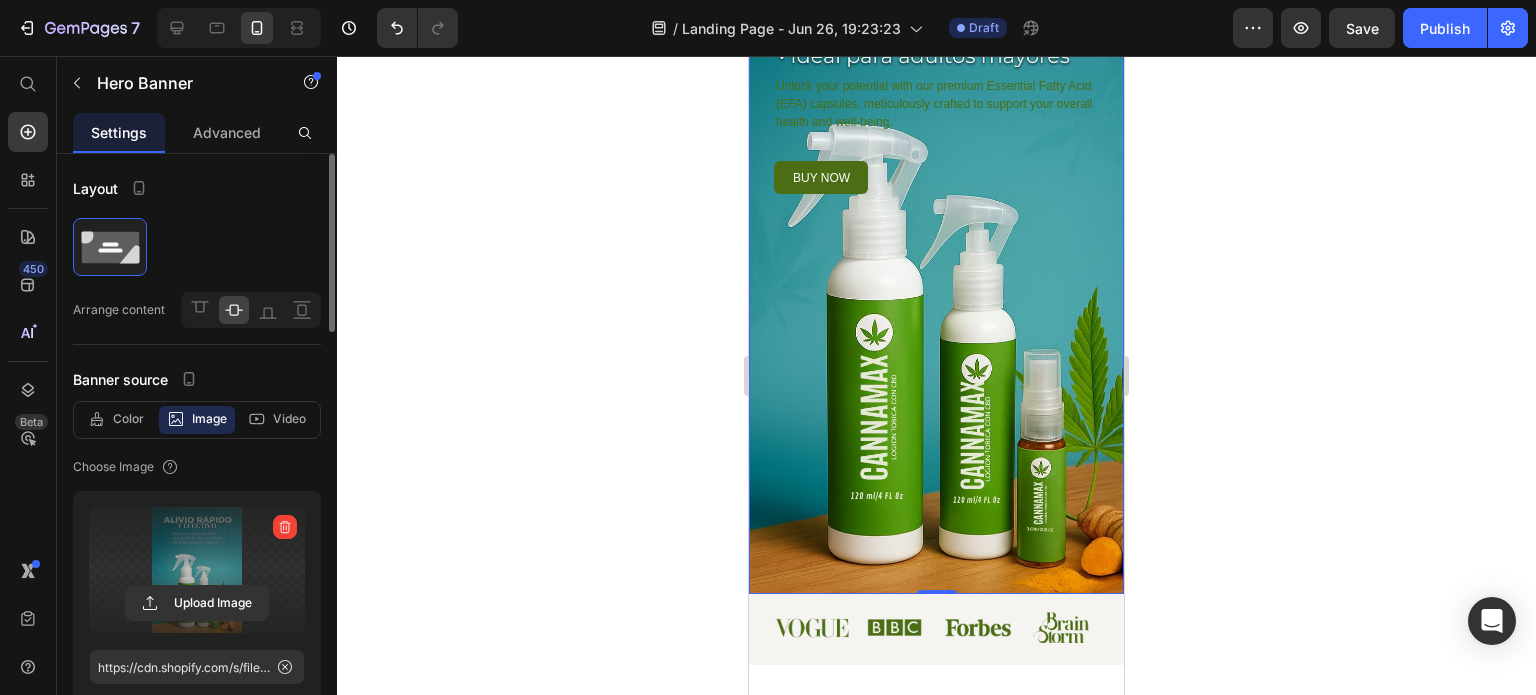 scroll, scrollTop: 100, scrollLeft: 0, axis: vertical 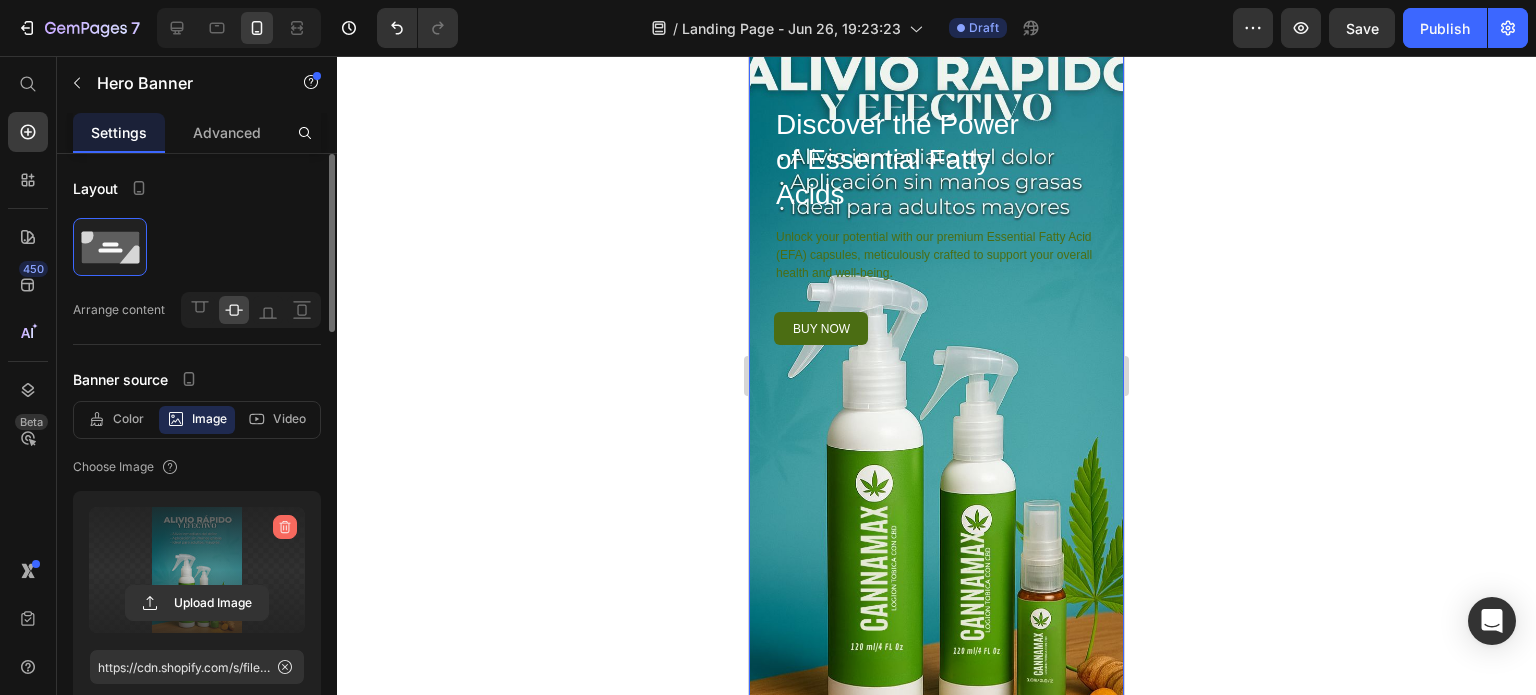 click 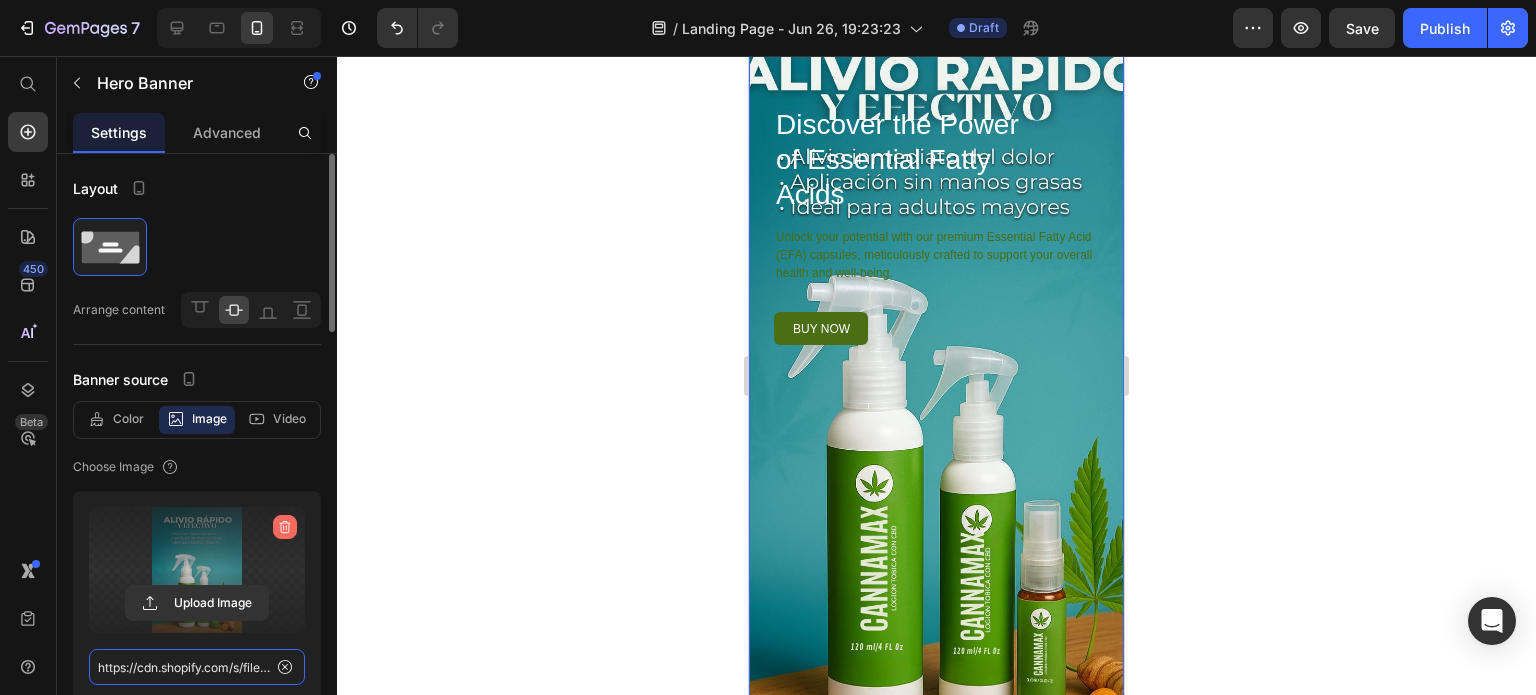 type 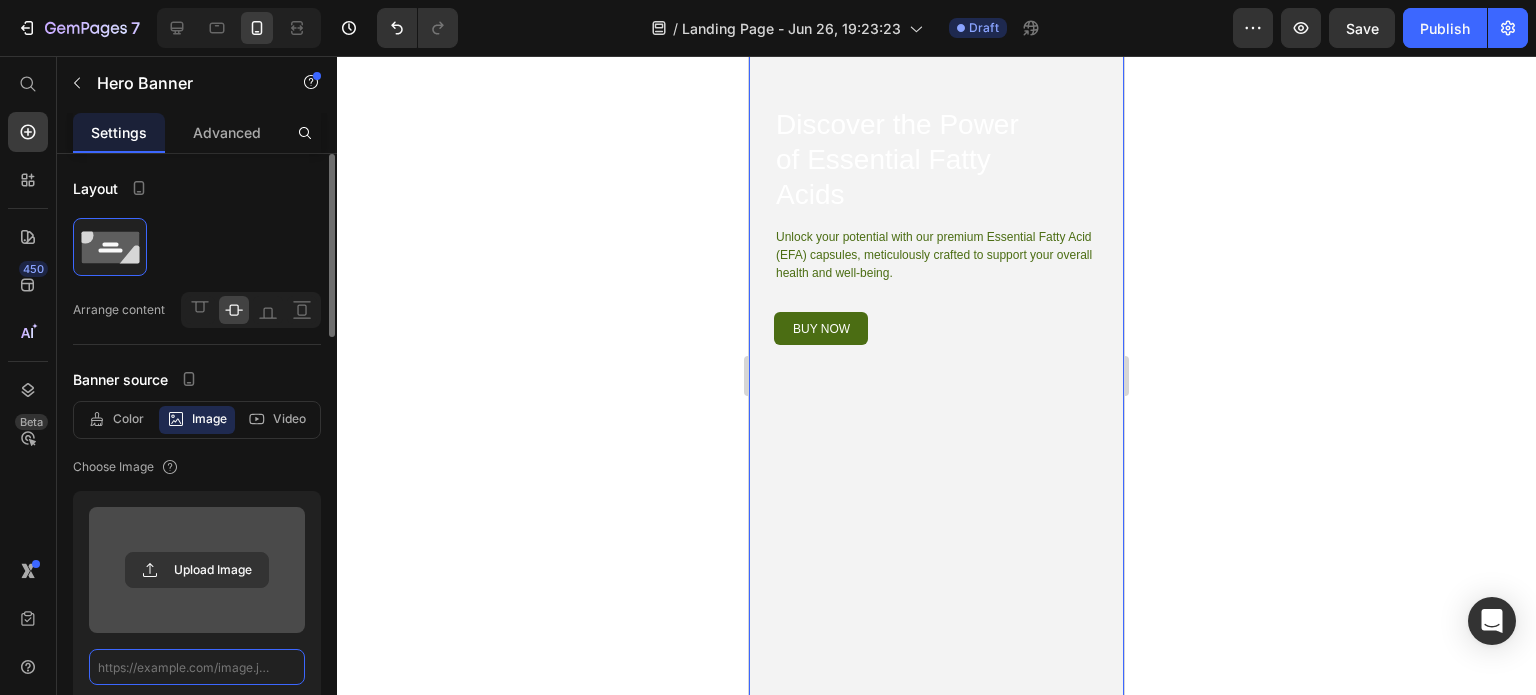 scroll, scrollTop: 0, scrollLeft: 0, axis: both 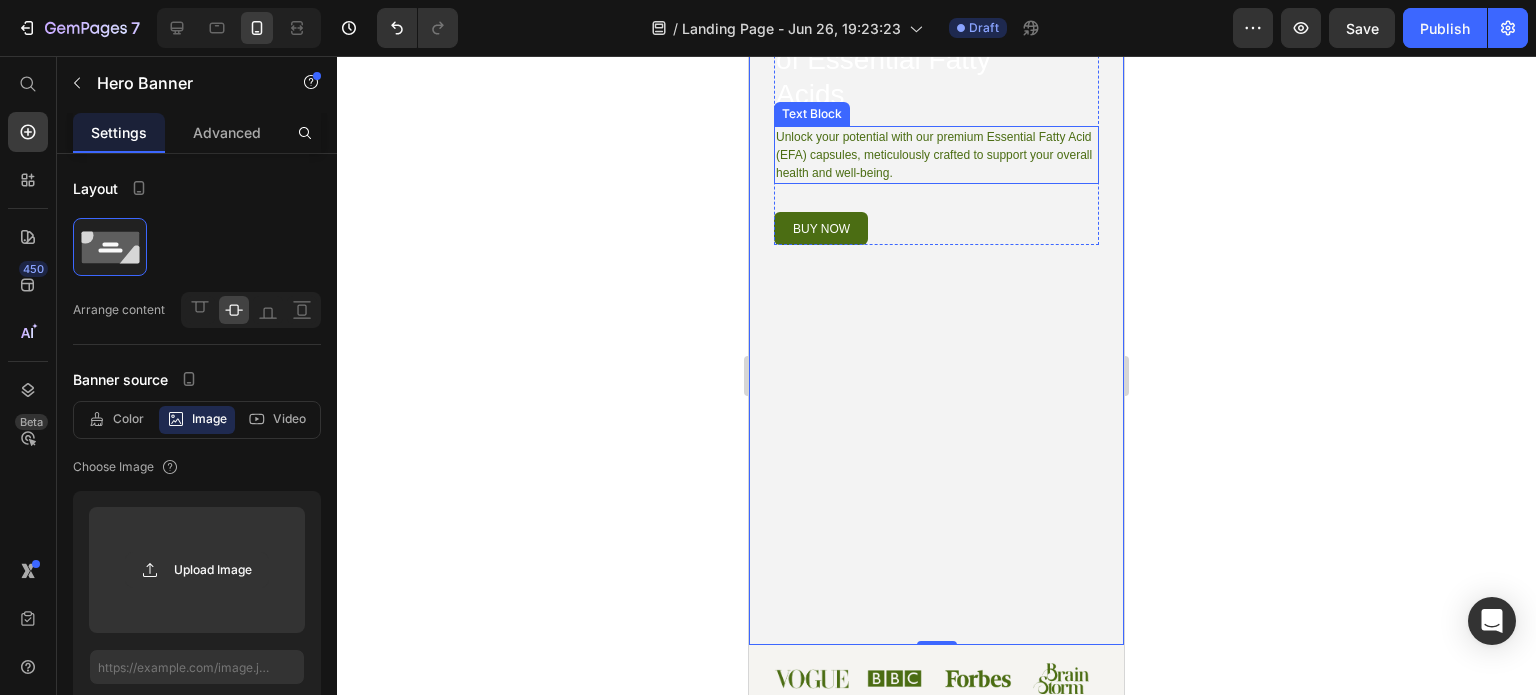 click on "Unlock your potential with our premium Essential Fatty Acid (EFA) capsules, meticulously crafted to support your overall health and well-being." at bounding box center (936, 155) 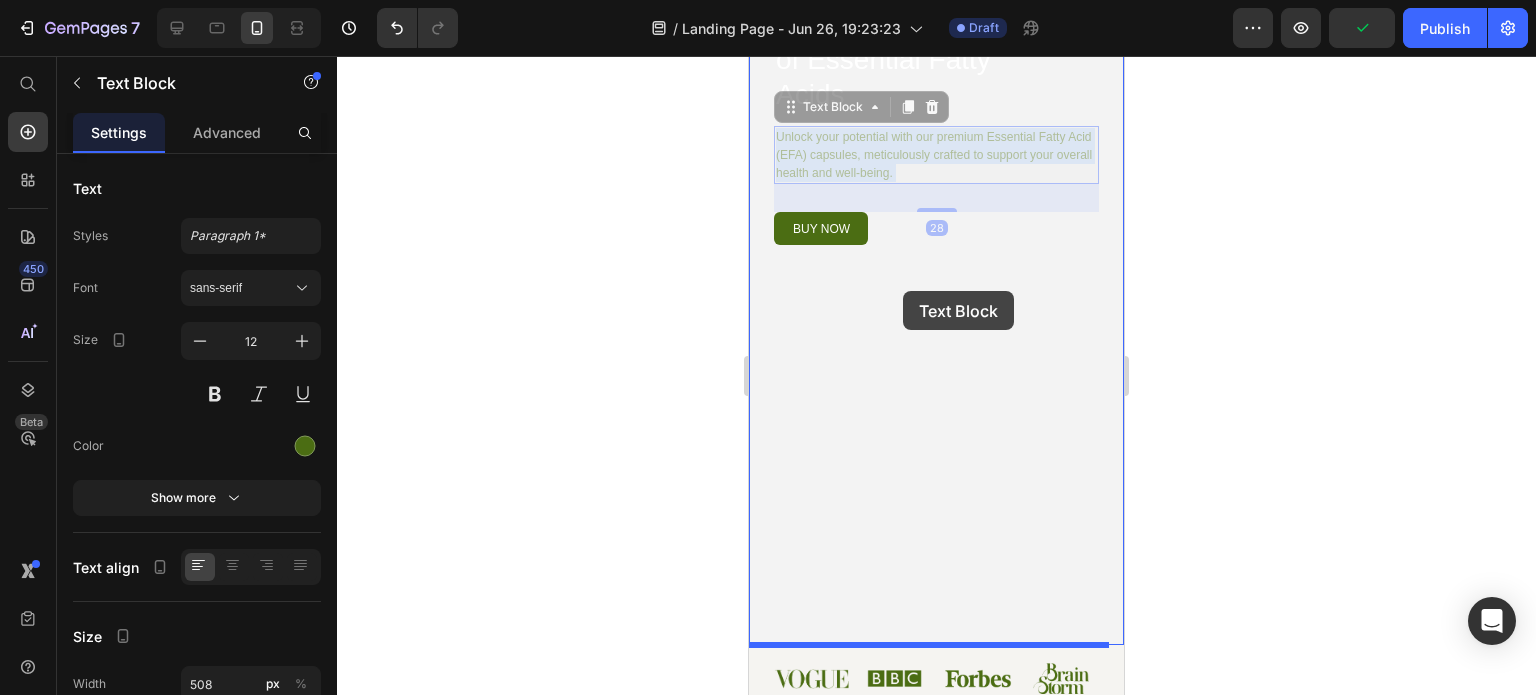 drag, startPoint x: 907, startPoint y: 179, endPoint x: 903, endPoint y: 291, distance: 112.0714 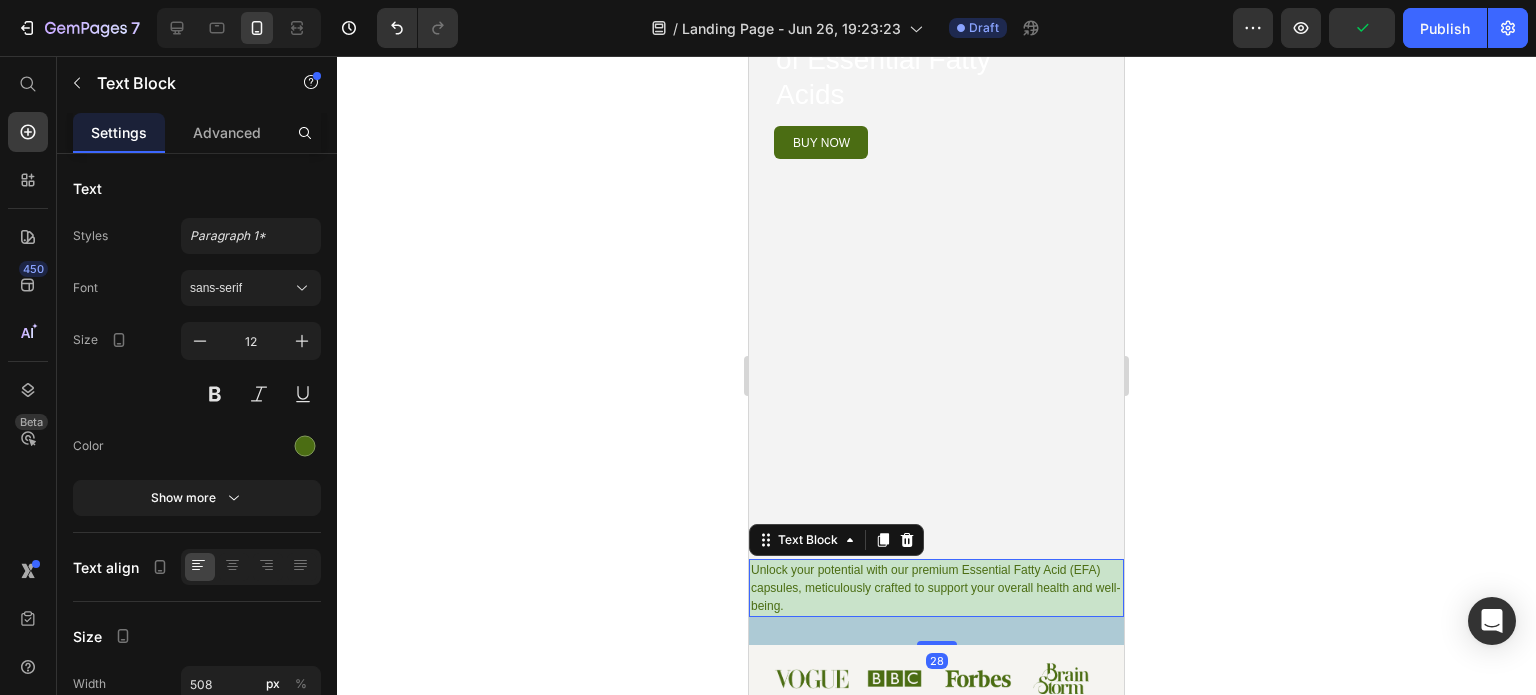 click 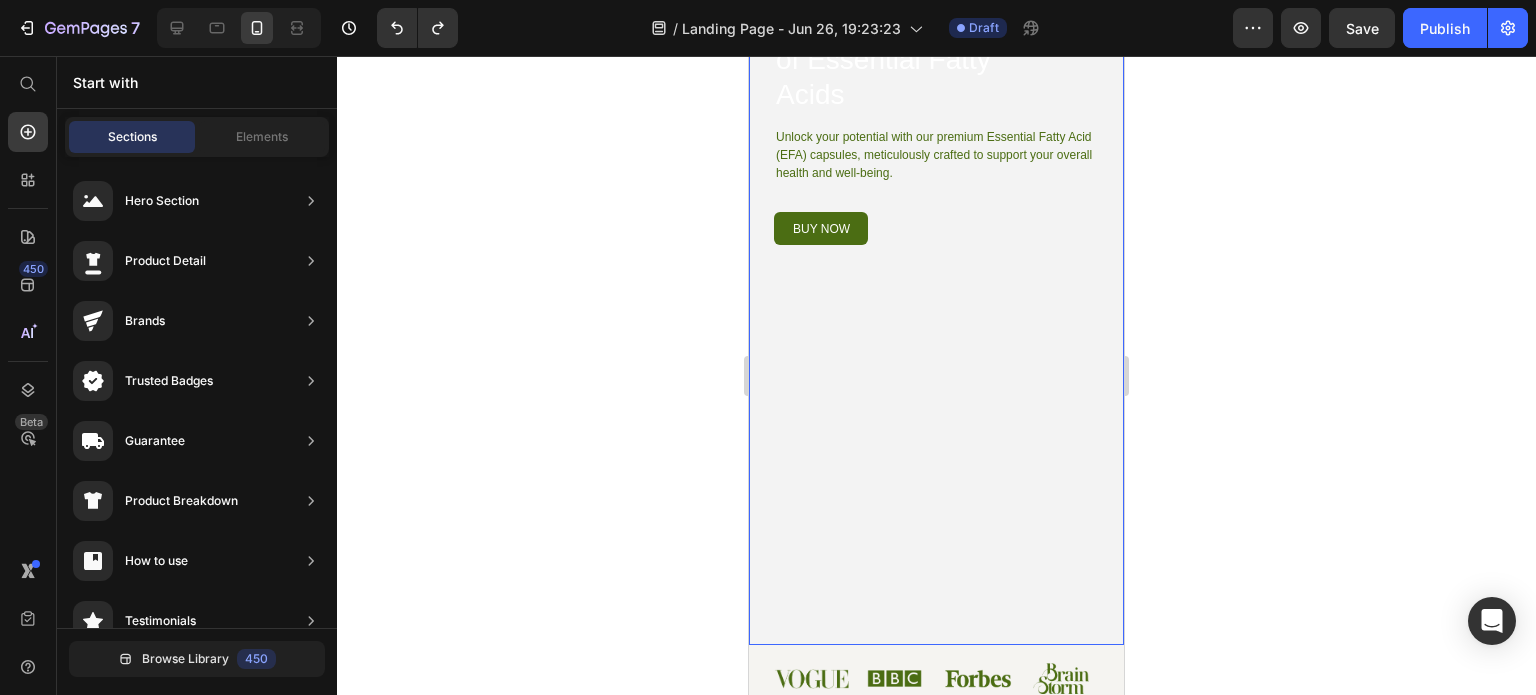 click on "Image Try Gem 15 Button Row Discover the Power of Essential Fatty Acids Heading Unlock your potential with our premium Essential Fatty Acid (EFA) capsules, meticulously crafted to support your overall health and well-being. Text Block buy now Button Row Row" at bounding box center (936, 271) 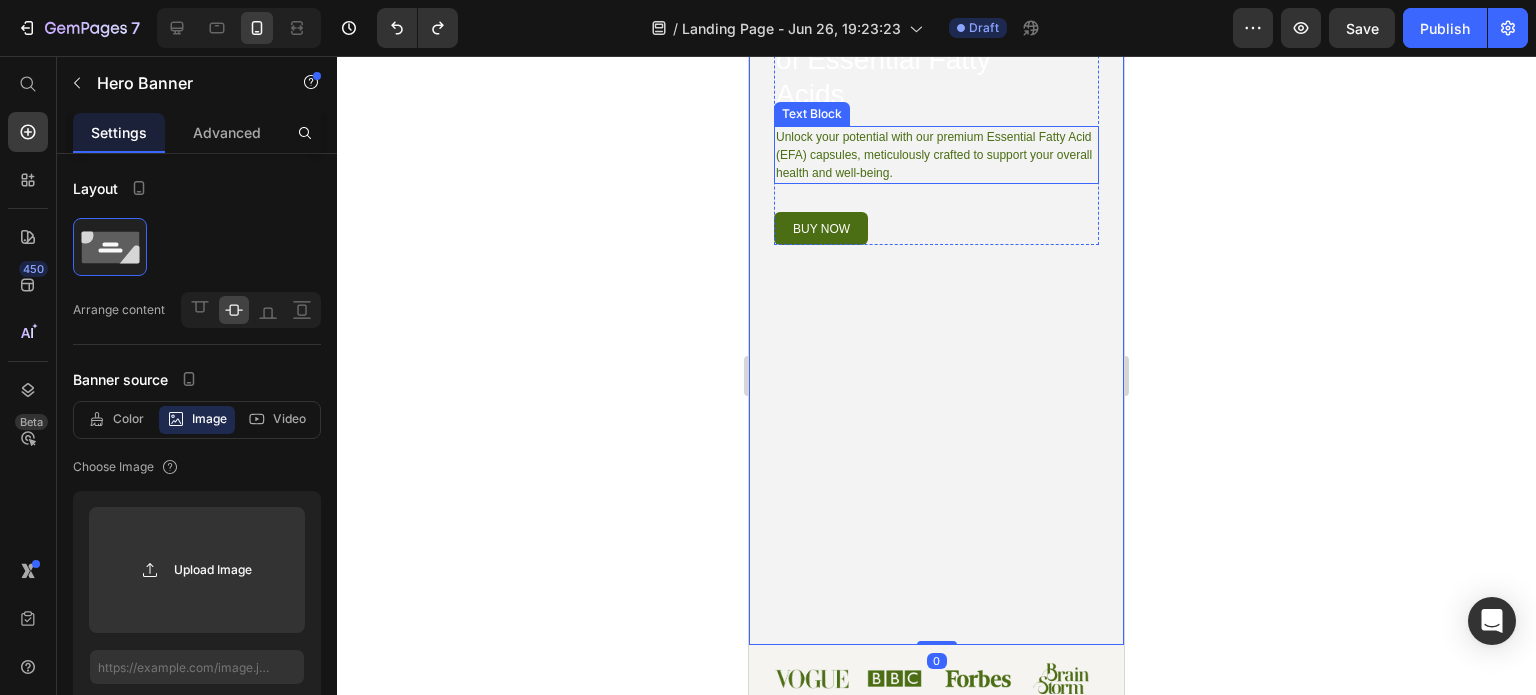 click on "Unlock your potential with our premium Essential Fatty Acid (EFA) capsules, meticulously crafted to support your overall health and well-being." at bounding box center [936, 155] 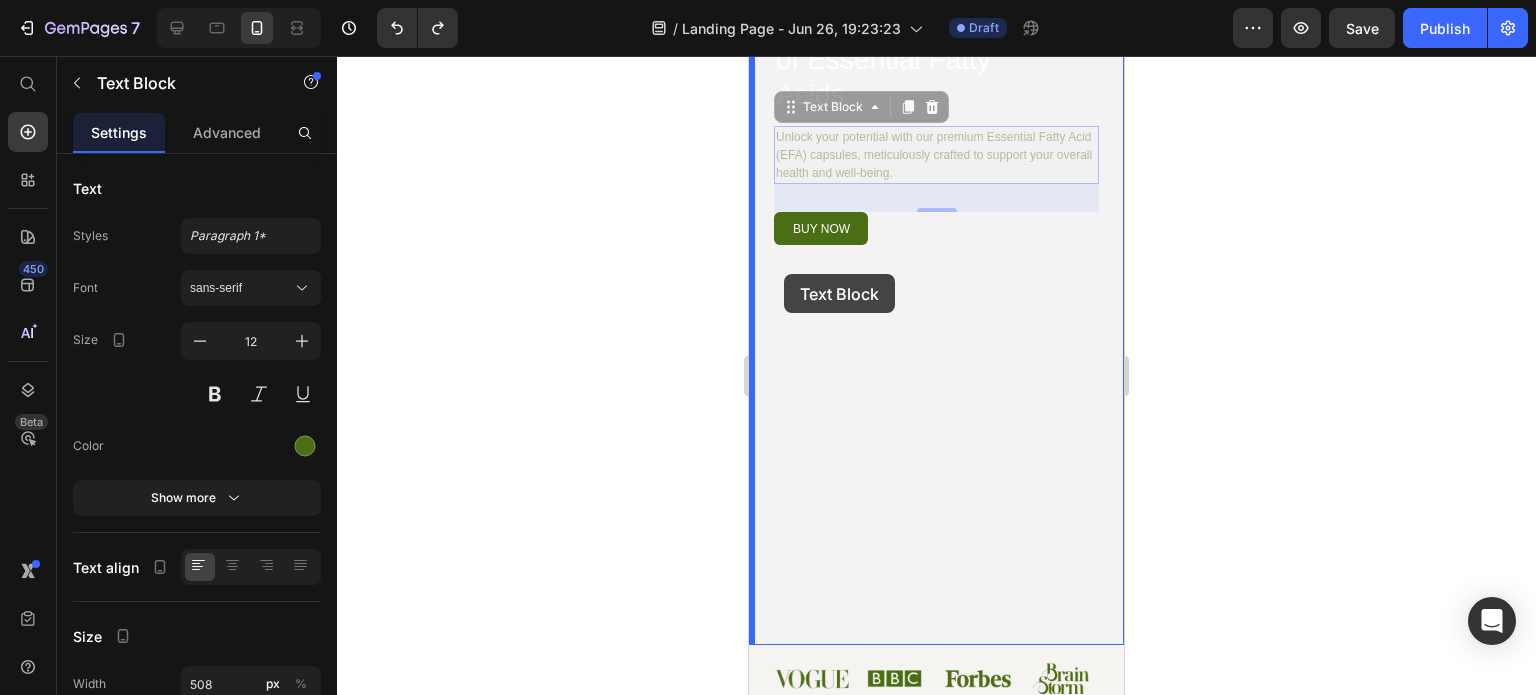 drag, startPoint x: 785, startPoint y: 105, endPoint x: 784, endPoint y: 274, distance: 169.00296 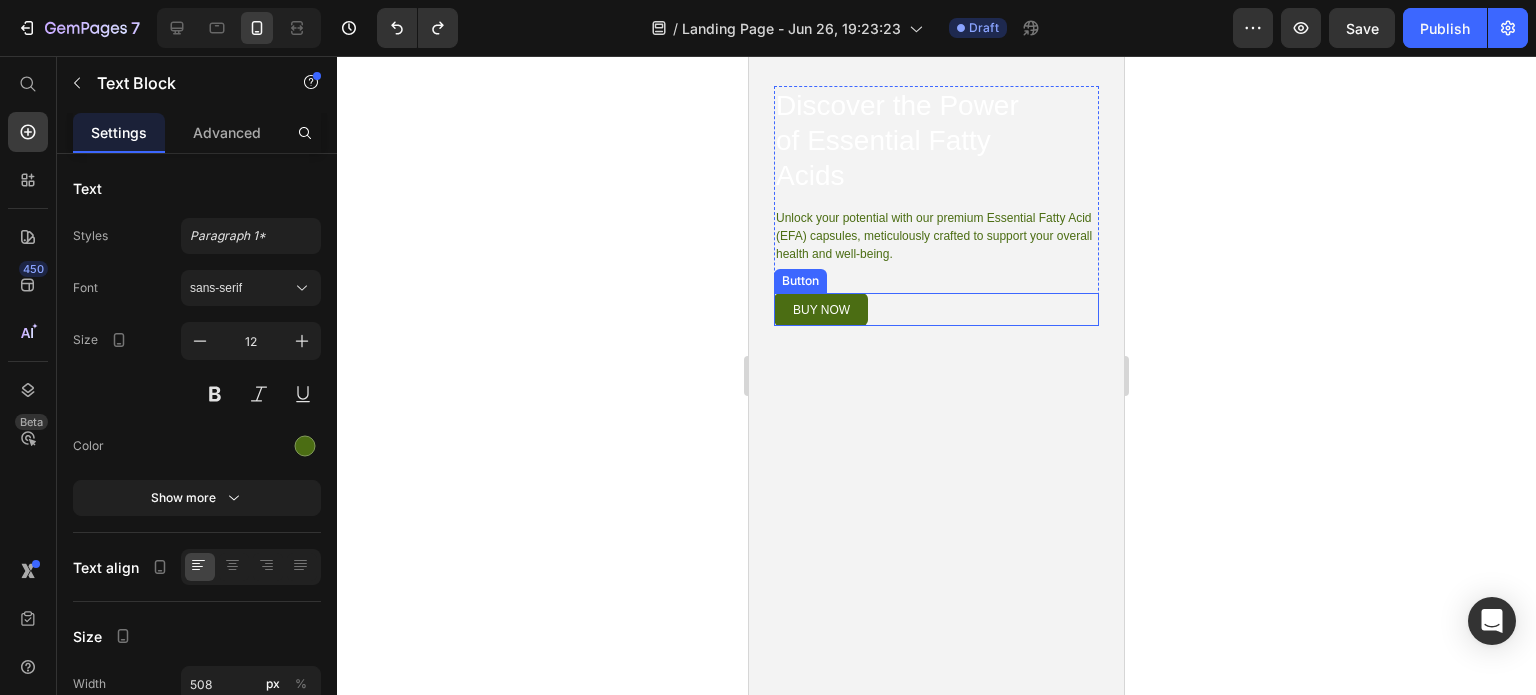scroll, scrollTop: 0, scrollLeft: 0, axis: both 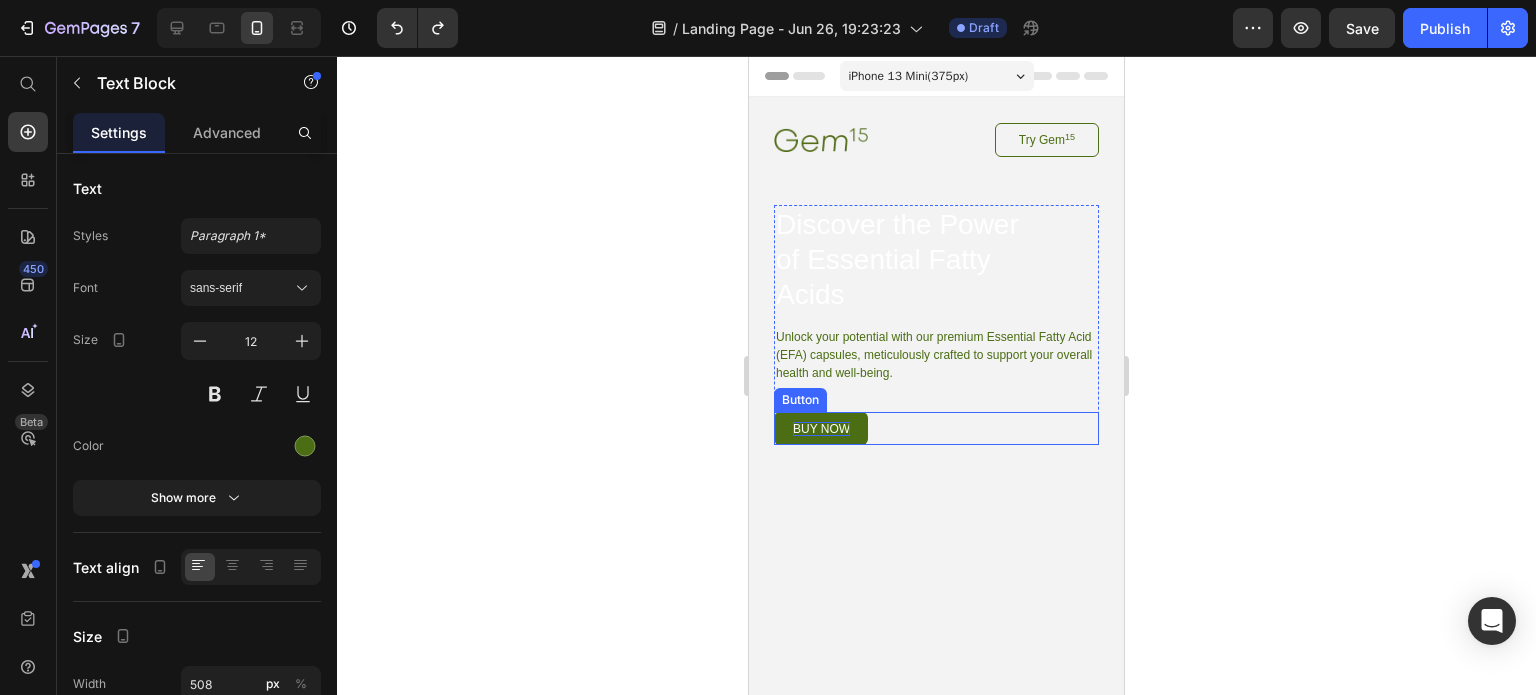 click on "buy now" at bounding box center (821, 428) 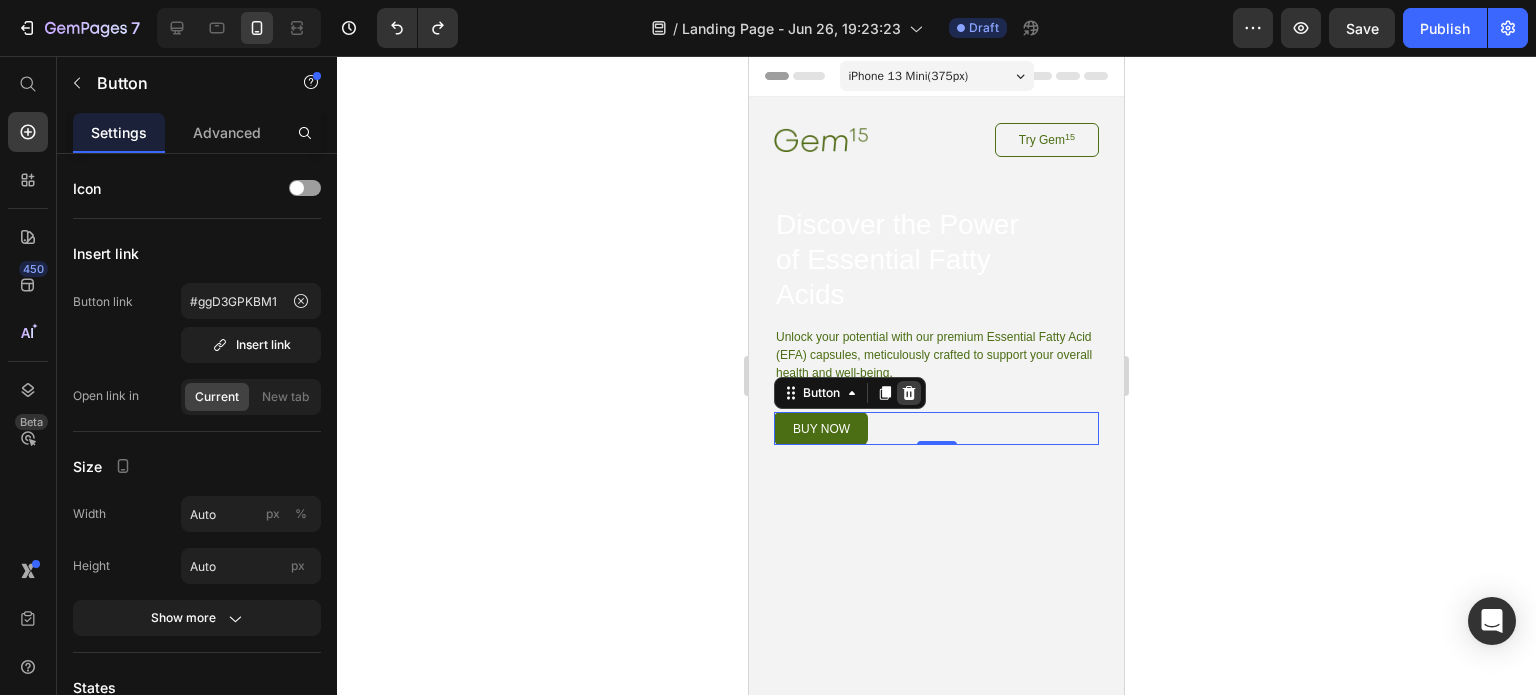 click 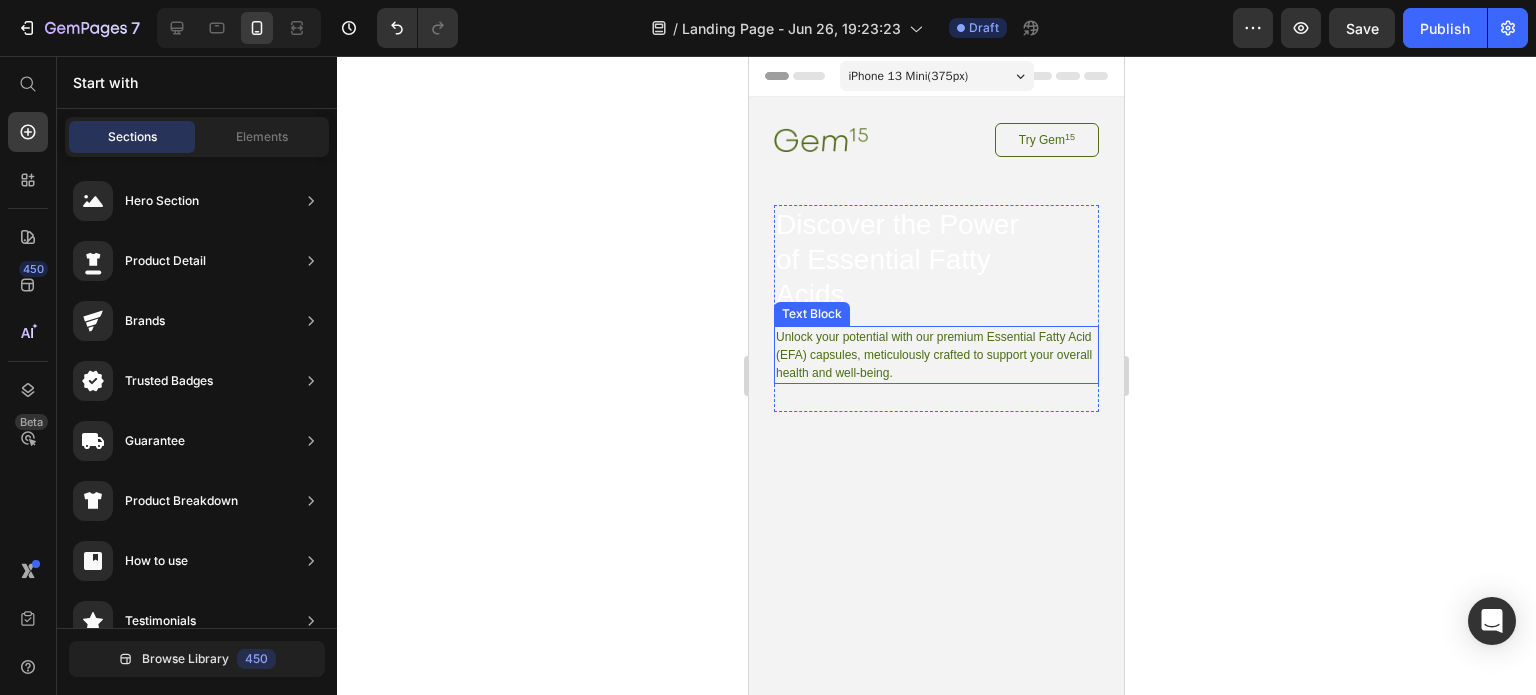 click on "Unlock your potential with our premium Essential Fatty Acid (EFA) capsules, meticulously crafted to support your overall health and well-being." at bounding box center (936, 355) 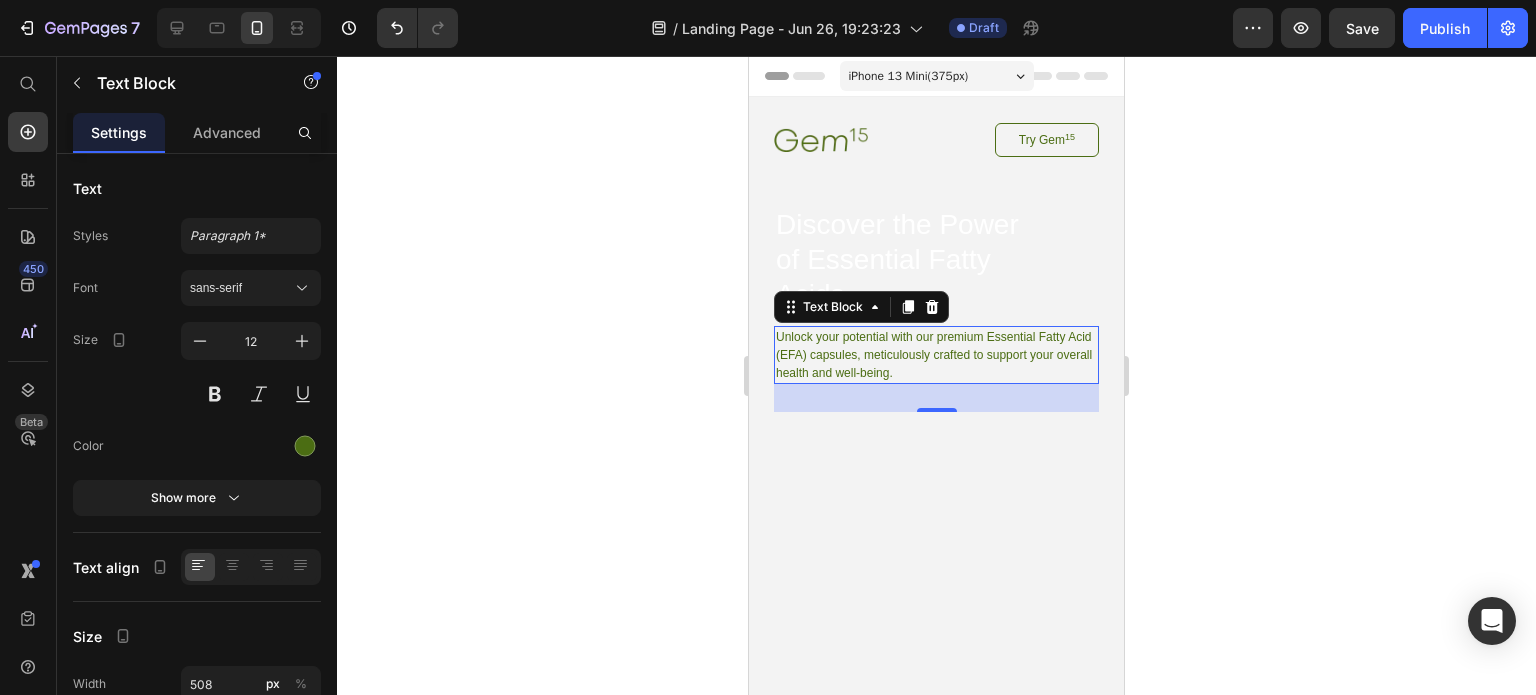 click 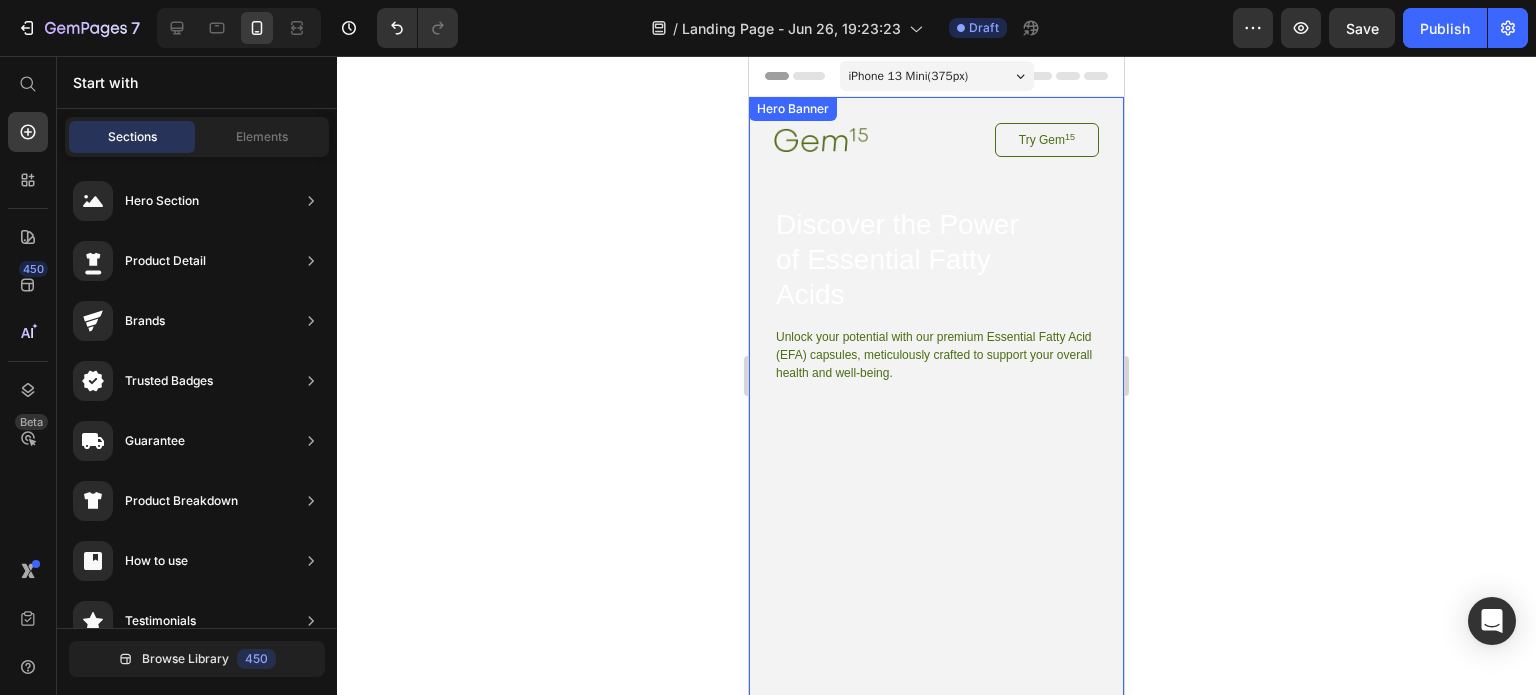 click on "Image Try Gem 15 Button Row Discover the Power of Essential Fatty Acids Heading Unlock your potential with our premium Essential Fatty Acid (EFA) capsules, meticulously crafted to support your overall health and well-being. Text Block Row Row" at bounding box center (936, 454) 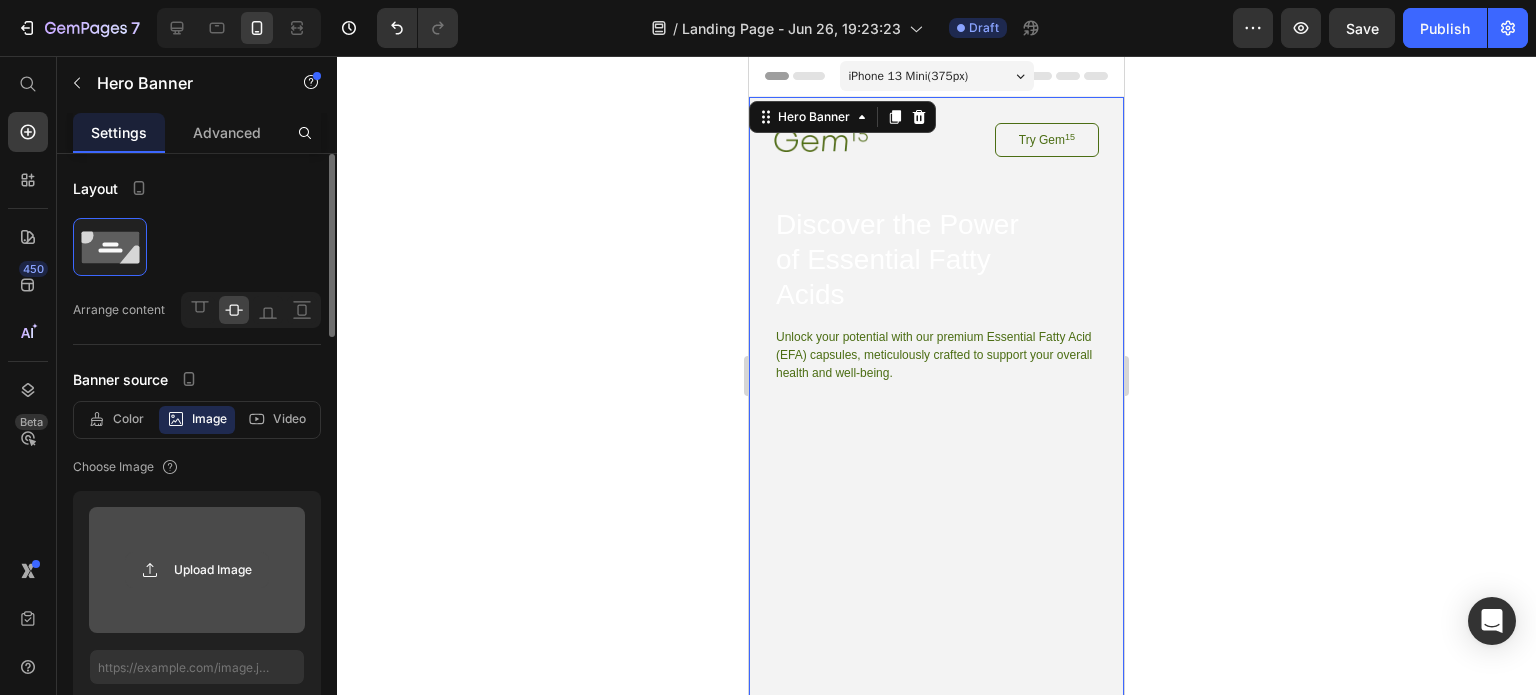 click 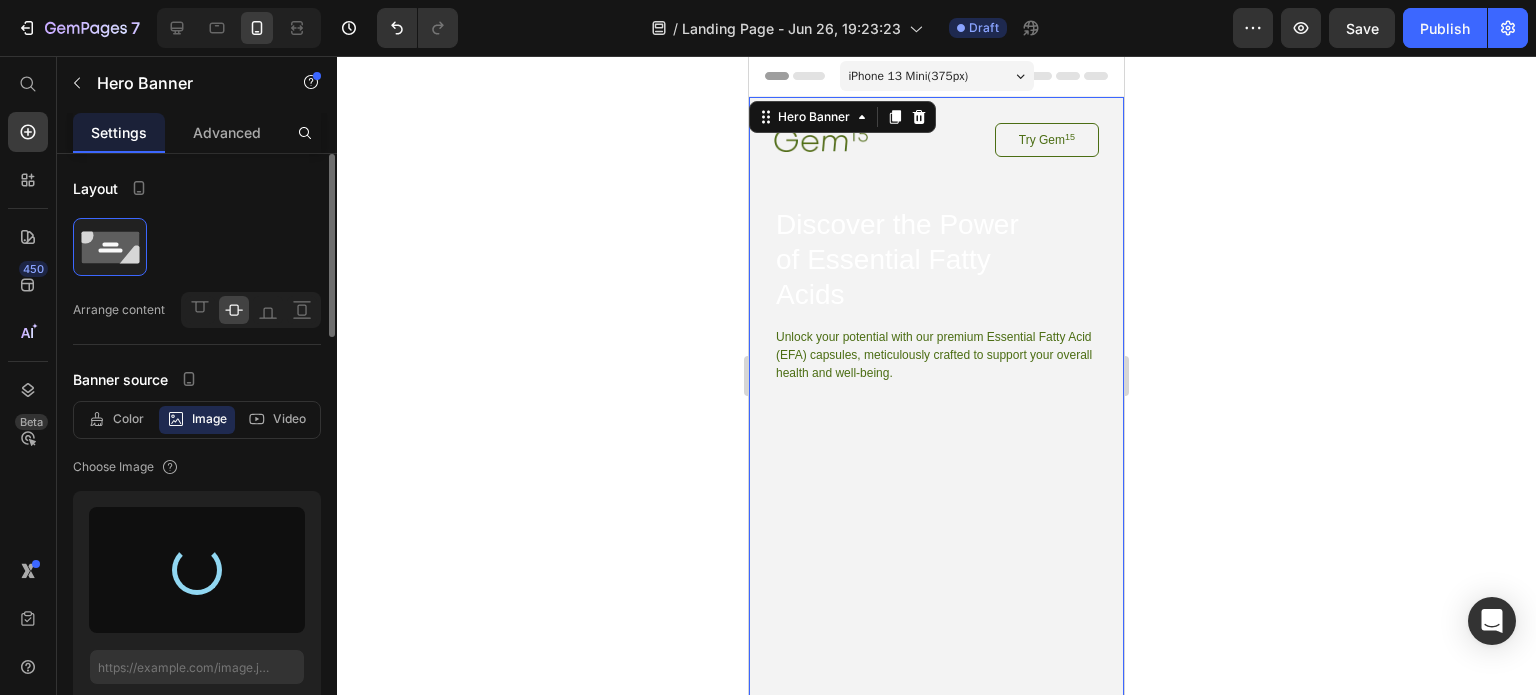 type on "https://cdn.shopify.com/s/files/1/0920/8987/6846/files/gempages_572856943660499783-5611434c-119a-4dbc-9a2f-d608d0be0eaf.jpg" 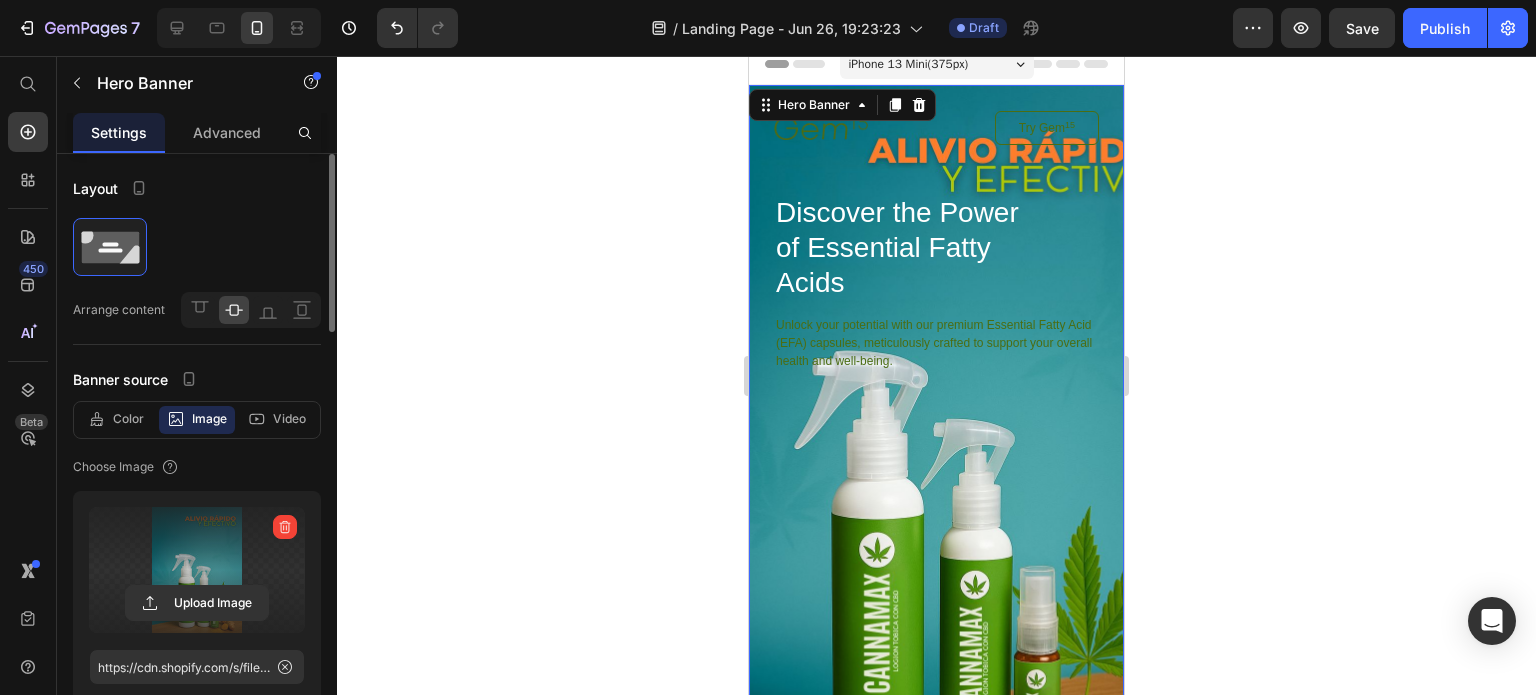 scroll, scrollTop: 0, scrollLeft: 0, axis: both 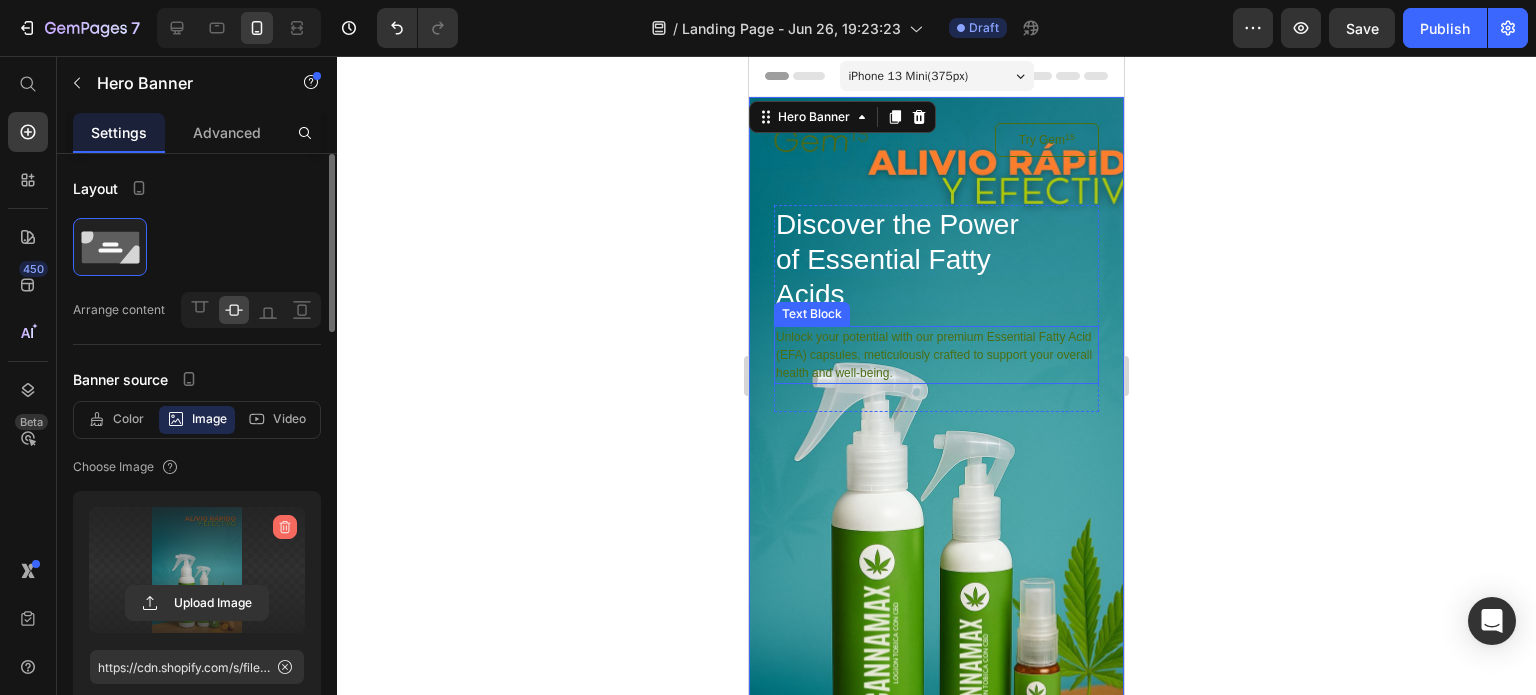 click 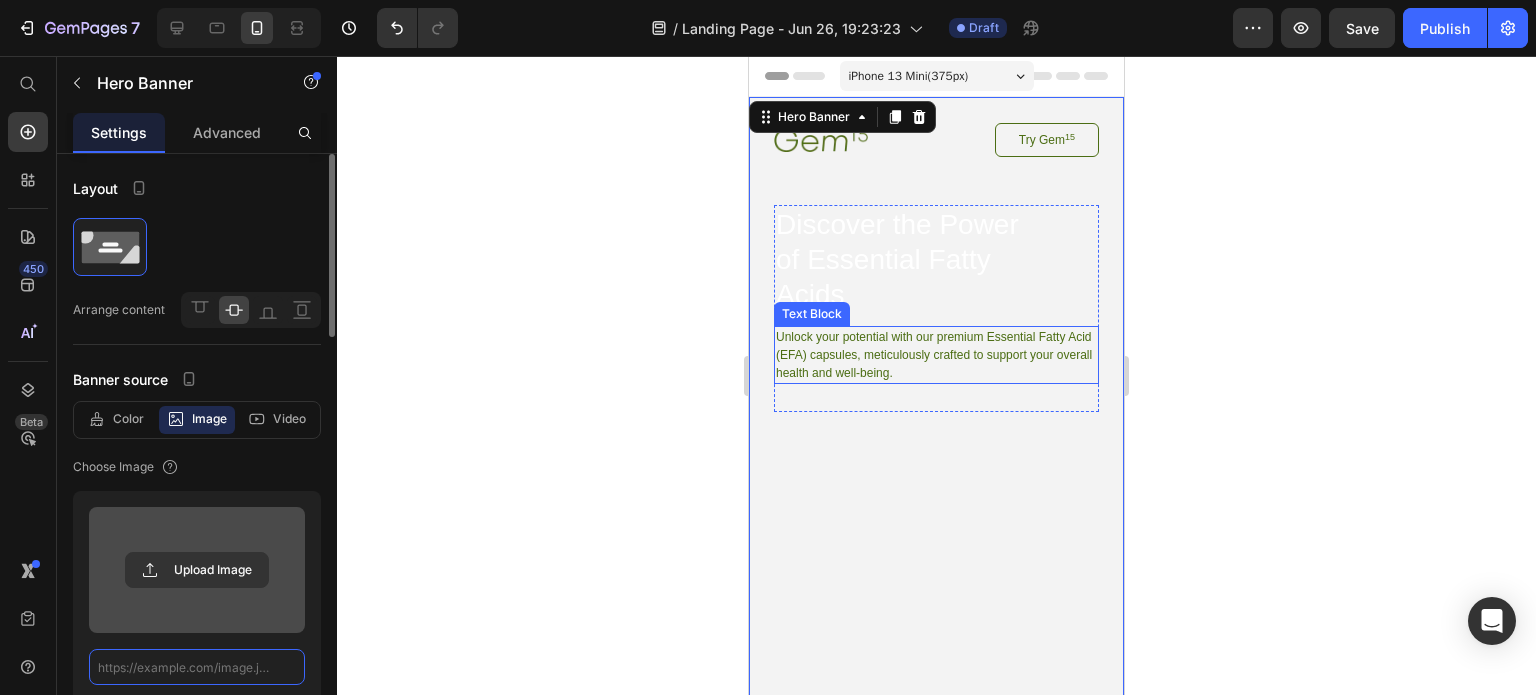 scroll, scrollTop: 0, scrollLeft: 0, axis: both 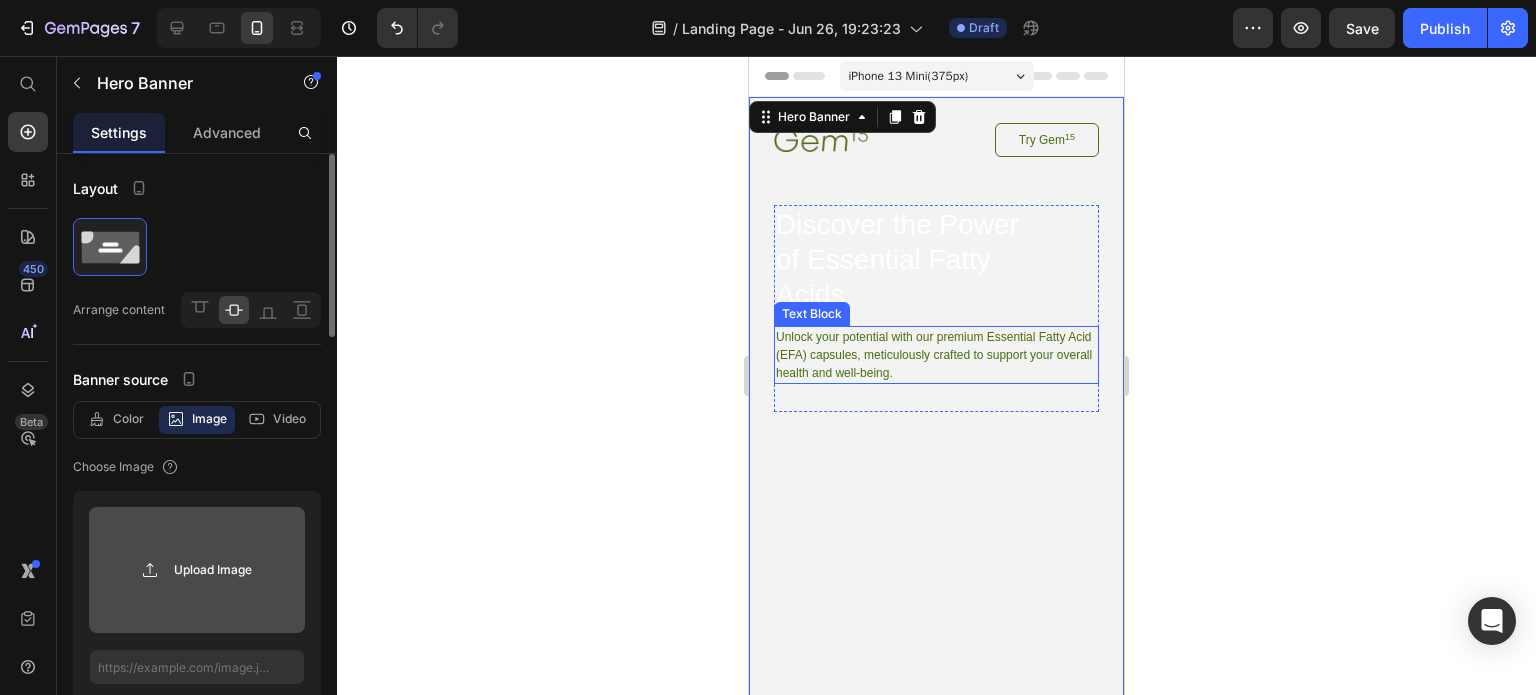 click 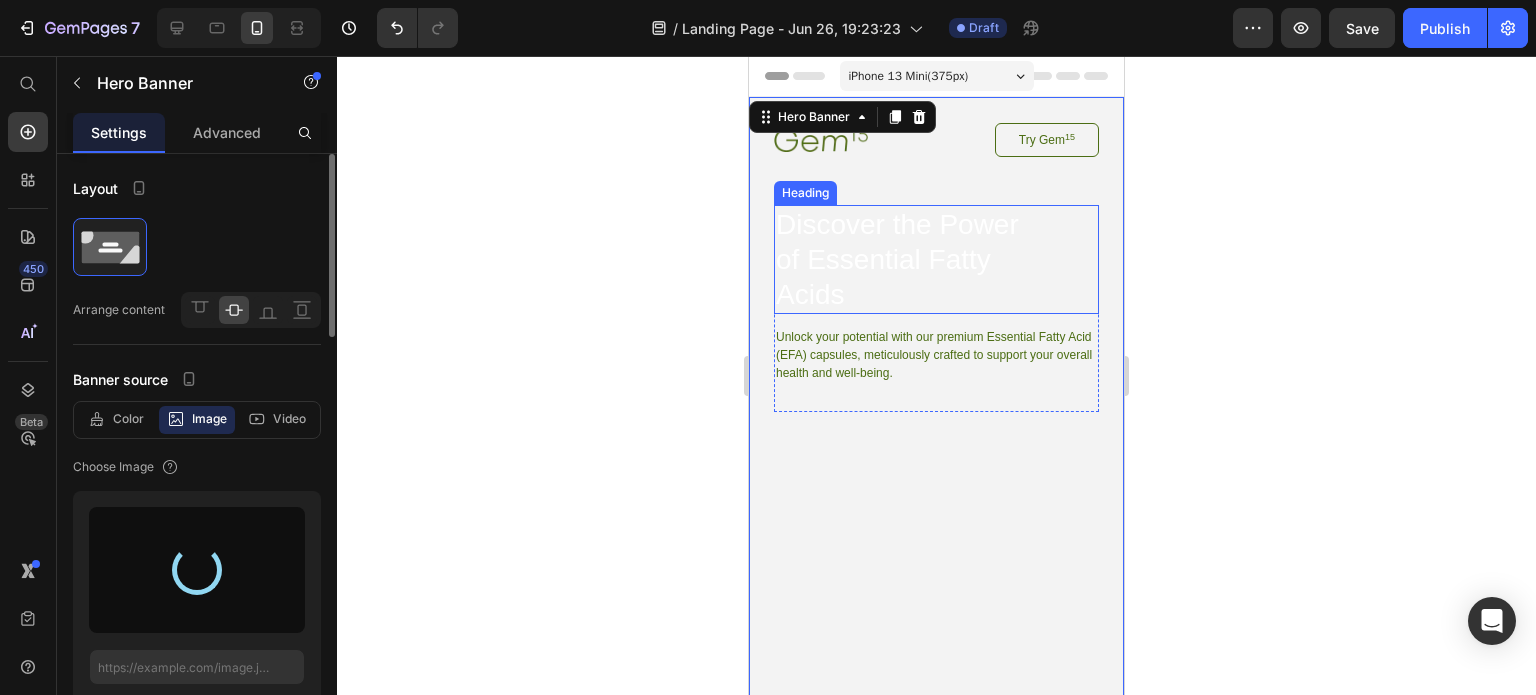type on "https://cdn.shopify.com/s/files/1/0920/8987/6846/files/gempages_572856943660499783-b5d9a5ec-906a-4378-8c31-5af5e1d030f6.jpg" 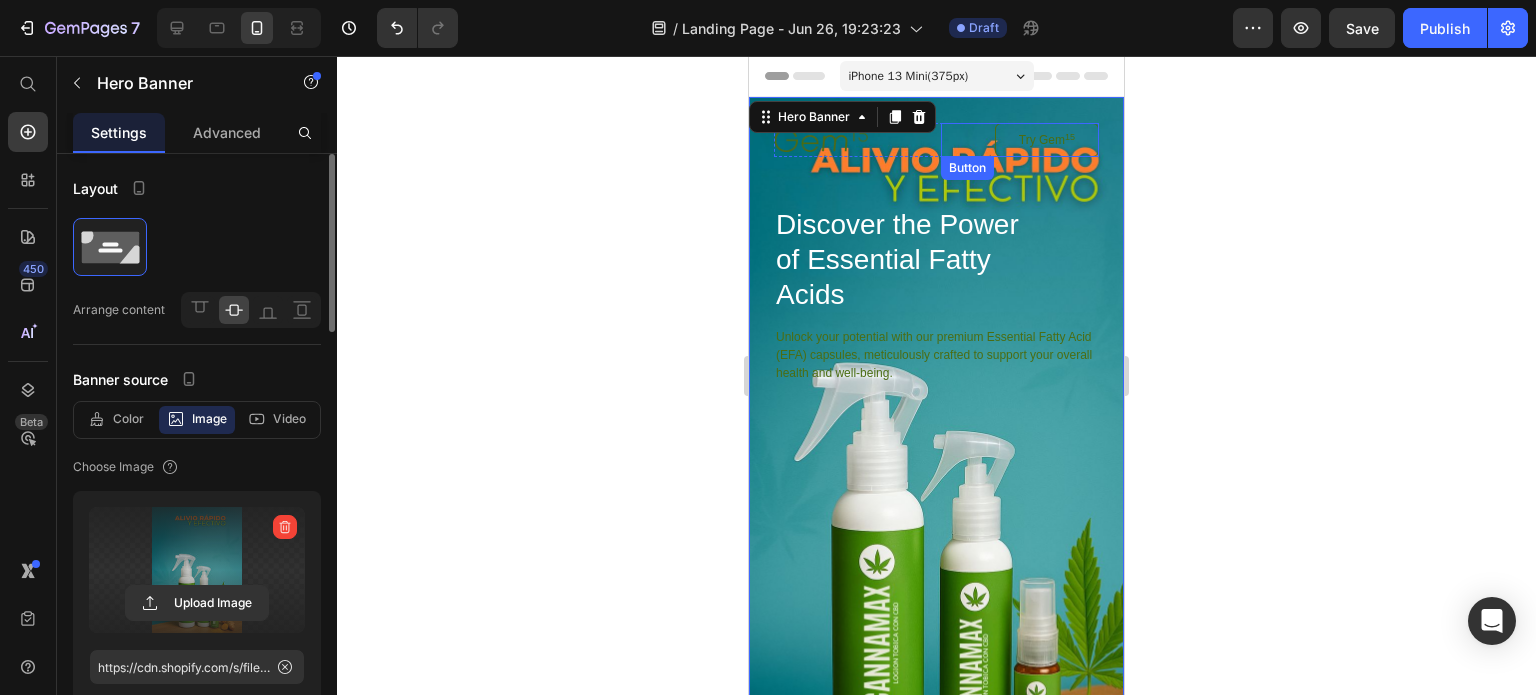 click on "Try Gem 15" at bounding box center (1047, 140) 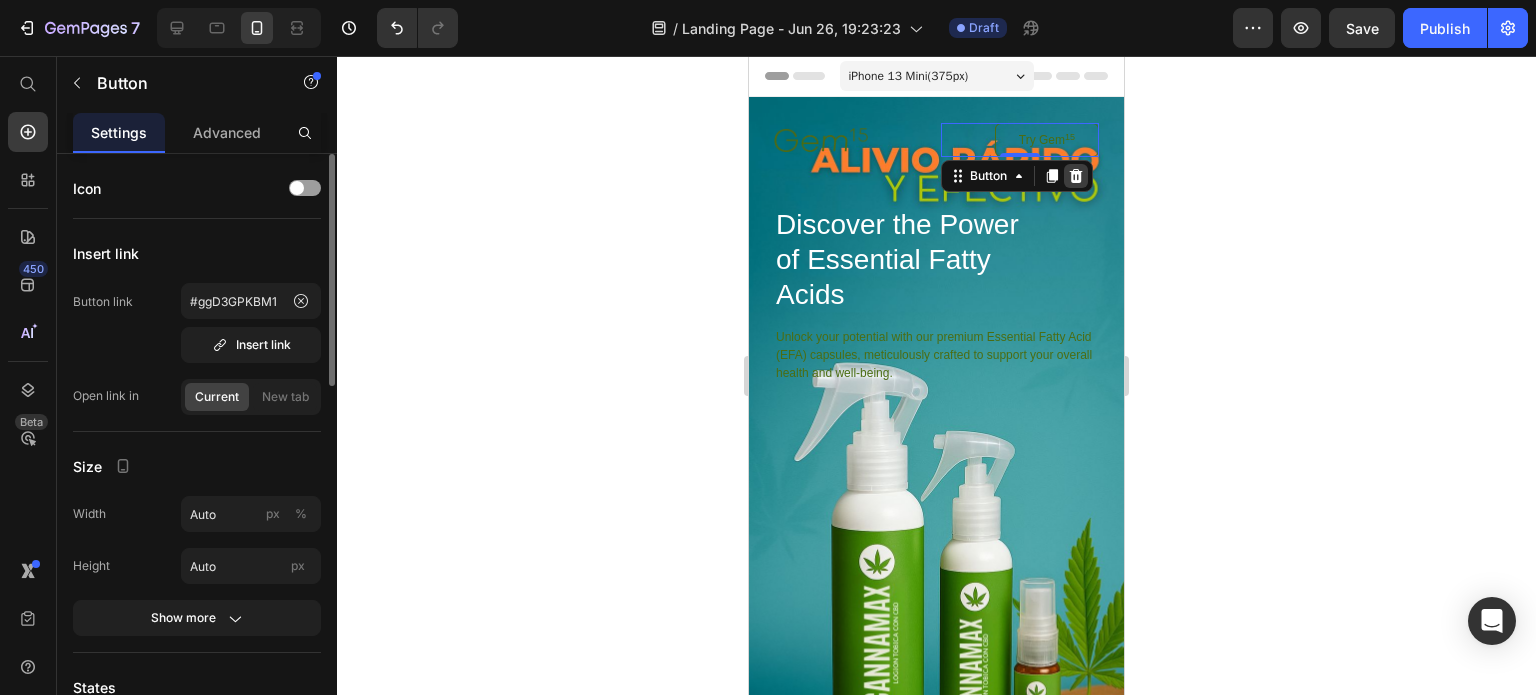 click 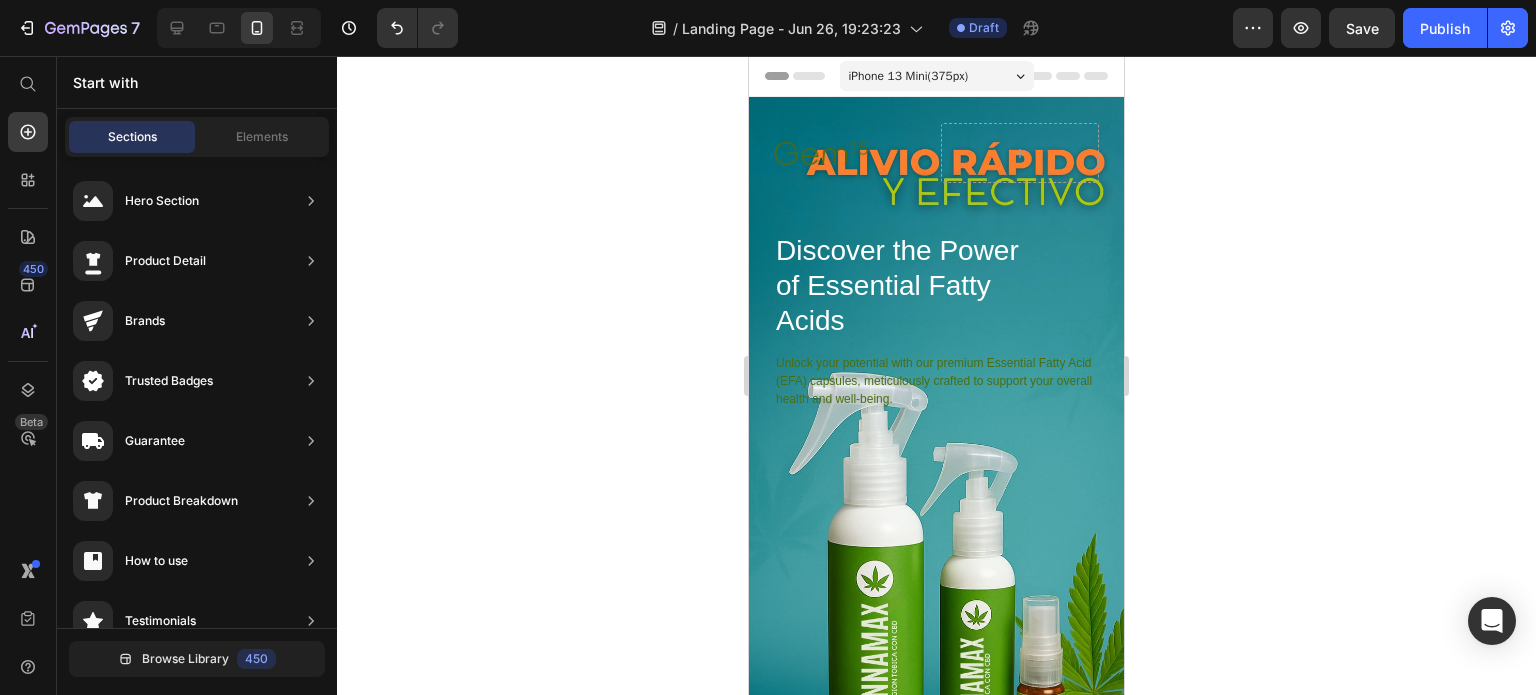 click 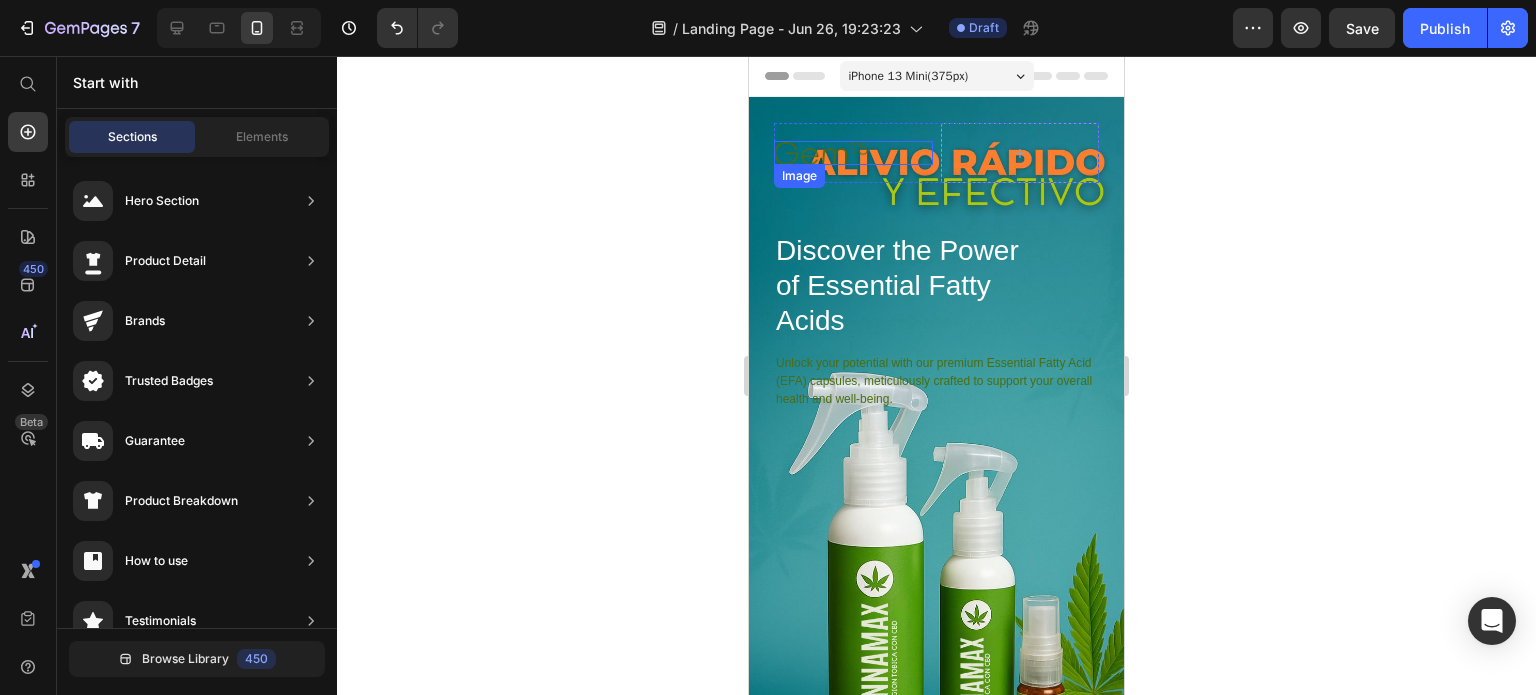 click at bounding box center (853, 153) 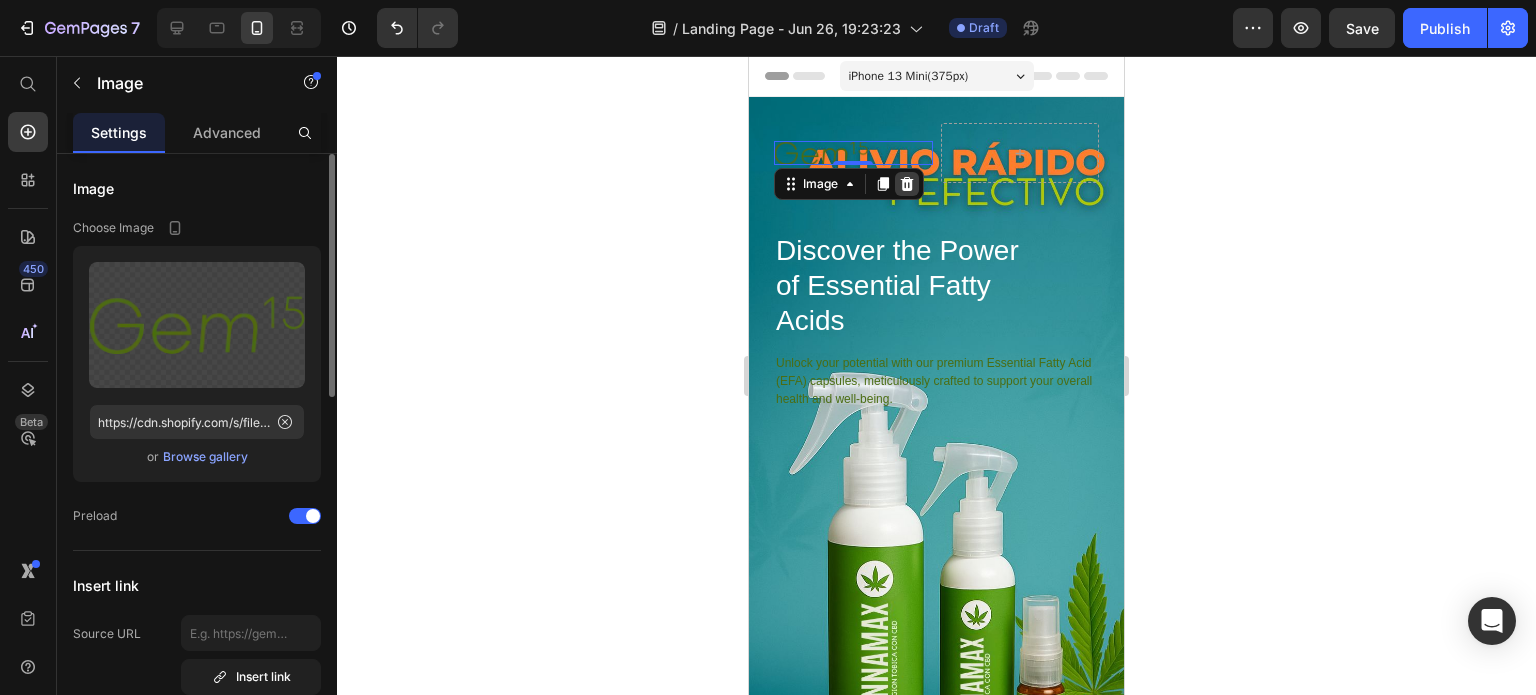 click 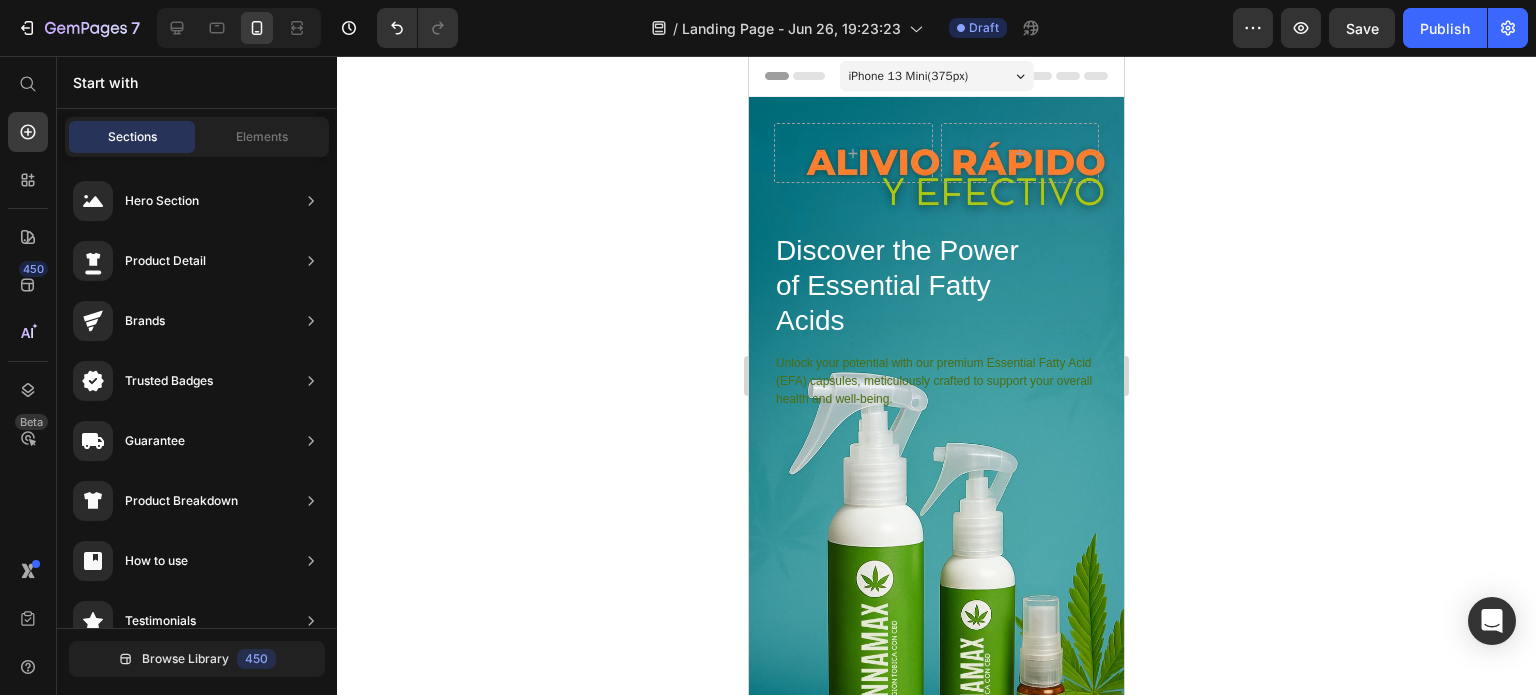 click 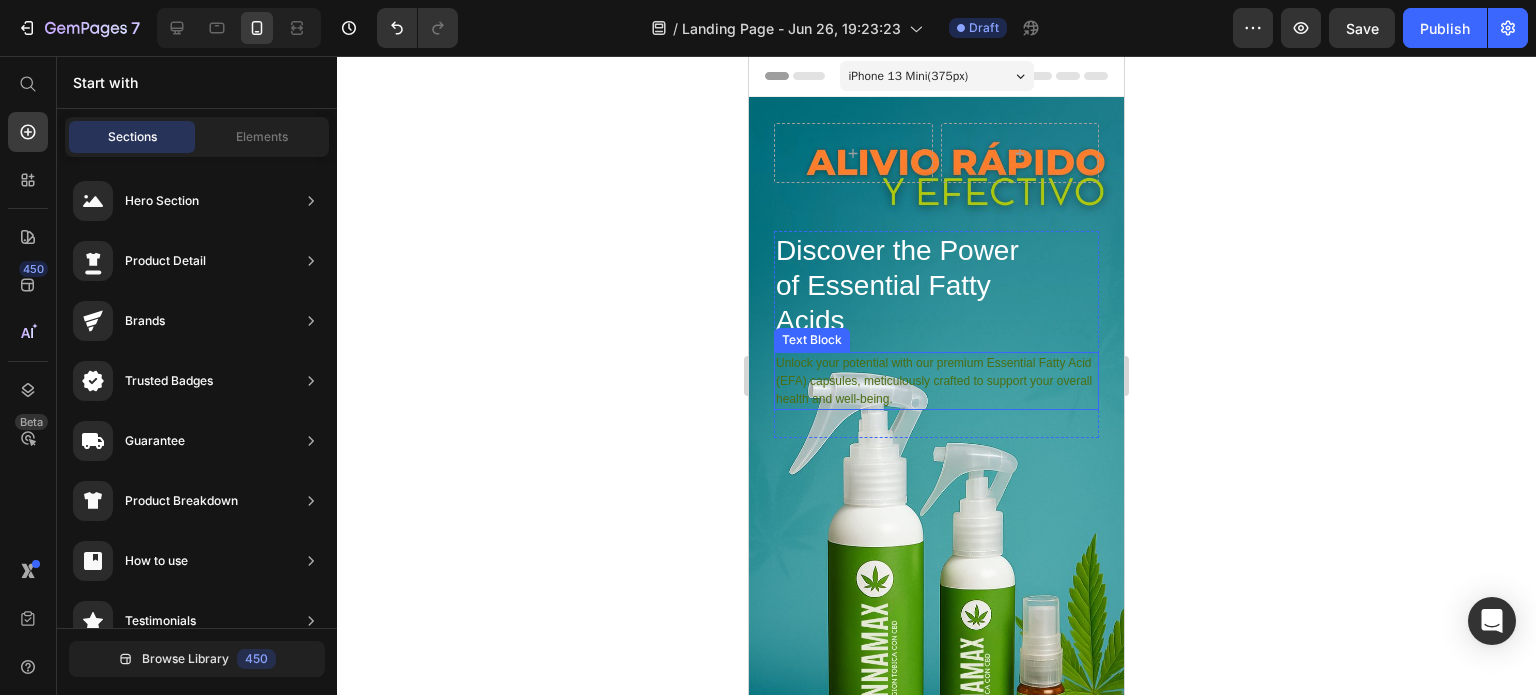 click on "Unlock your potential with our premium Essential Fatty Acid (EFA) capsules, meticulously crafted to support your overall health and well-being." at bounding box center [936, 381] 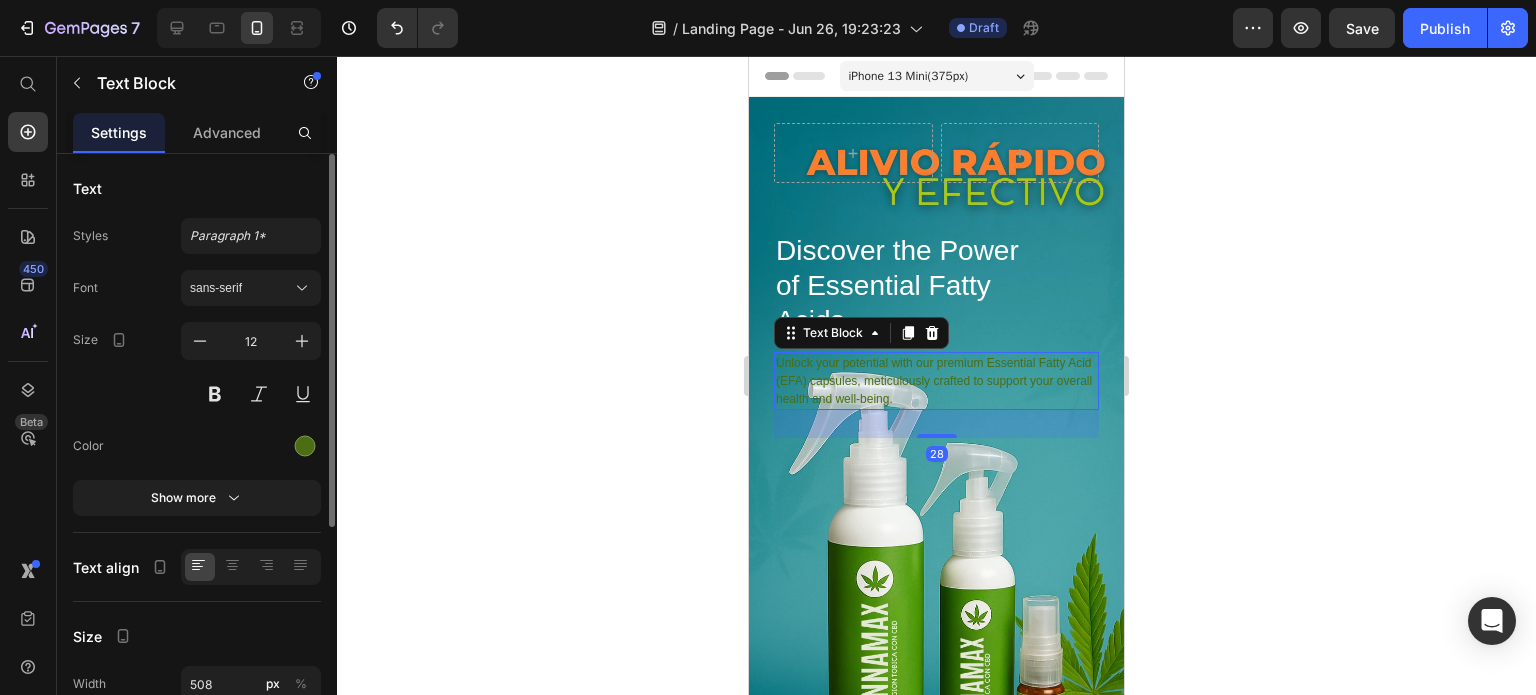 click 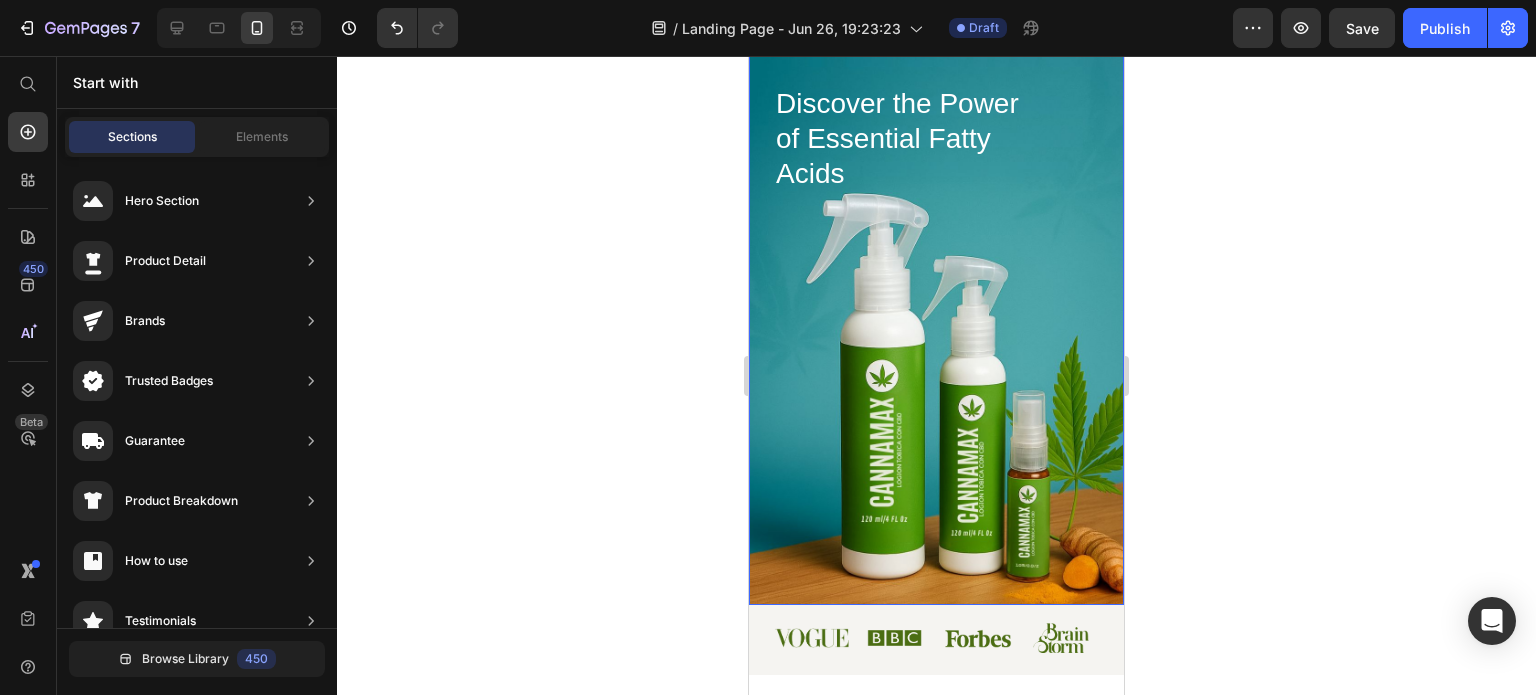 scroll, scrollTop: 100, scrollLeft: 0, axis: vertical 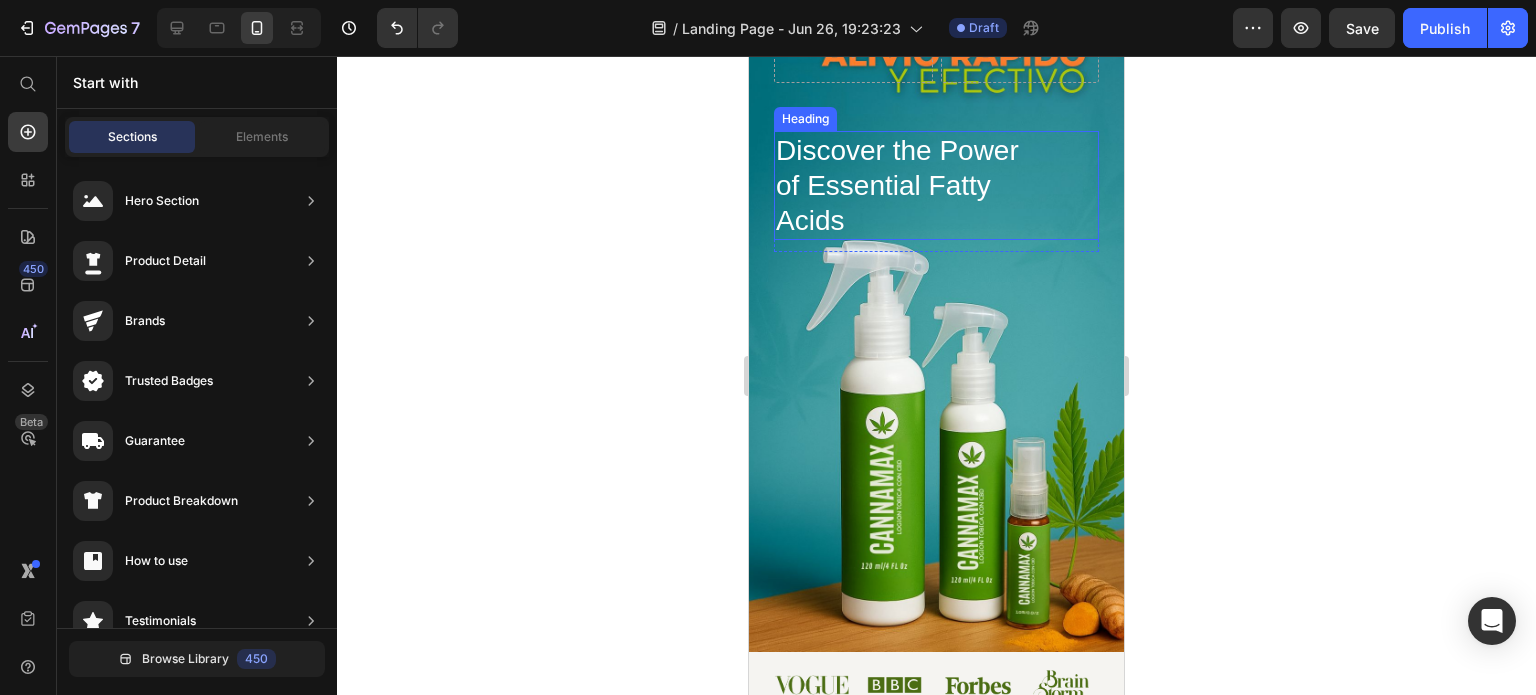 click on "Discover the Power of Essential Fatty Acids" at bounding box center (911, 185) 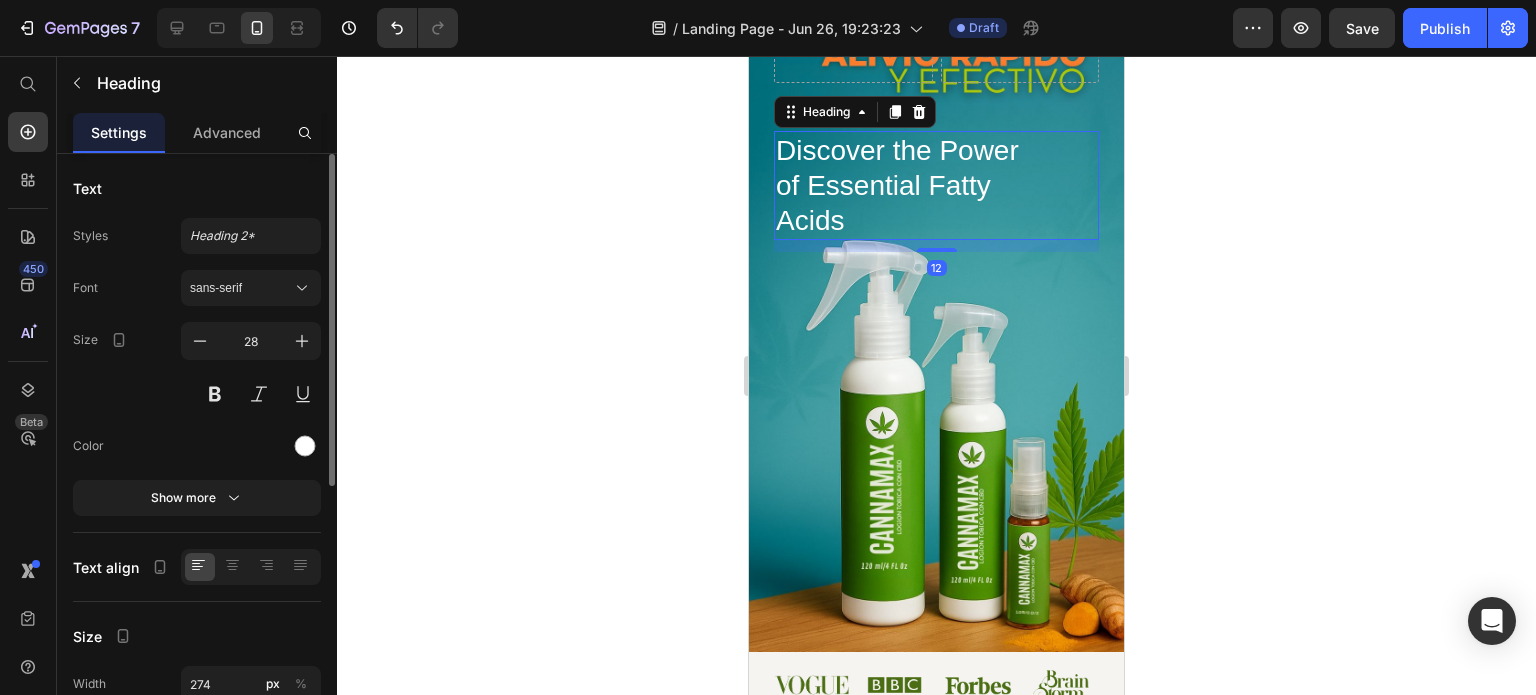 click 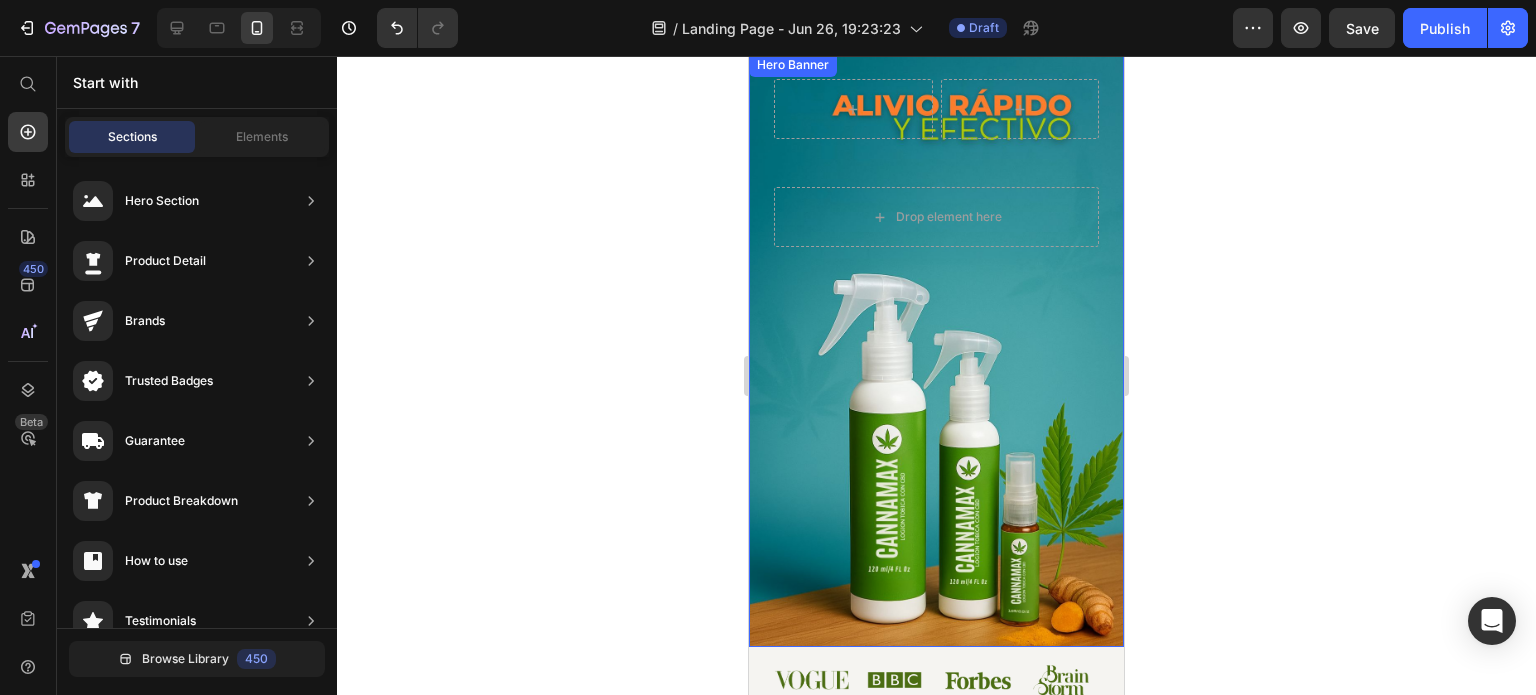 scroll, scrollTop: 0, scrollLeft: 0, axis: both 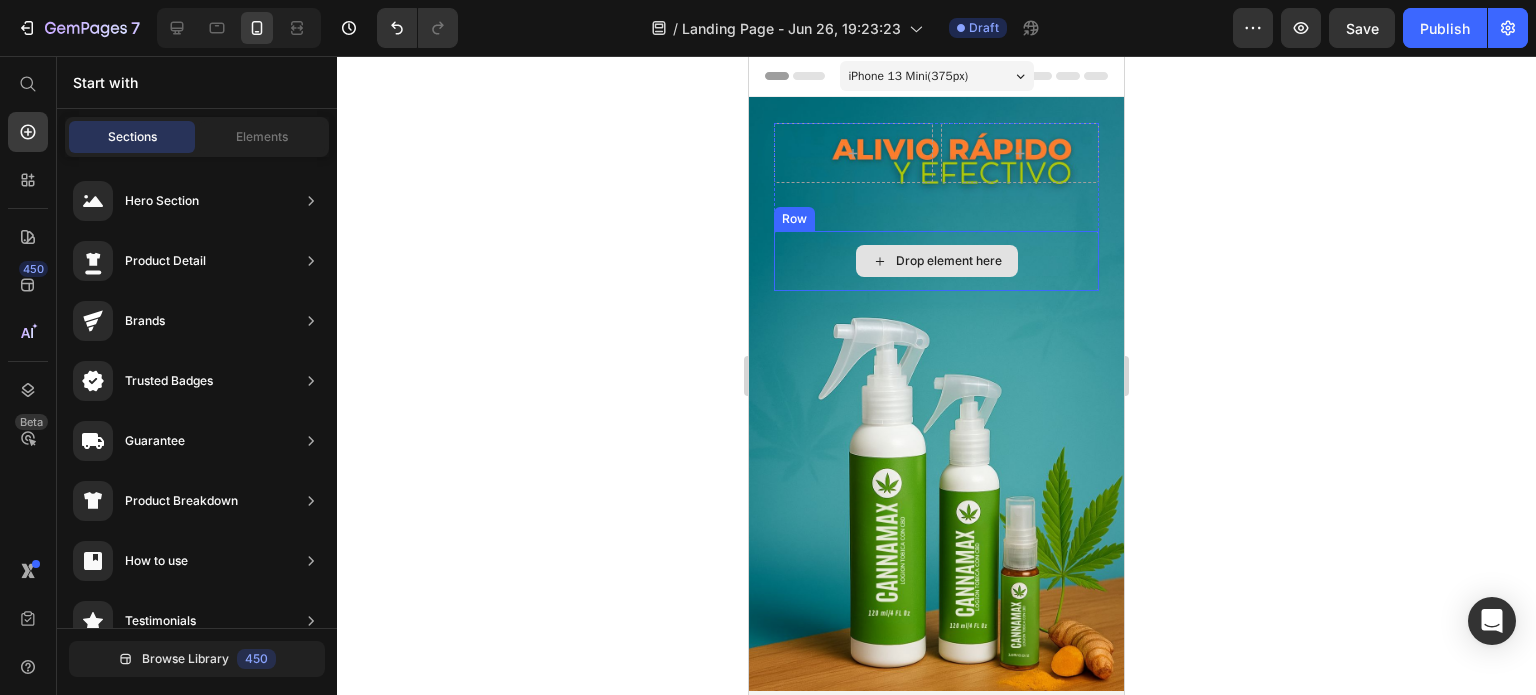 click on "Drop element here" at bounding box center [936, 261] 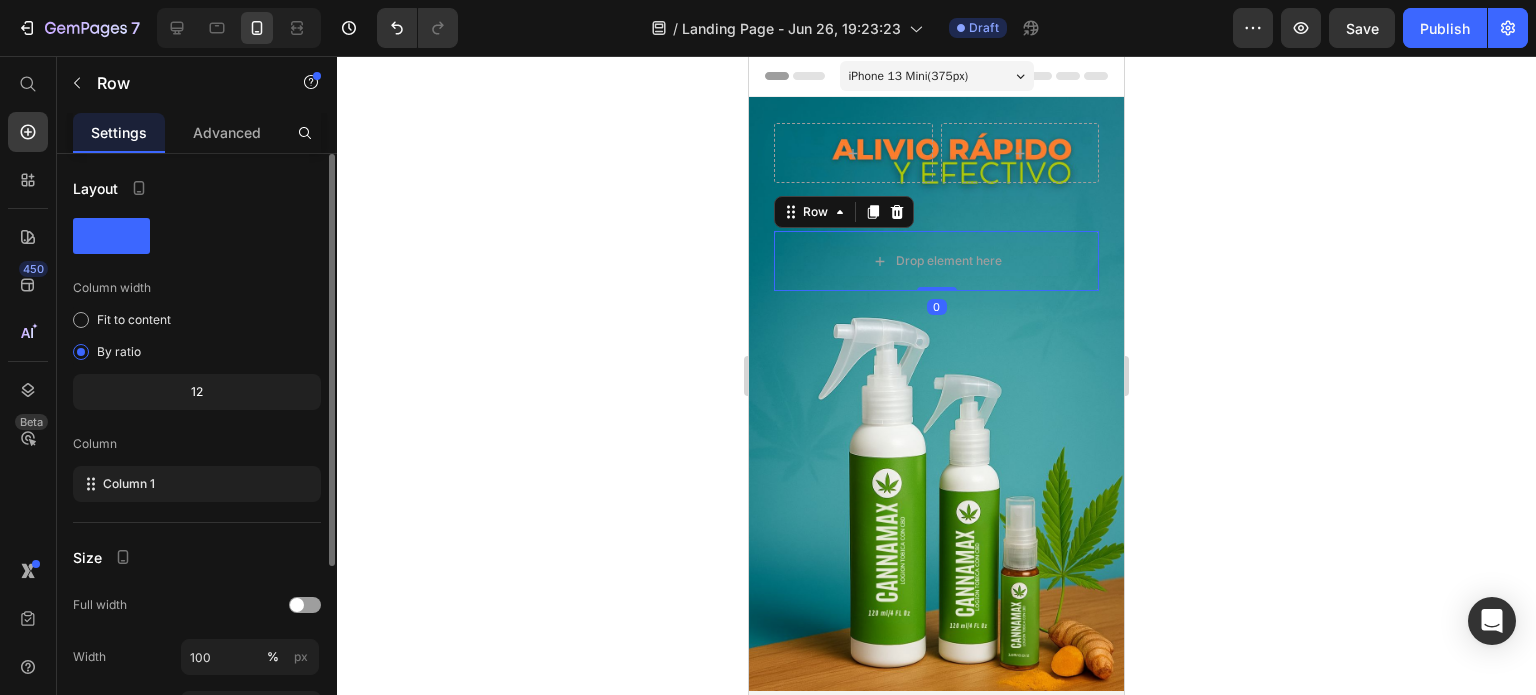 click 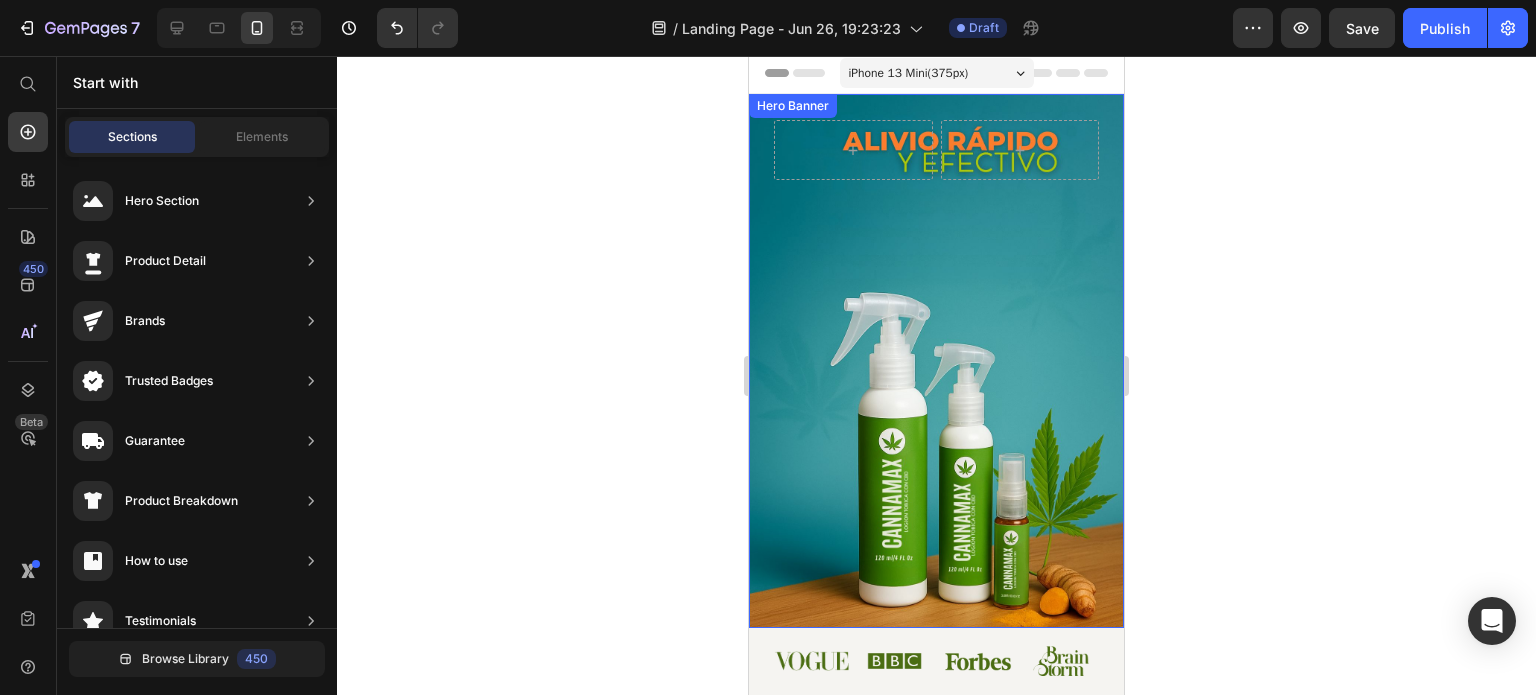 scroll, scrollTop: 0, scrollLeft: 0, axis: both 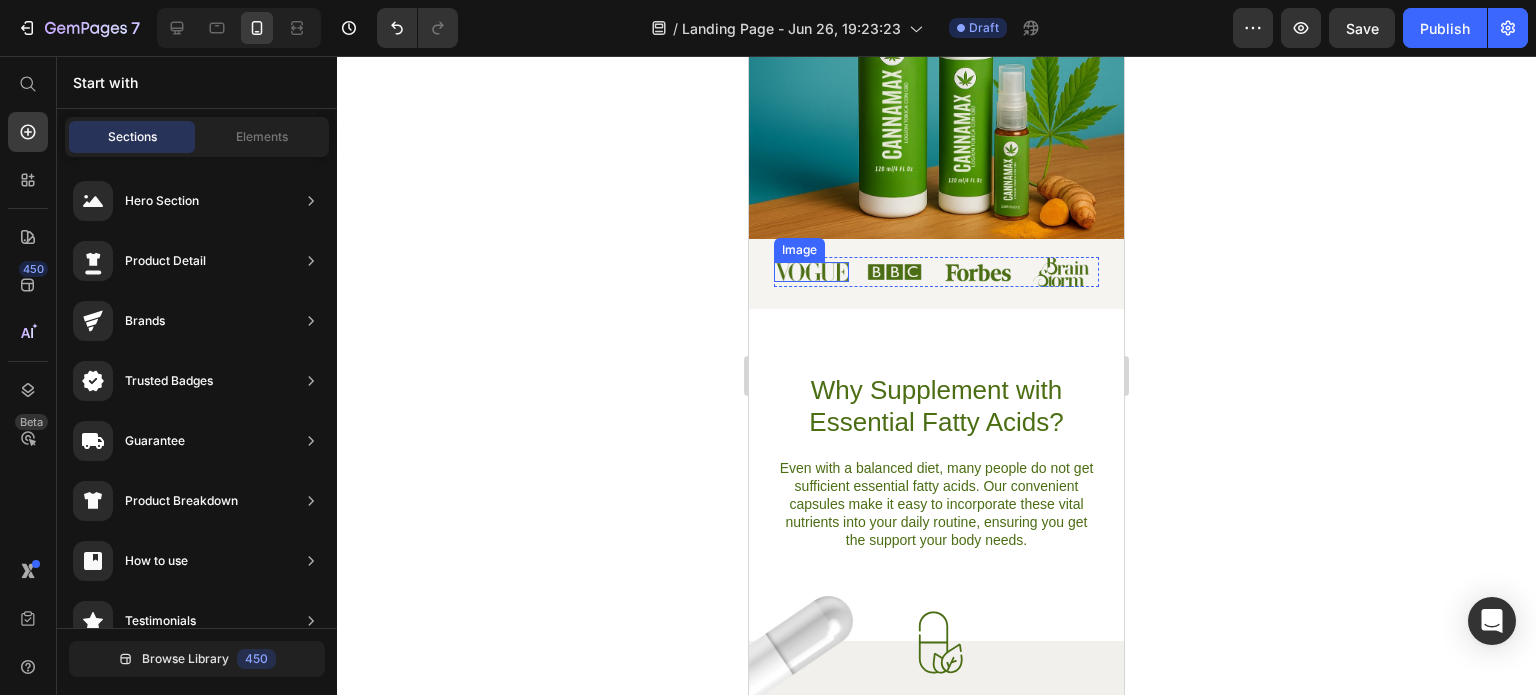 click at bounding box center [811, 272] 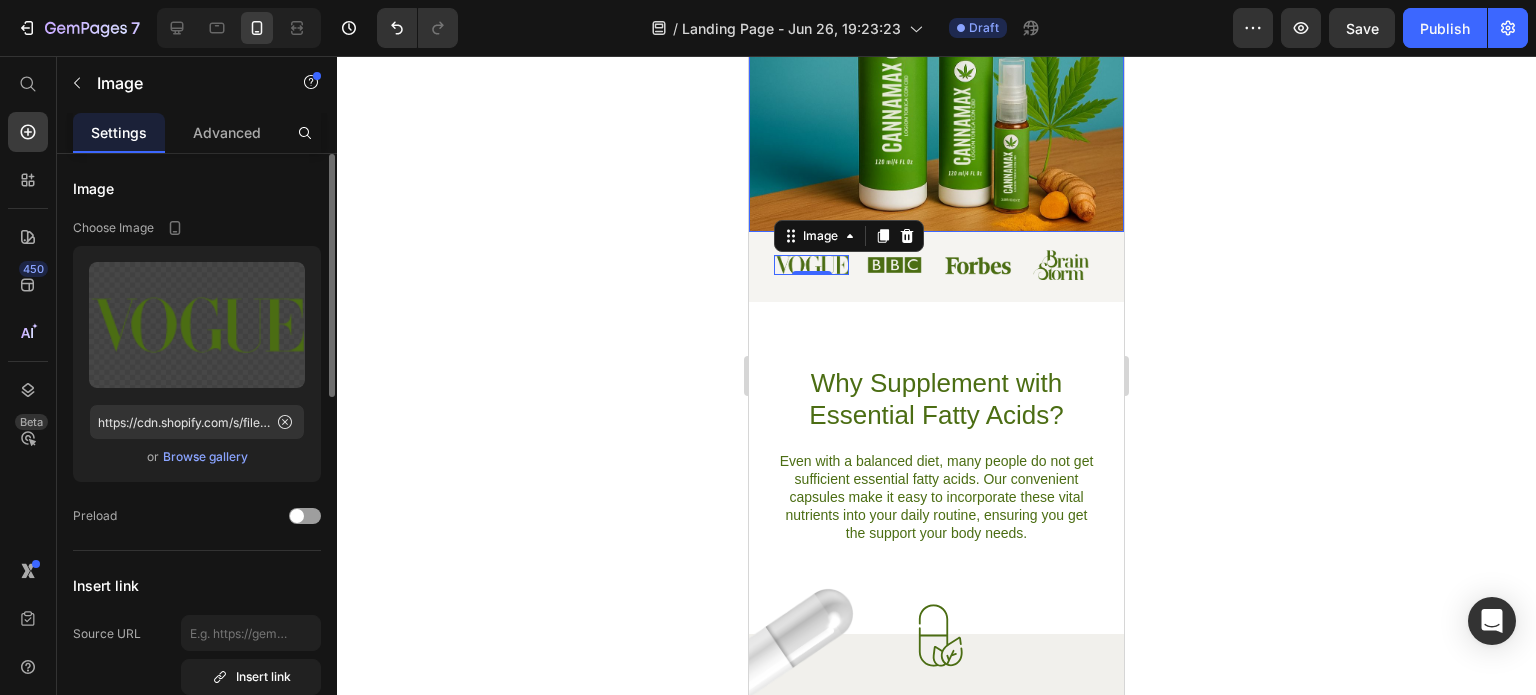 scroll, scrollTop: 400, scrollLeft: 0, axis: vertical 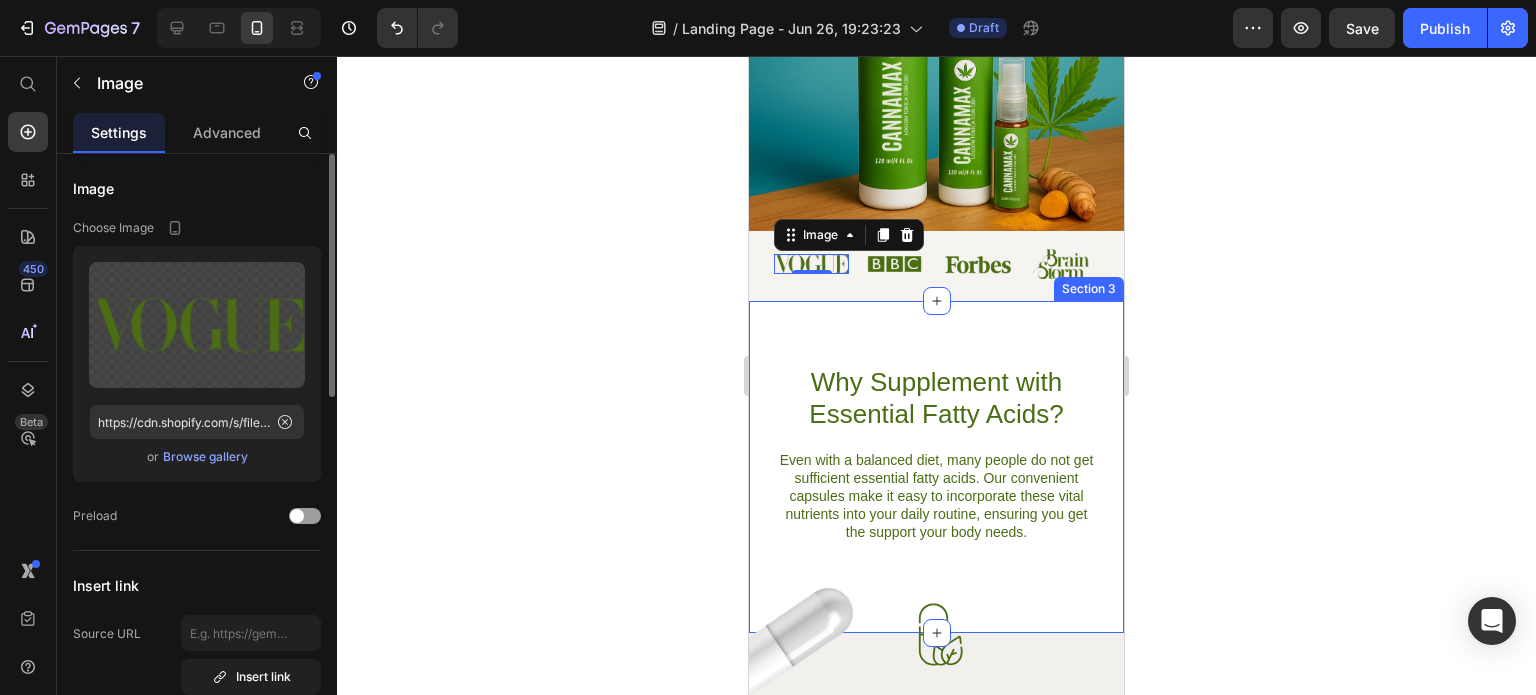 click on "Why Supplement with Essential Fatty Acids? Heading Even with a balanced diet, many people do not get sufficient essential fatty acids. Our convenient capsules make it easy to incorporate these vital nutrients into your daily routine, ensuring you get the support your body needs. Text Block Row Section 3" at bounding box center (936, 467) 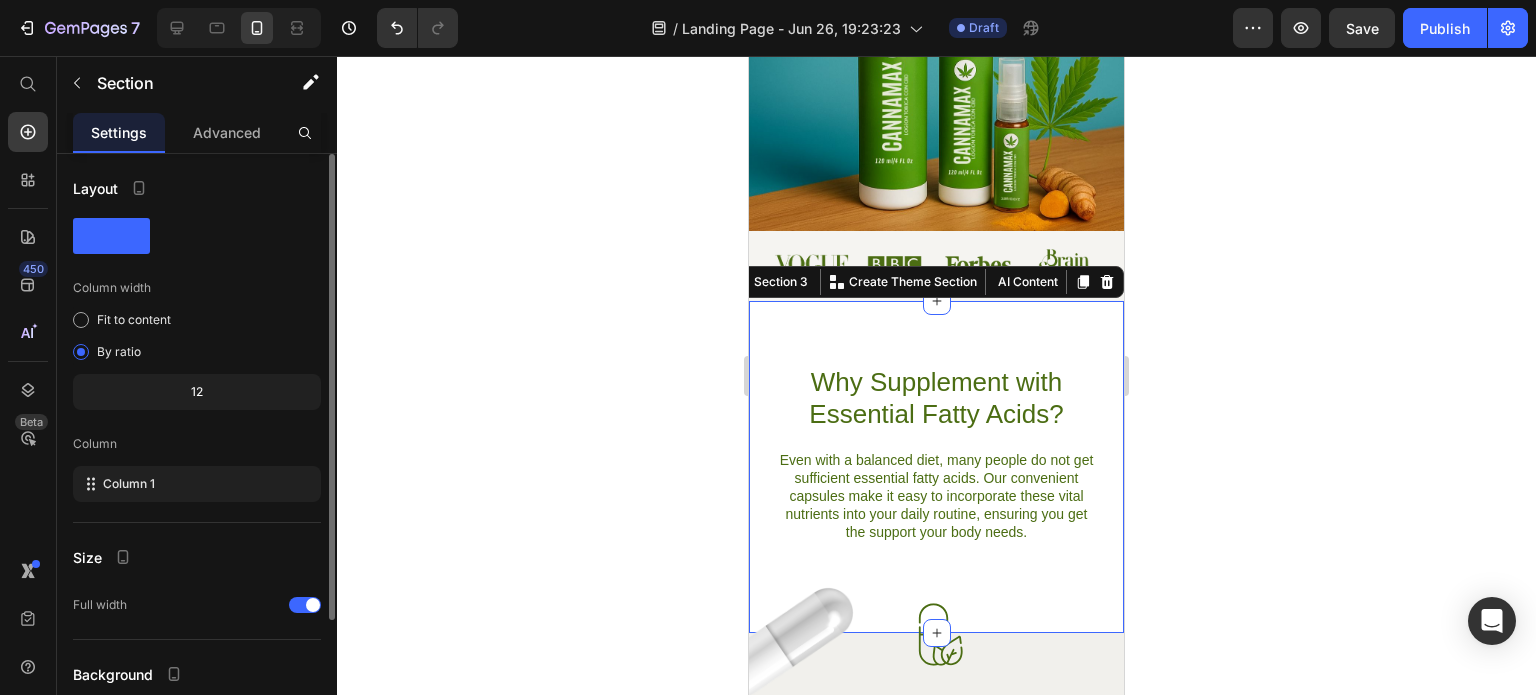 click on "12" 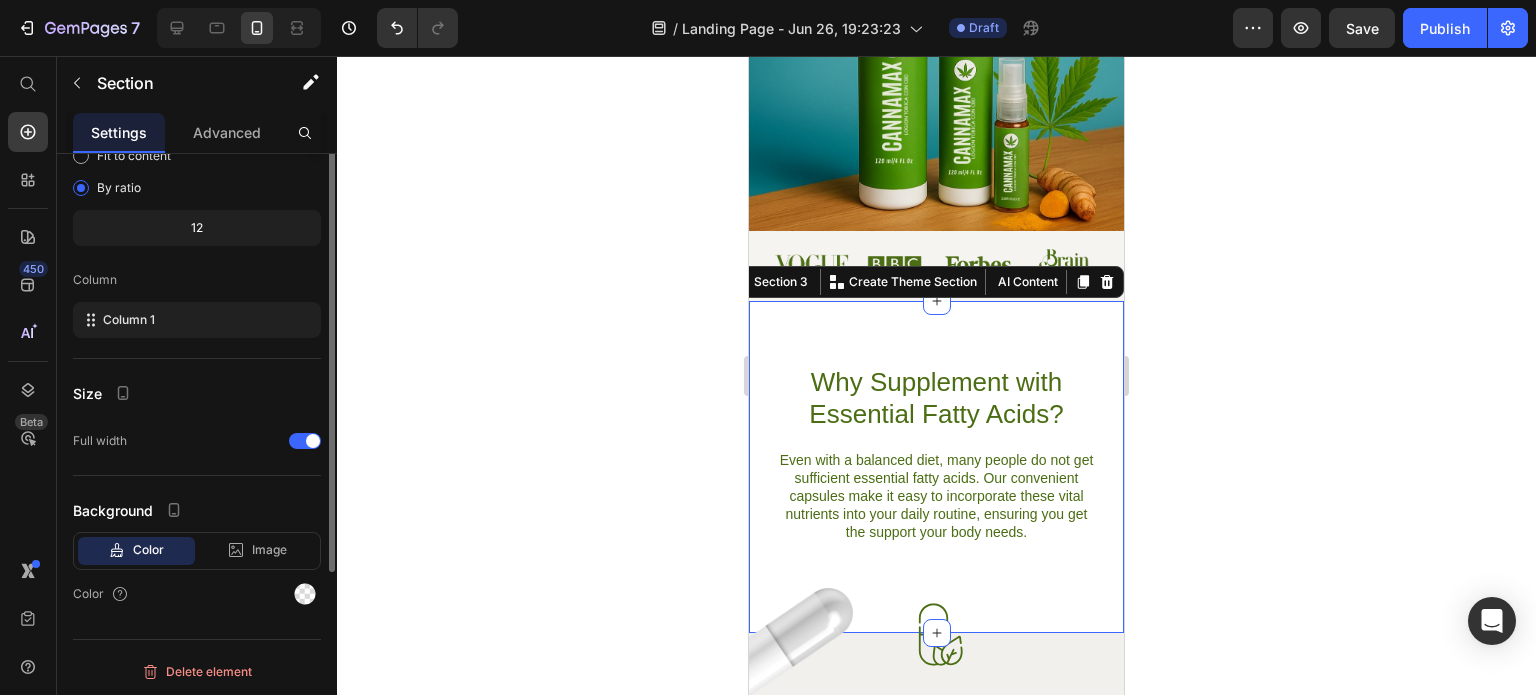 scroll, scrollTop: 0, scrollLeft: 0, axis: both 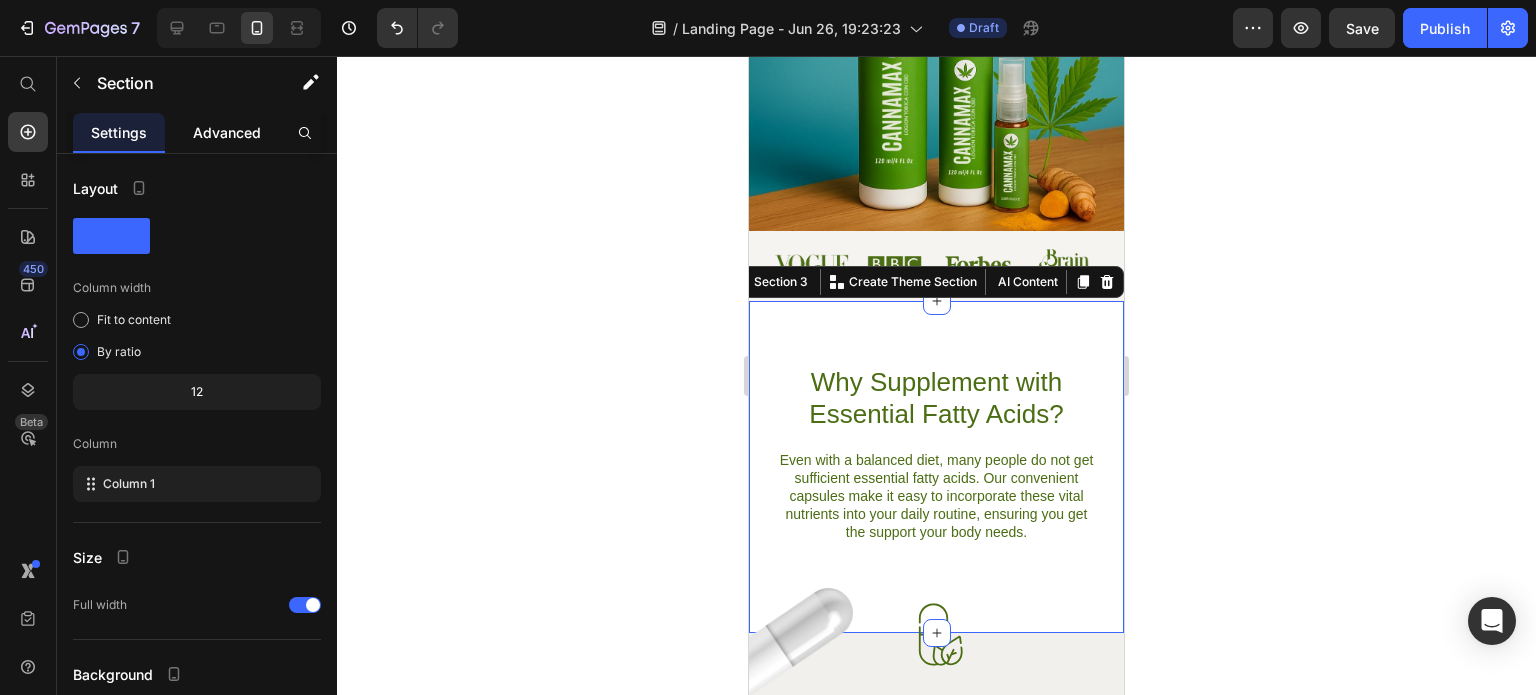 click on "Advanced" at bounding box center [227, 132] 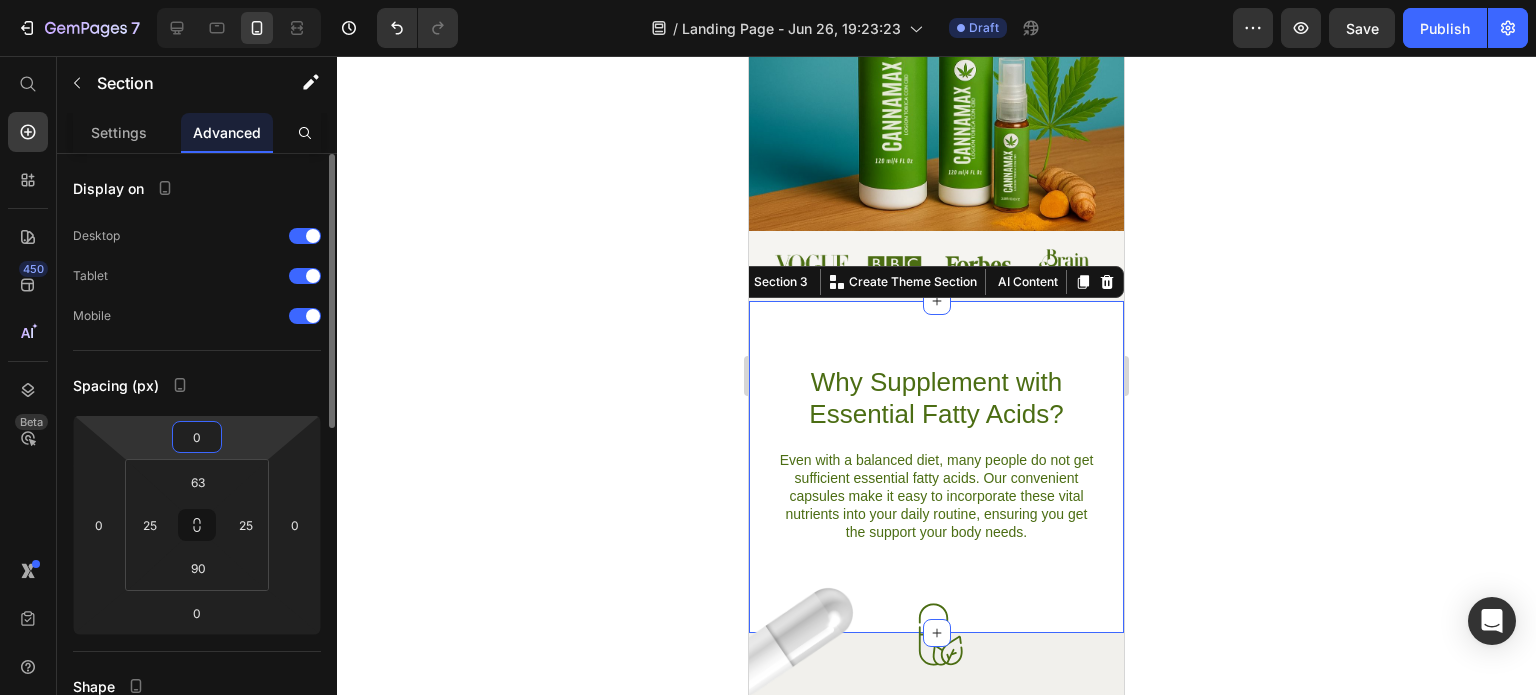 drag, startPoint x: 201, startPoint y: 439, endPoint x: 181, endPoint y: 440, distance: 20.024984 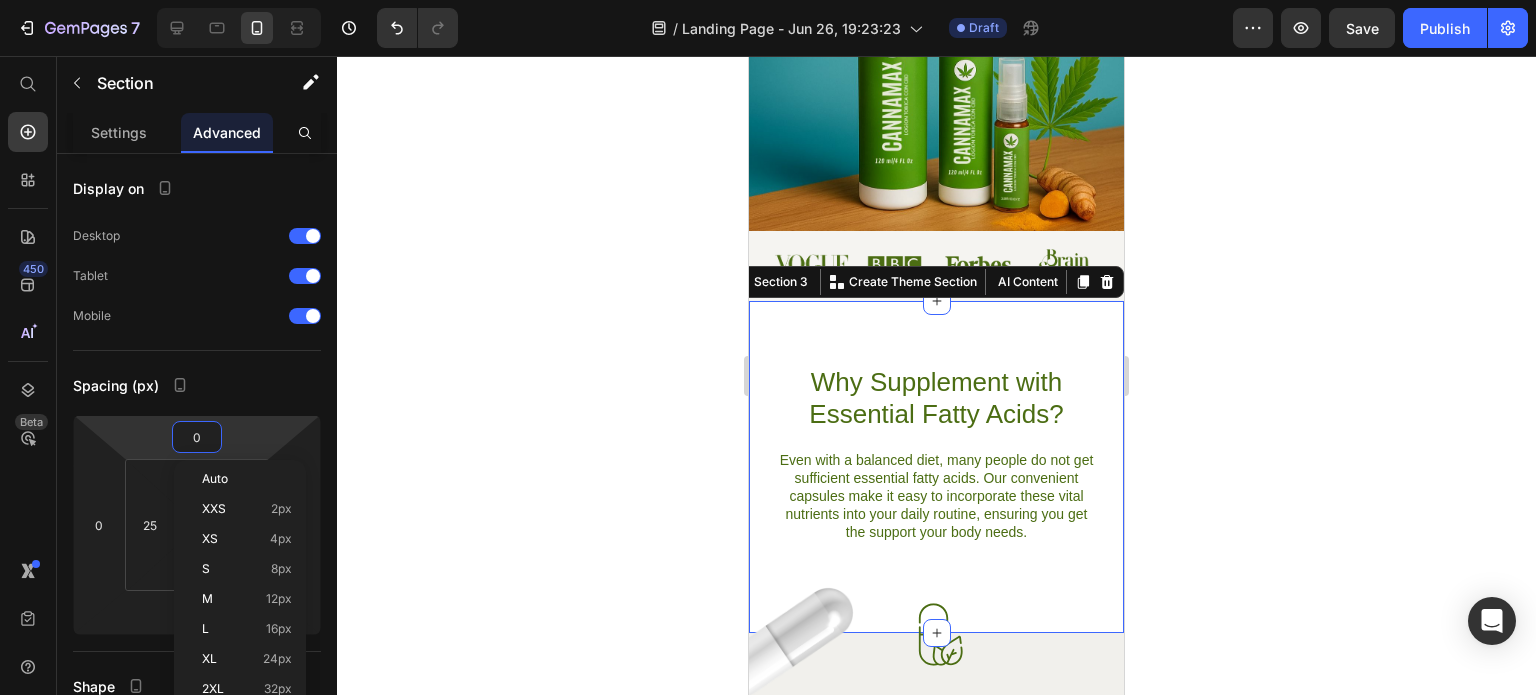 click 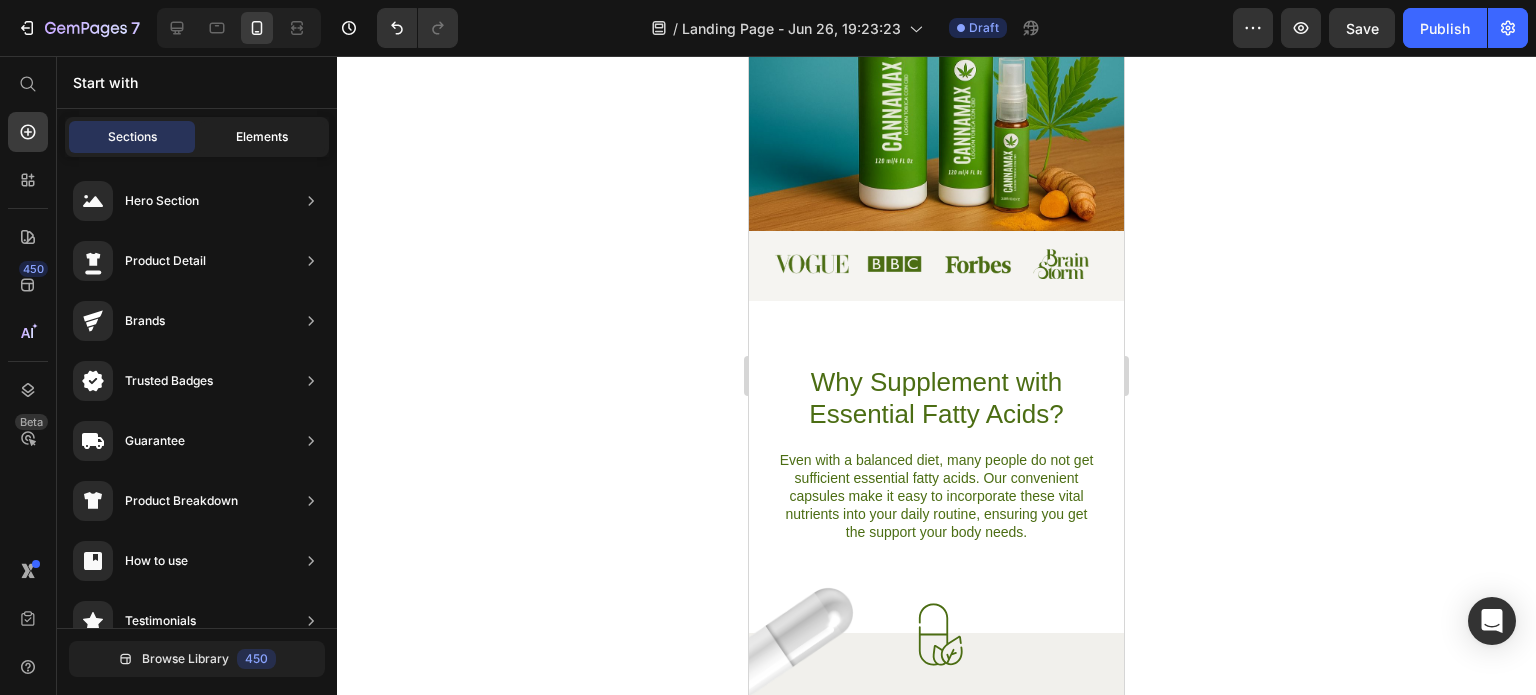 click on "Elements" at bounding box center (262, 137) 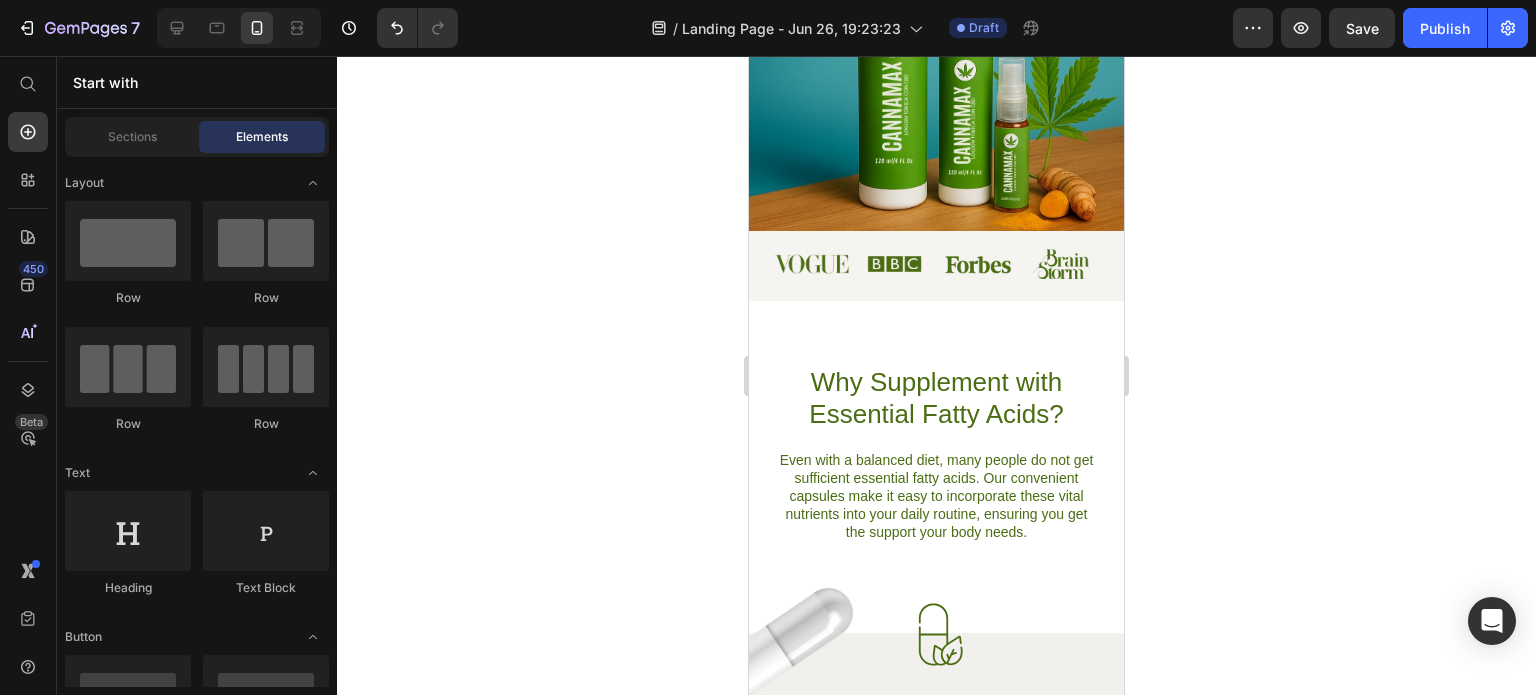 click 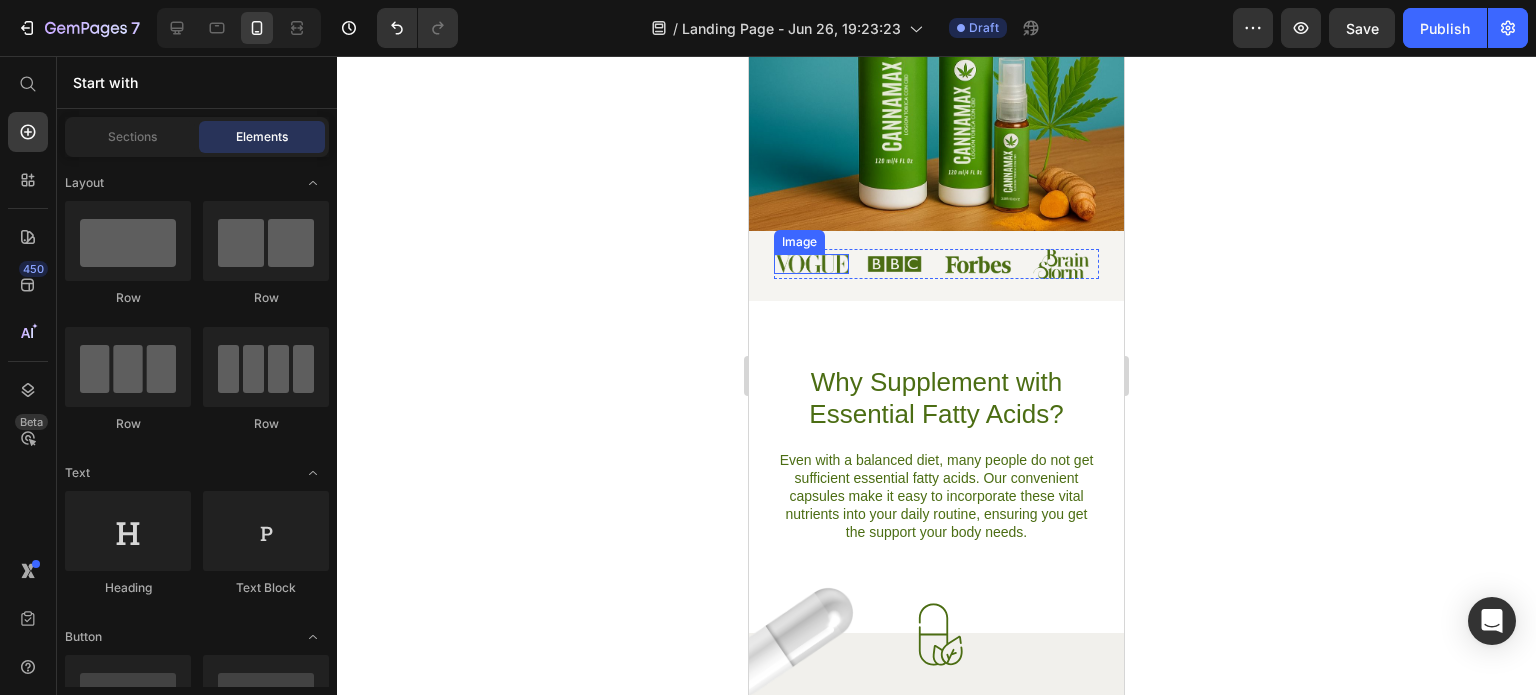 click at bounding box center [811, 264] 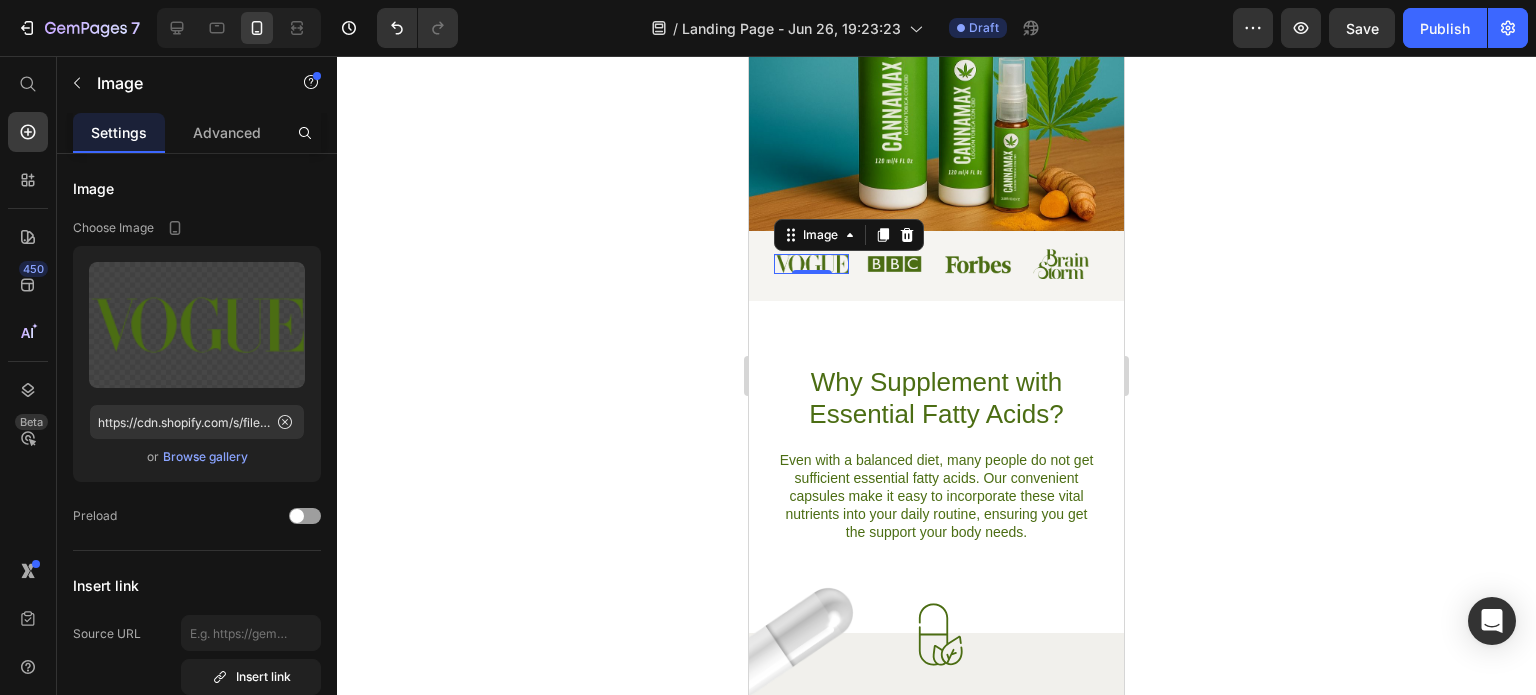 click 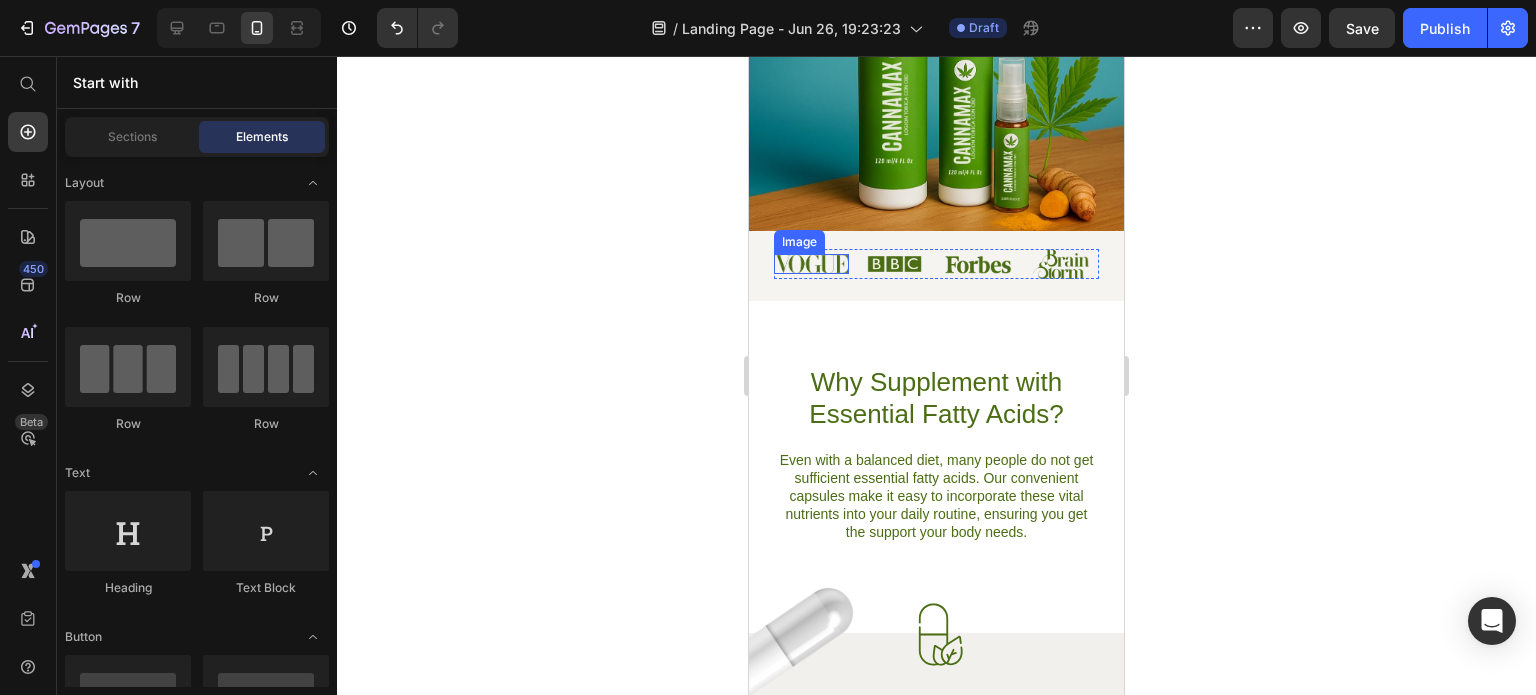 click at bounding box center [811, 264] 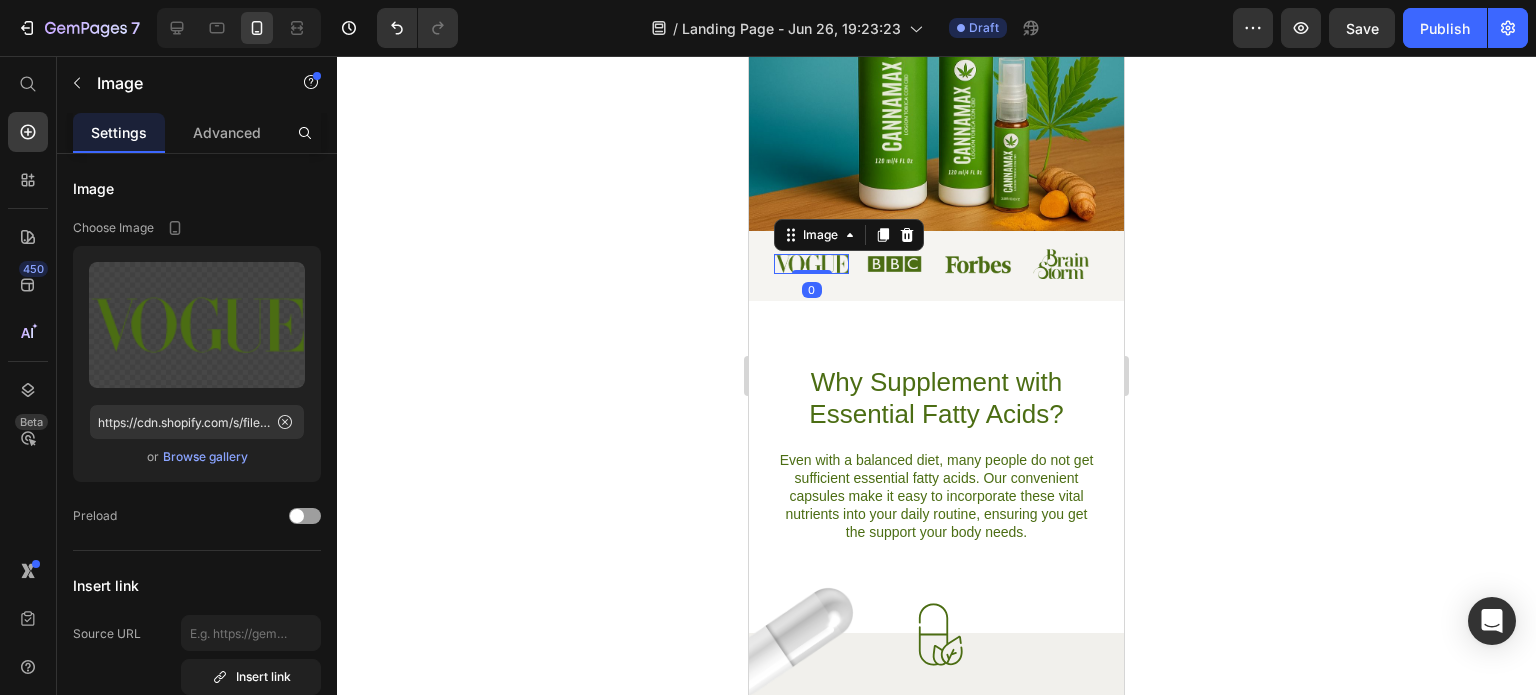 click 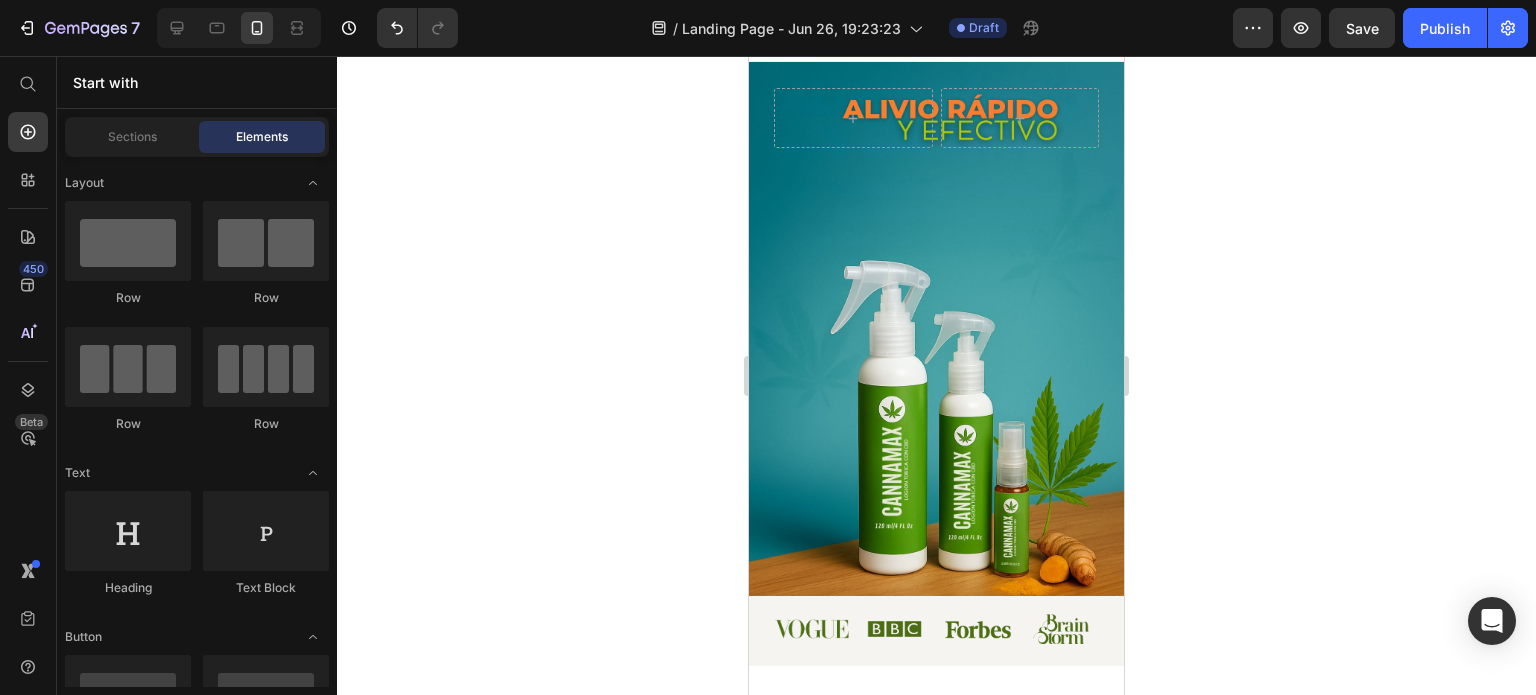 scroll, scrollTop: 0, scrollLeft: 0, axis: both 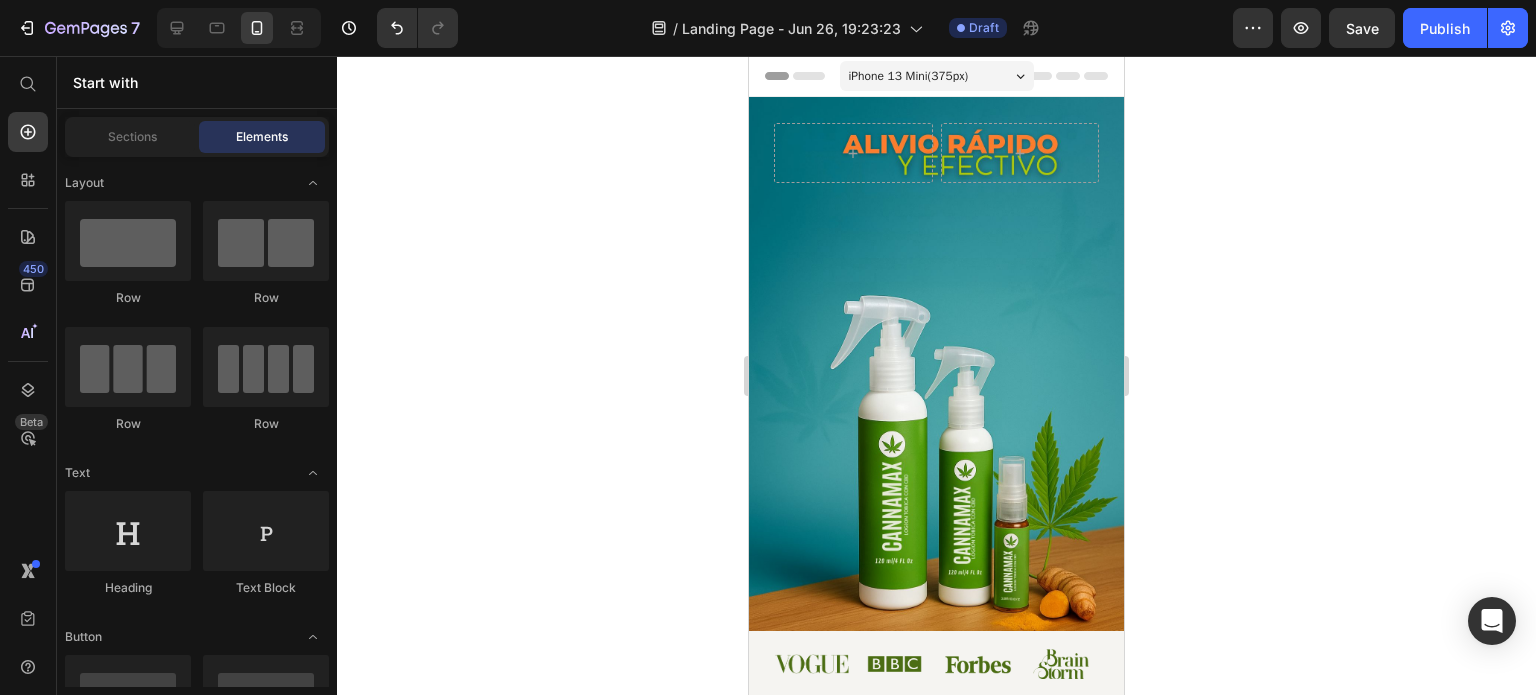 click on "Header" at bounding box center [806, 76] 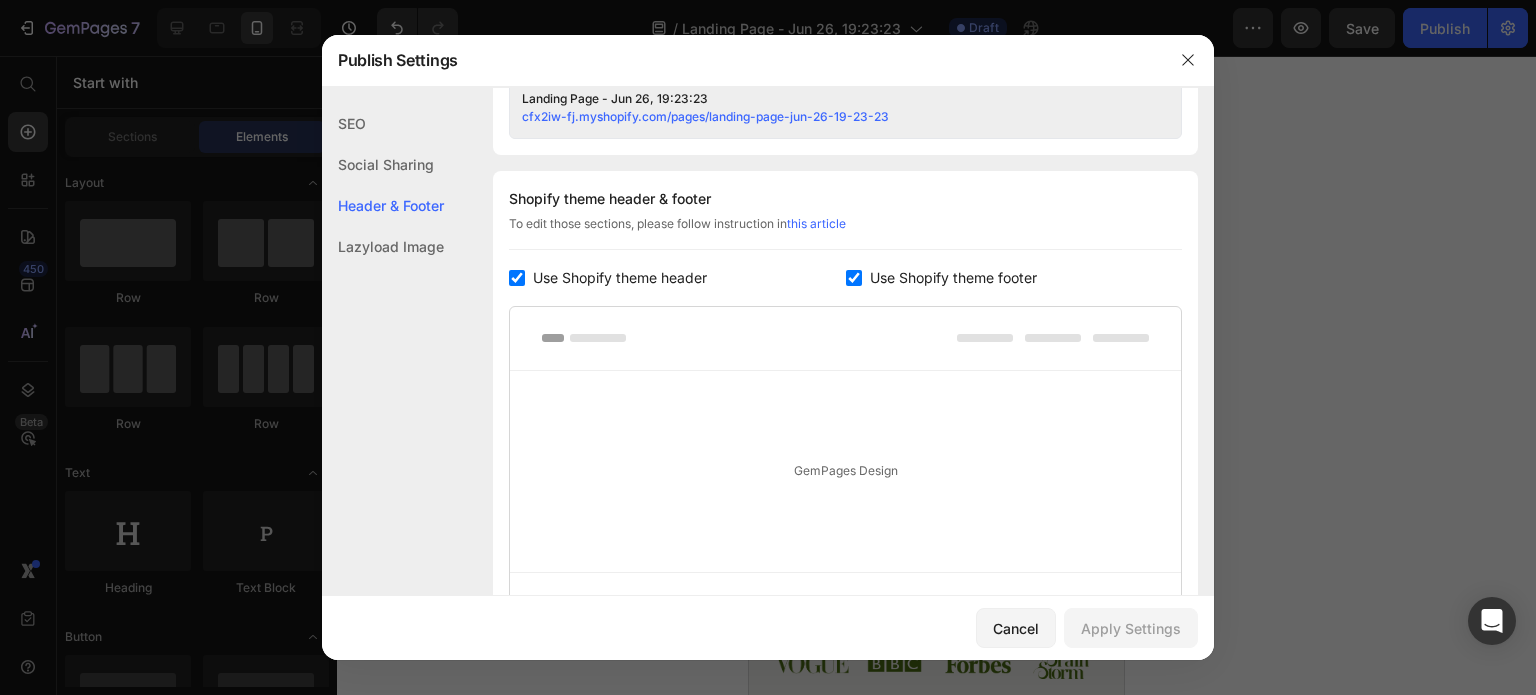 scroll, scrollTop: 936, scrollLeft: 0, axis: vertical 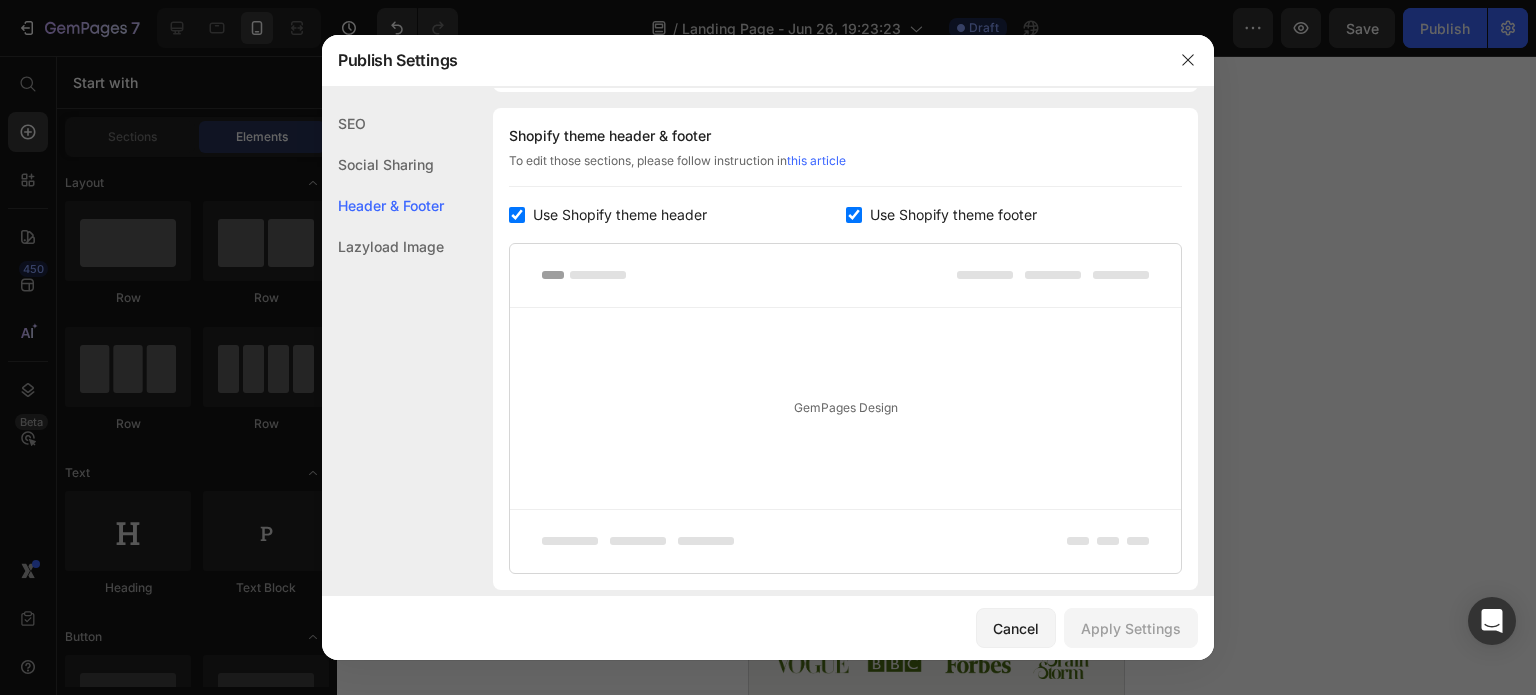 click 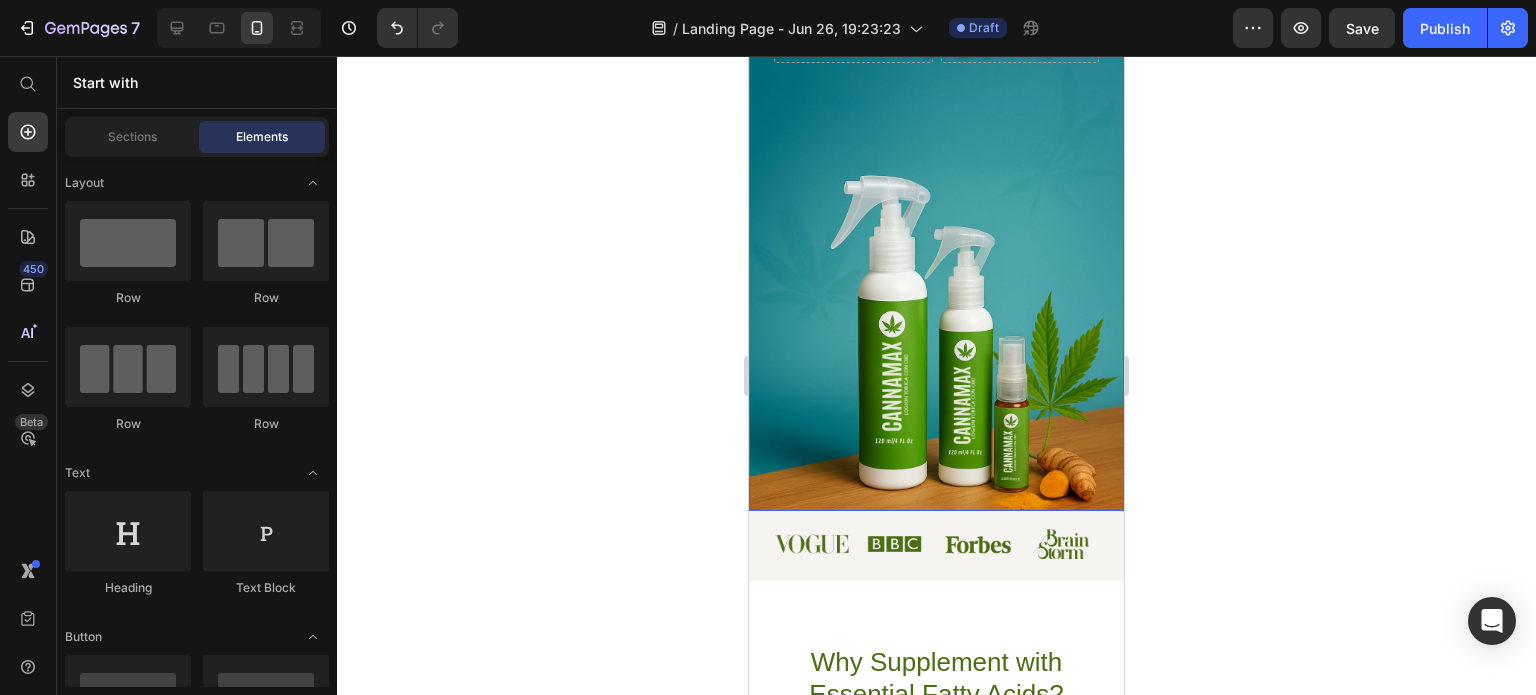 scroll, scrollTop: 0, scrollLeft: 0, axis: both 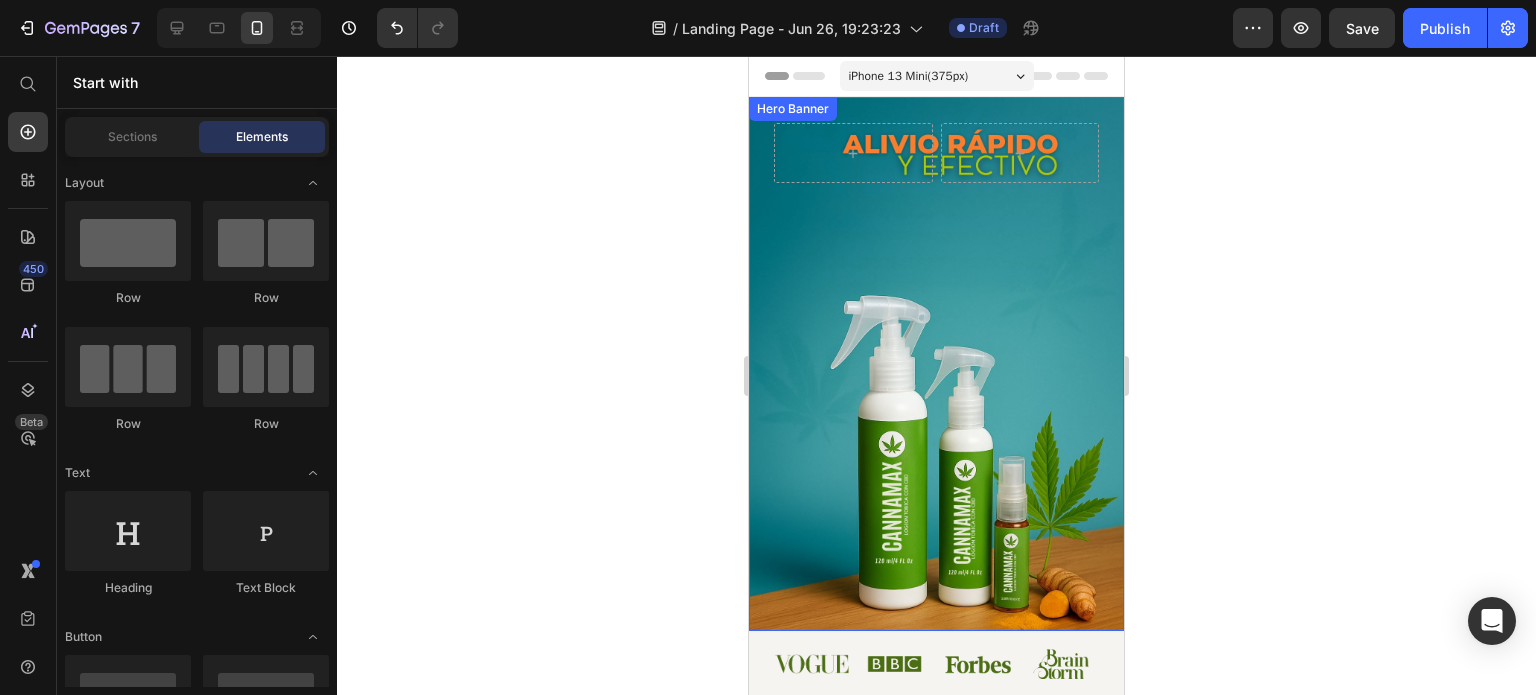 click on "Row Row" at bounding box center (936, 364) 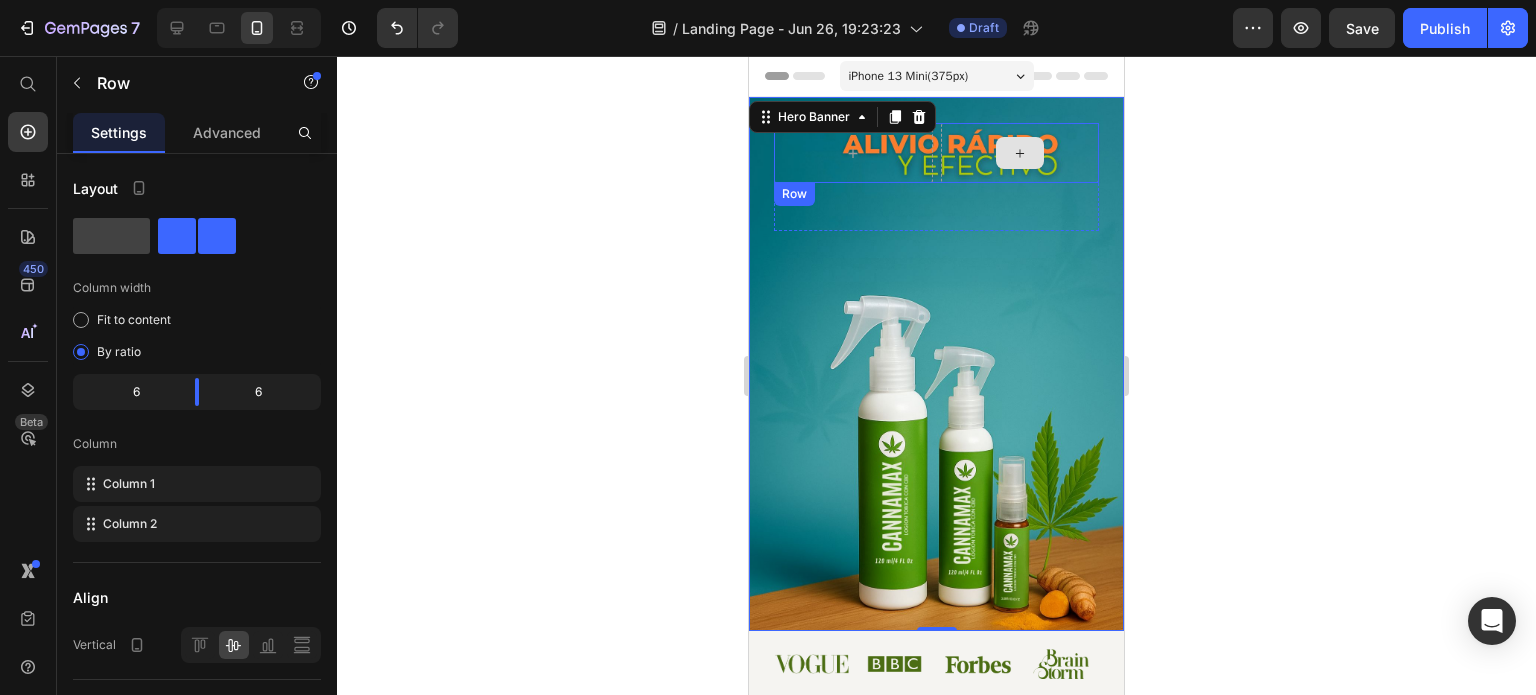 click at bounding box center (1020, 153) 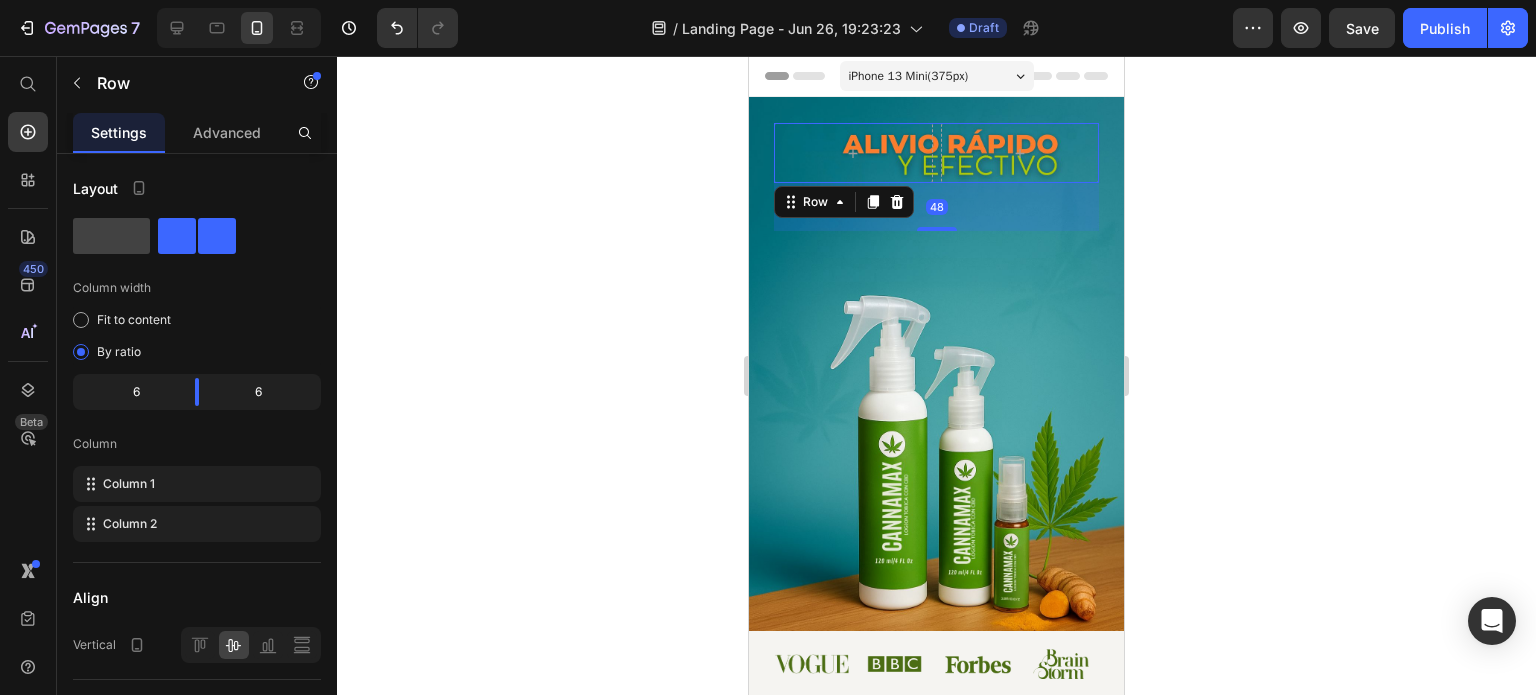 click 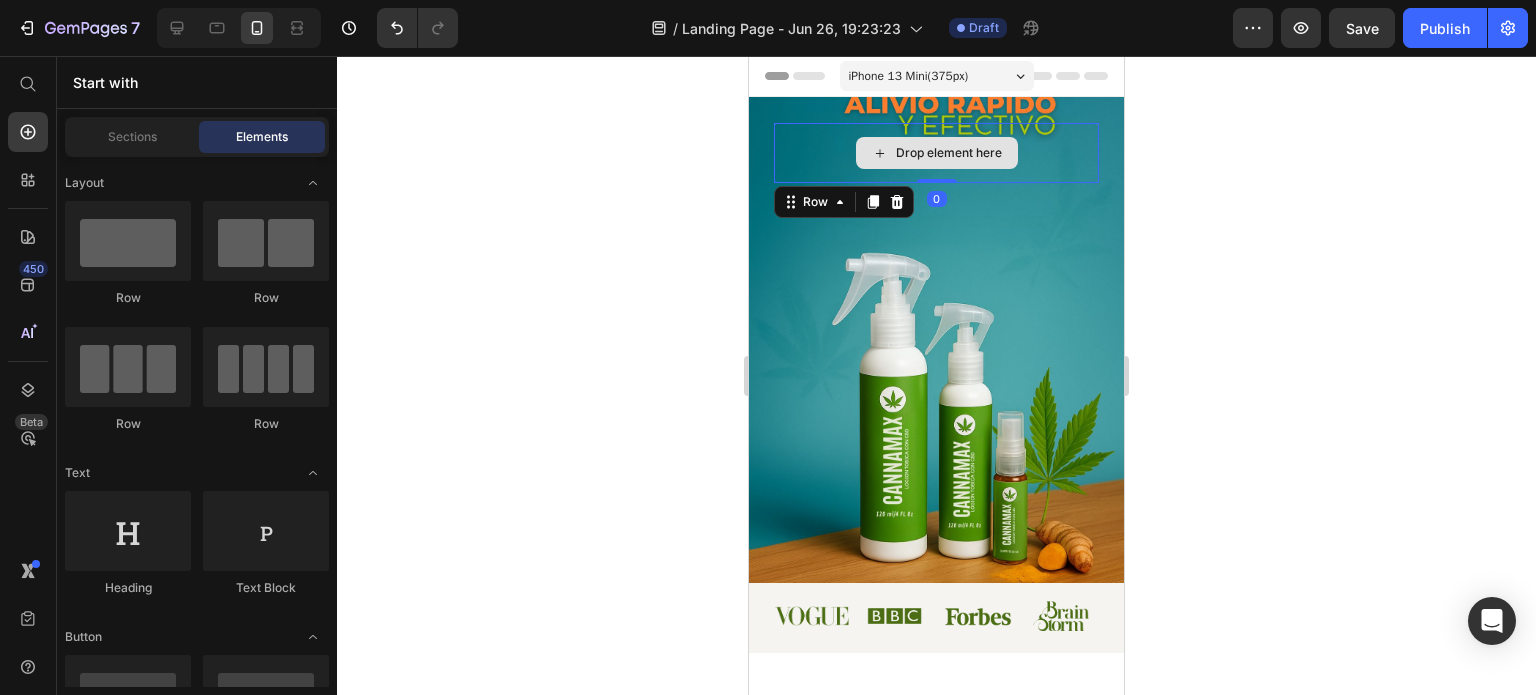click on "Drop element here" at bounding box center [936, 153] 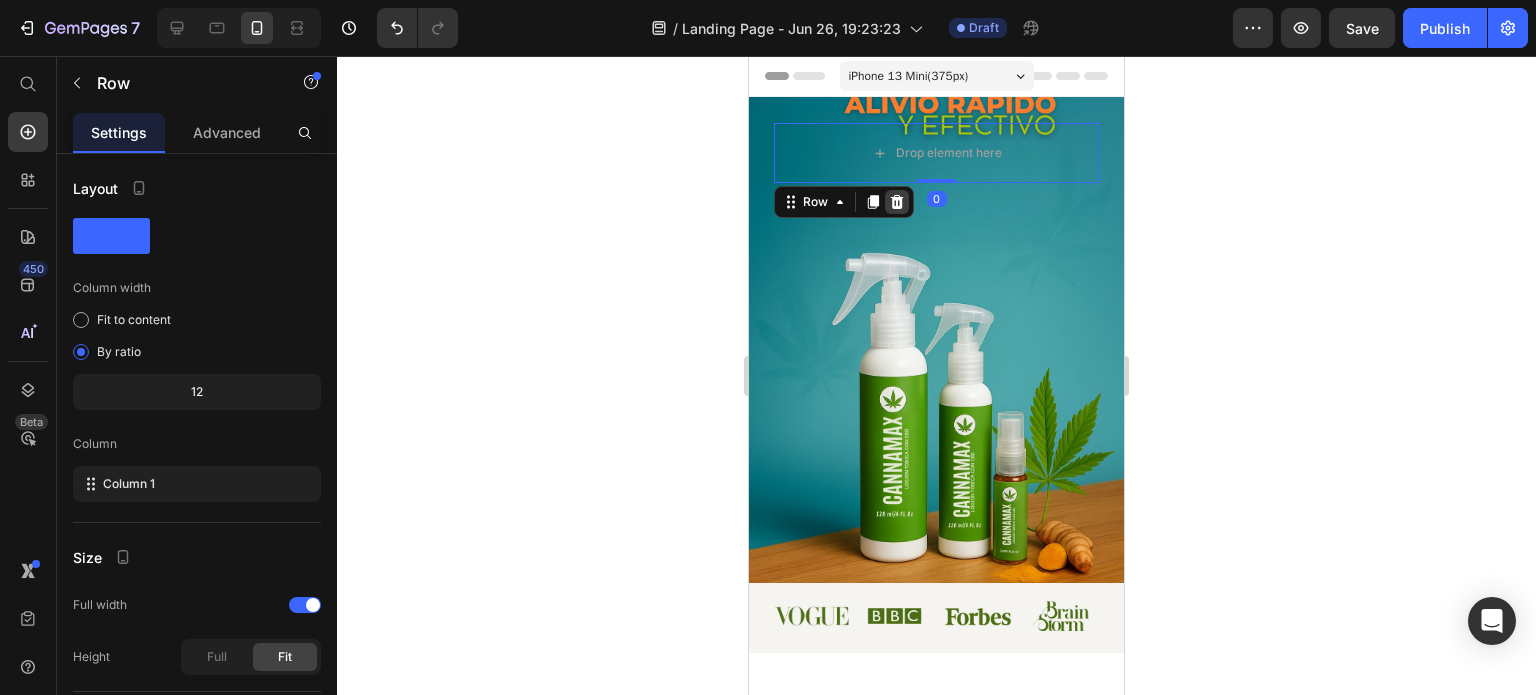 click 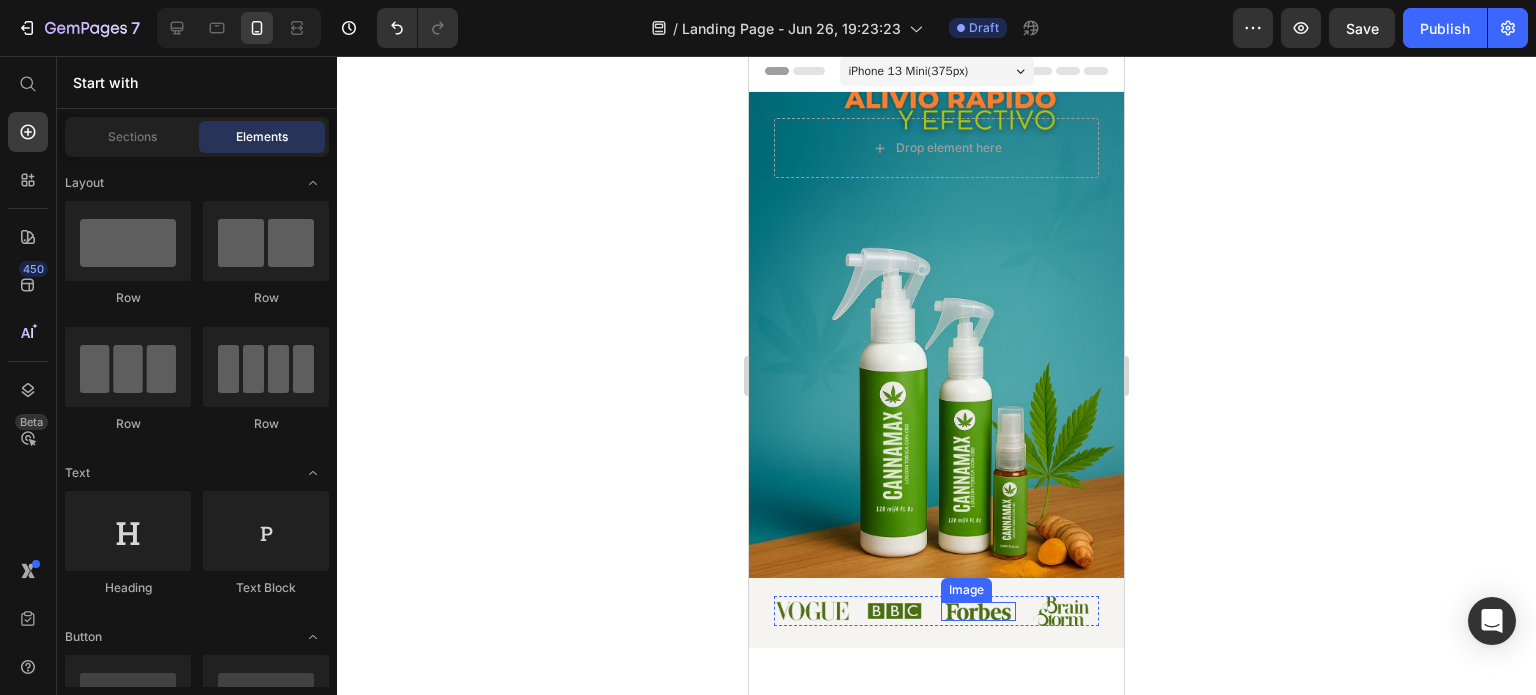 scroll, scrollTop: 0, scrollLeft: 0, axis: both 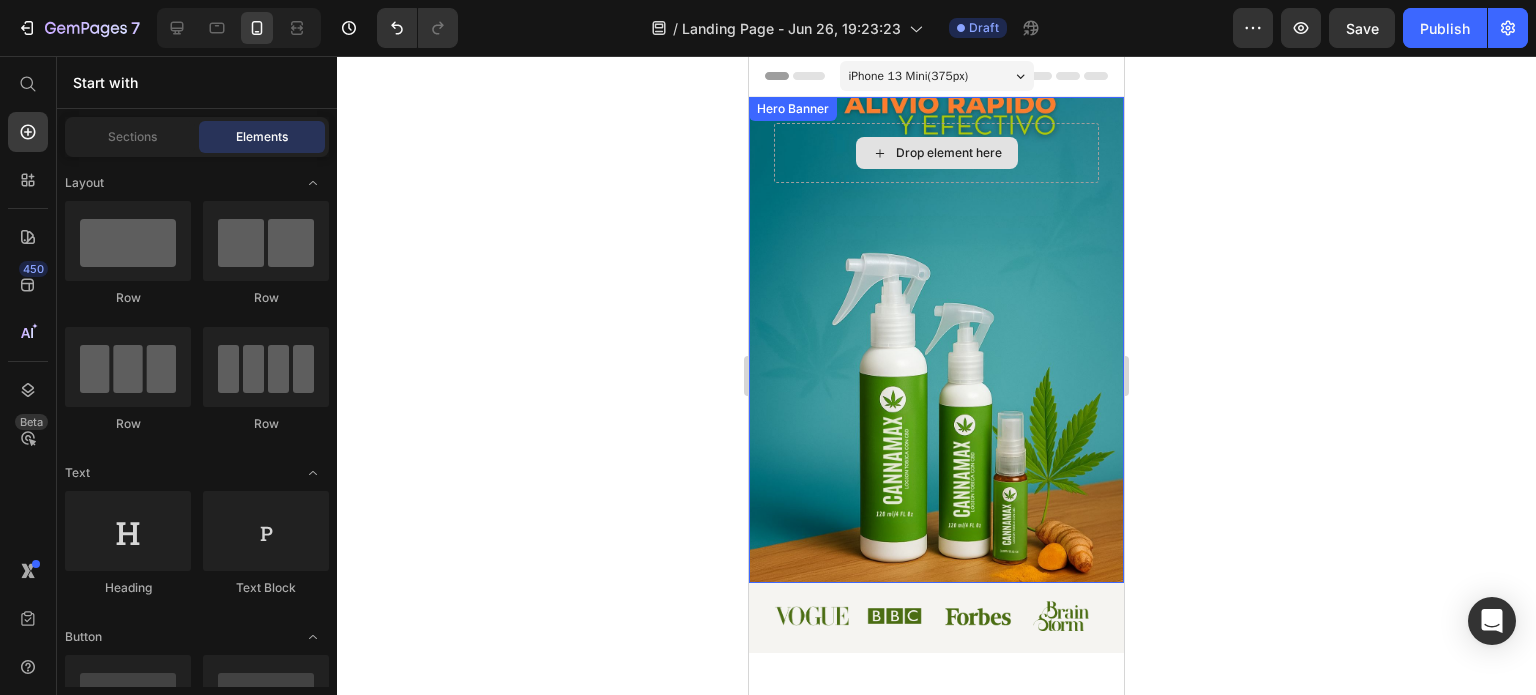 click on "Drop element here" at bounding box center [936, 153] 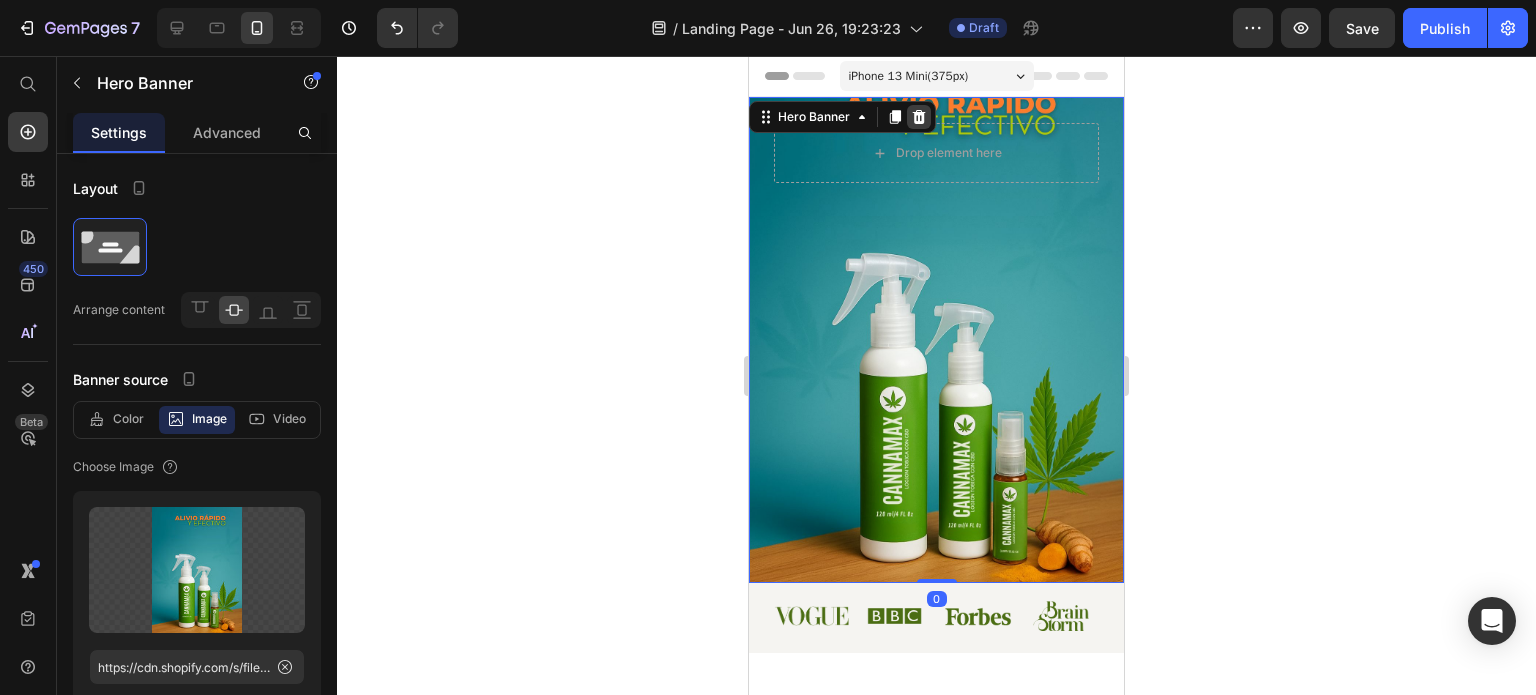 click 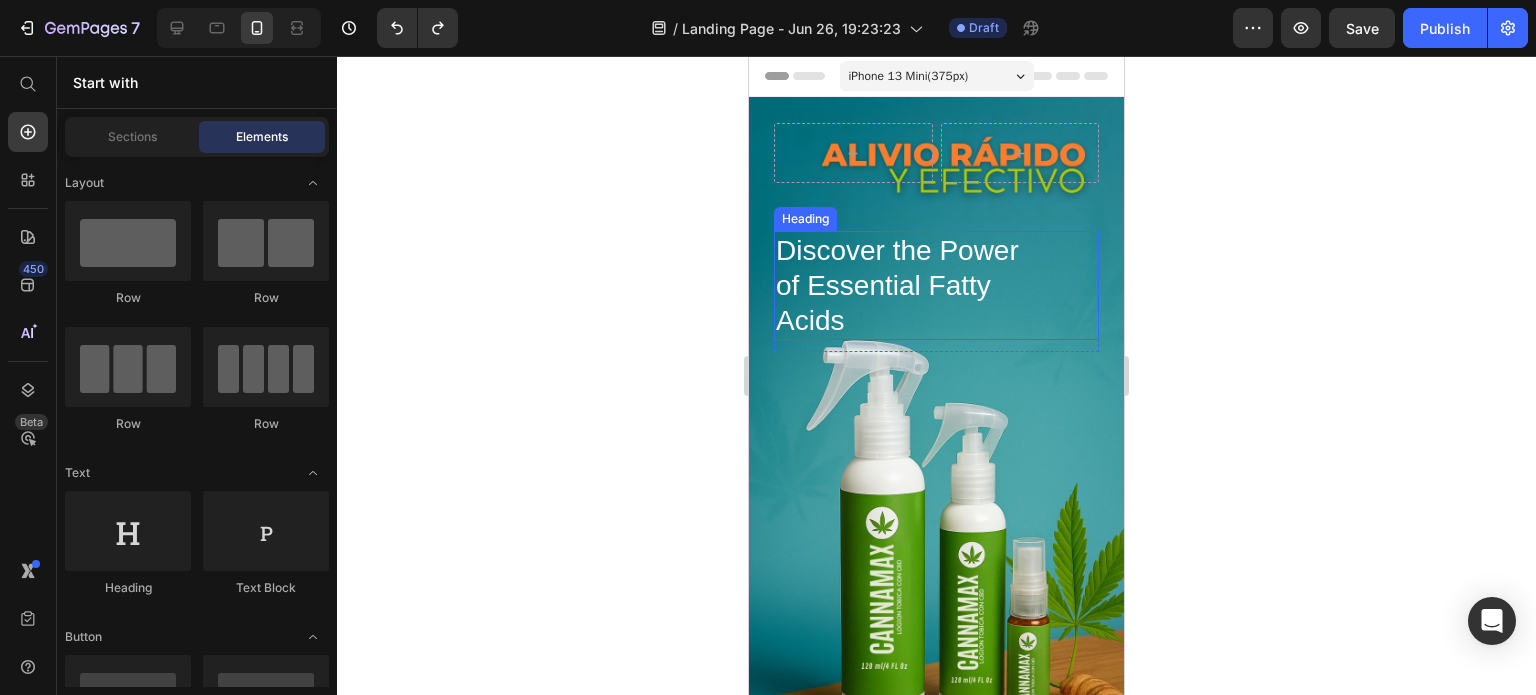 click on "Discover the Power of Essential Fatty Acids" at bounding box center [911, 285] 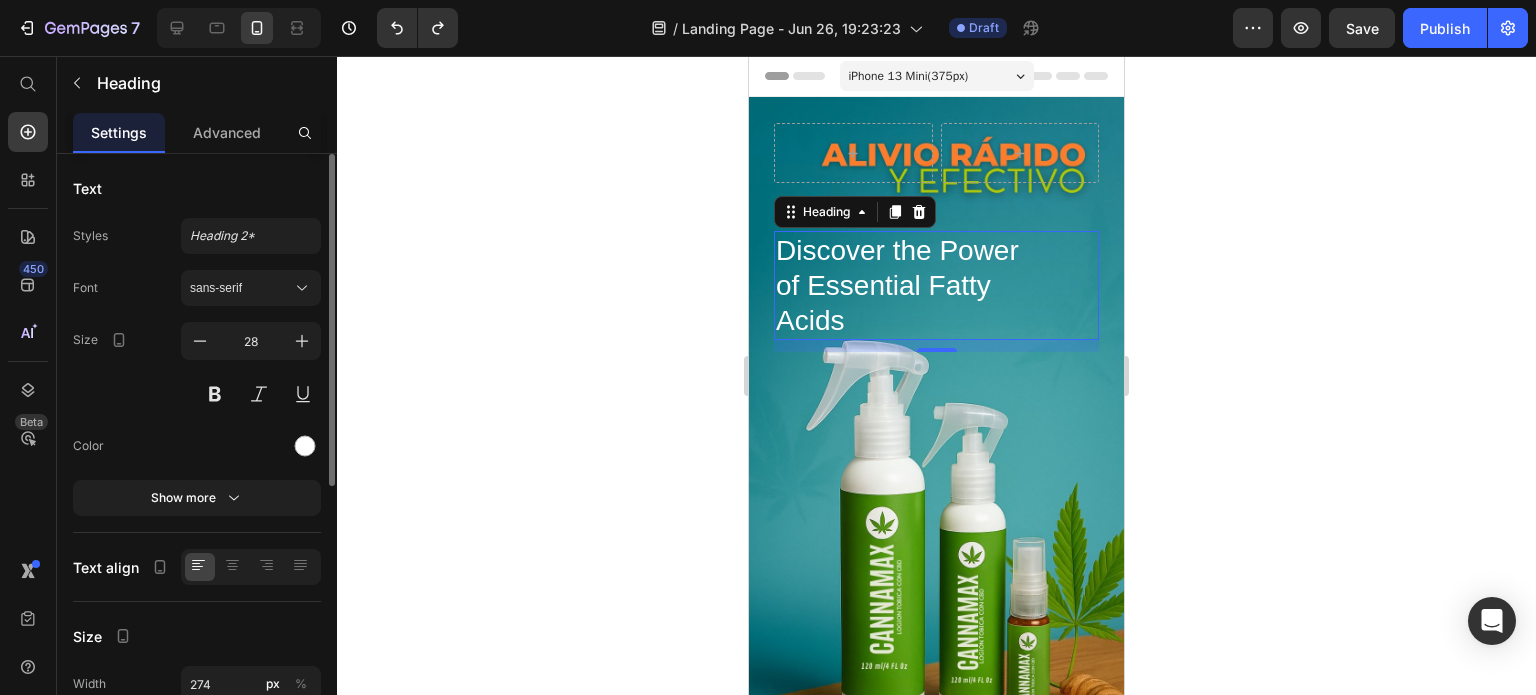 scroll, scrollTop: 476, scrollLeft: 0, axis: vertical 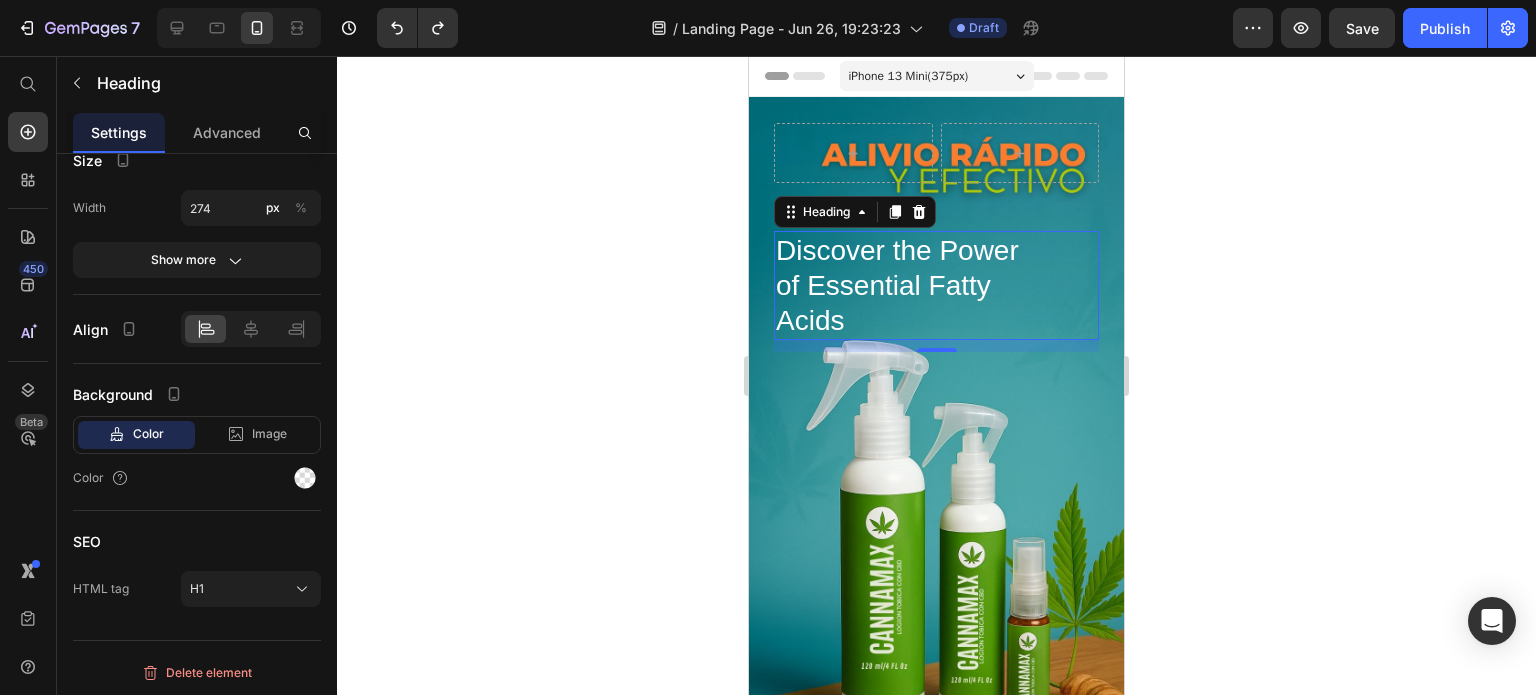 click on "Discover the Power of Essential Fatty Acids" at bounding box center [911, 285] 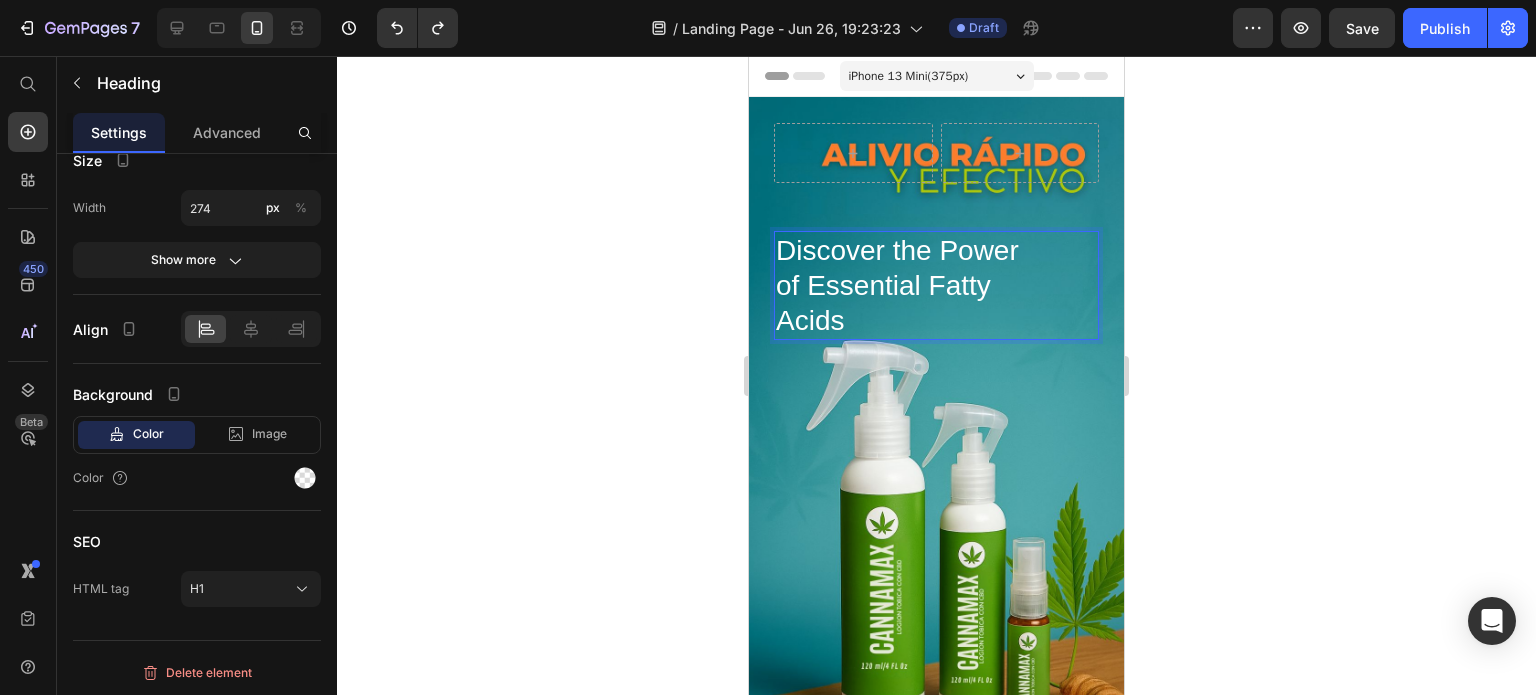 click on "Discover the Power of Essential Fatty Acids" at bounding box center (911, 285) 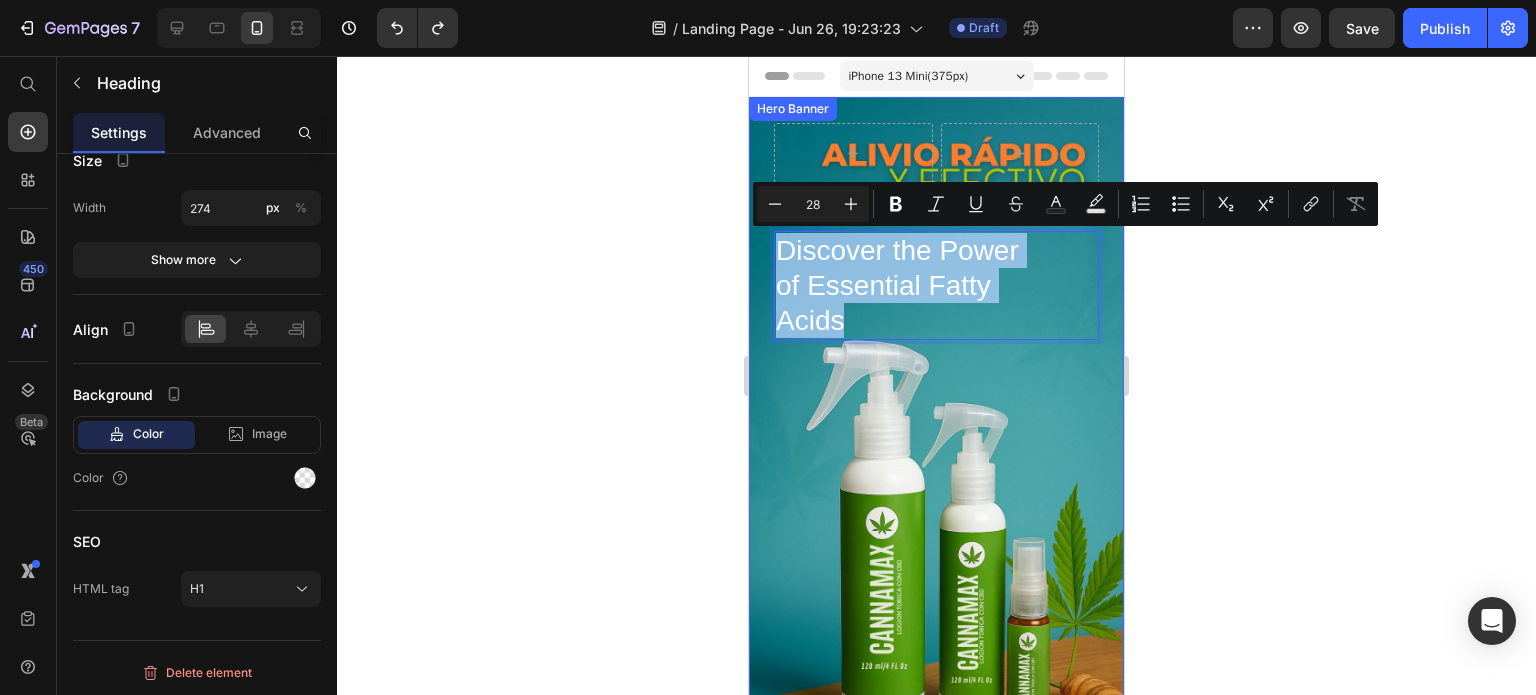 drag, startPoint x: 848, startPoint y: 319, endPoint x: 758, endPoint y: 244, distance: 117.15375 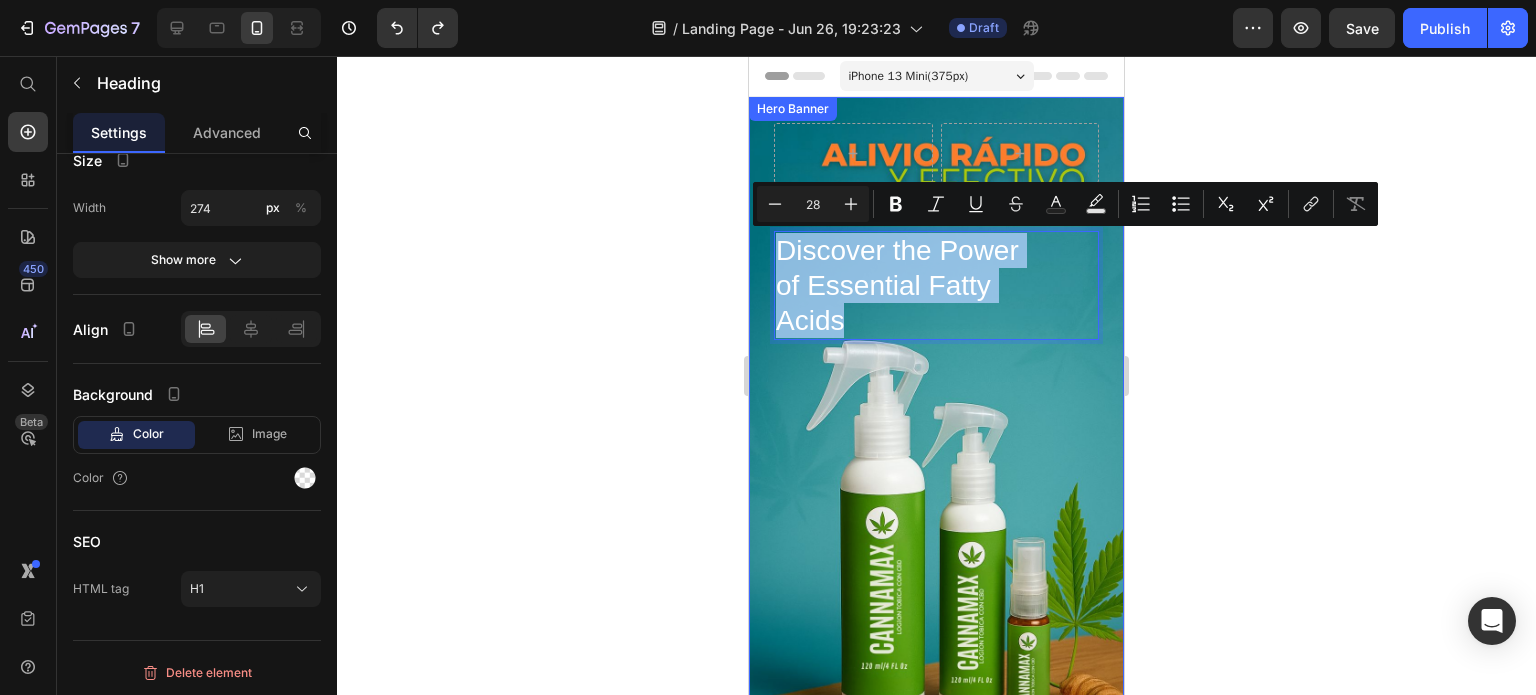 click on "Row Discover the Power of Essential Fatty Acids Heading   12 Row Row" at bounding box center (936, 424) 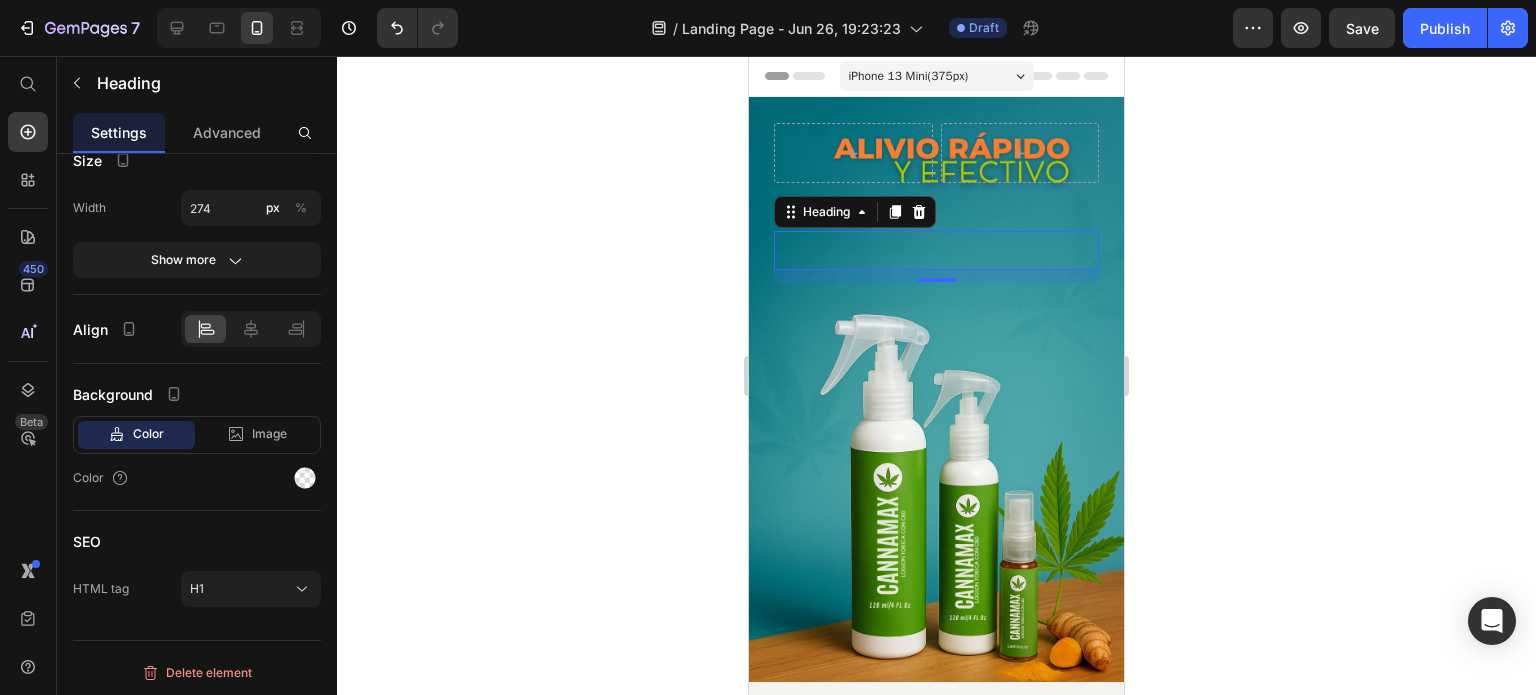 click 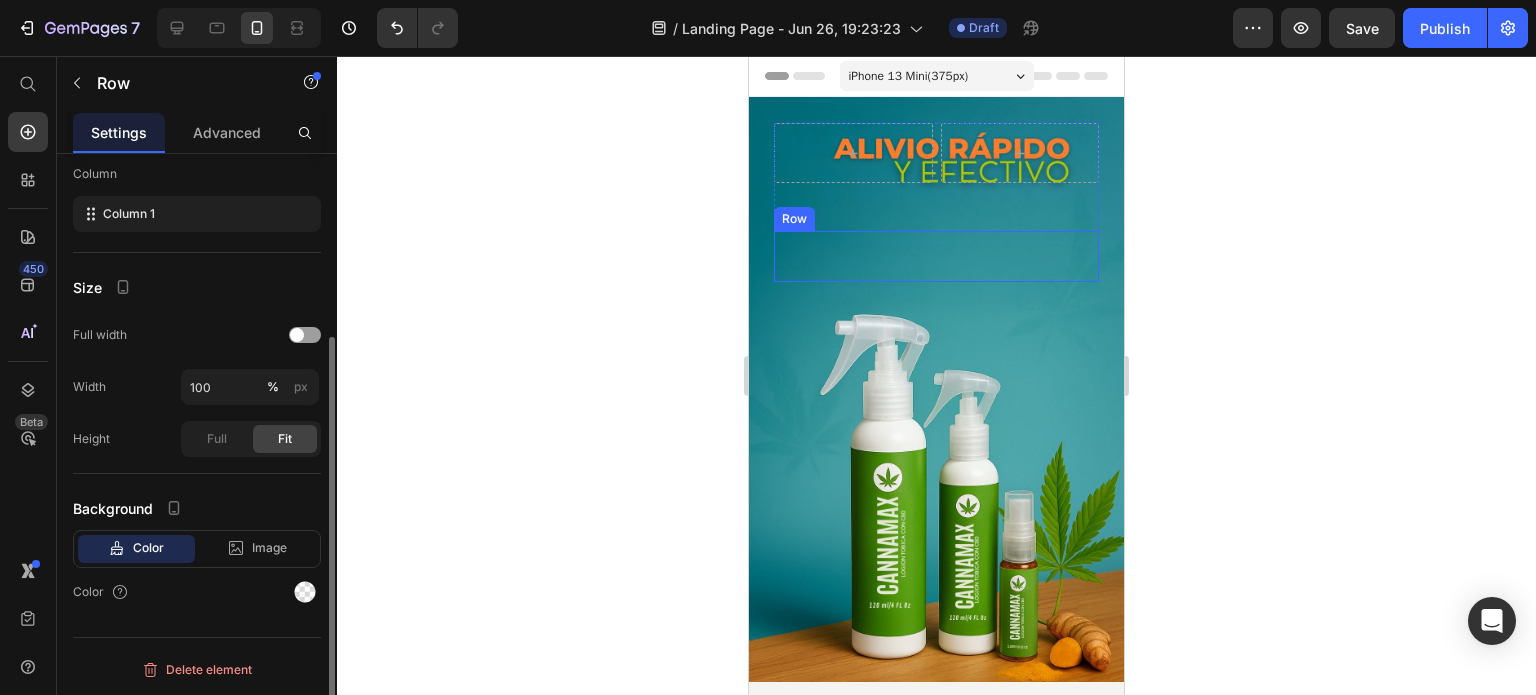 click on "Heading" at bounding box center [936, 256] 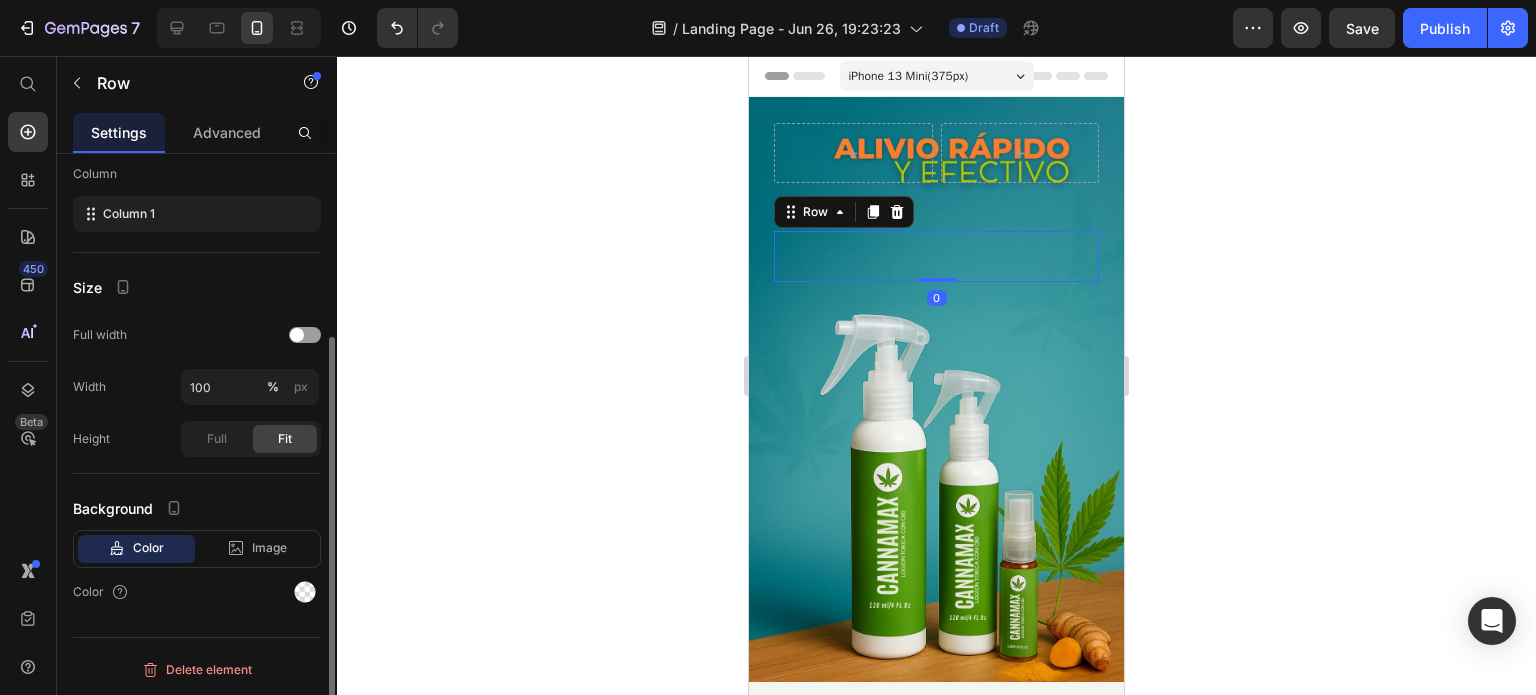 scroll, scrollTop: 0, scrollLeft: 0, axis: both 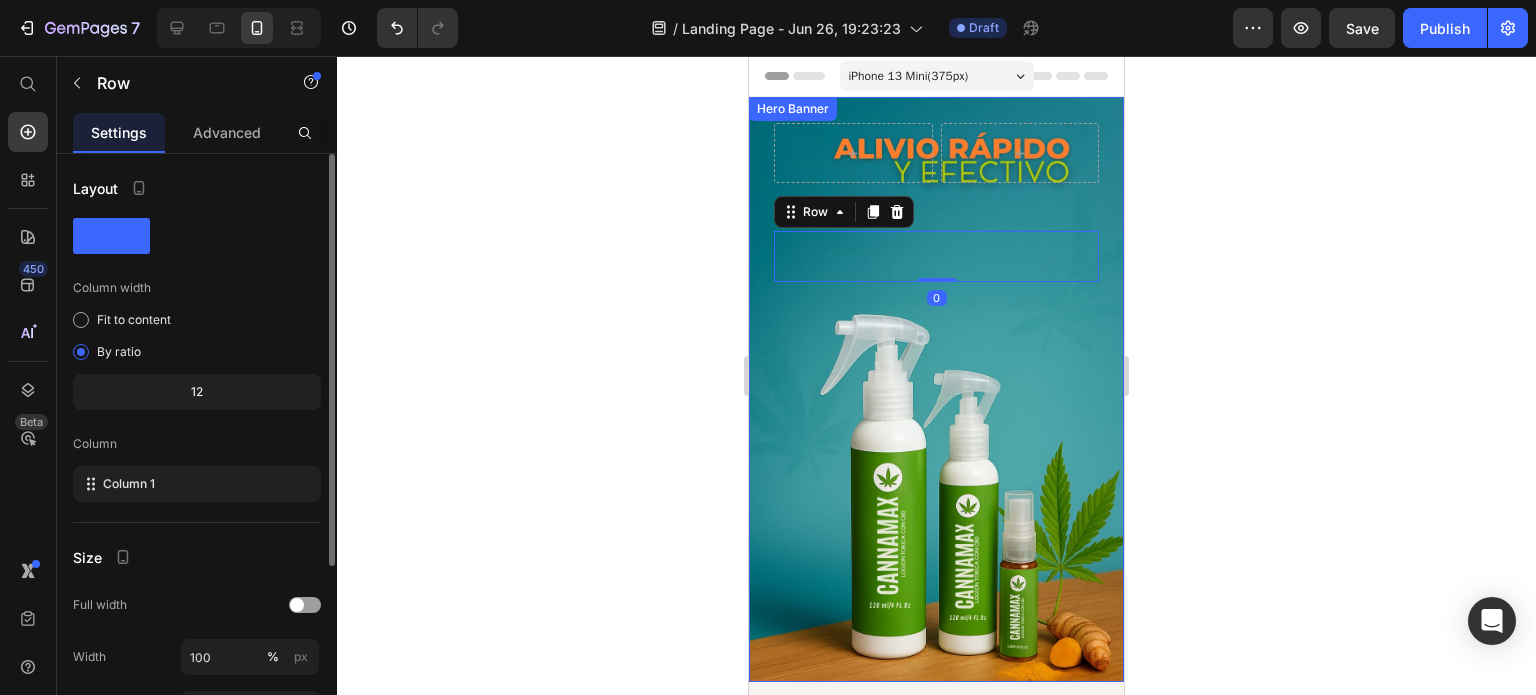 click on "Row Heading Row 0 Row" at bounding box center (936, 389) 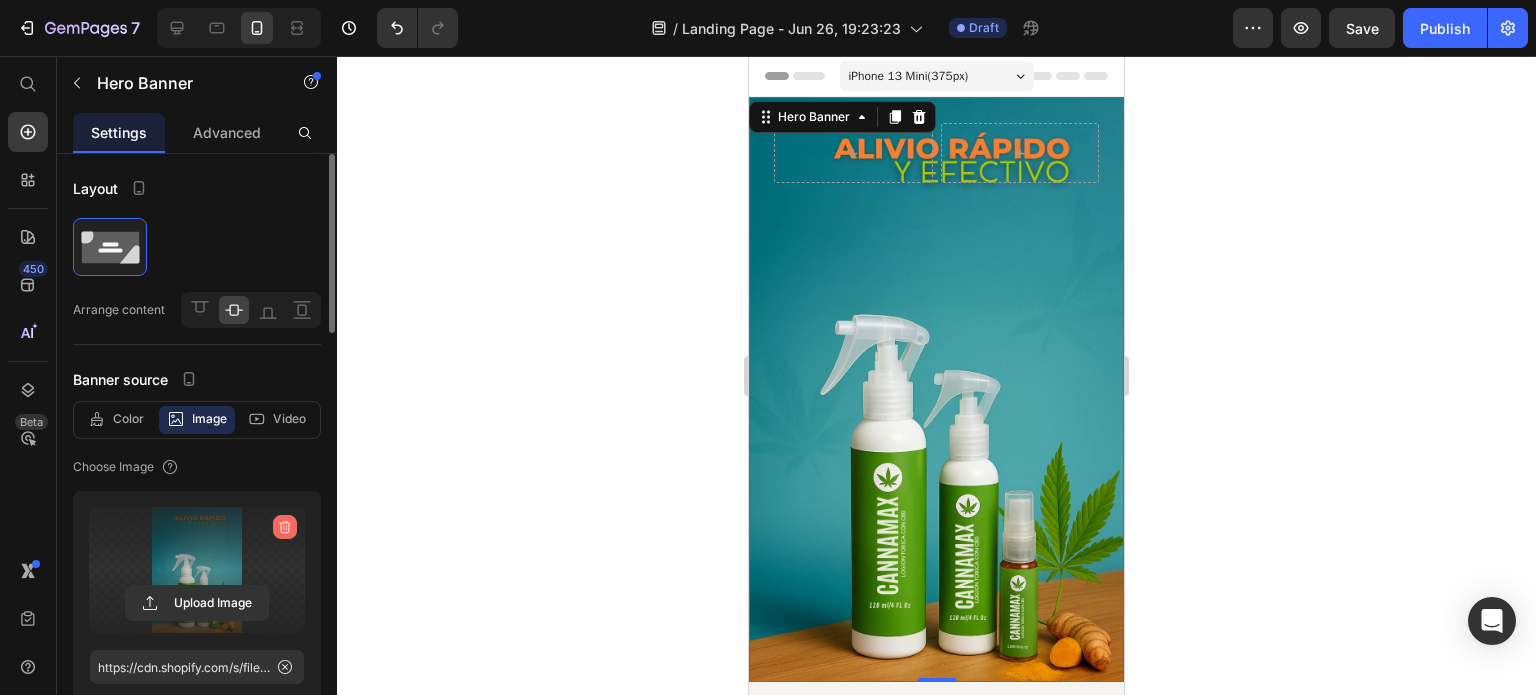 click 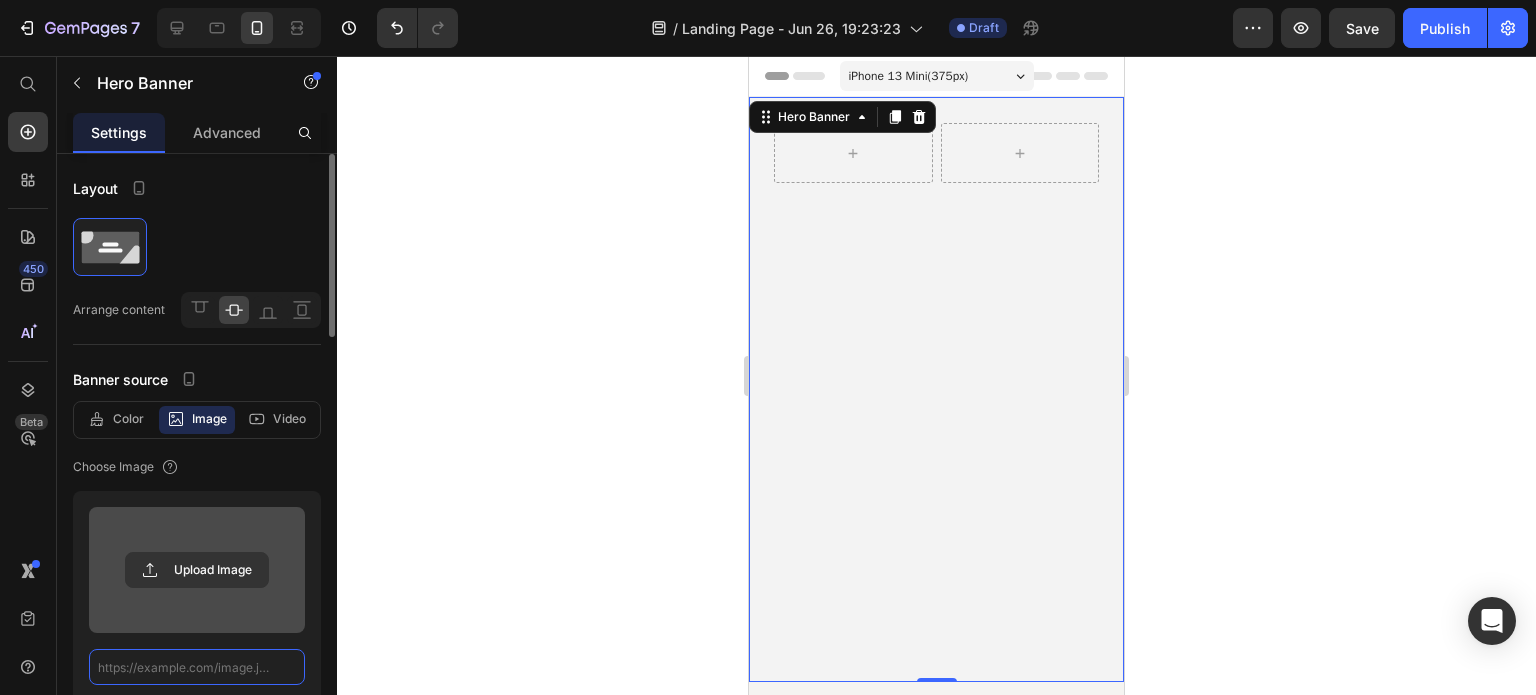 scroll, scrollTop: 0, scrollLeft: 0, axis: both 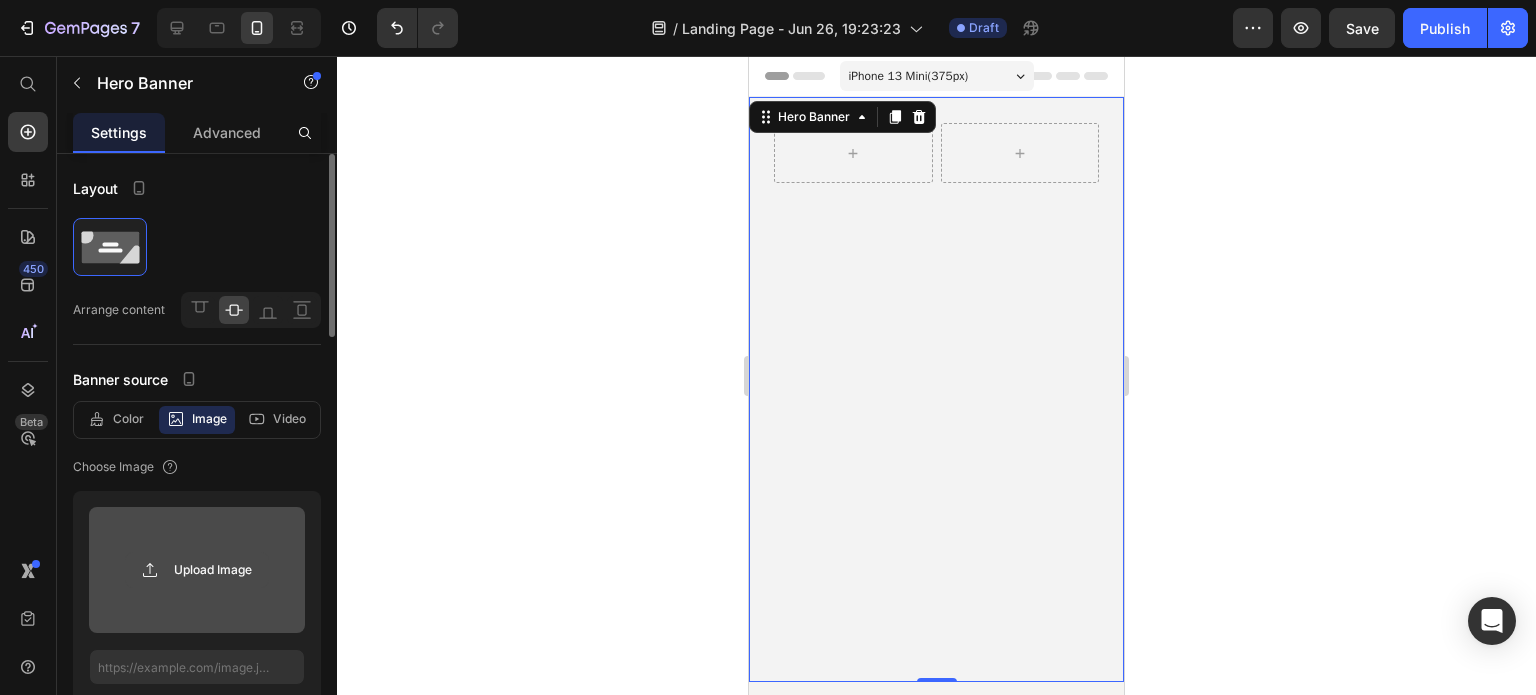 click 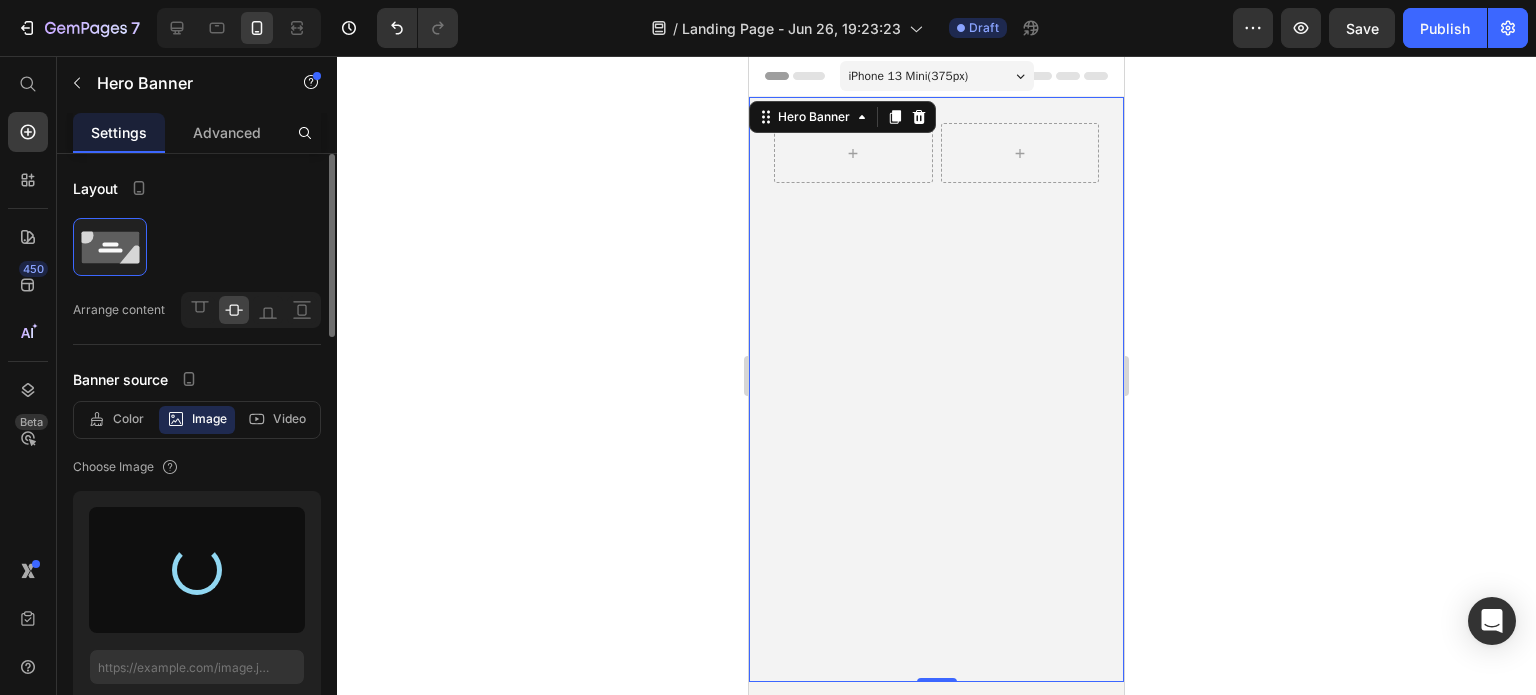 type on "https://cdn.shopify.com/s/files/1/0920/8987/6846/files/gempages_572856943660499783-fbb6effd-d0f7-407b-9fbe-4e9e5aab4e53.jpg" 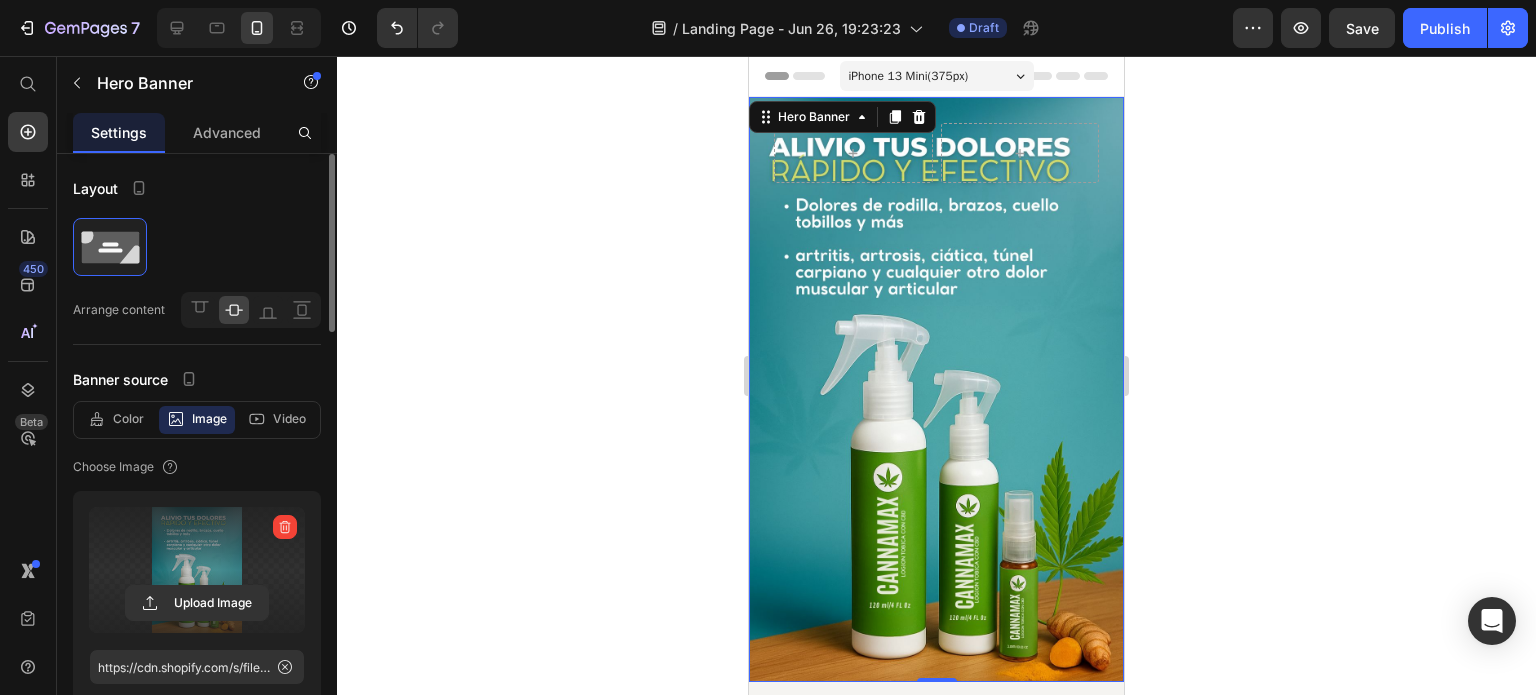 click 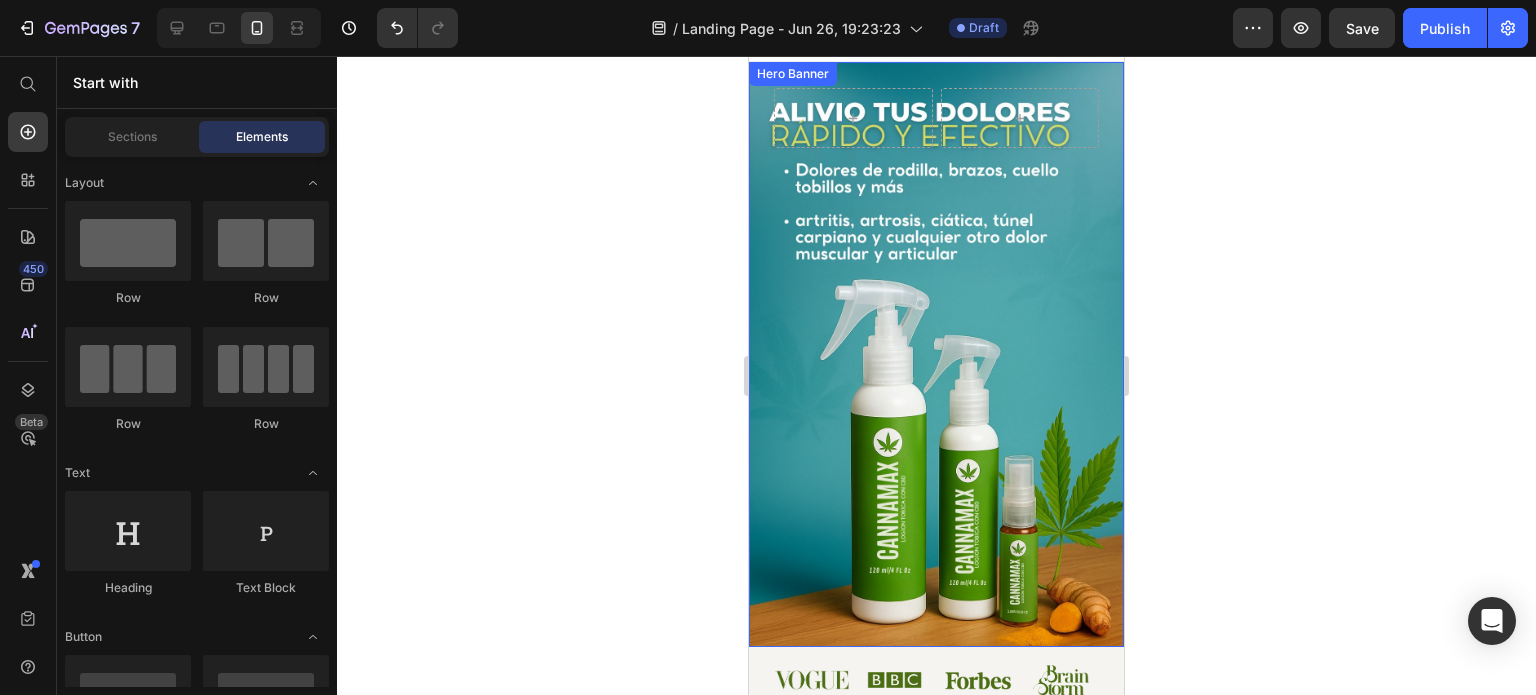 scroll, scrollTop: 0, scrollLeft: 0, axis: both 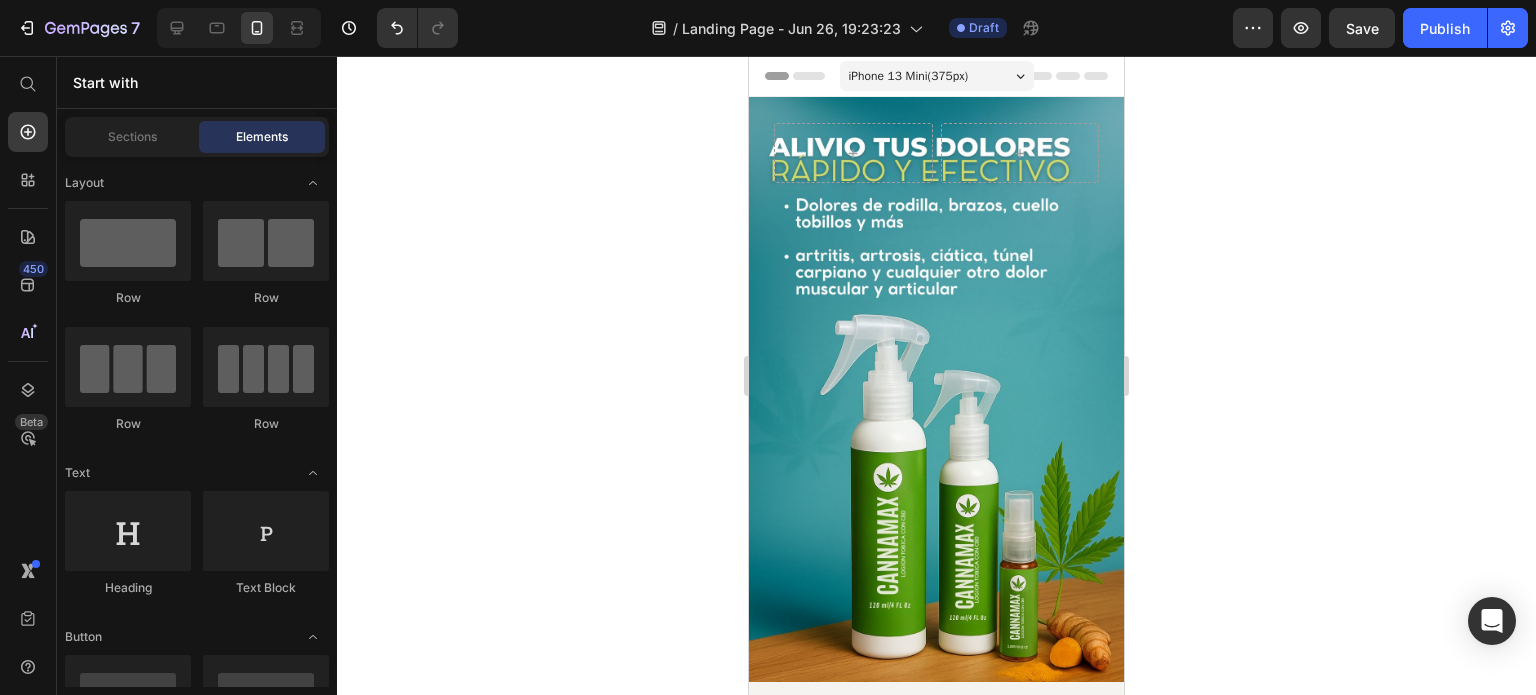 click 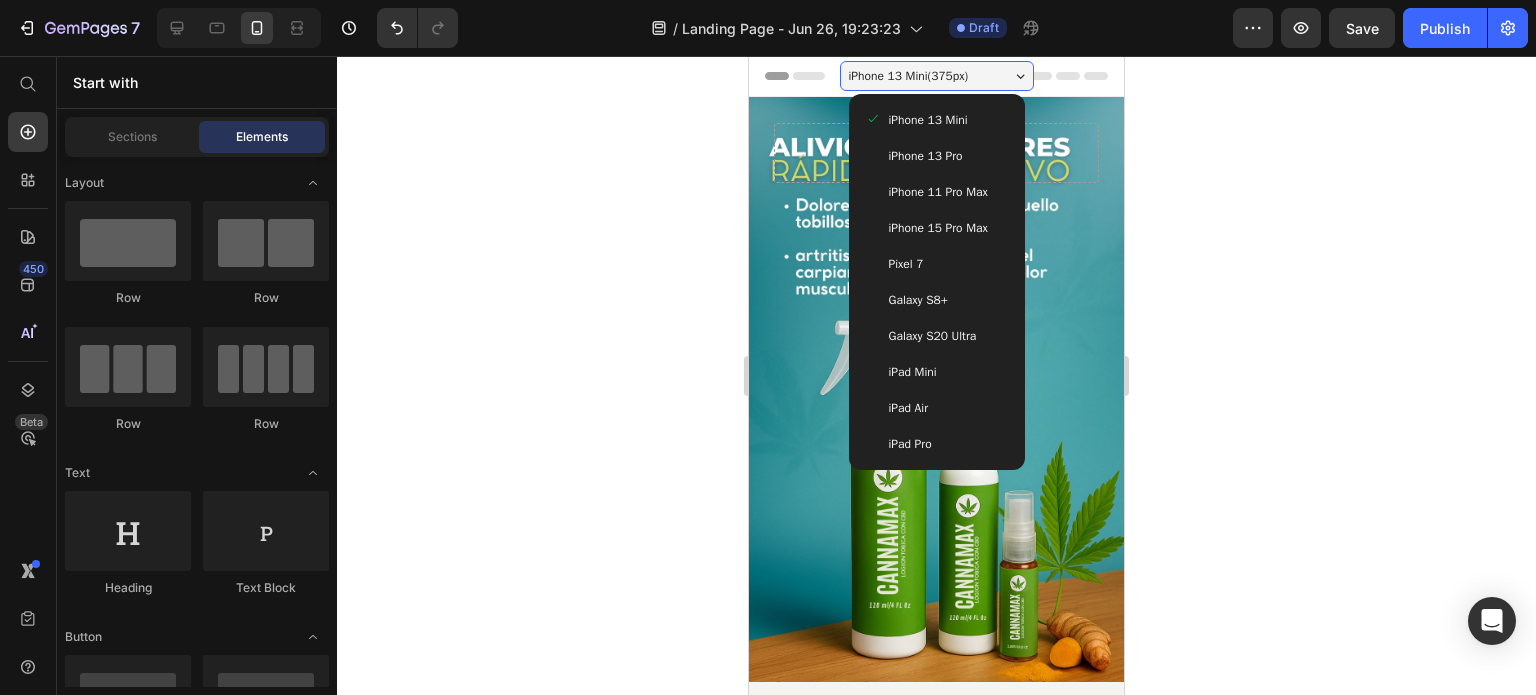 click on "iPhone 13 Pro" at bounding box center (937, 156) 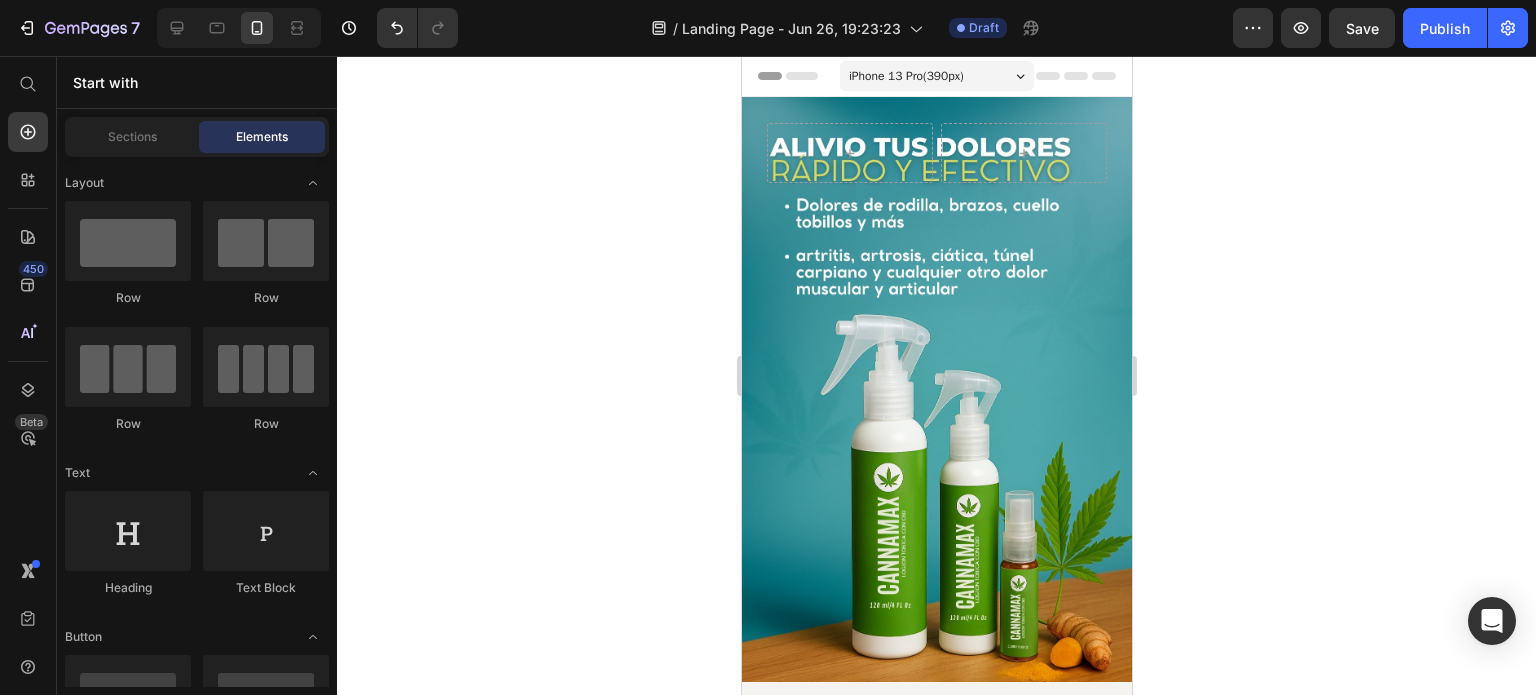 click on "iPhone 13 Pro  ( 390 px)" at bounding box center (936, 76) 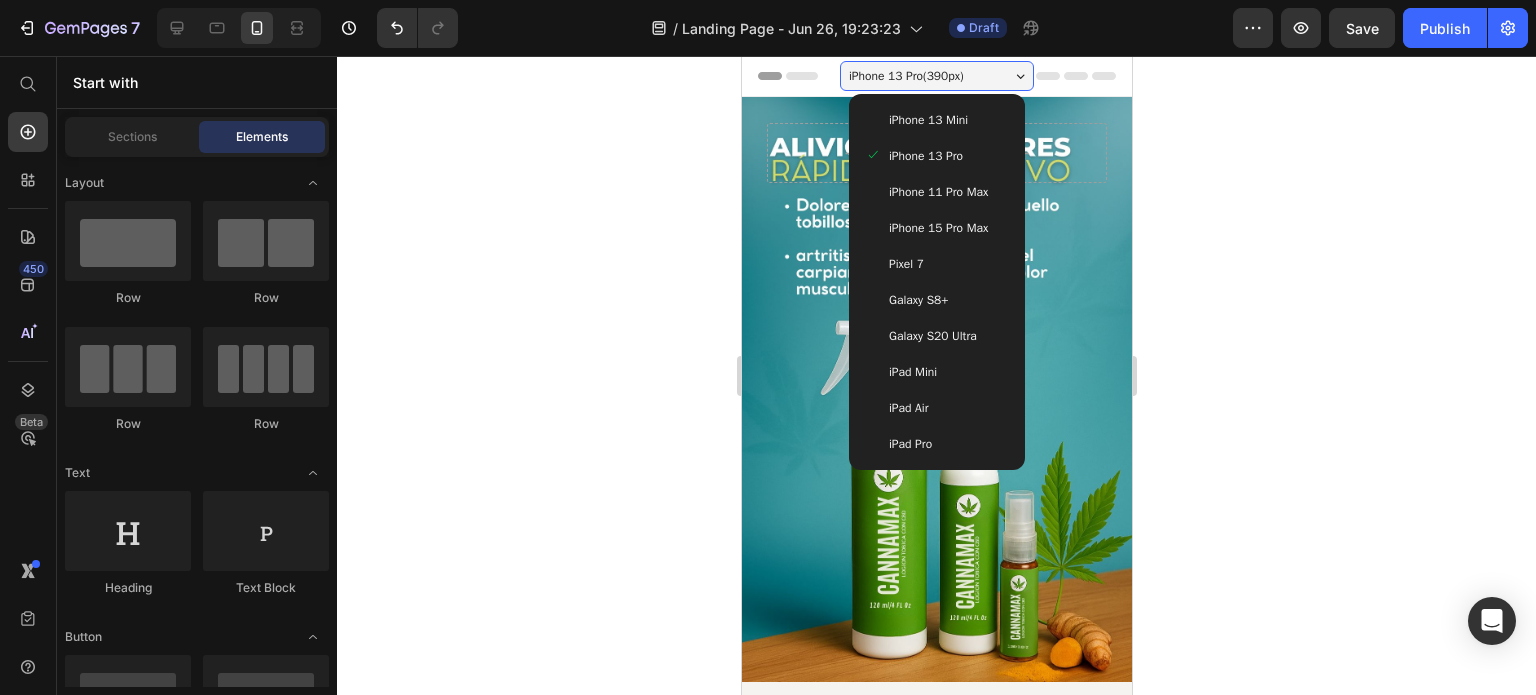click on "iPhone 11 Pro Max" at bounding box center (937, 192) 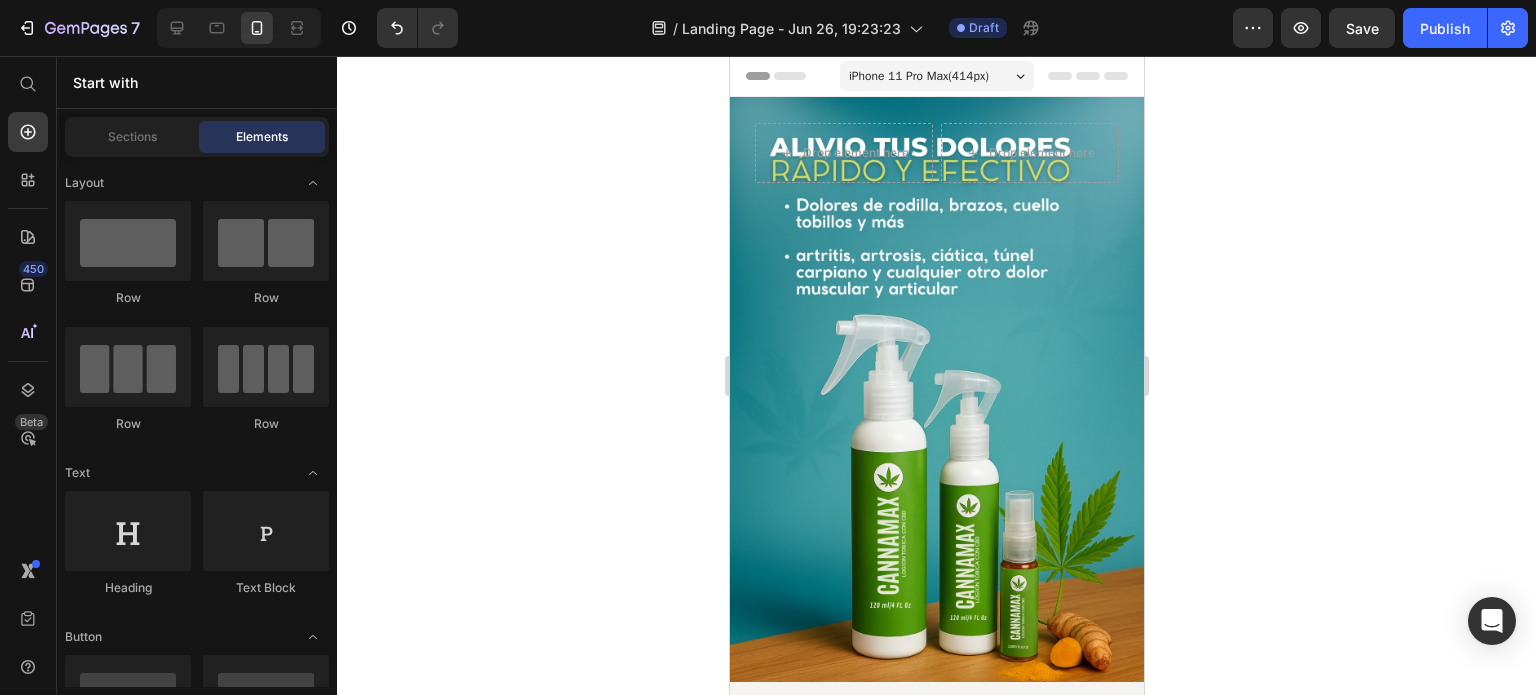 click on "iPhone 11 Pro Max  ( 414 px)" at bounding box center [936, 76] 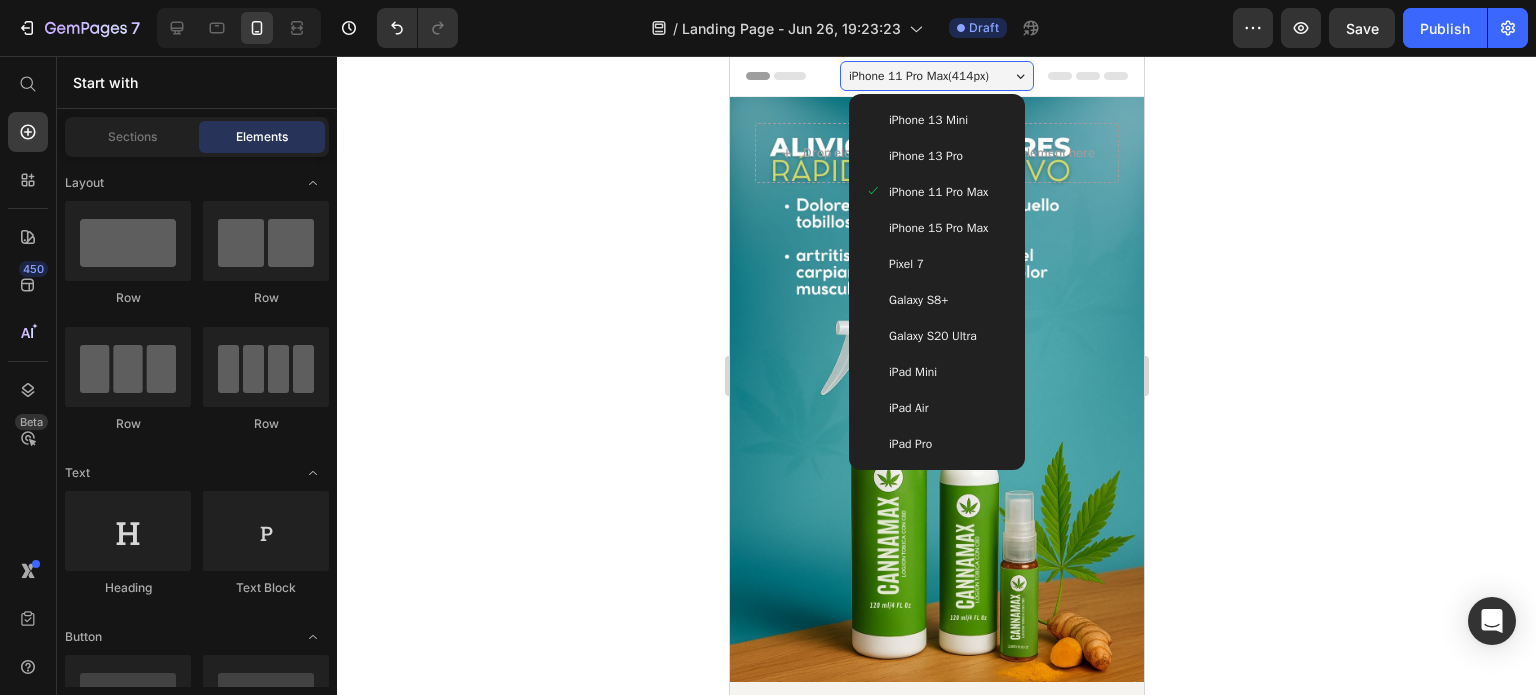 click on "Pixel 7" at bounding box center (936, 264) 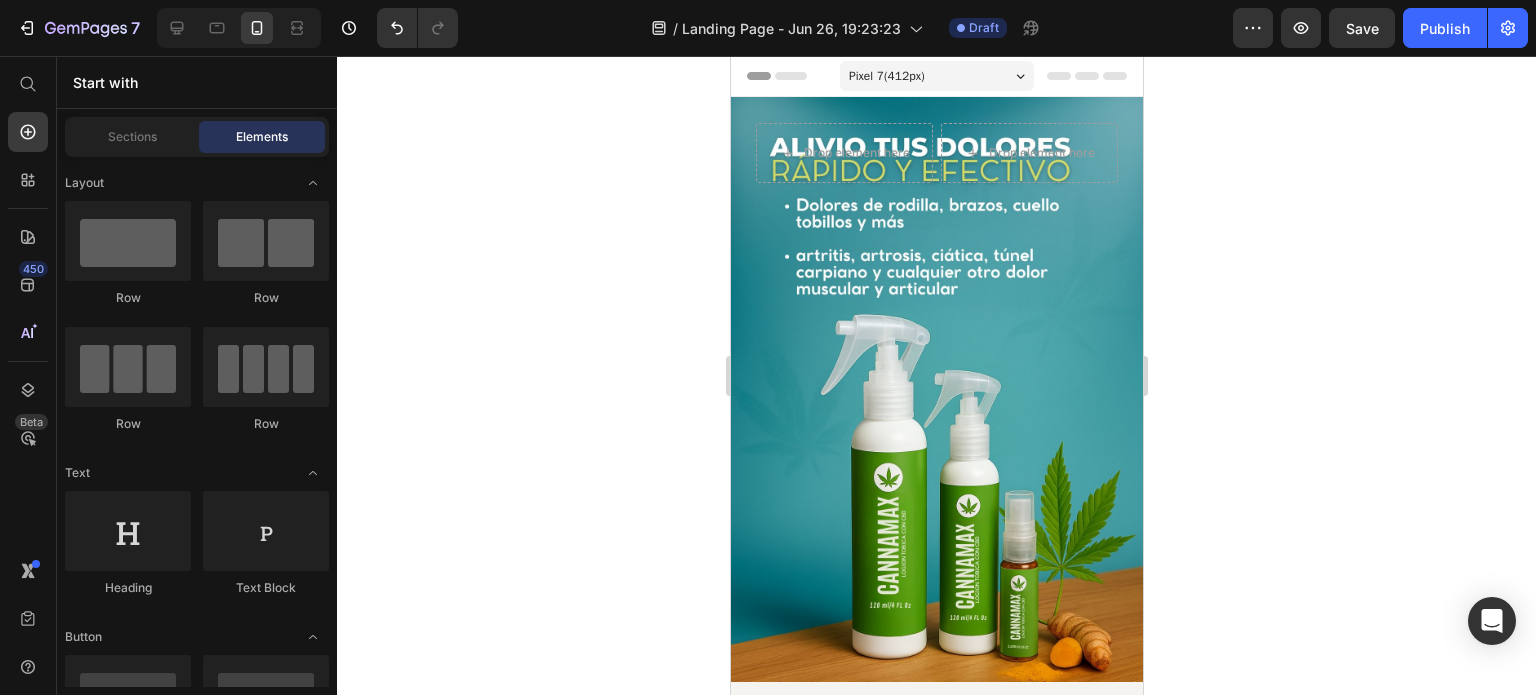 click on "Drop element here
Drop element here Row Heading Row Row" at bounding box center [936, 389] 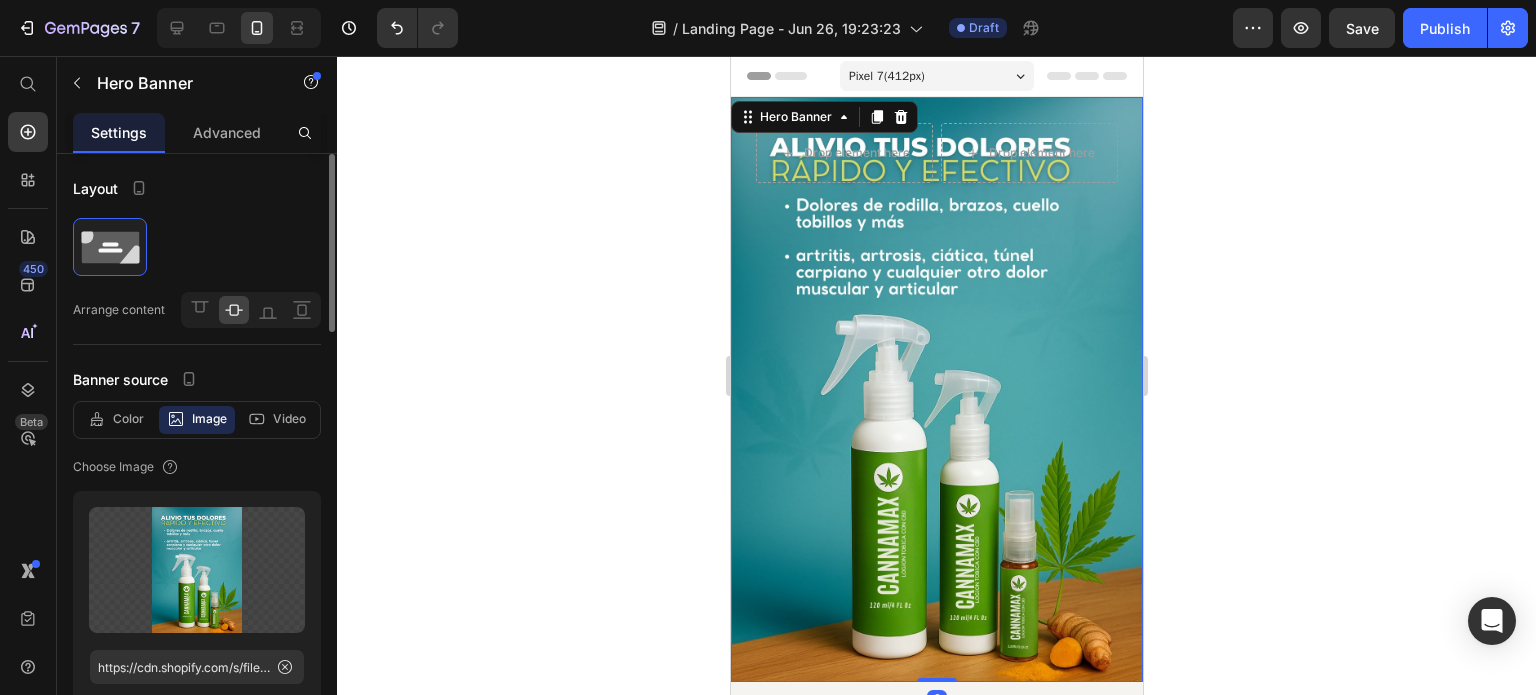 click on "Pixel 7  ( 412 px)" at bounding box center (936, 76) 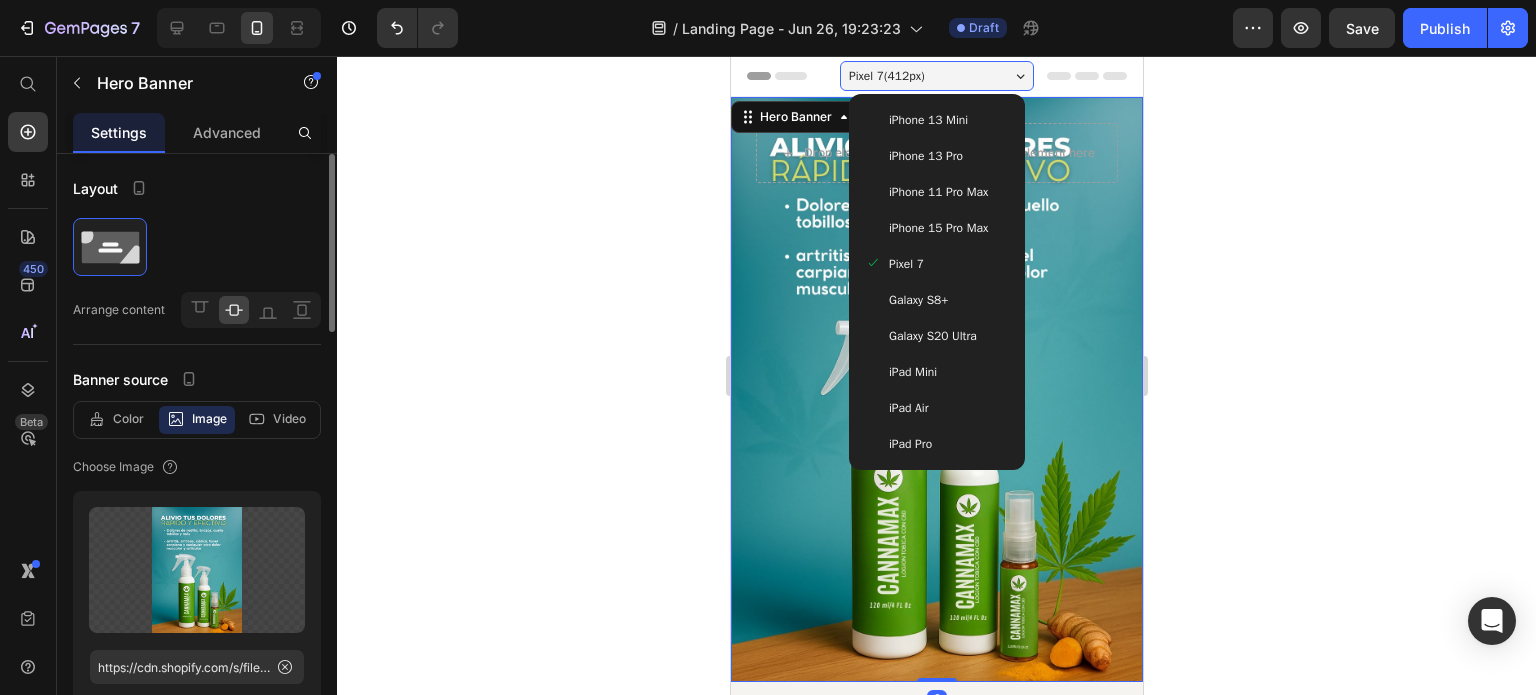 click on "Galaxy S8+" at bounding box center (936, 300) 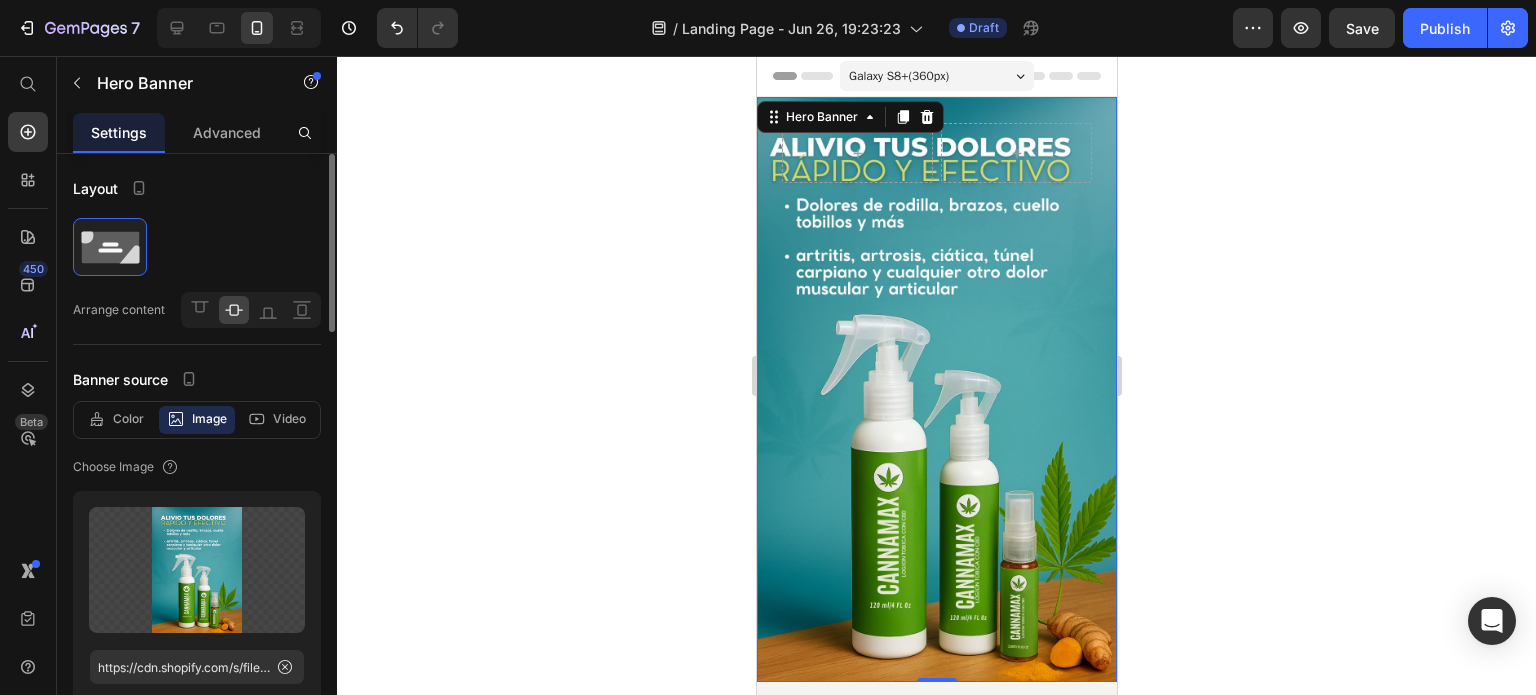 click 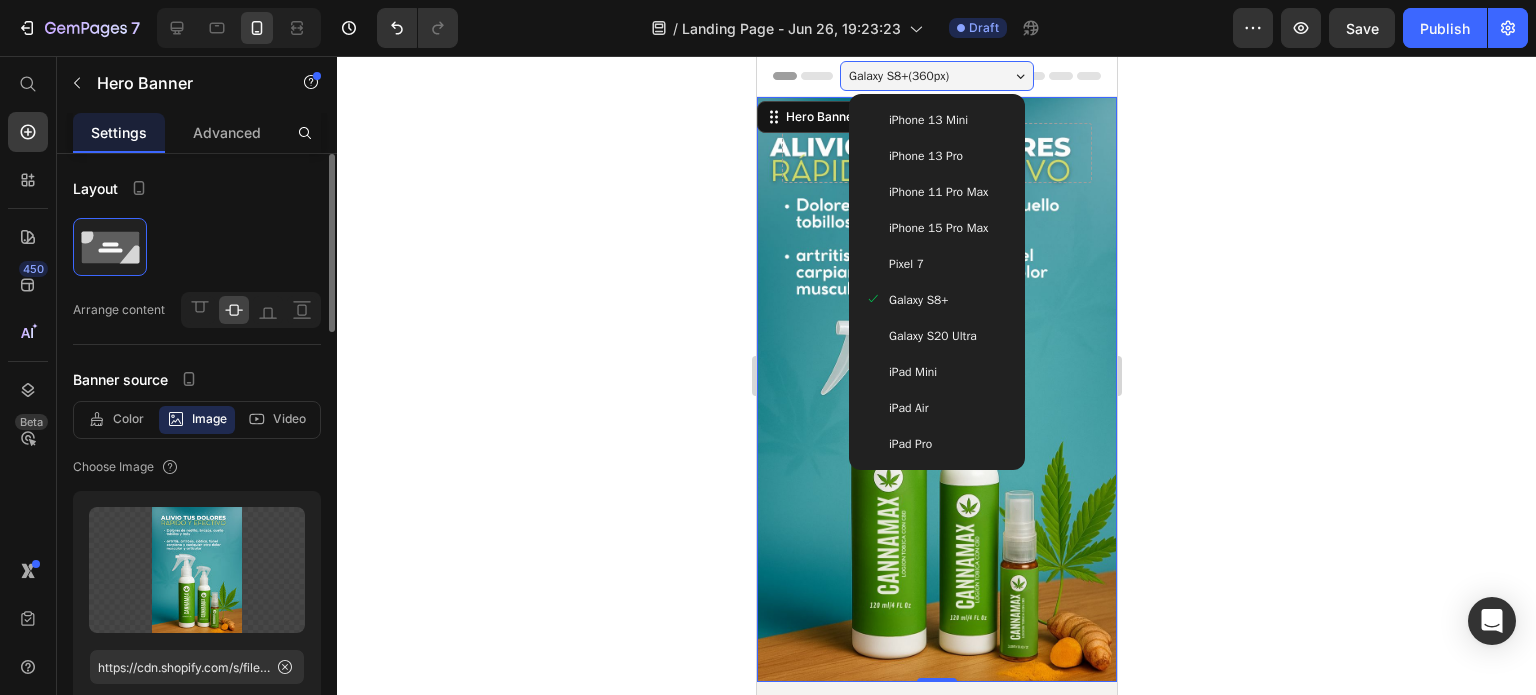 click on "Galaxy S20 Ultra" at bounding box center [936, 336] 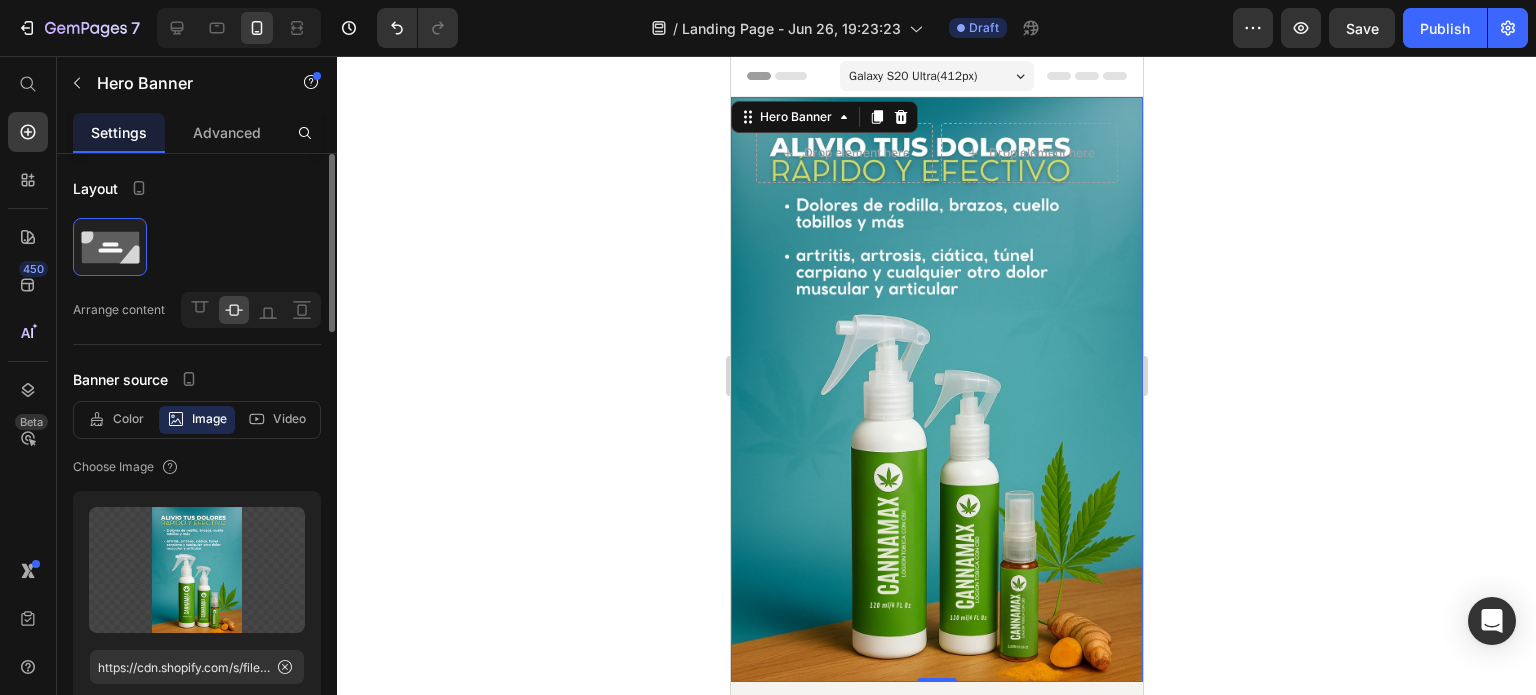 click on "Galaxy S20 Ultra  ( 412 px)" at bounding box center (936, 76) 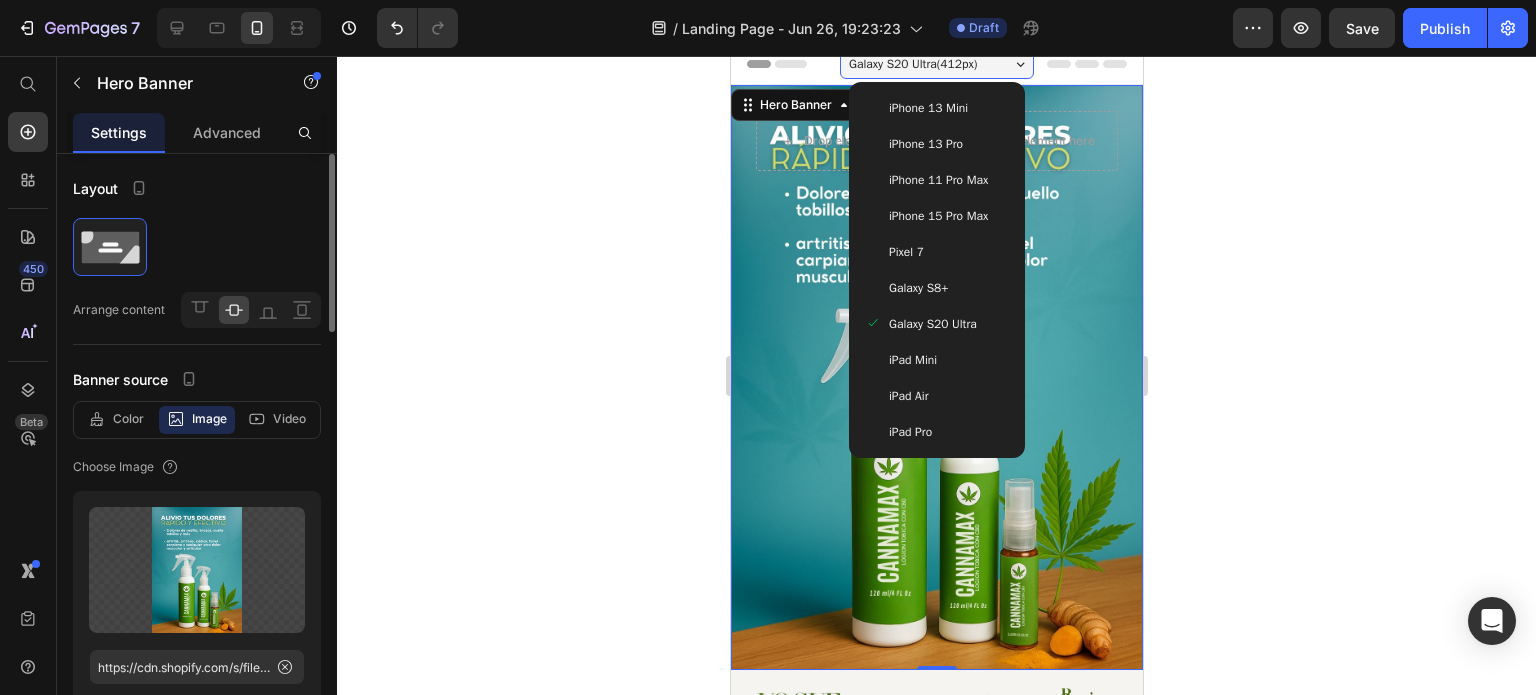 scroll, scrollTop: 0, scrollLeft: 0, axis: both 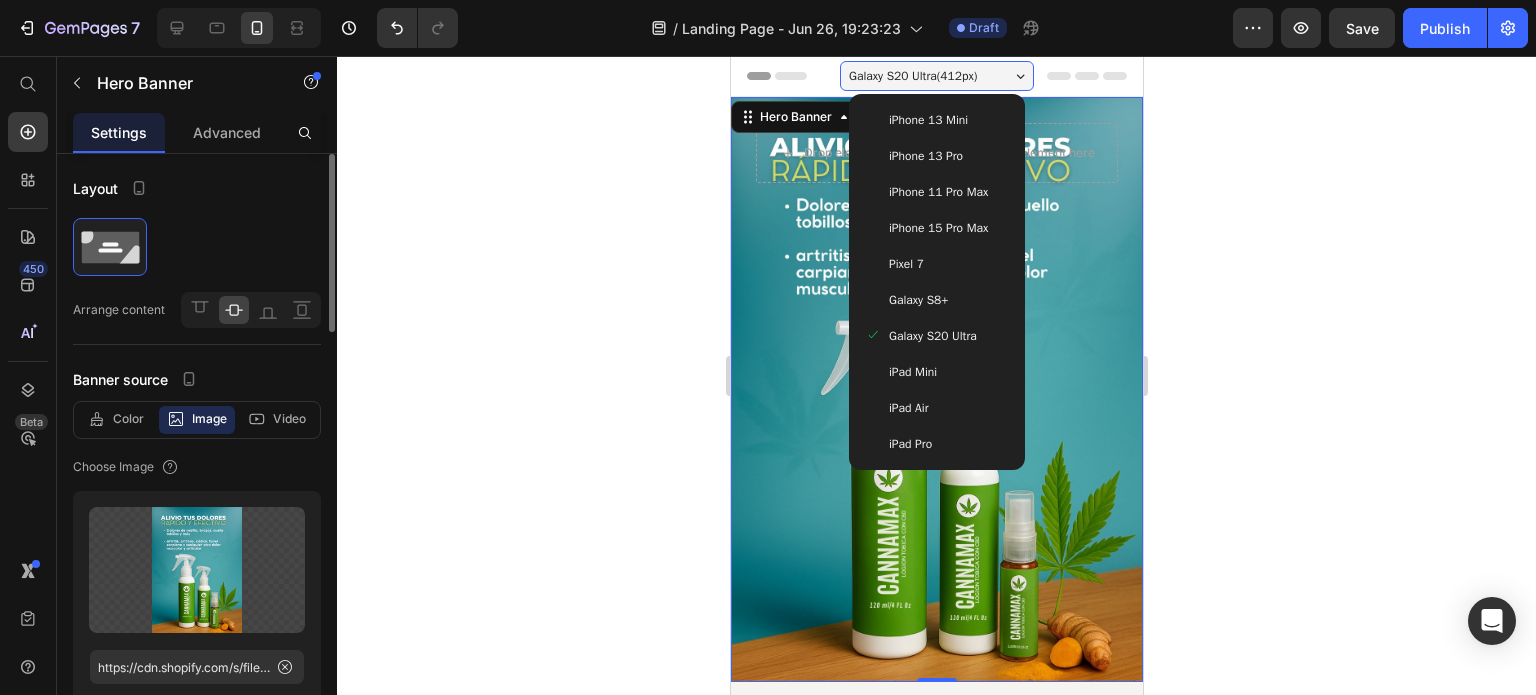 click on "iPhone 13 Mini" at bounding box center (927, 120) 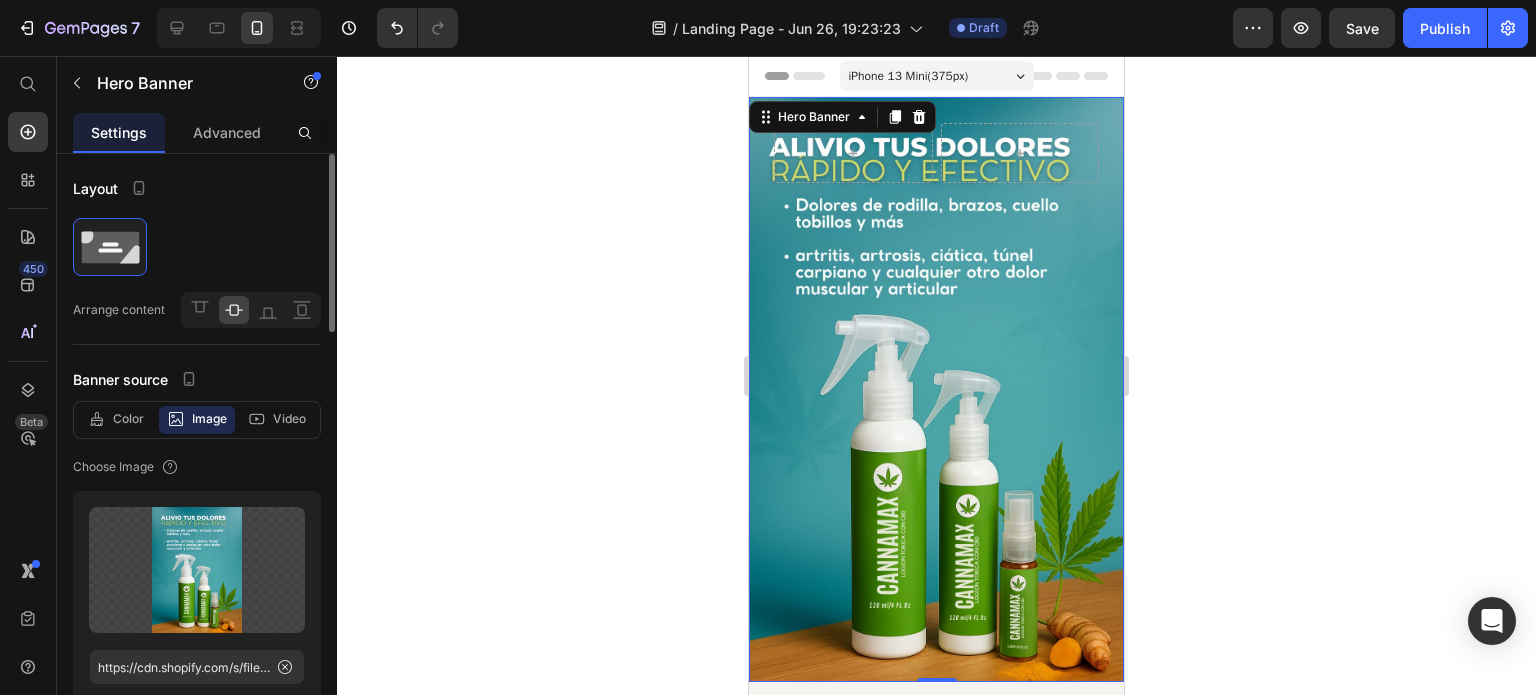 click 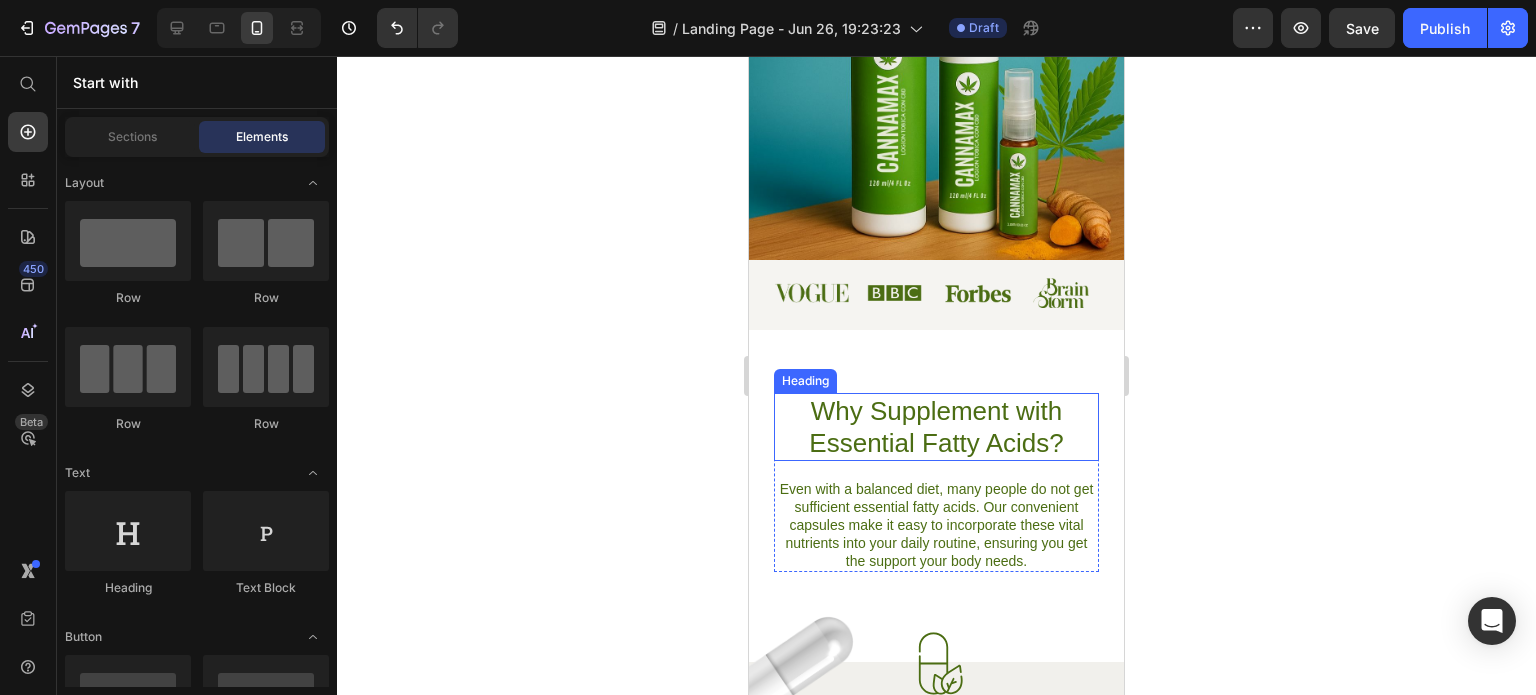 scroll, scrollTop: 600, scrollLeft: 0, axis: vertical 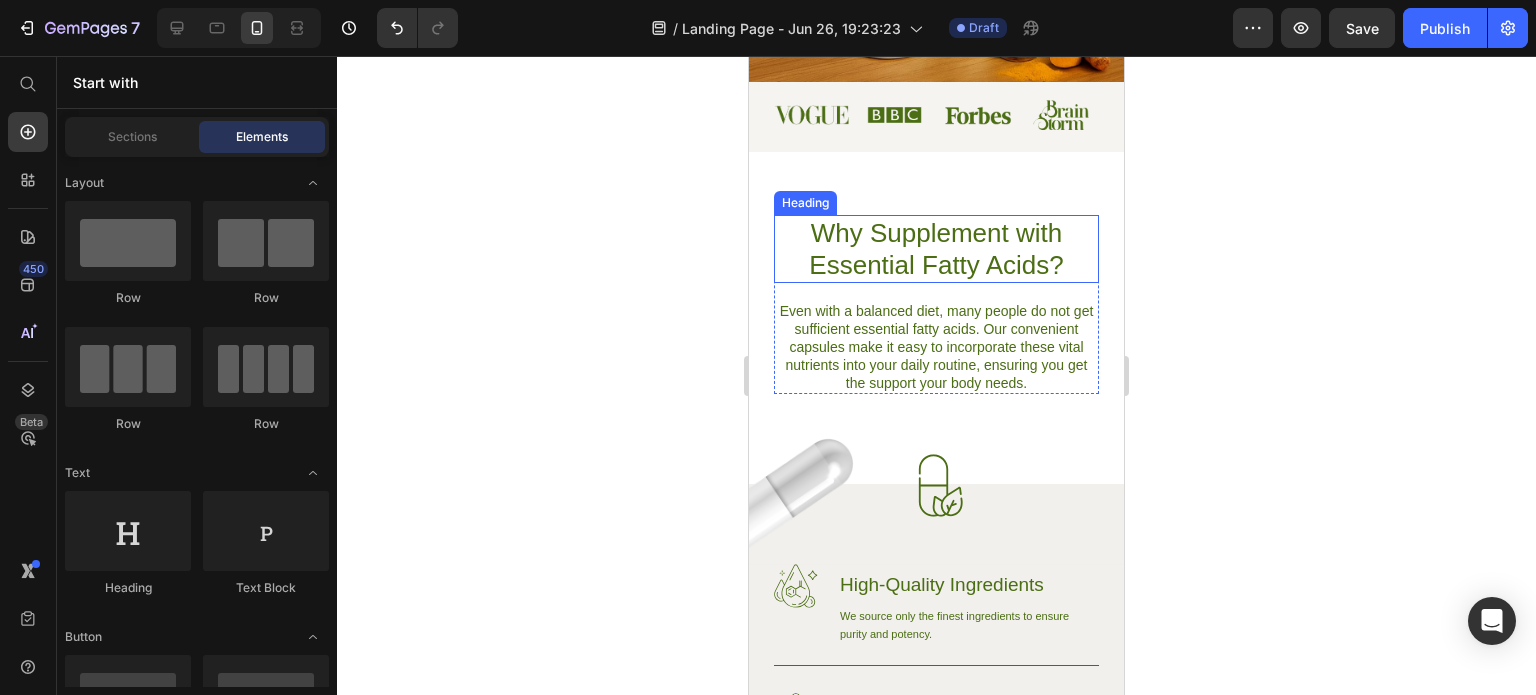 click on "Why Supplement with Essential Fatty Acids?" at bounding box center (936, 249) 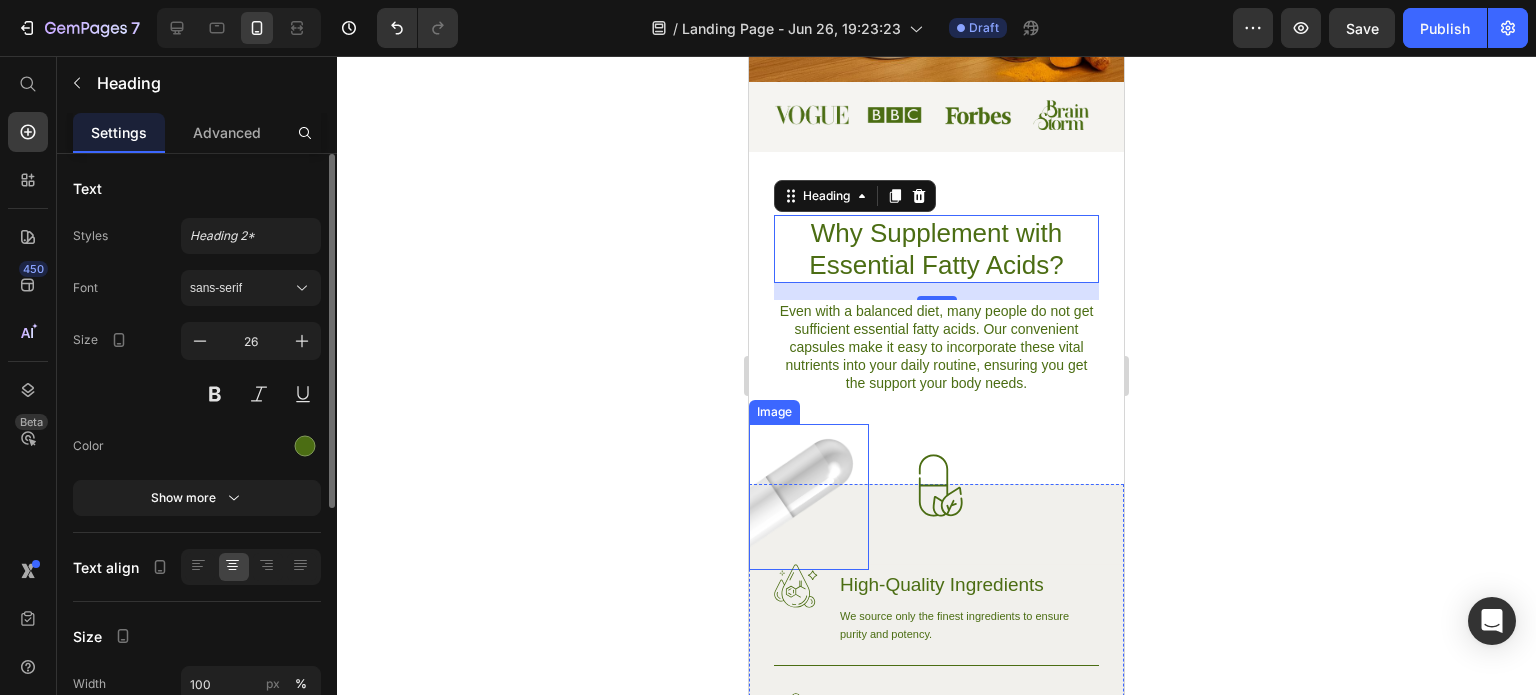 click at bounding box center [809, 496] 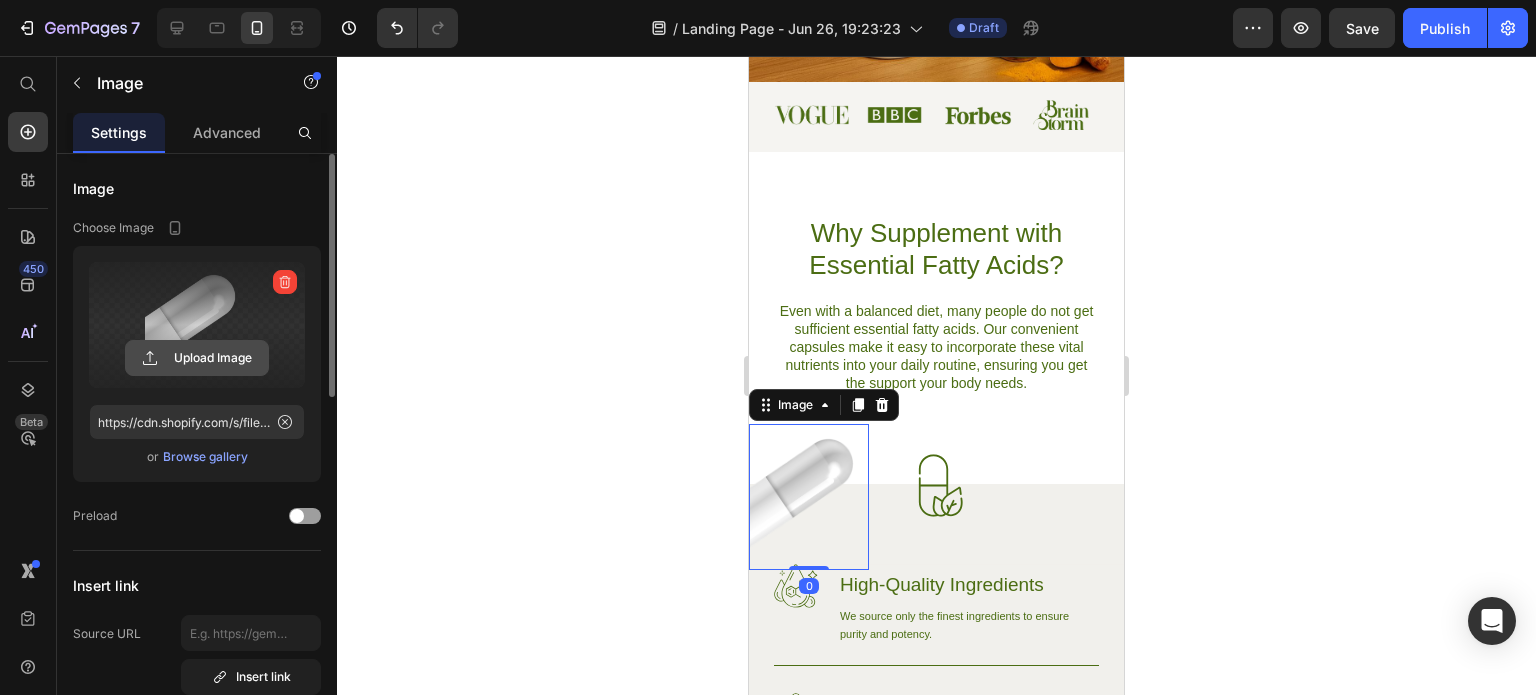click 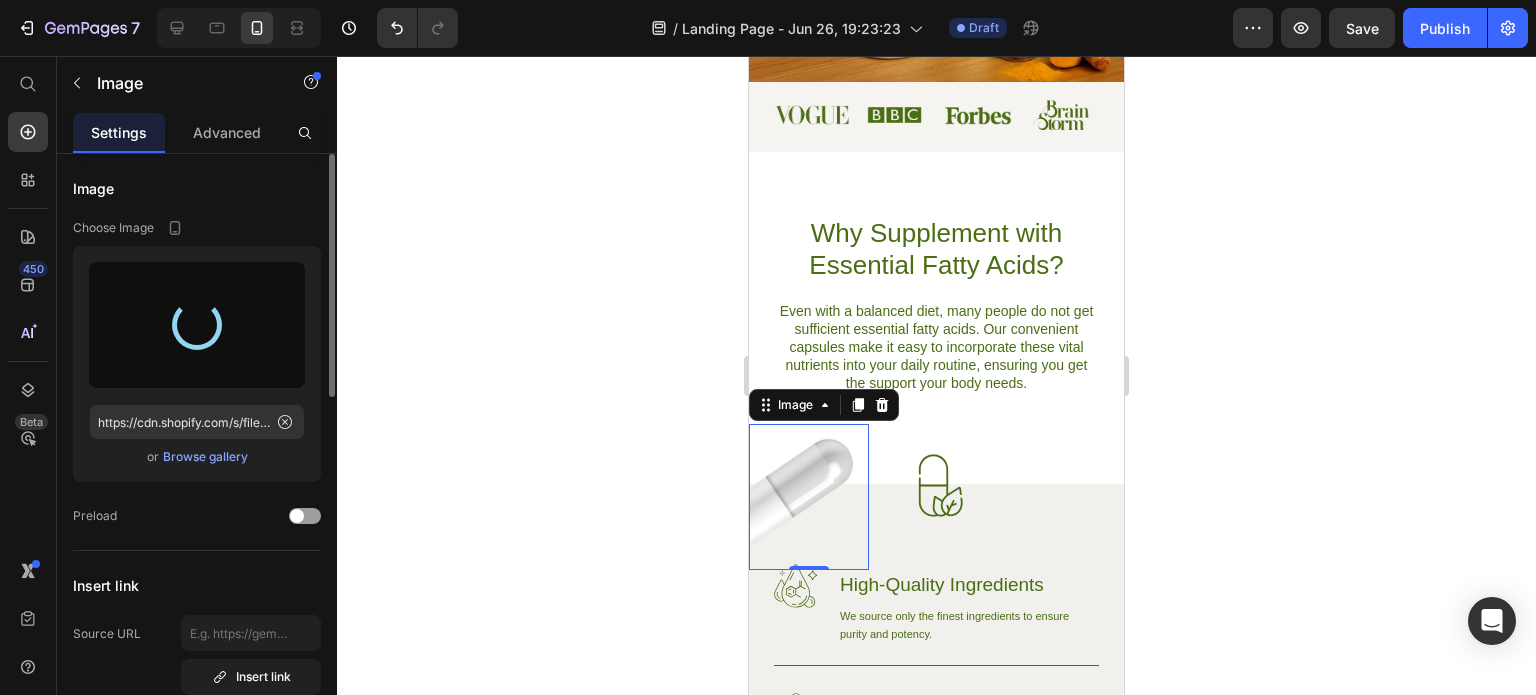 type on "https://cdn.shopify.com/s/files/1/0920/8987/6846/files/gempages_572856943660499783-ba8ca0c1-6218-453f-b4ca-ddc0671bb96e.png" 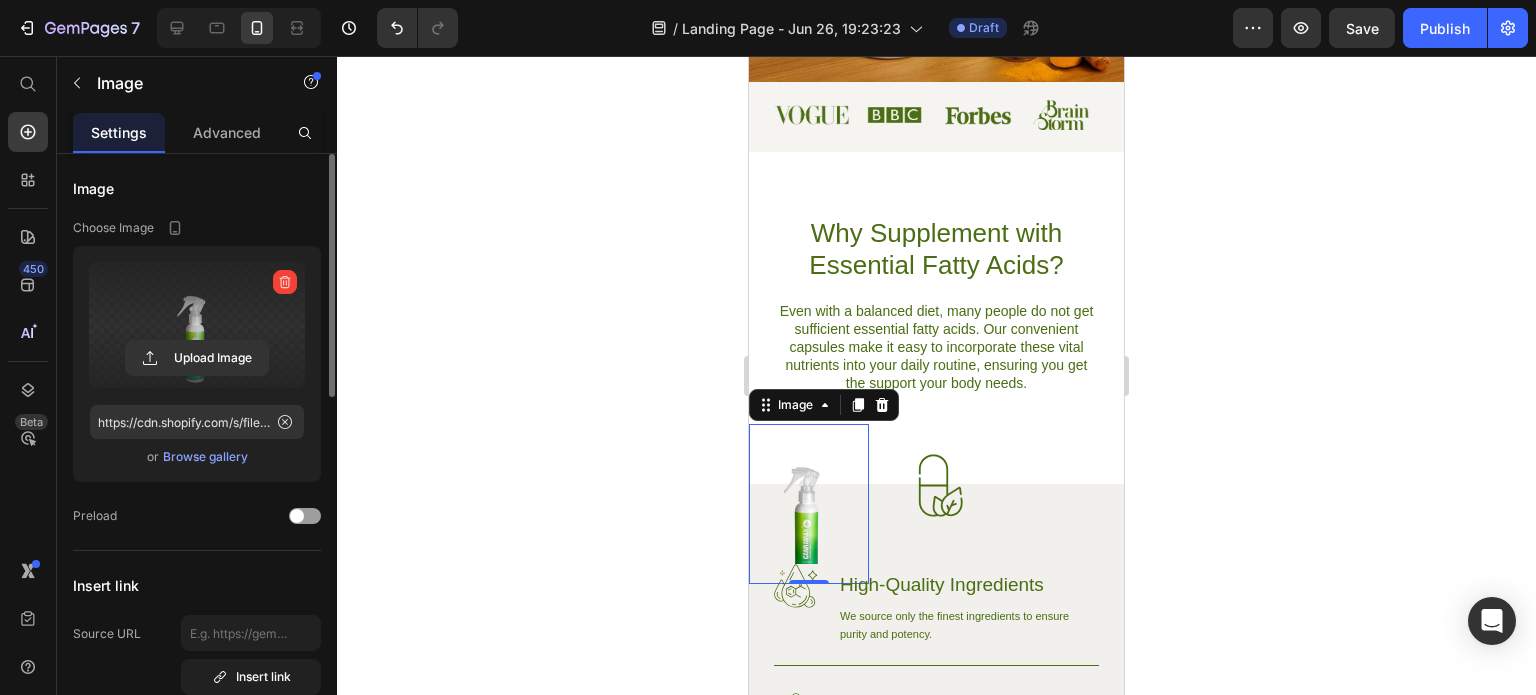 click at bounding box center (809, 504) 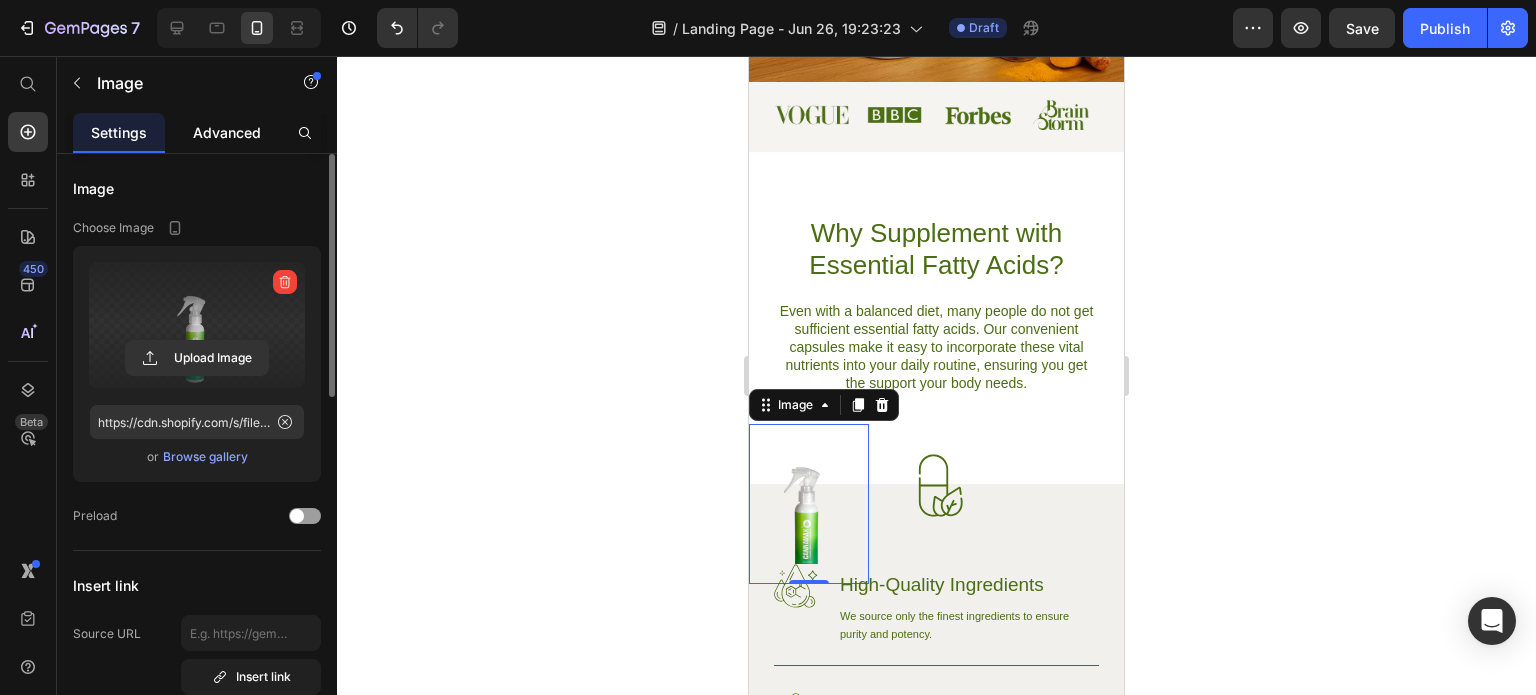 click on "Advanced" at bounding box center (227, 132) 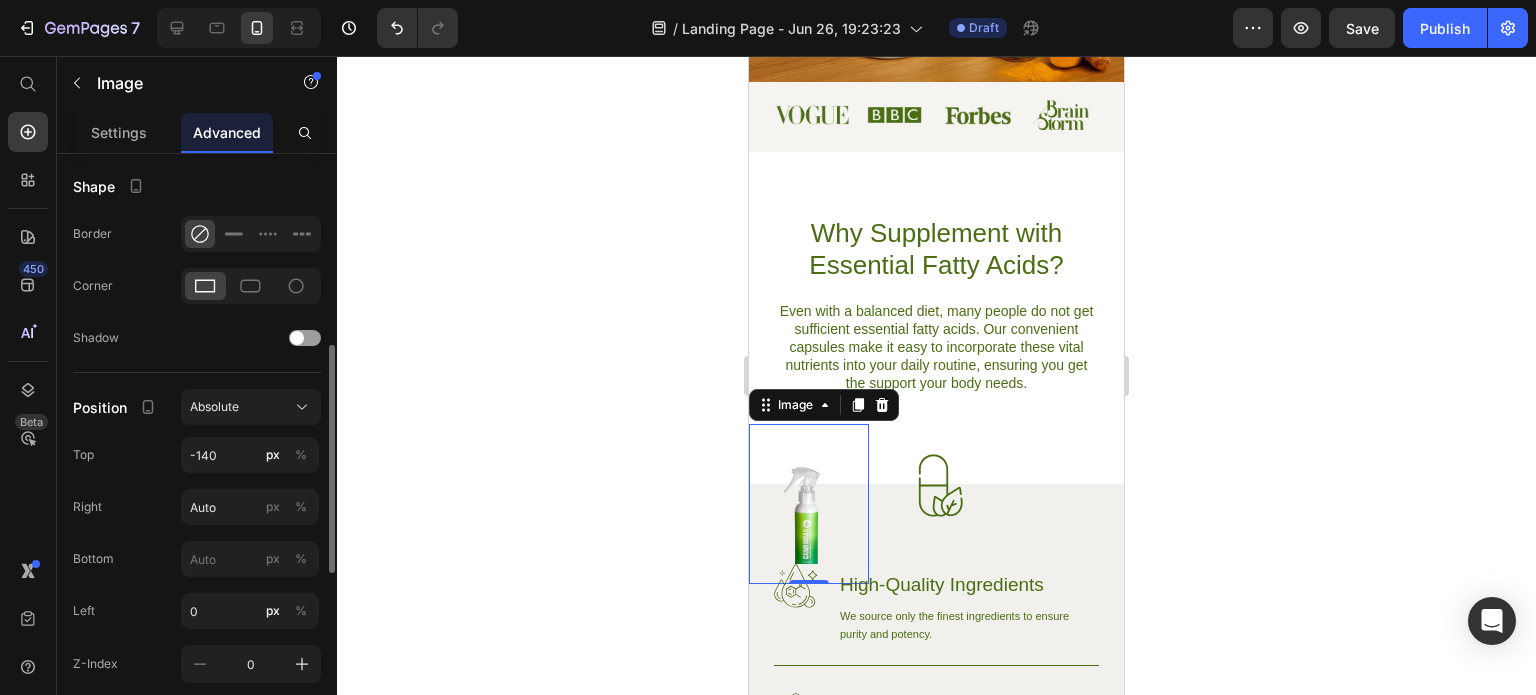 scroll, scrollTop: 700, scrollLeft: 0, axis: vertical 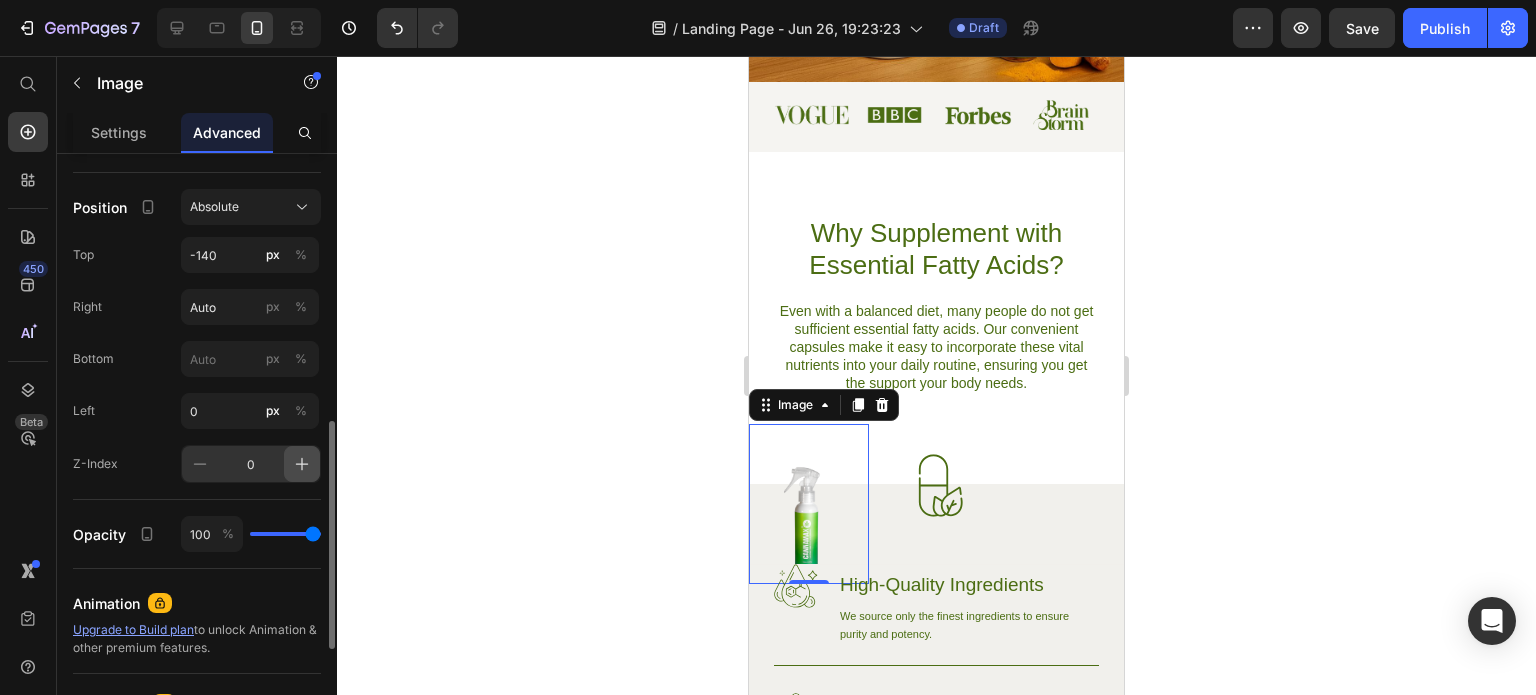 click 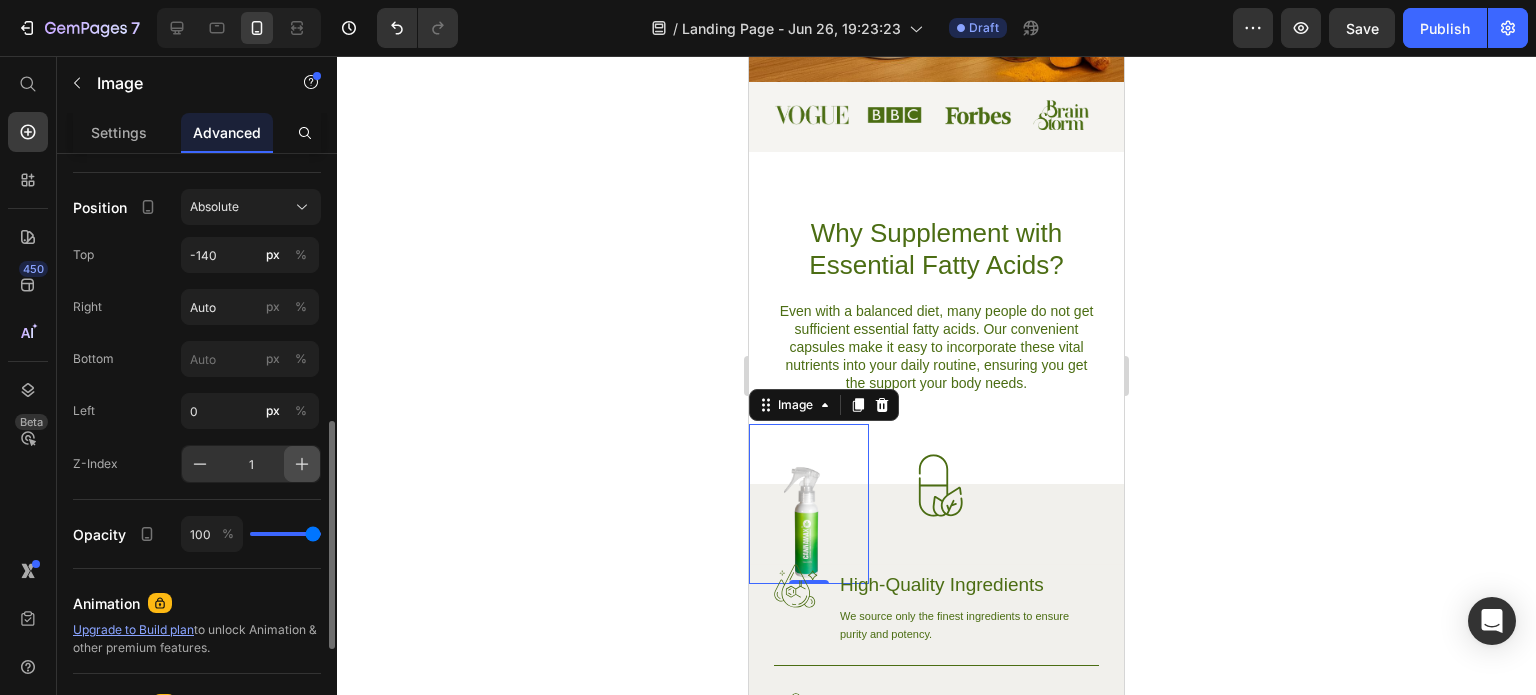 click 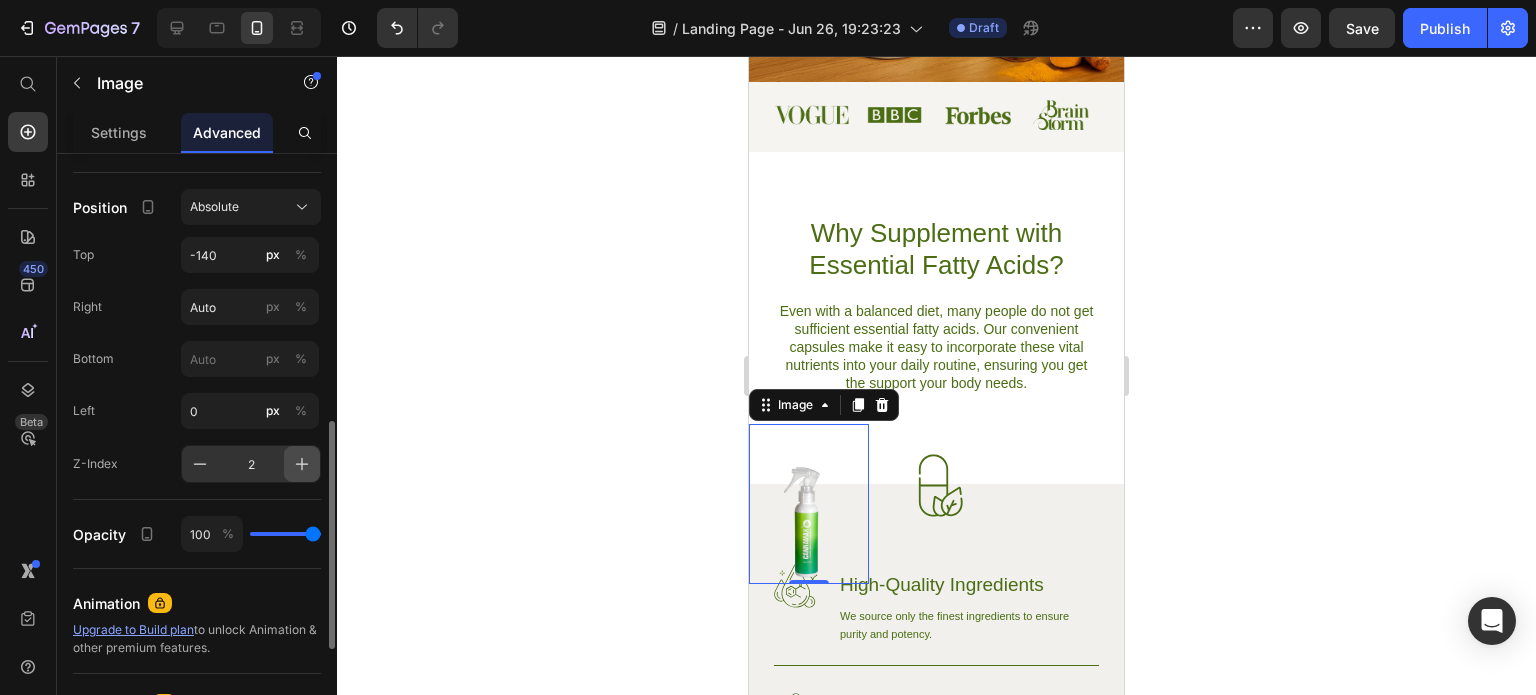 click 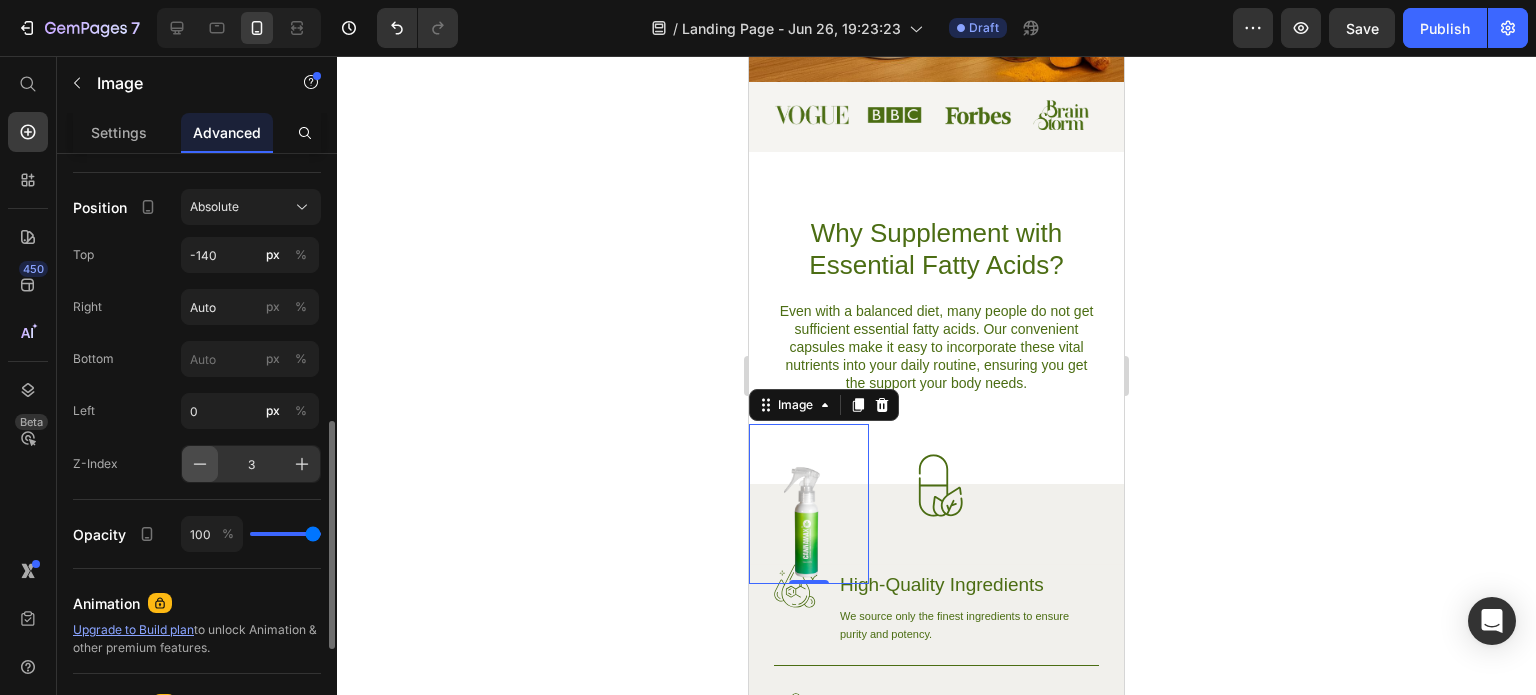 click 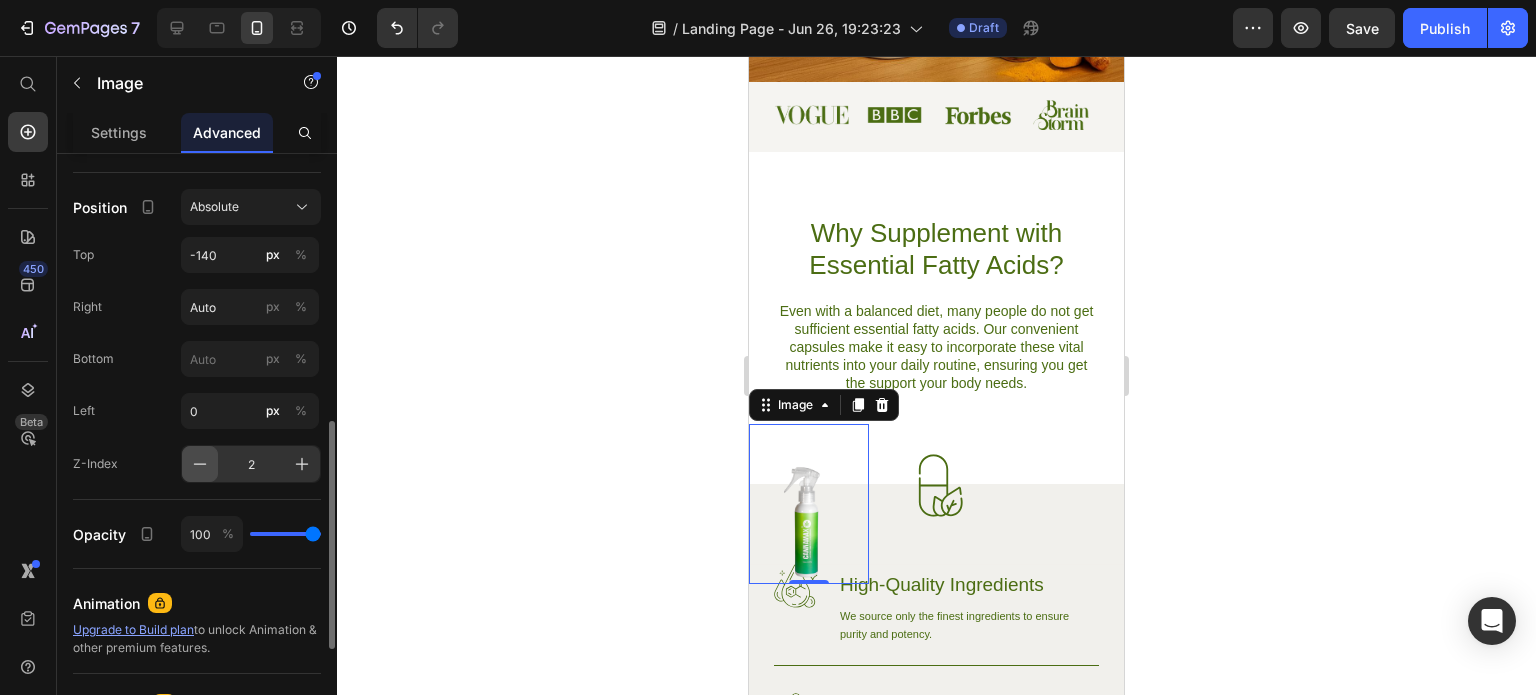 click 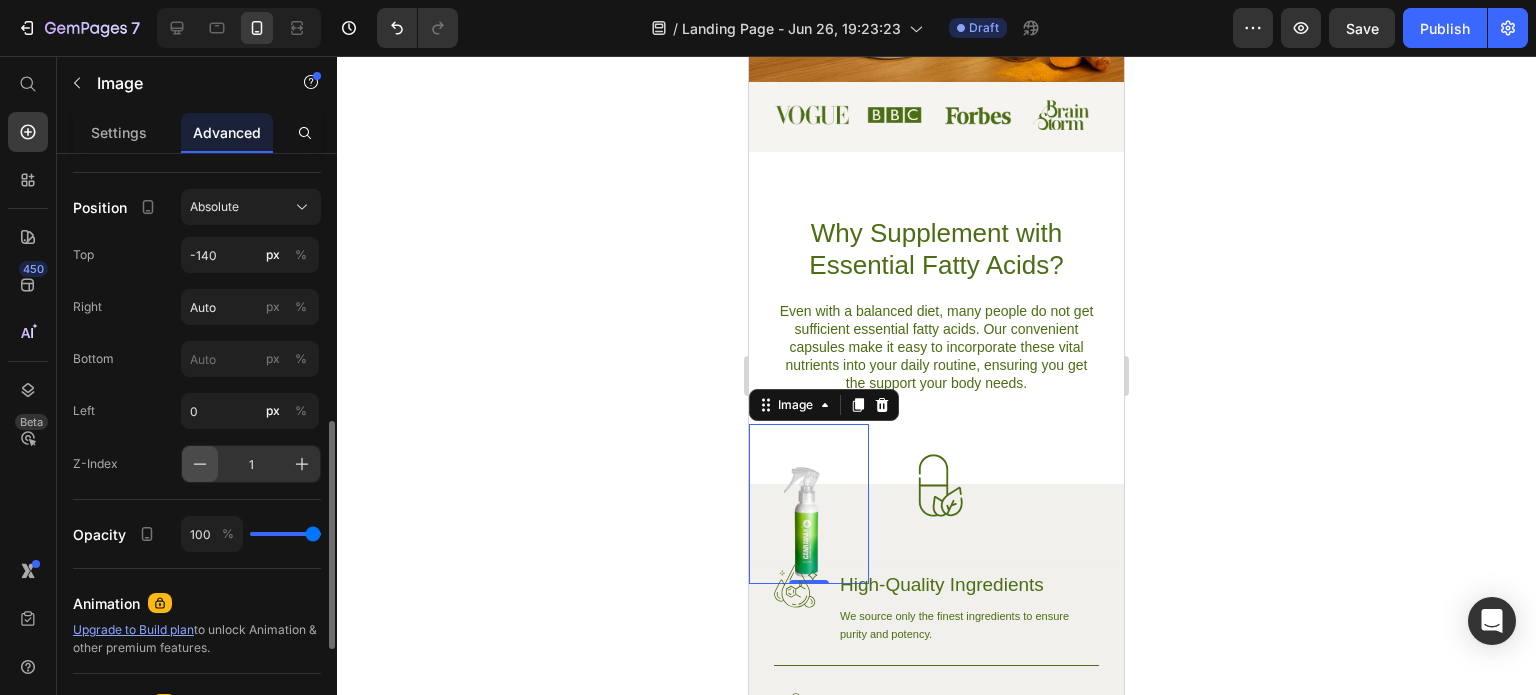 click 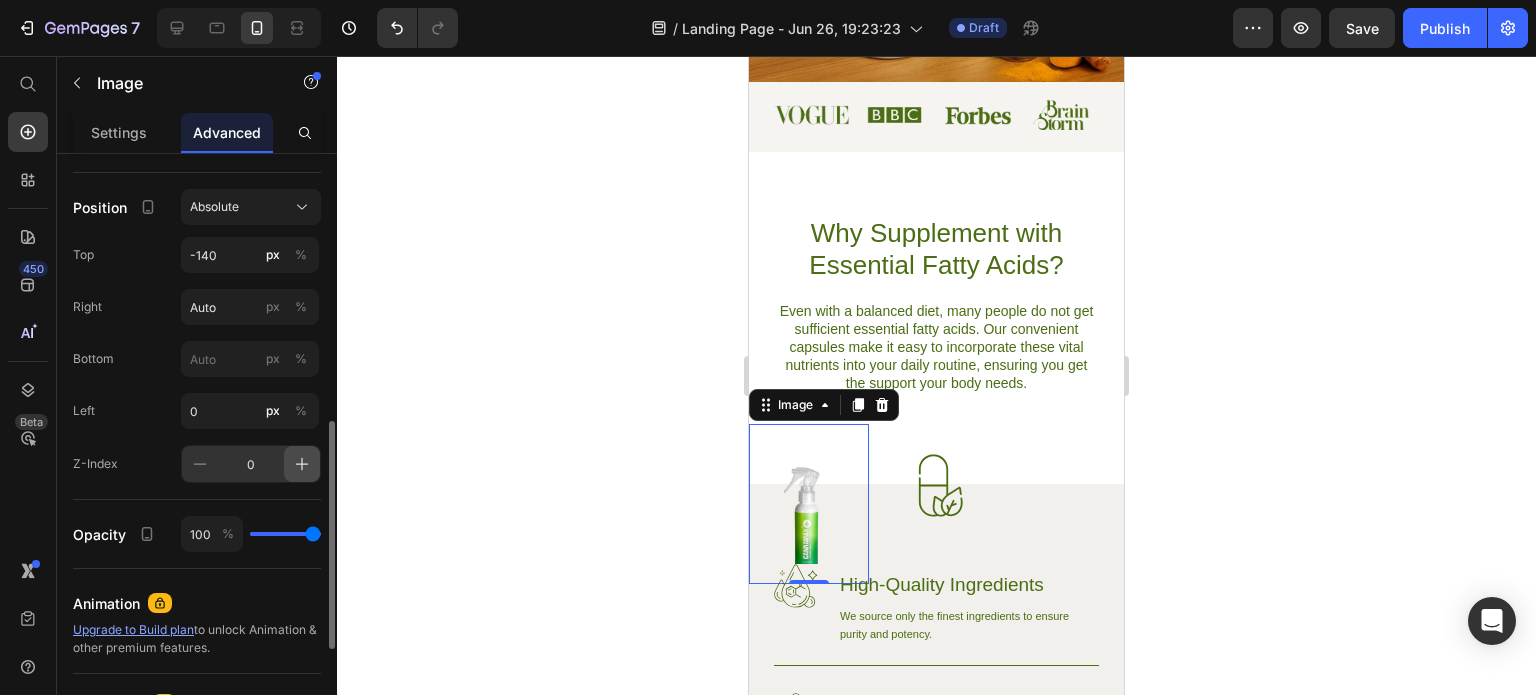click 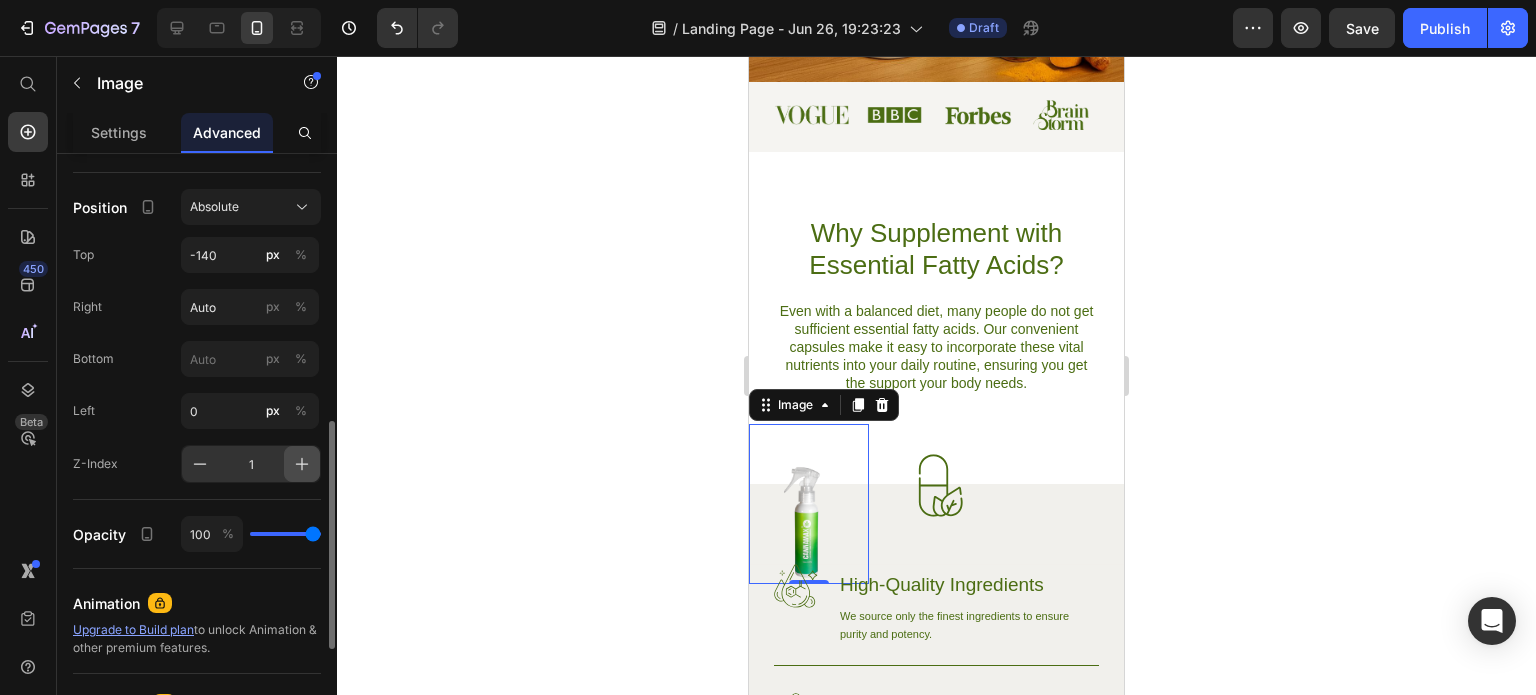 click 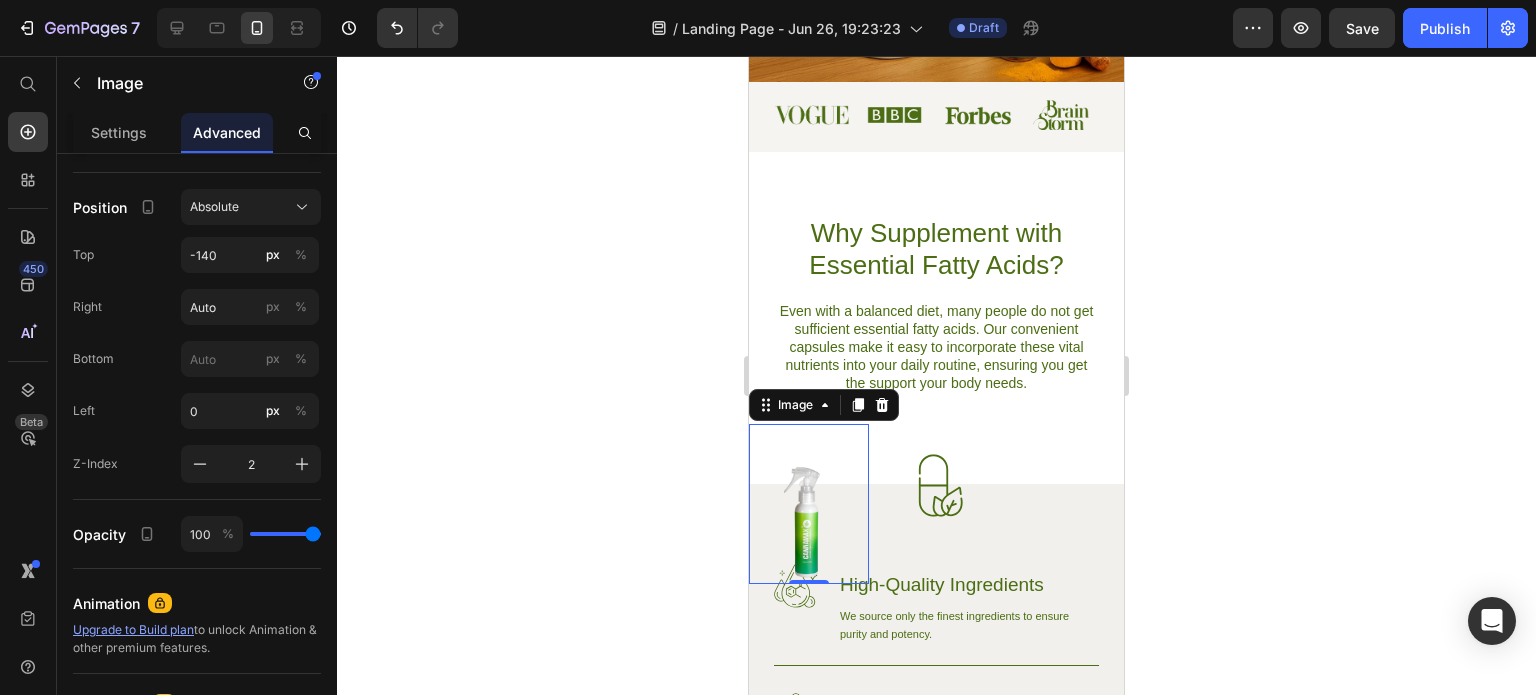 click at bounding box center [809, 504] 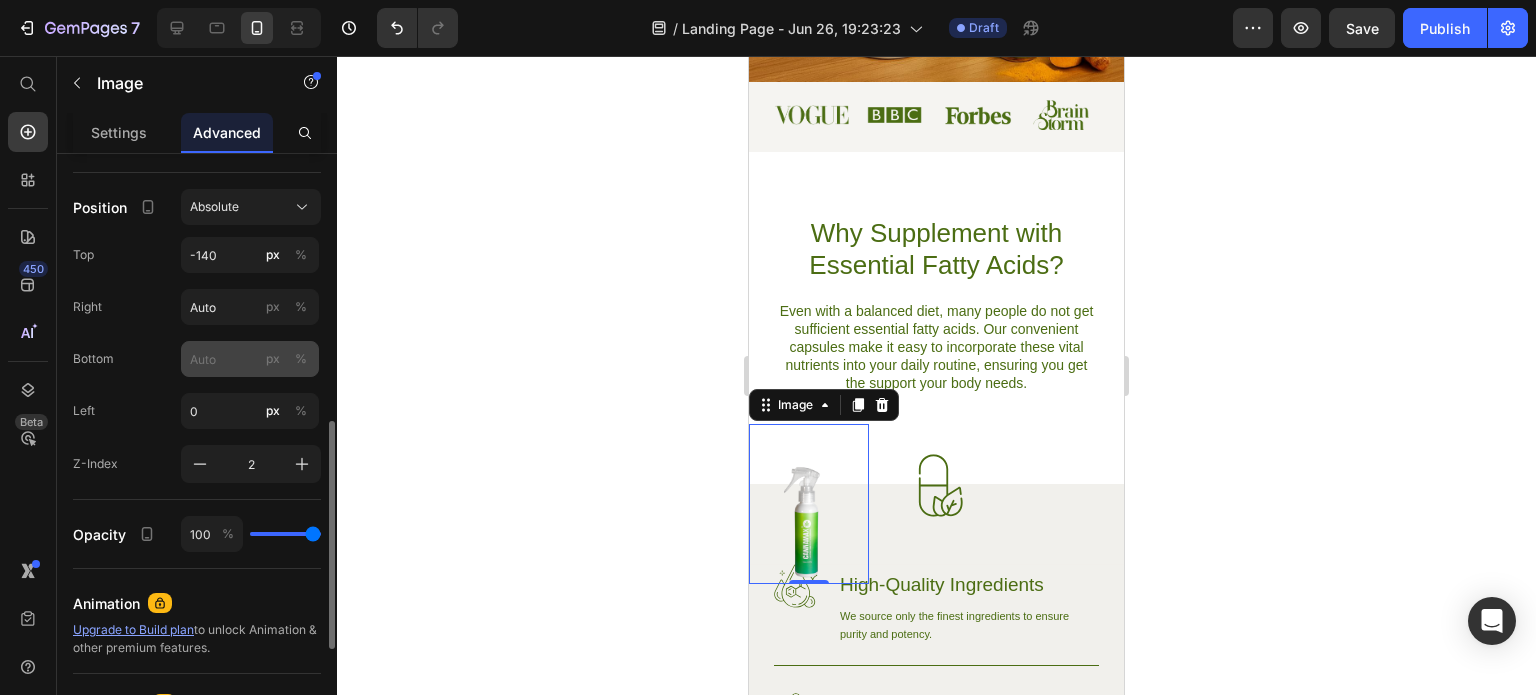 scroll, scrollTop: 600, scrollLeft: 0, axis: vertical 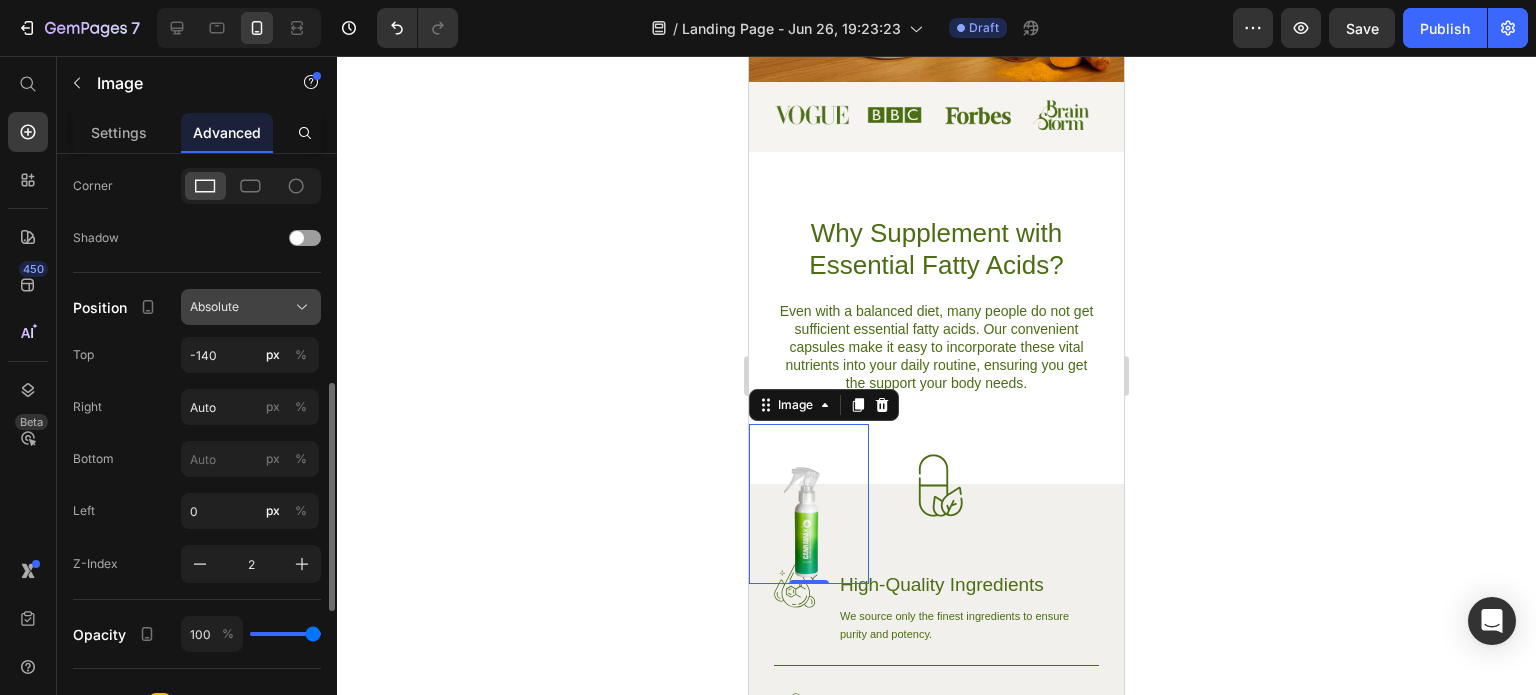 click 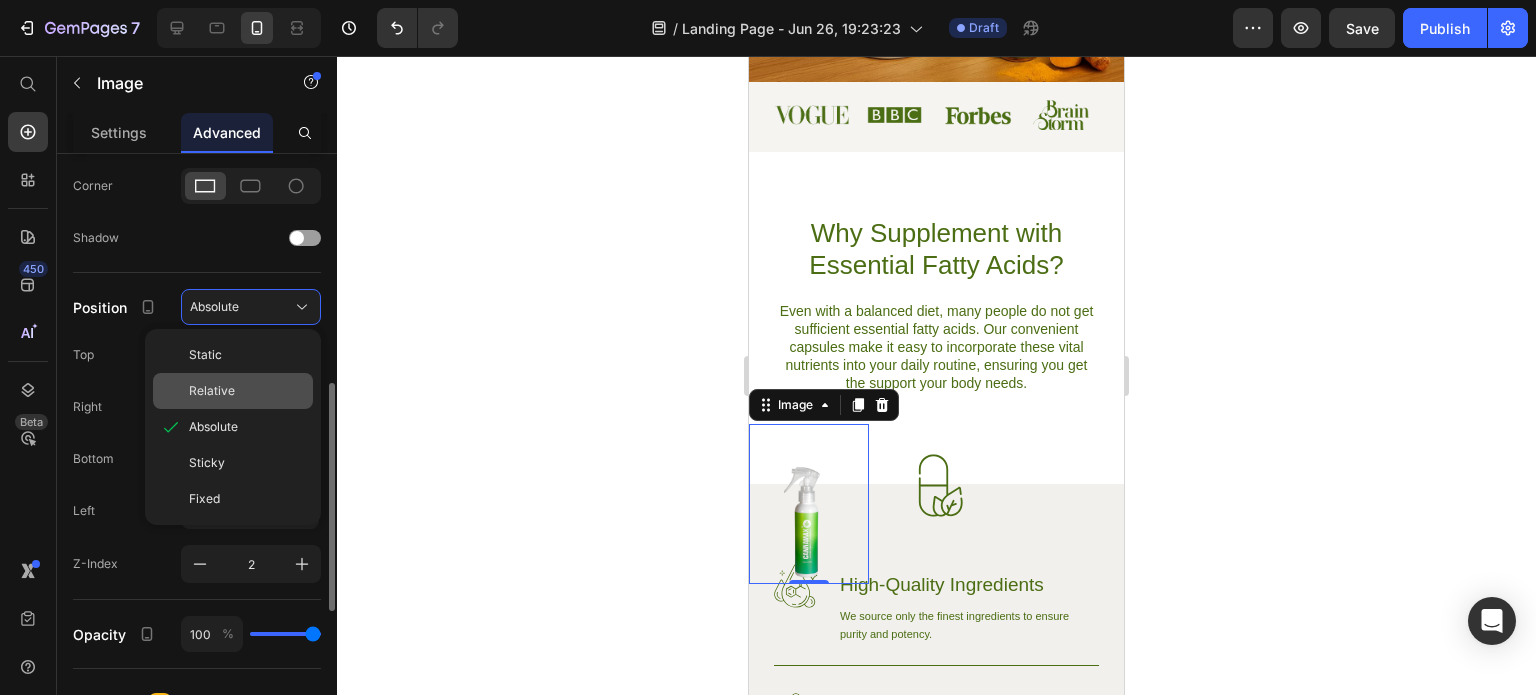 click on "Relative" 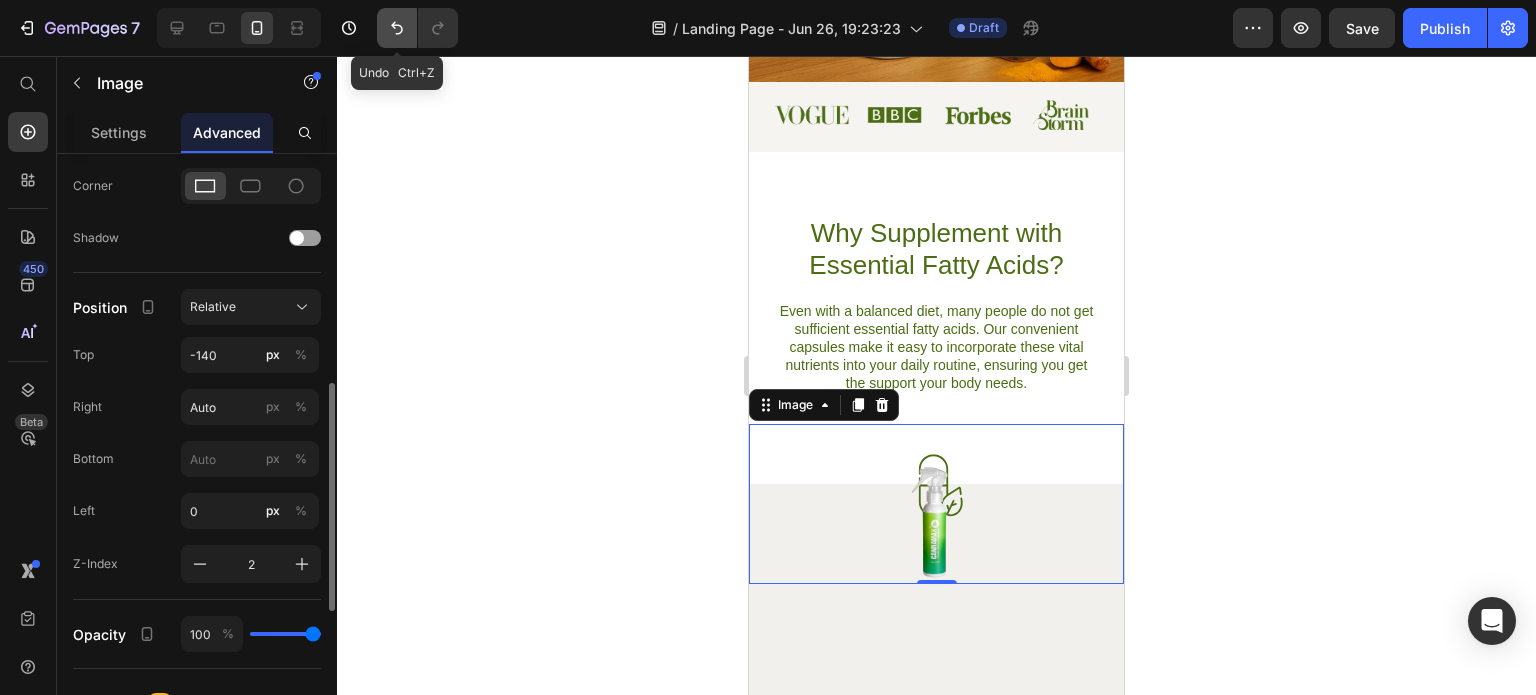 click 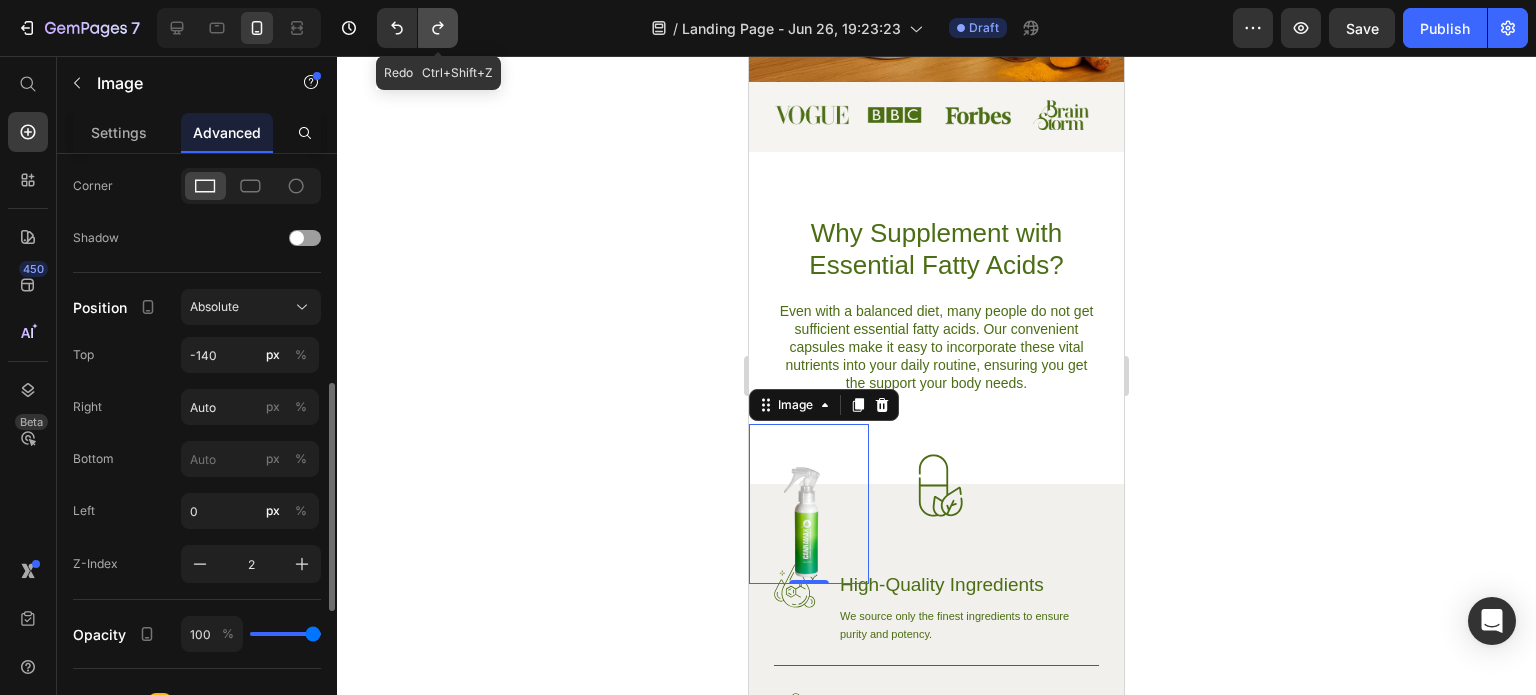 click 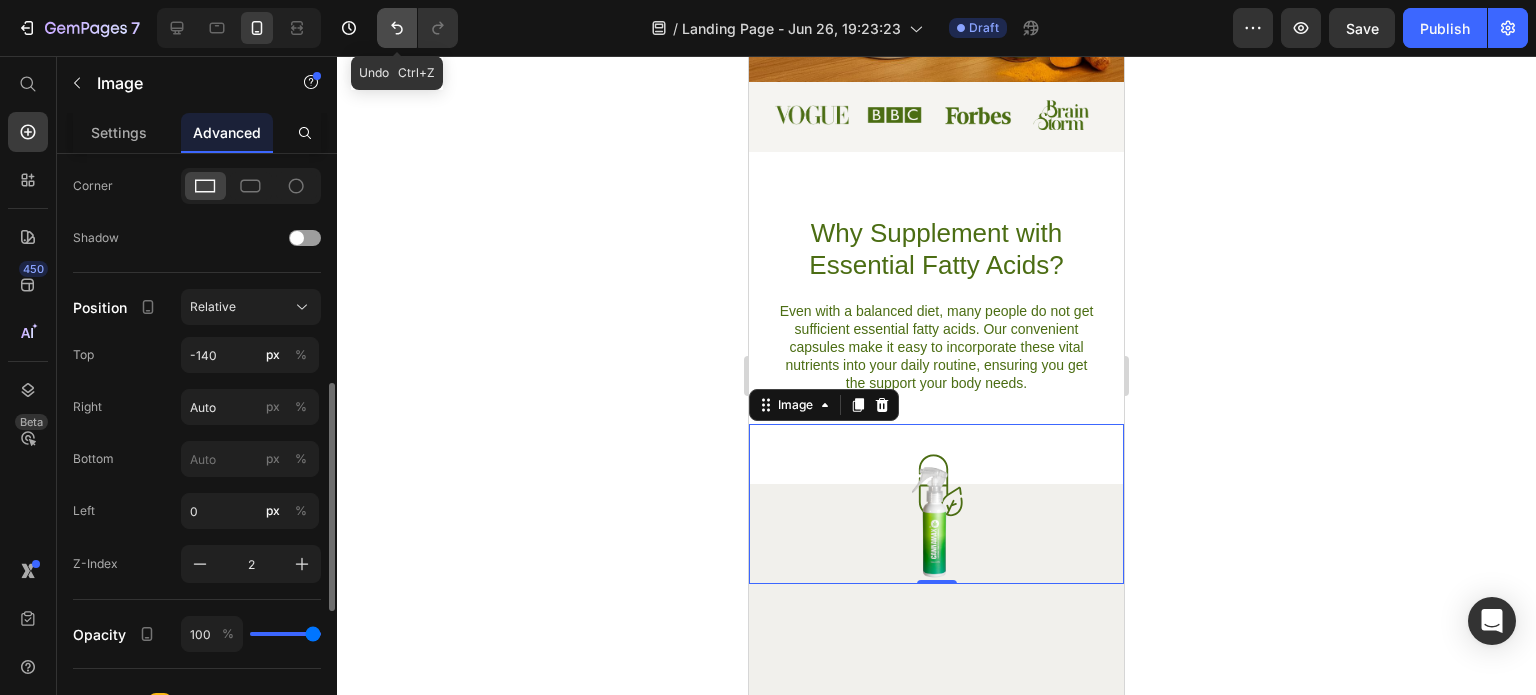 click 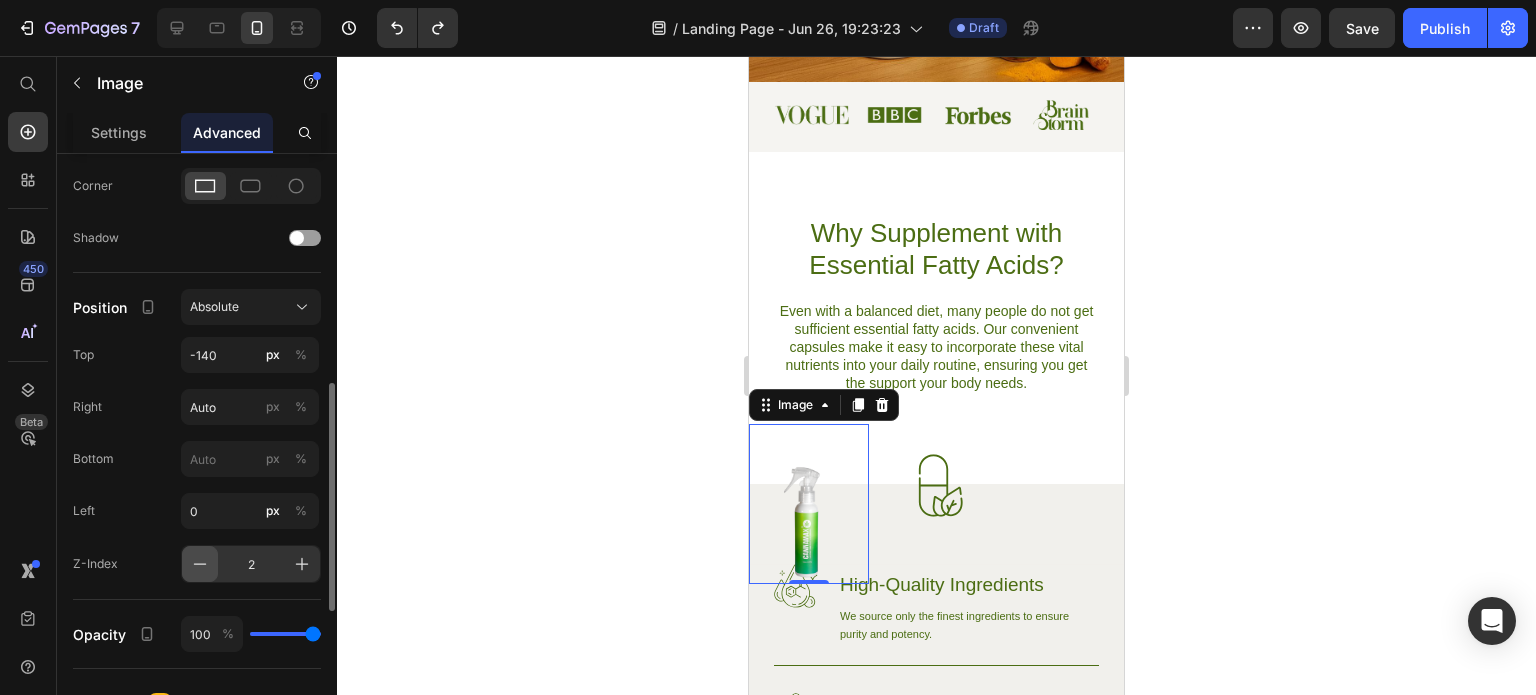 click 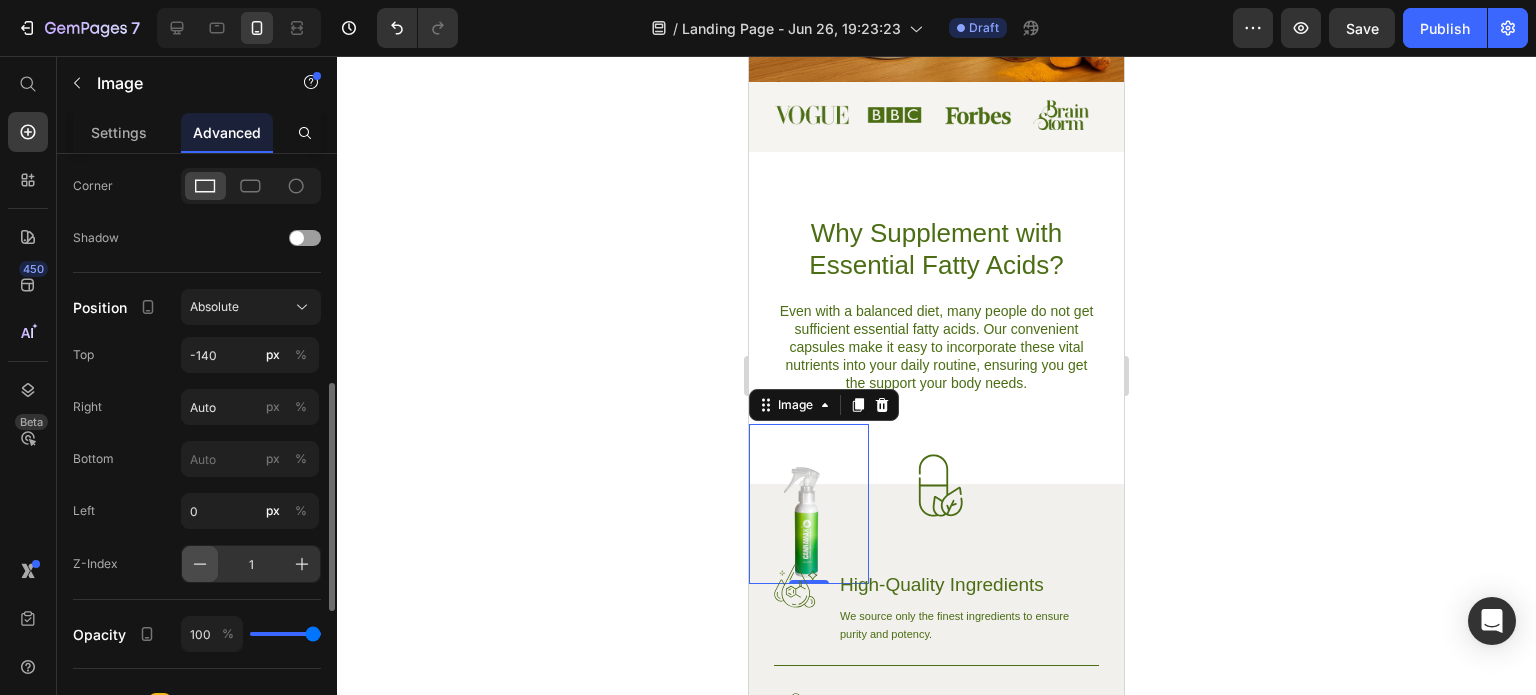 click 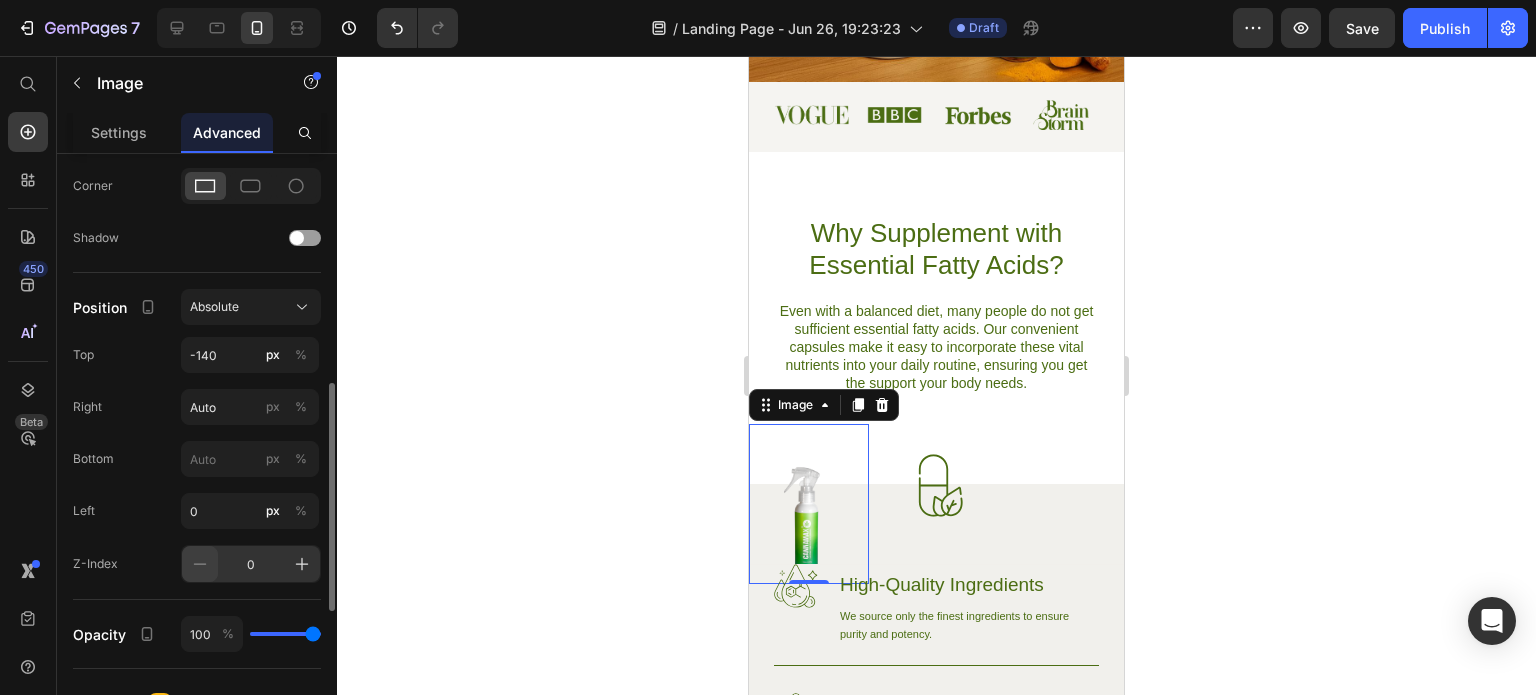 click 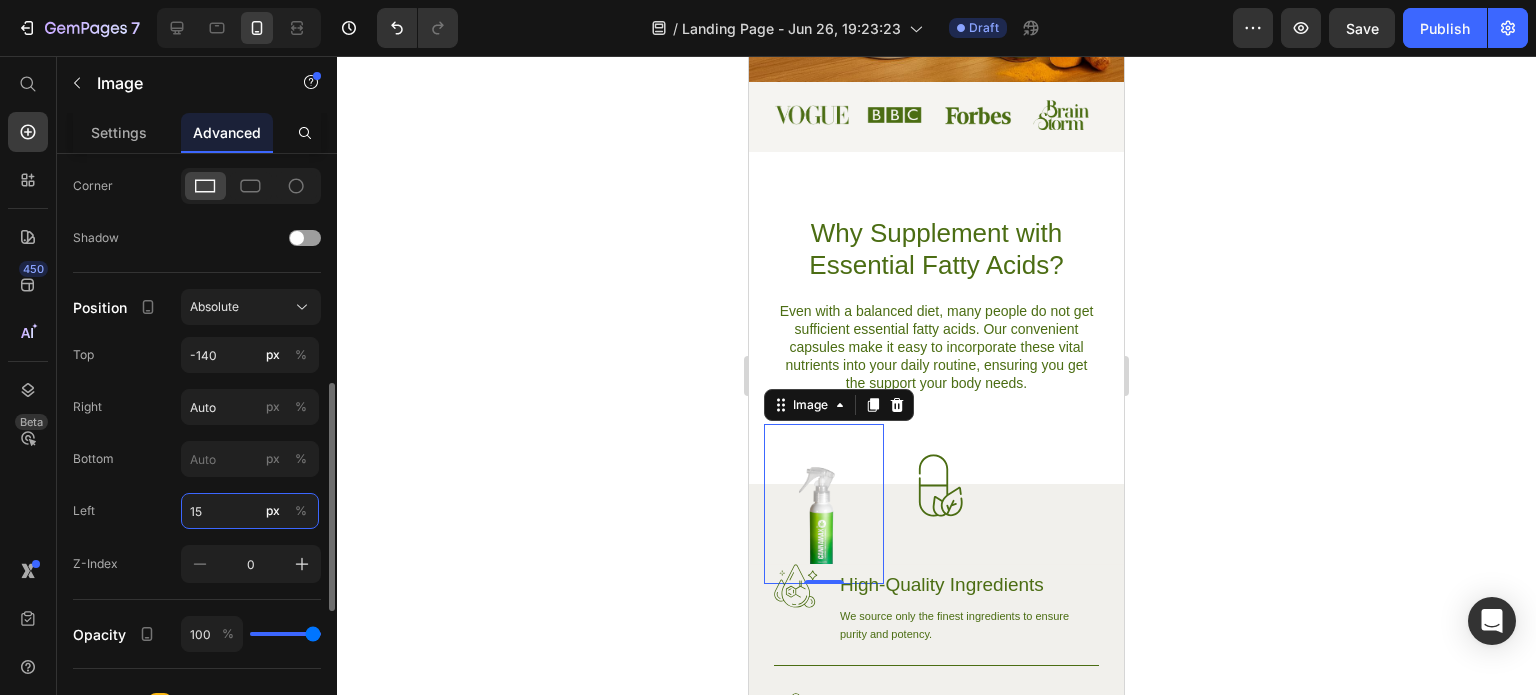 type on "1" 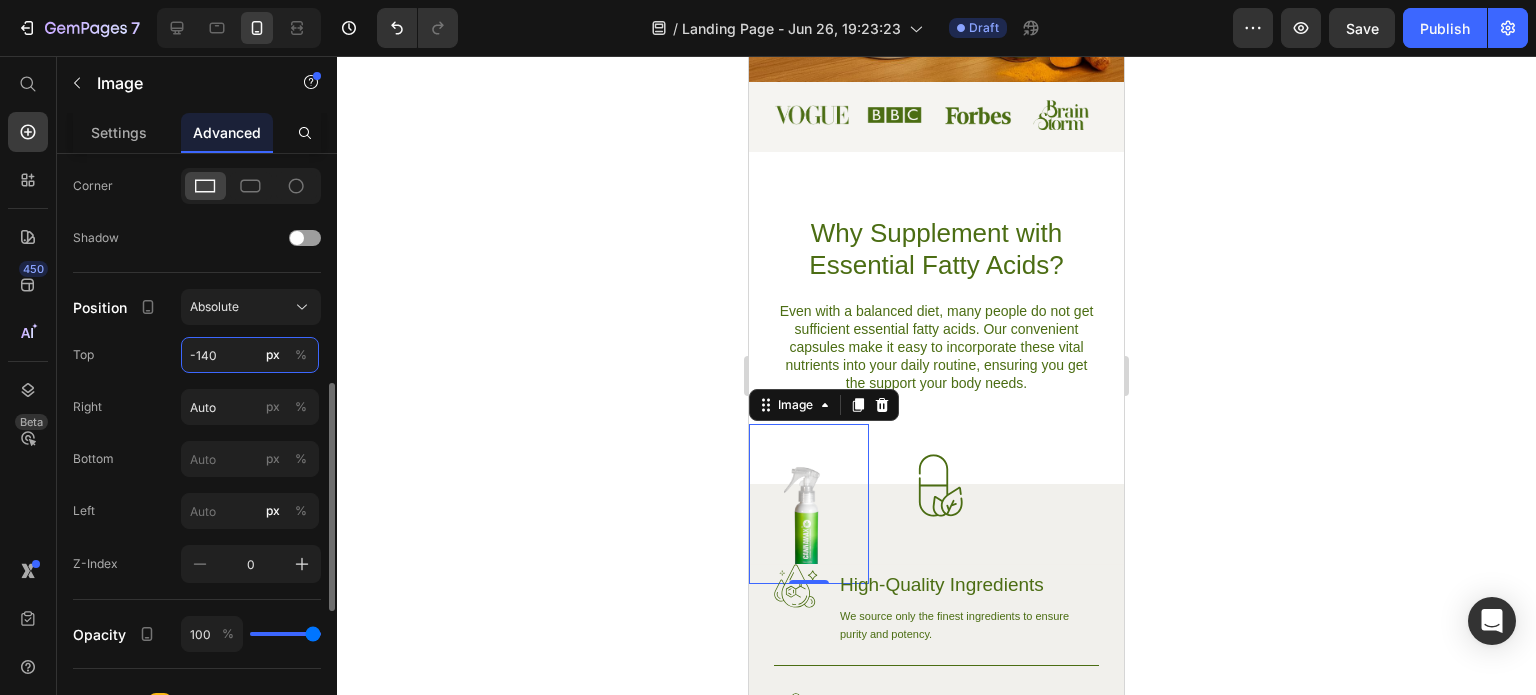 type on "0" 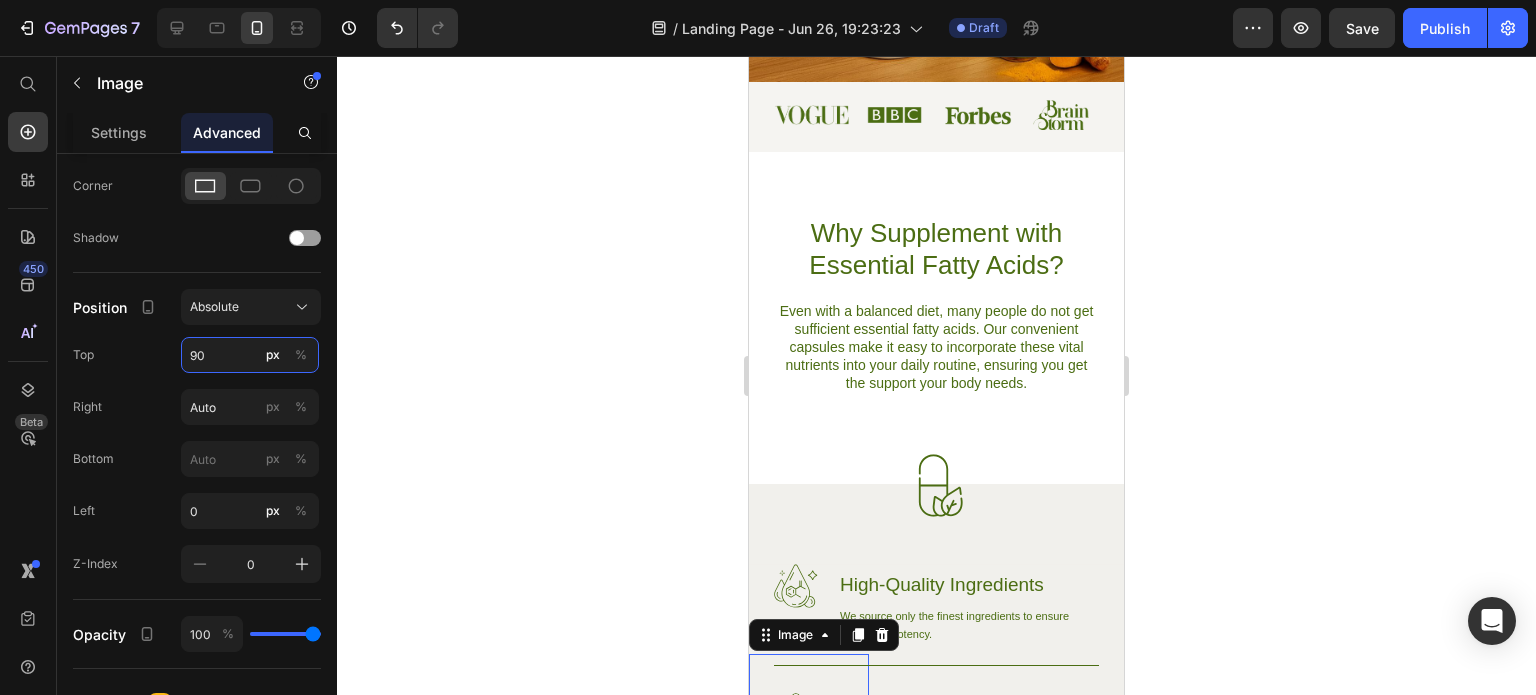 type on "-140" 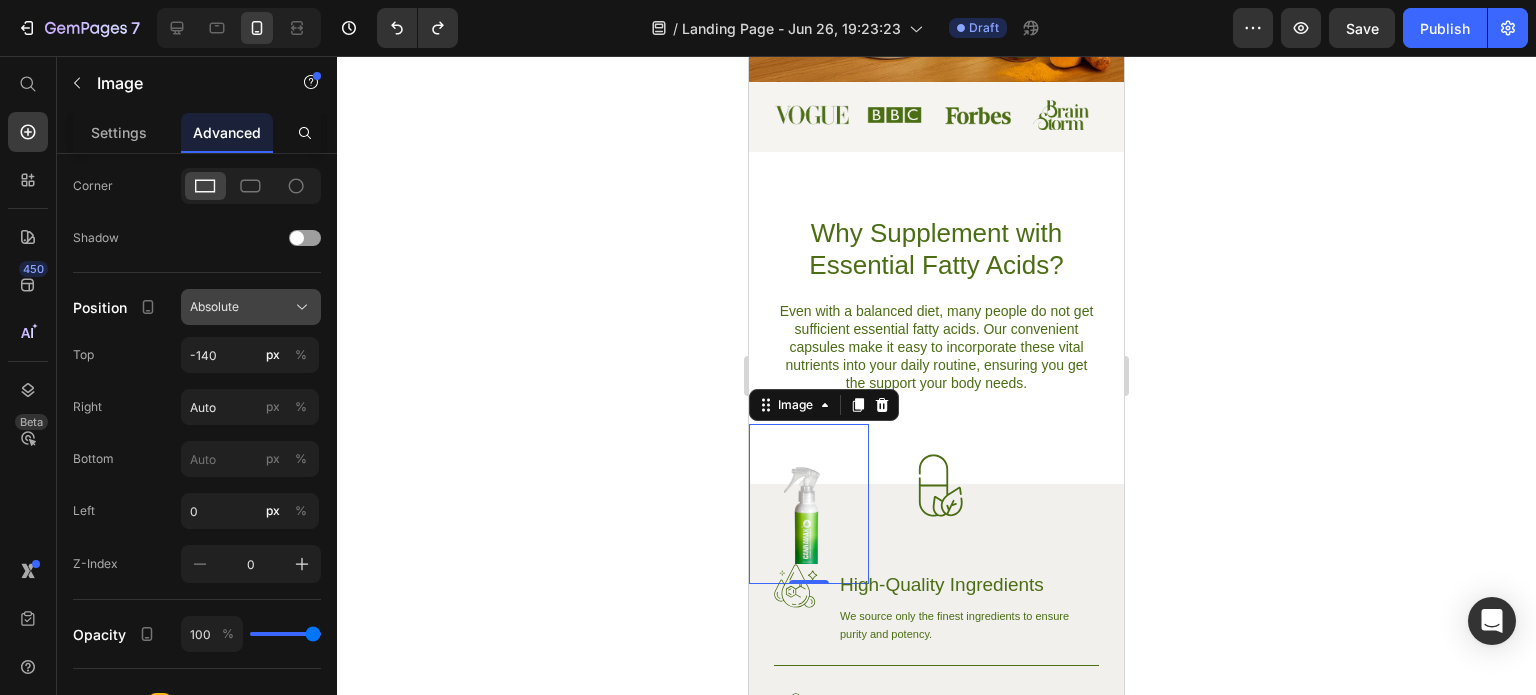 click 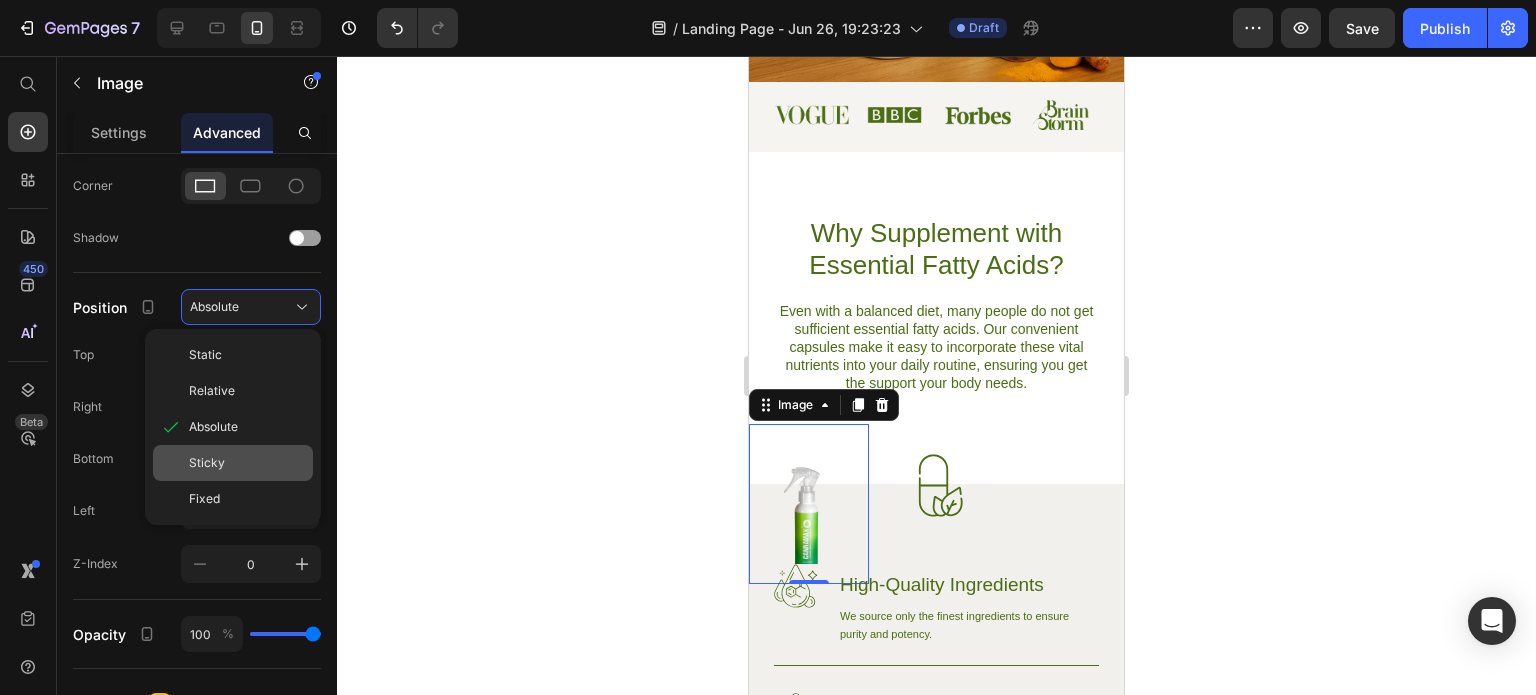 click on "Sticky" at bounding box center (247, 463) 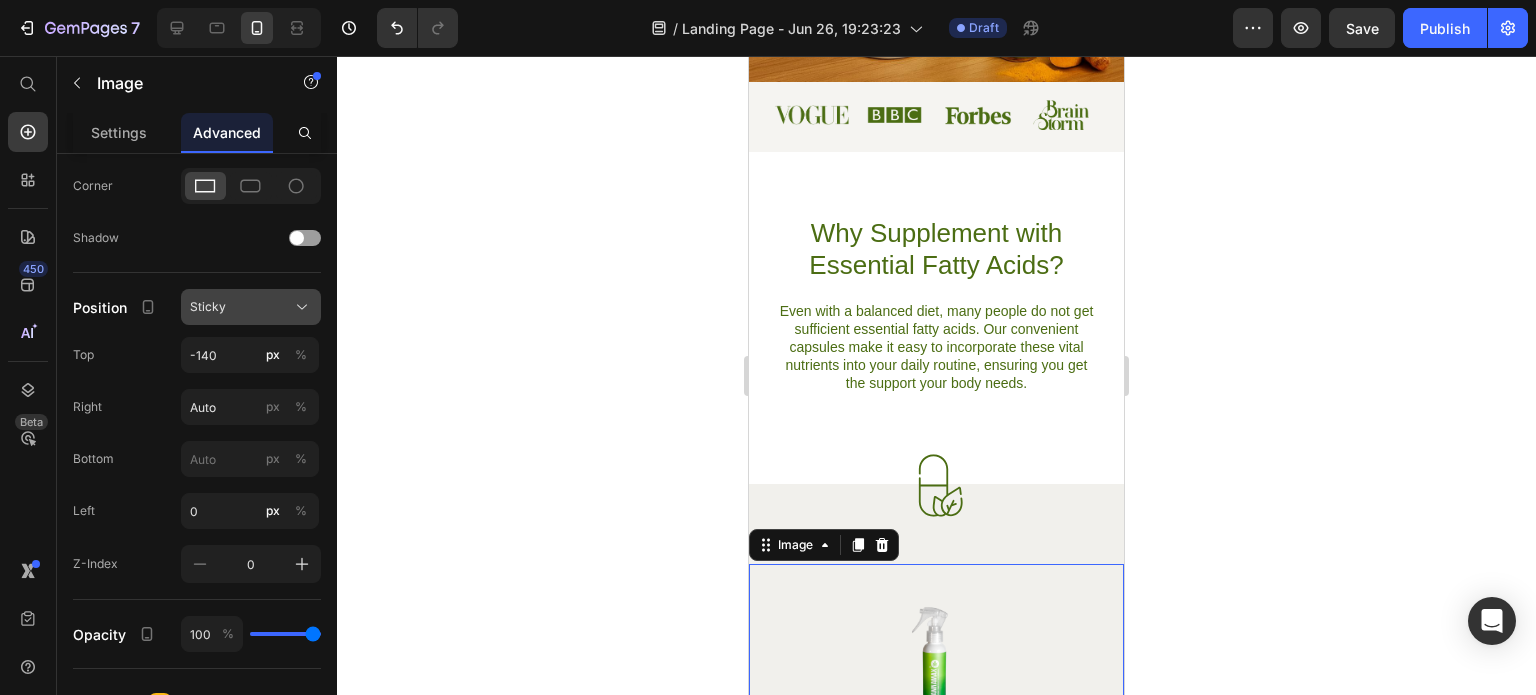 click on "Sticky" at bounding box center [251, 307] 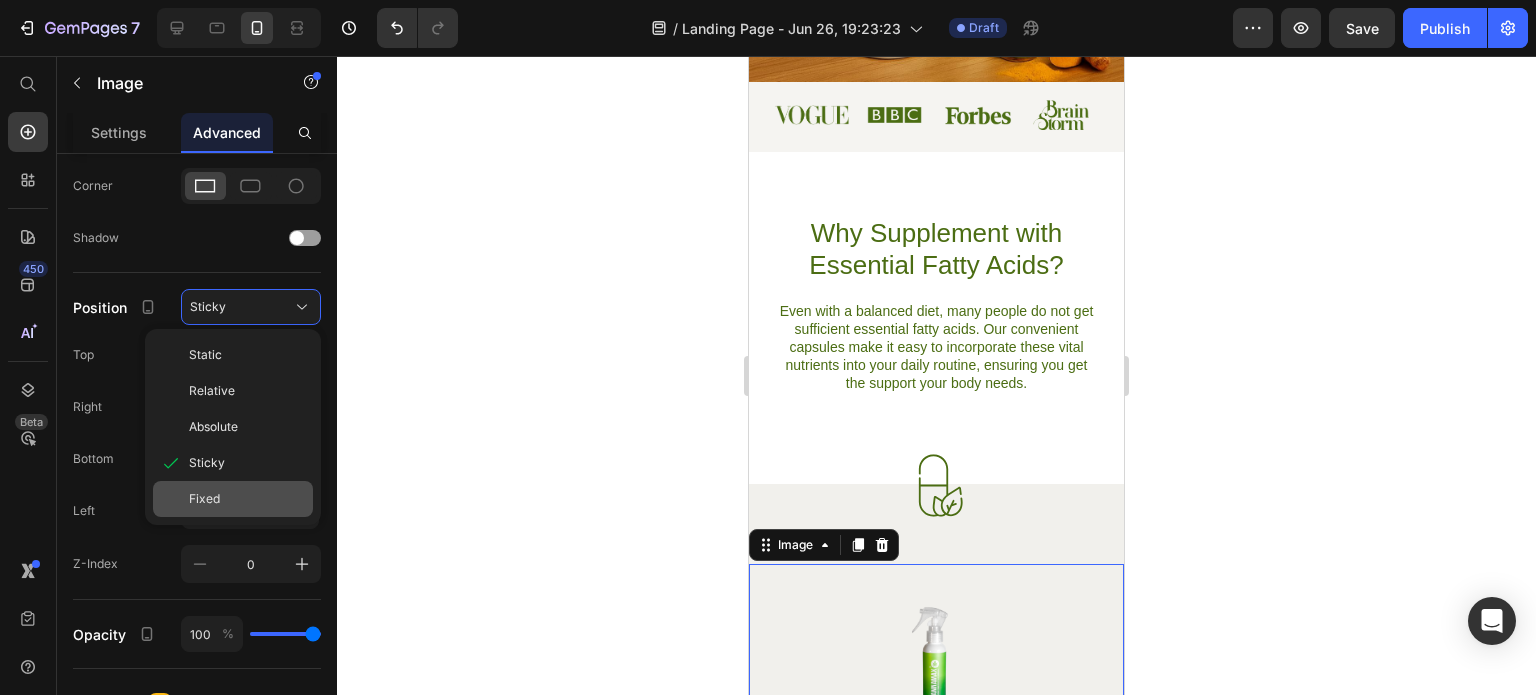 click on "Fixed" at bounding box center [247, 499] 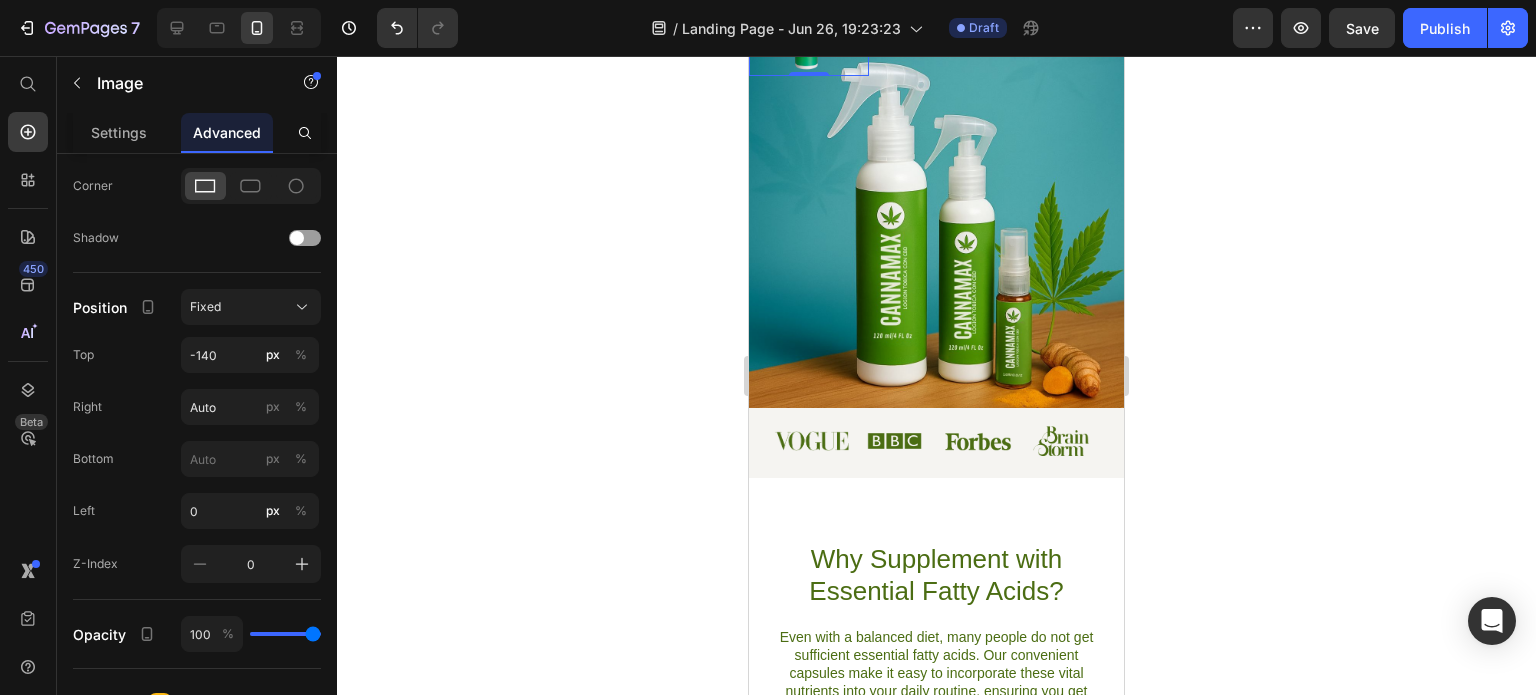 scroll, scrollTop: 465, scrollLeft: 0, axis: vertical 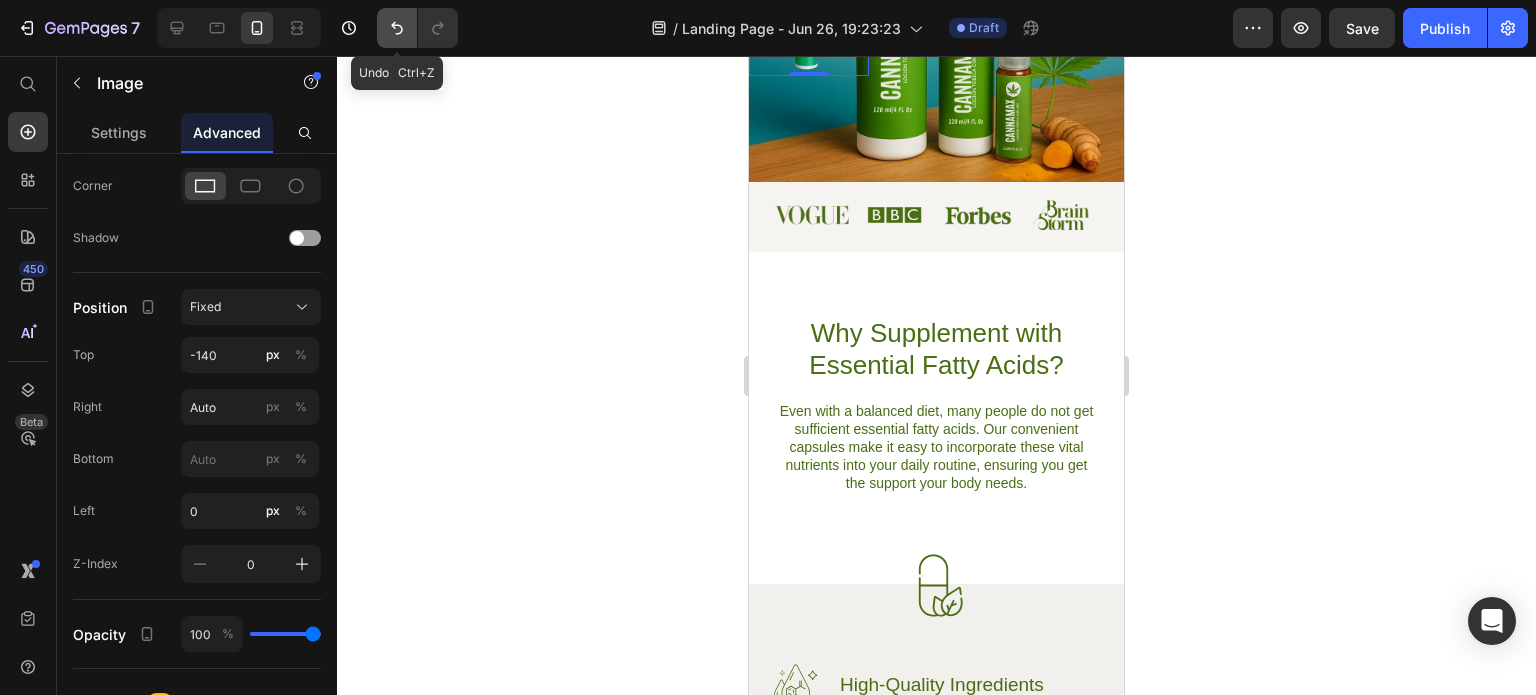 click 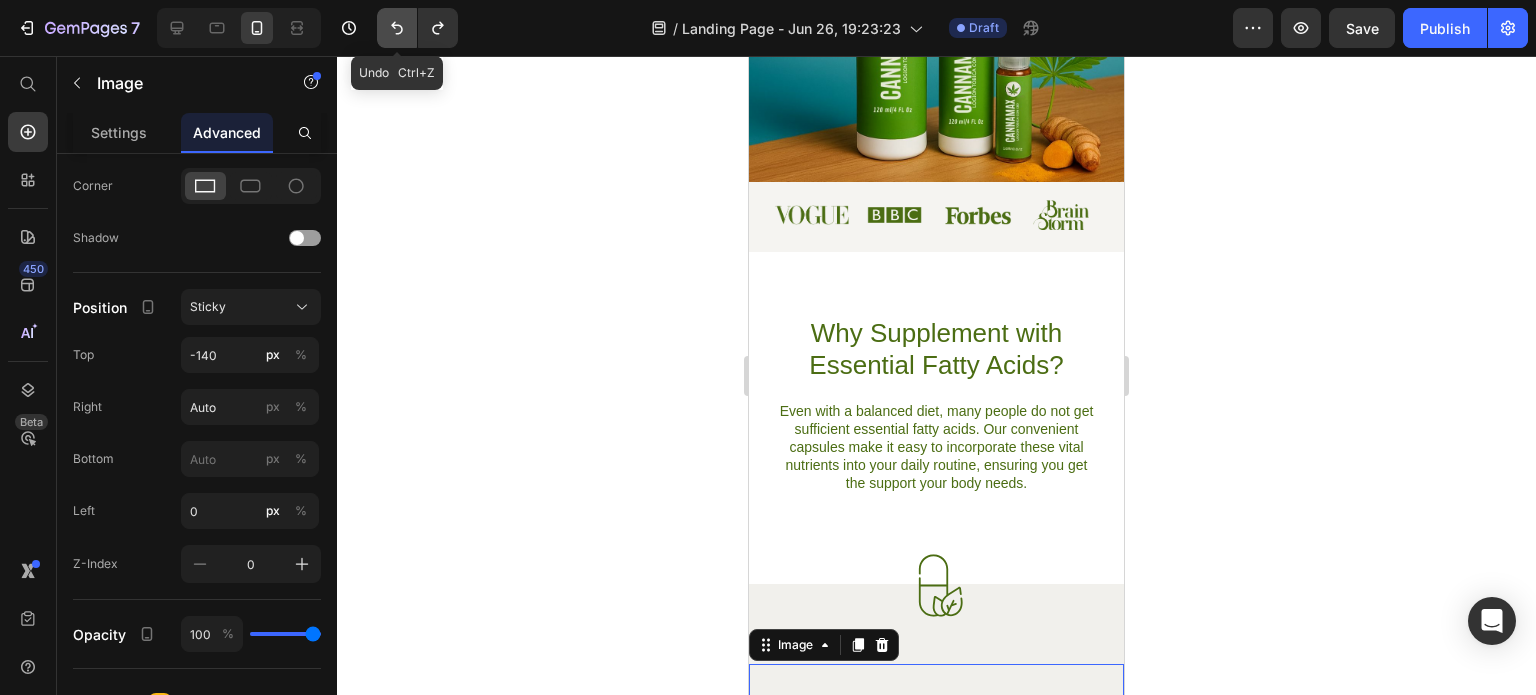 click 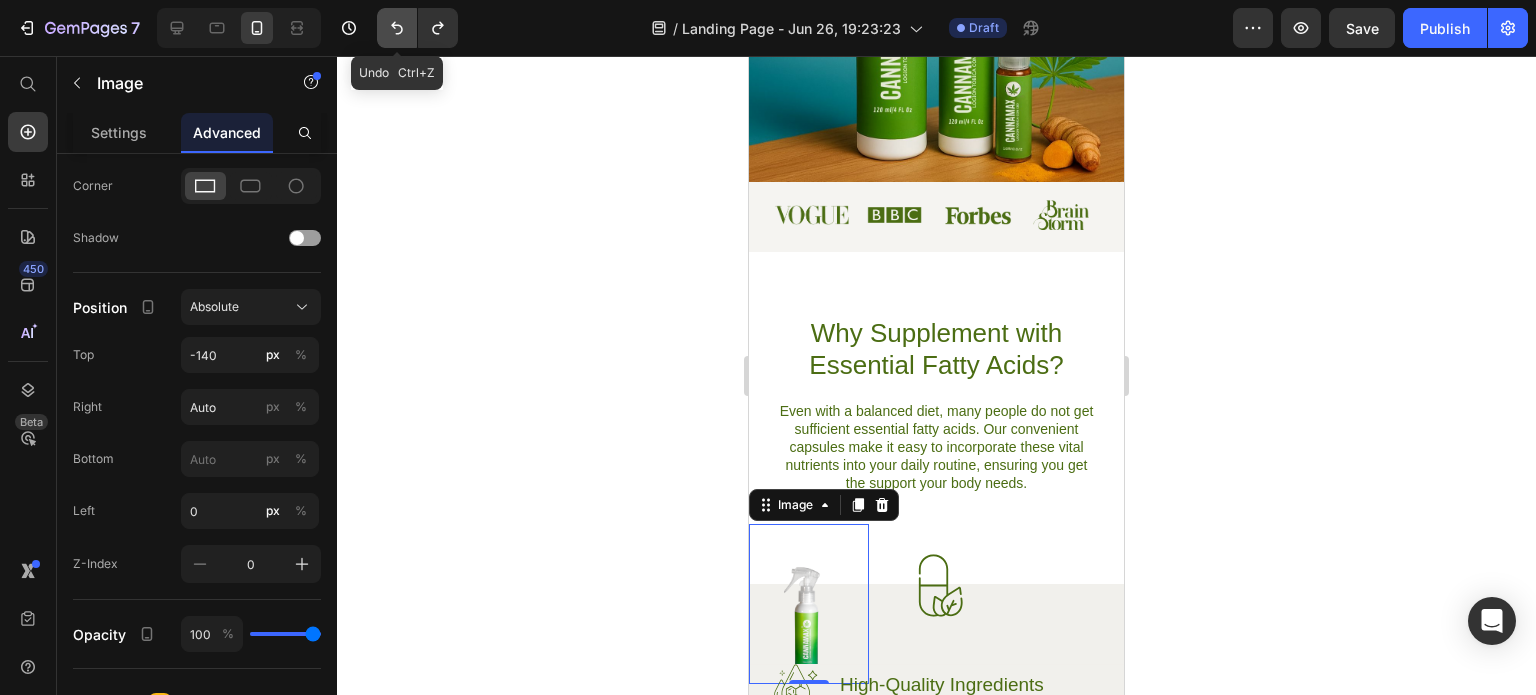 click 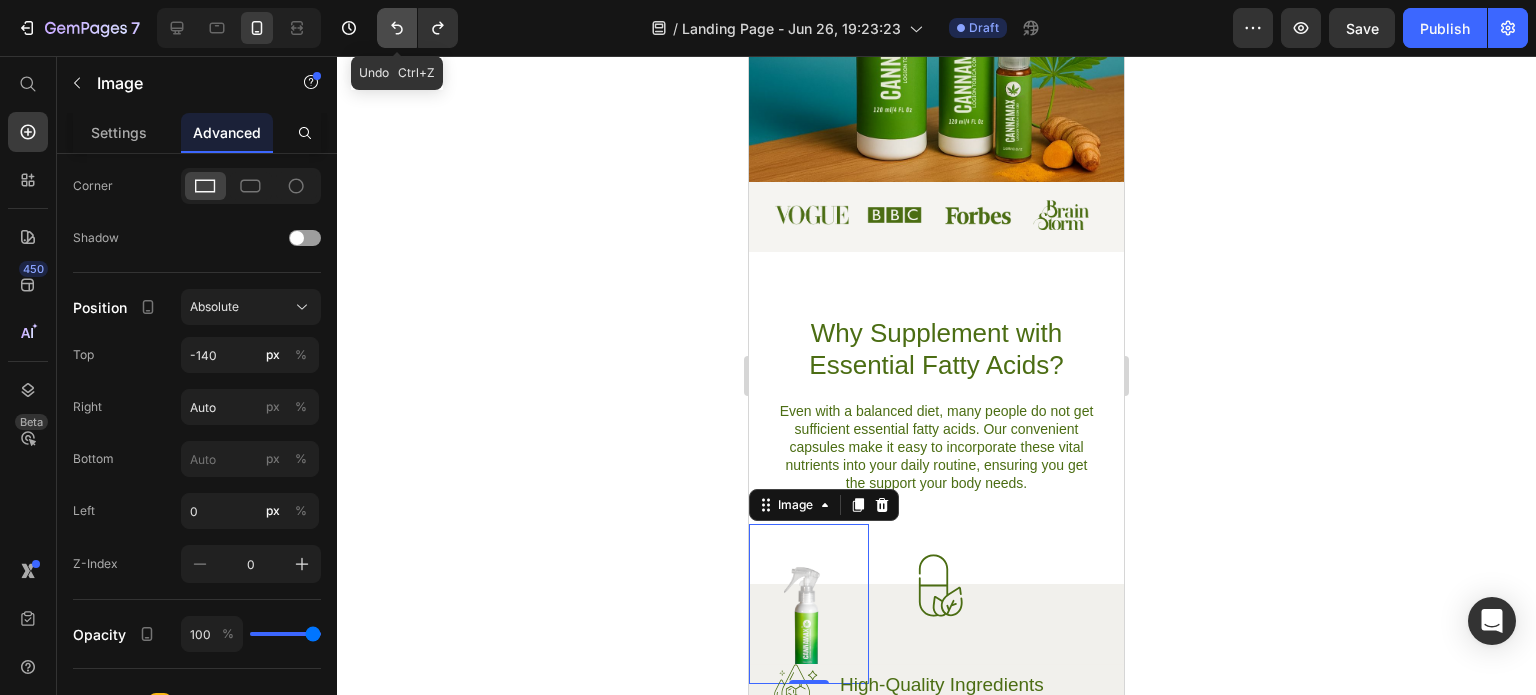 click 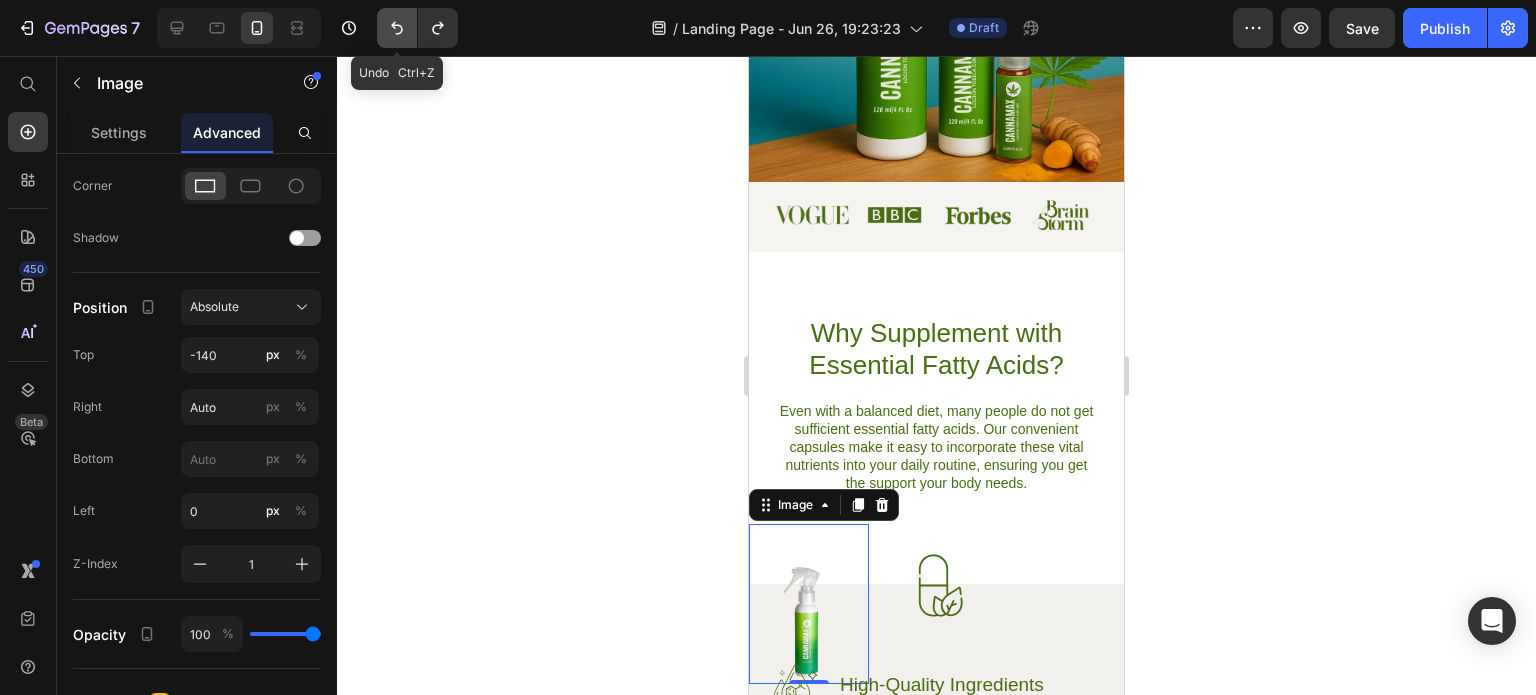 click 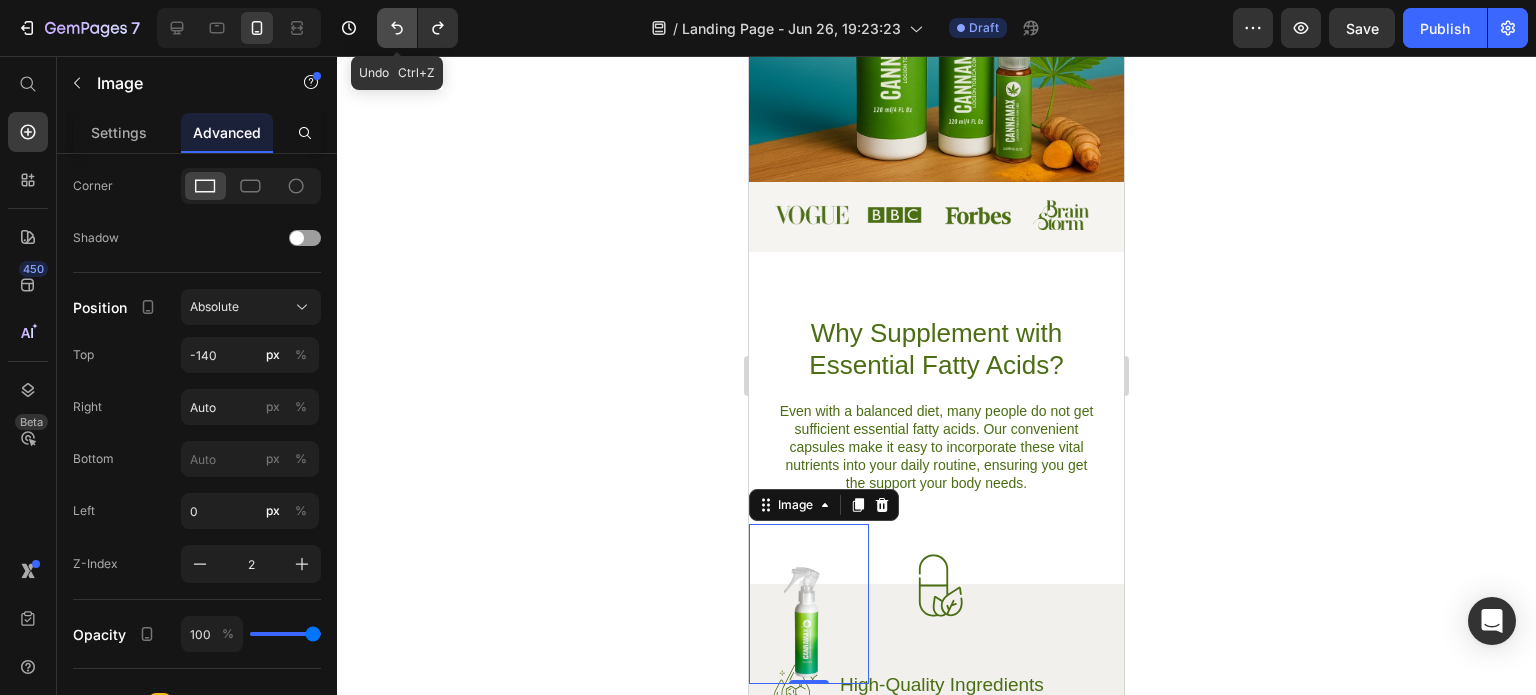 click 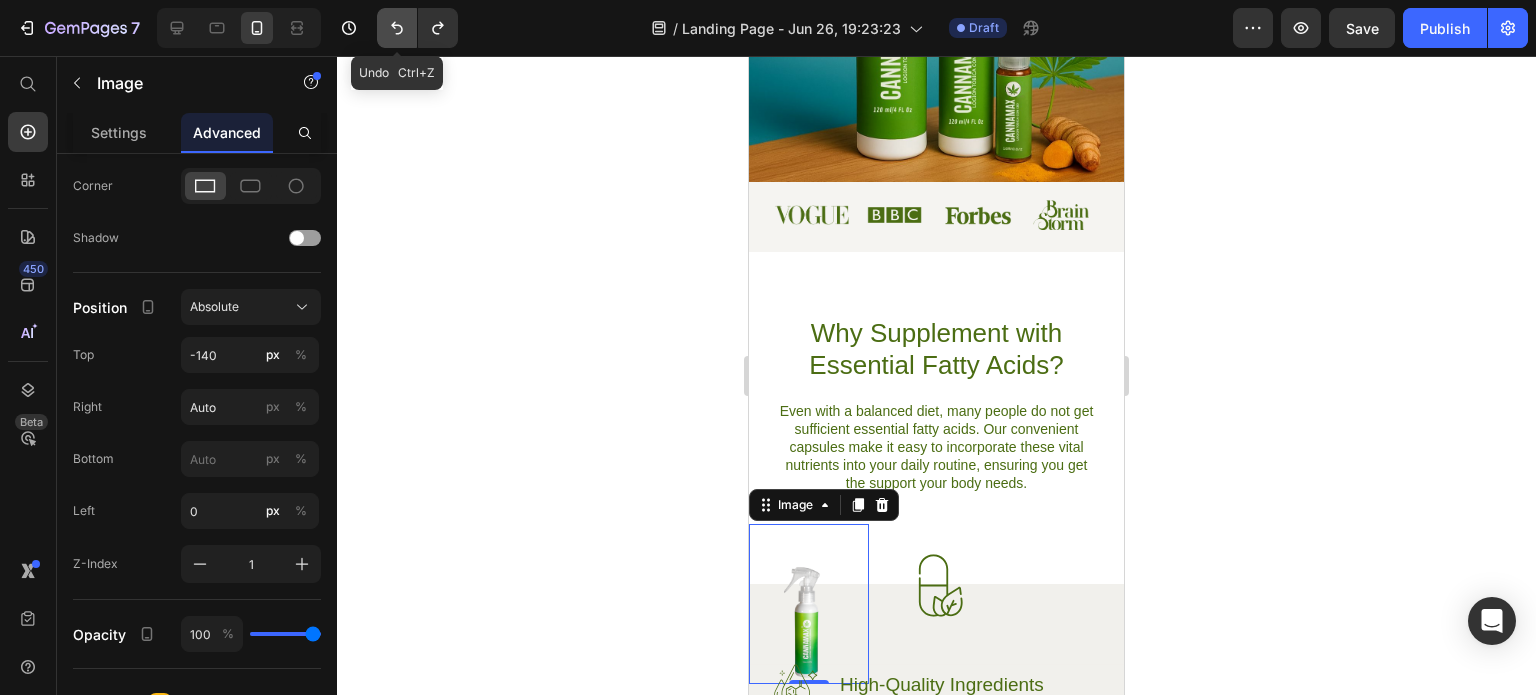click 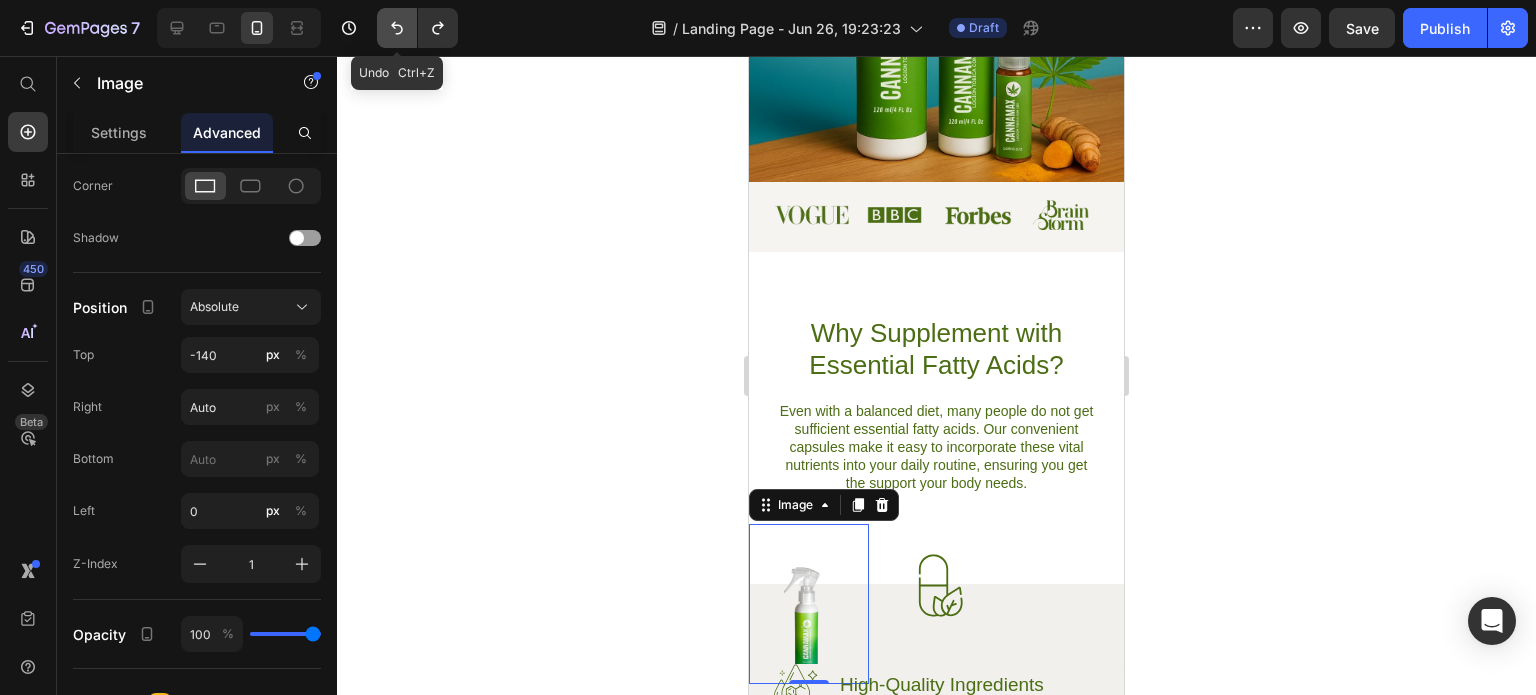 click 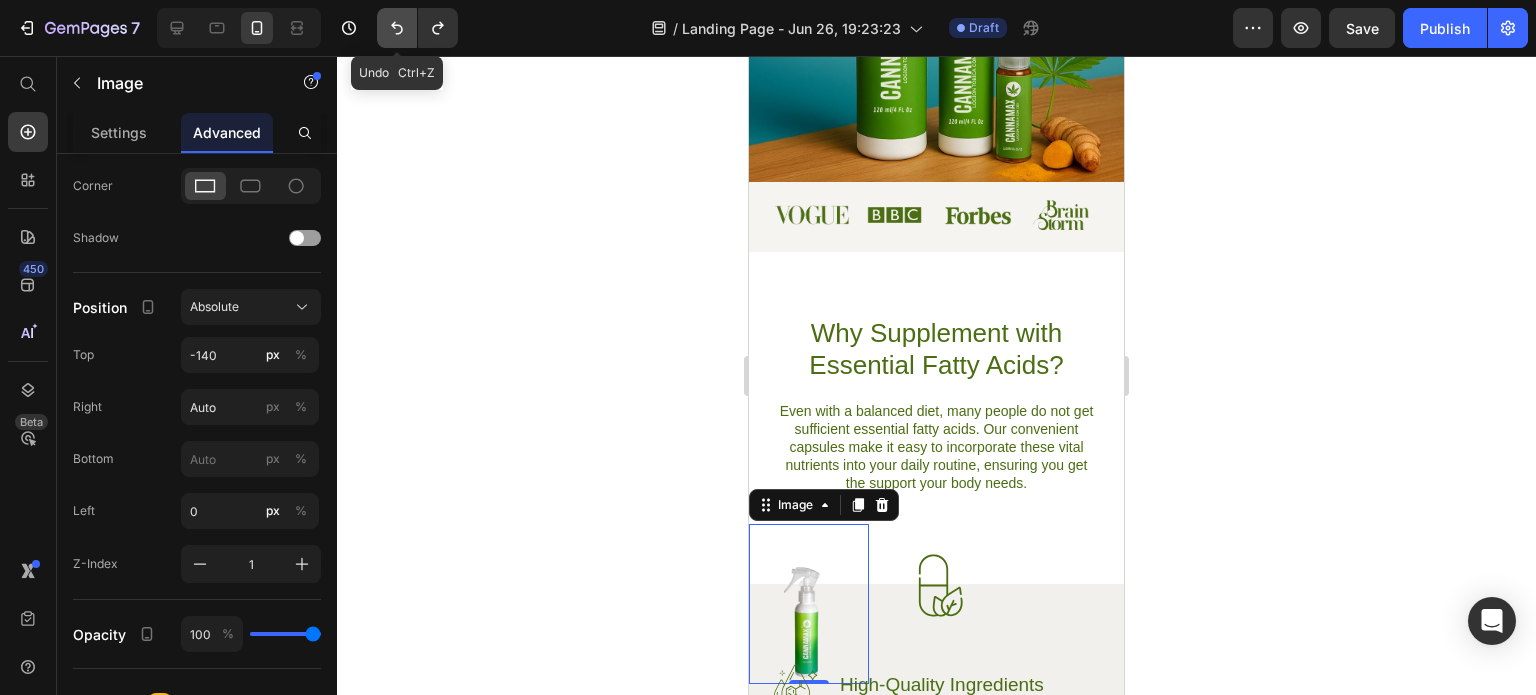 click 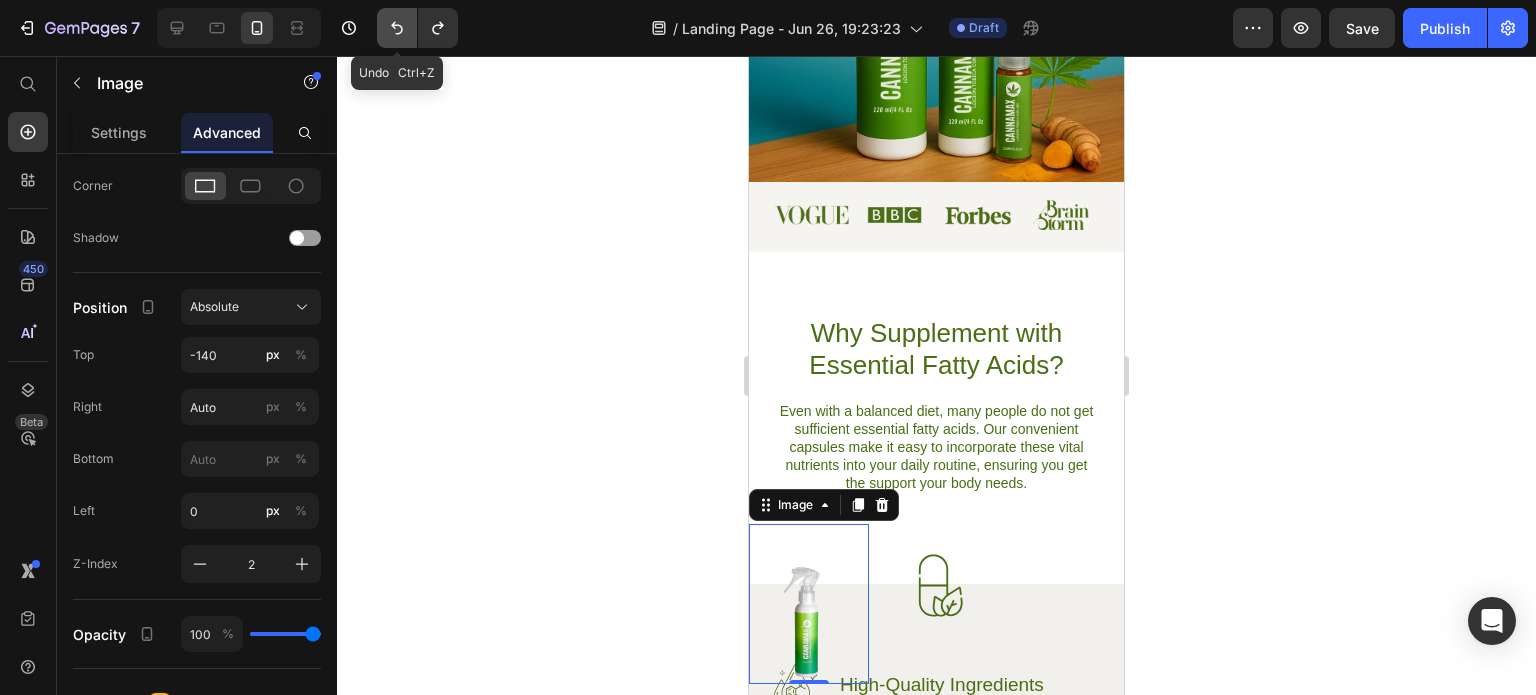 click 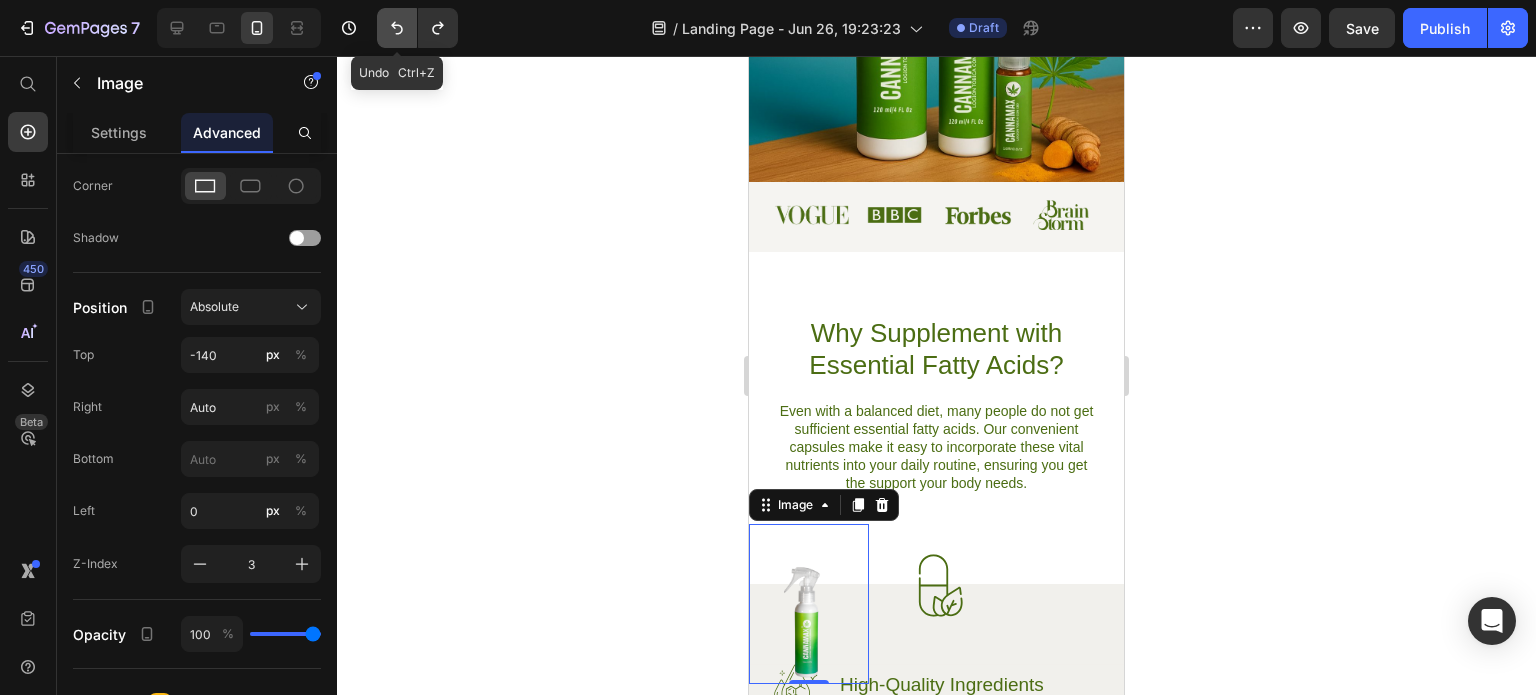 click 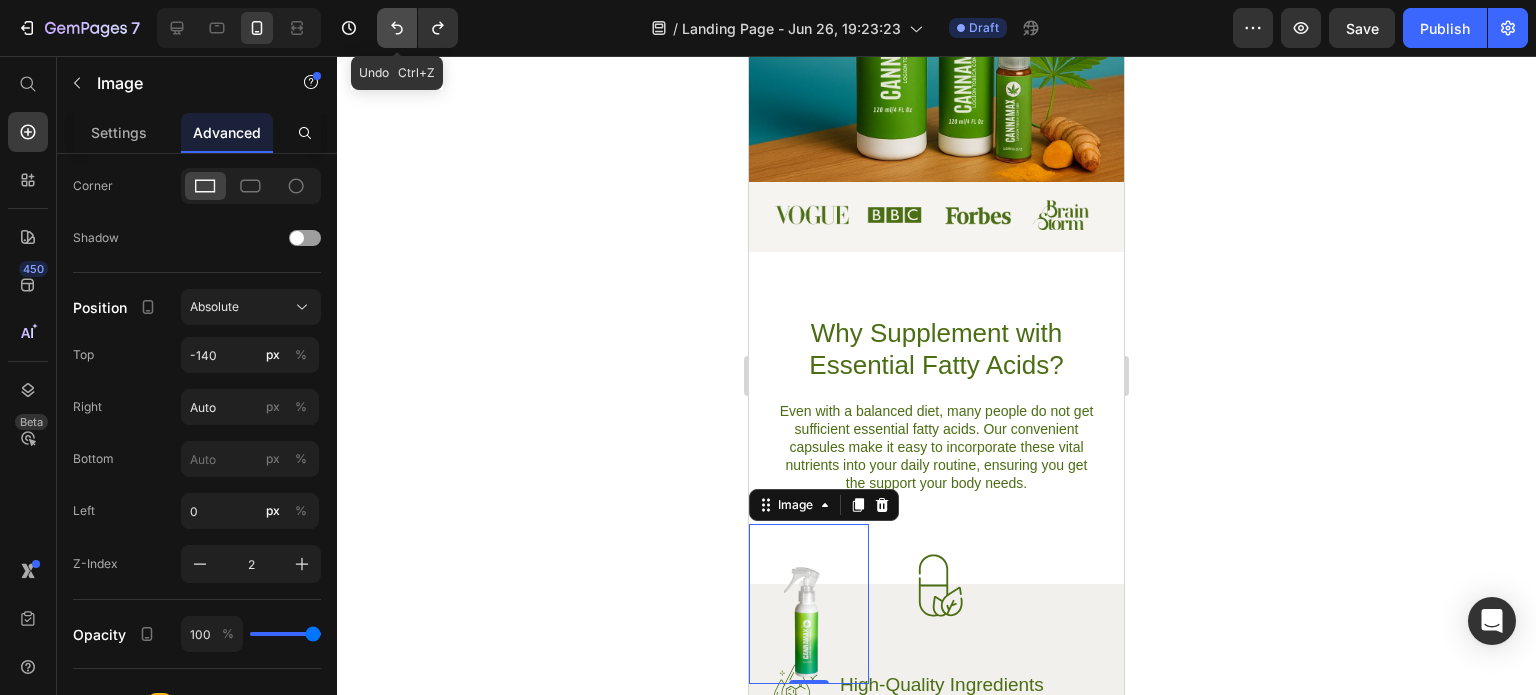 click 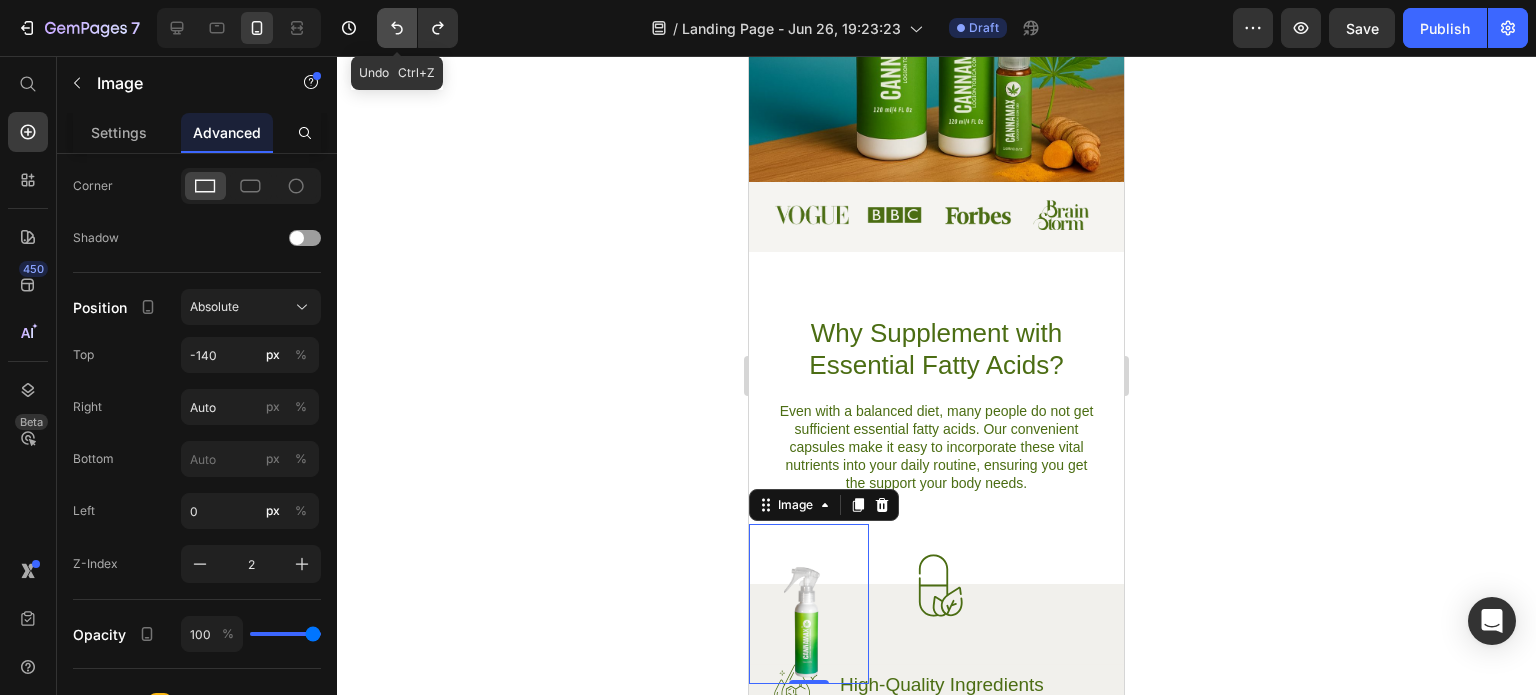type on "1" 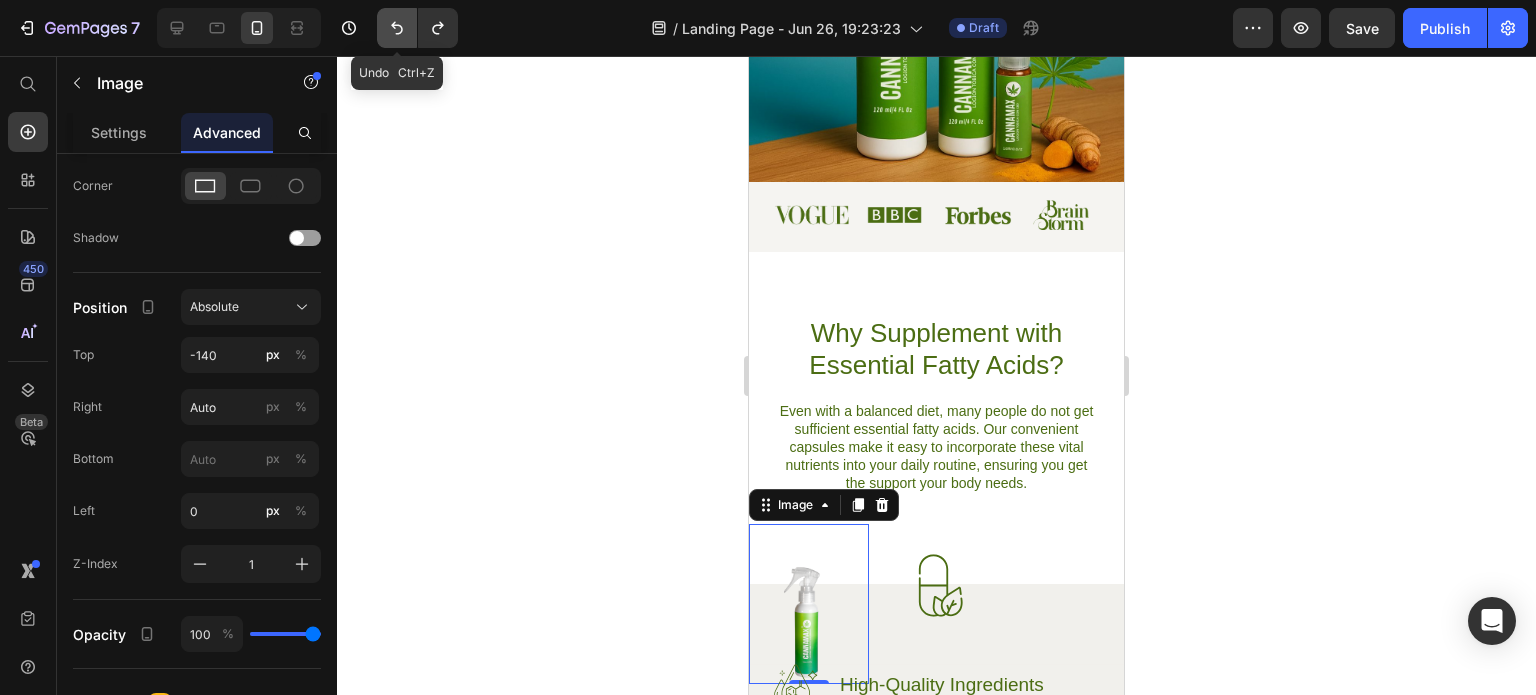 click 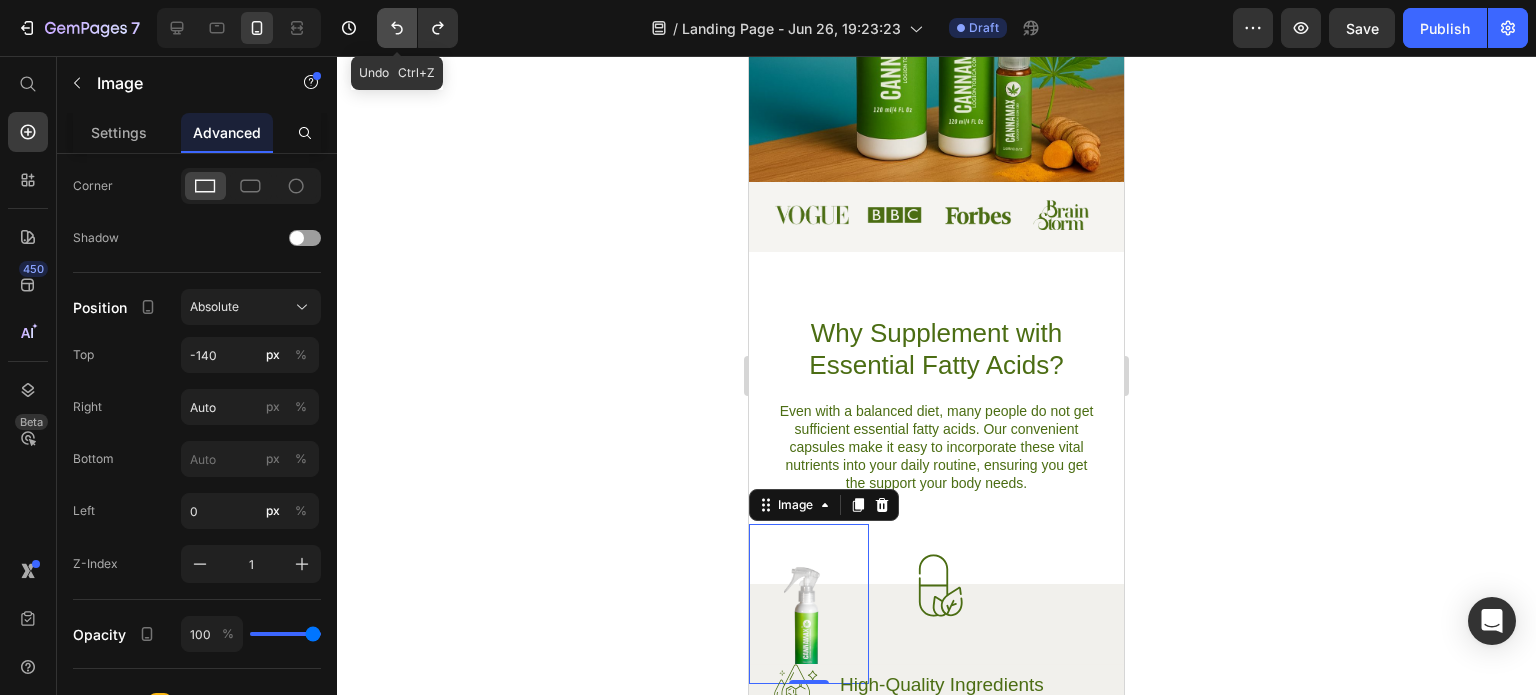 click 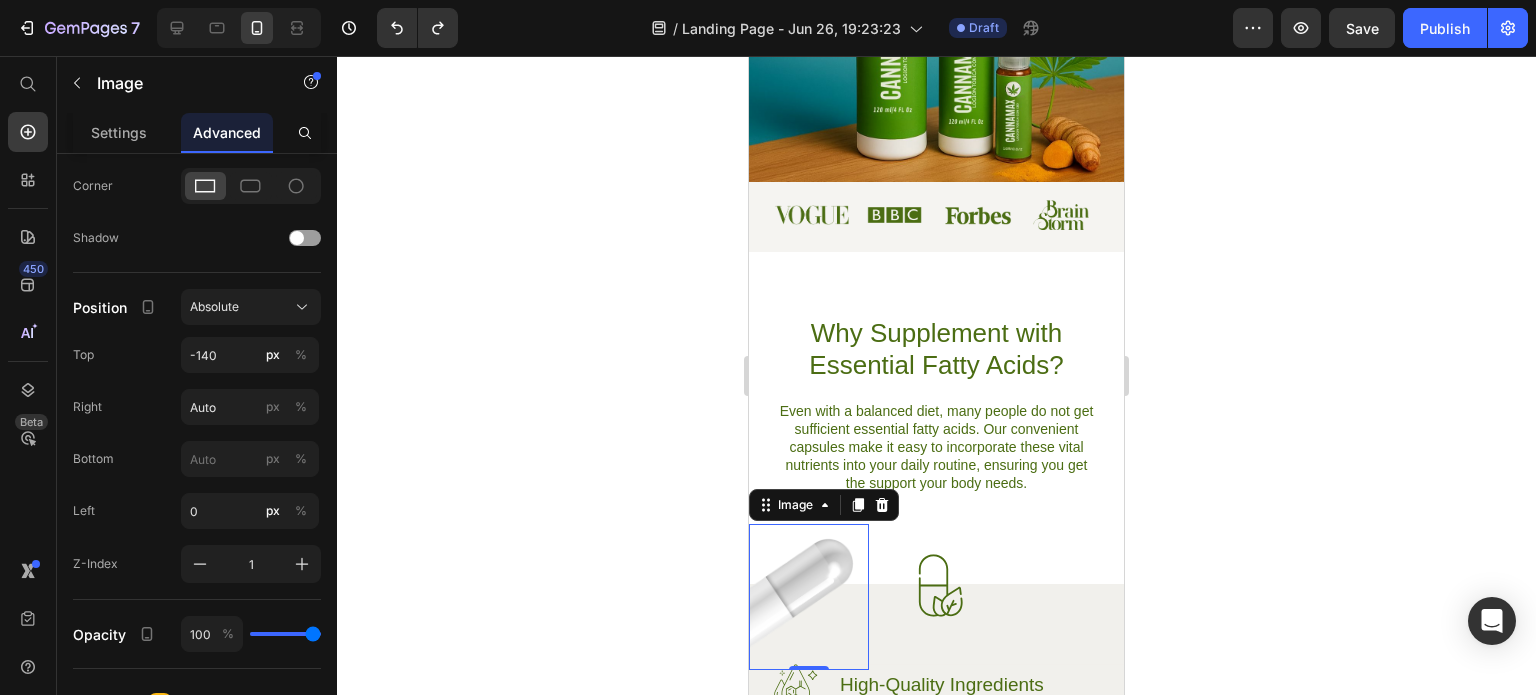 click 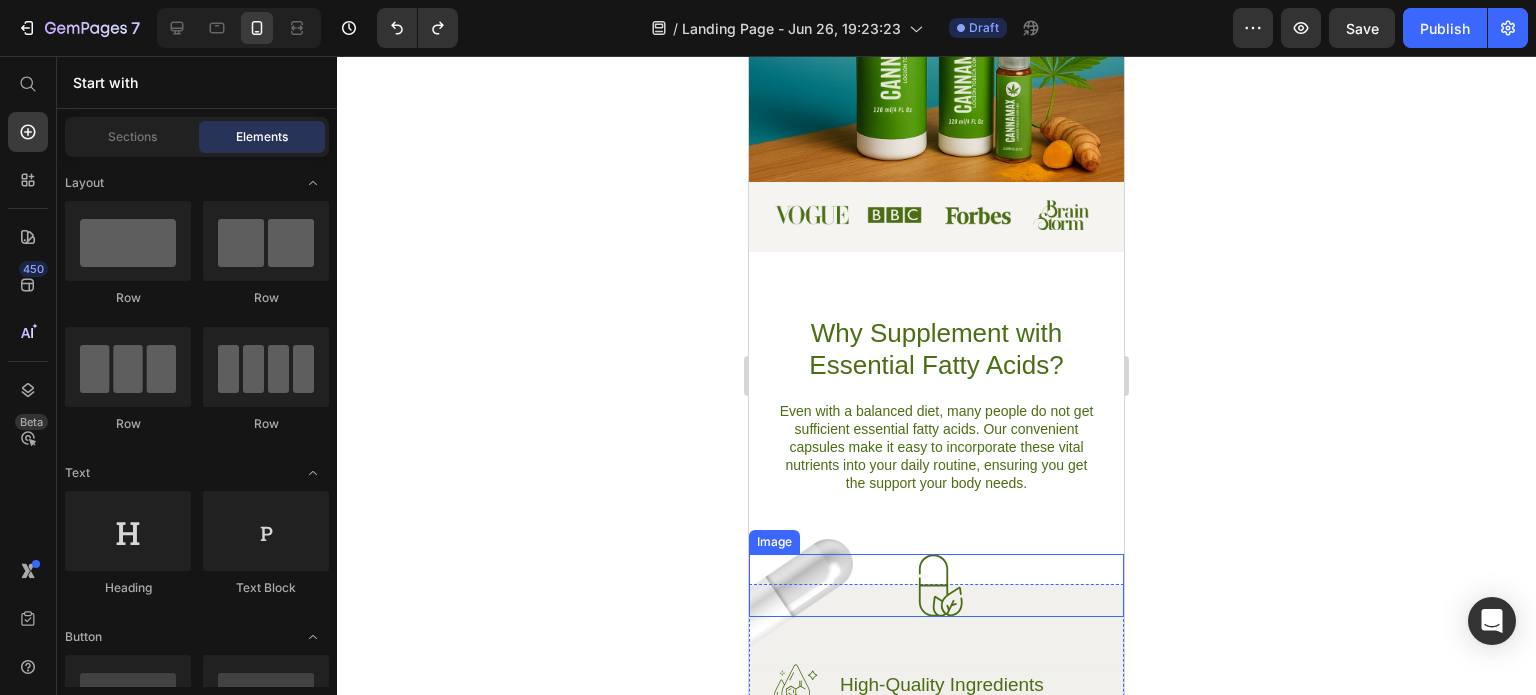 click at bounding box center [936, 585] 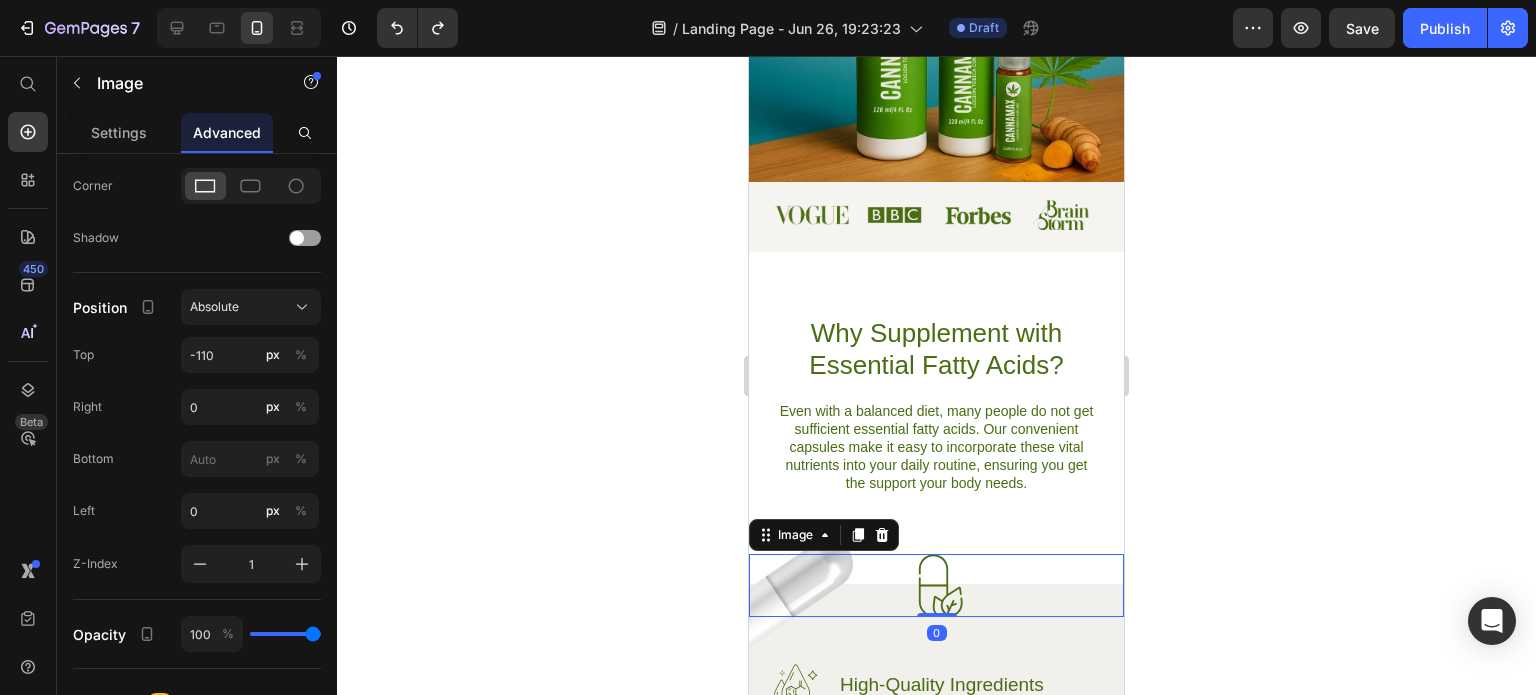 click 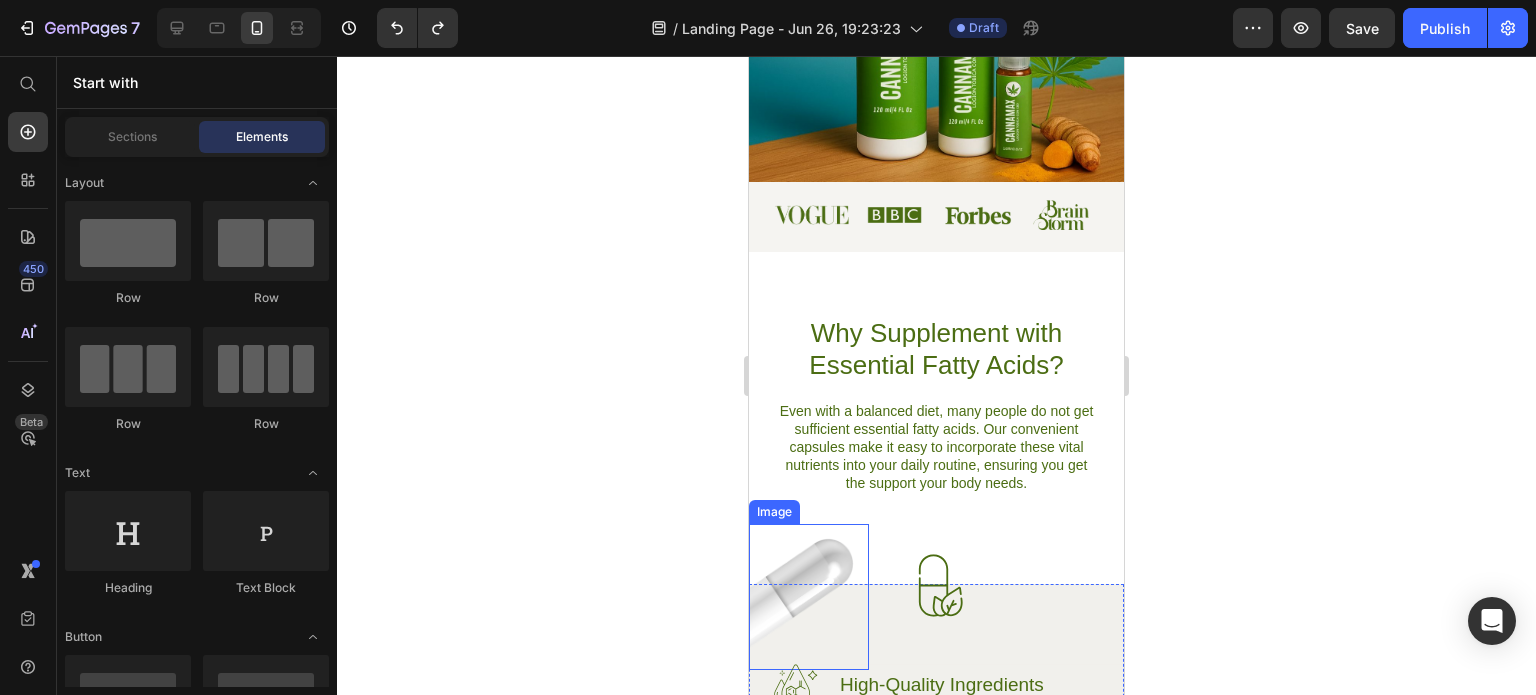 click at bounding box center [809, 596] 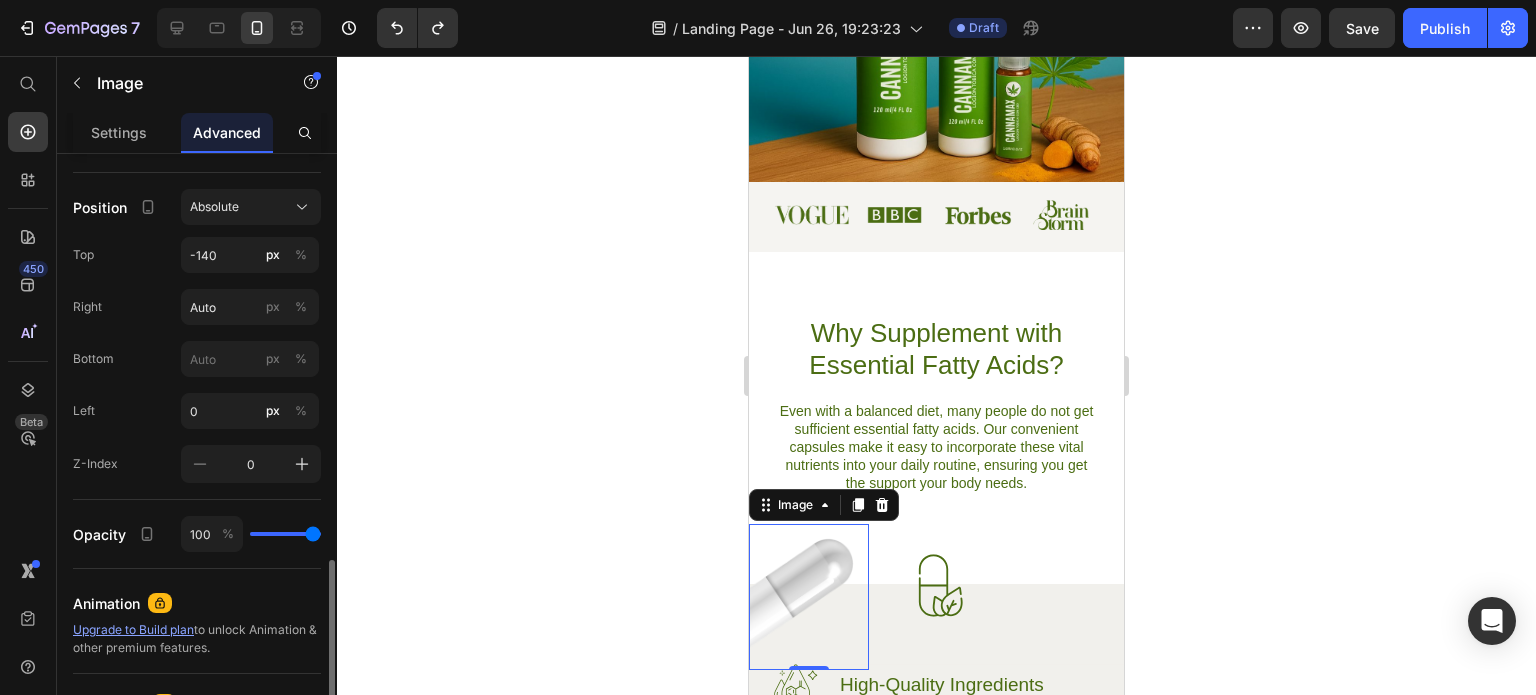 scroll, scrollTop: 800, scrollLeft: 0, axis: vertical 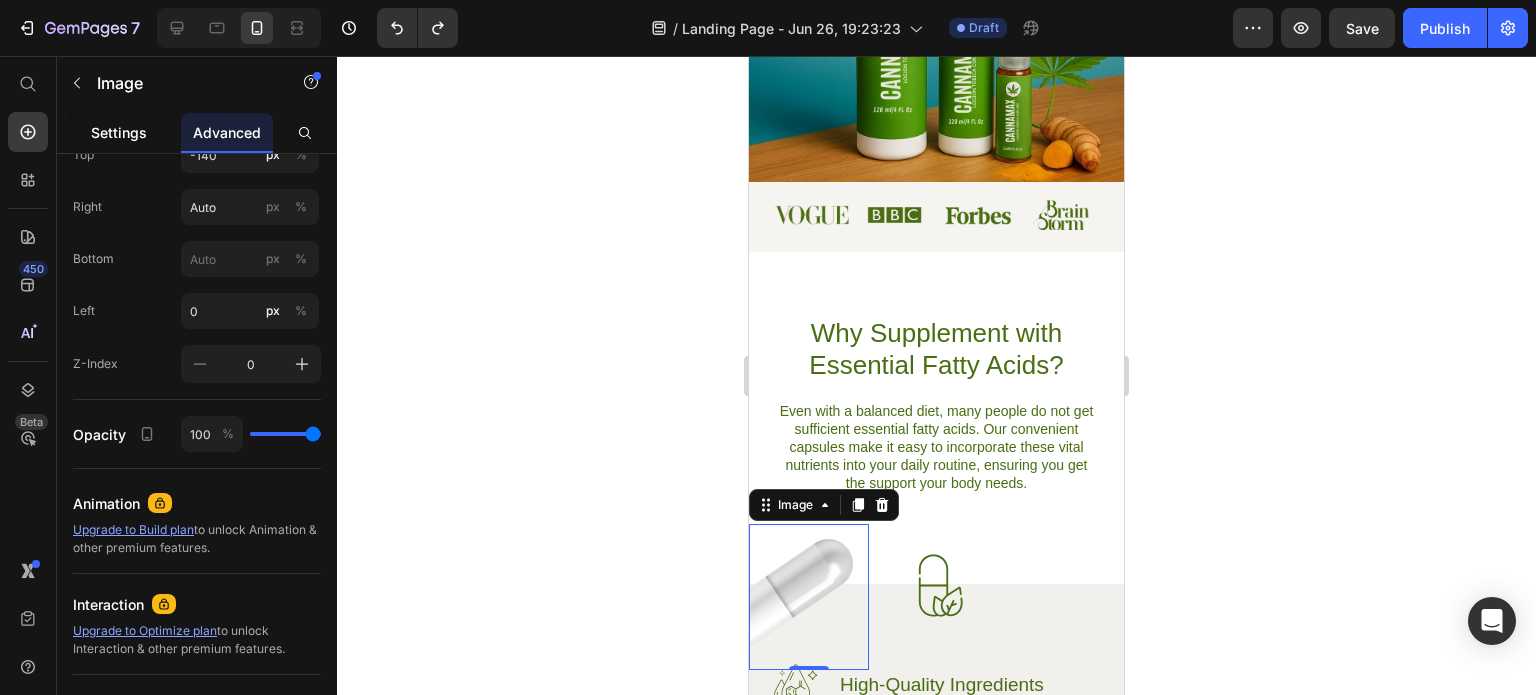 click on "Settings" at bounding box center (119, 132) 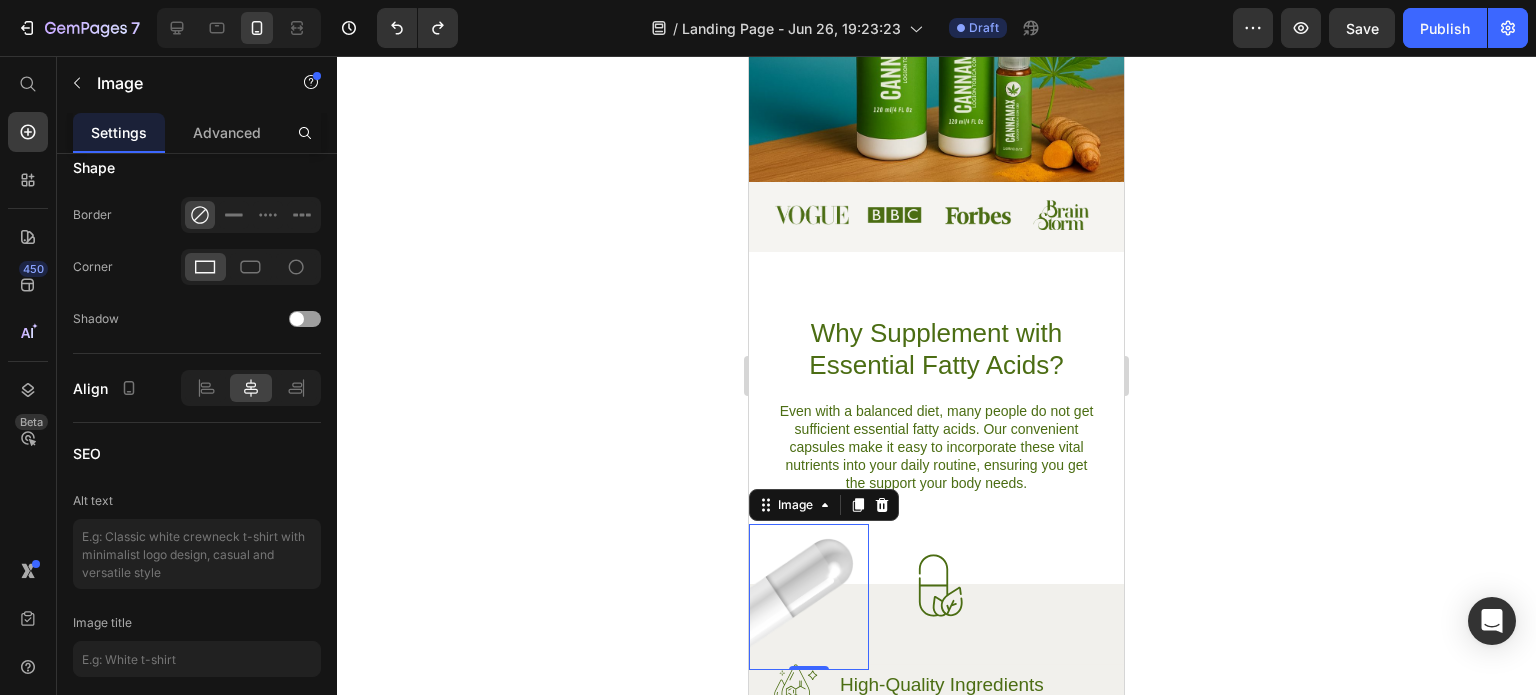 scroll, scrollTop: 0, scrollLeft: 0, axis: both 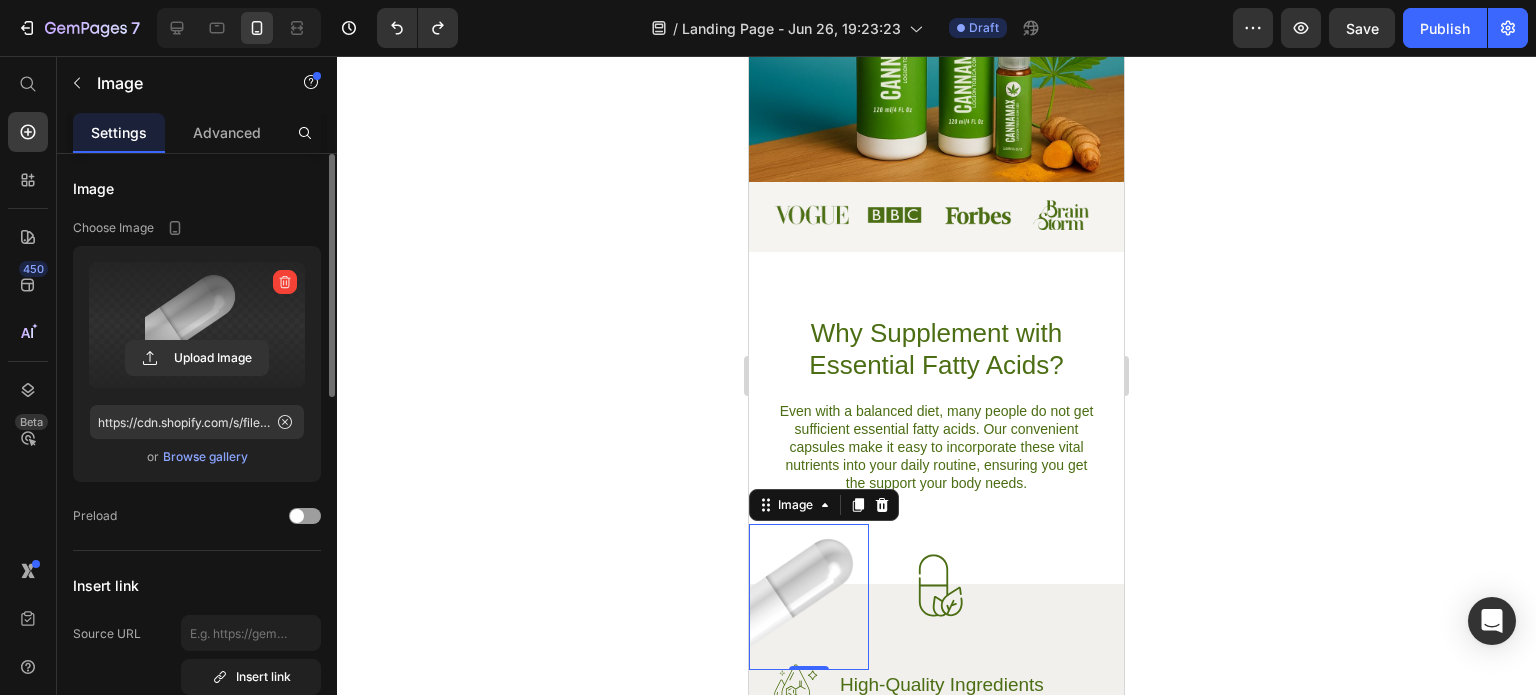click at bounding box center (197, 325) 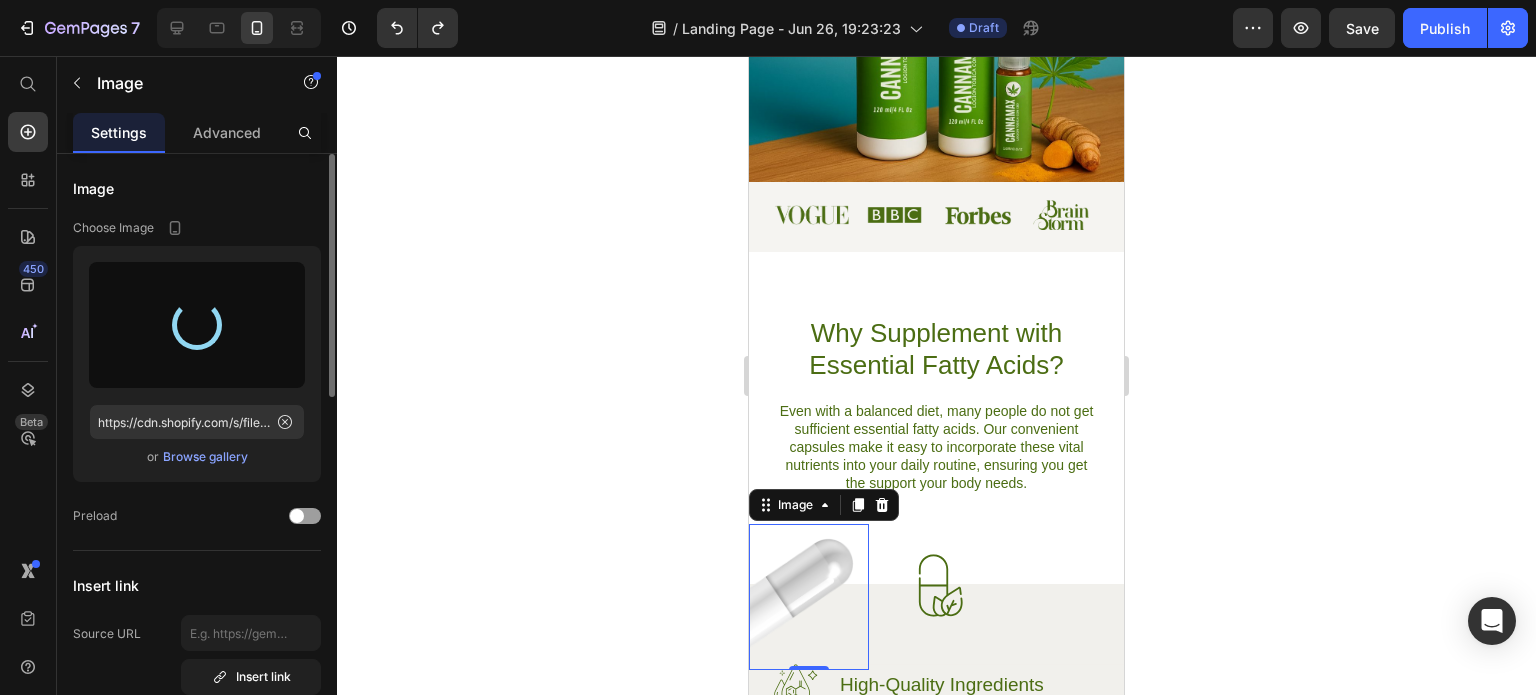 type on "https://cdn.shopify.com/s/files/1/0920/8987/6846/files/gempages_572856943660499783-4ade8acb-f28d-4a0d-9b7d-8516f294f98f.png" 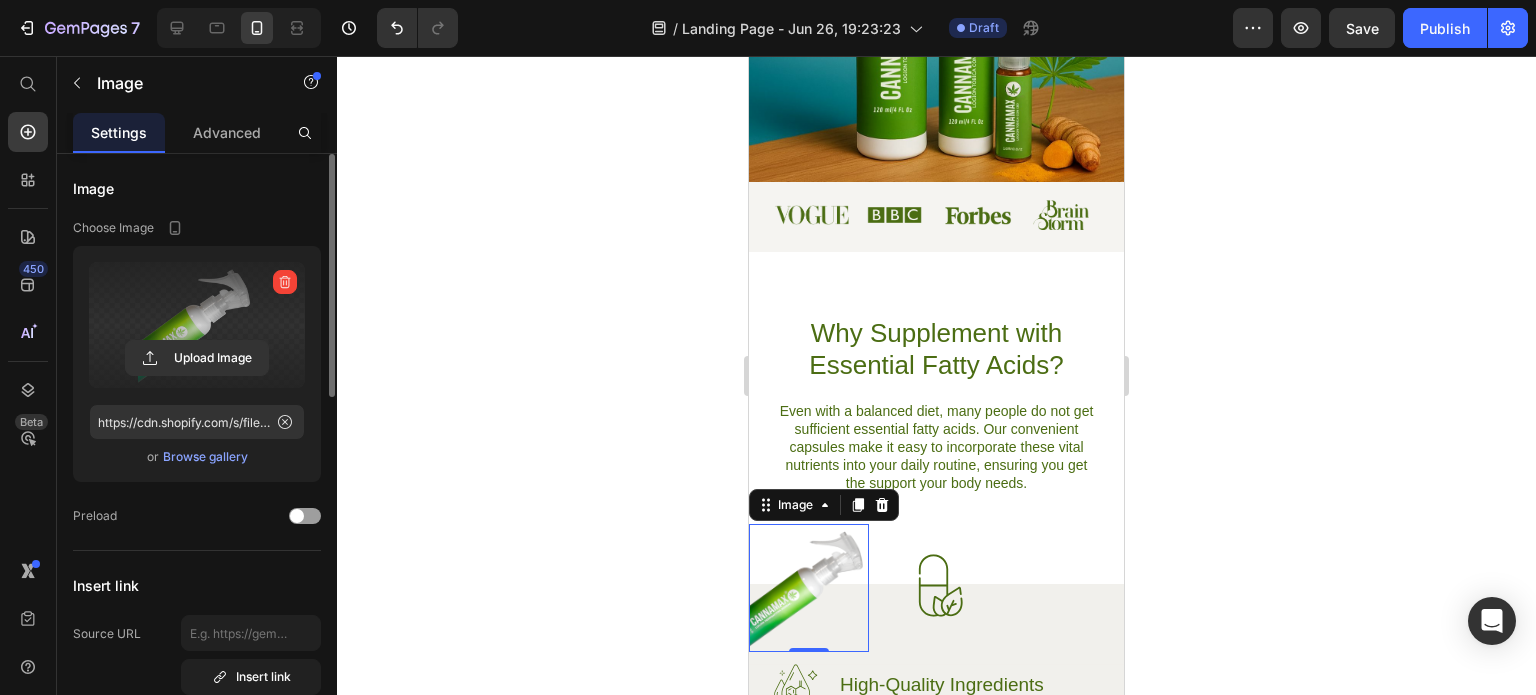 click 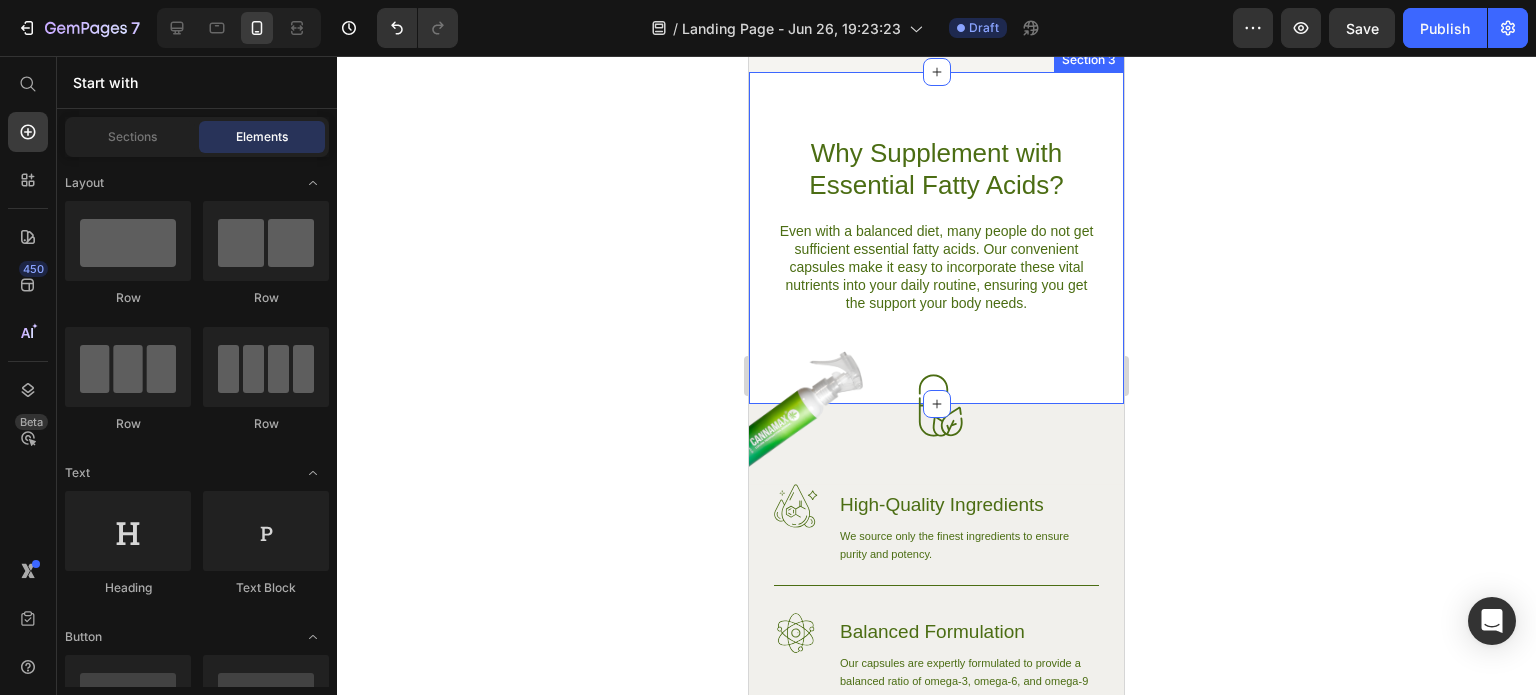 scroll, scrollTop: 665, scrollLeft: 0, axis: vertical 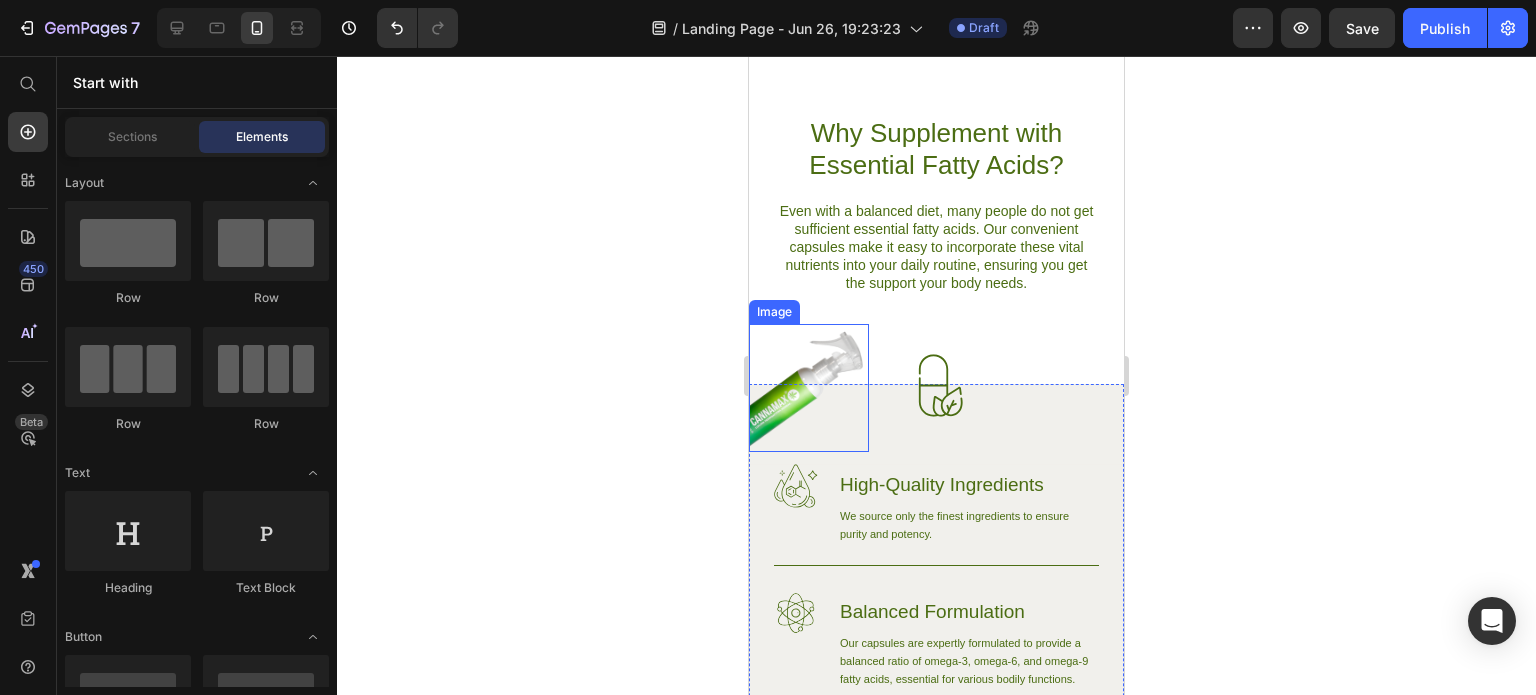 click at bounding box center [809, 388] 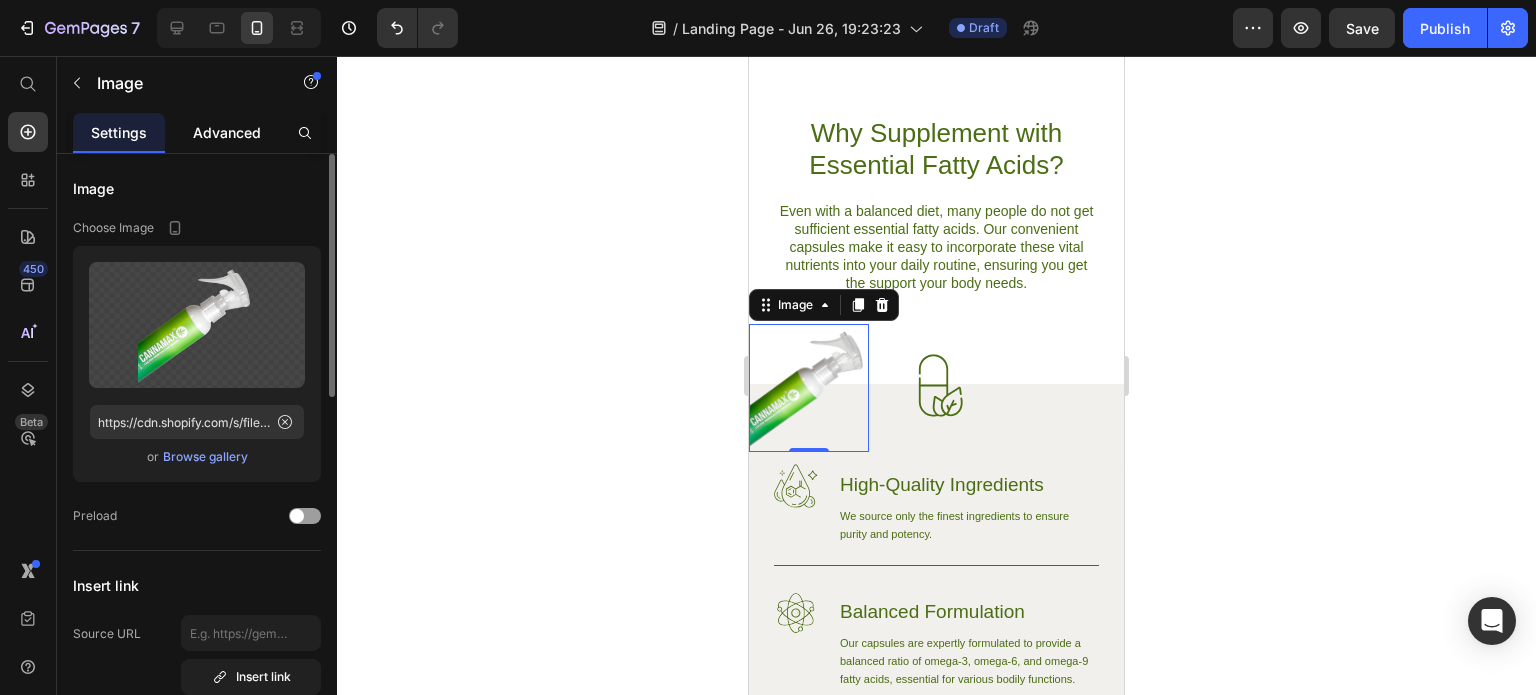 click on "Advanced" at bounding box center (227, 132) 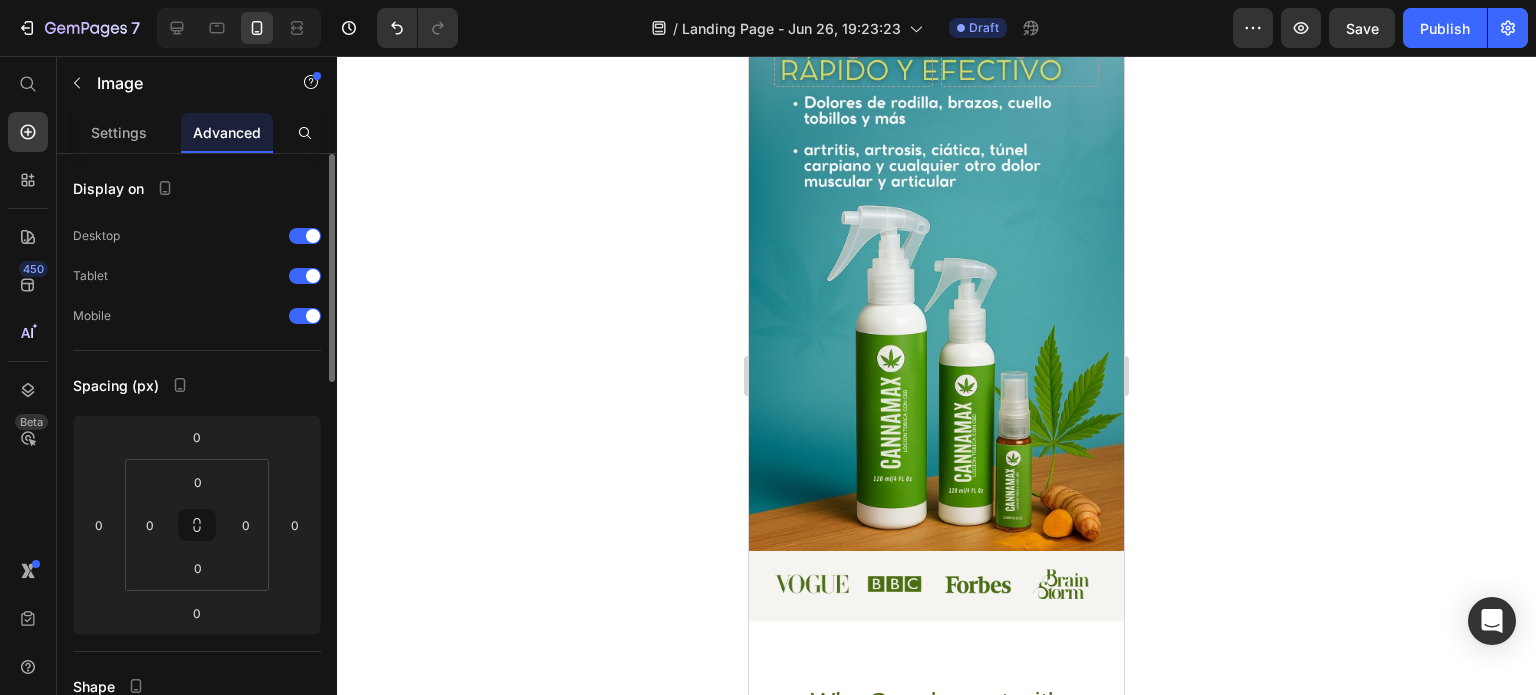 scroll, scrollTop: 0, scrollLeft: 0, axis: both 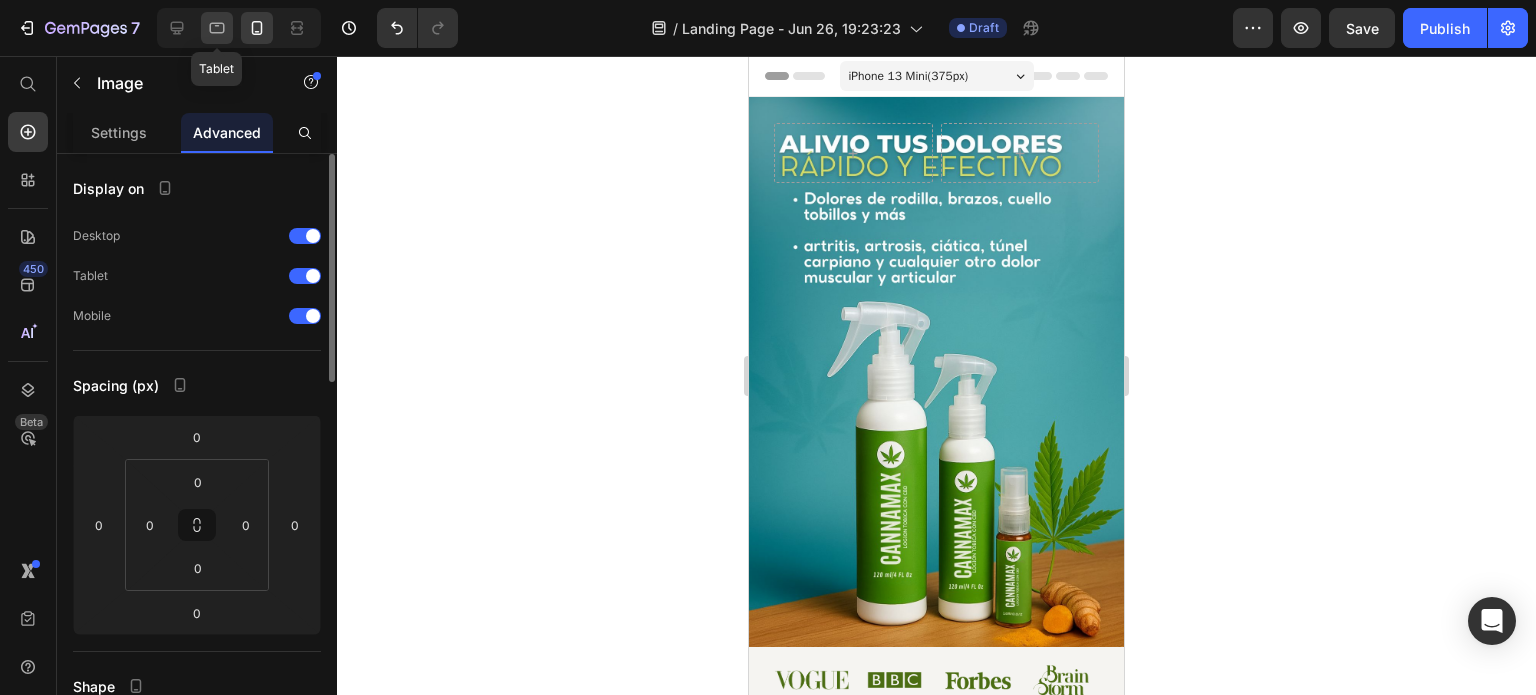 click 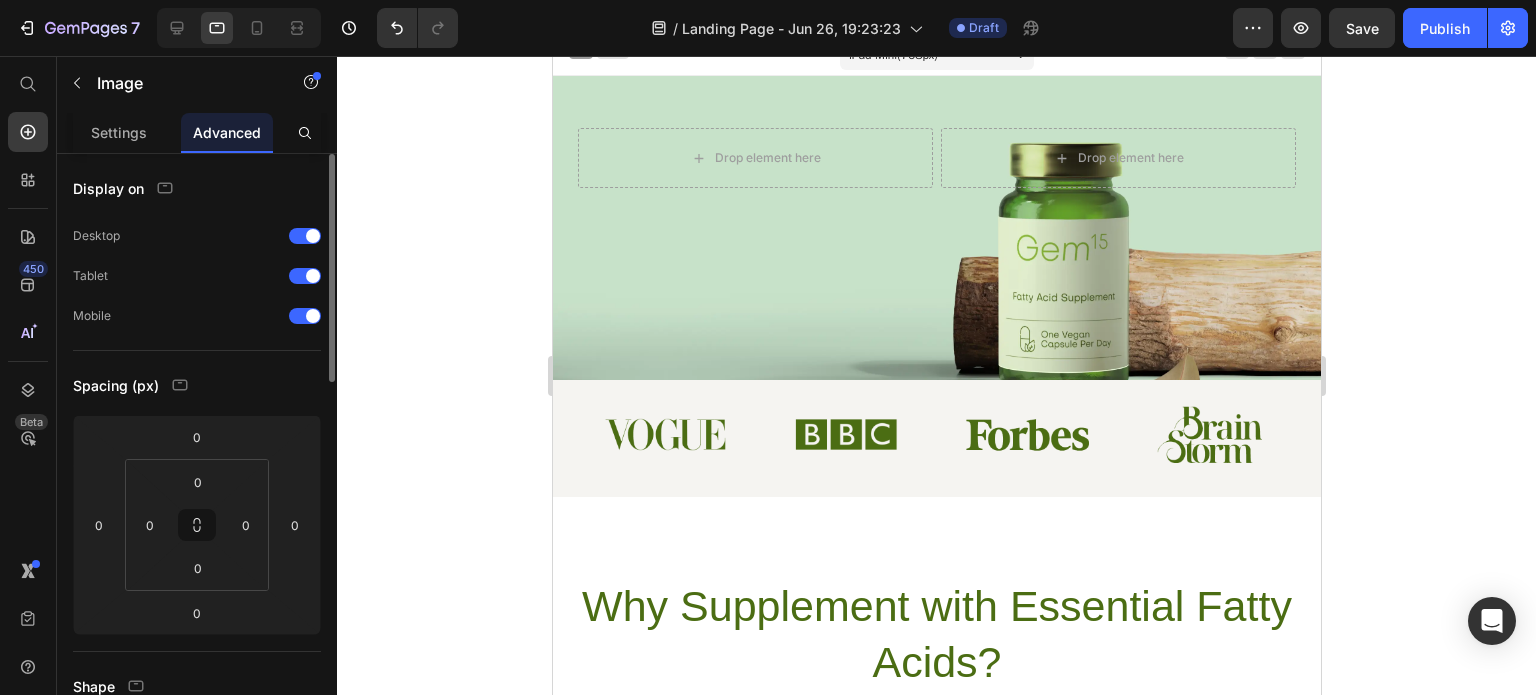 scroll, scrollTop: 0, scrollLeft: 0, axis: both 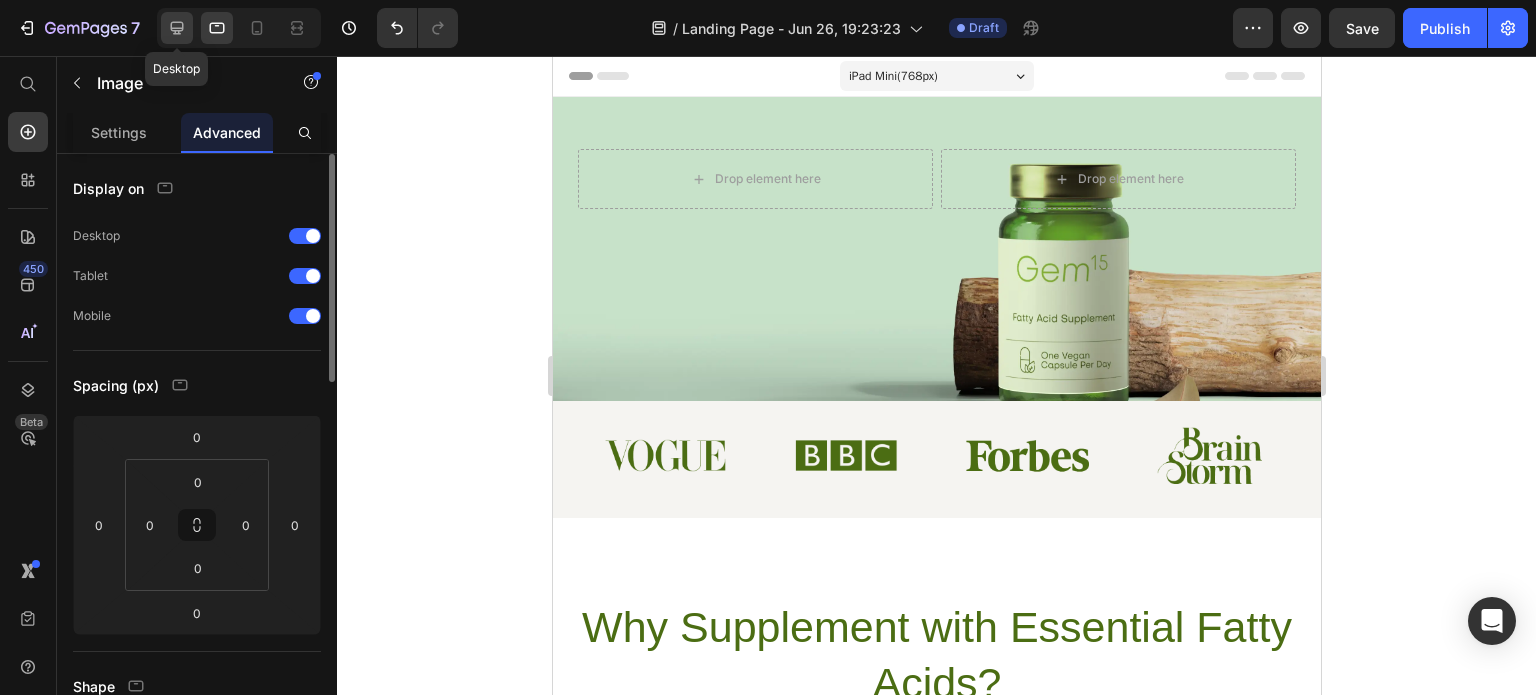 click 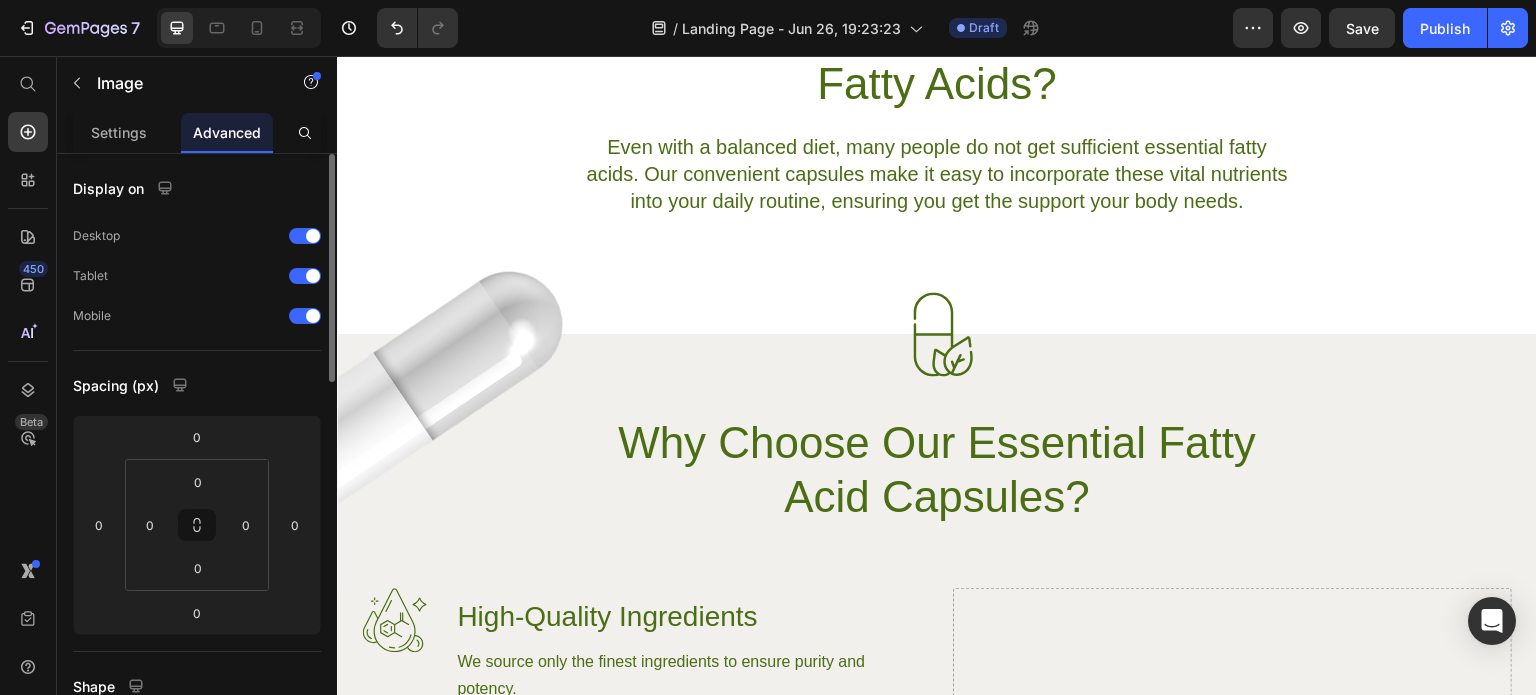 scroll, scrollTop: 1100, scrollLeft: 0, axis: vertical 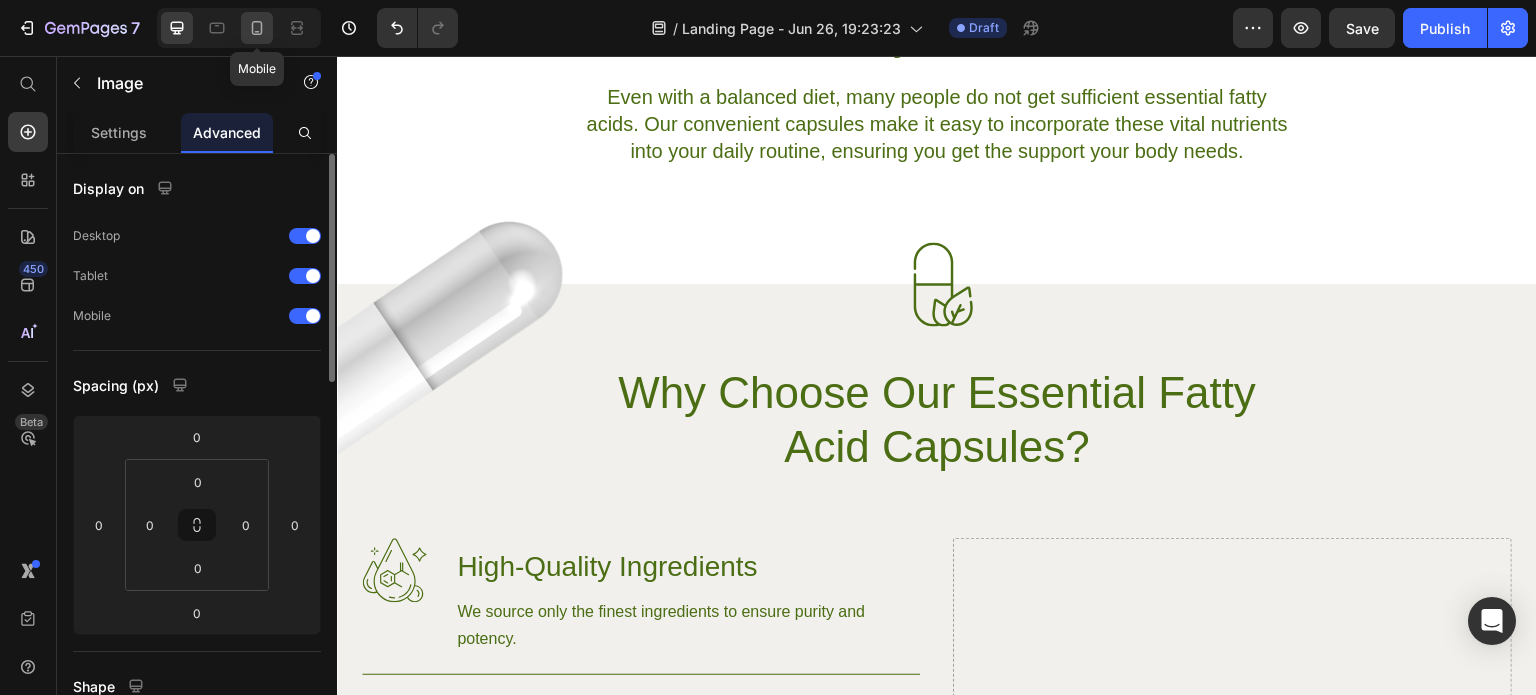 click 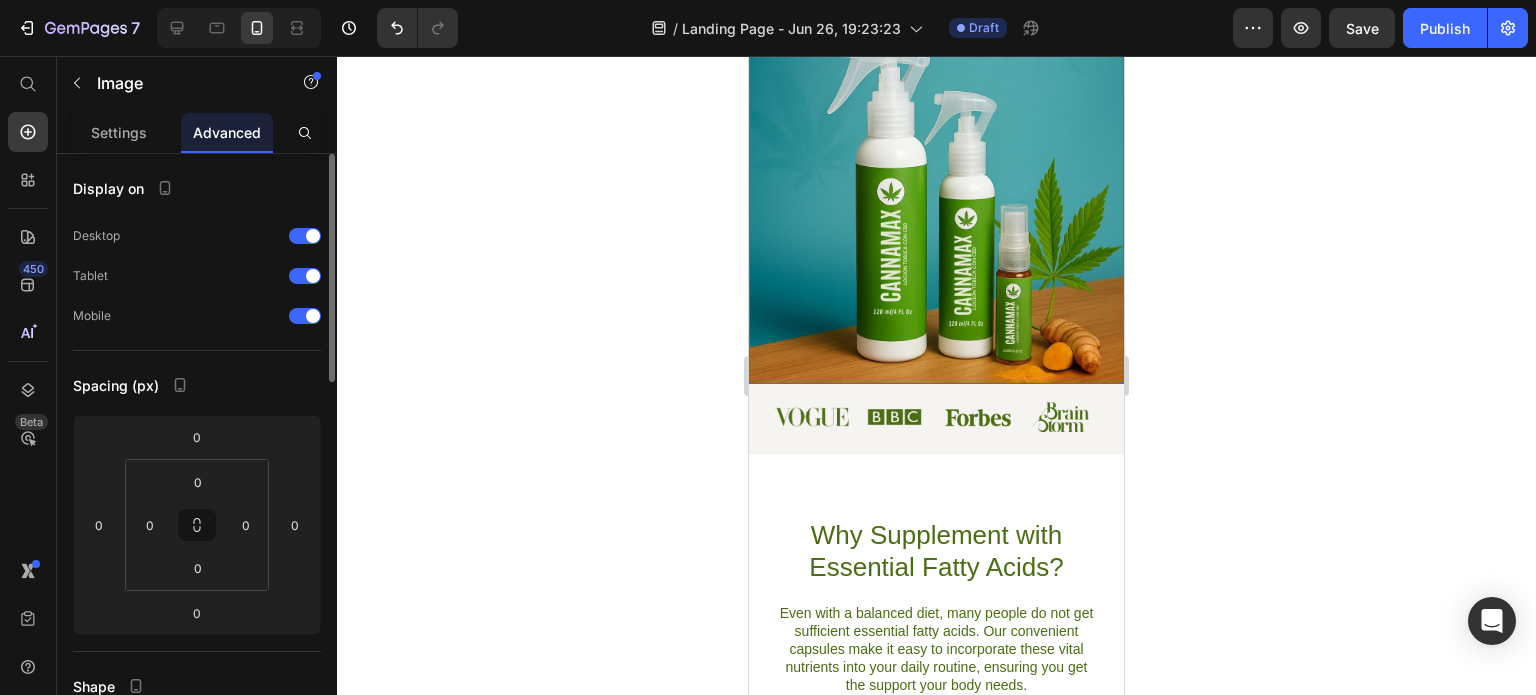 scroll, scrollTop: 300, scrollLeft: 0, axis: vertical 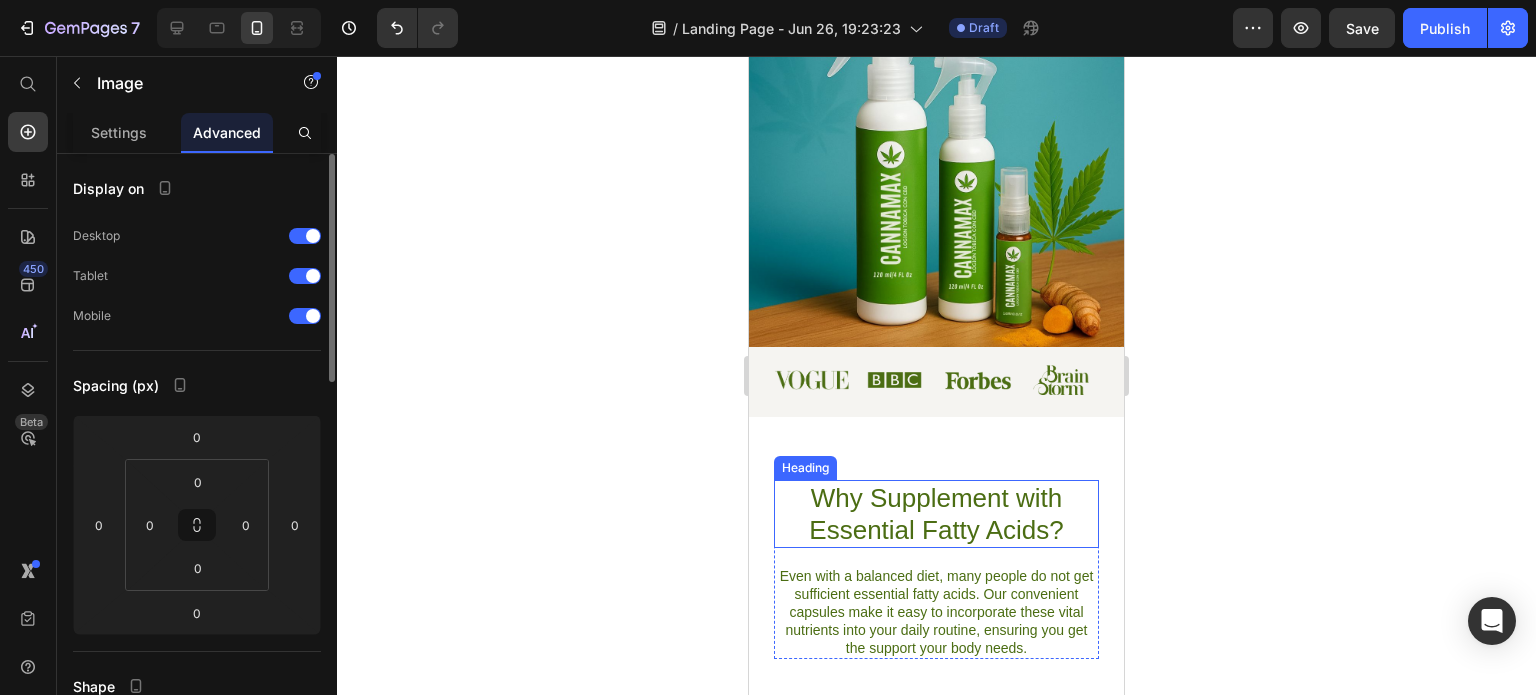 click on "Why Supplement with Essential Fatty Acids?" at bounding box center [936, 514] 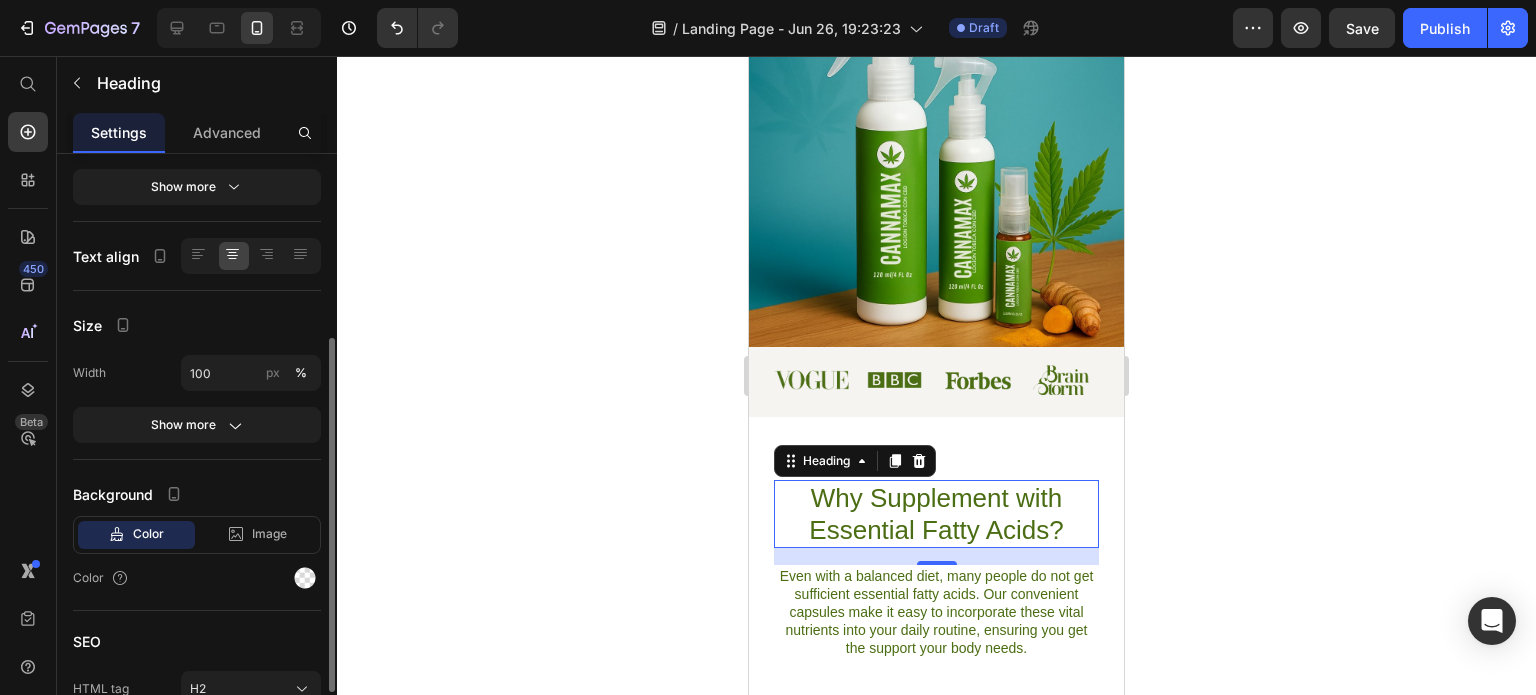 scroll, scrollTop: 211, scrollLeft: 0, axis: vertical 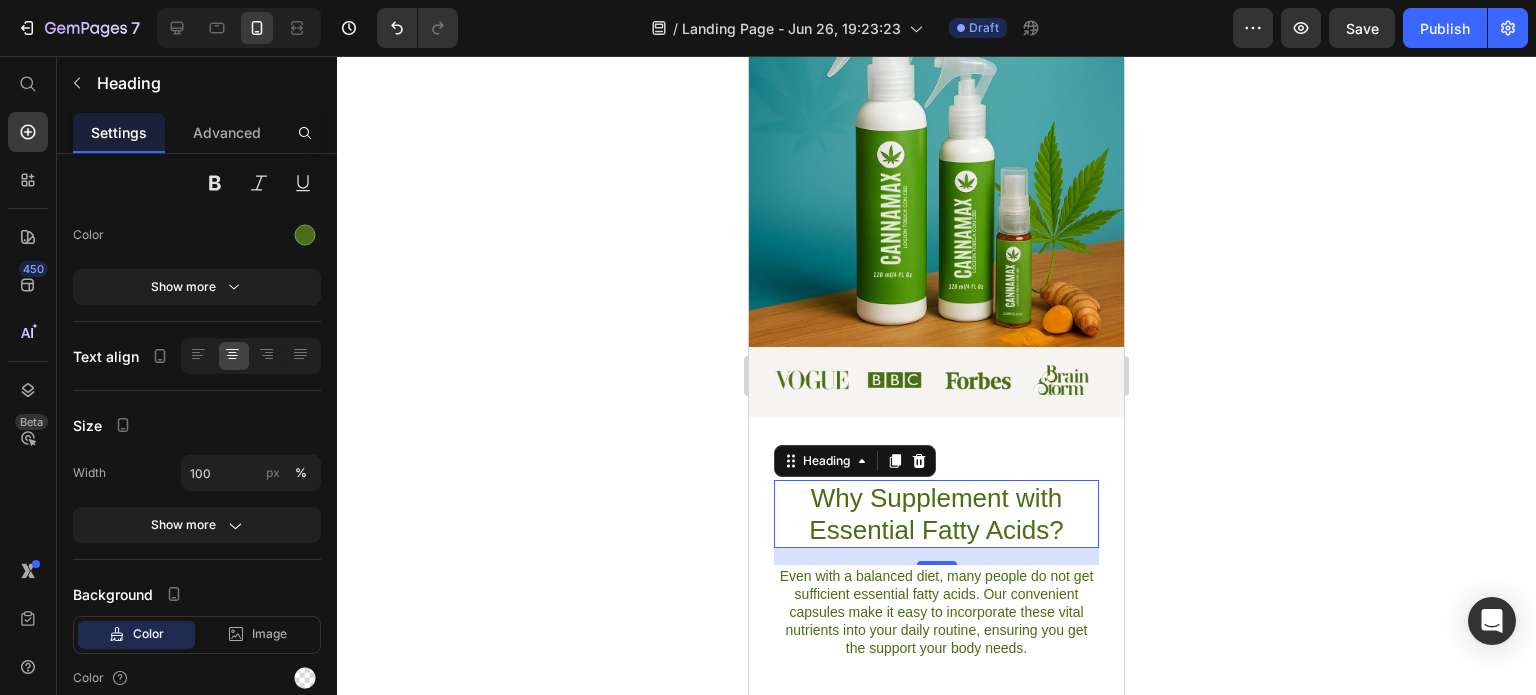 click on "Why Supplement with Essential Fatty Acids?" at bounding box center (936, 514) 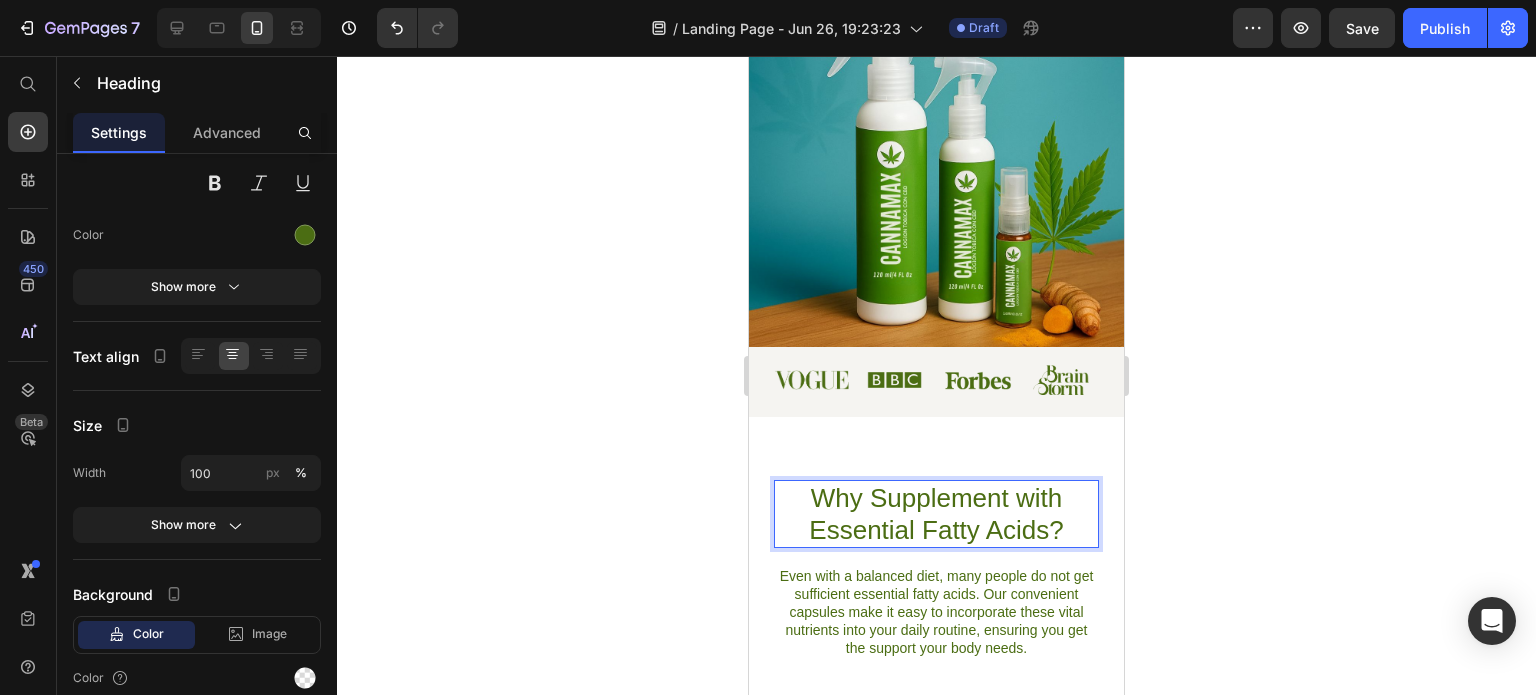click on "Why Supplement with Essential Fatty Acids?" at bounding box center [936, 514] 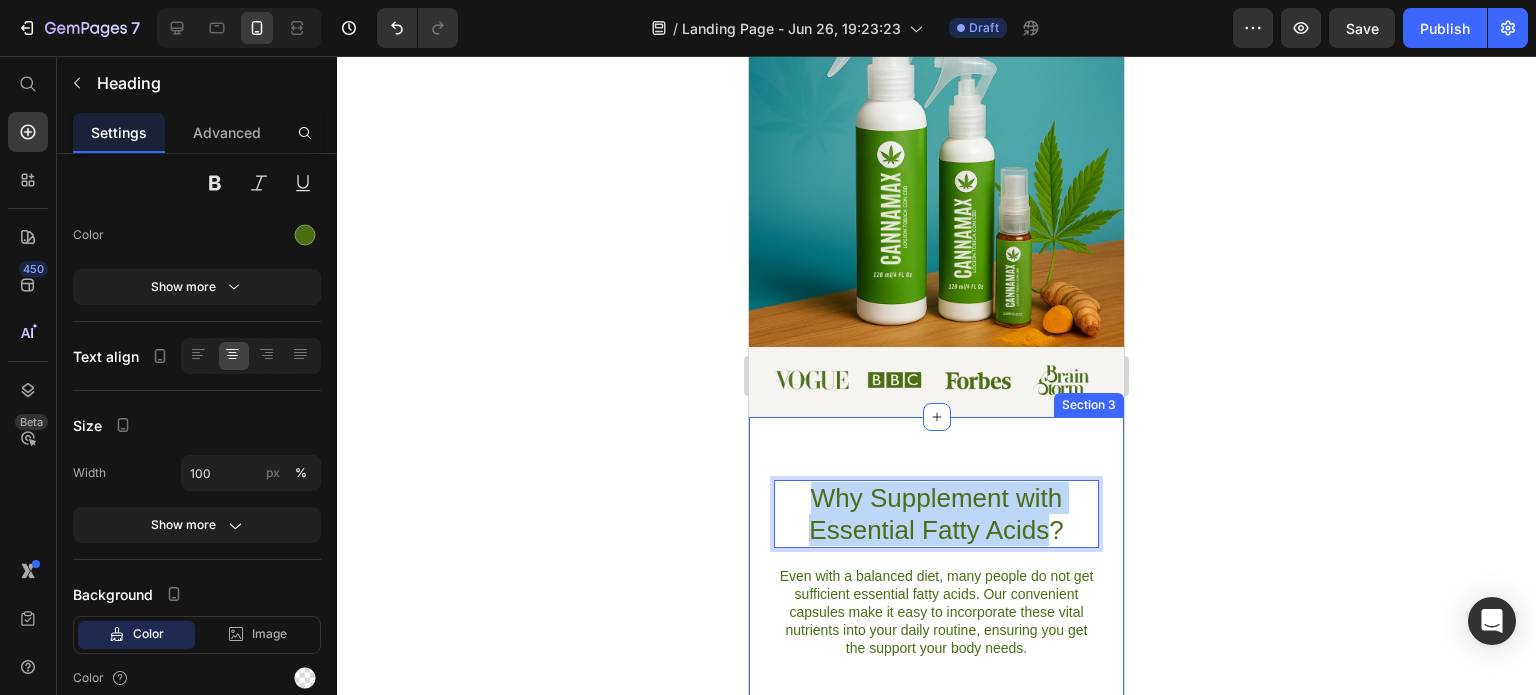 drag, startPoint x: 1038, startPoint y: 534, endPoint x: 760, endPoint y: 504, distance: 279.614 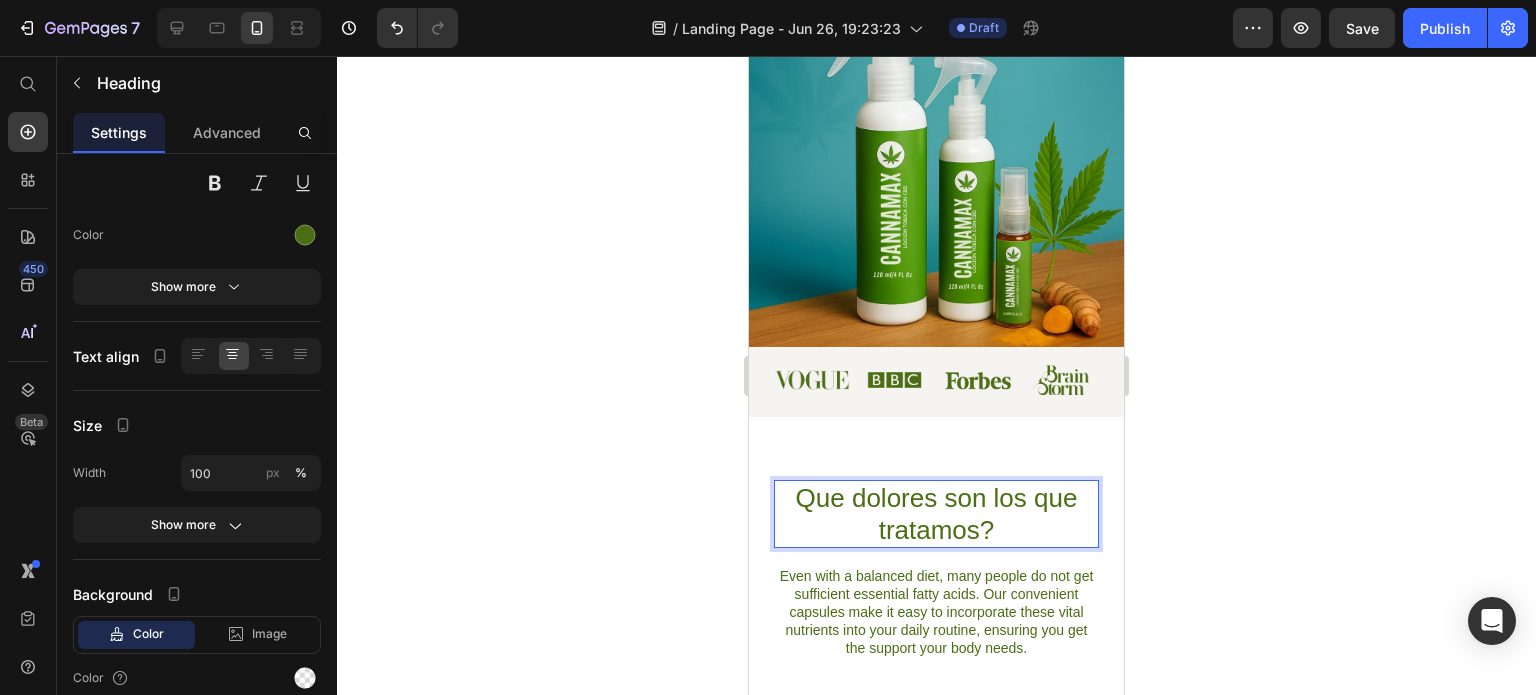 click on "Que dolores son los que tratamos?" at bounding box center [936, 514] 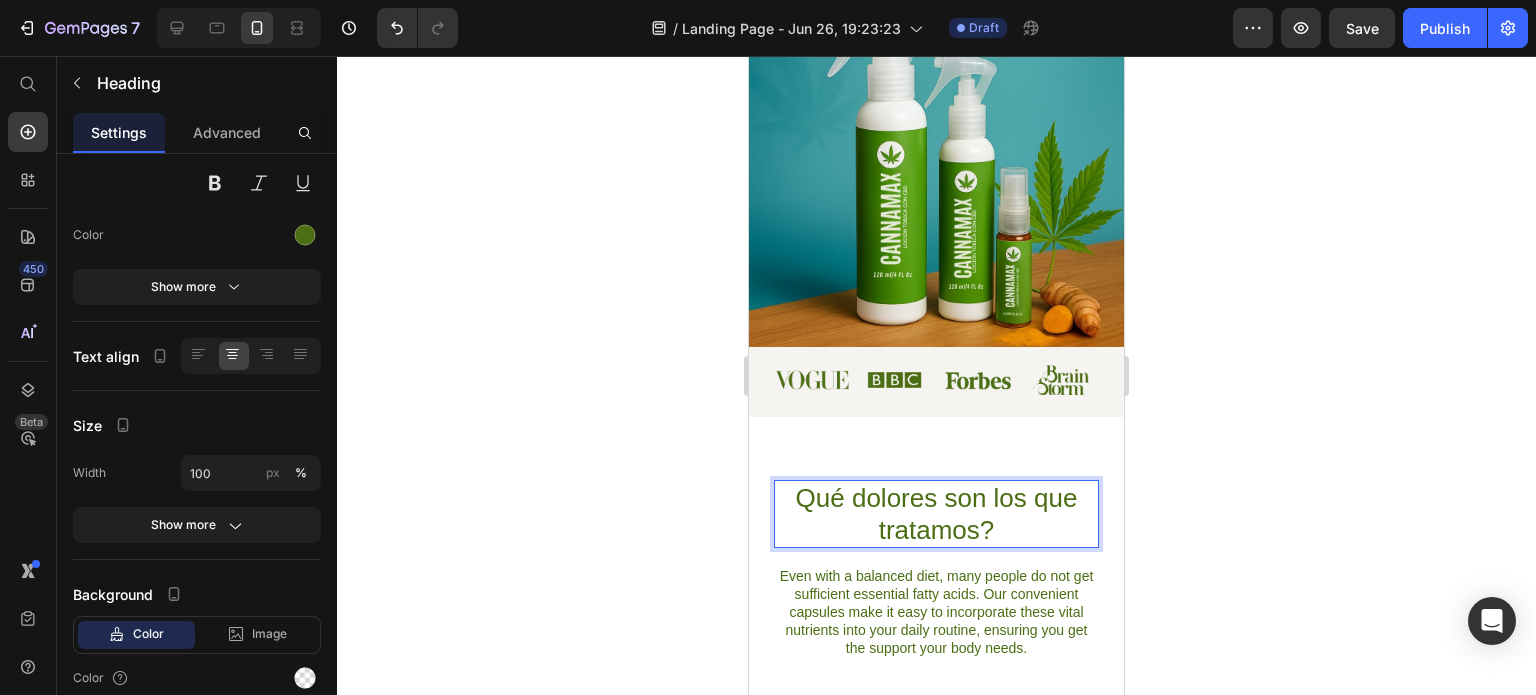 click on "Qué dolores son los que tratamos?" at bounding box center [936, 514] 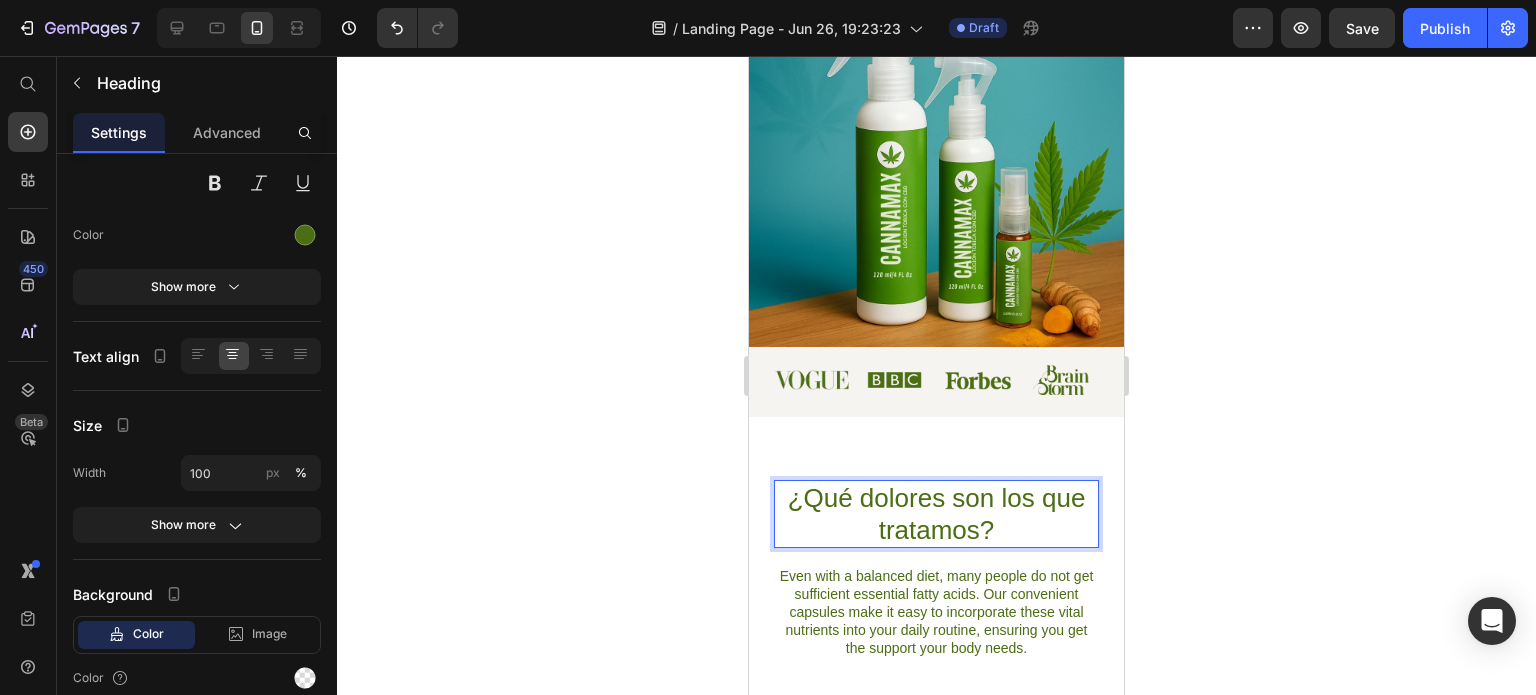 click 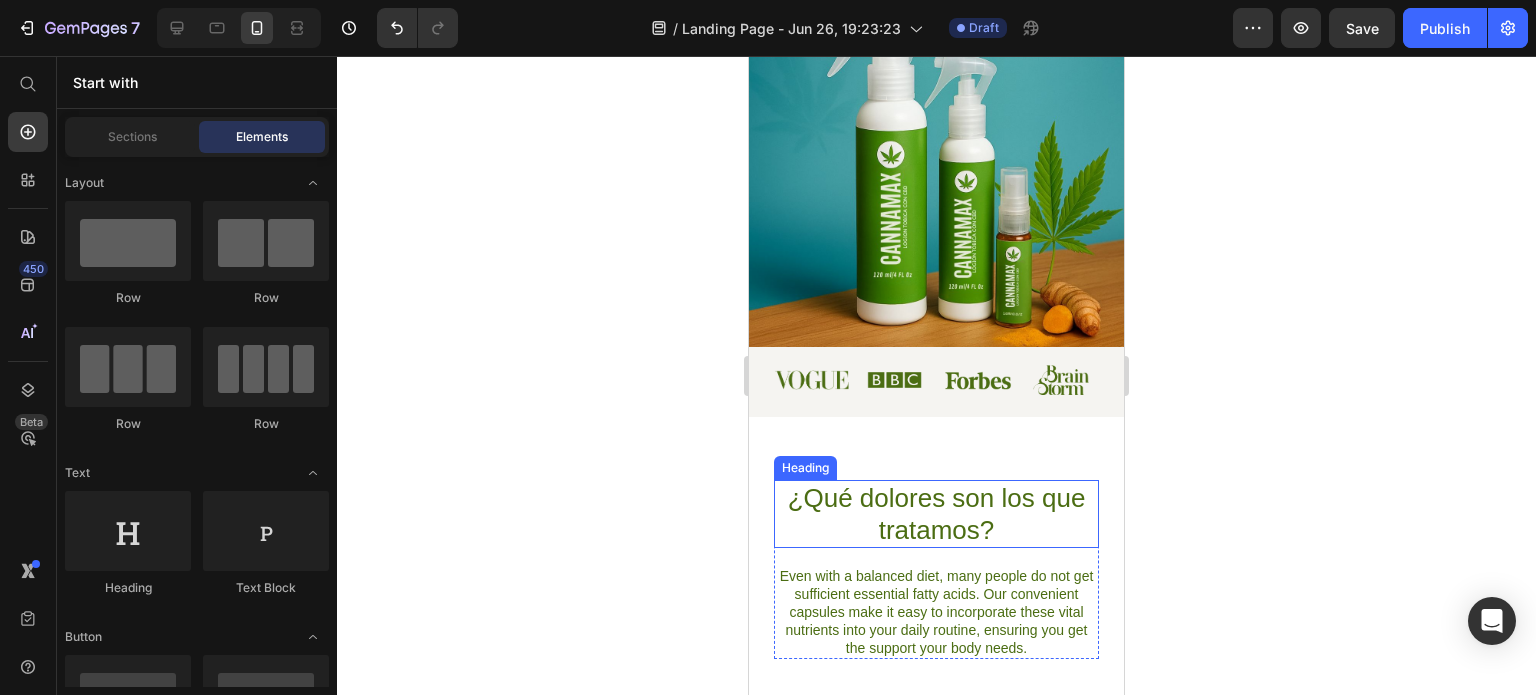 click on "¿Qué dolores son los que tratamos?" at bounding box center (936, 514) 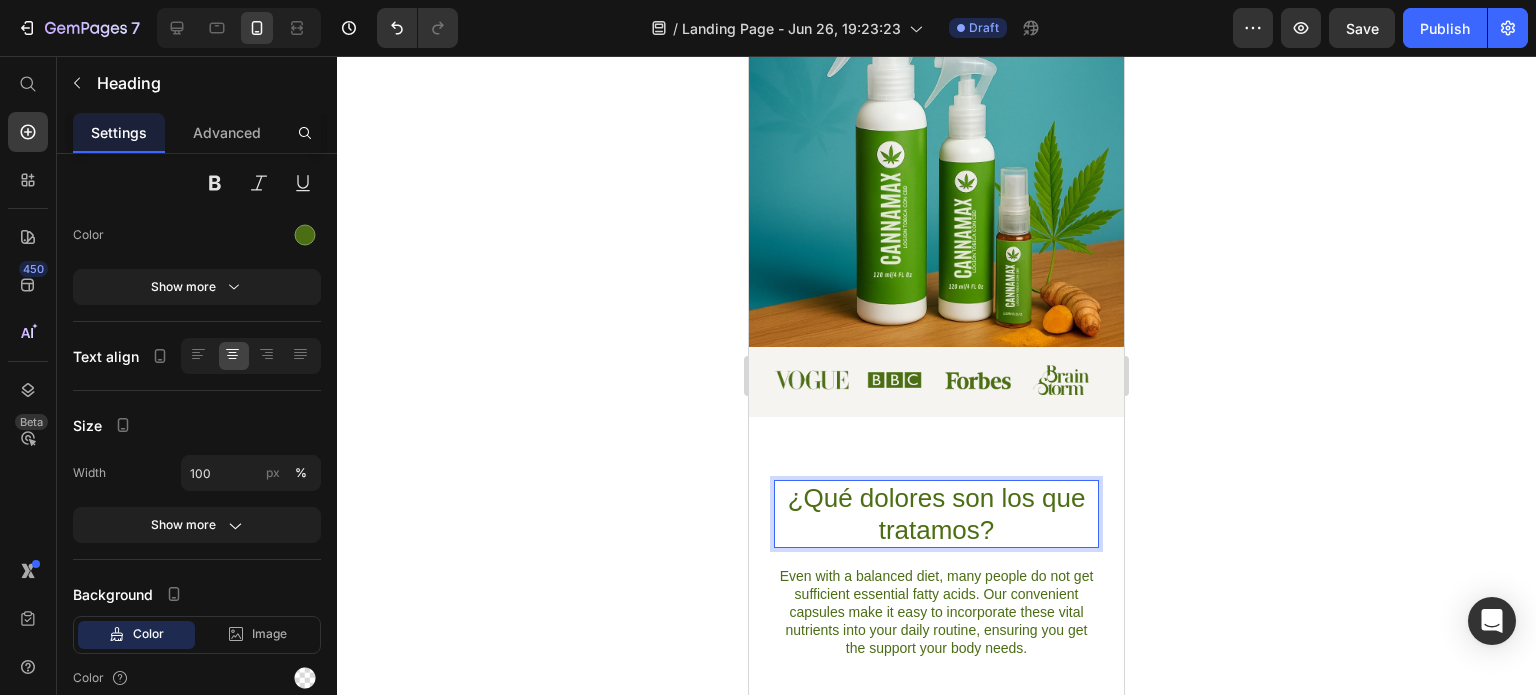 click on "¿Qué dolores son los que tratamos?" at bounding box center (936, 514) 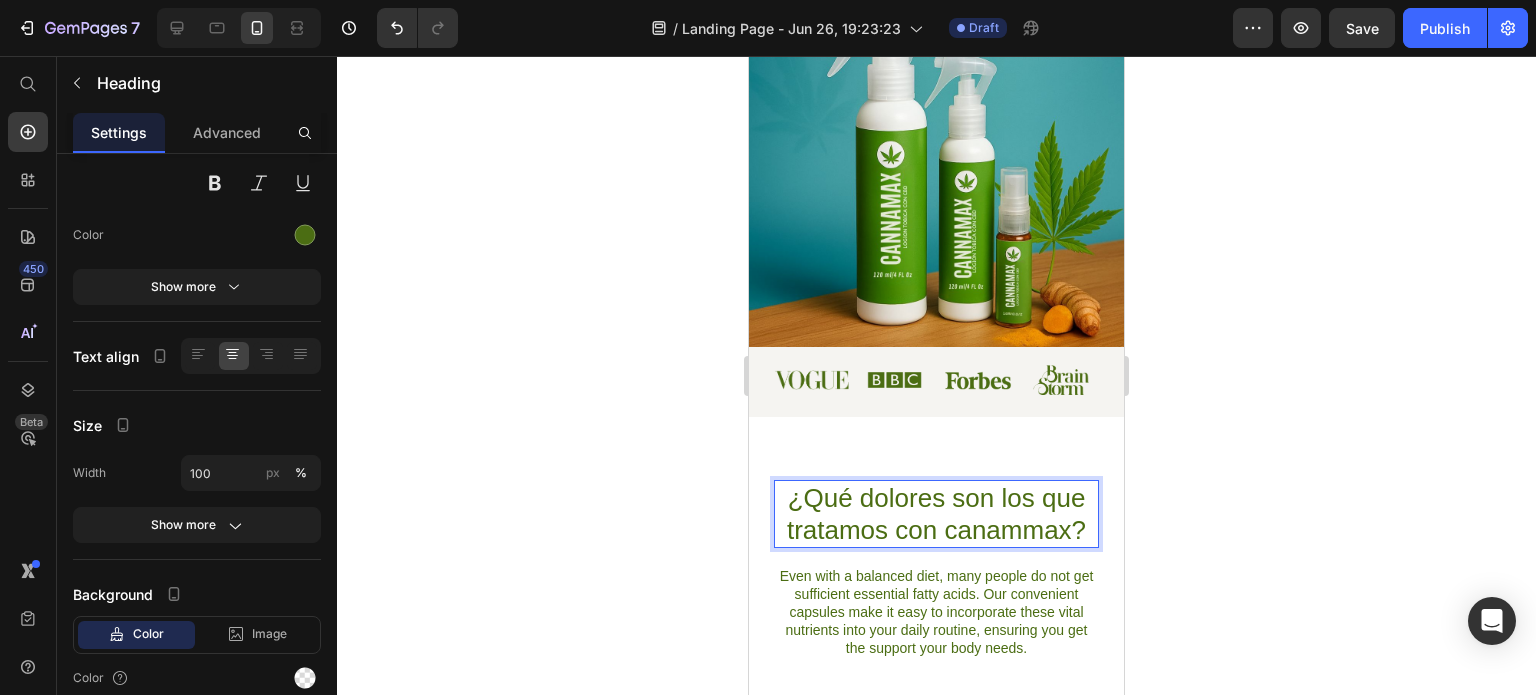 click 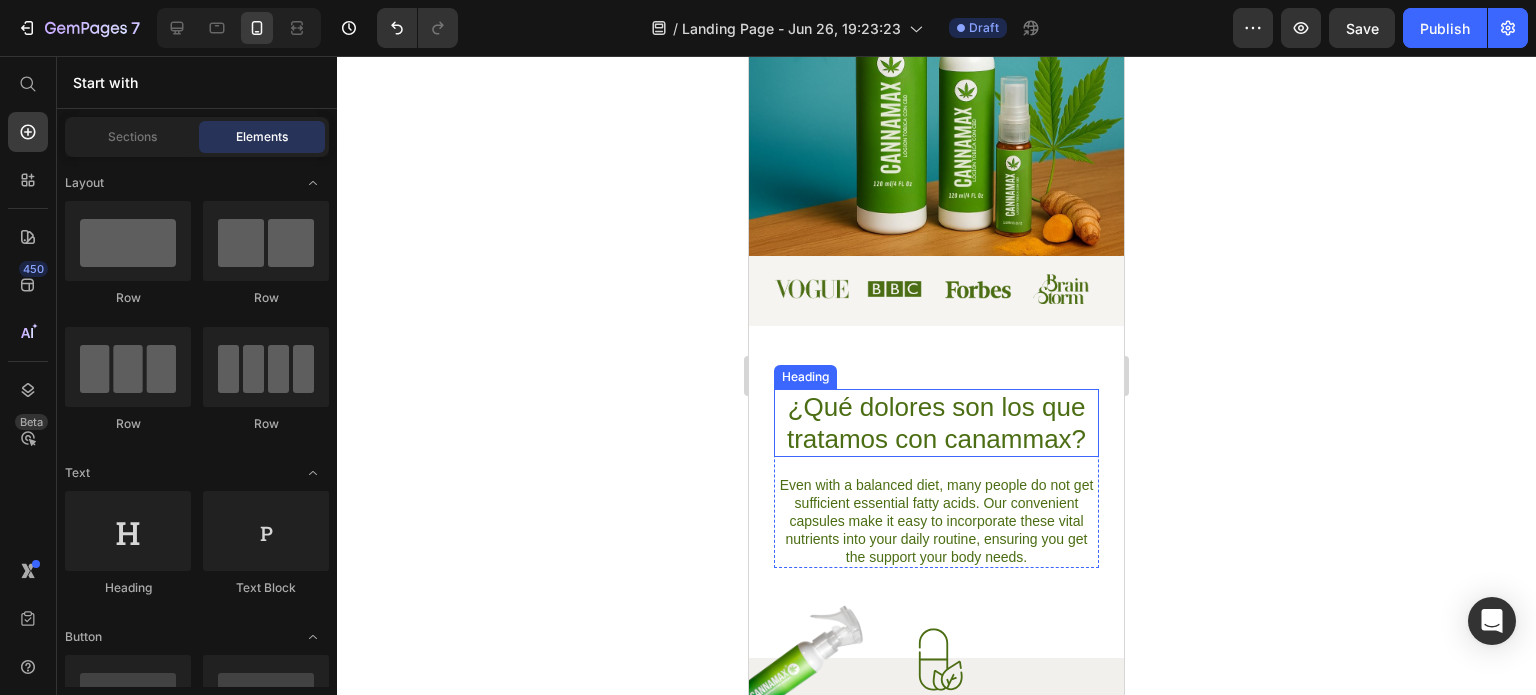 scroll, scrollTop: 500, scrollLeft: 0, axis: vertical 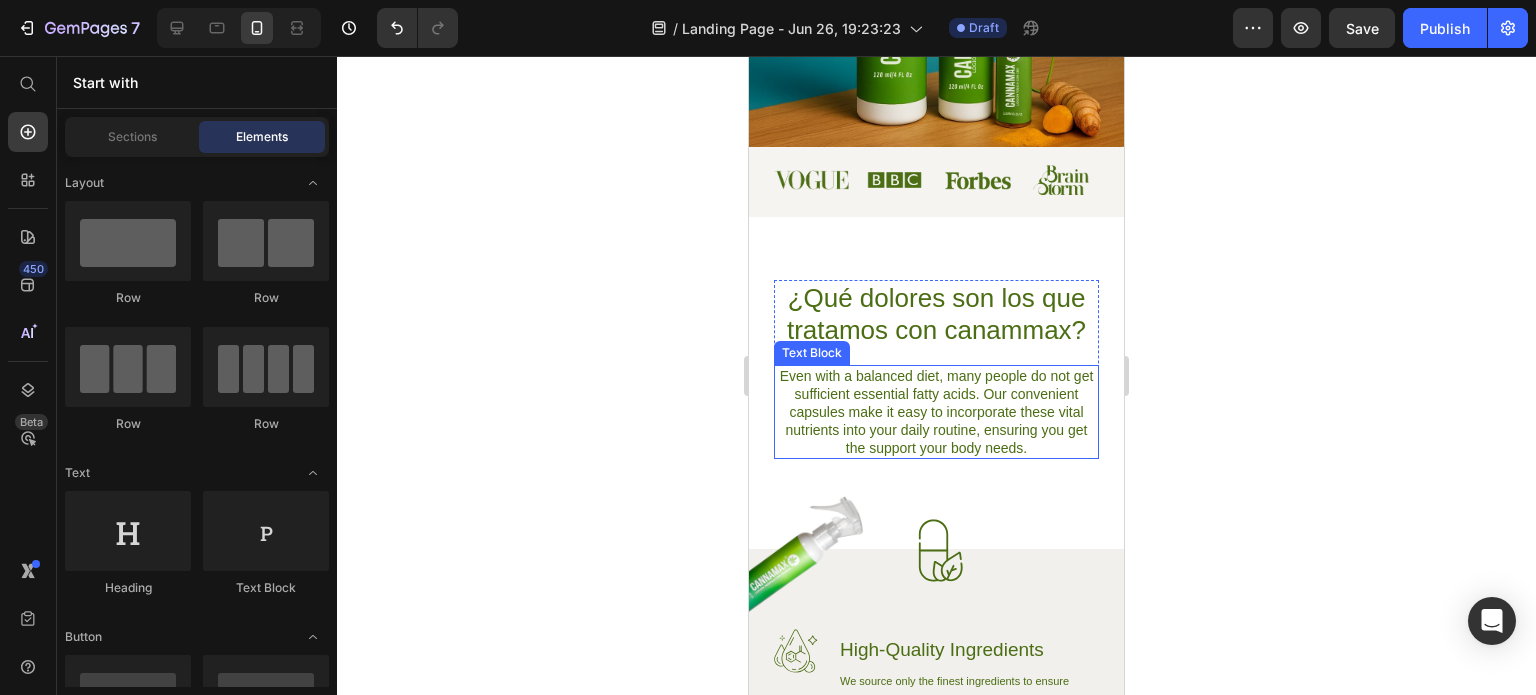 click on "Even with a balanced diet, many people do not get sufficient essential fatty acids. Our convenient capsules make it easy to incorporate these vital nutrients into your daily routine, ensuring you get the support your body needs." at bounding box center [936, 412] 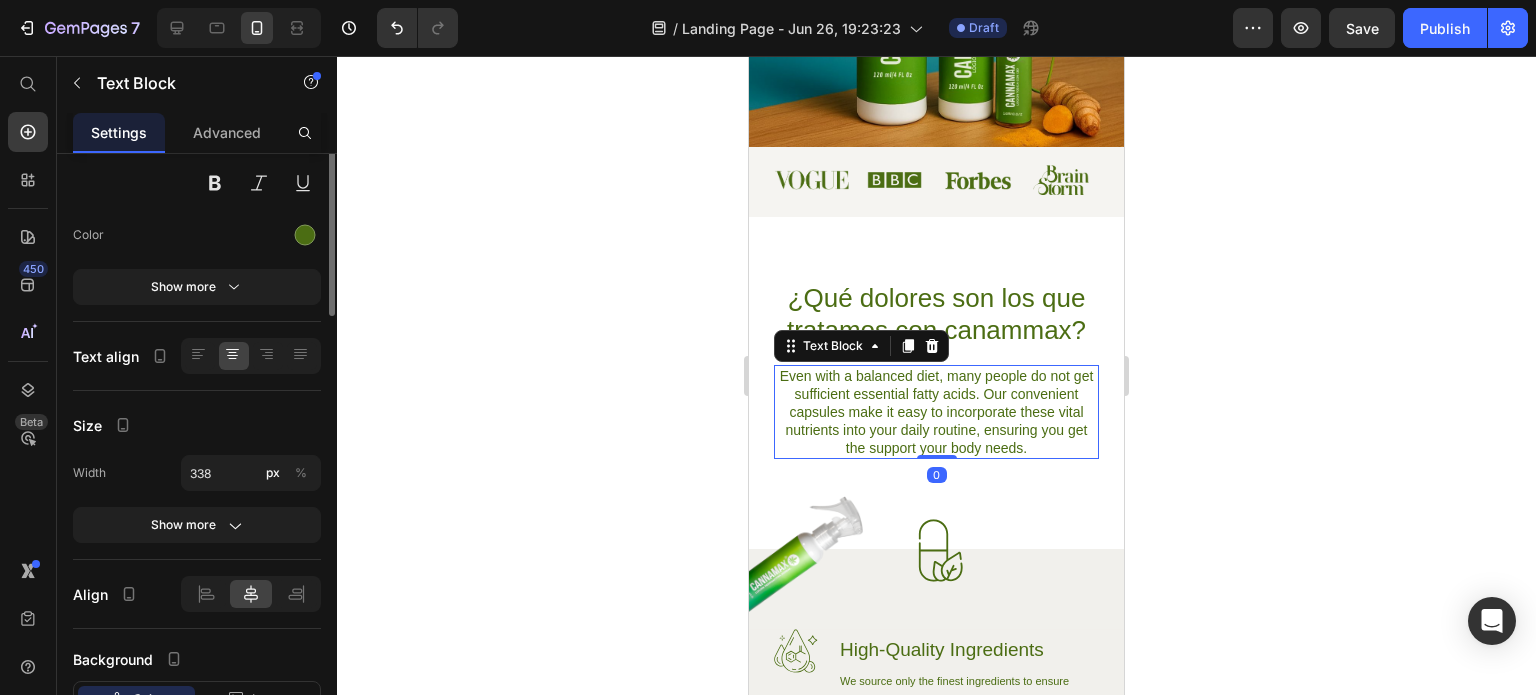 scroll, scrollTop: 0, scrollLeft: 0, axis: both 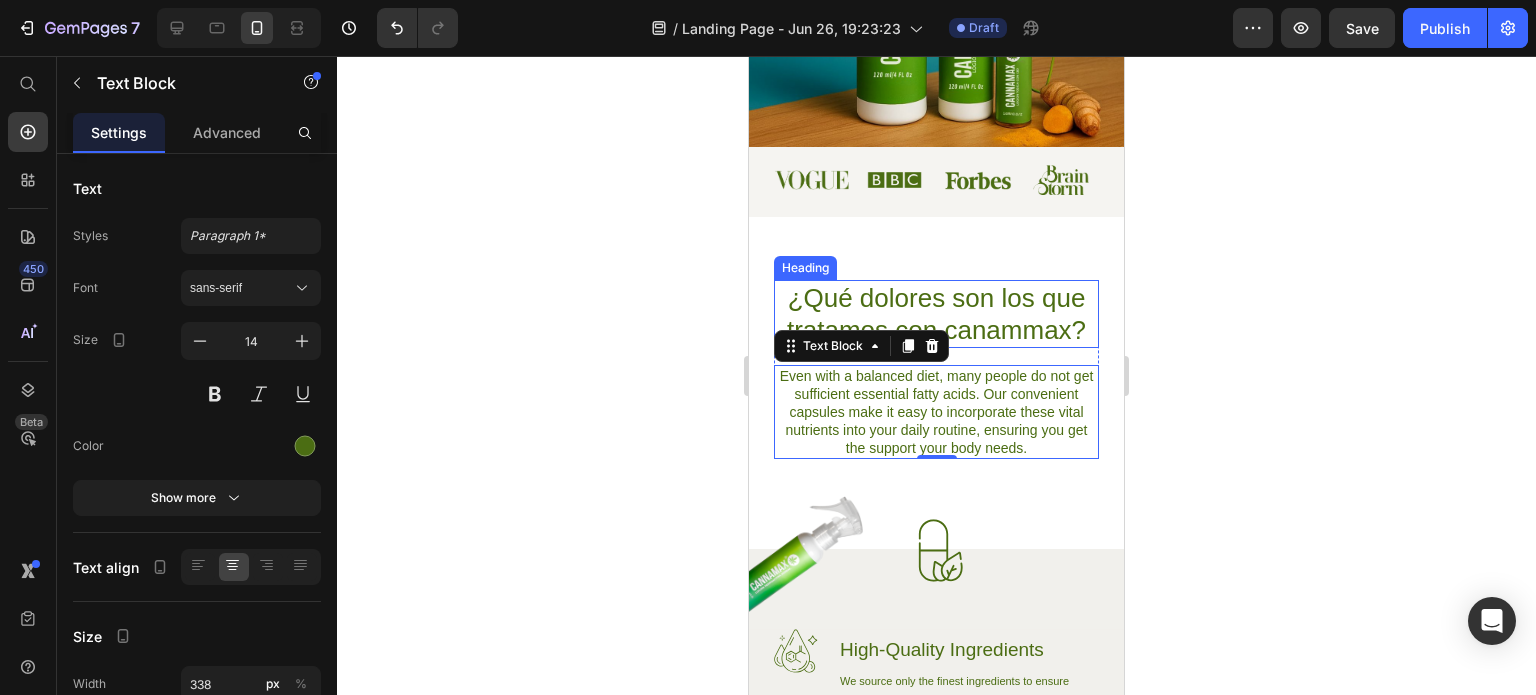 click on "¿Qué dolores son los que tratamos con canammax?" at bounding box center [936, 314] 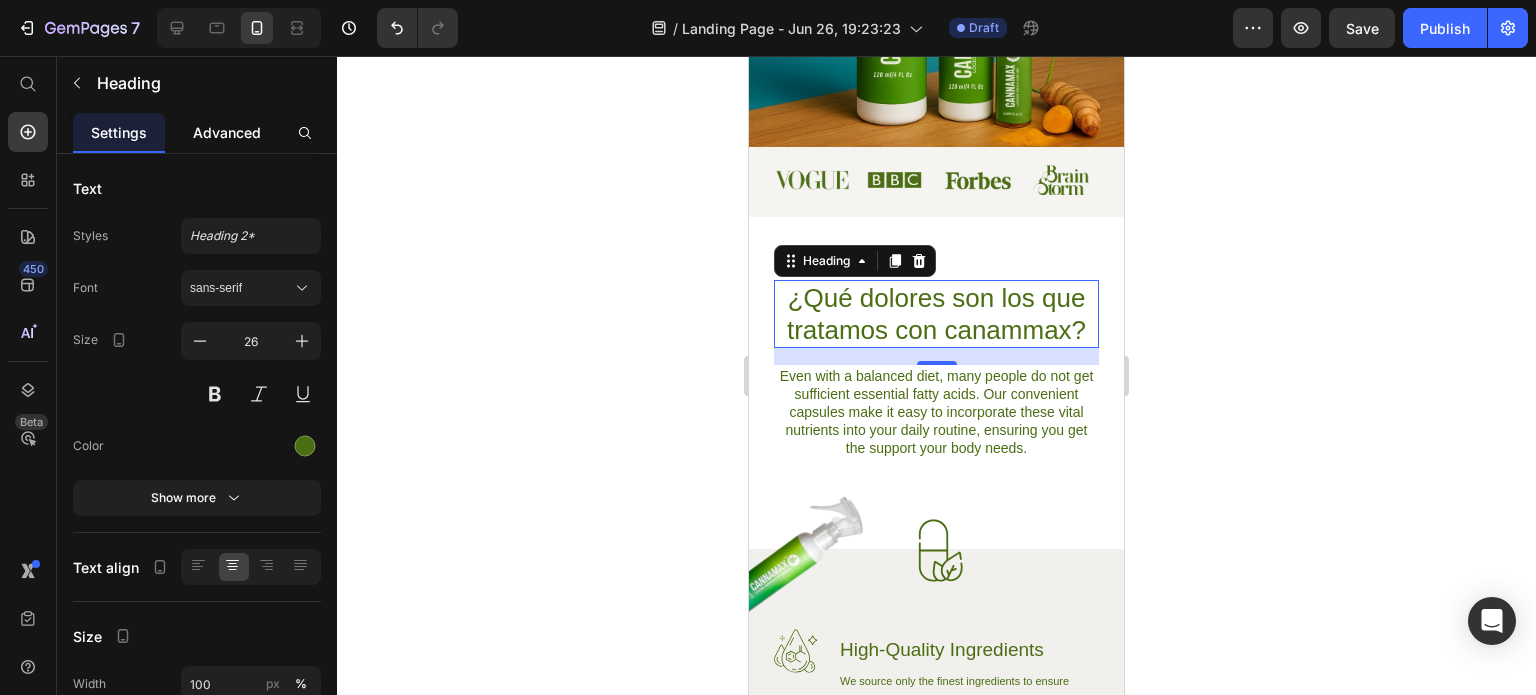 click on "Advanced" at bounding box center (227, 132) 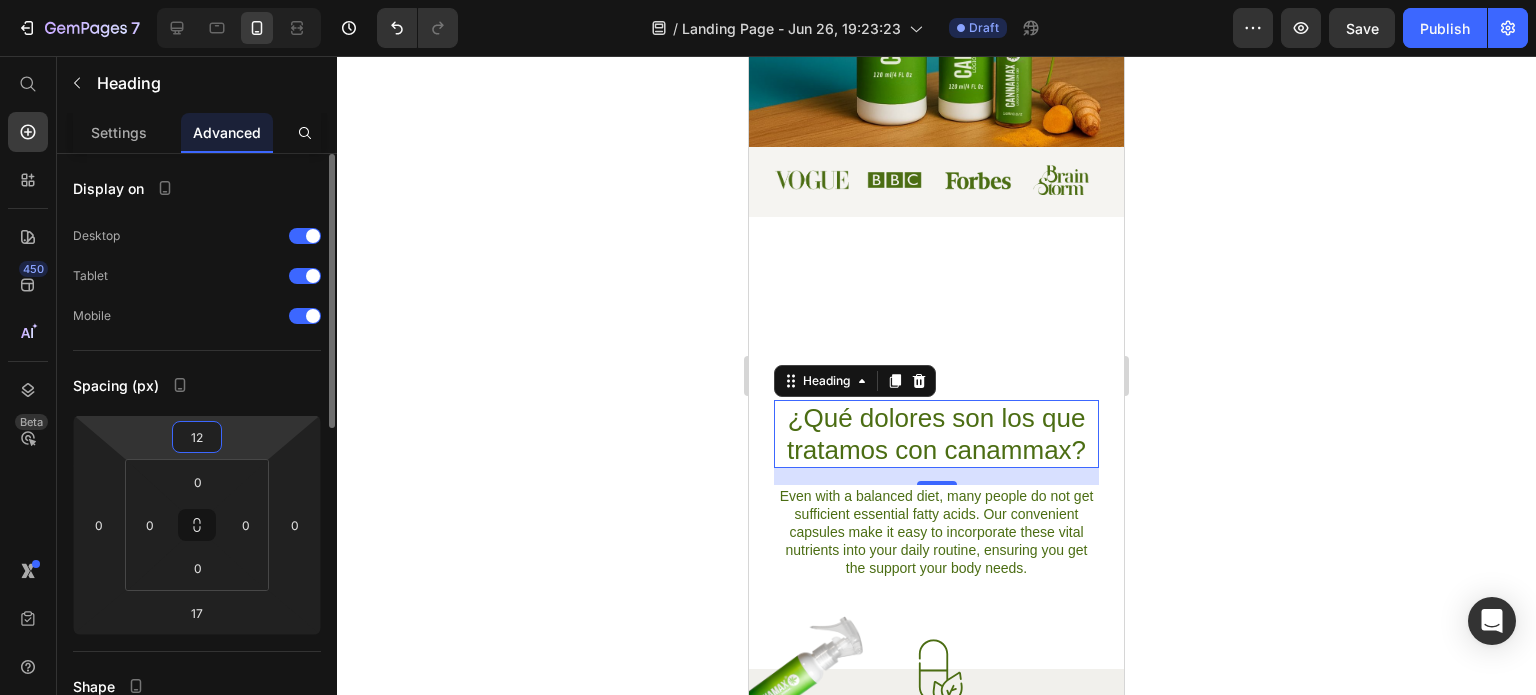 type on "1" 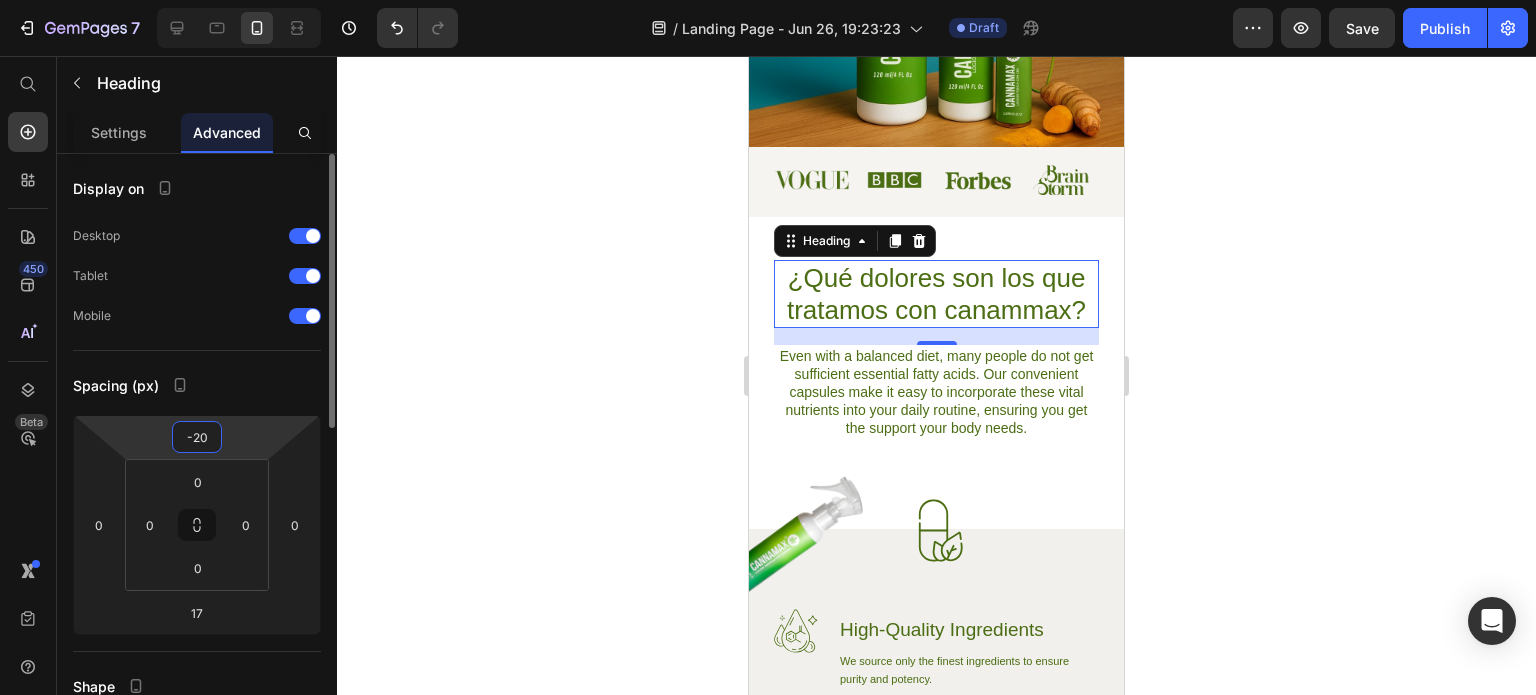 type on "-2" 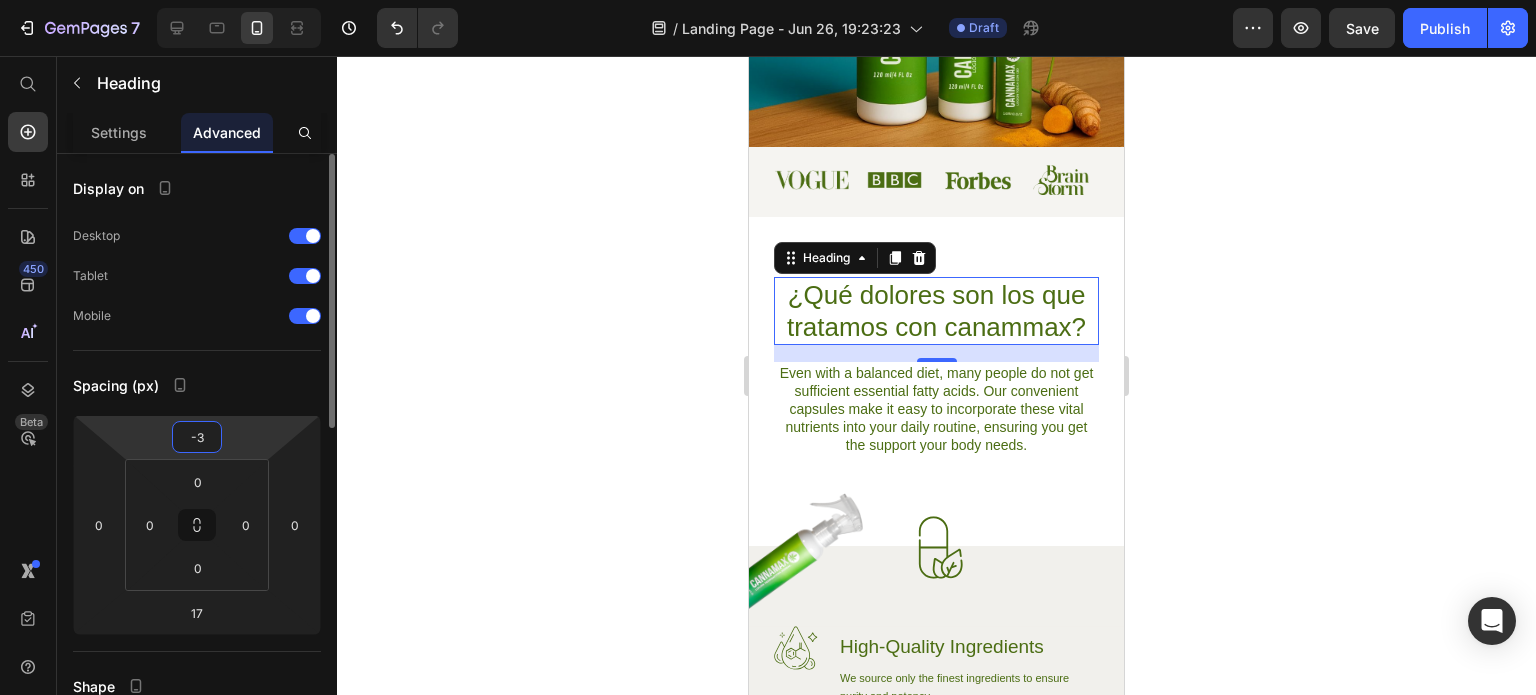type on "-30" 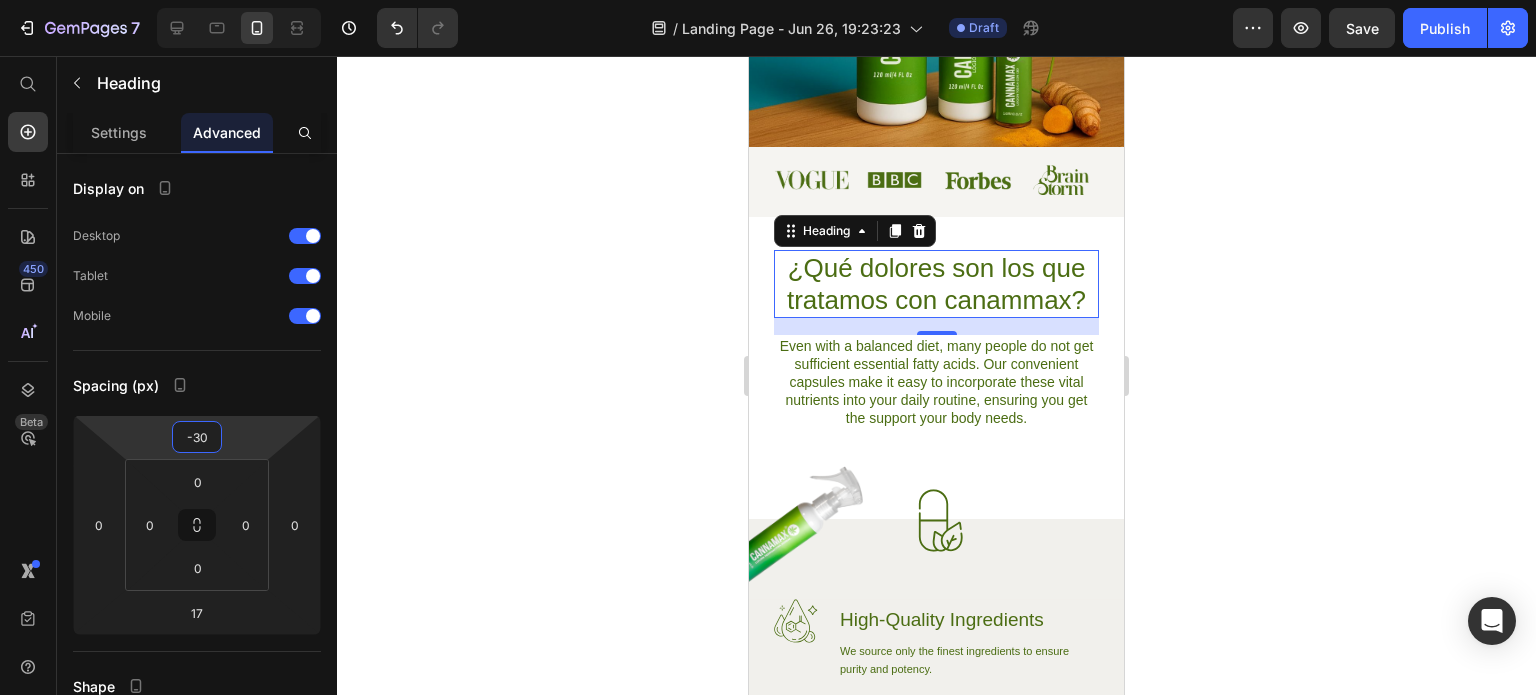 click 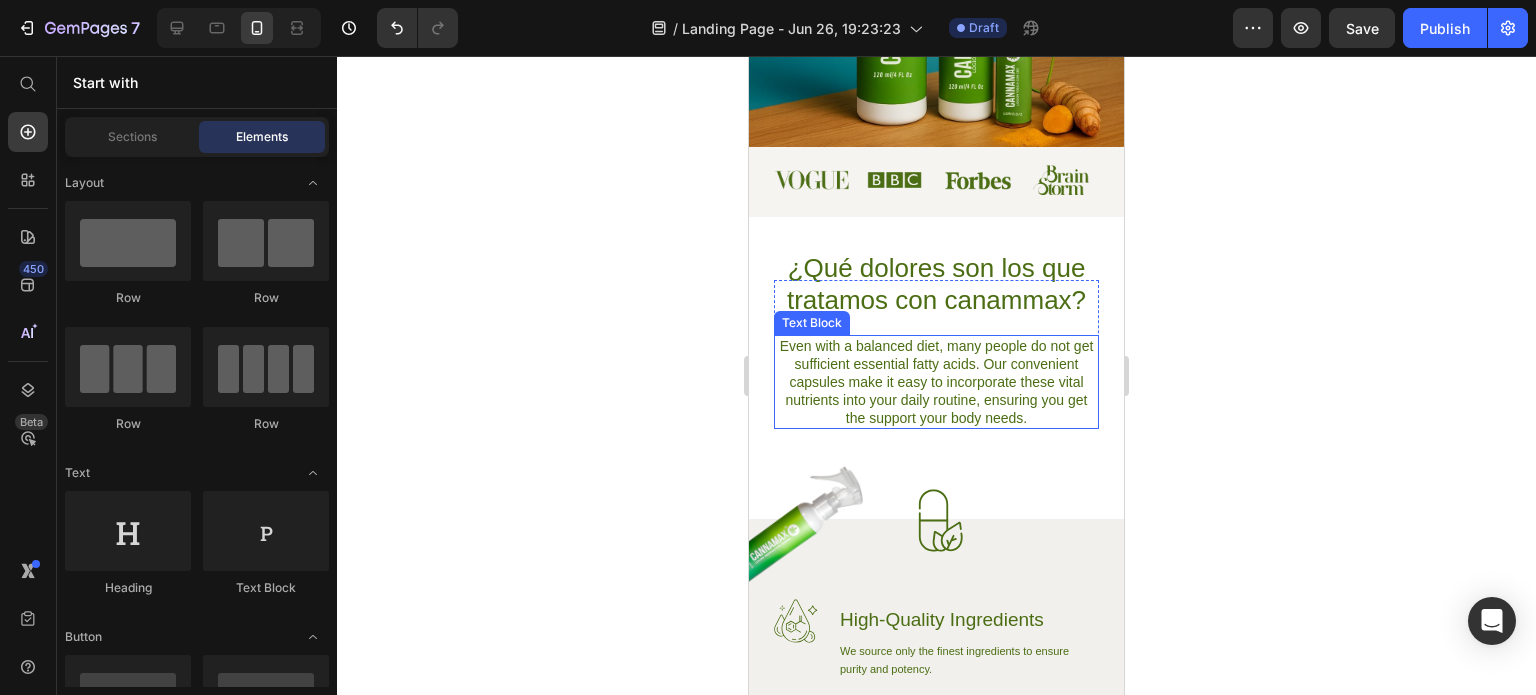 click on "Even with a balanced diet, many people do not get sufficient essential fatty acids. Our convenient capsules make it easy to incorporate these vital nutrients into your daily routine, ensuring you get the support your body needs." at bounding box center (936, 382) 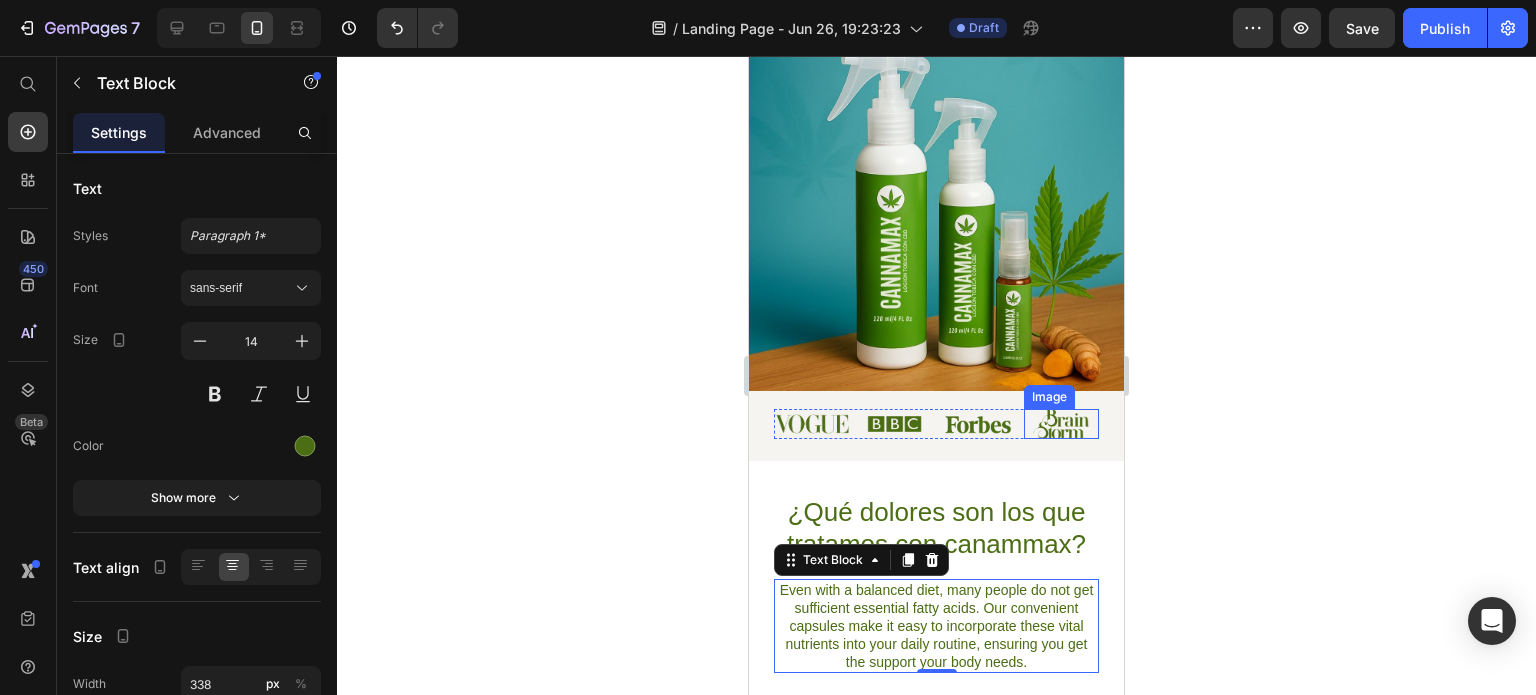 scroll, scrollTop: 300, scrollLeft: 0, axis: vertical 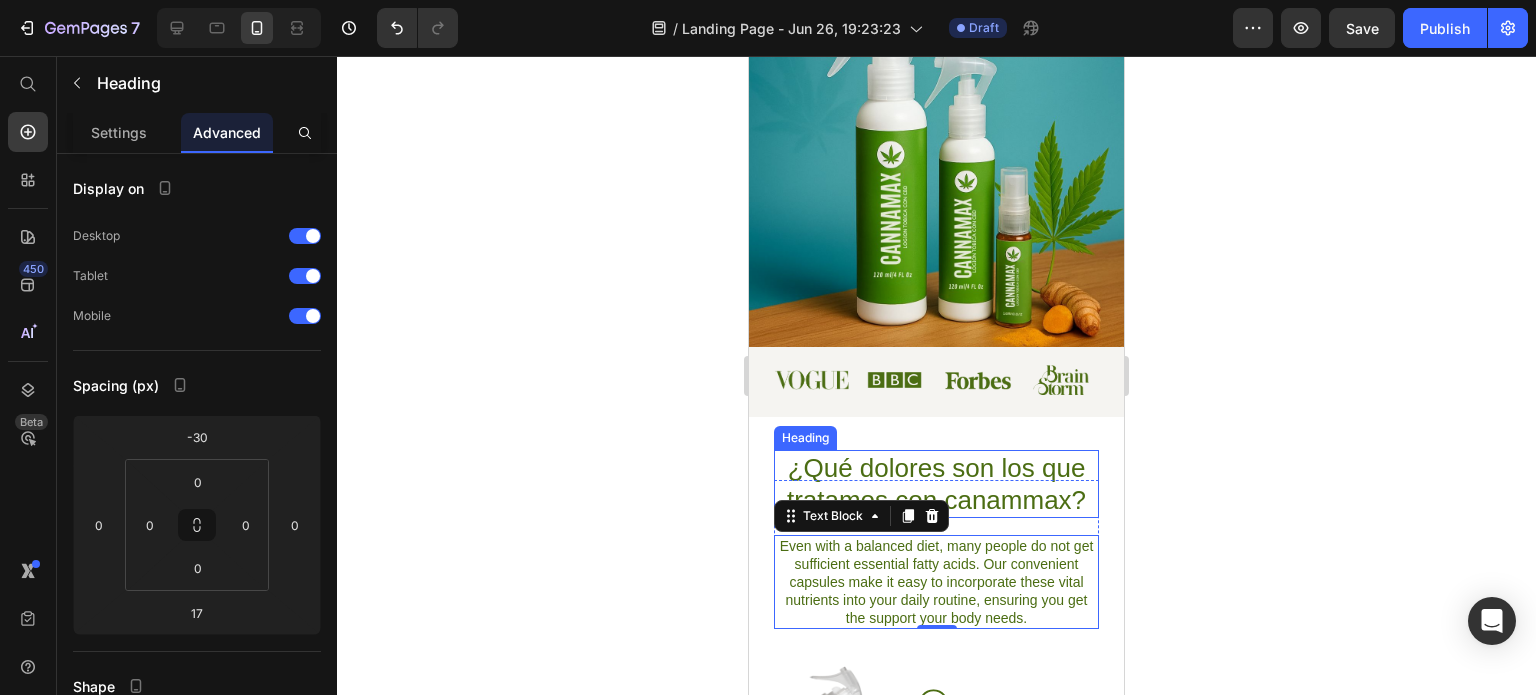 click on "¿Qué dolores son los que tratamos con canammax?" at bounding box center (936, 484) 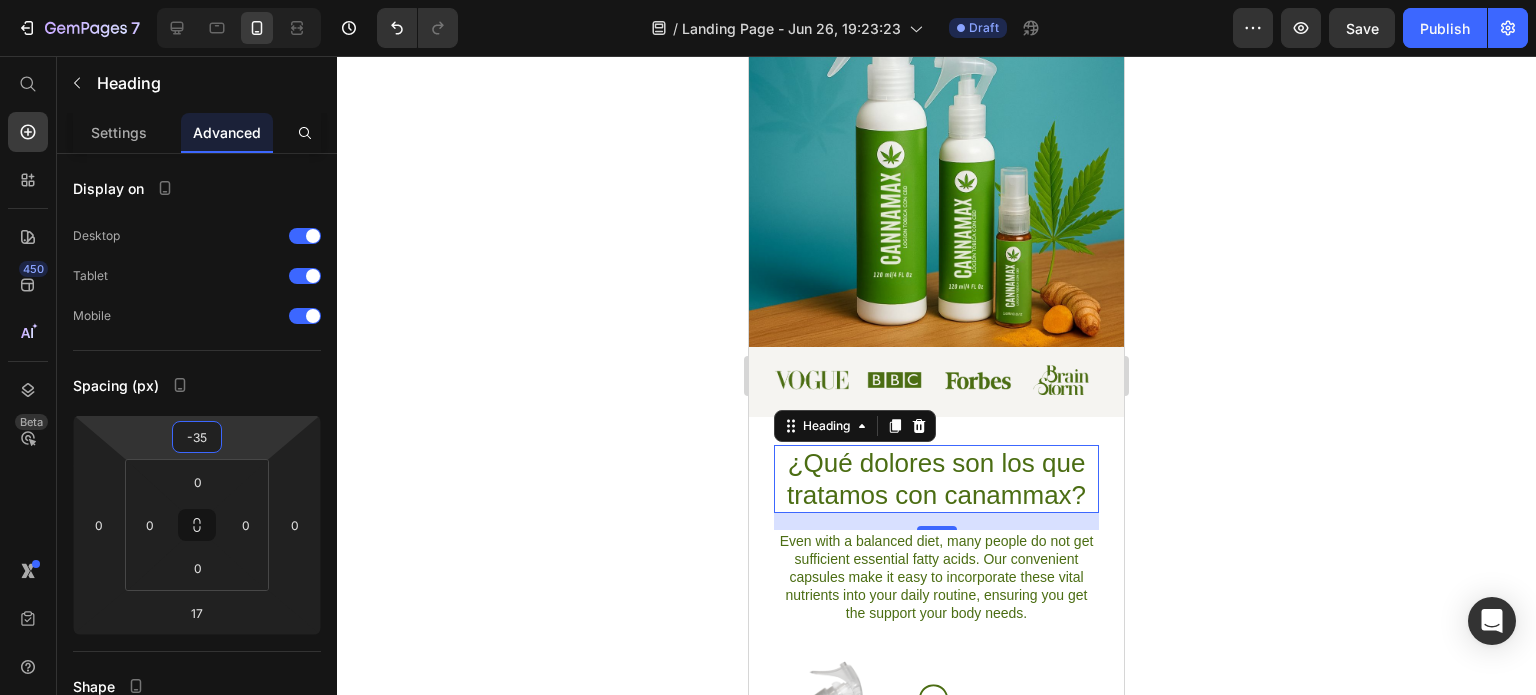 type on "-35" 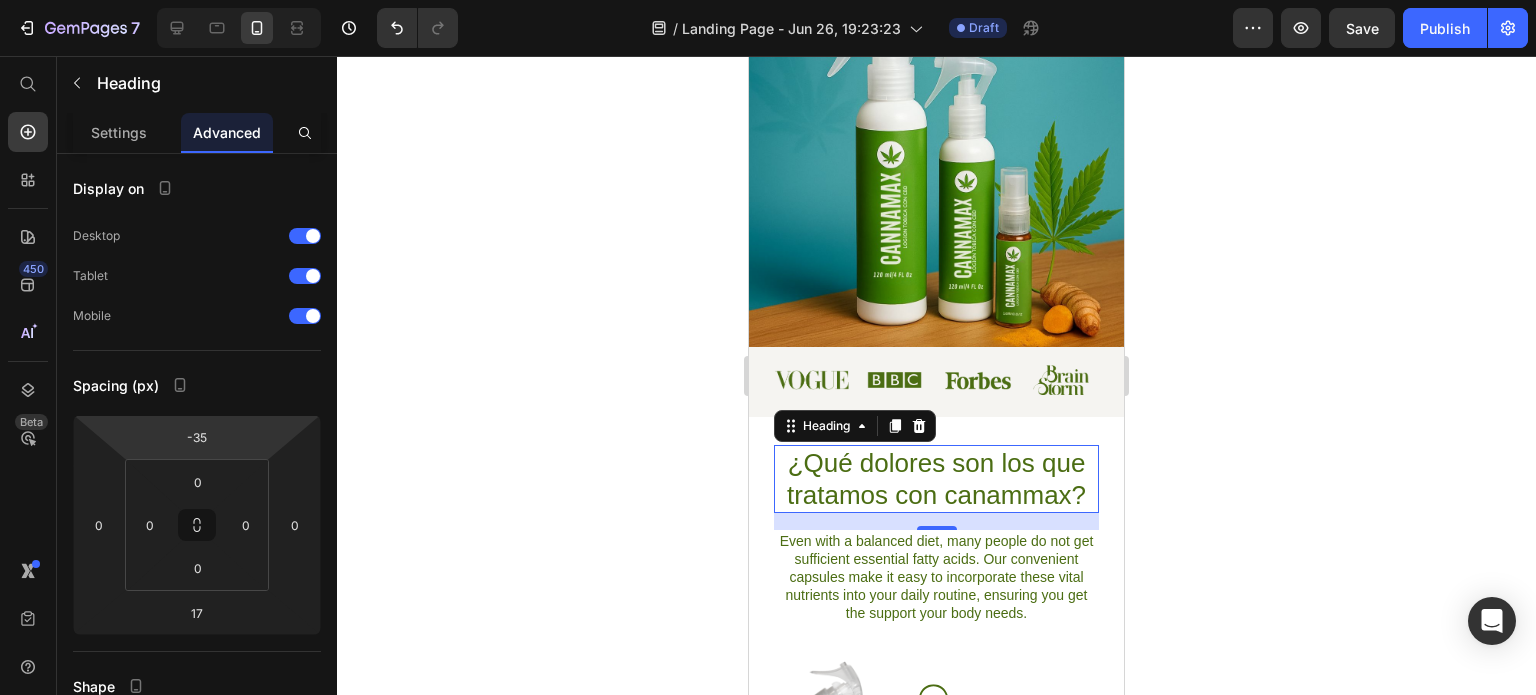 drag, startPoint x: 446, startPoint y: 374, endPoint x: 498, endPoint y: 372, distance: 52.03845 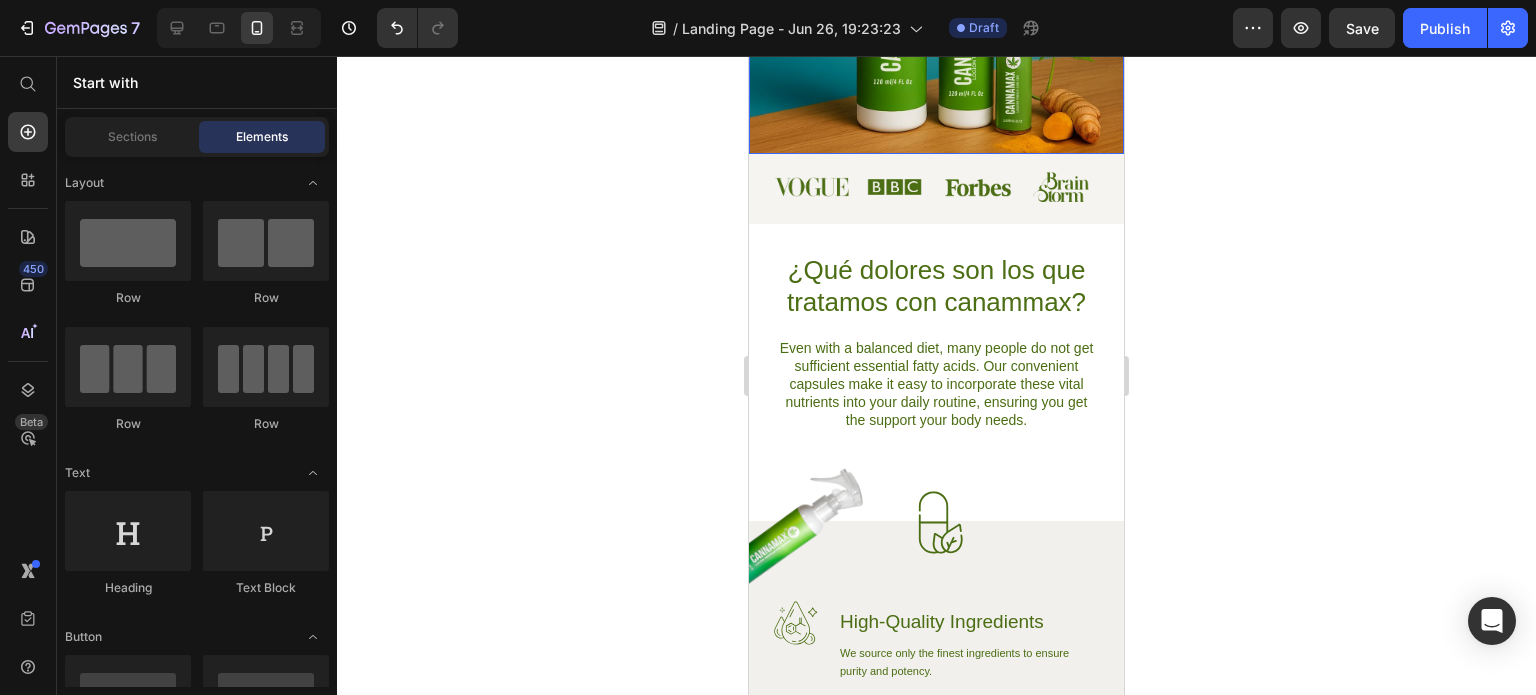 scroll, scrollTop: 600, scrollLeft: 0, axis: vertical 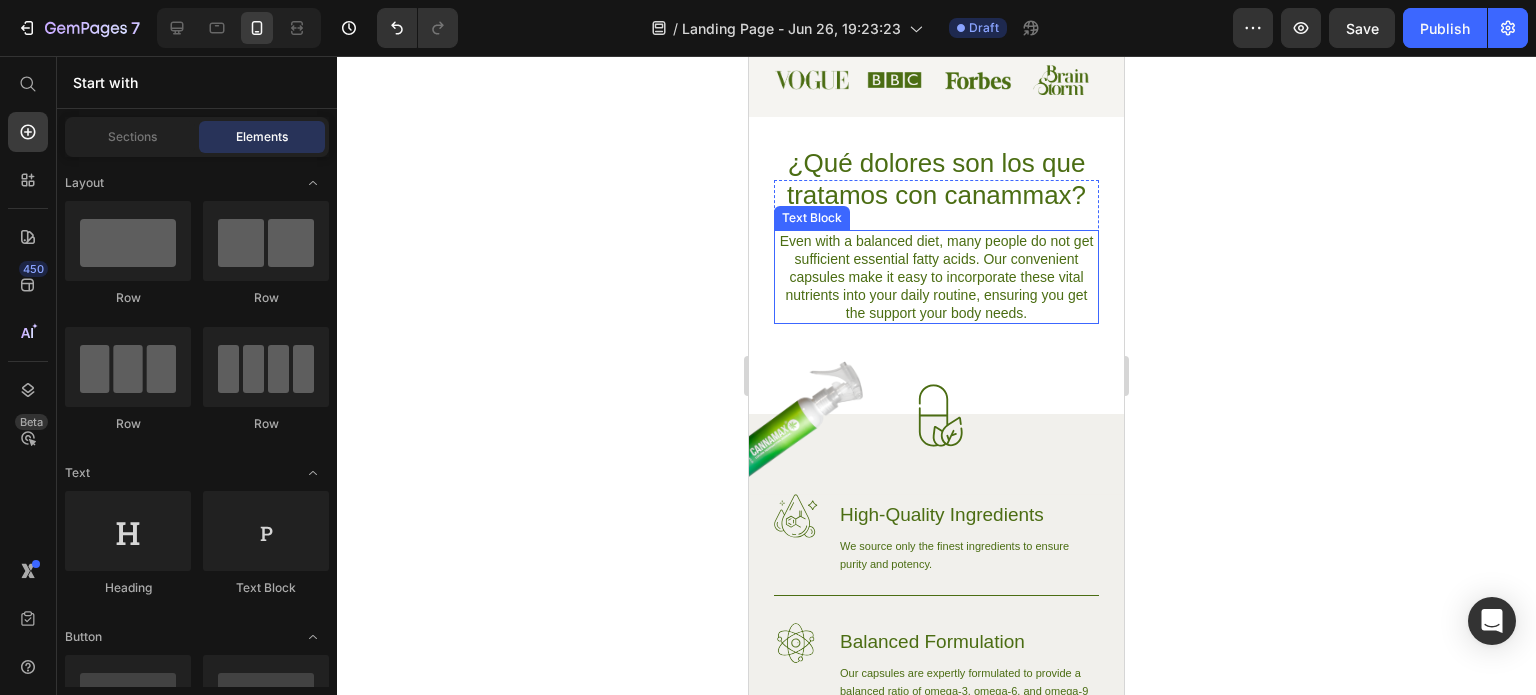 click on "Even with a balanced diet, many people do not get sufficient essential fatty acids. Our convenient capsules make it easy to incorporate these vital nutrients into your daily routine, ensuring you get the support your body needs." at bounding box center (936, 277) 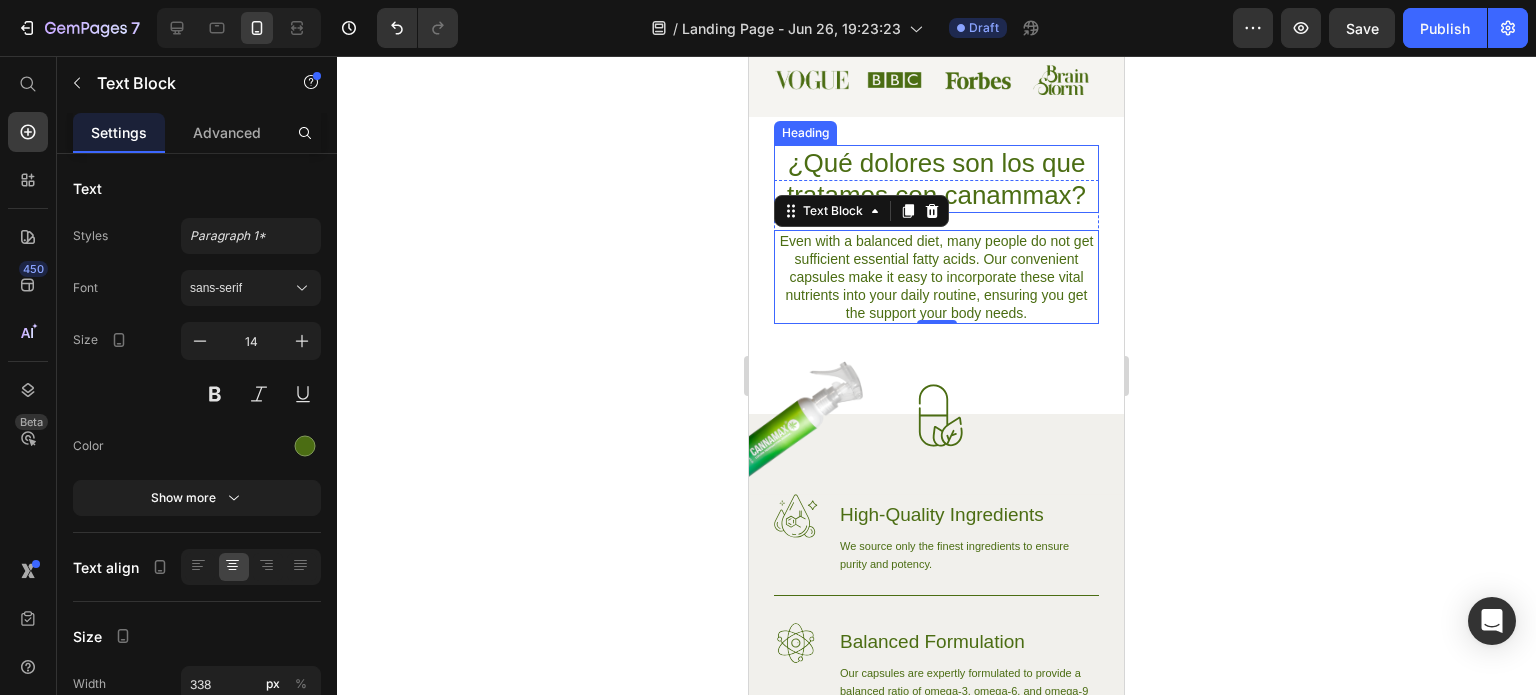 click on "¿Qué dolores son los que tratamos con canammax?" at bounding box center (936, 179) 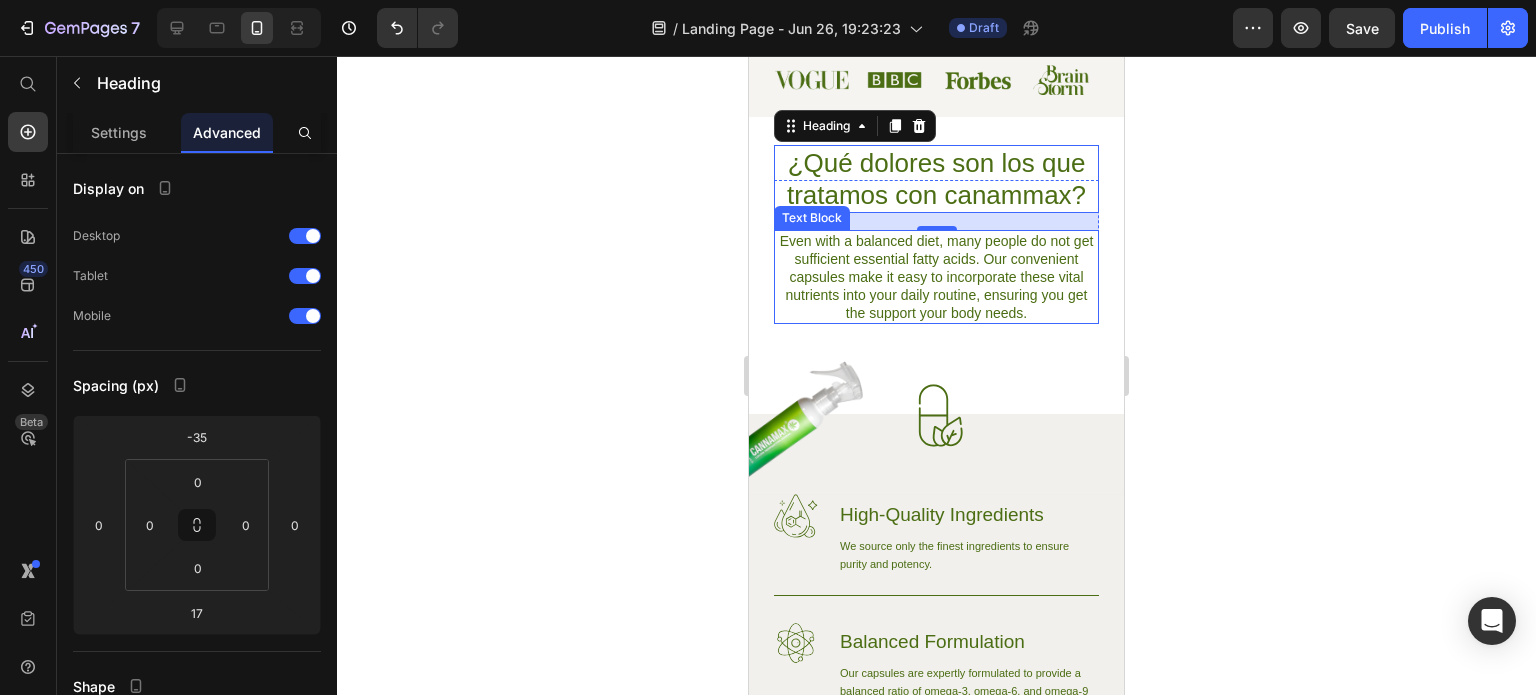 click on "Even with a balanced diet, many people do not get sufficient essential fatty acids. Our convenient capsules make it easy to incorporate these vital nutrients into your daily routine, ensuring you get the support your body needs." at bounding box center [936, 277] 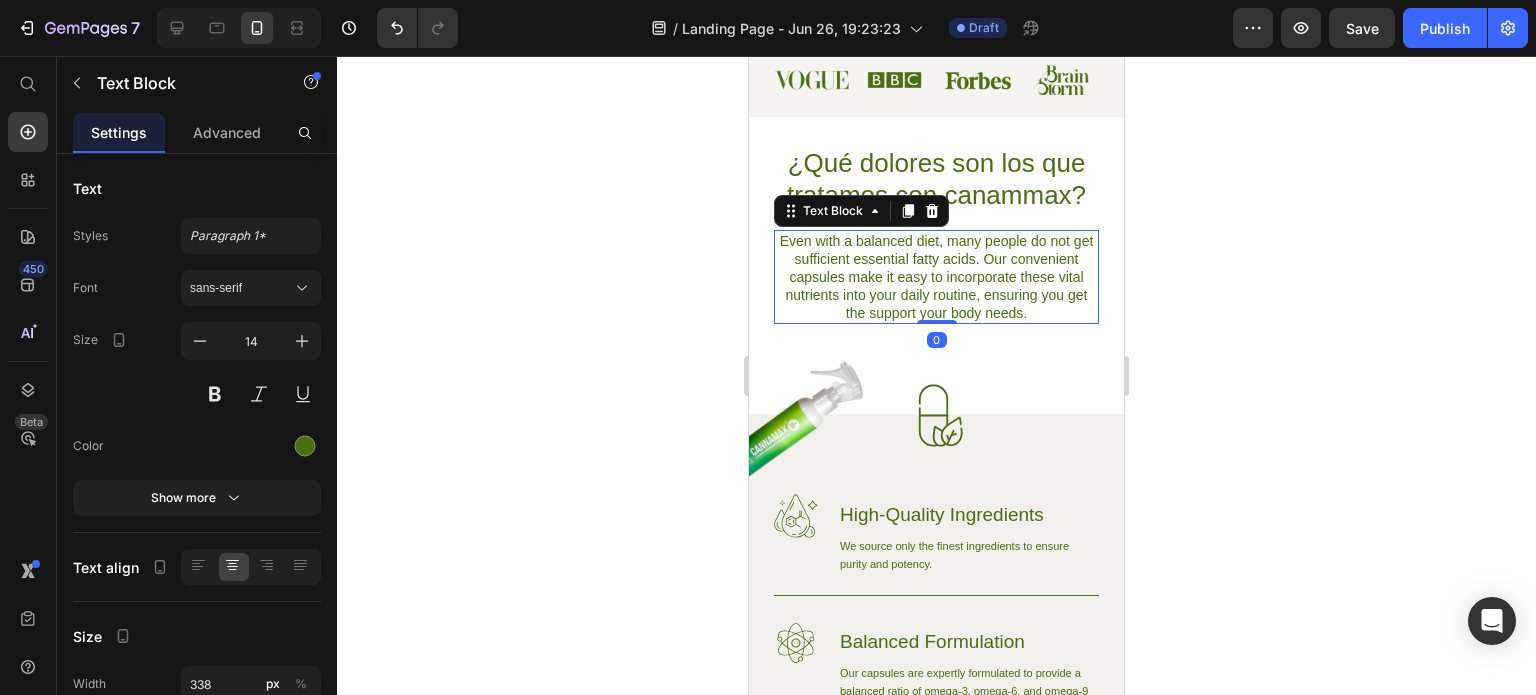 click on "Even with a balanced diet, many people do not get sufficient essential fatty acids. Our convenient capsules make it easy to incorporate these vital nutrients into your daily routine, ensuring you get the support your body needs." at bounding box center (936, 277) 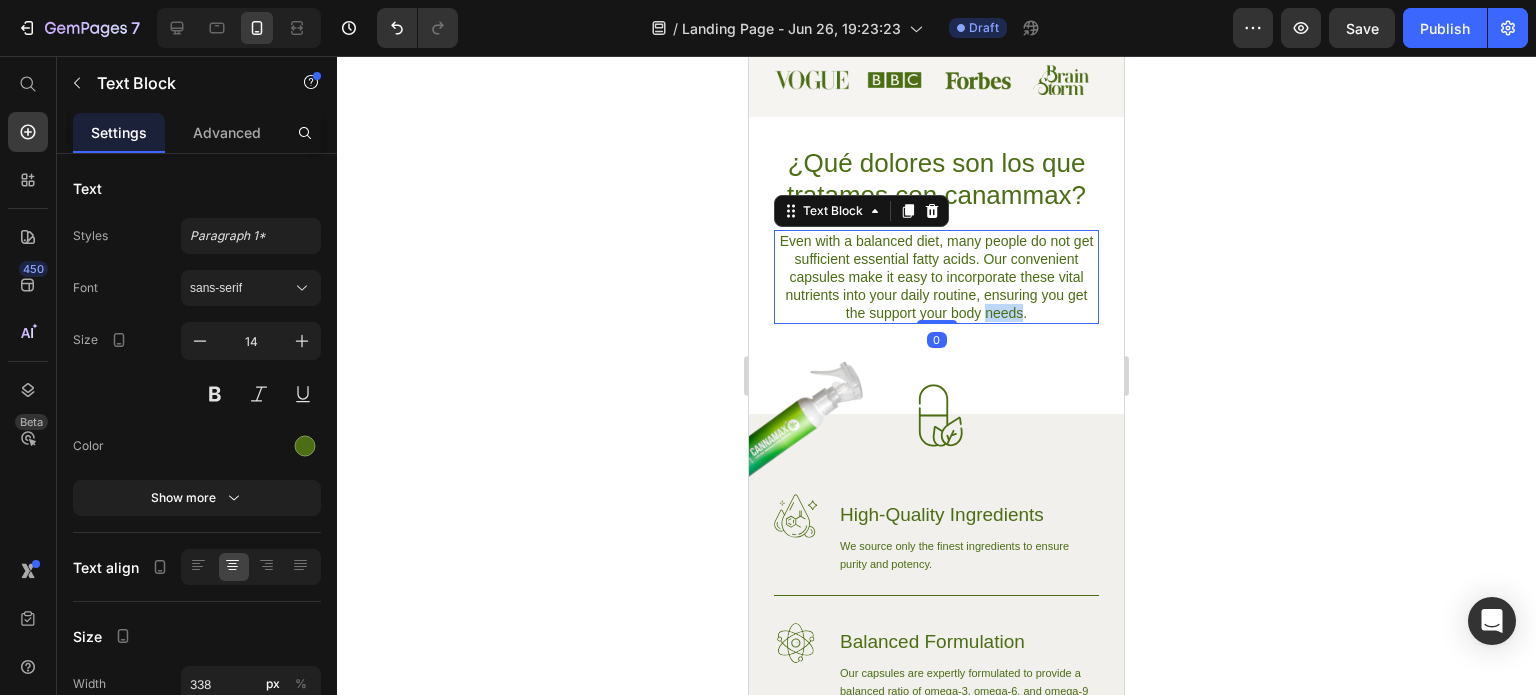 click on "Even with a balanced diet, many people do not get sufficient essential fatty acids. Our convenient capsules make it easy to incorporate these vital nutrients into your daily routine, ensuring you get the support your body needs." at bounding box center (936, 277) 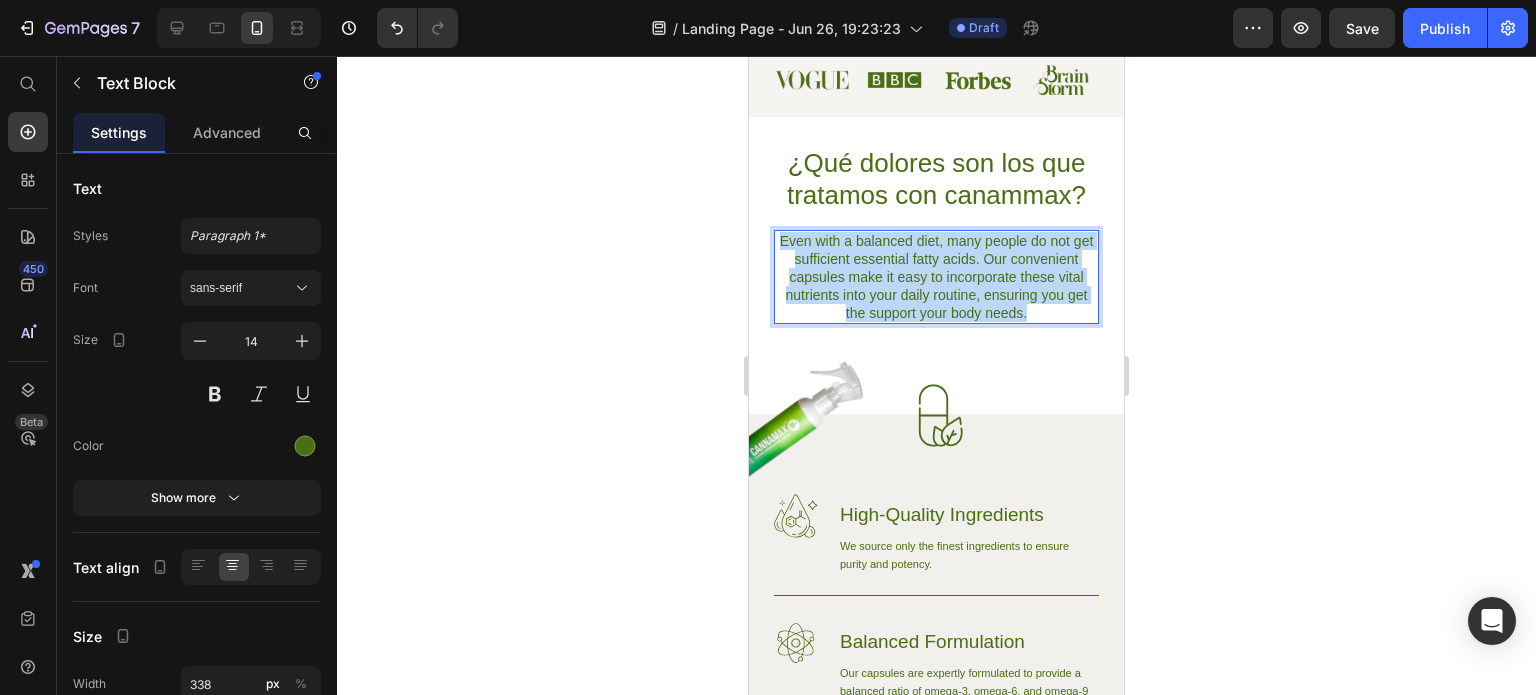 click on "Even with a balanced diet, many people do not get sufficient essential fatty acids. Our convenient capsules make it easy to incorporate these vital nutrients into your daily routine, ensuring you get the support your body needs." at bounding box center [936, 277] 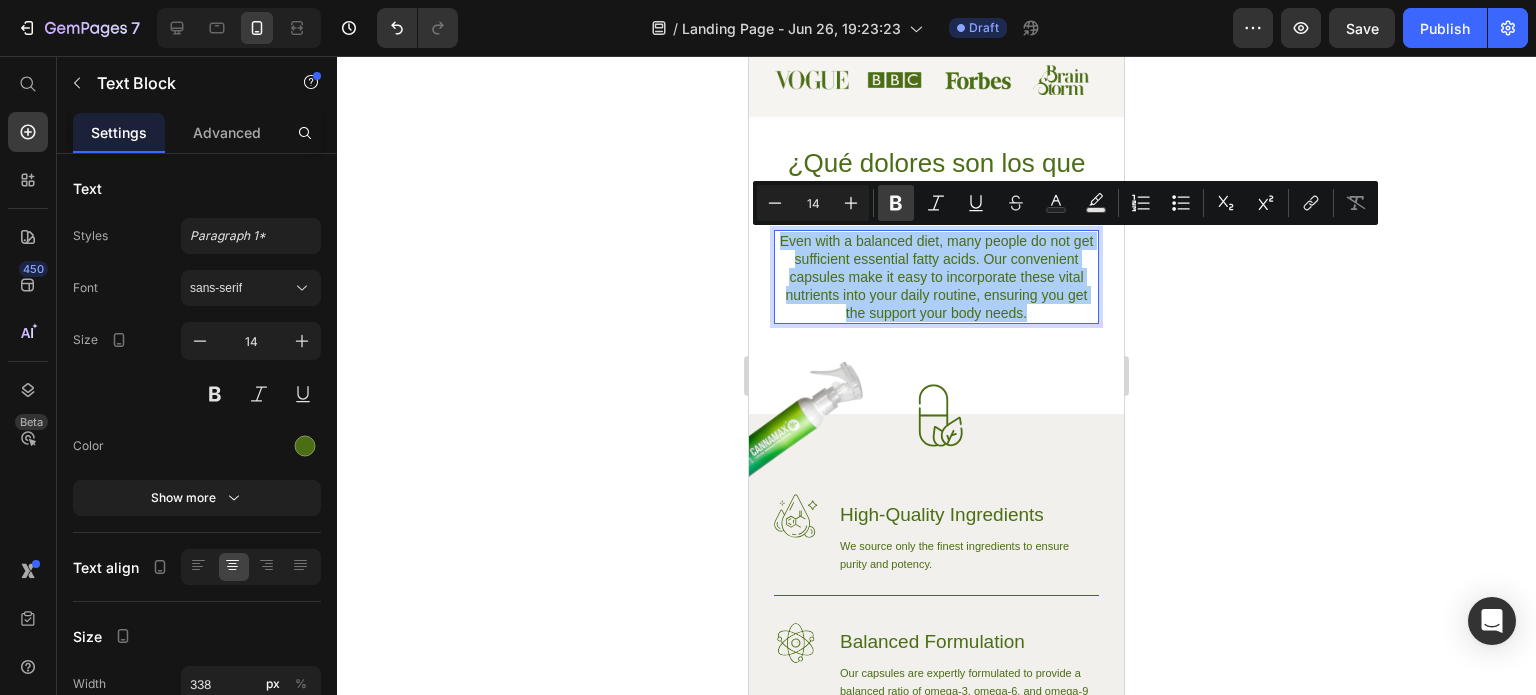 click 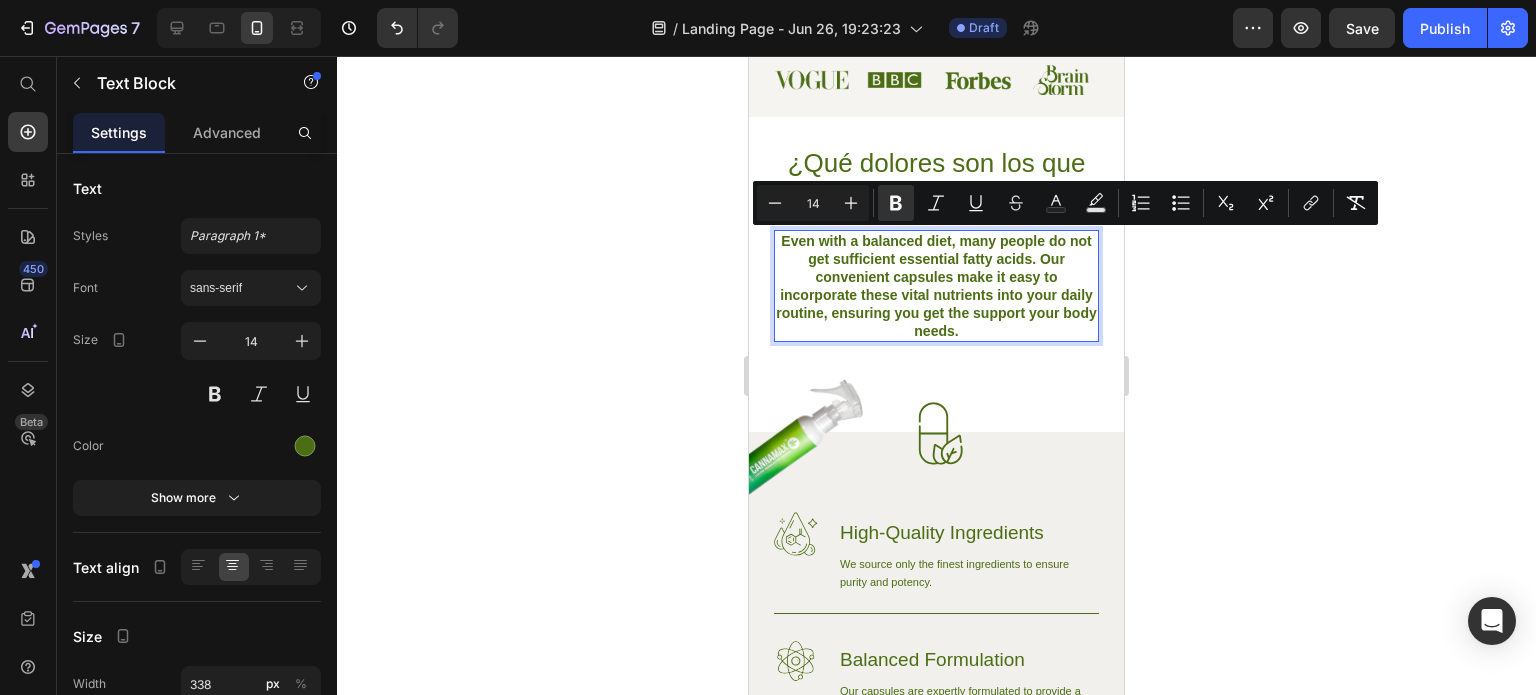 click 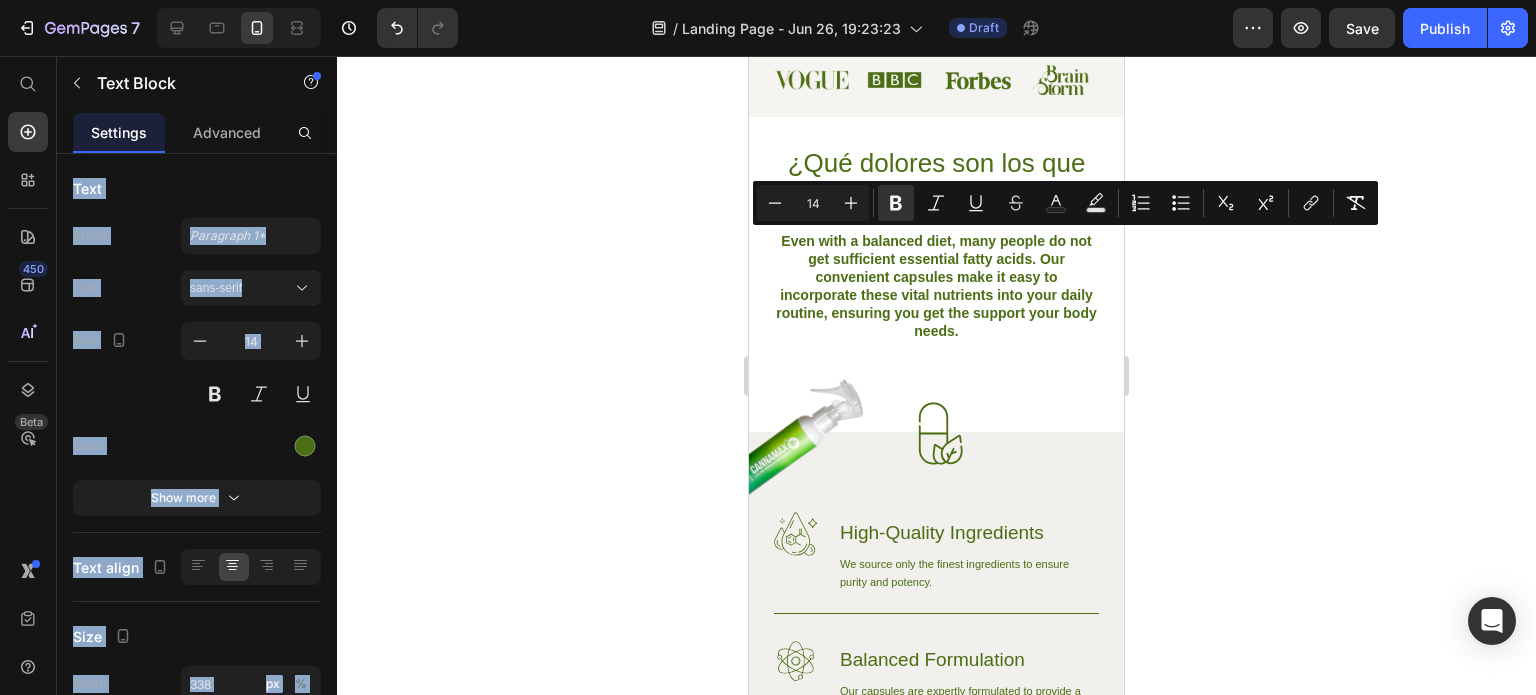 click 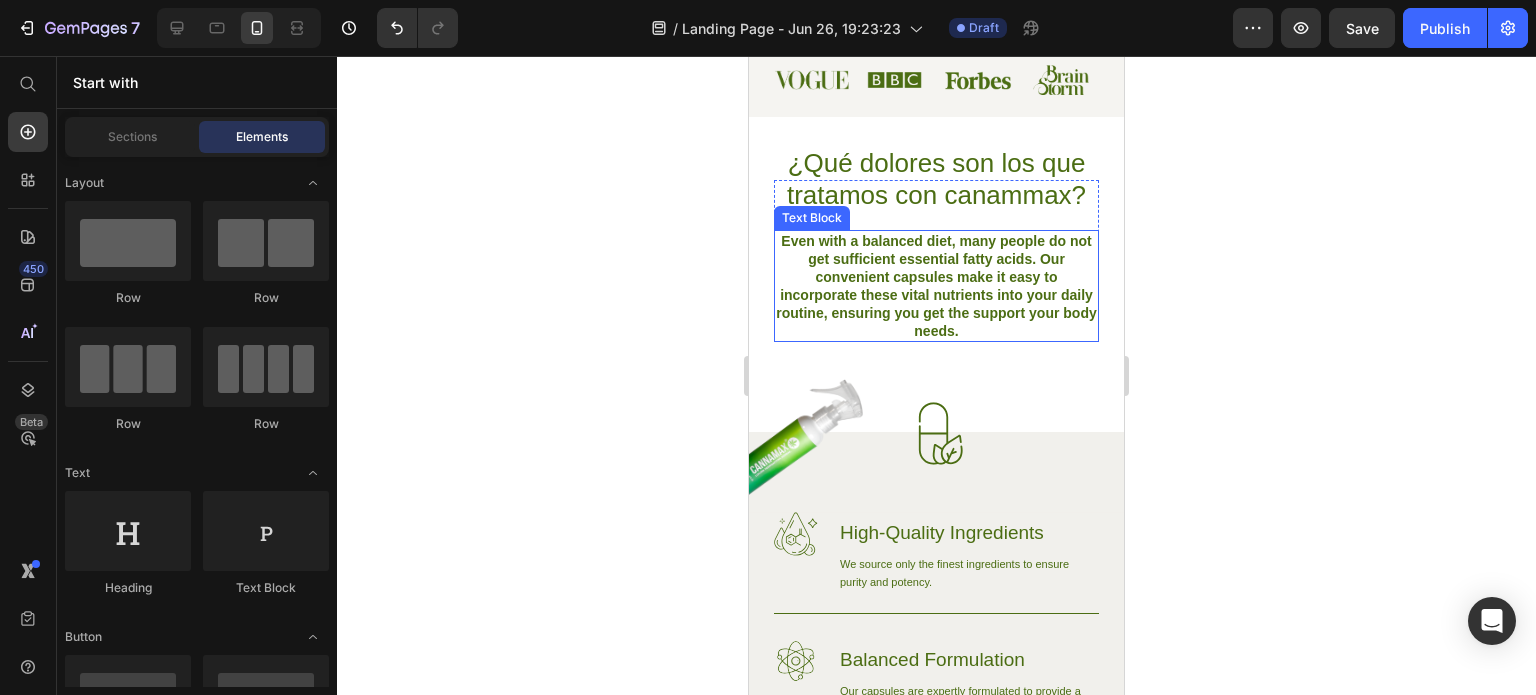 click on "Even with a balanced diet, many people do not get sufficient essential fatty acids. Our convenient capsules make it easy to incorporate these vital nutrients into your daily routine, ensuring you get the support your body needs." at bounding box center [936, 286] 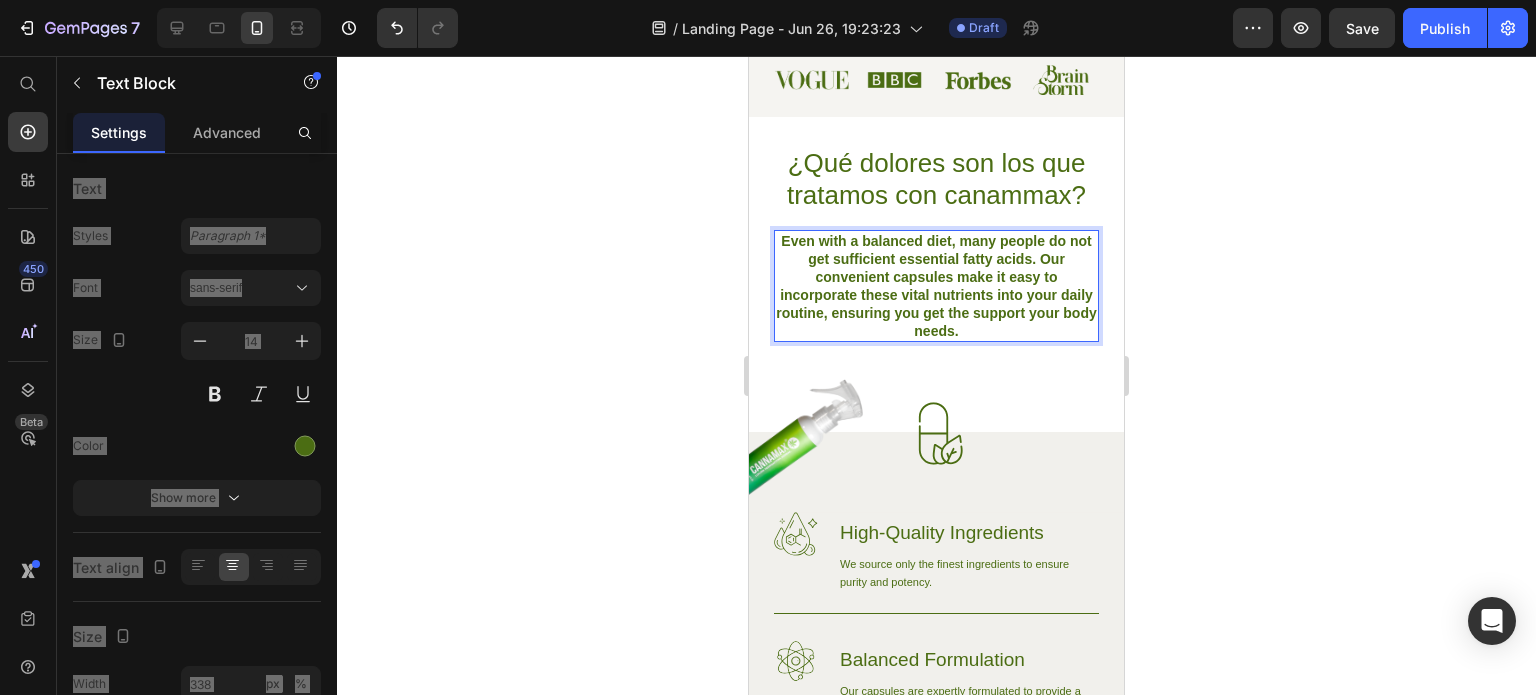 click on "Even with a balanced diet, many people do not get sufficient essential fatty acids. Our convenient capsules make it easy to incorporate these vital nutrients into your daily routine, ensuring you get the support your body needs." at bounding box center (936, 286) 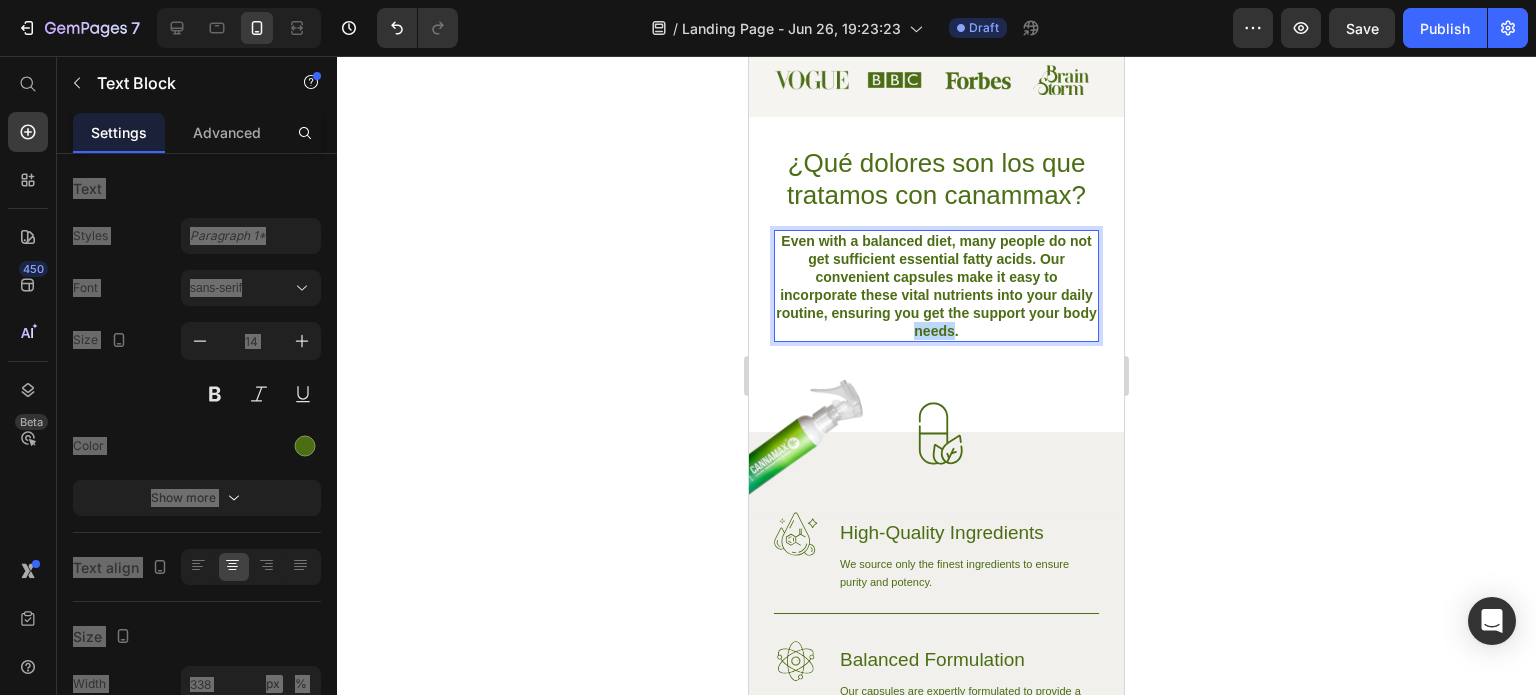click on "Even with a balanced diet, many people do not get sufficient essential fatty acids. Our convenient capsules make it easy to incorporate these vital nutrients into your daily routine, ensuring you get the support your body needs." at bounding box center [936, 286] 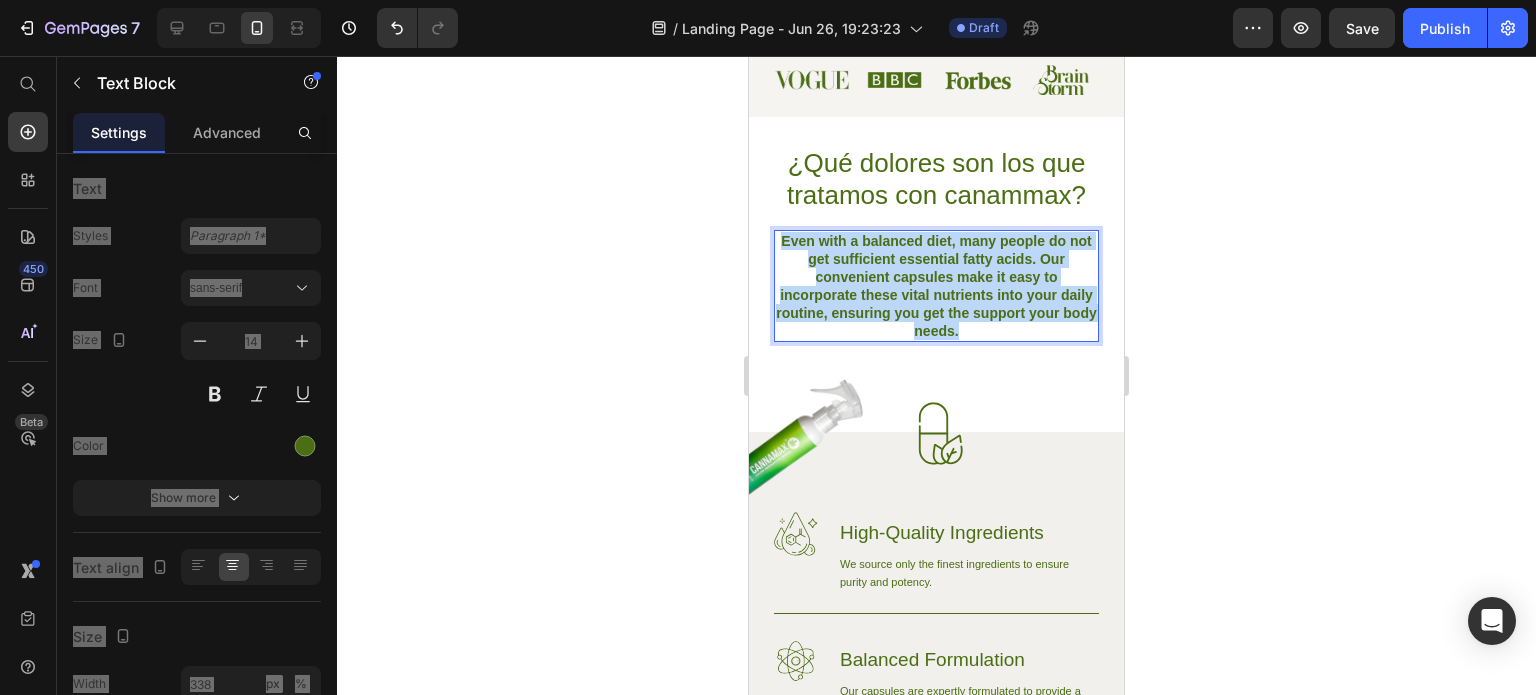 click on "Even with a balanced diet, many people do not get sufficient essential fatty acids. Our convenient capsules make it easy to incorporate these vital nutrients into your daily routine, ensuring you get the support your body needs." at bounding box center (936, 286) 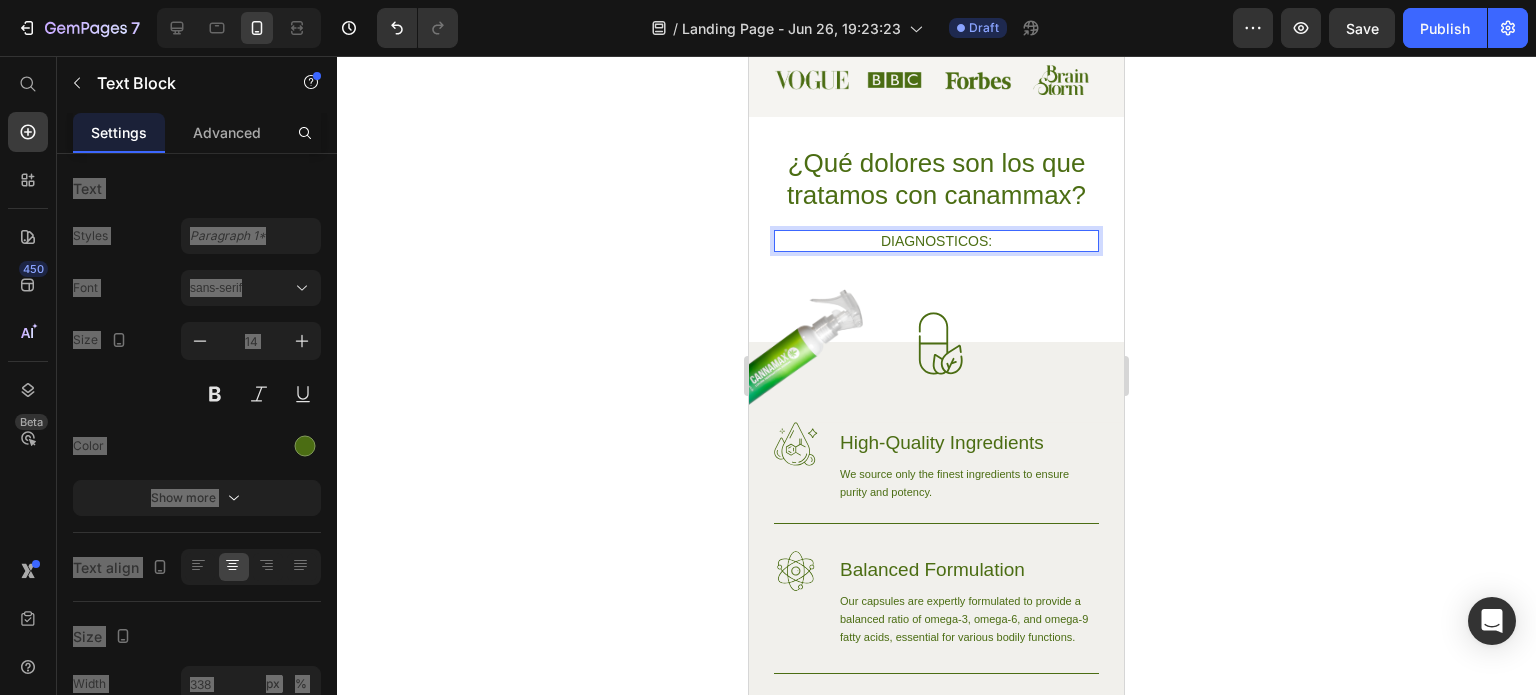 click on "DIAGNOSTICOS:" at bounding box center [936, 241] 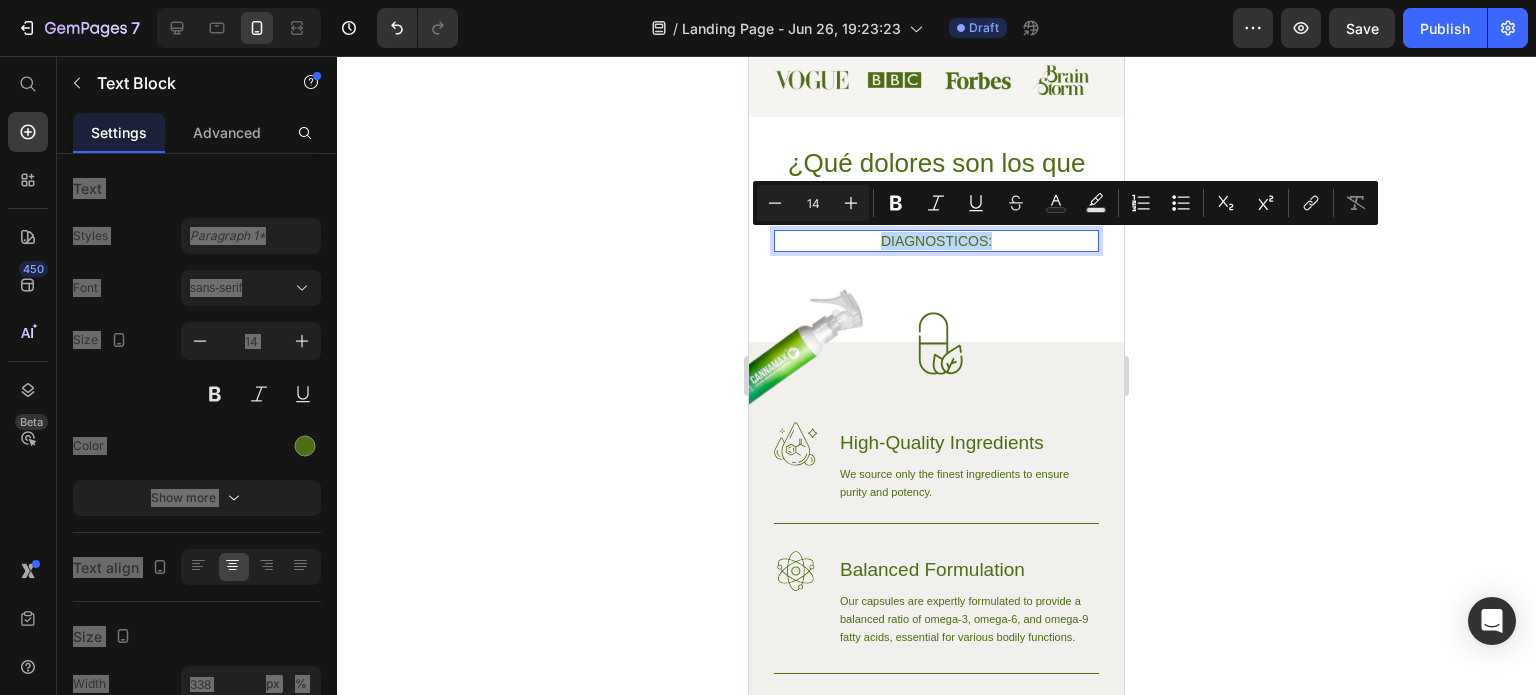 drag, startPoint x: 987, startPoint y: 241, endPoint x: 871, endPoint y: 240, distance: 116.00431 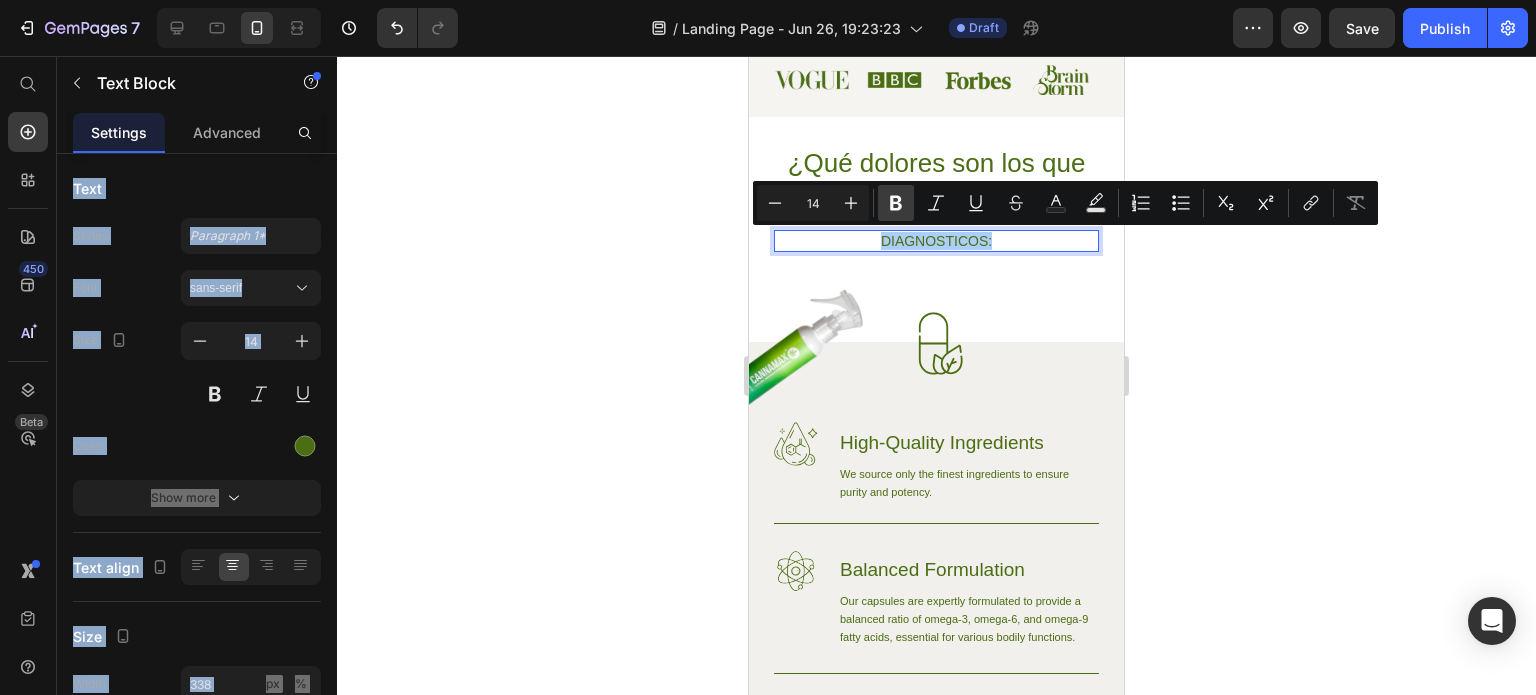 click 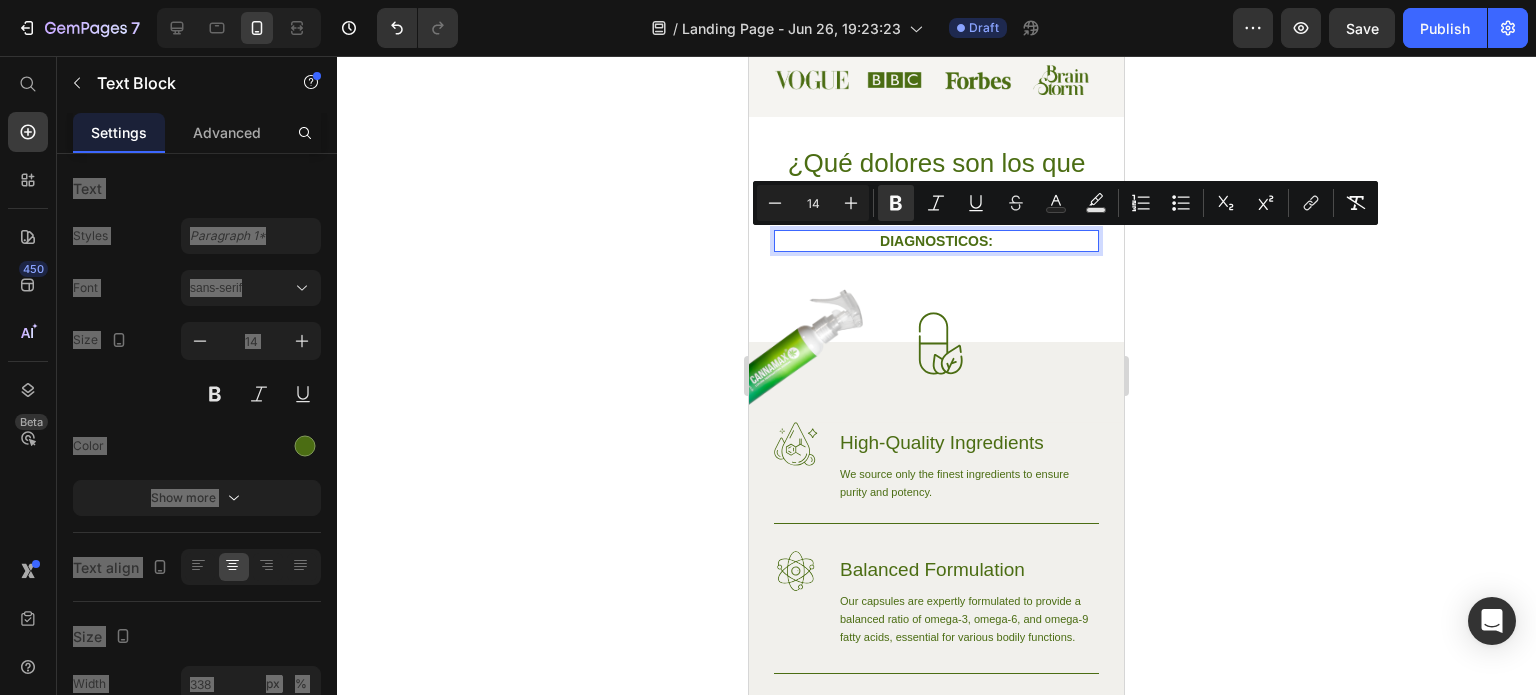 click on "DIAGNOSTICOS:" at bounding box center [936, 241] 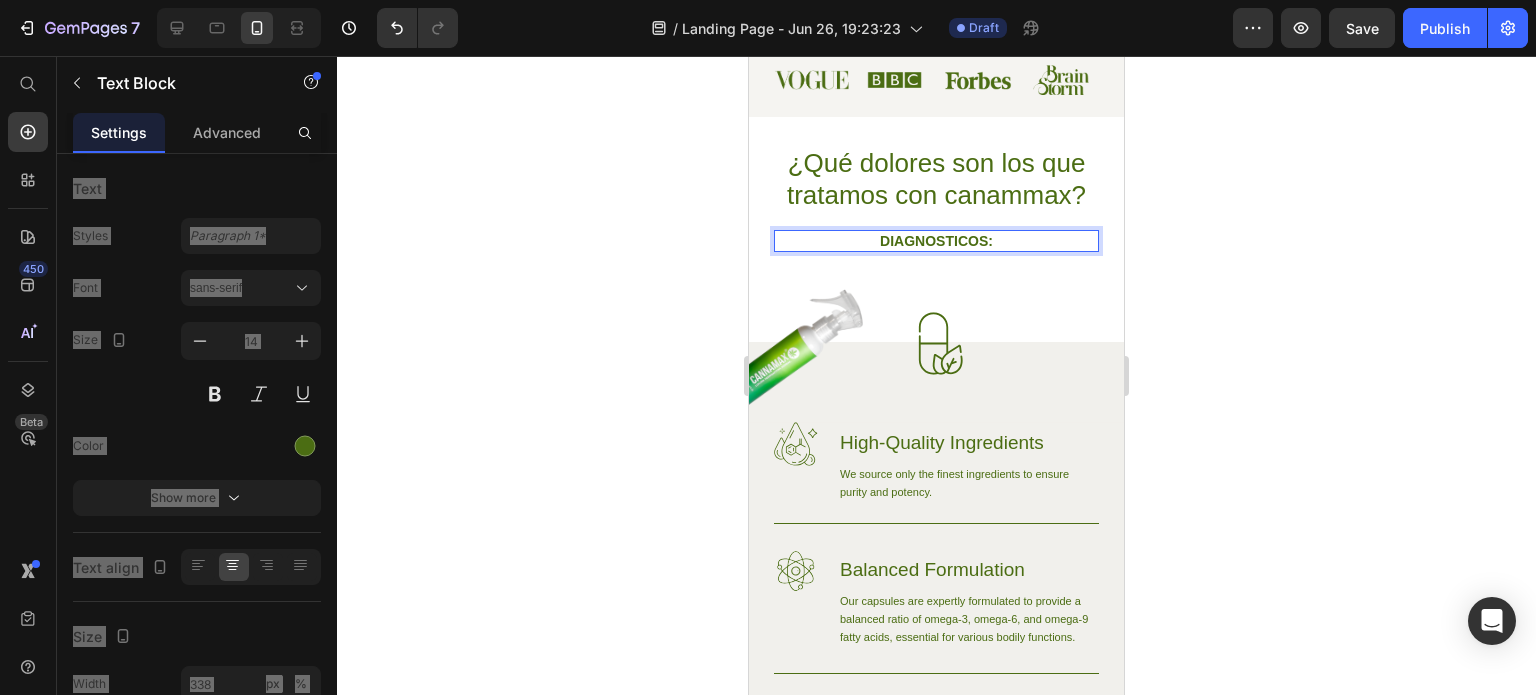 click on "DIAGNOSTICOS:" at bounding box center [936, 241] 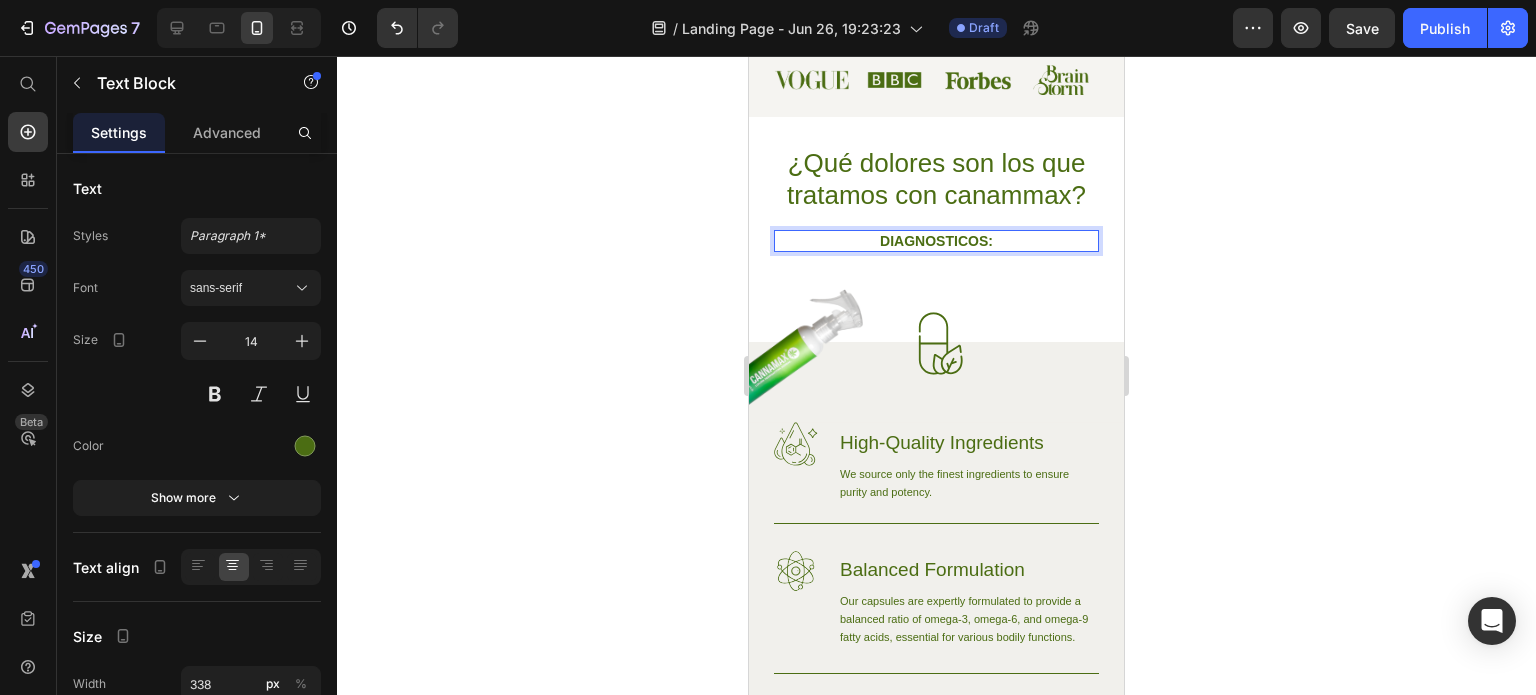 click on "DIAGNÓSTICOS" 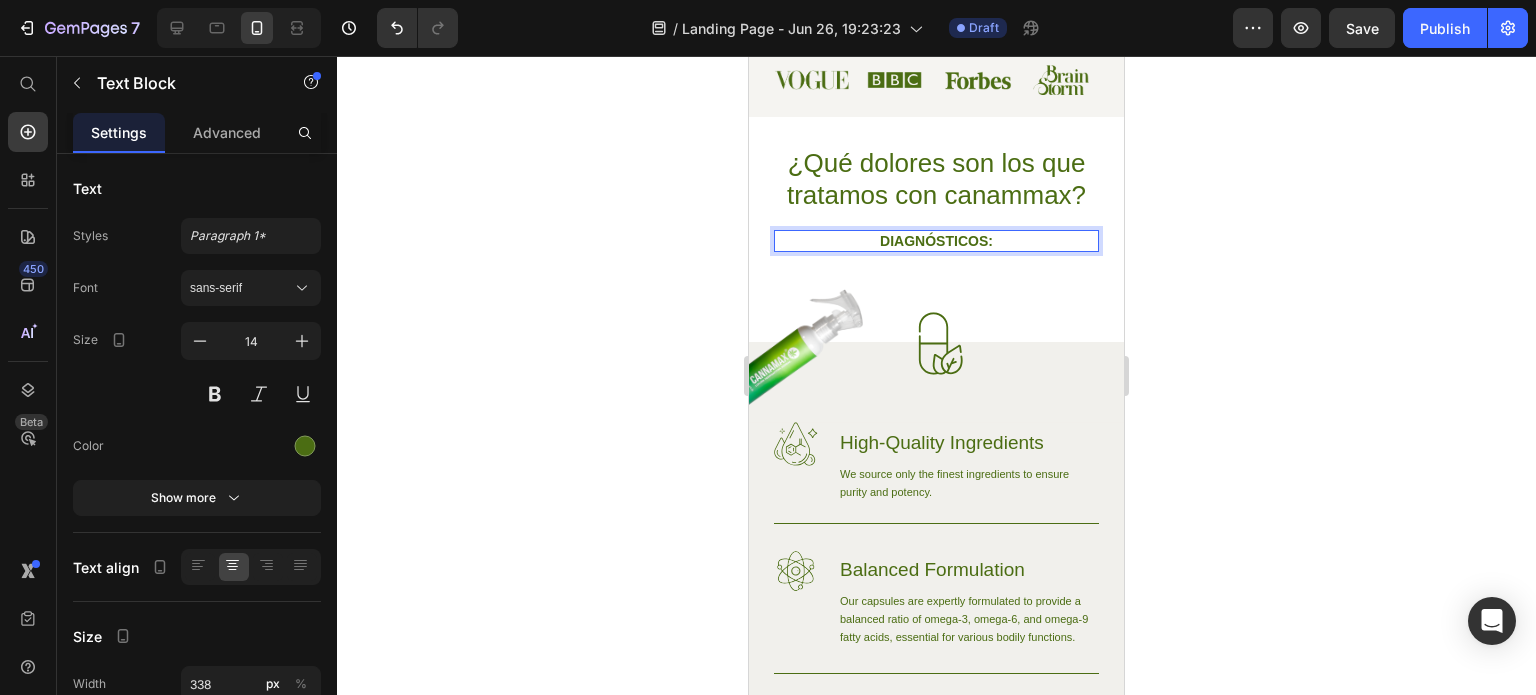 click on "DIAGNÓSTICOS:" at bounding box center [936, 241] 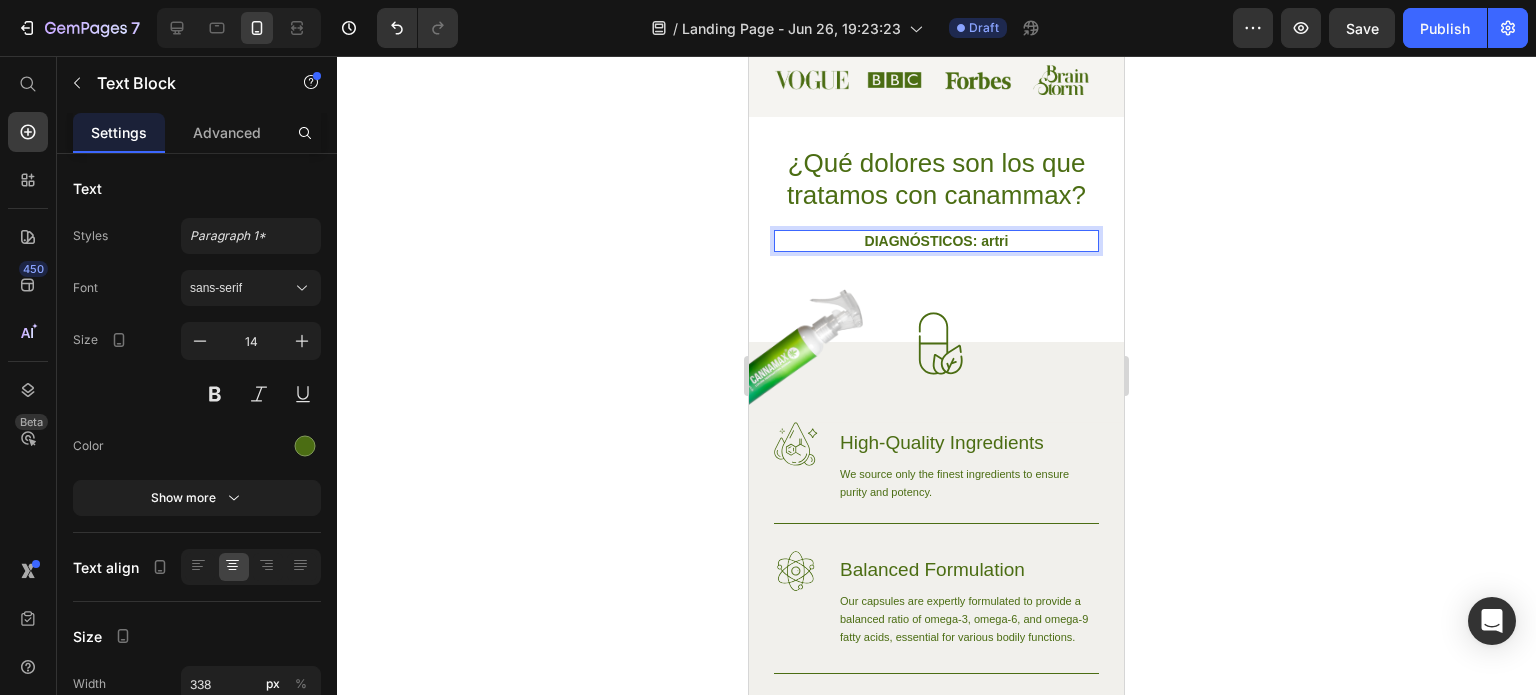 click on "DIAGNÓSTICOS: artri" at bounding box center (937, 241) 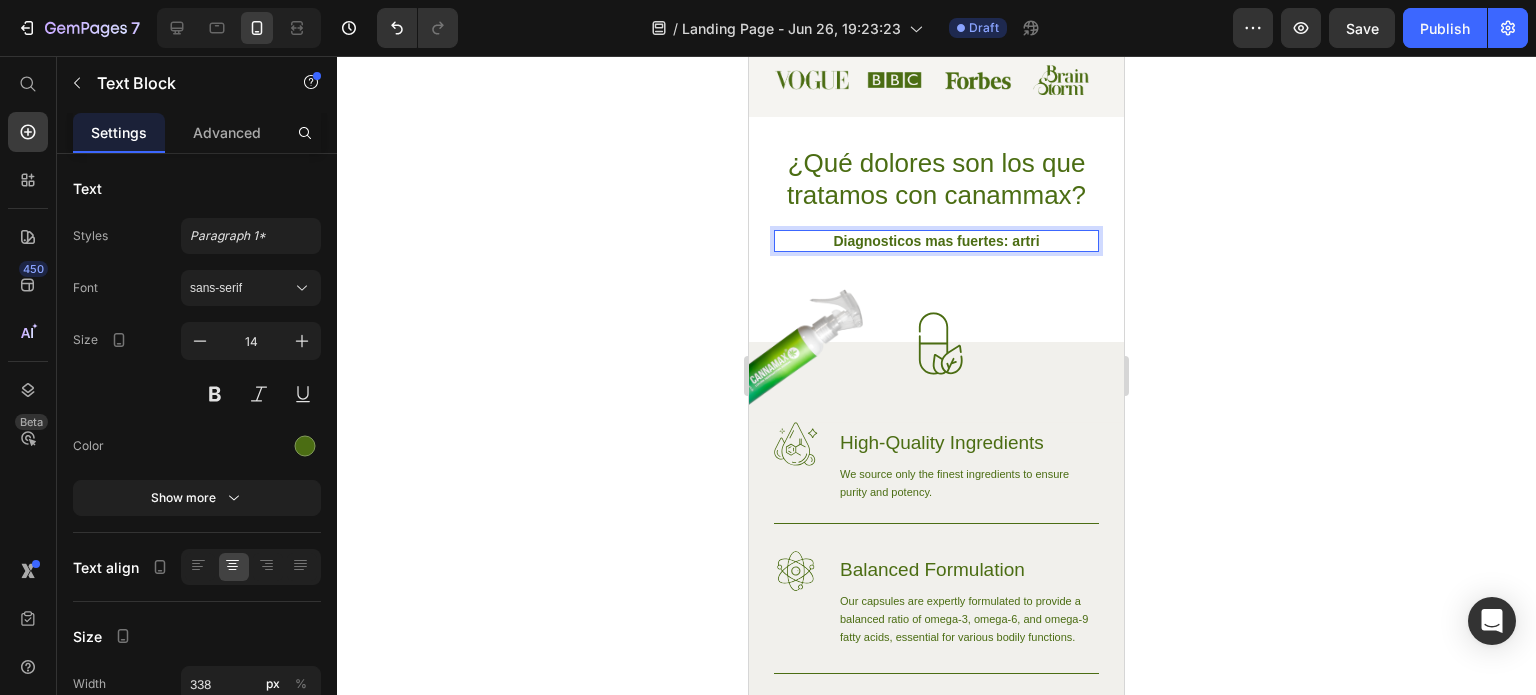 click on "Diagnosticos mas fuertes: artri" at bounding box center [936, 241] 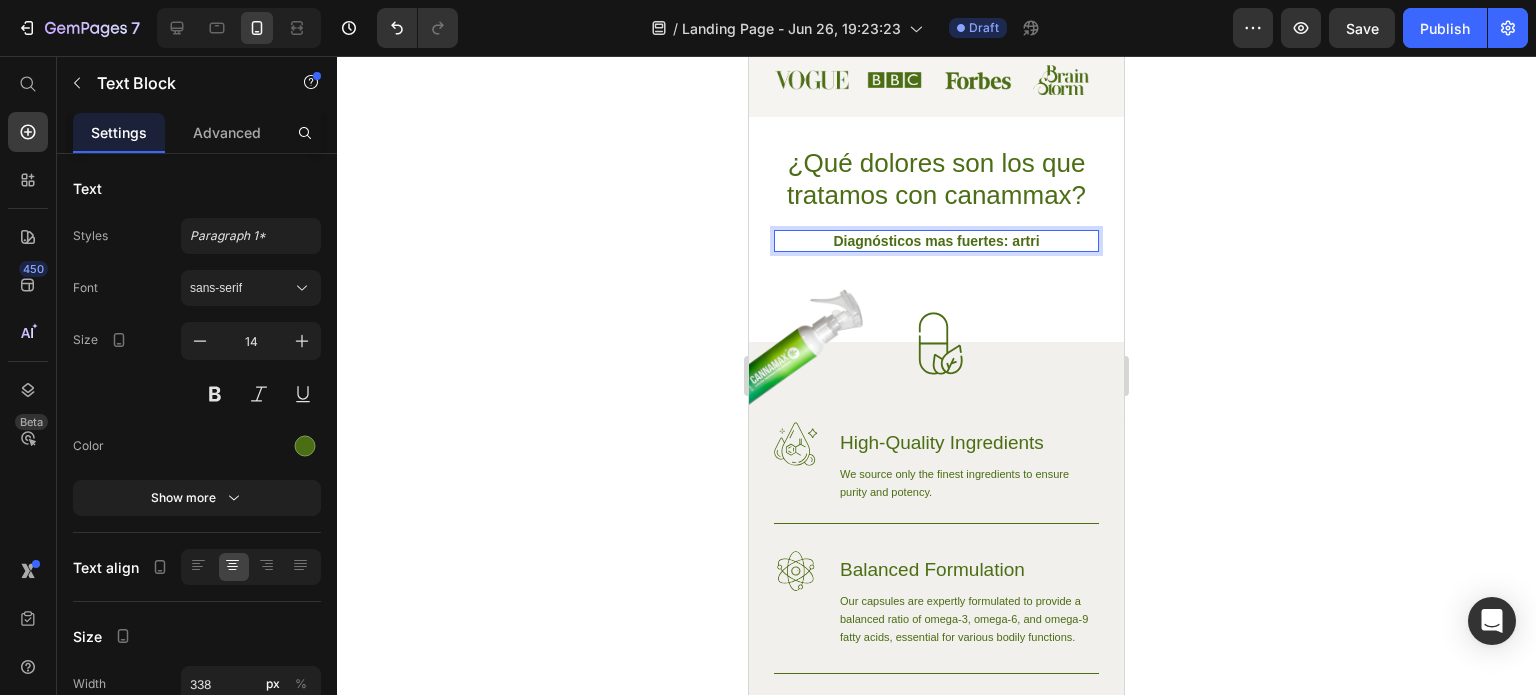 click on "Diagnósticos mas fuertes: artri" at bounding box center (936, 241) 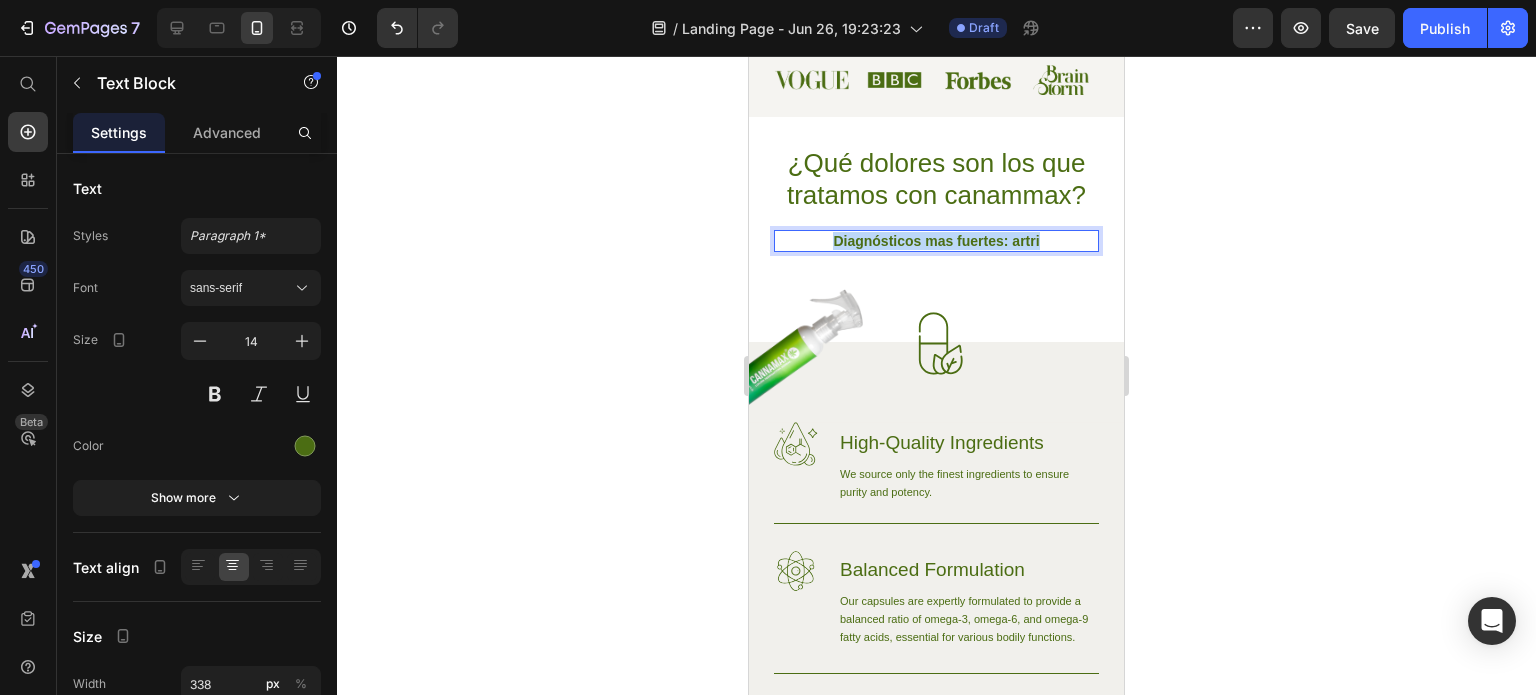 drag, startPoint x: 1034, startPoint y: 235, endPoint x: 808, endPoint y: 248, distance: 226.37358 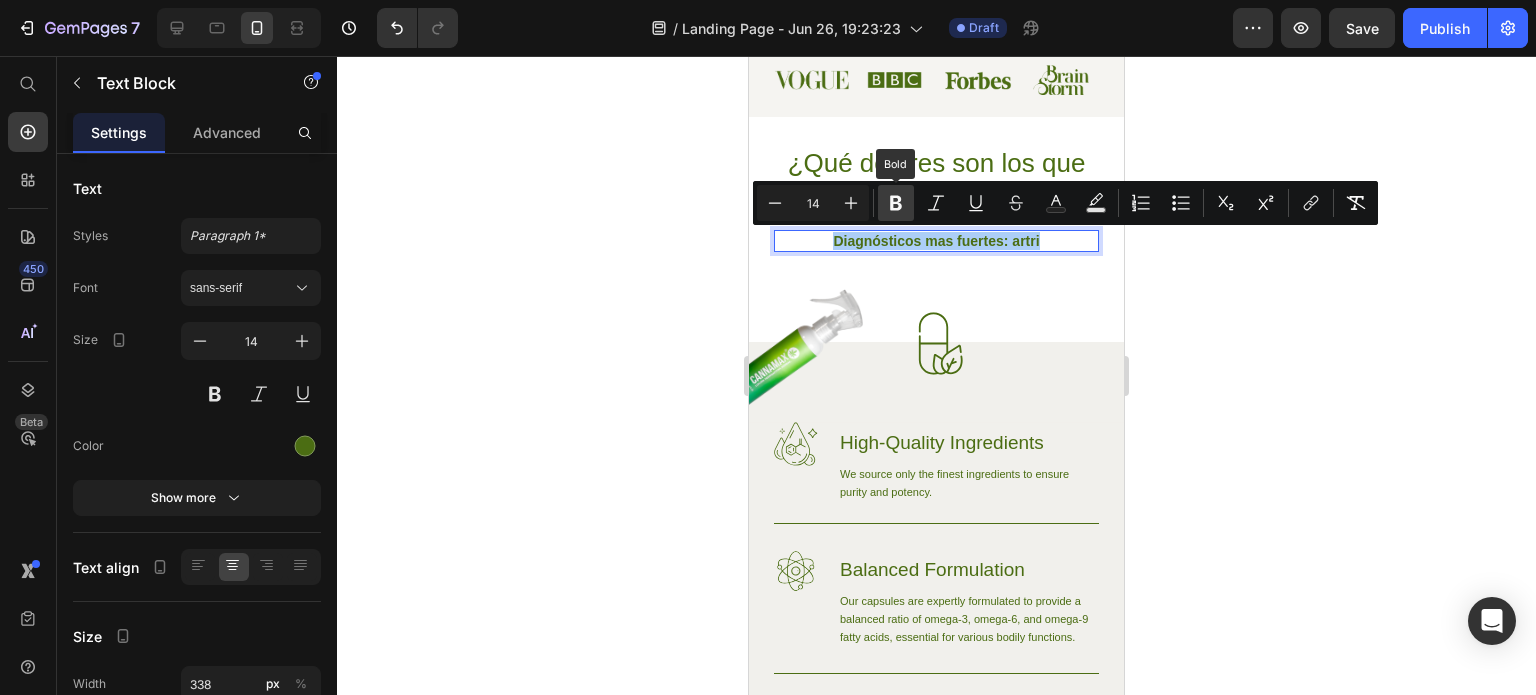 click 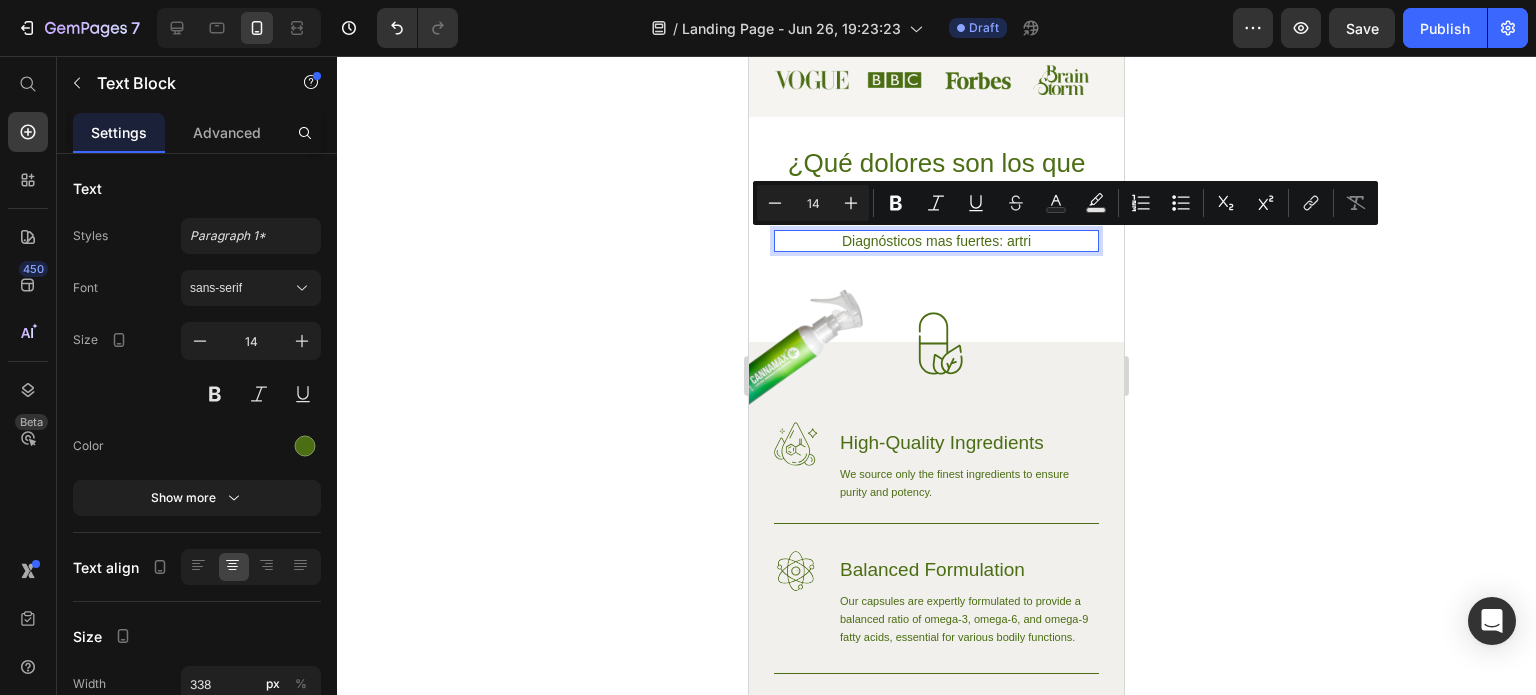 click on "Diagnósticos mas fuertes: artri" at bounding box center [936, 241] 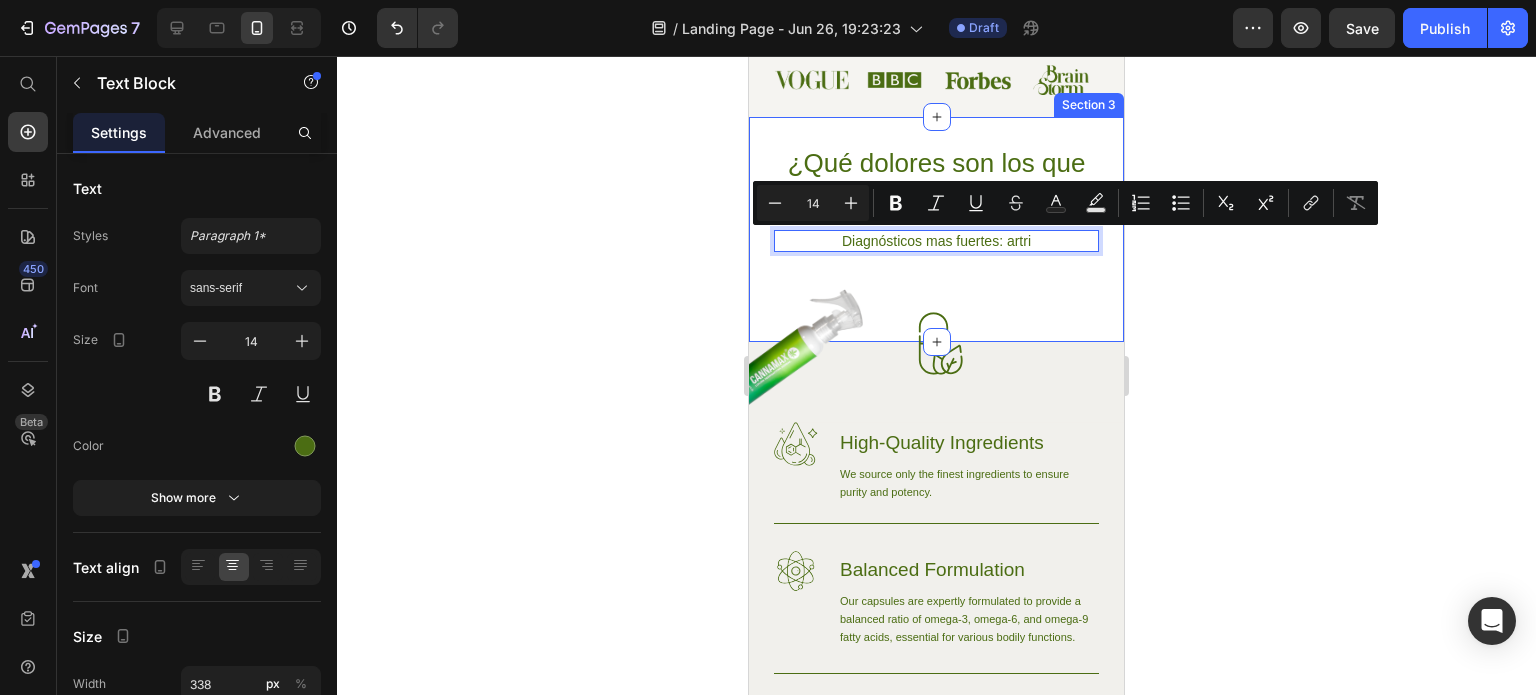click on "¿Qué dolores son los que tratamos con canammax? Heading Diagnósticos mas fuertes: artri Text Block   0 Row Section 3" at bounding box center [936, 229] 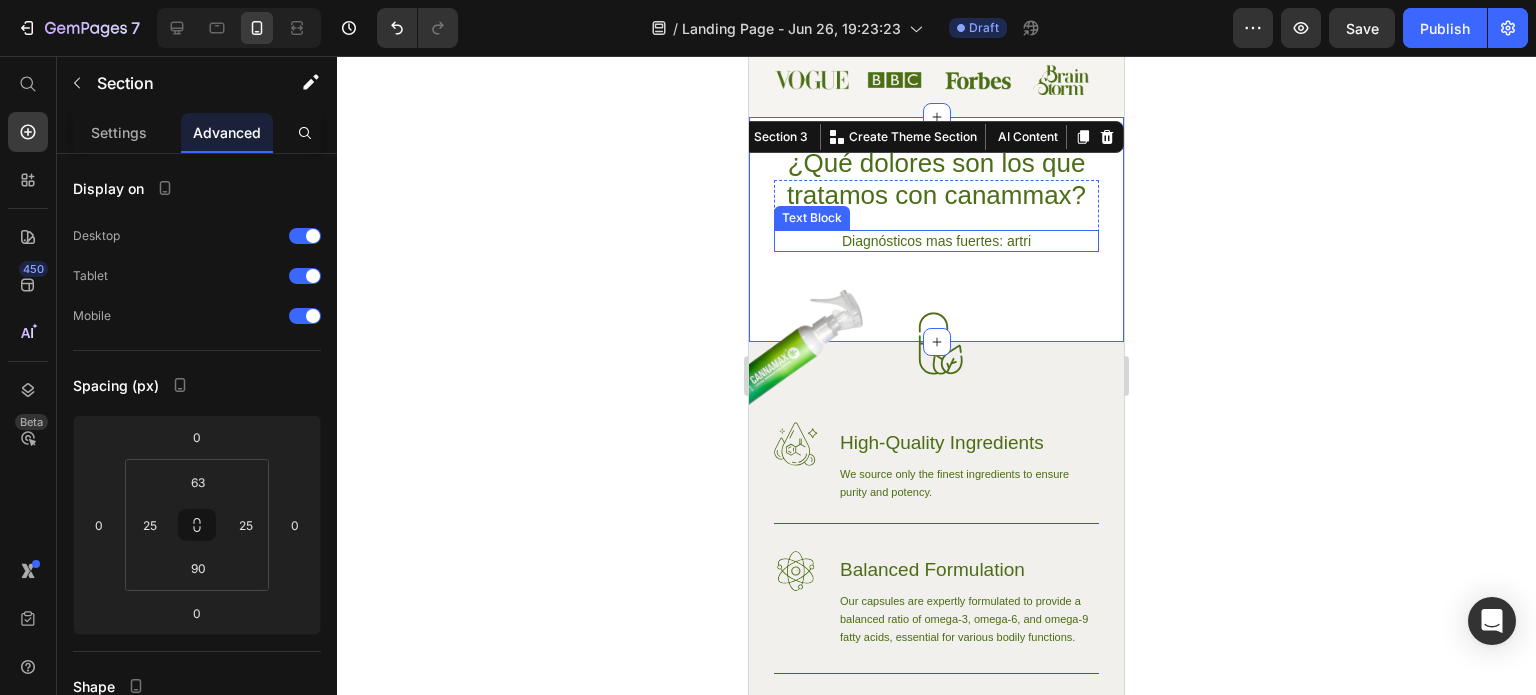 click on "Diagnósticos mas fuertes: artri" at bounding box center [936, 241] 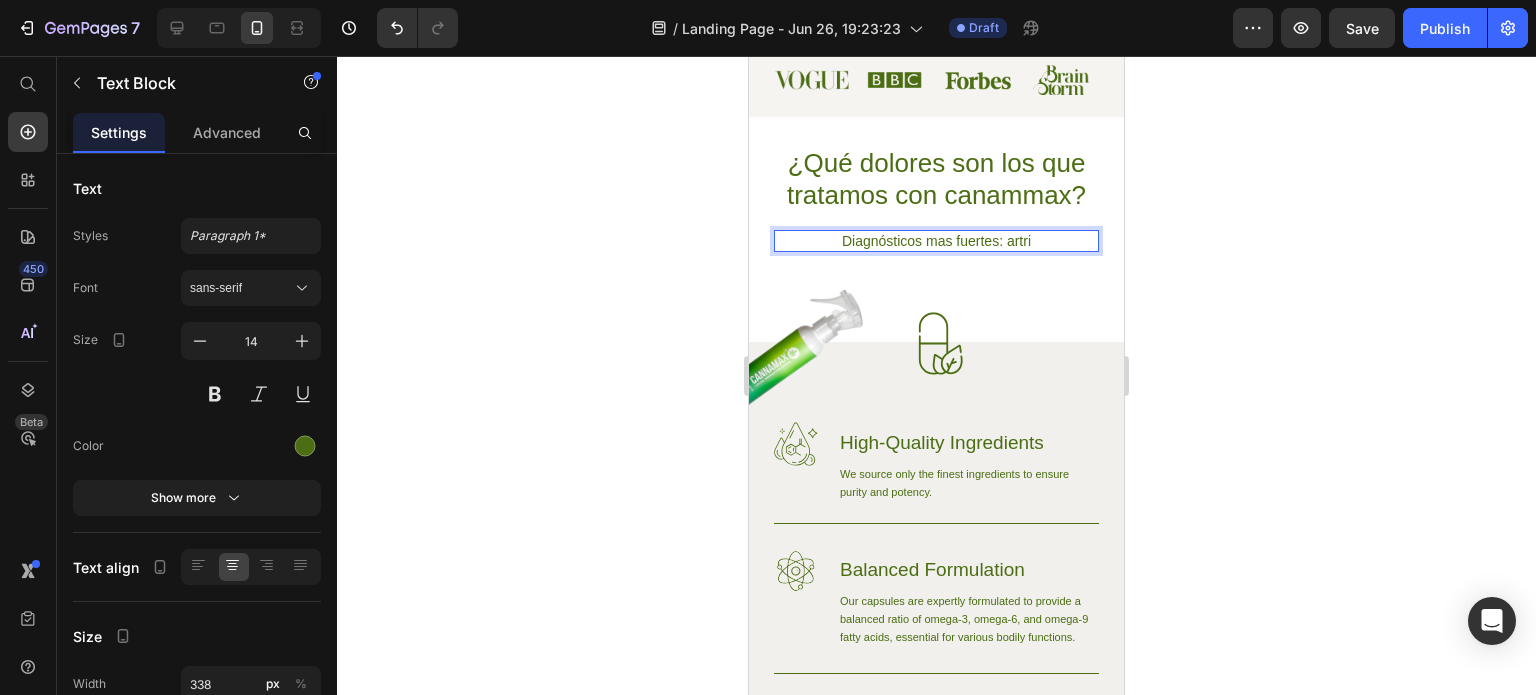 click on "Diagnósticos mas fuertes: artri" at bounding box center (936, 241) 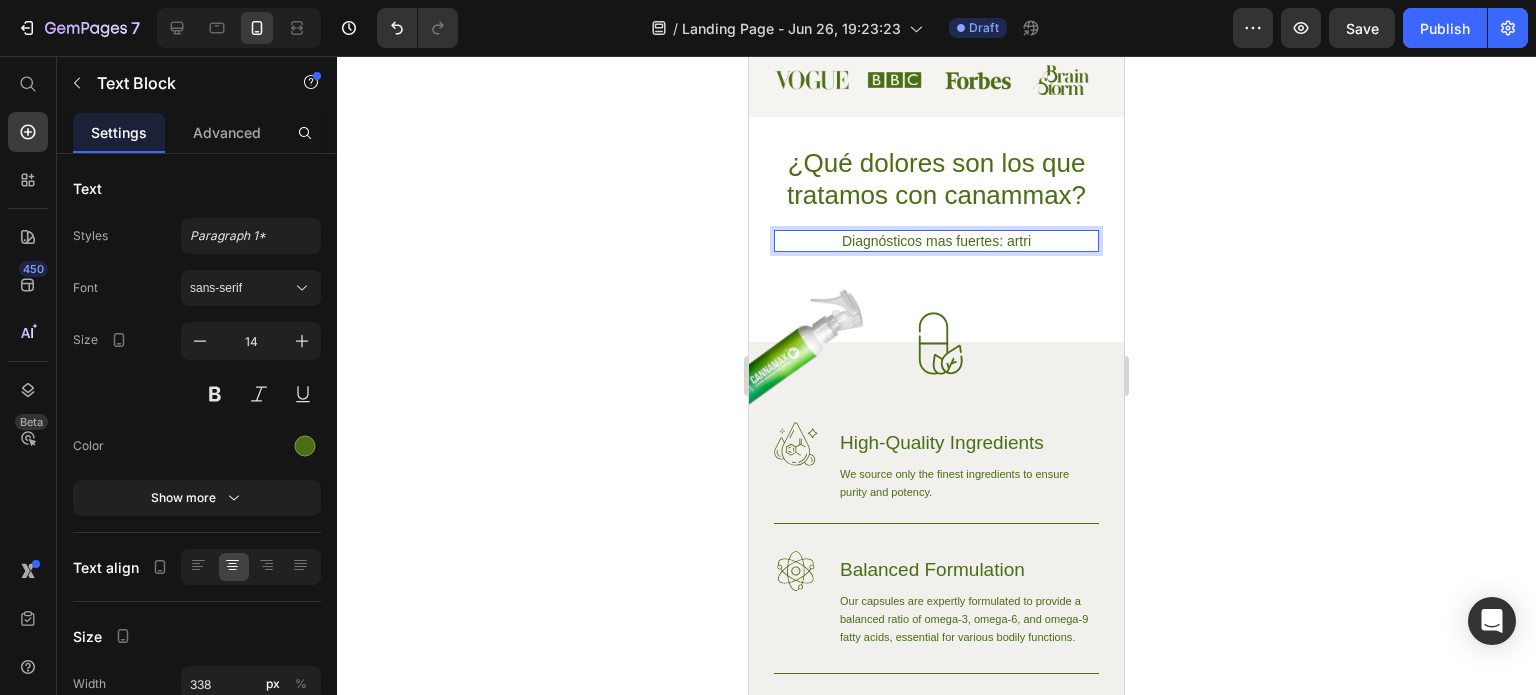 click on "m á s" 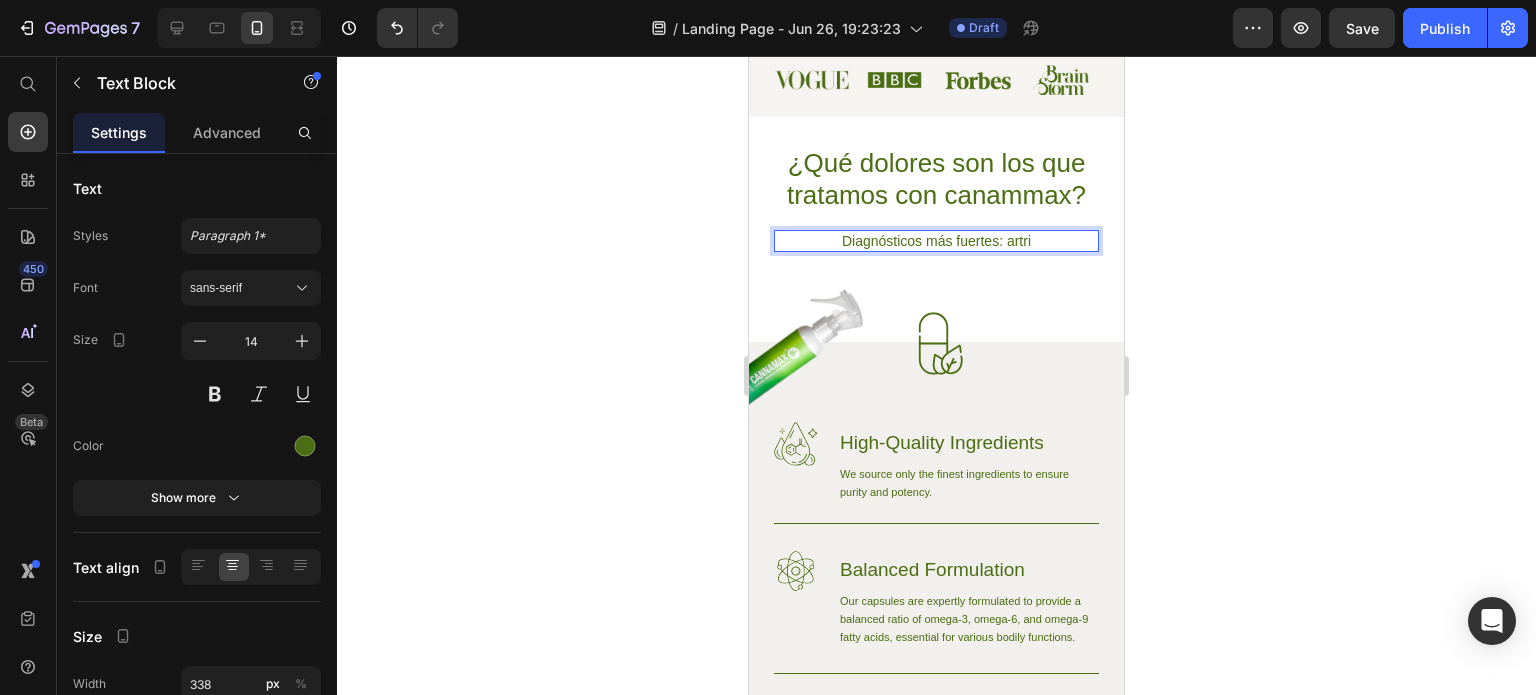 click on "Diagnósticos más fuertes: artri" at bounding box center [936, 241] 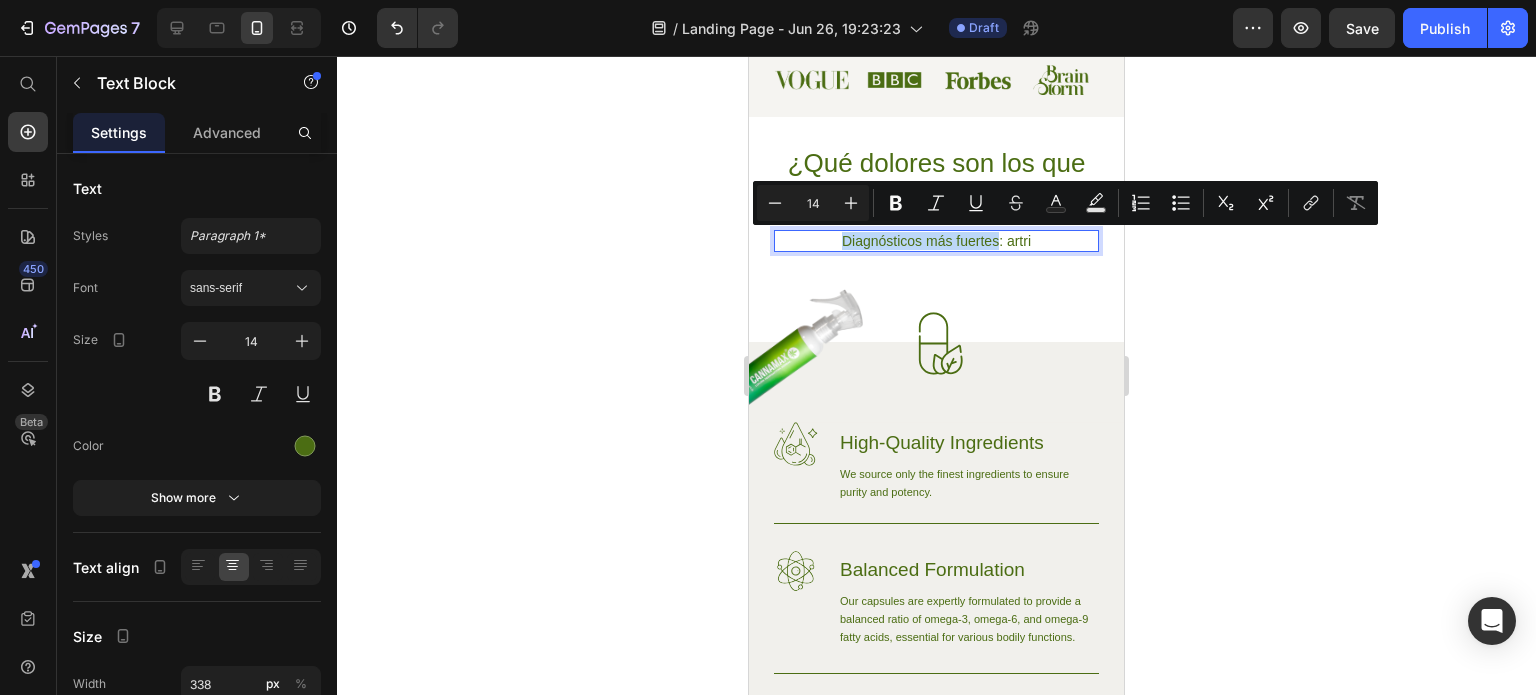 drag, startPoint x: 991, startPoint y: 240, endPoint x: 822, endPoint y: 244, distance: 169.04733 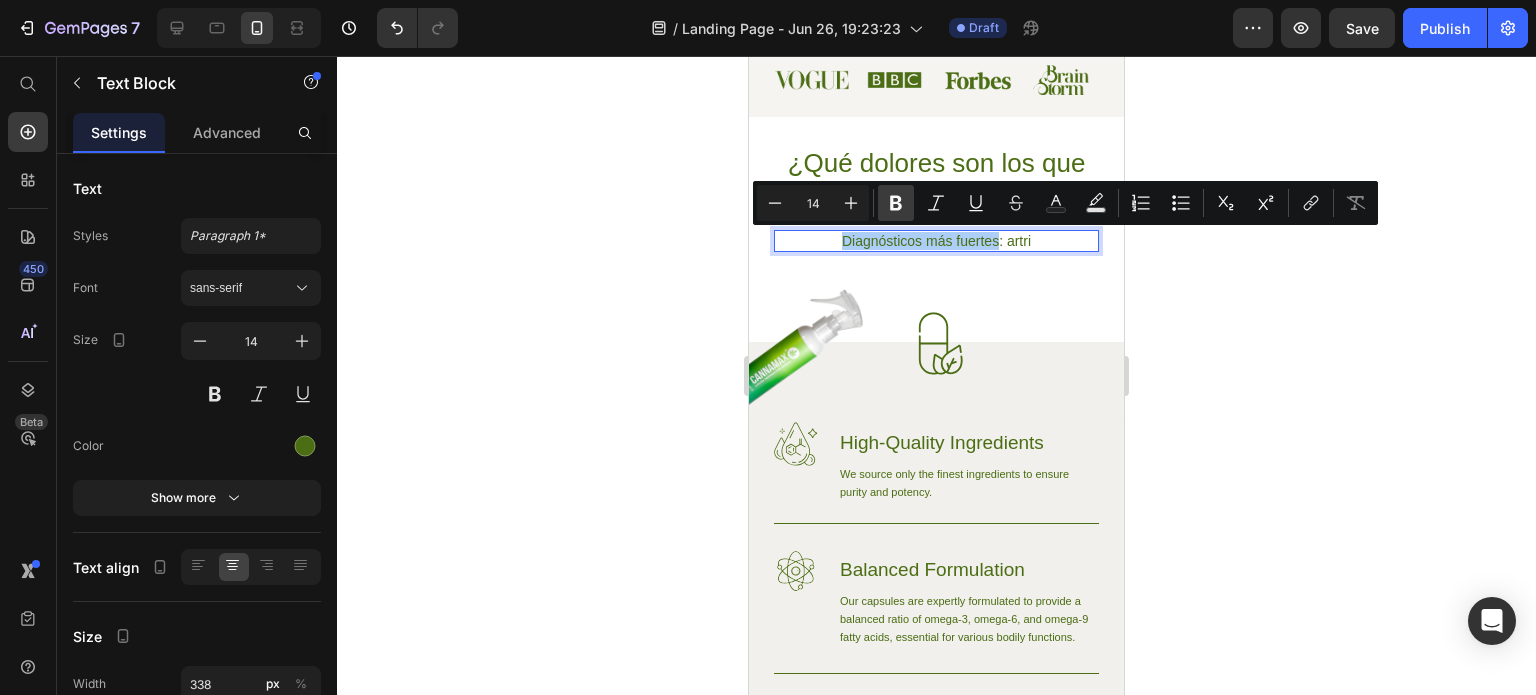click 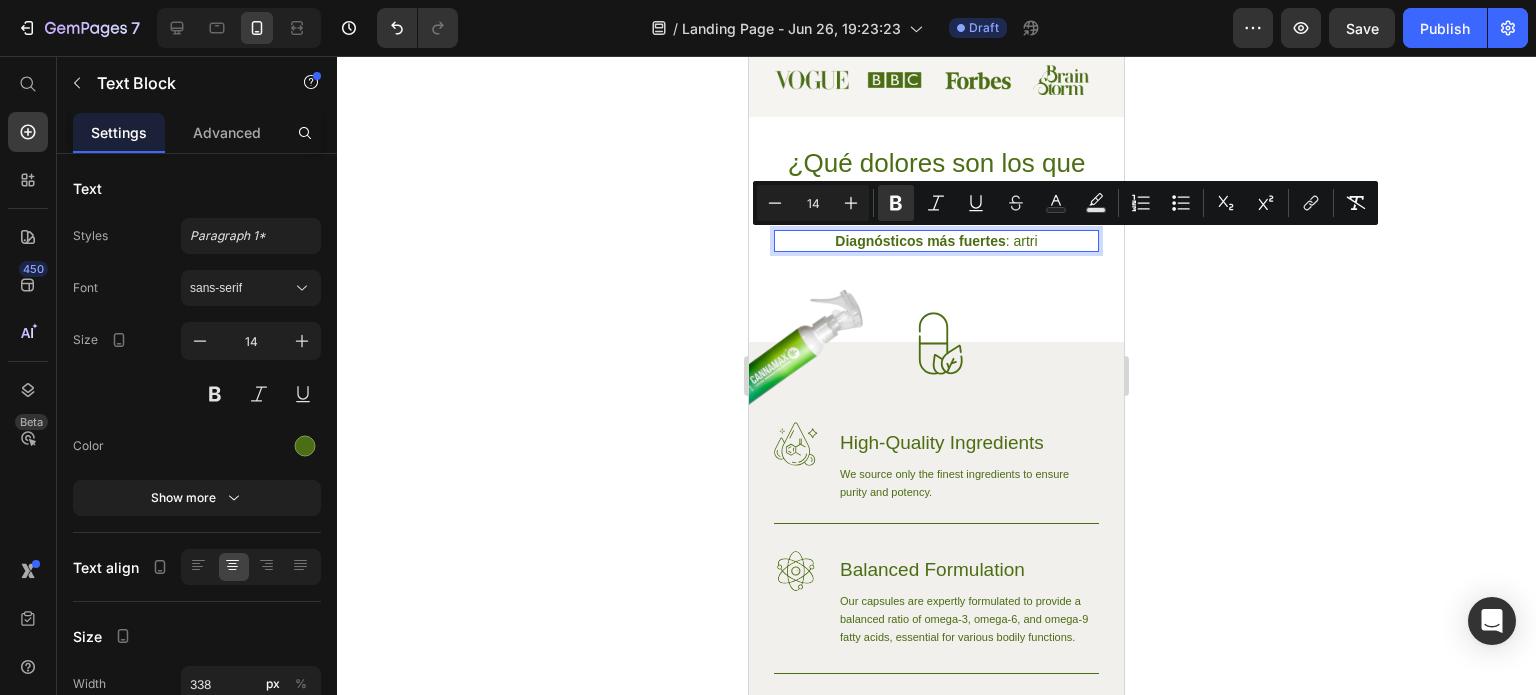 click on "Diagnósticos más fuertes : artri" at bounding box center [936, 241] 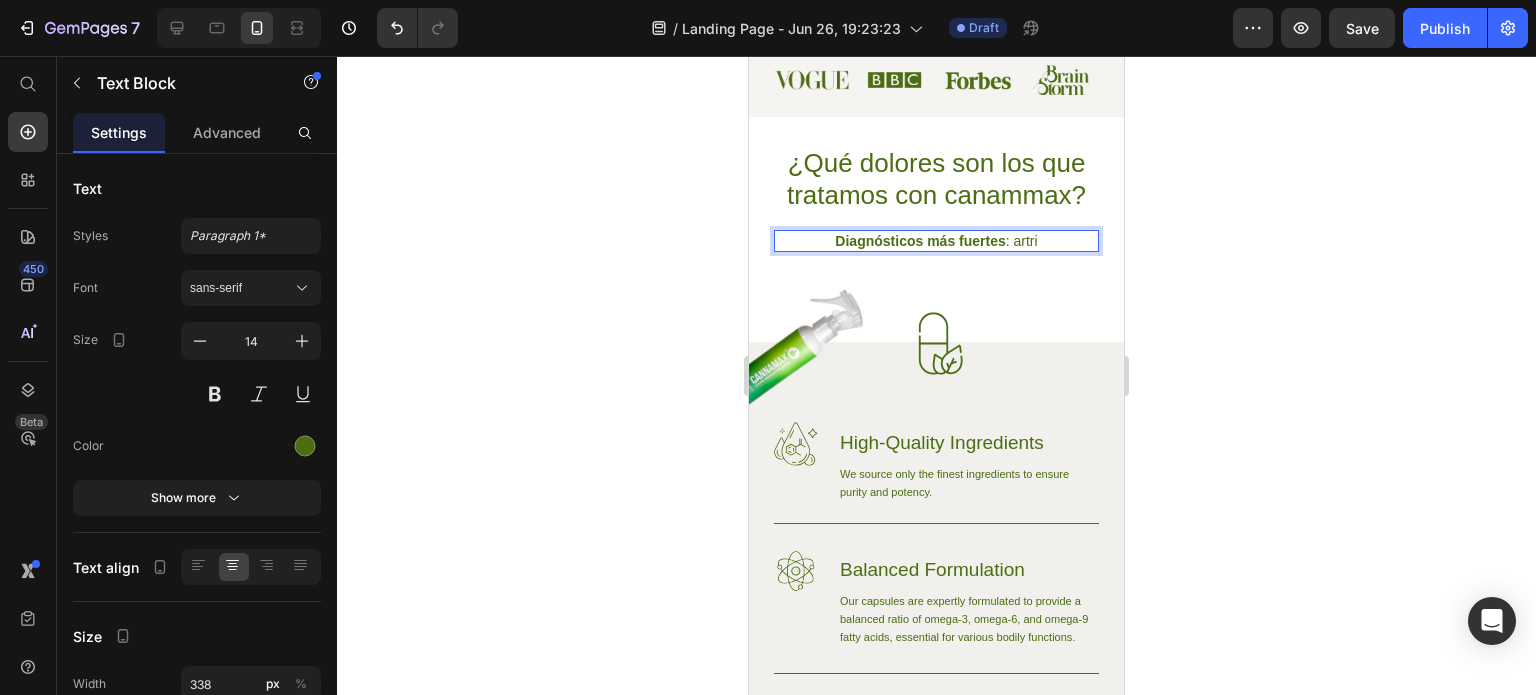 click on "Diagnósticos más fuertes : artri" at bounding box center [936, 241] 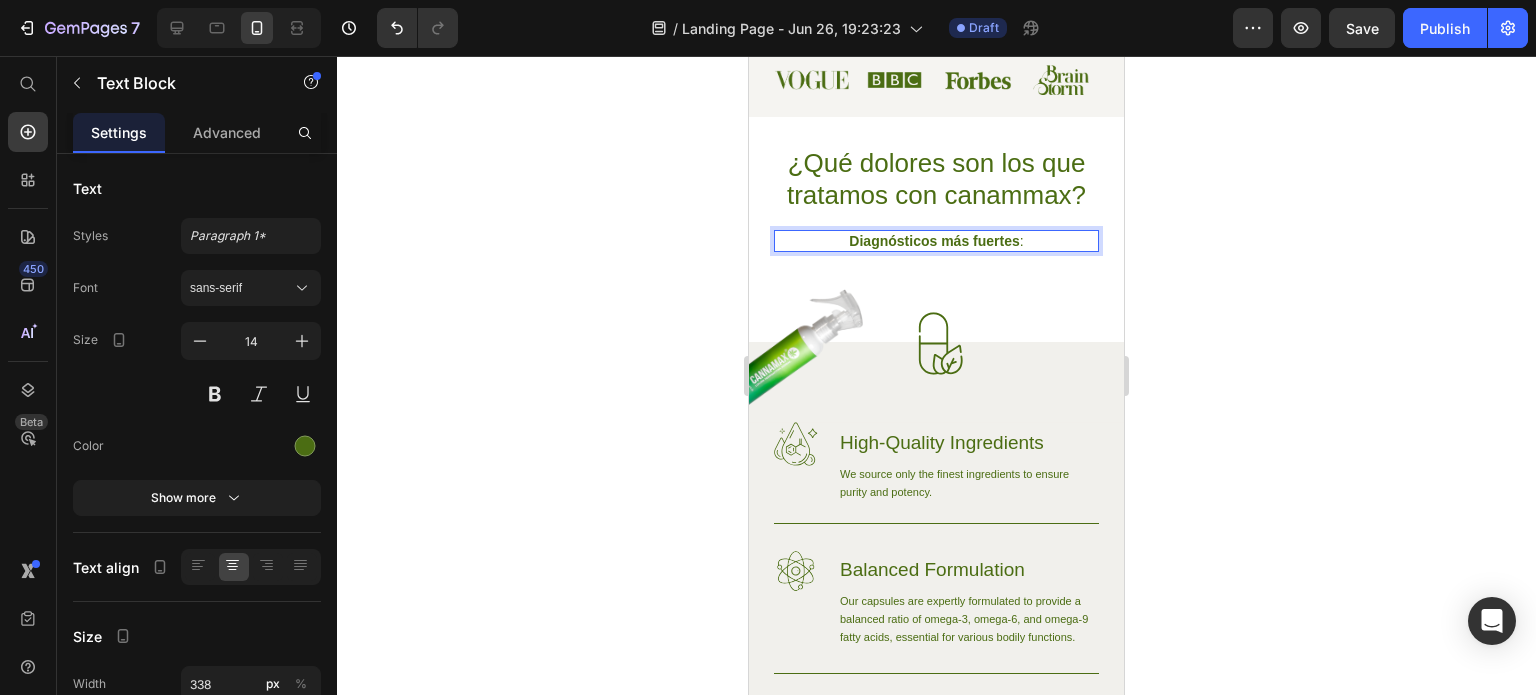 click on "Diagnósticos más fuertes :" at bounding box center [936, 241] 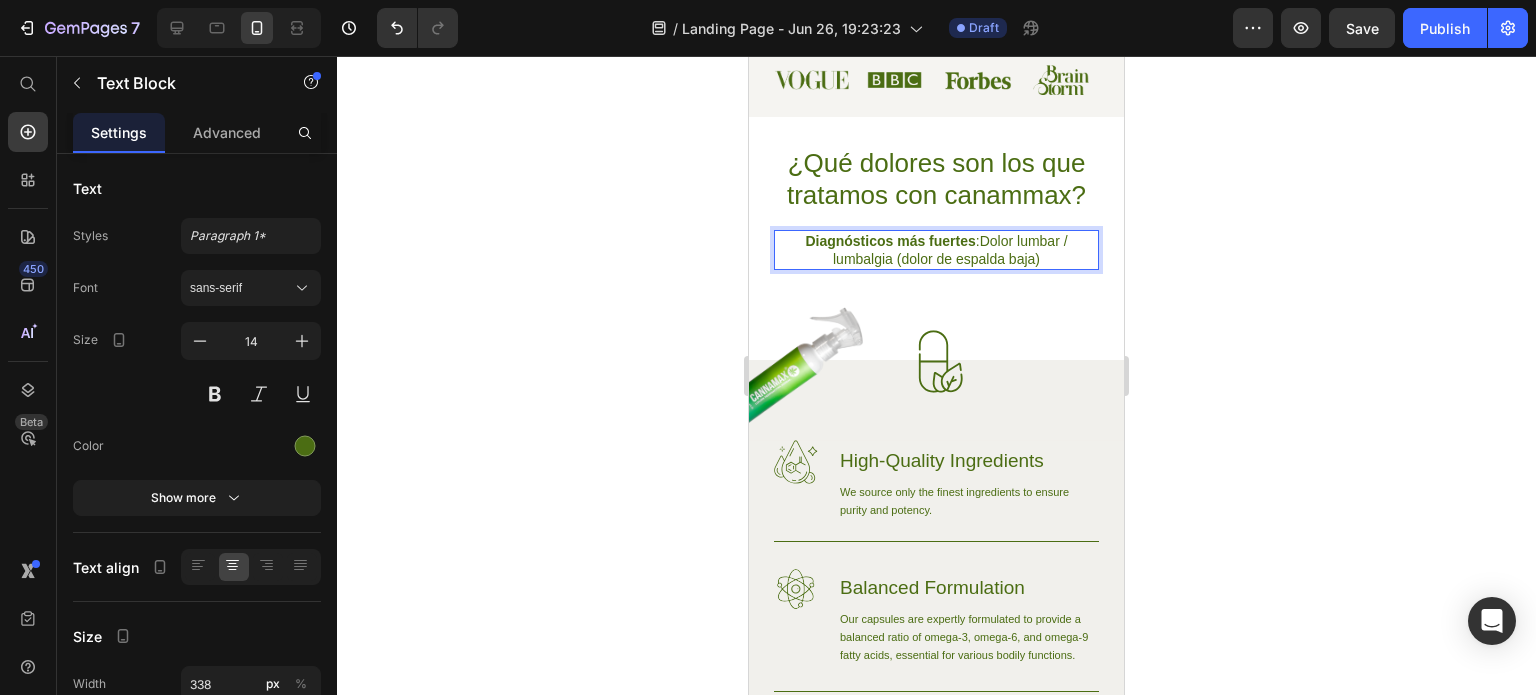 click on "Diagnósticos más fuertes :Dolor lumbar / lumbalgia (dolor de espalda baja)" at bounding box center [936, 250] 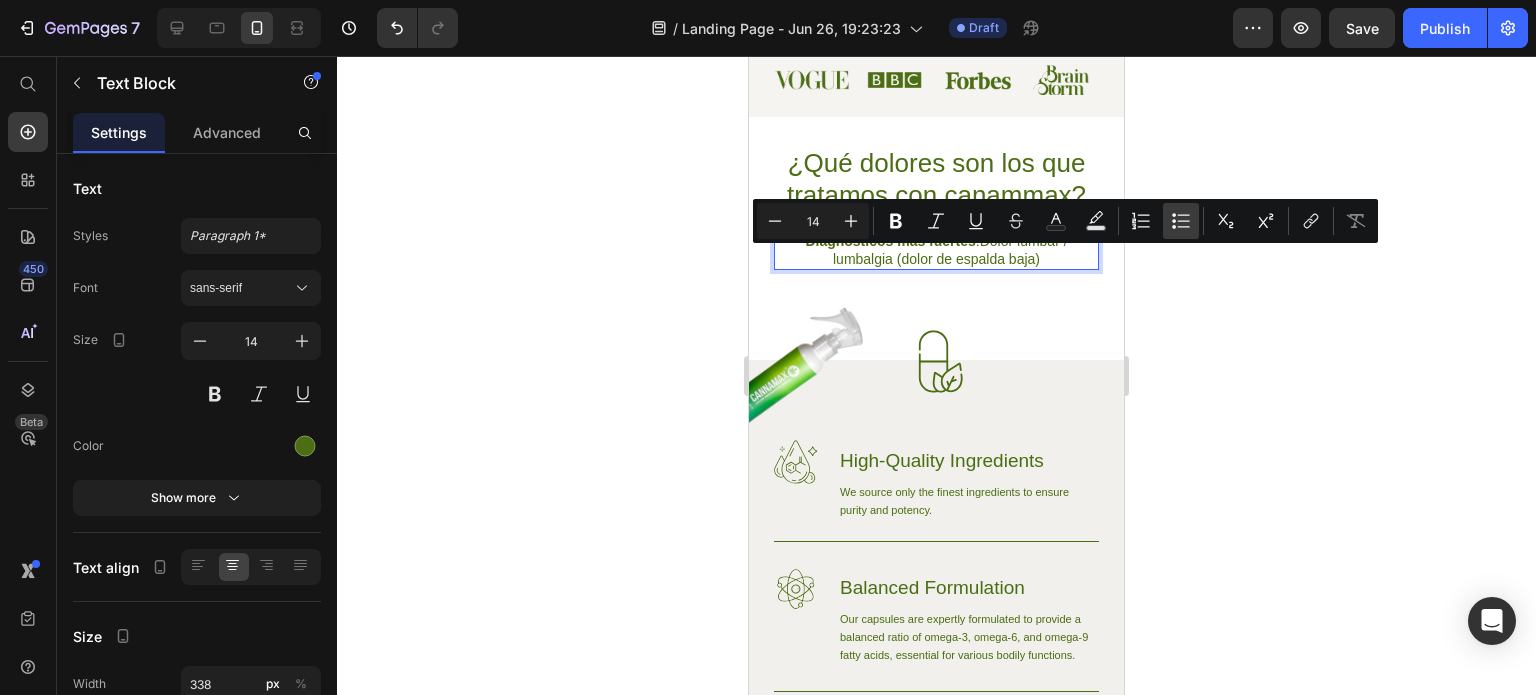 click 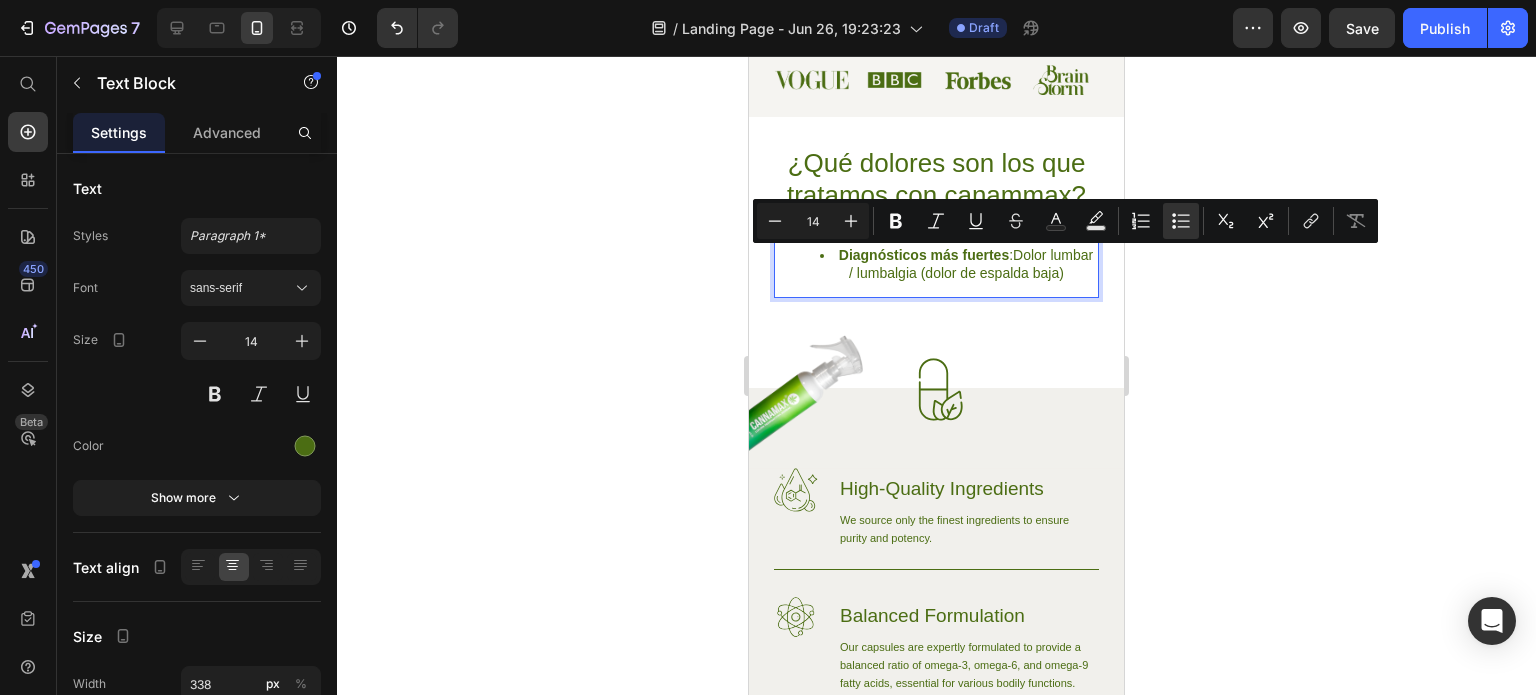 click 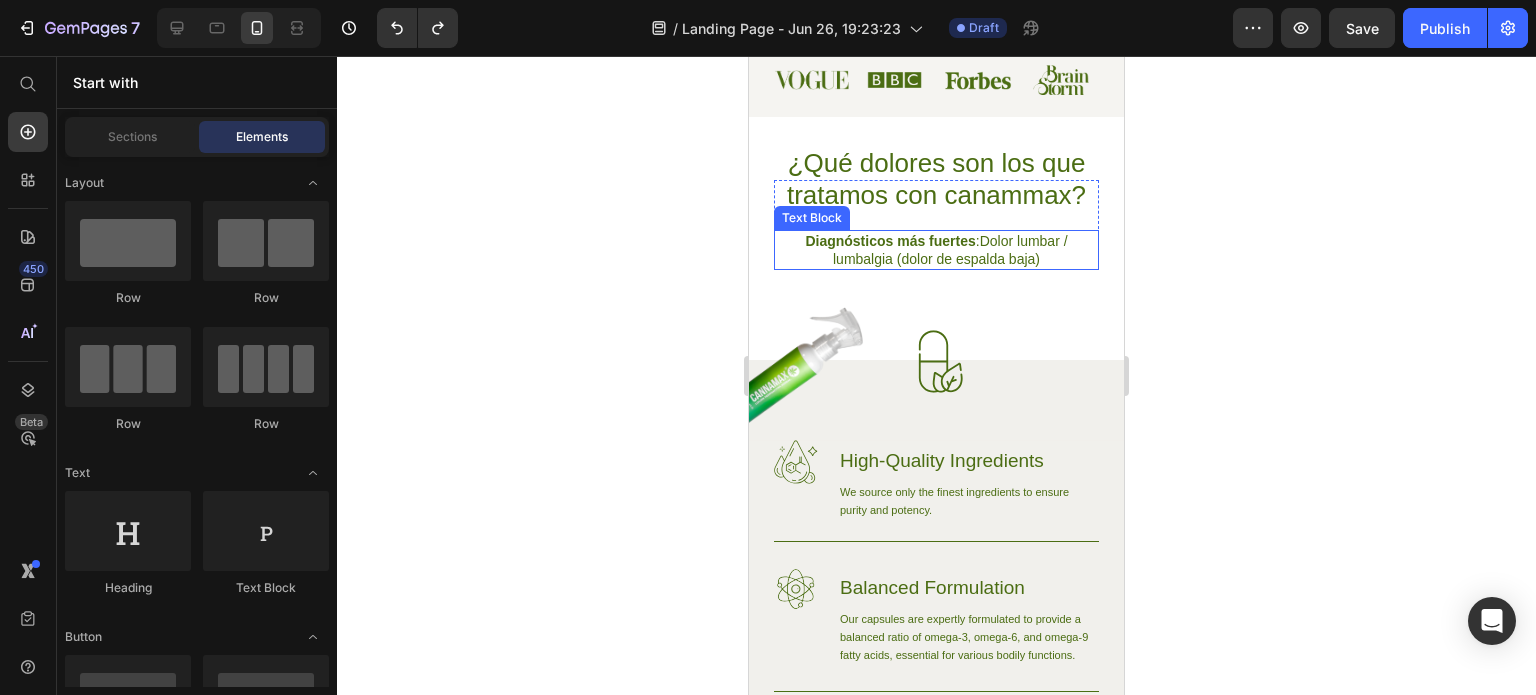 click on "Diagnósticos más fuertes :Dolor lumbar / lumbalgia (dolor de espalda baja)" at bounding box center (936, 250) 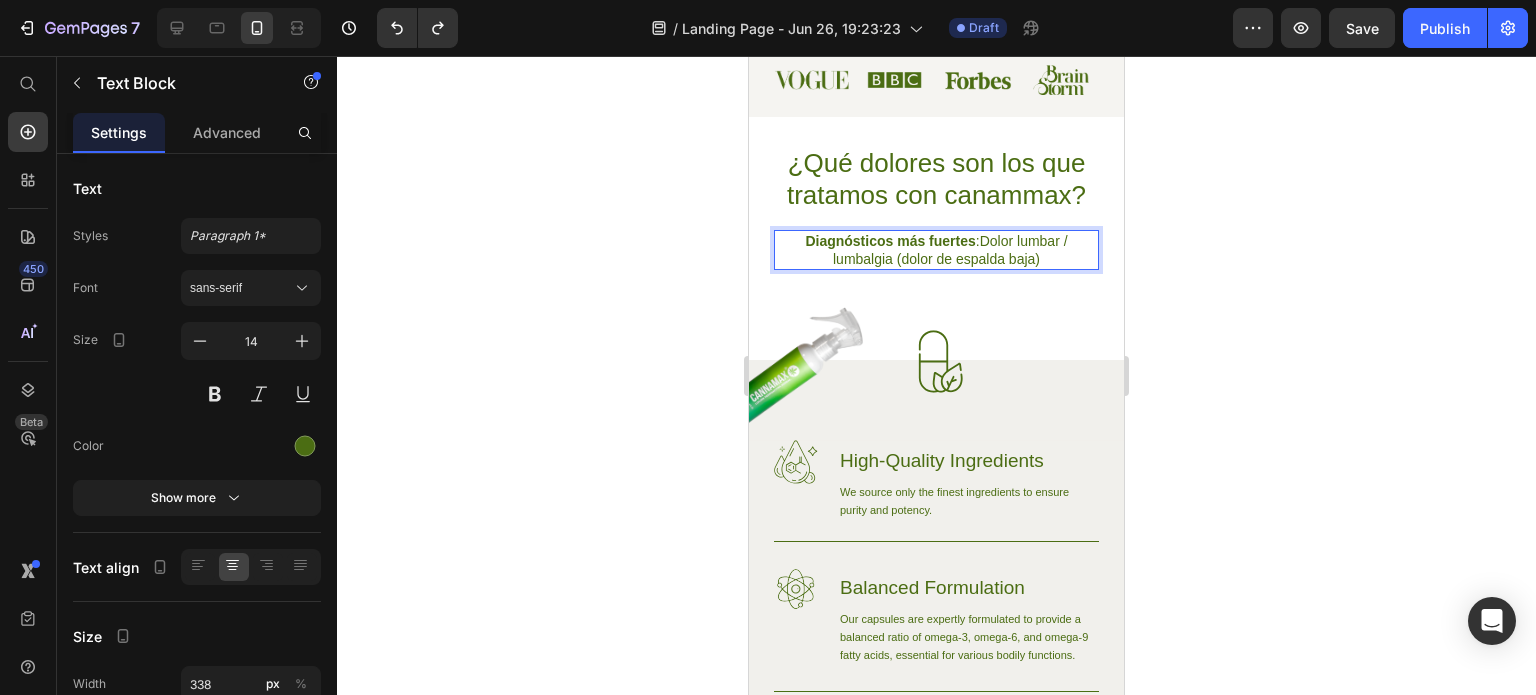 click on "Diagnósticos más fuertes :Dolor lumbar / lumbalgia (dolor de espalda baja)" at bounding box center (936, 250) 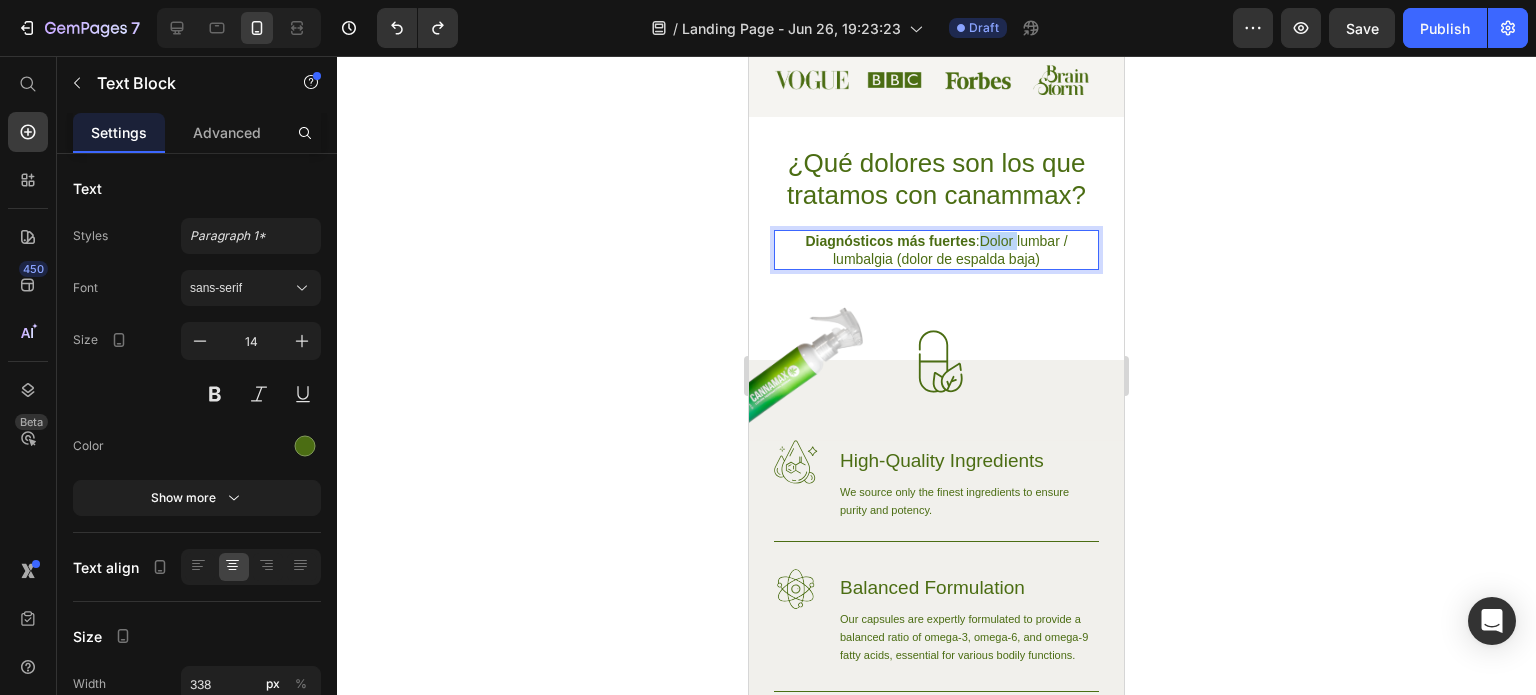 click on "Diagnósticos más fuertes :Dolor lumbar / lumbalgia (dolor de espalda baja)" at bounding box center (936, 250) 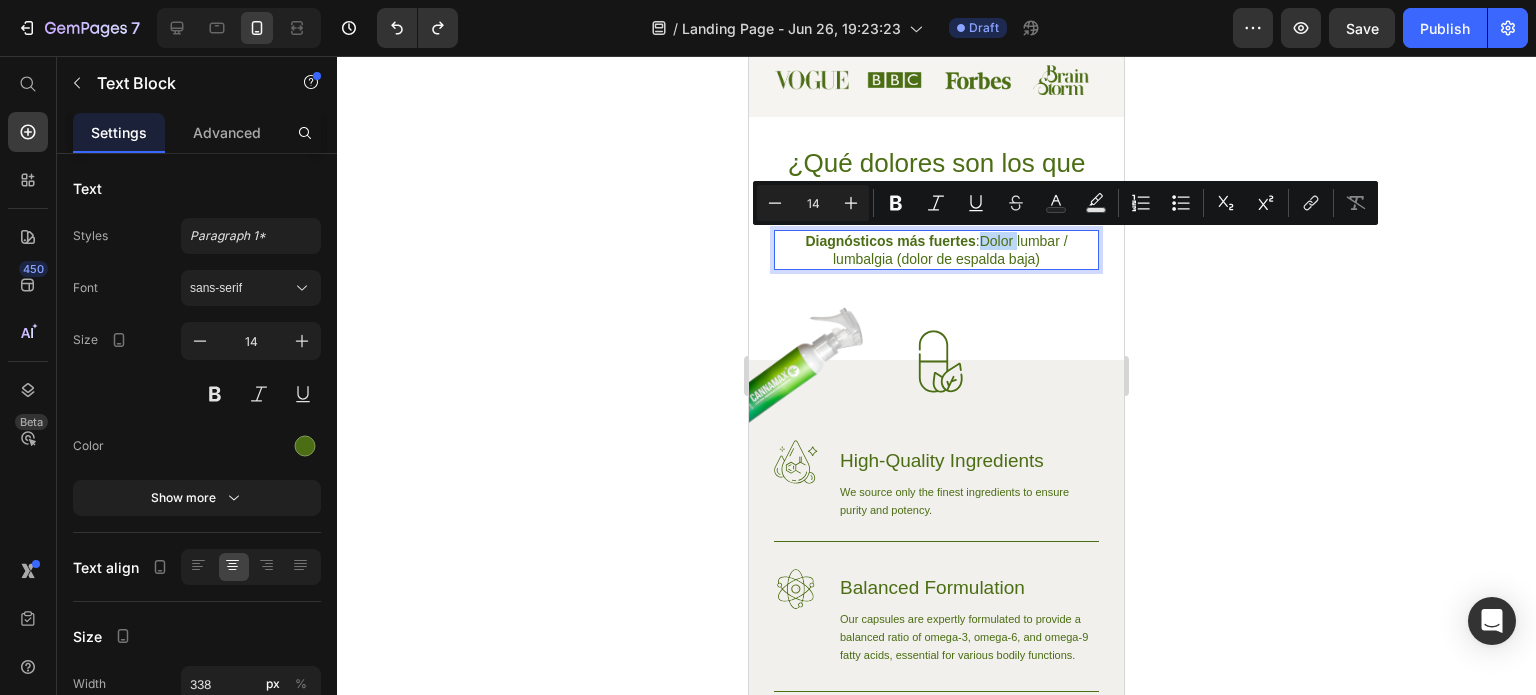 click on "Diagnósticos más fuertes :Dolor lumbar / lumbalgia (dolor de espalda baja)" at bounding box center (936, 250) 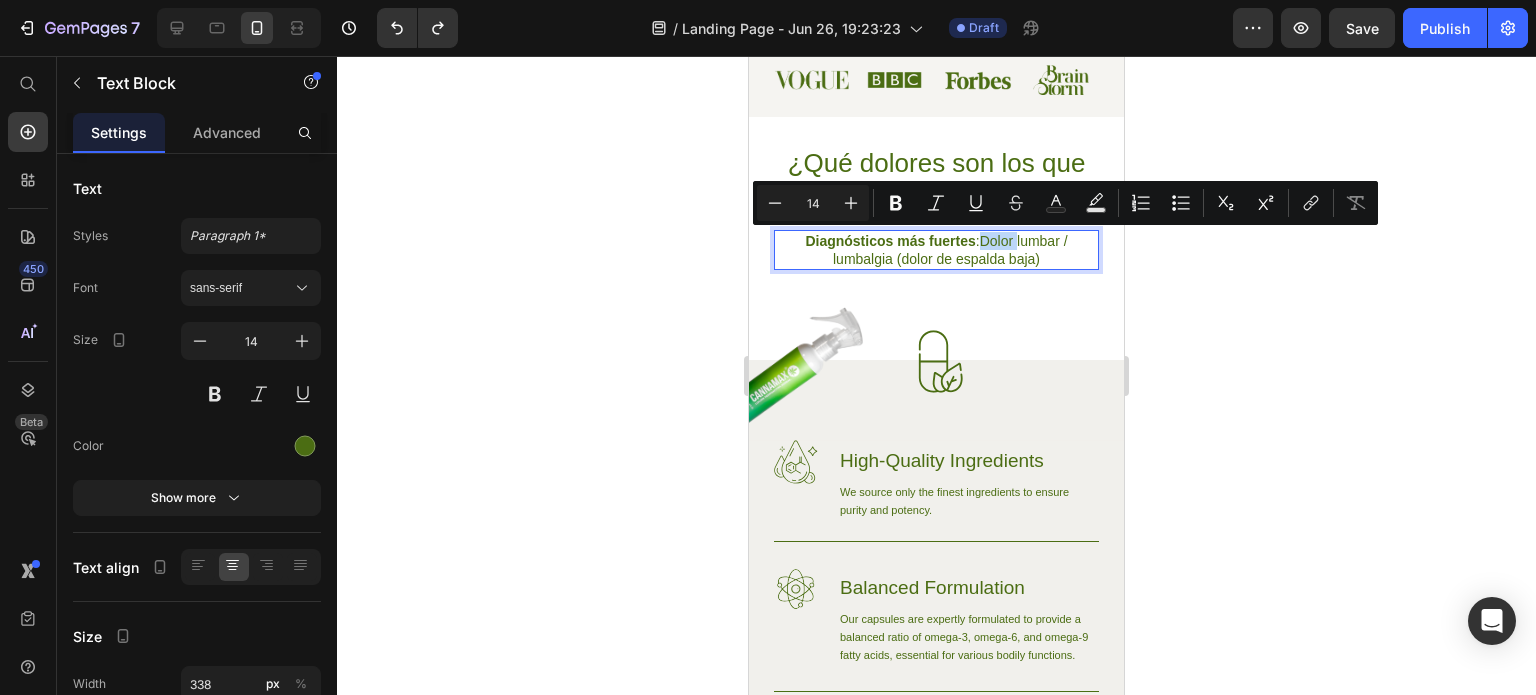 drag, startPoint x: 970, startPoint y: 239, endPoint x: 1079, endPoint y: 267, distance: 112.53888 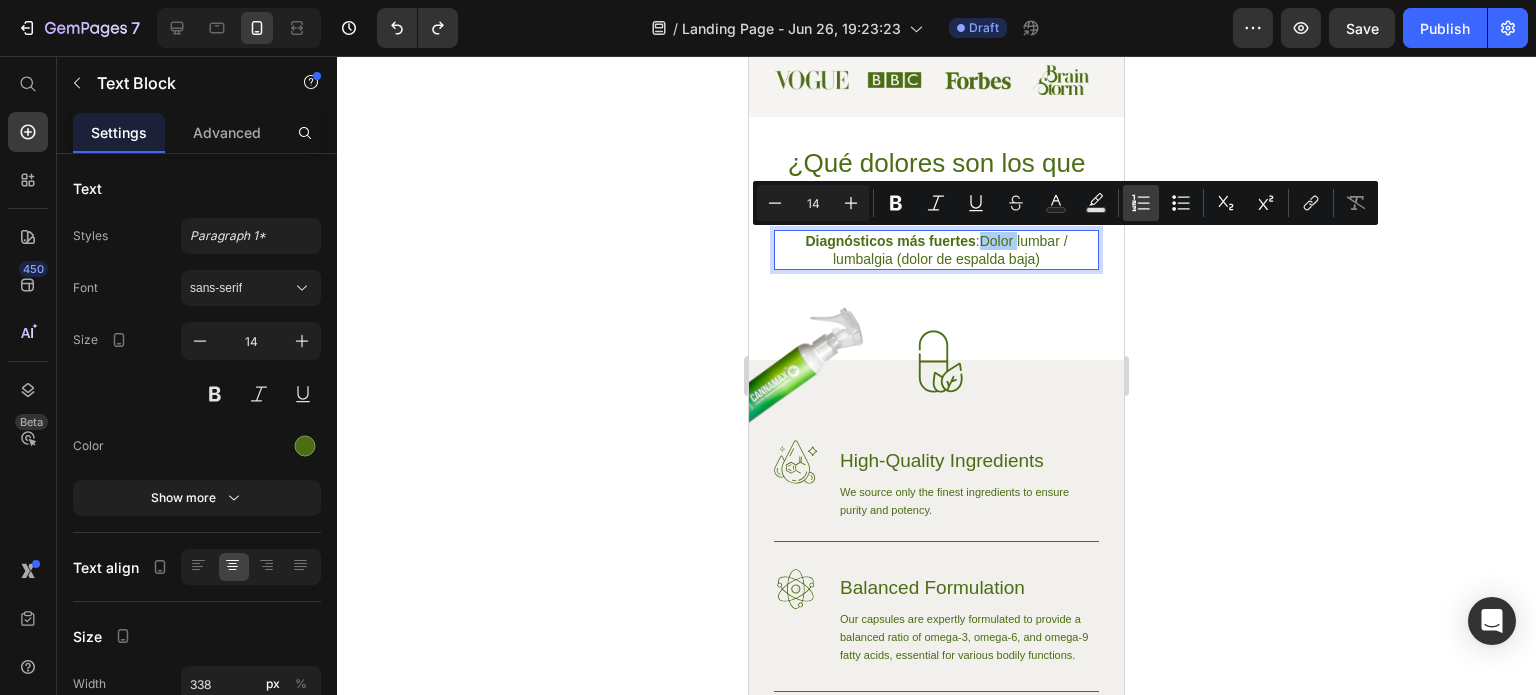 click 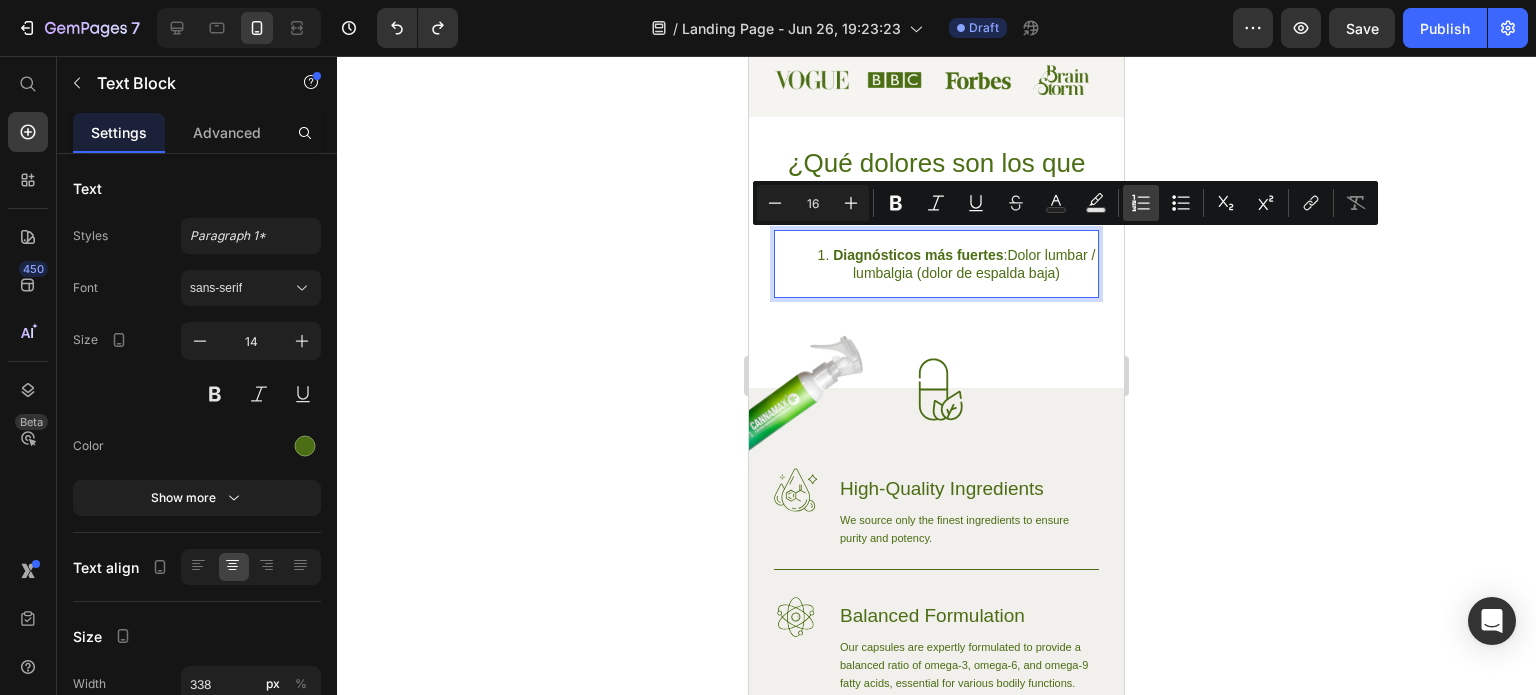 type on "14" 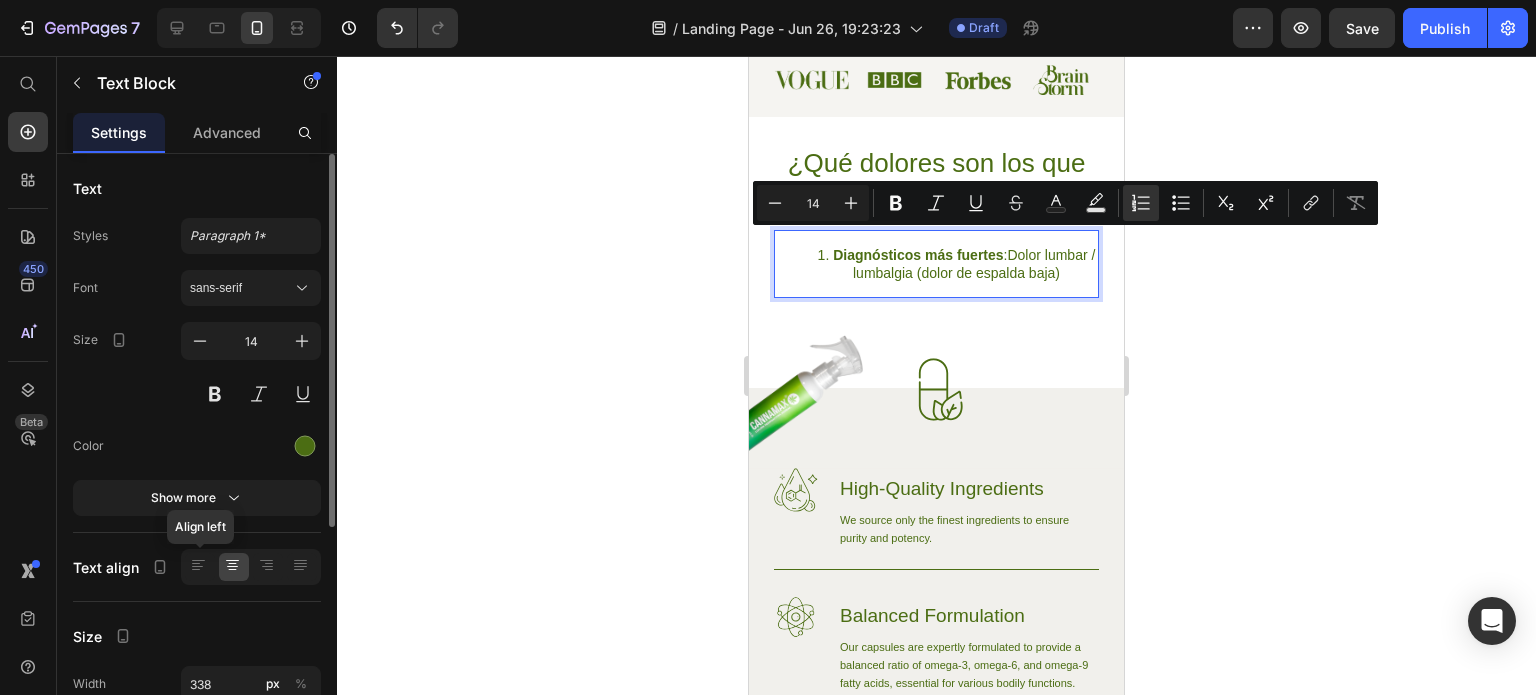click on "Align left" 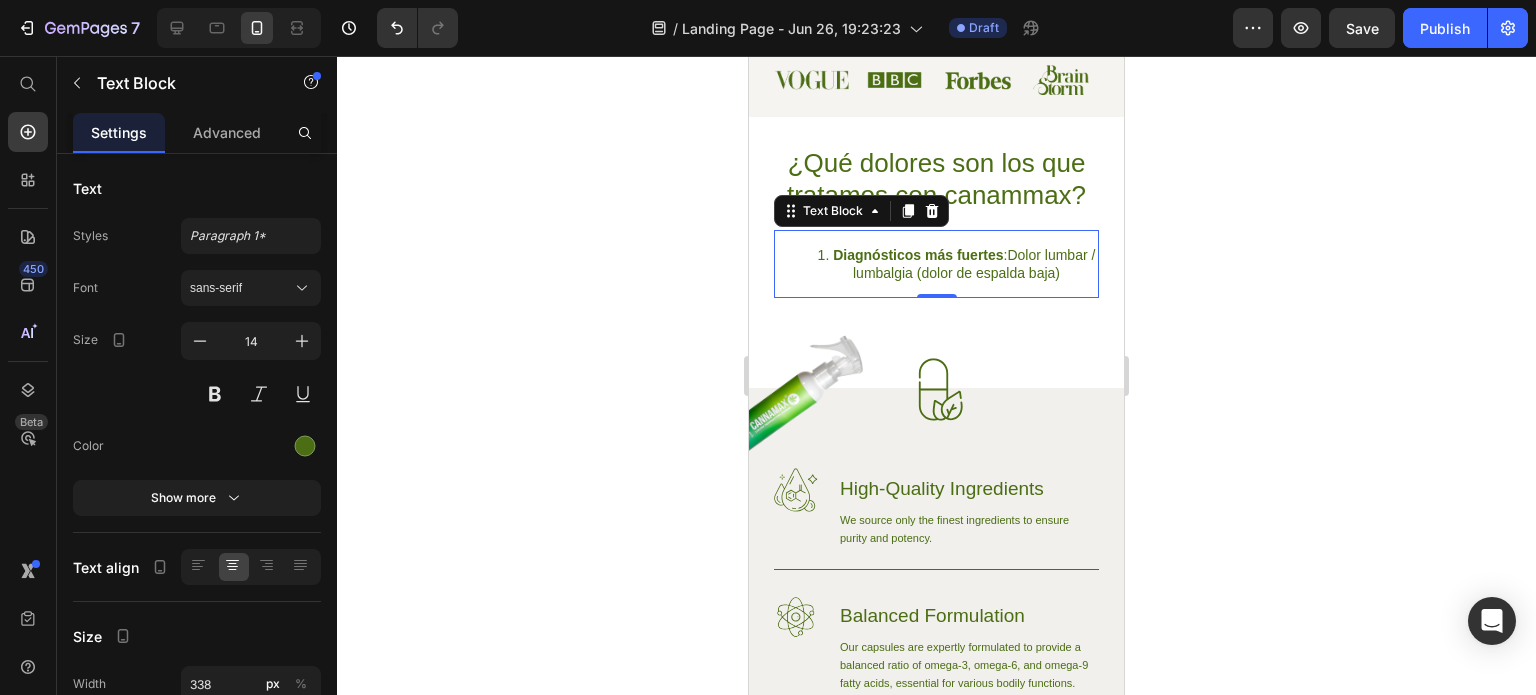 click 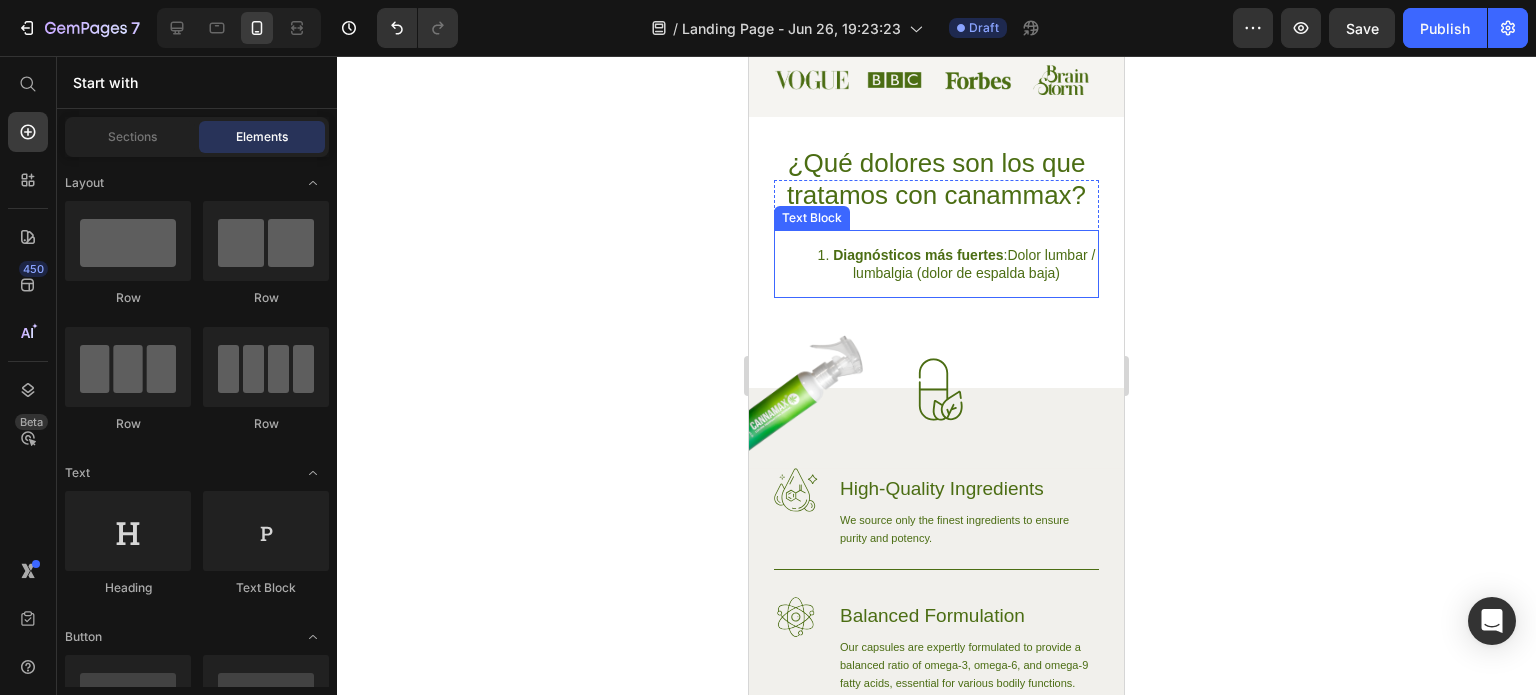 click on "Diagnósticos más fuertes :Dolor lumbar / lumbalgia (dolor de espalda baja)" at bounding box center (956, 264) 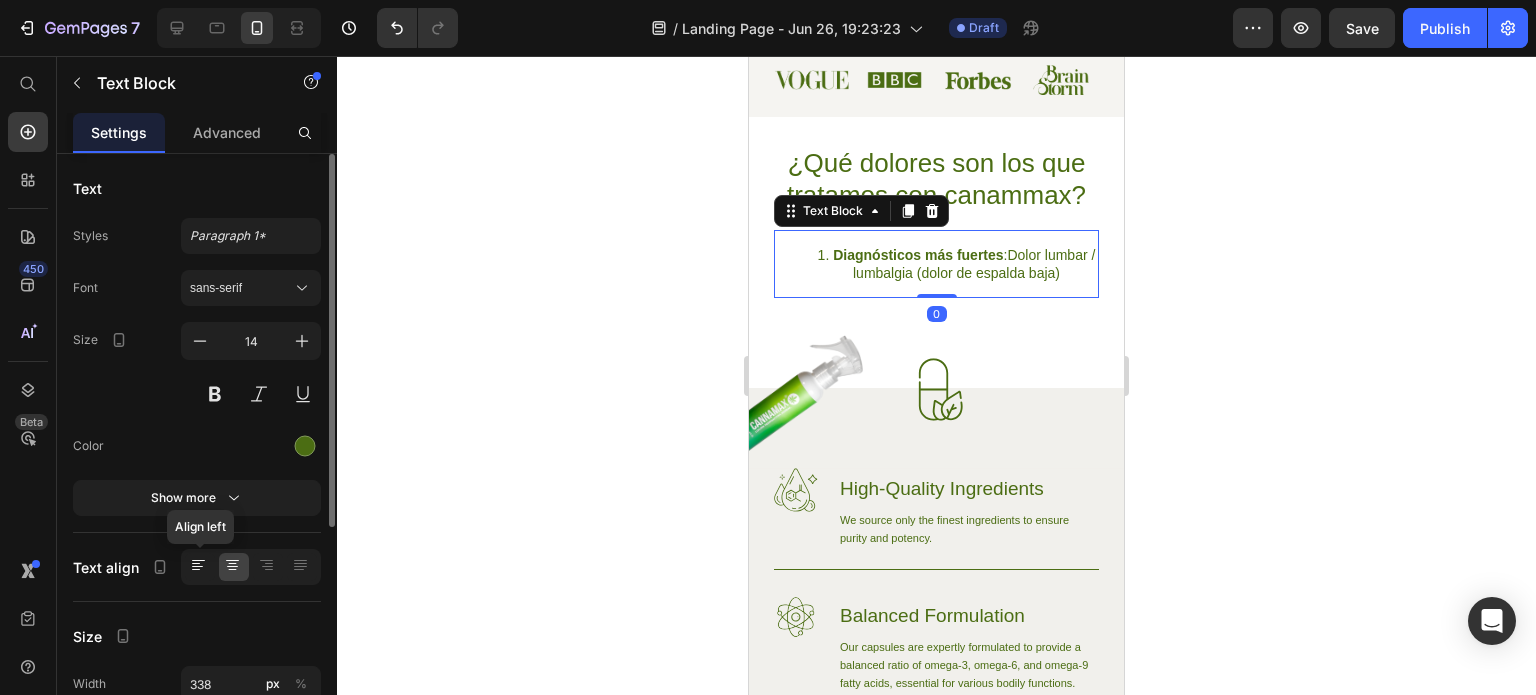 click 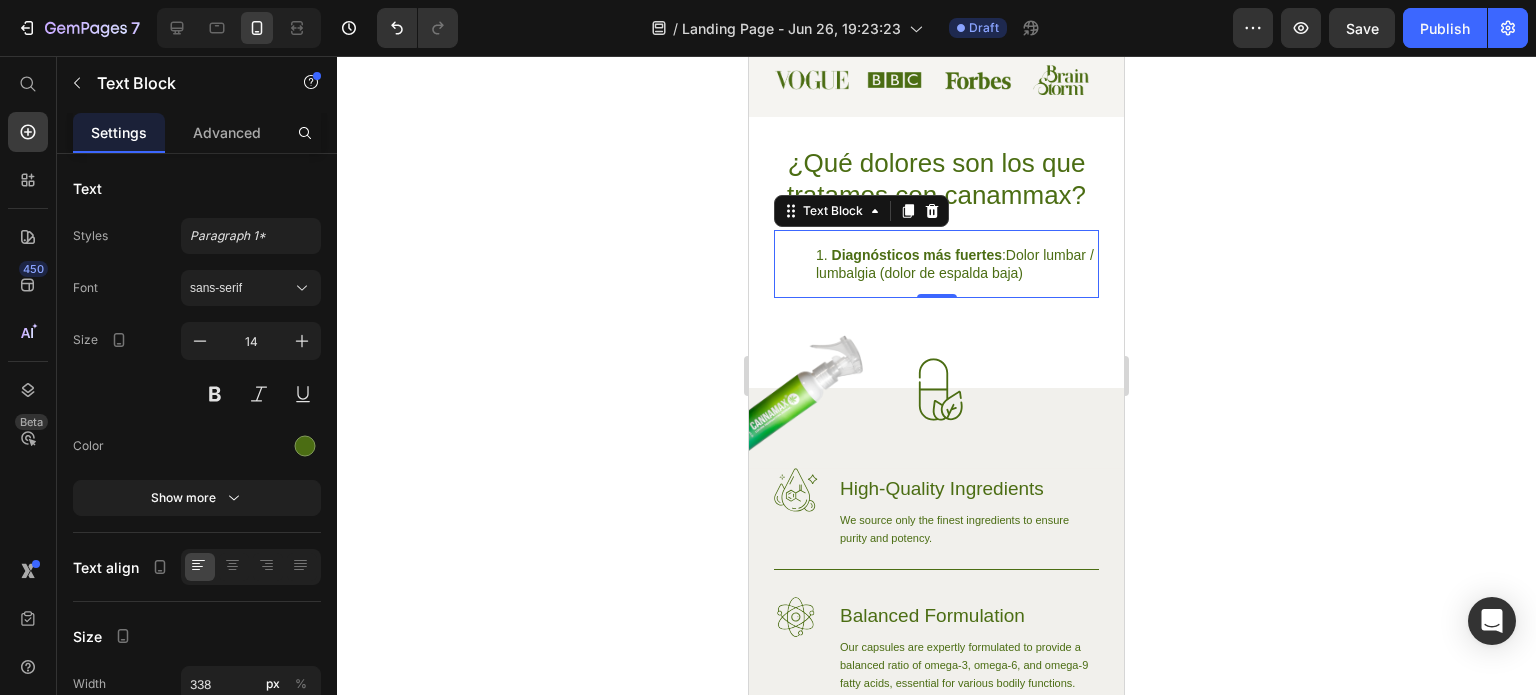 click 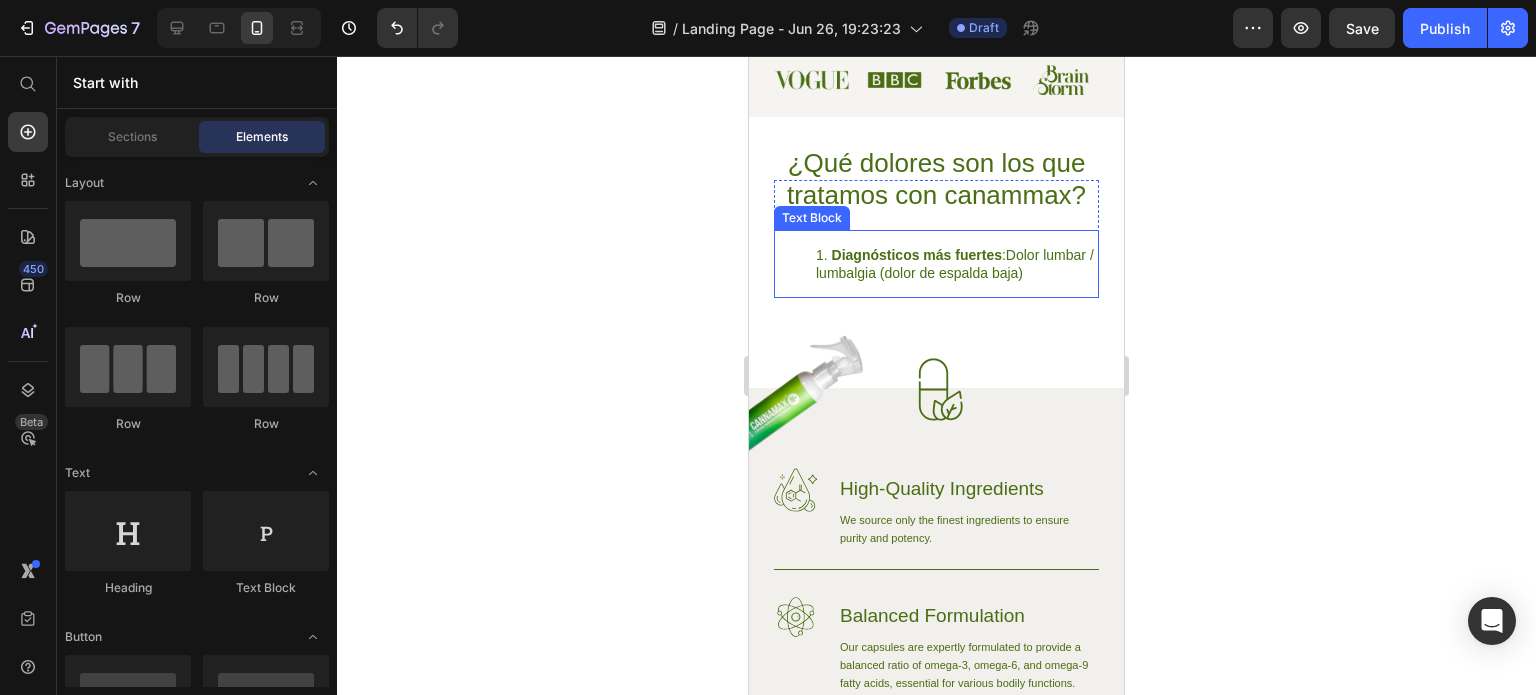 click on "Diagnósticos más fuertes :Dolor lumbar / lumbalgia (dolor de espalda baja)" at bounding box center (956, 264) 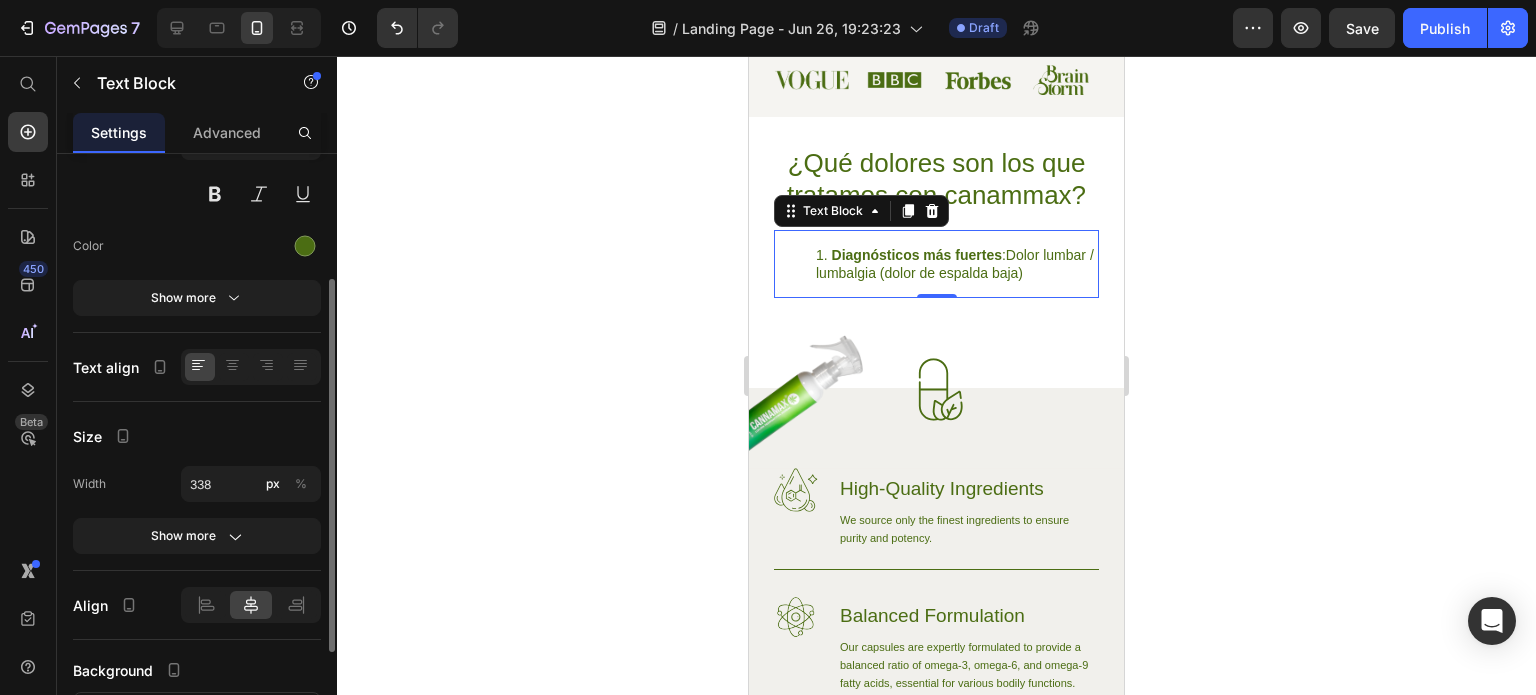 scroll, scrollTop: 359, scrollLeft: 0, axis: vertical 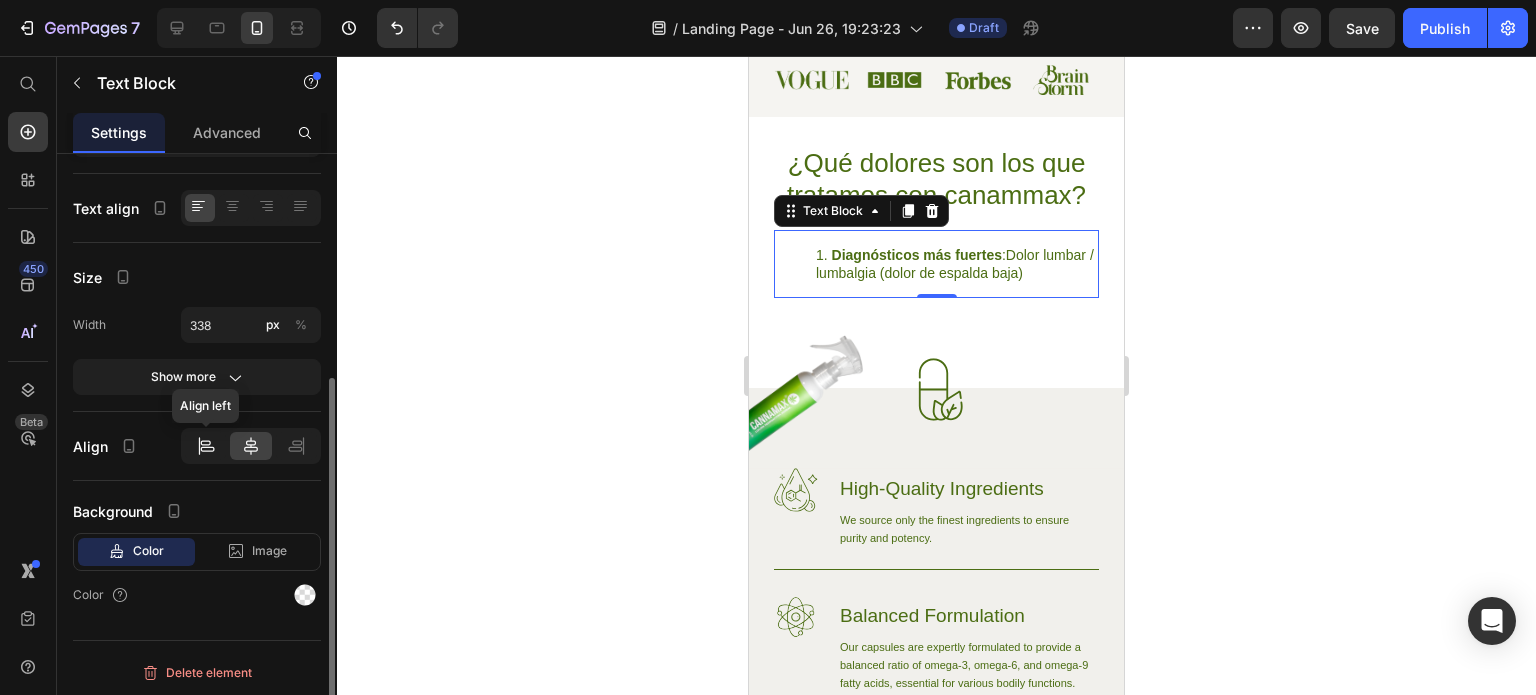 click 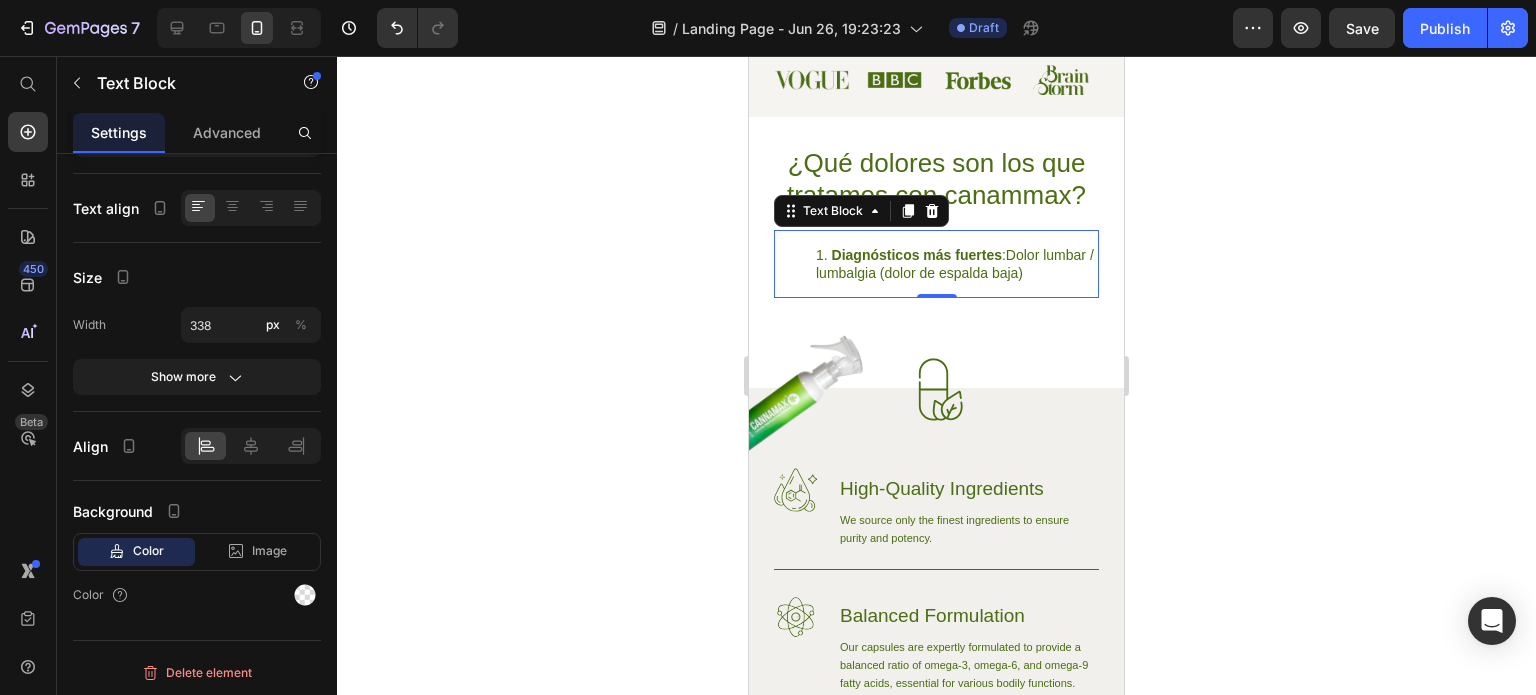 click 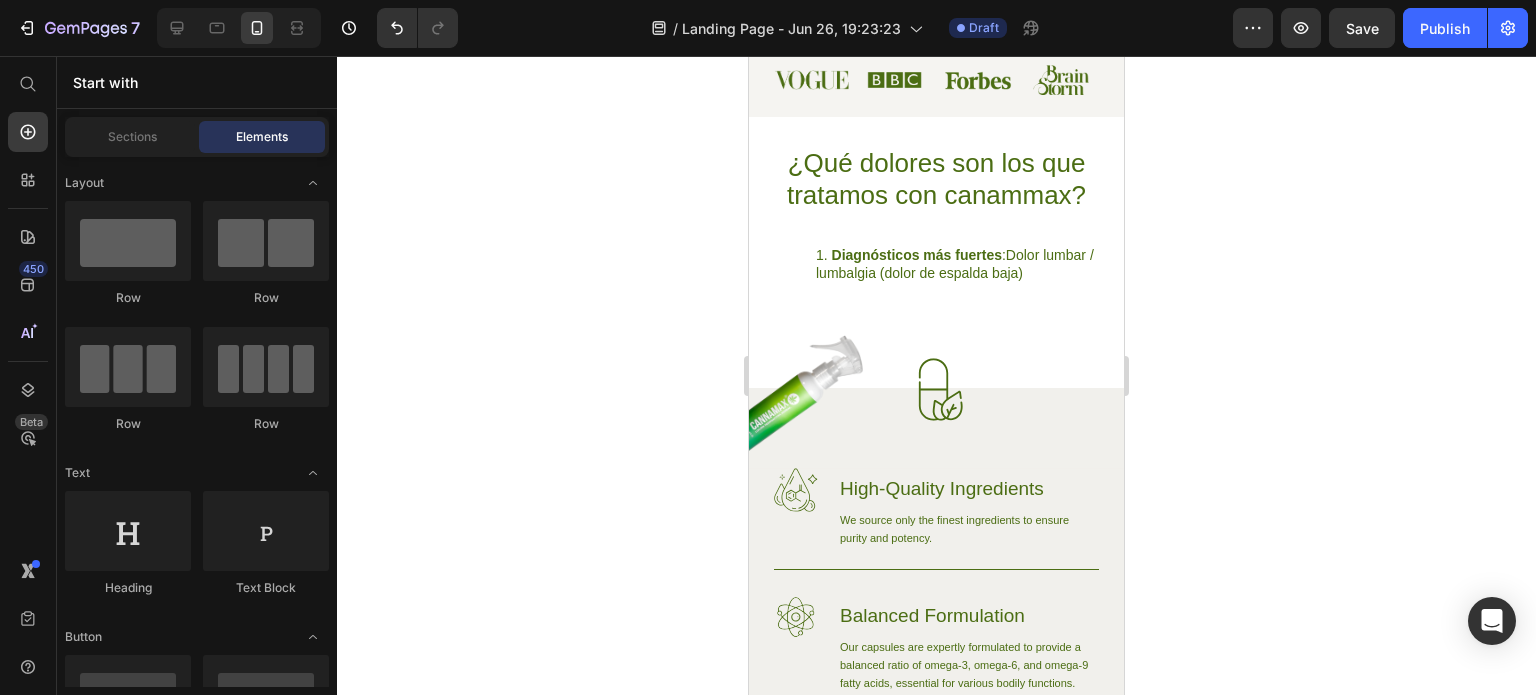 click 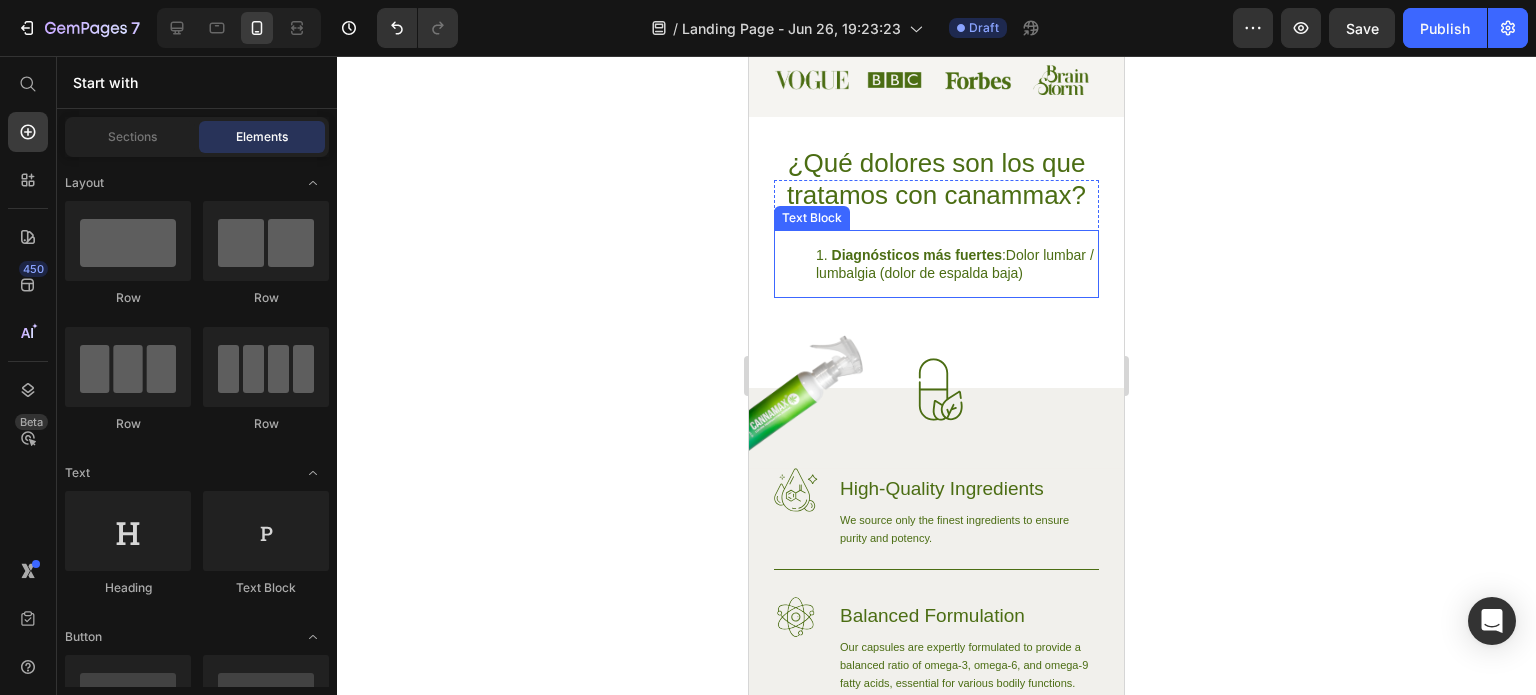 click on "Diagnósticos más fuertes" at bounding box center (917, 255) 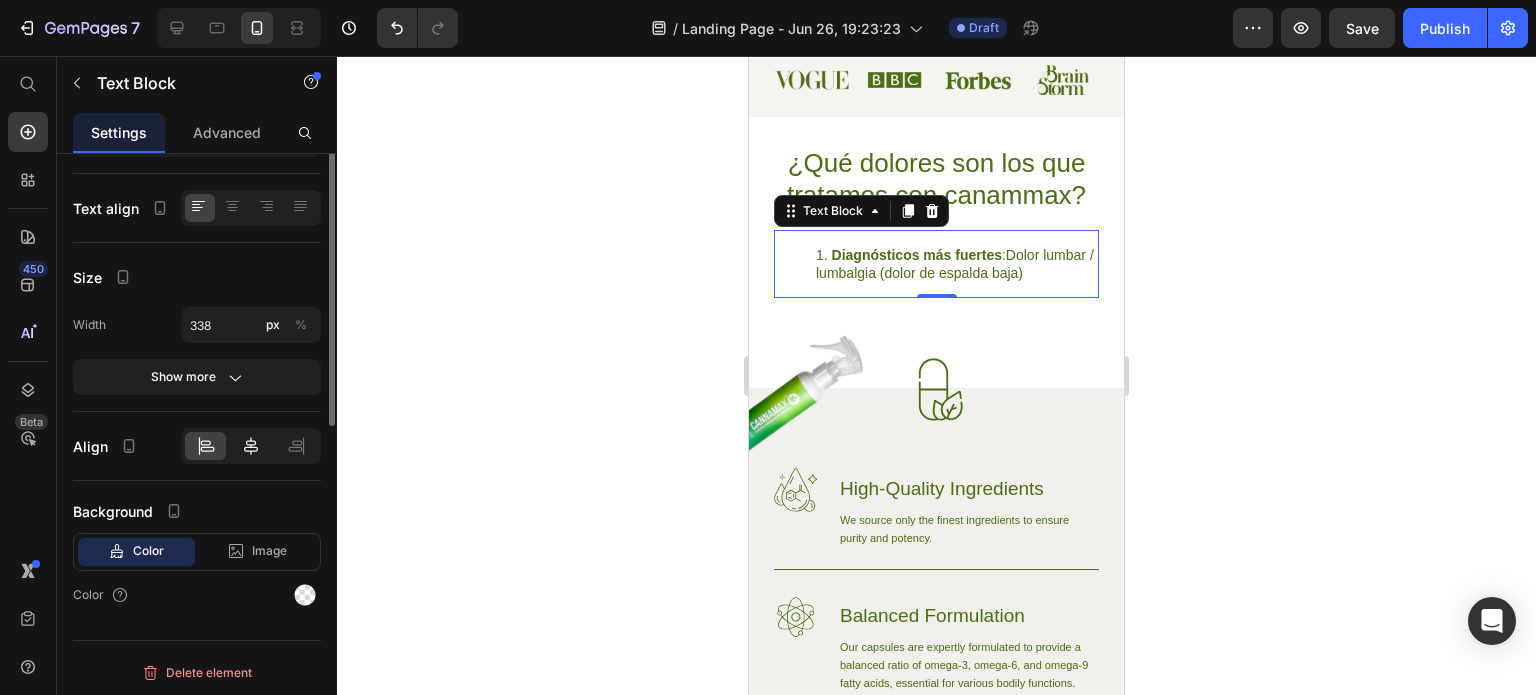 scroll, scrollTop: 0, scrollLeft: 0, axis: both 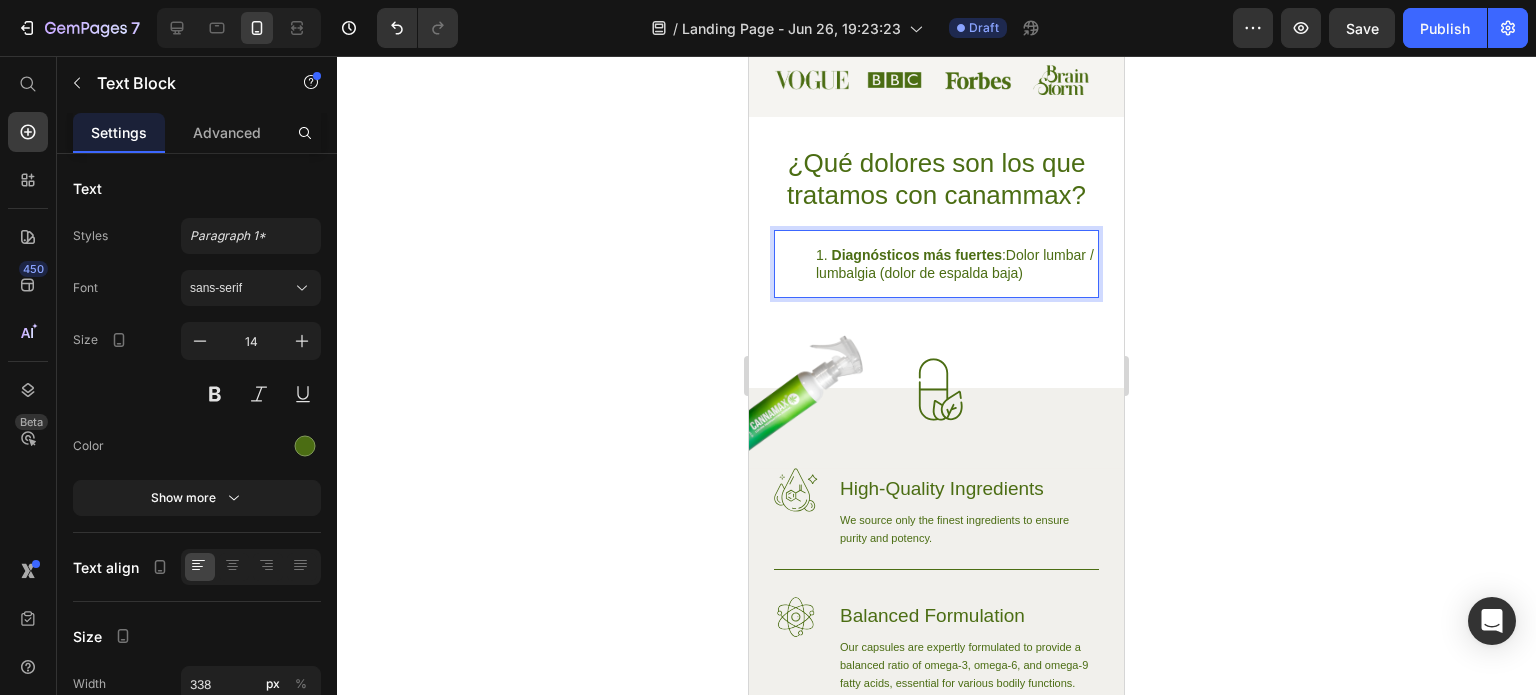 click on "Diagnósticos más fuertes :Dolor lumbar / lumbalgia (dolor de espalda baja)" at bounding box center [956, 264] 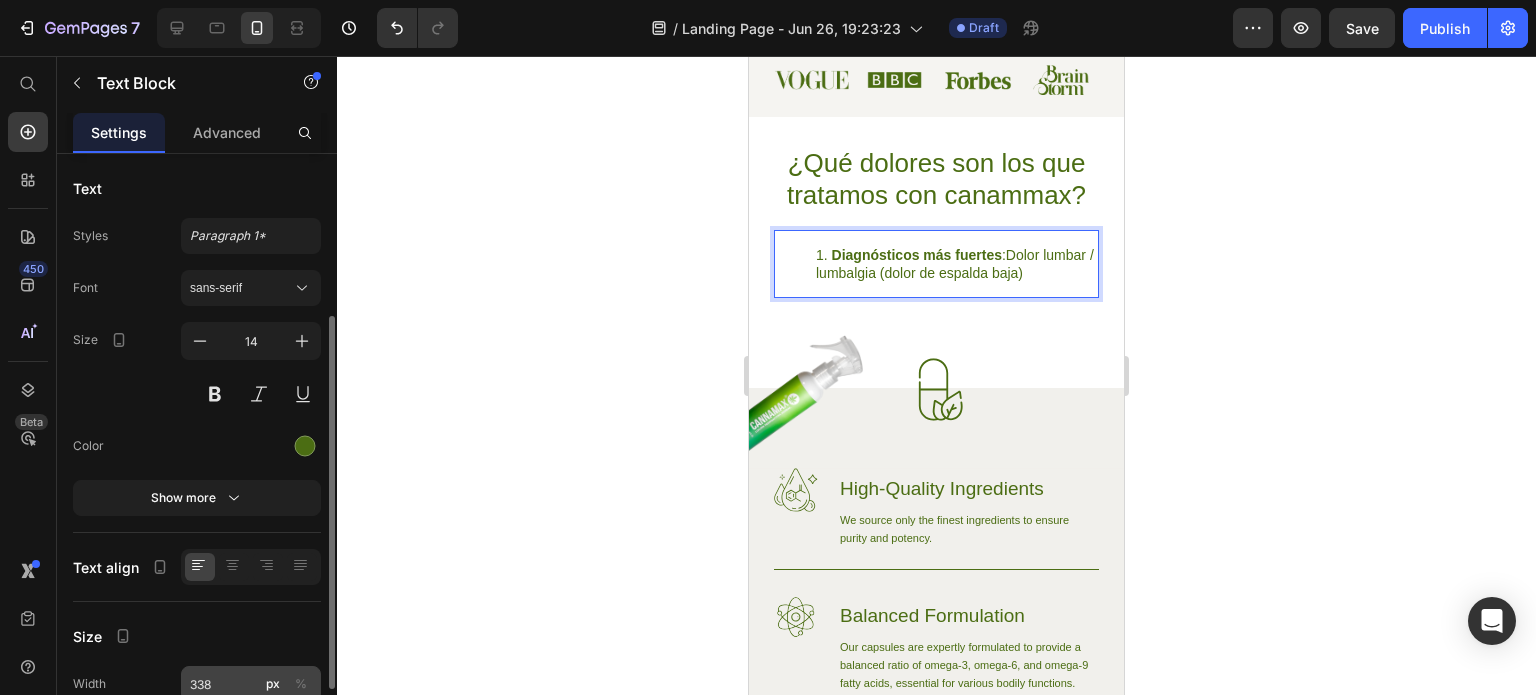 scroll, scrollTop: 359, scrollLeft: 0, axis: vertical 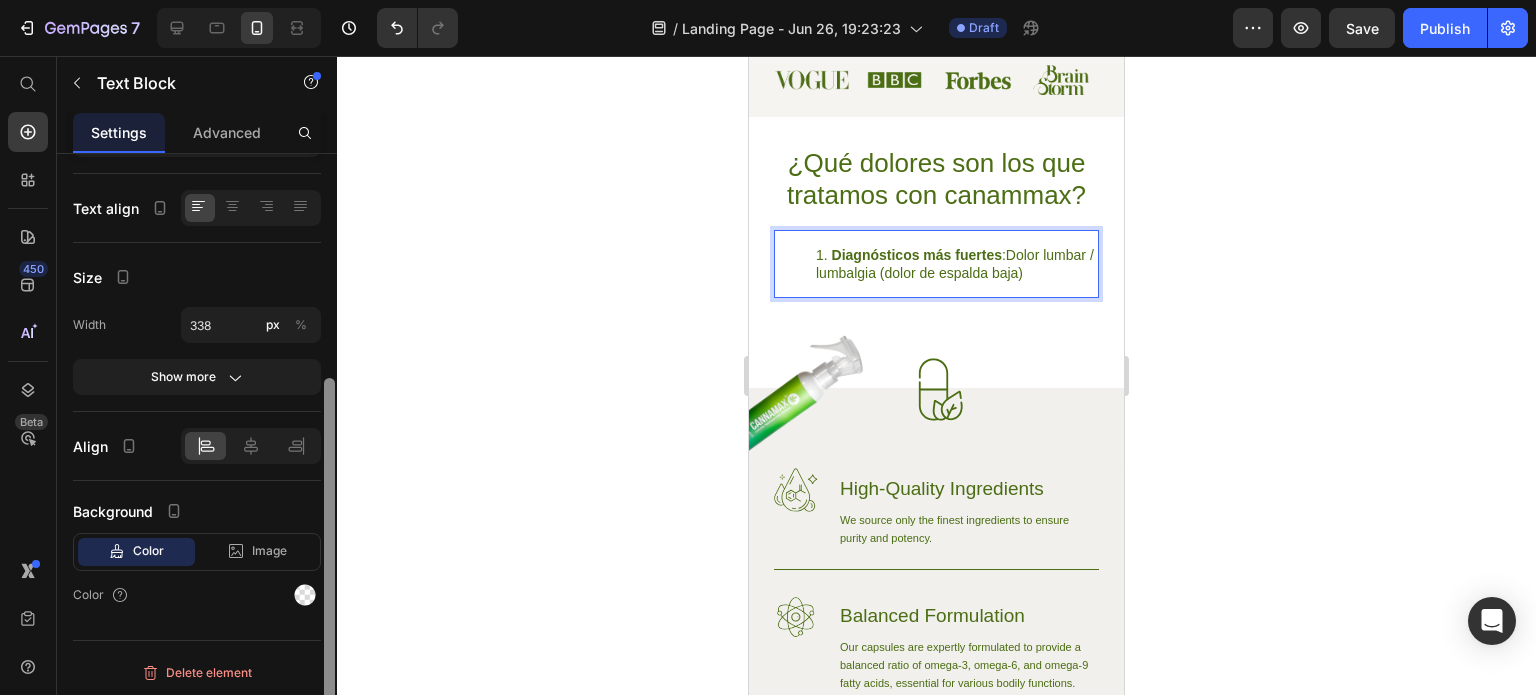drag, startPoint x: 334, startPoint y: 408, endPoint x: 332, endPoint y: 427, distance: 19.104973 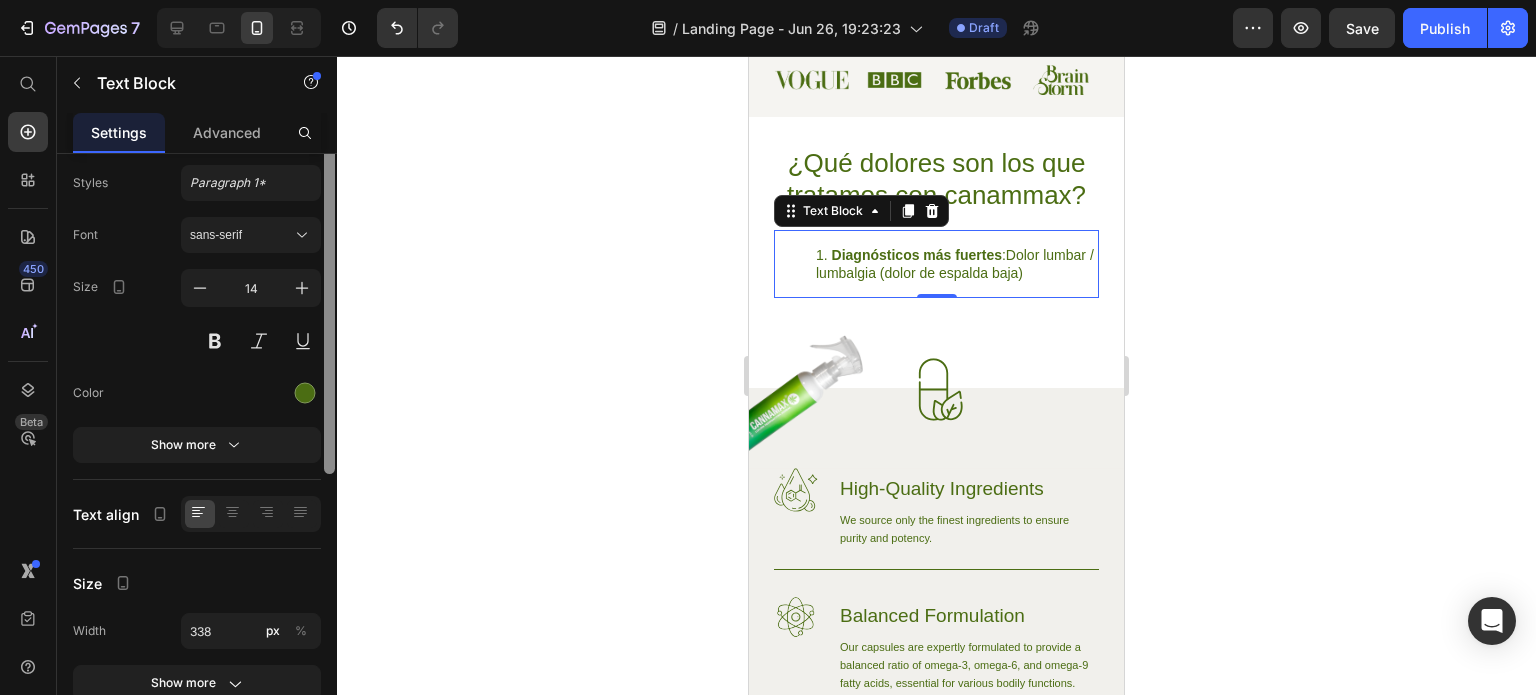 scroll, scrollTop: 0, scrollLeft: 0, axis: both 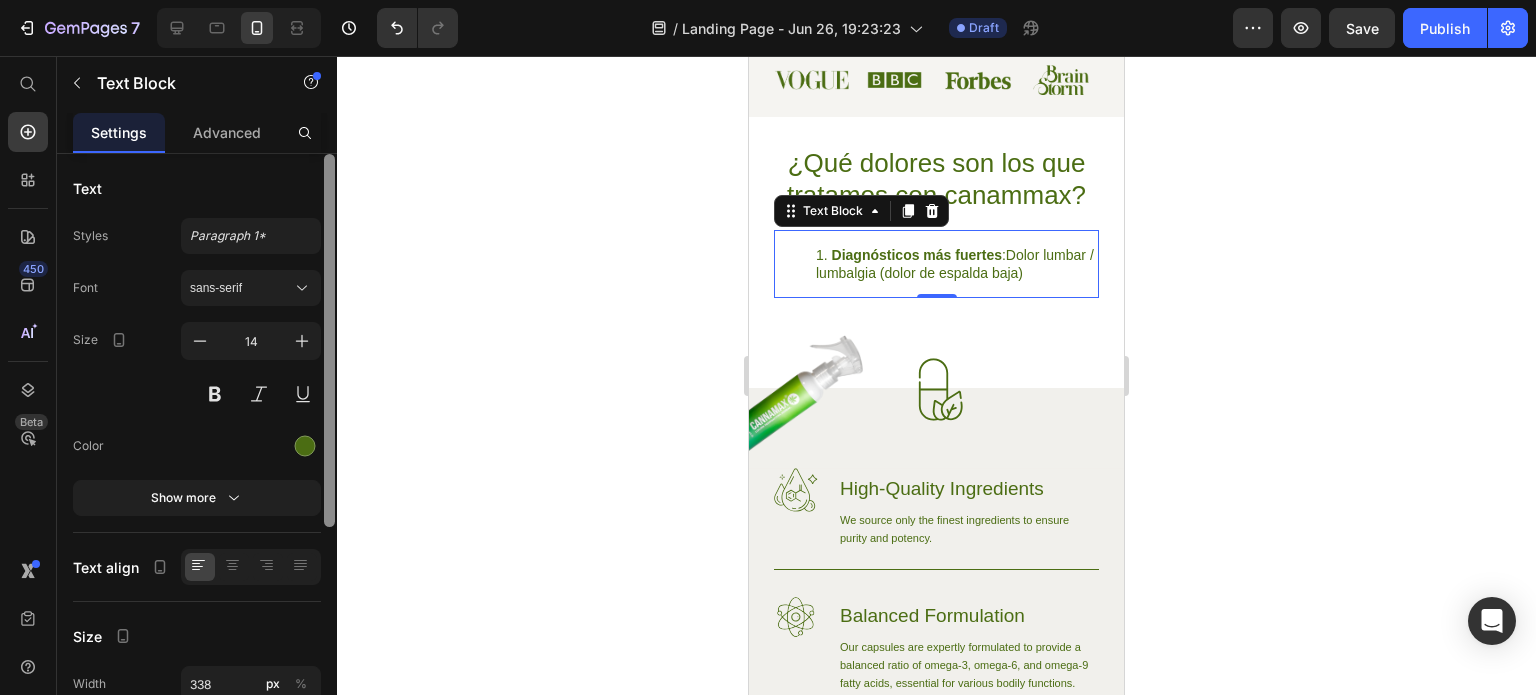 drag, startPoint x: 328, startPoint y: 426, endPoint x: 315, endPoint y: 151, distance: 275.3071 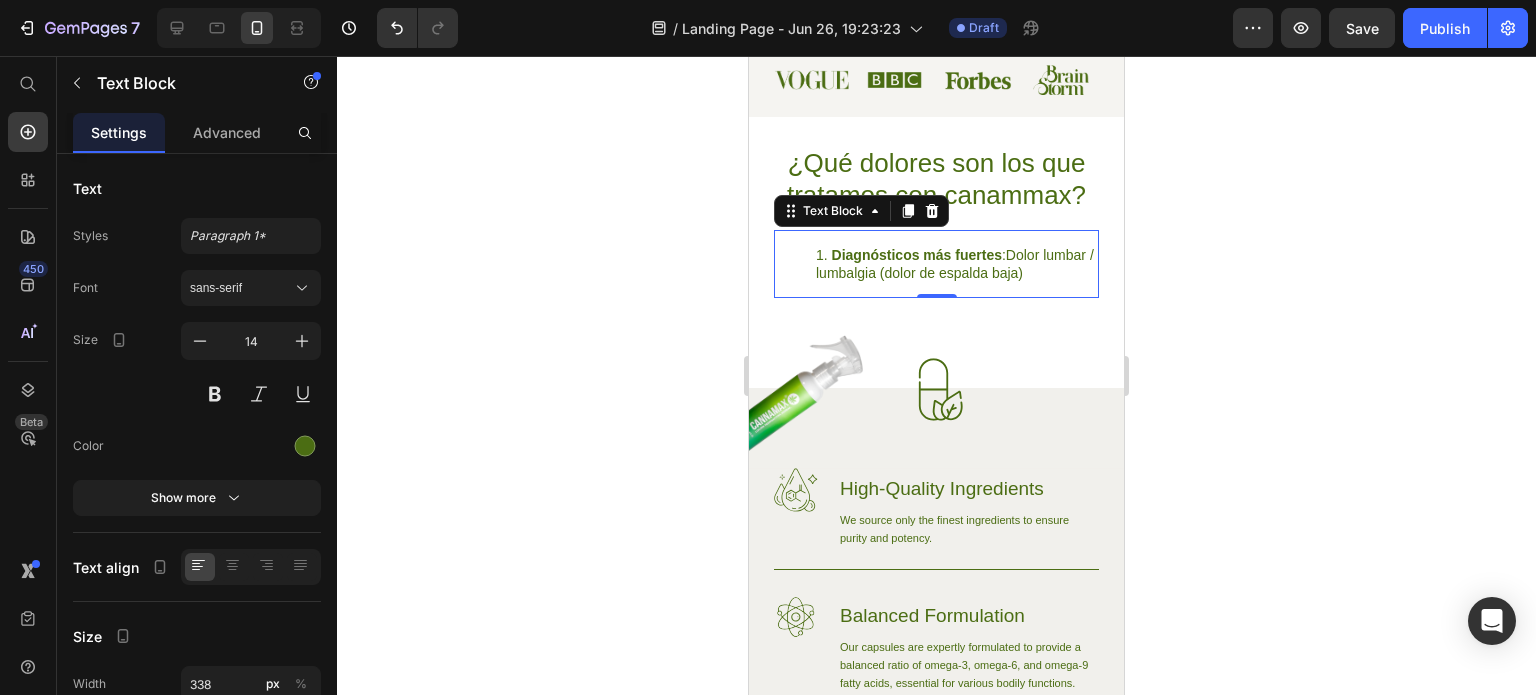 click 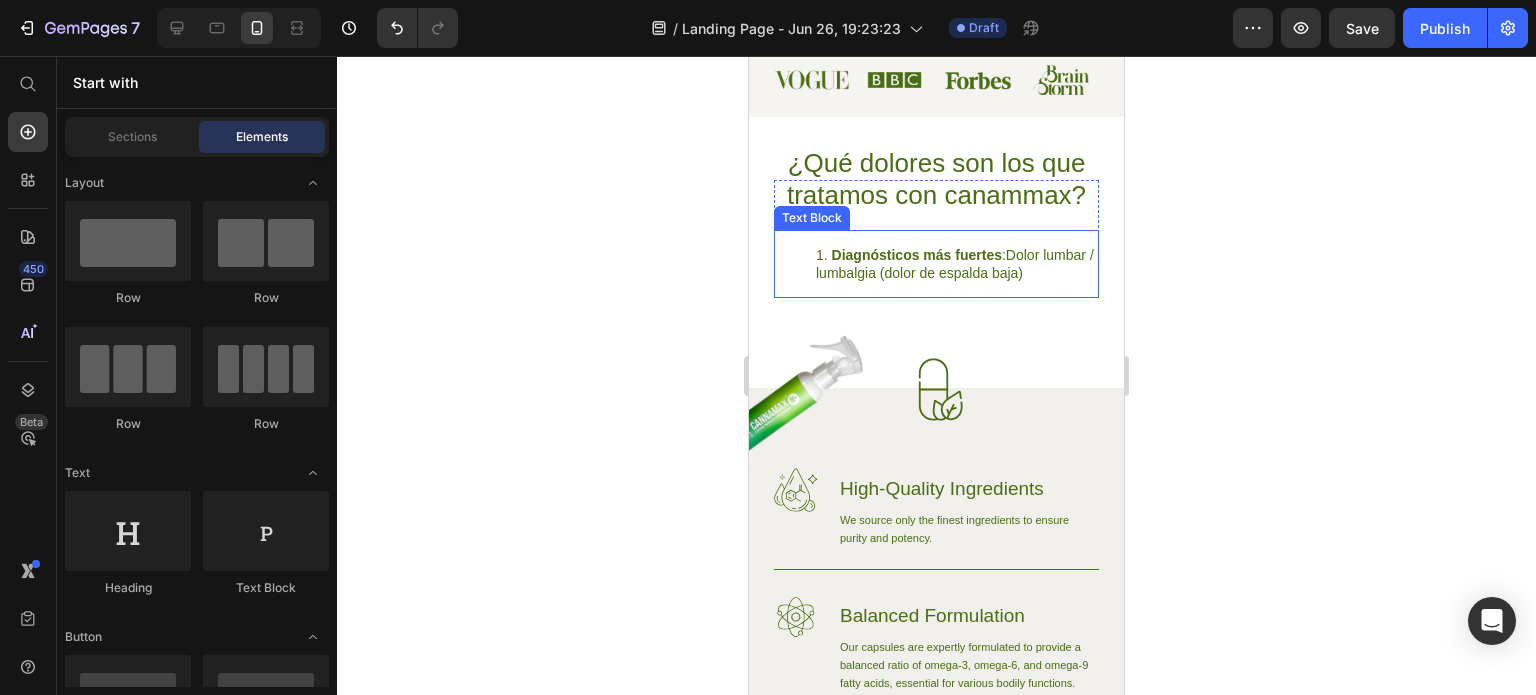 click on "Diagnósticos más fuertes" at bounding box center (917, 255) 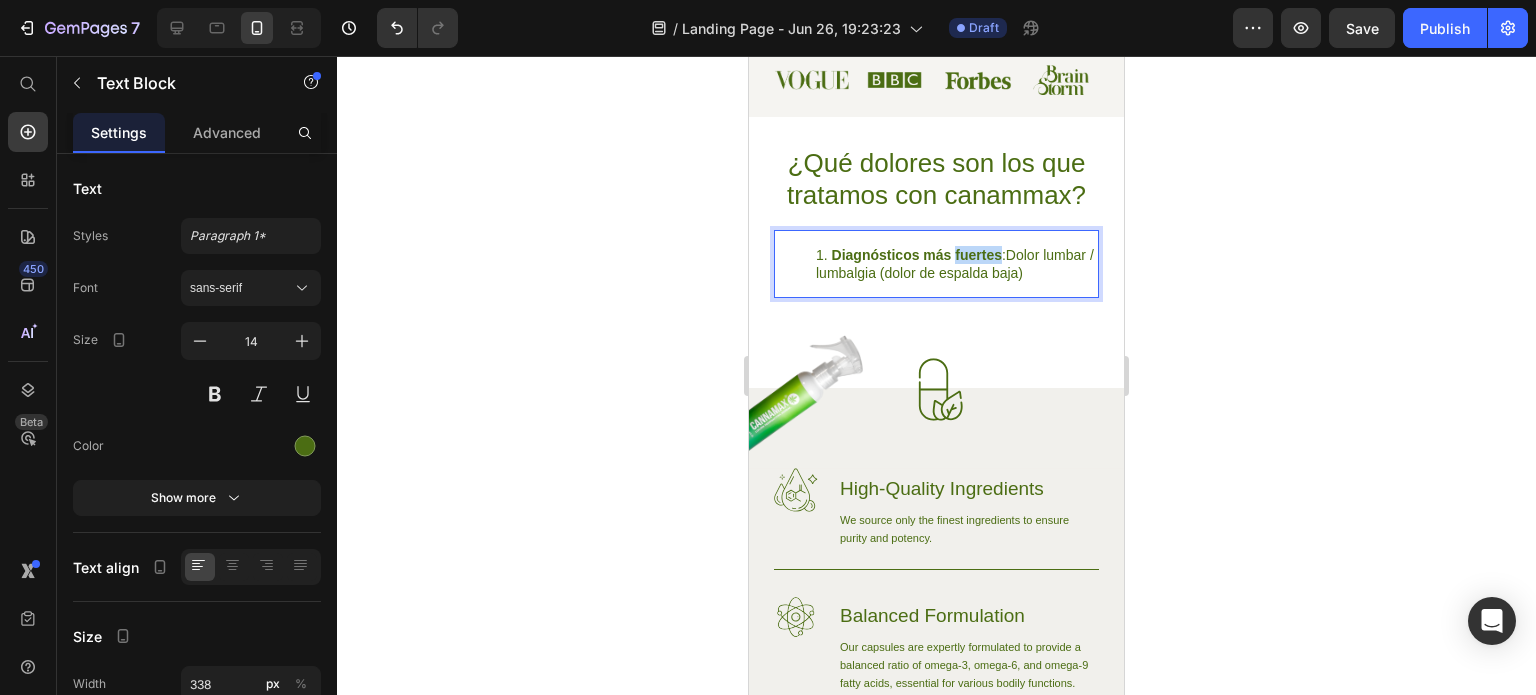 click on "Diagnósticos más fuertes" at bounding box center [917, 255] 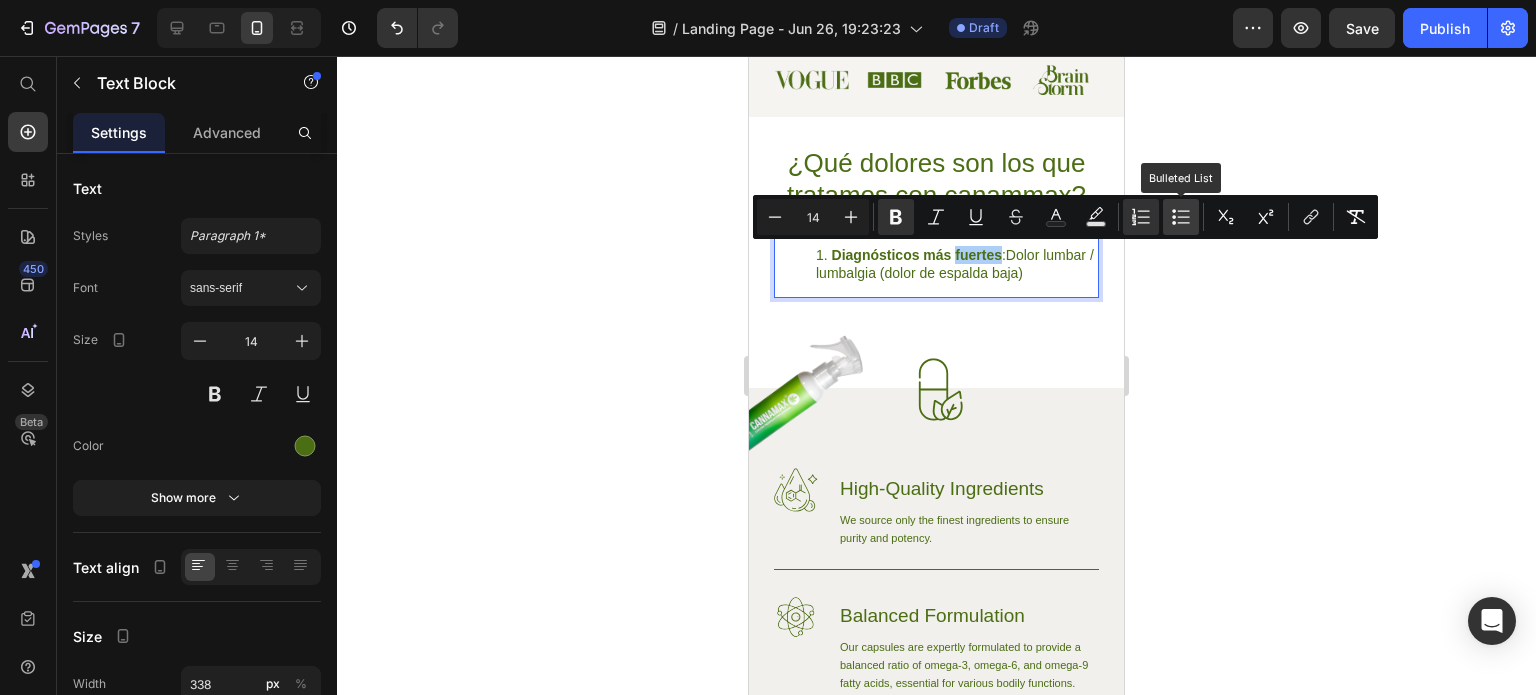 click 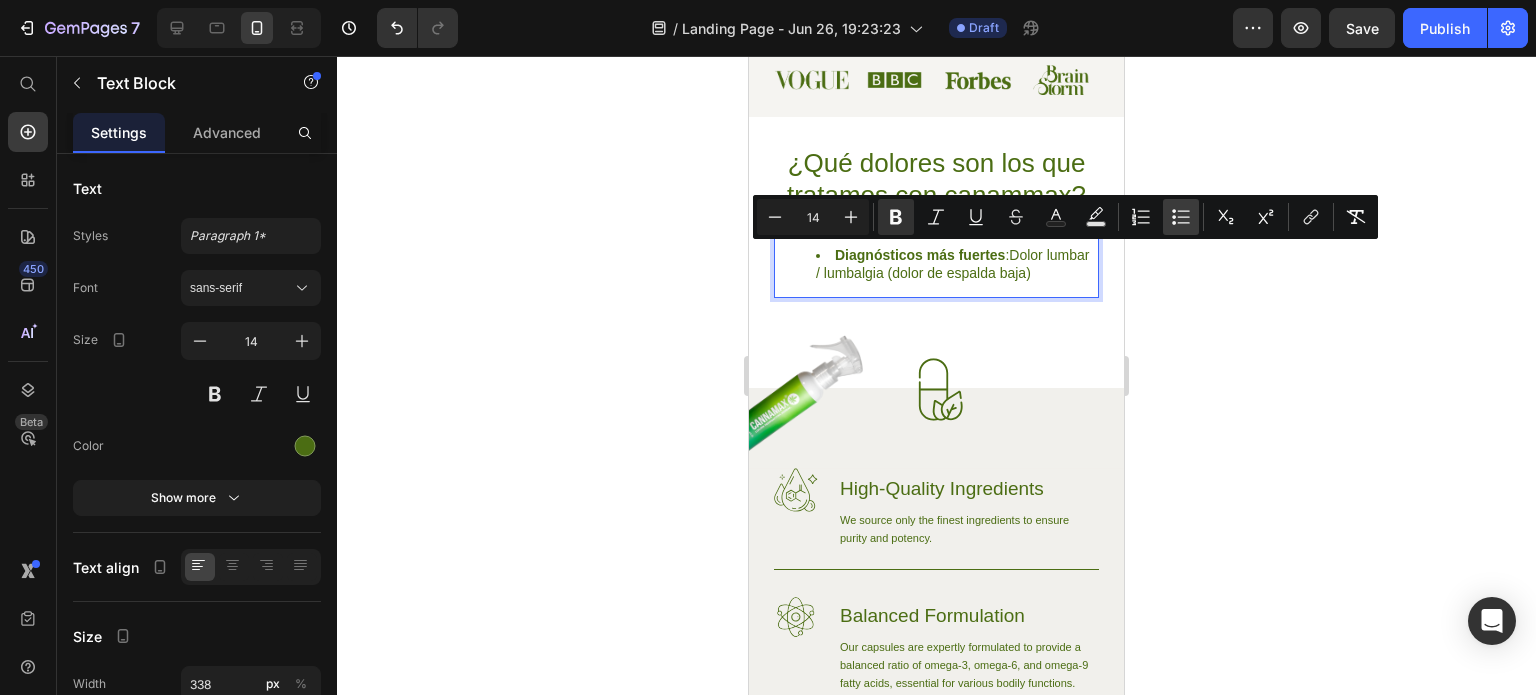 click 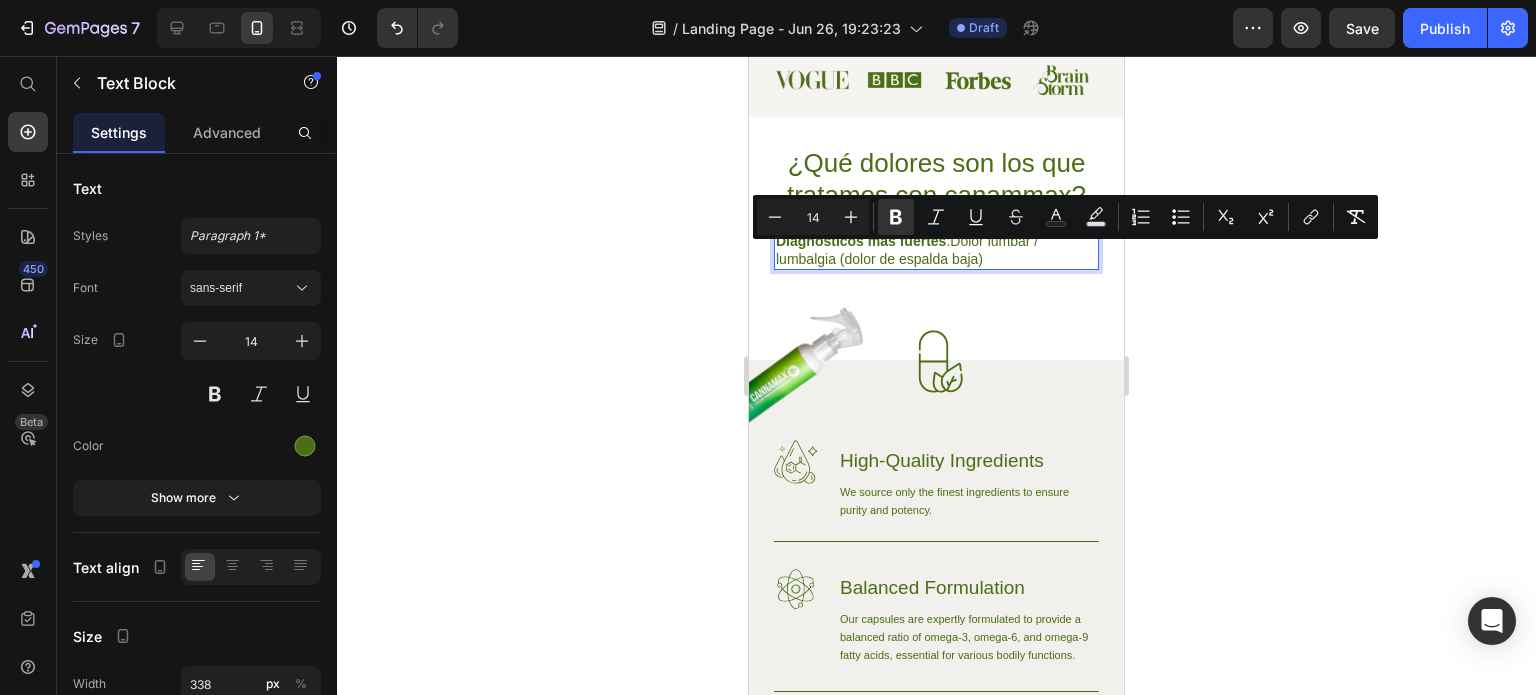 click 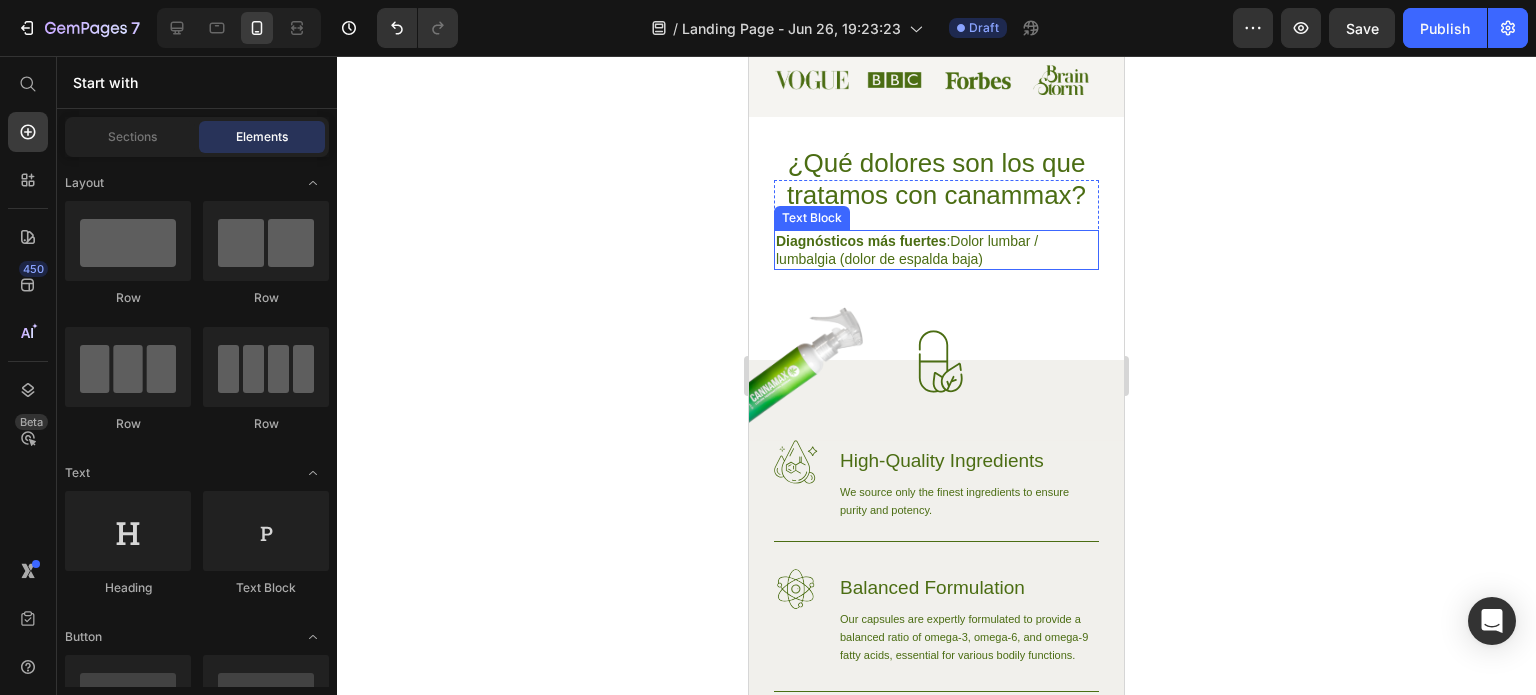 click on "Diagnósticos más fuertes" at bounding box center [861, 241] 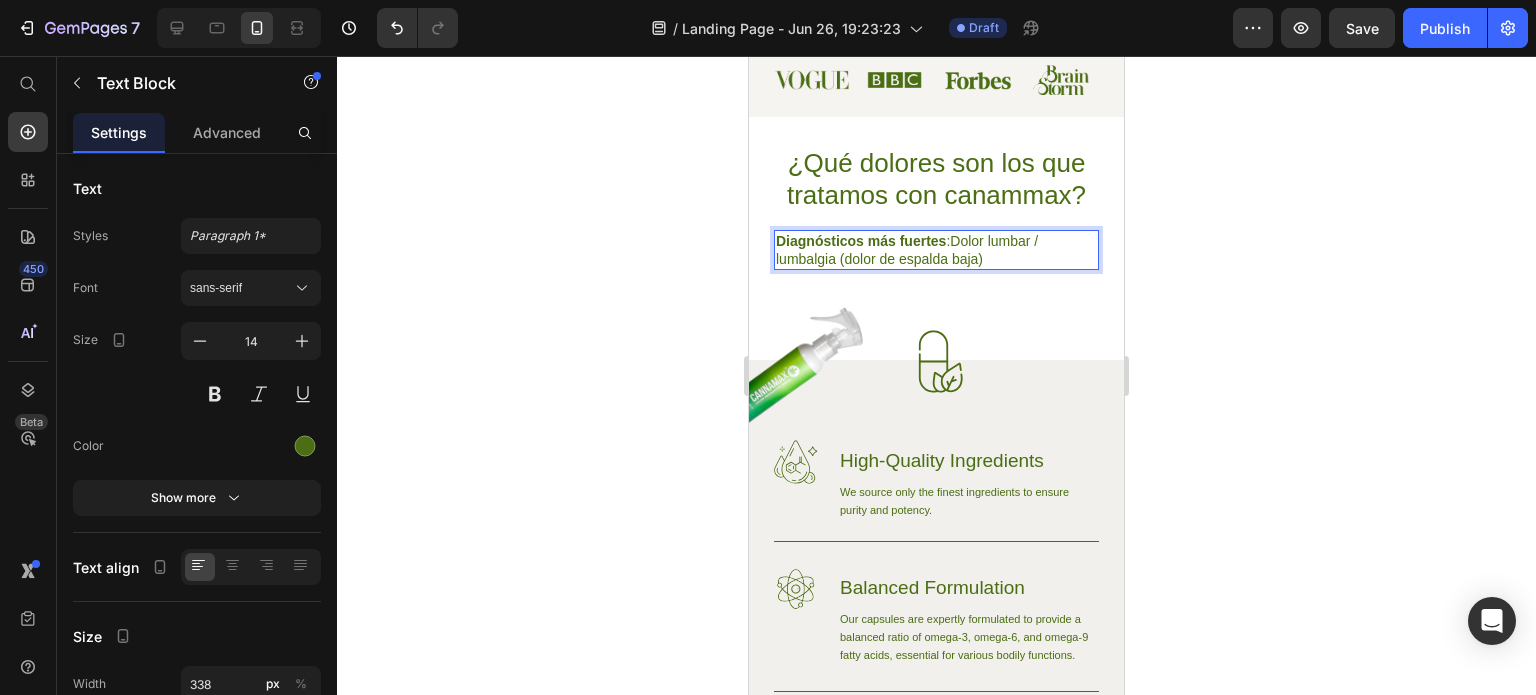 click on "Diagnósticos más fuertes :Dolor lumbar / lumbalgia (dolor de espalda baja)" at bounding box center (936, 250) 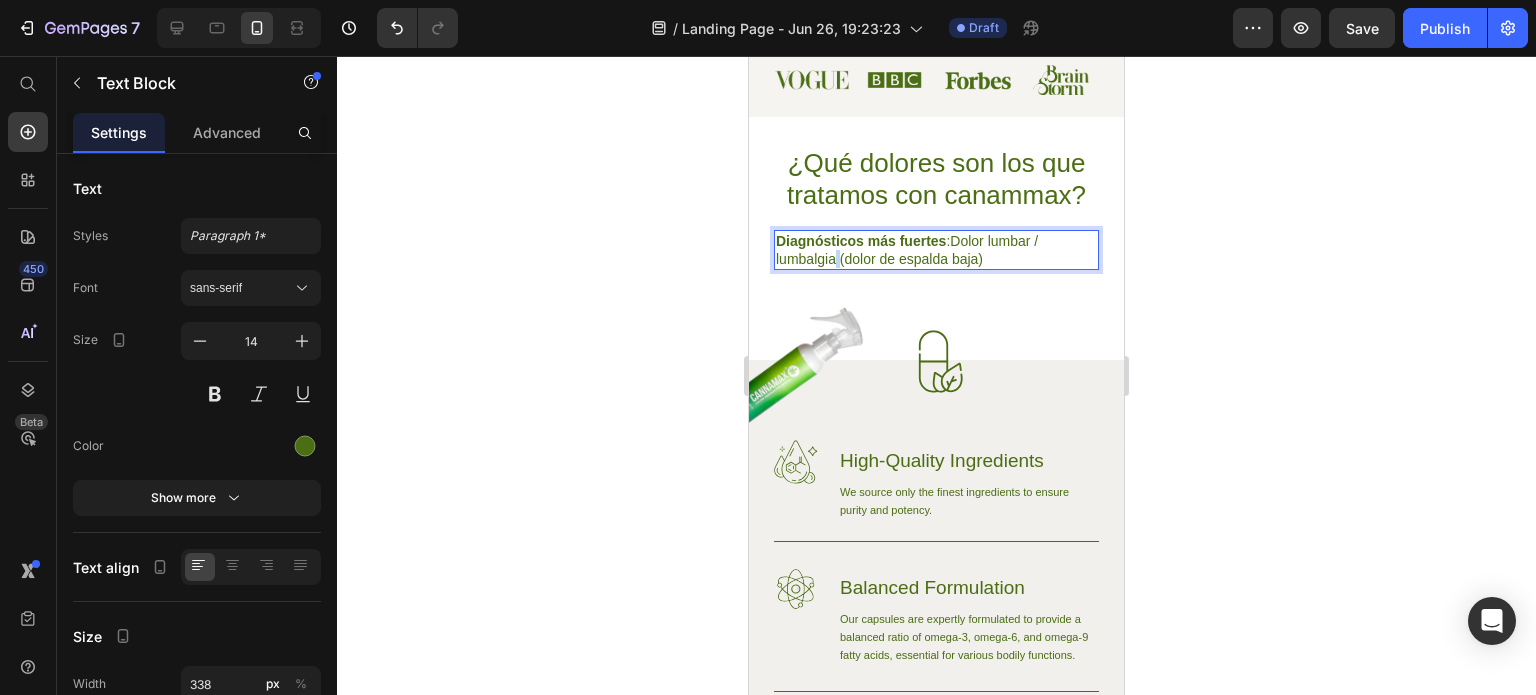 click on "Diagnósticos más fuertes :Dolor lumbar / lumbalgia (dolor de espalda baja)" at bounding box center [936, 250] 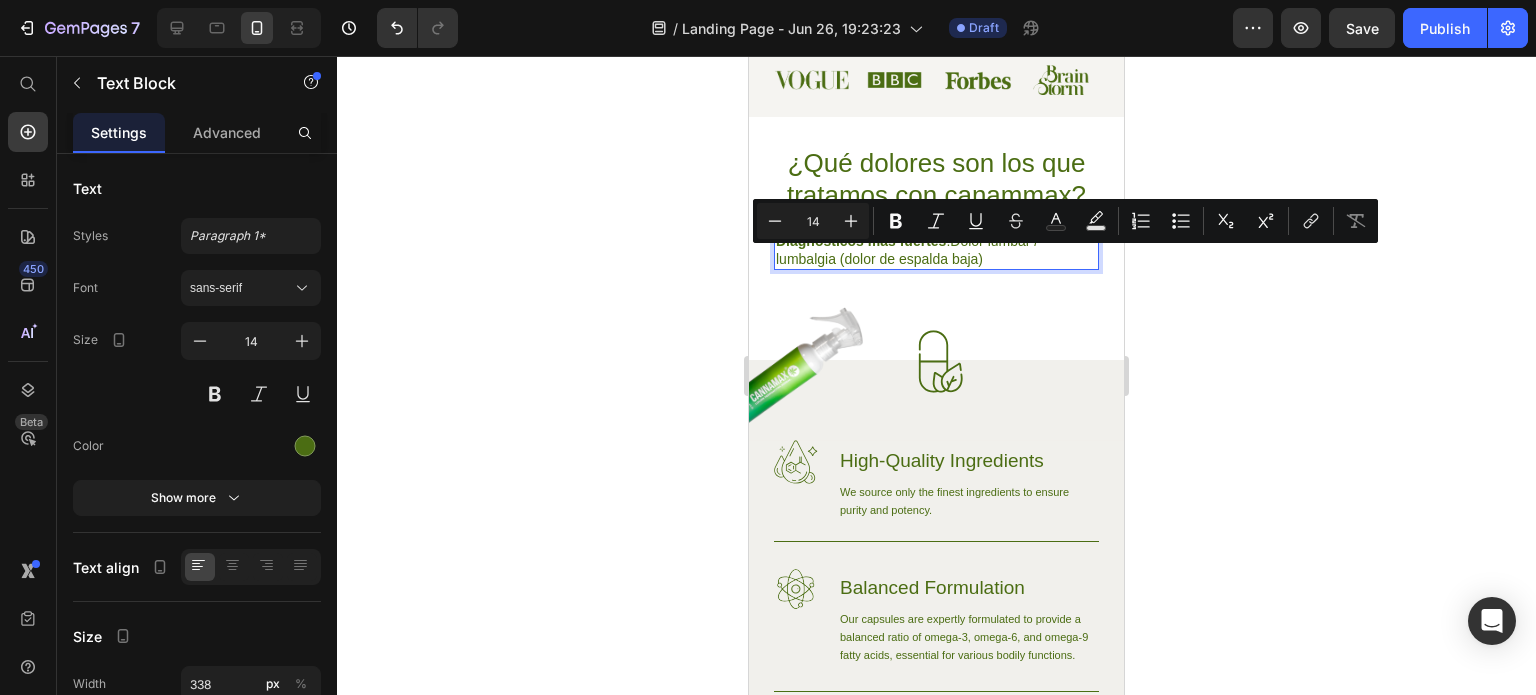 click on "Diagnósticos más fuertes :Dolor lumbar / lumbalgia (dolor de espalda baja)" at bounding box center (936, 250) 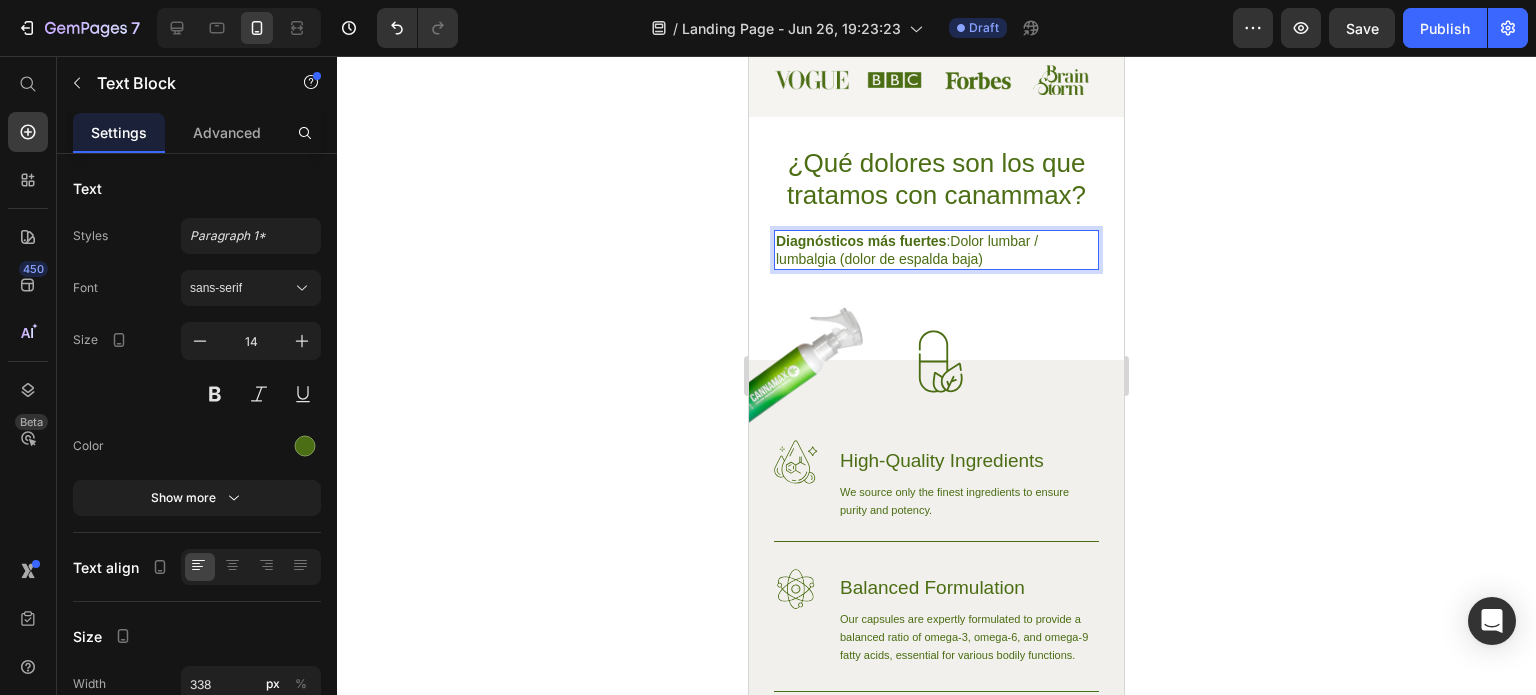 click on "Diagnósticos más fuertes :Dolor lumbar / lumbalgia (dolor de espalda baja)" at bounding box center (936, 250) 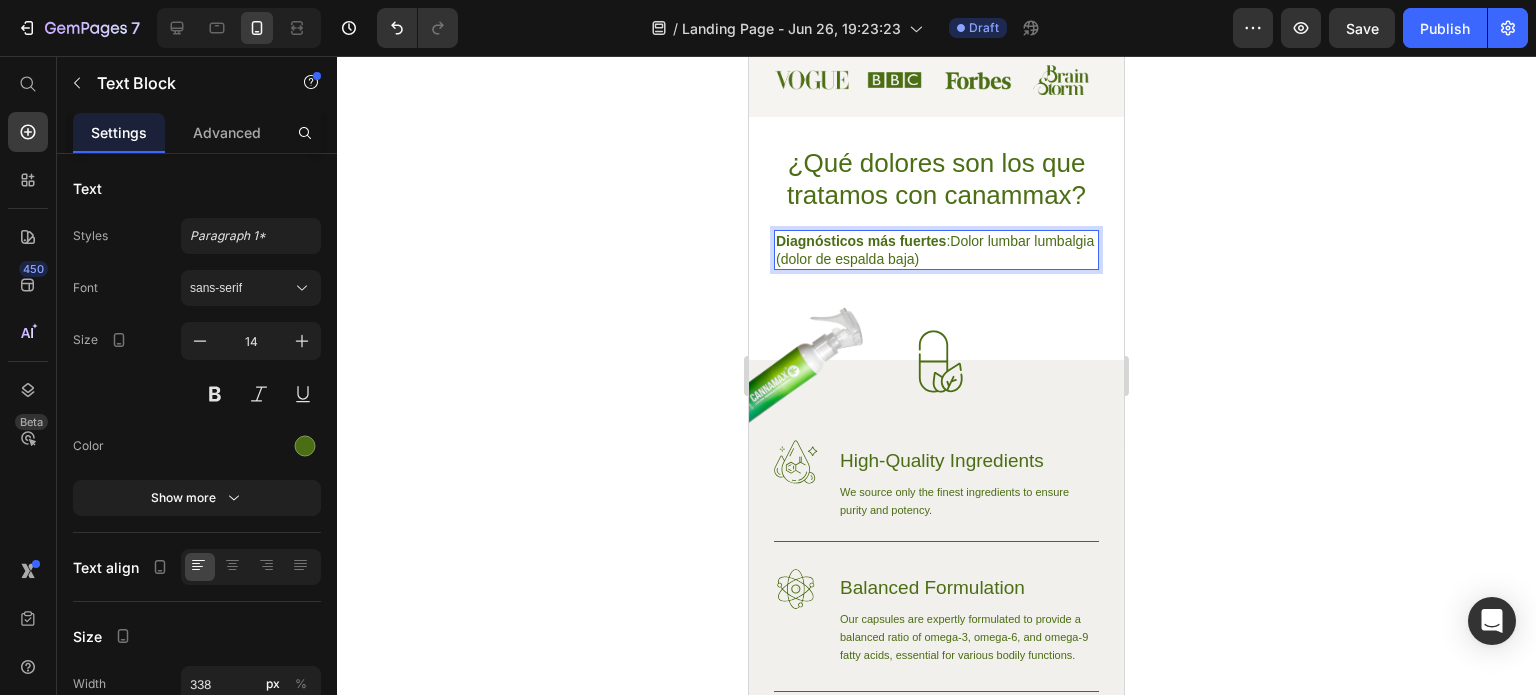 click on "Diagnósticos más fuertes :Dolor lumbar lumbalgia (dolor de espalda baja)" at bounding box center [936, 250] 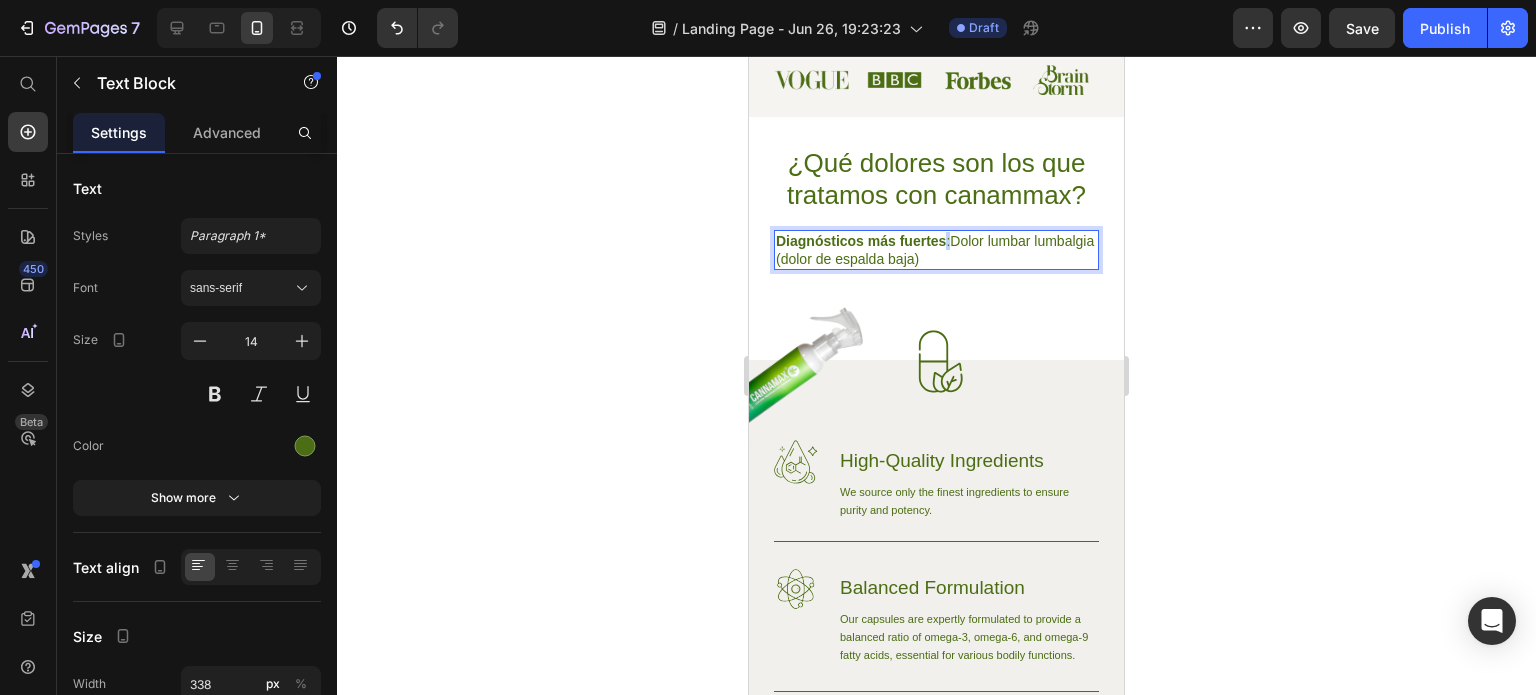 click on "Diagnósticos más fuertes :Dolor lumbar lumbalgia (dolor de espalda baja)" at bounding box center [936, 250] 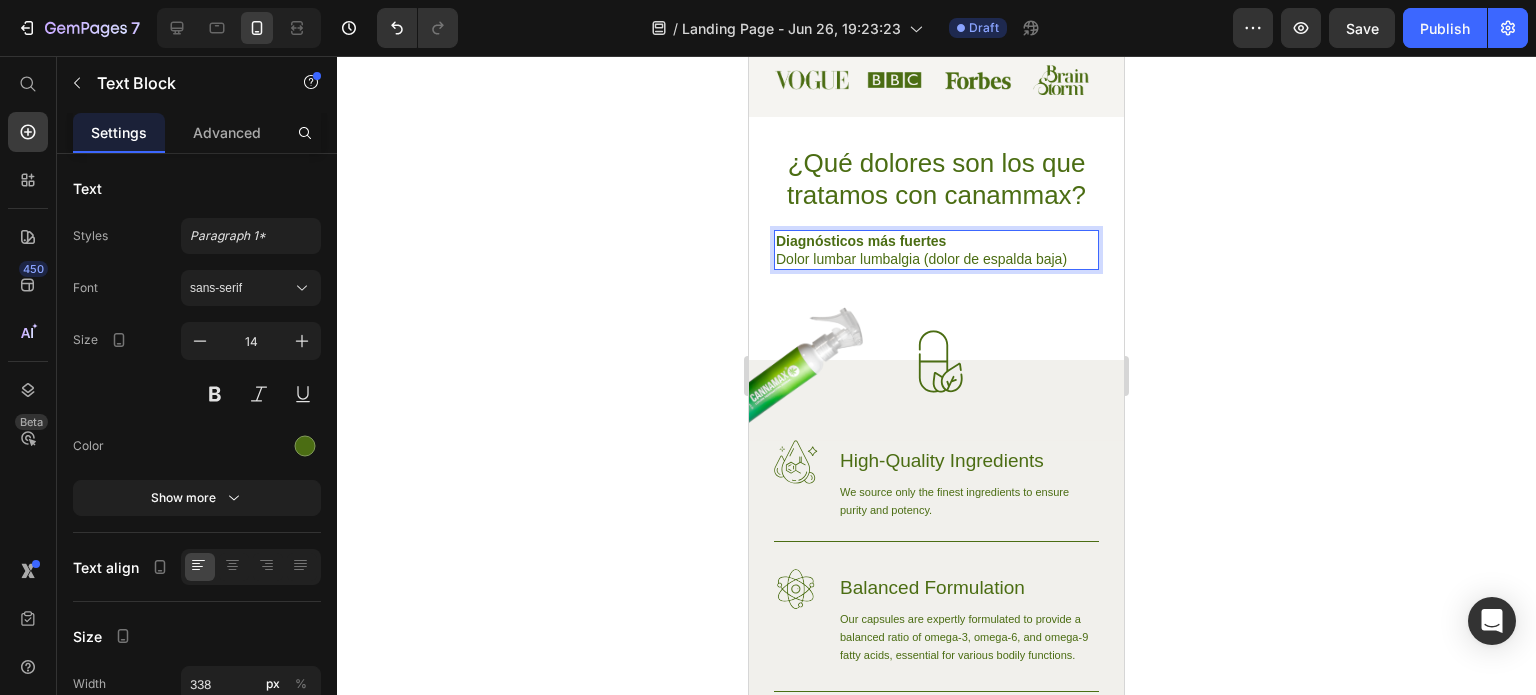 click on "Dolor lumbar lumbalgia (dolor de espalda baja)" at bounding box center [936, 259] 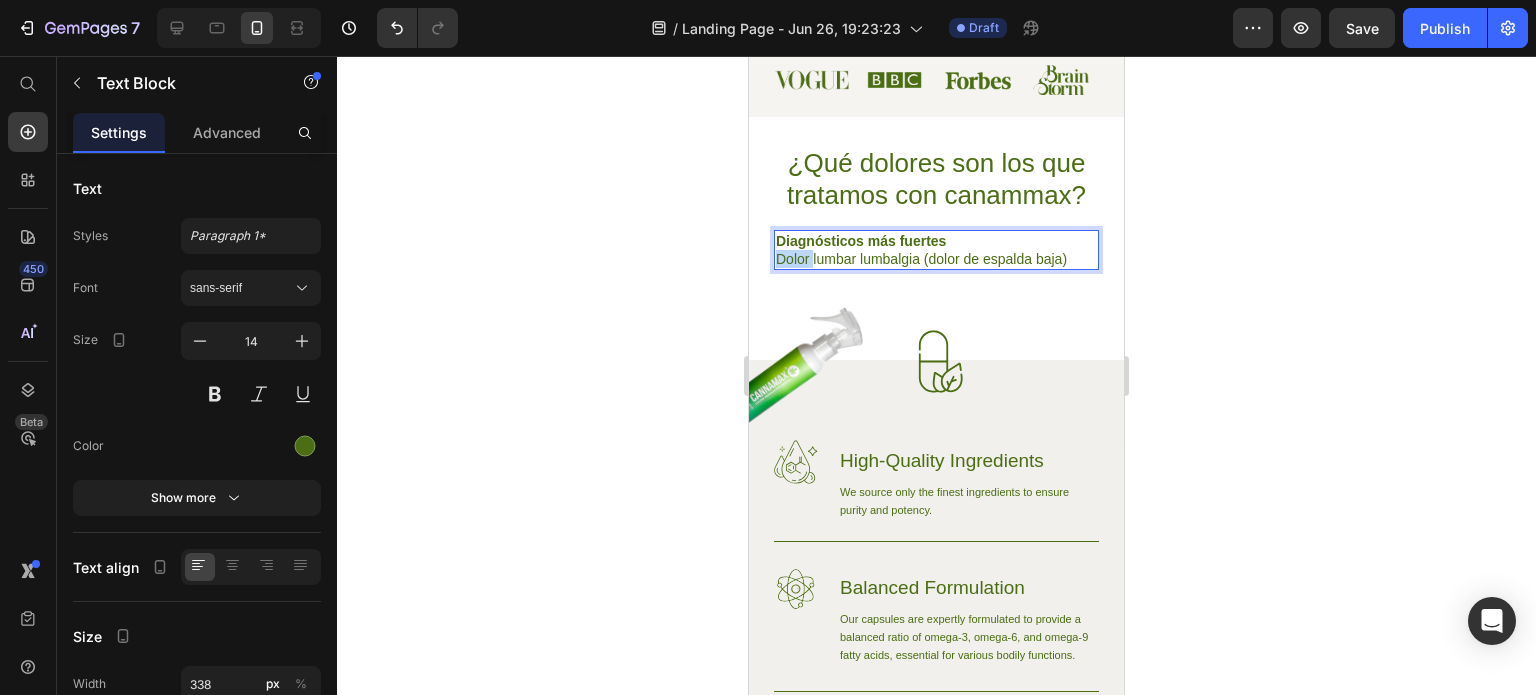 click on "Diagnósticos más fuertes Dolor lumbar lumbalgia (dolor de espalda baja)" at bounding box center (936, 250) 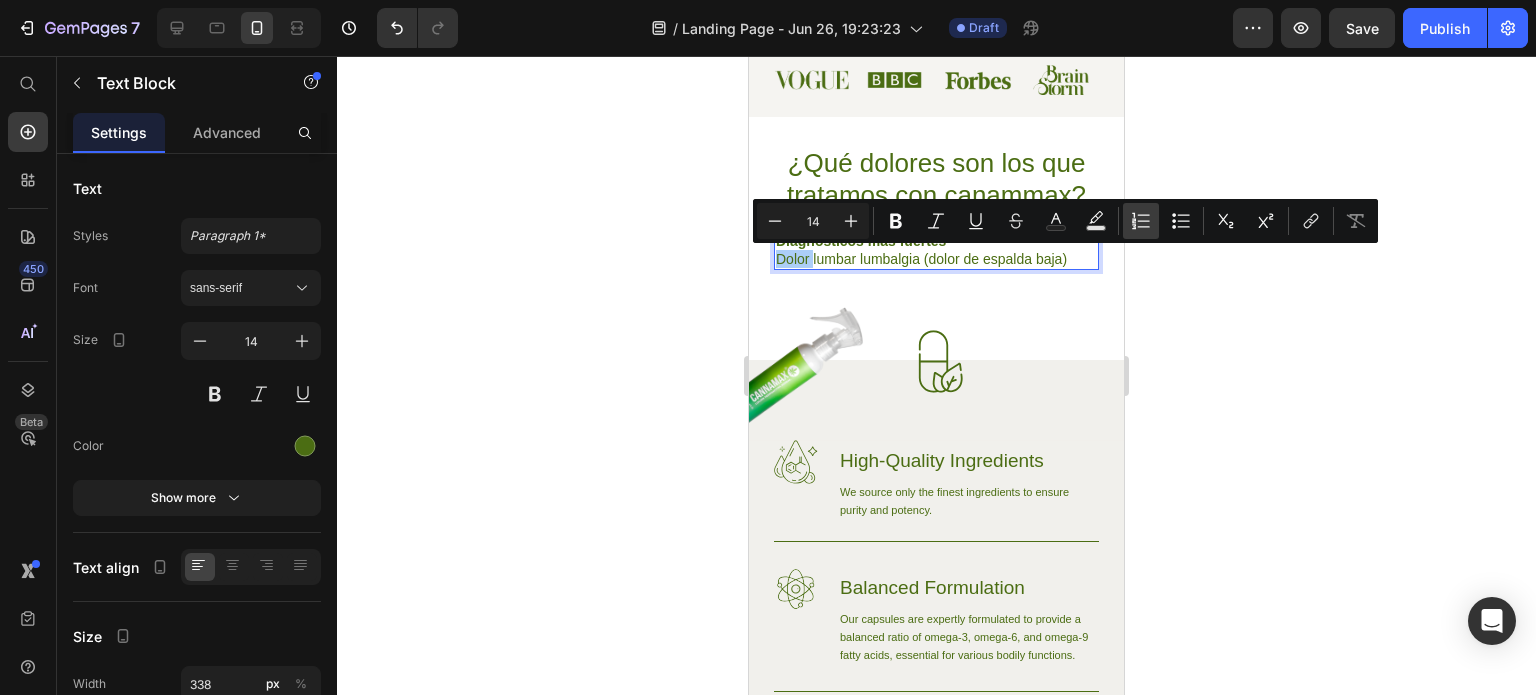 click 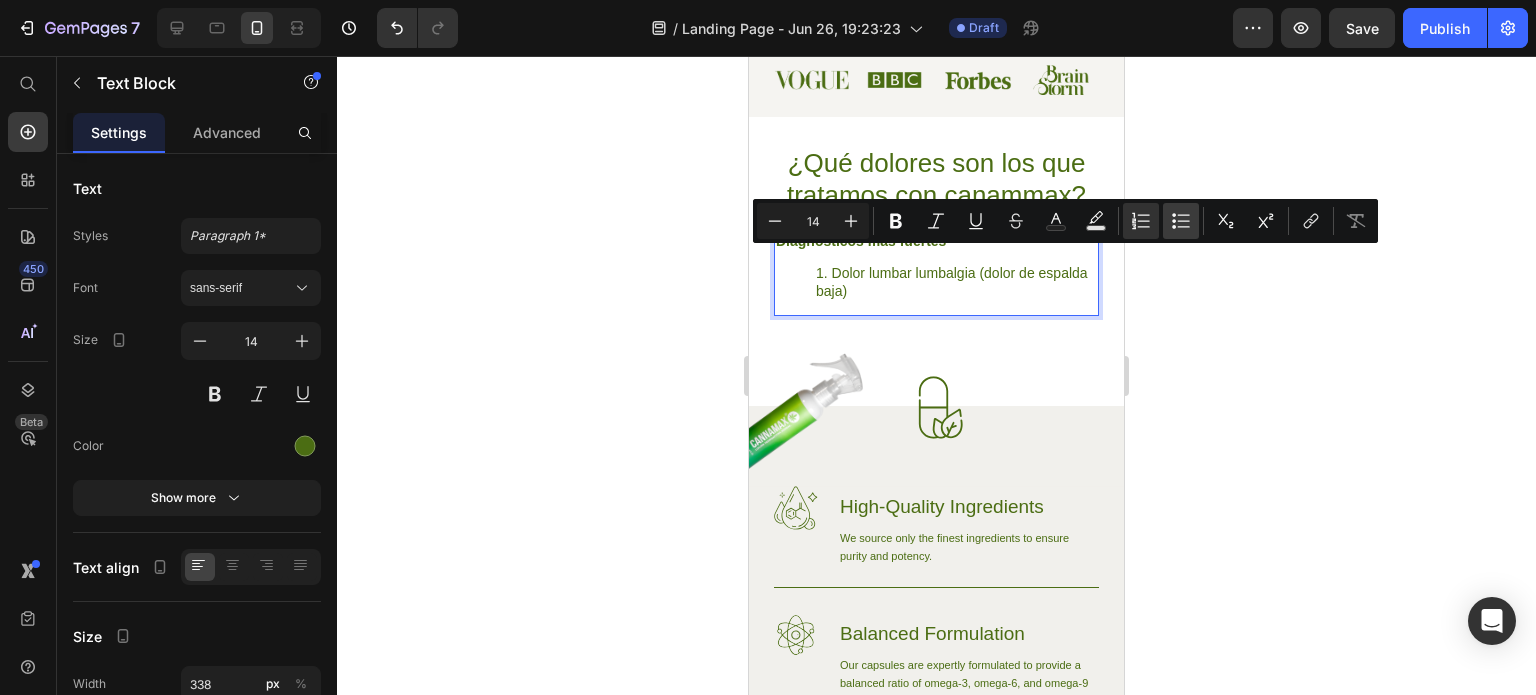 click 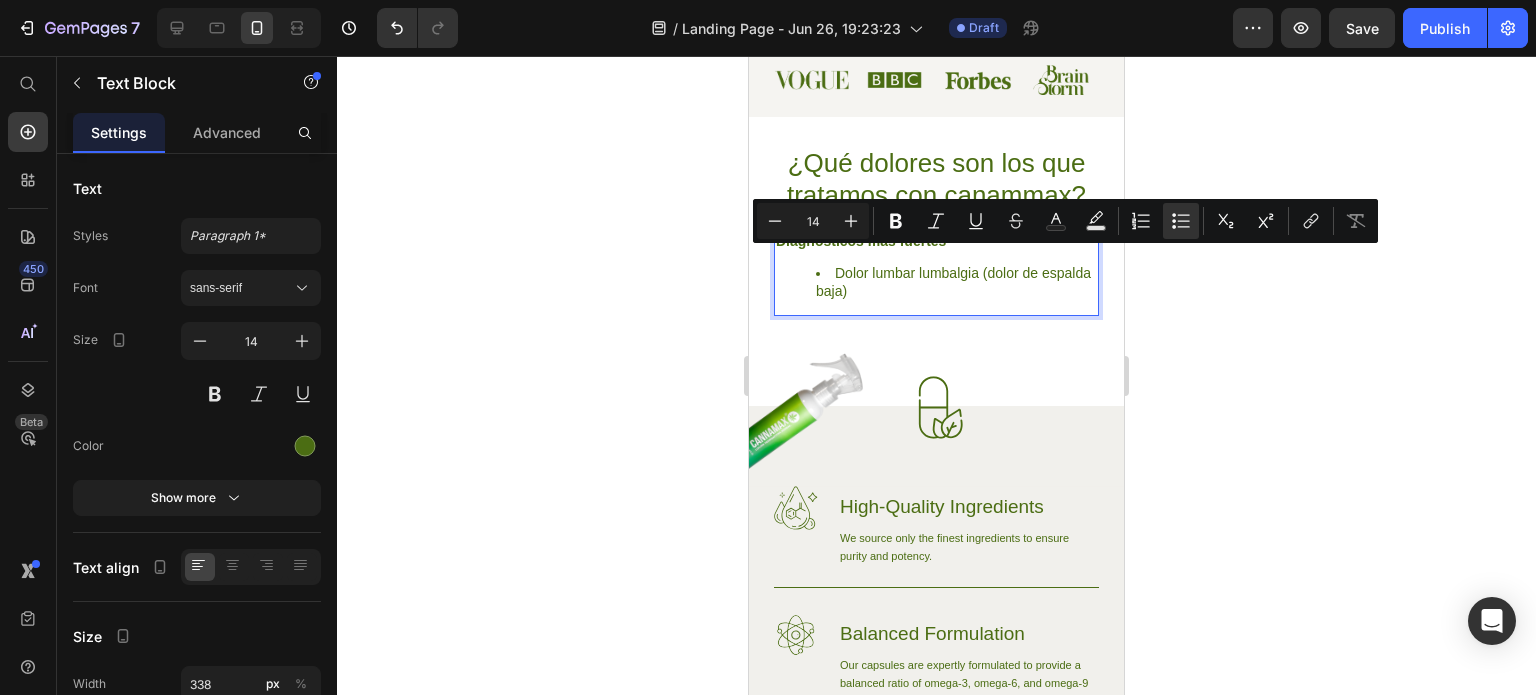 click on "Dolor lumbar lumbalgia (dolor de espalda baja)" at bounding box center (956, 282) 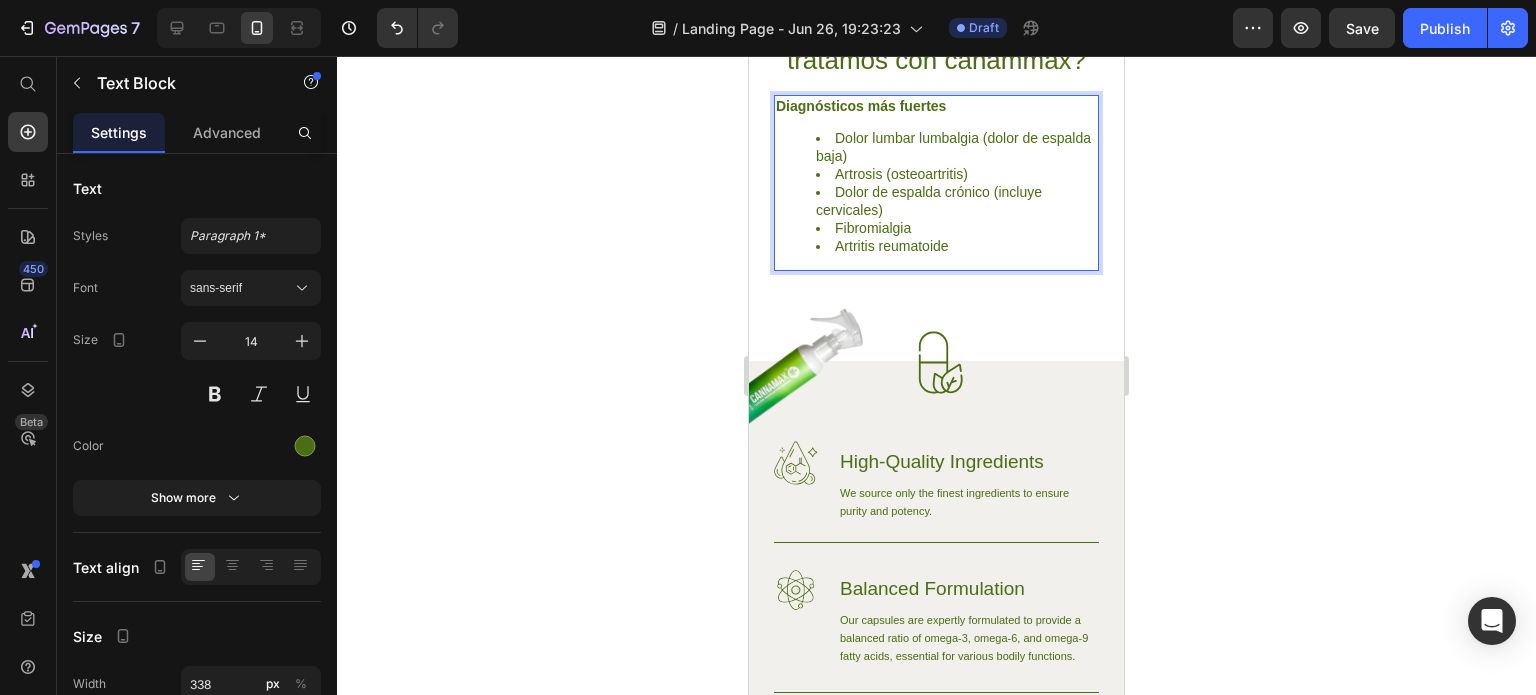 scroll, scrollTop: 700, scrollLeft: 0, axis: vertical 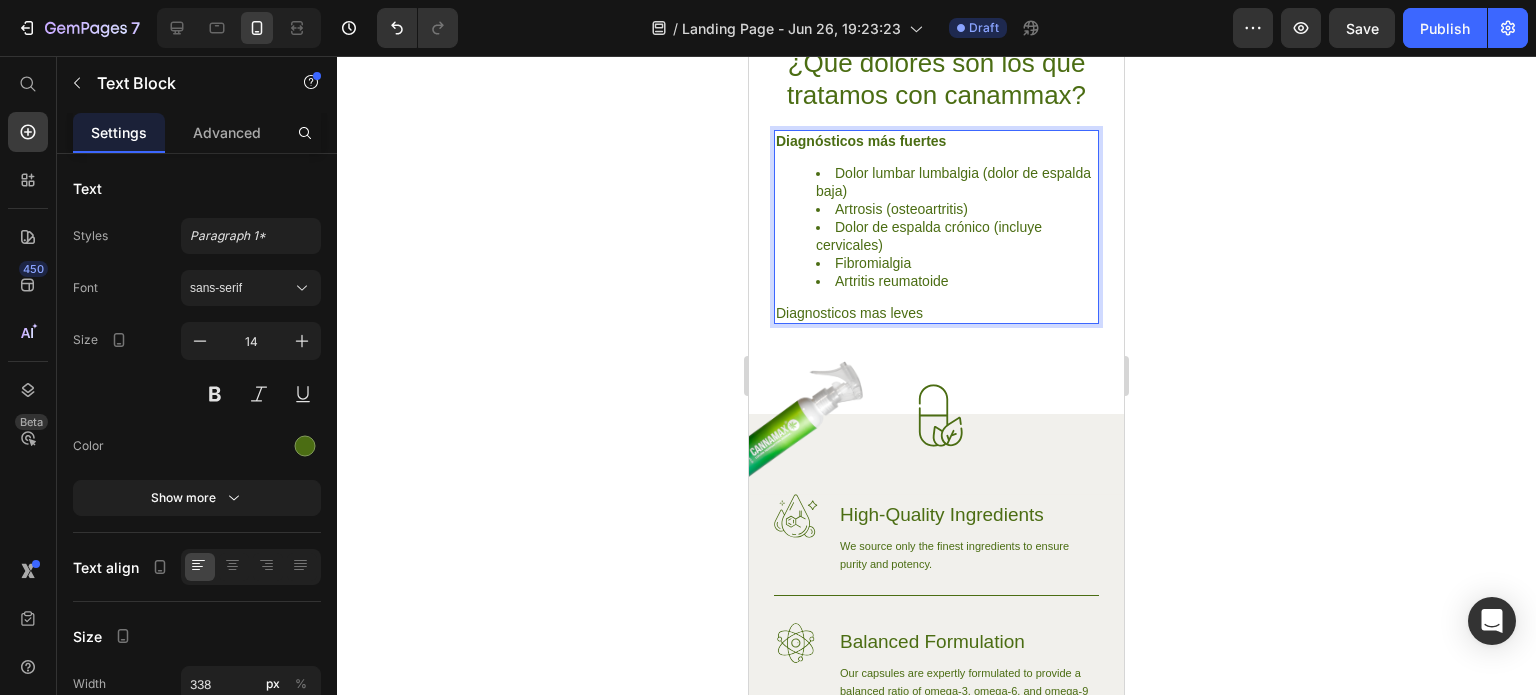 click on "Diagnosticos mas leves" at bounding box center [936, 313] 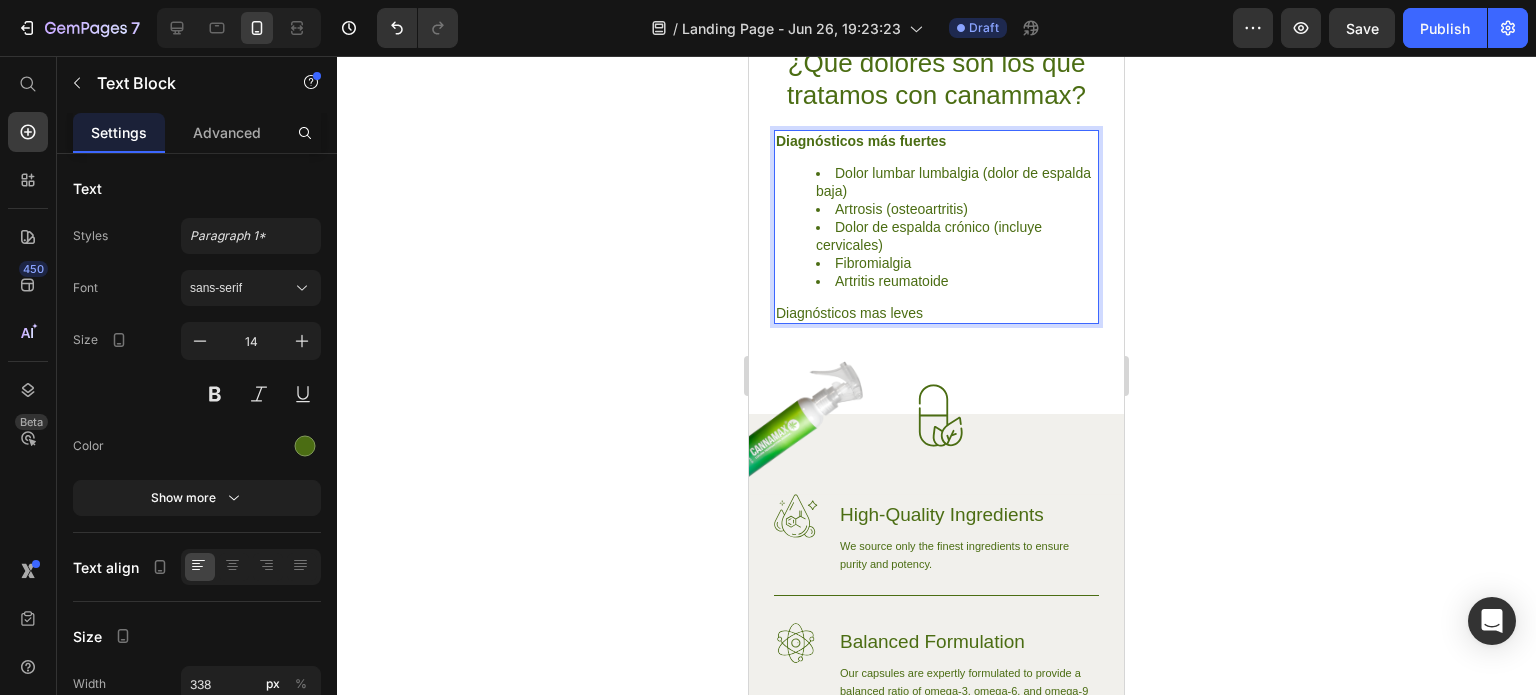 click on "Diagnósticos mas leves" at bounding box center (936, 313) 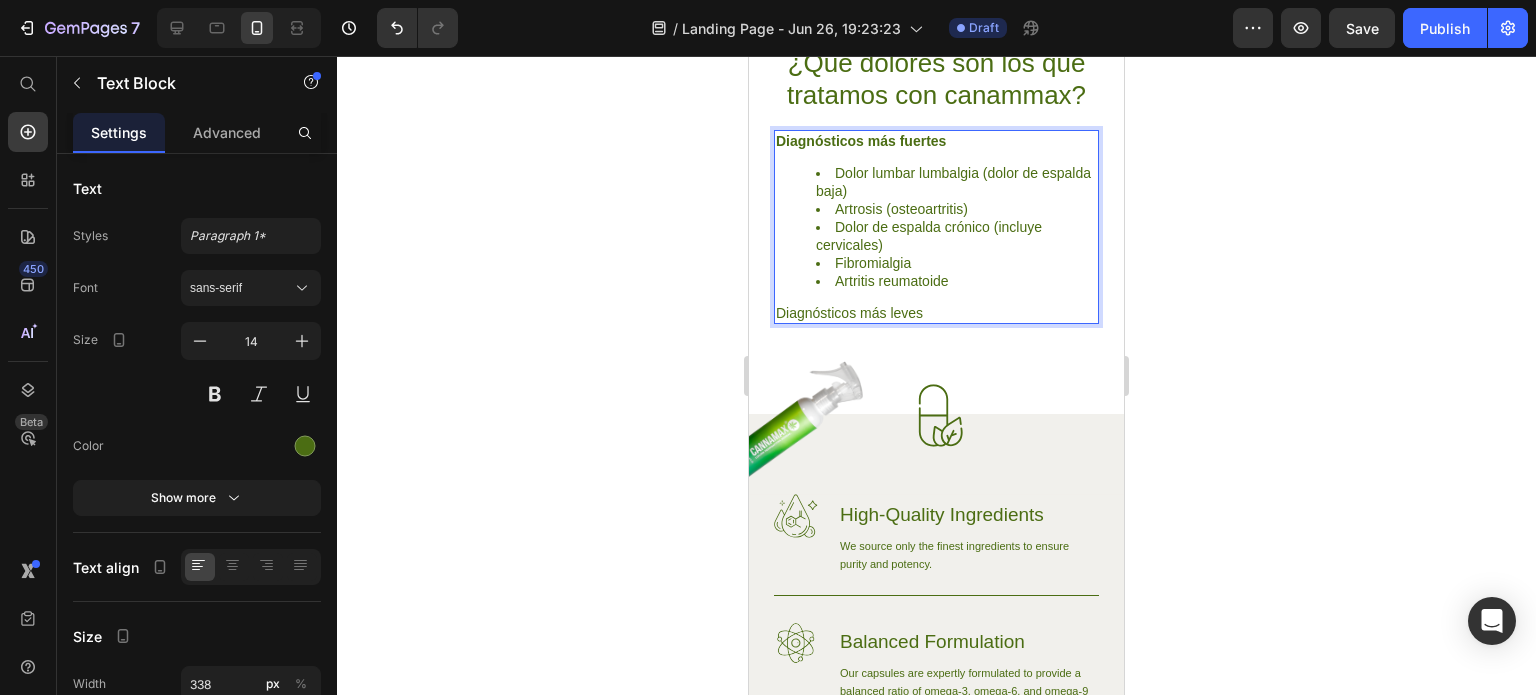 click on "Diagnósticos más leves" at bounding box center [936, 313] 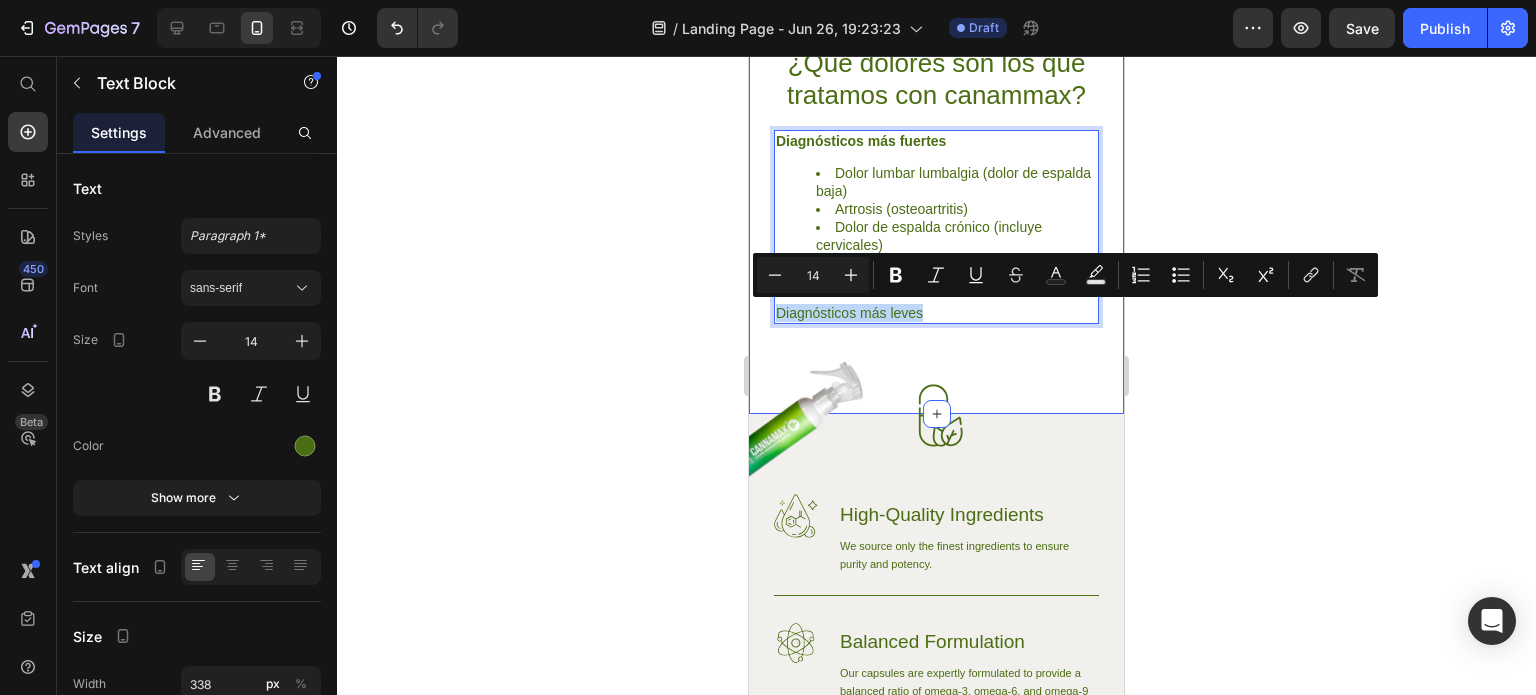 drag, startPoint x: 924, startPoint y: 313, endPoint x: 764, endPoint y: 321, distance: 160.19987 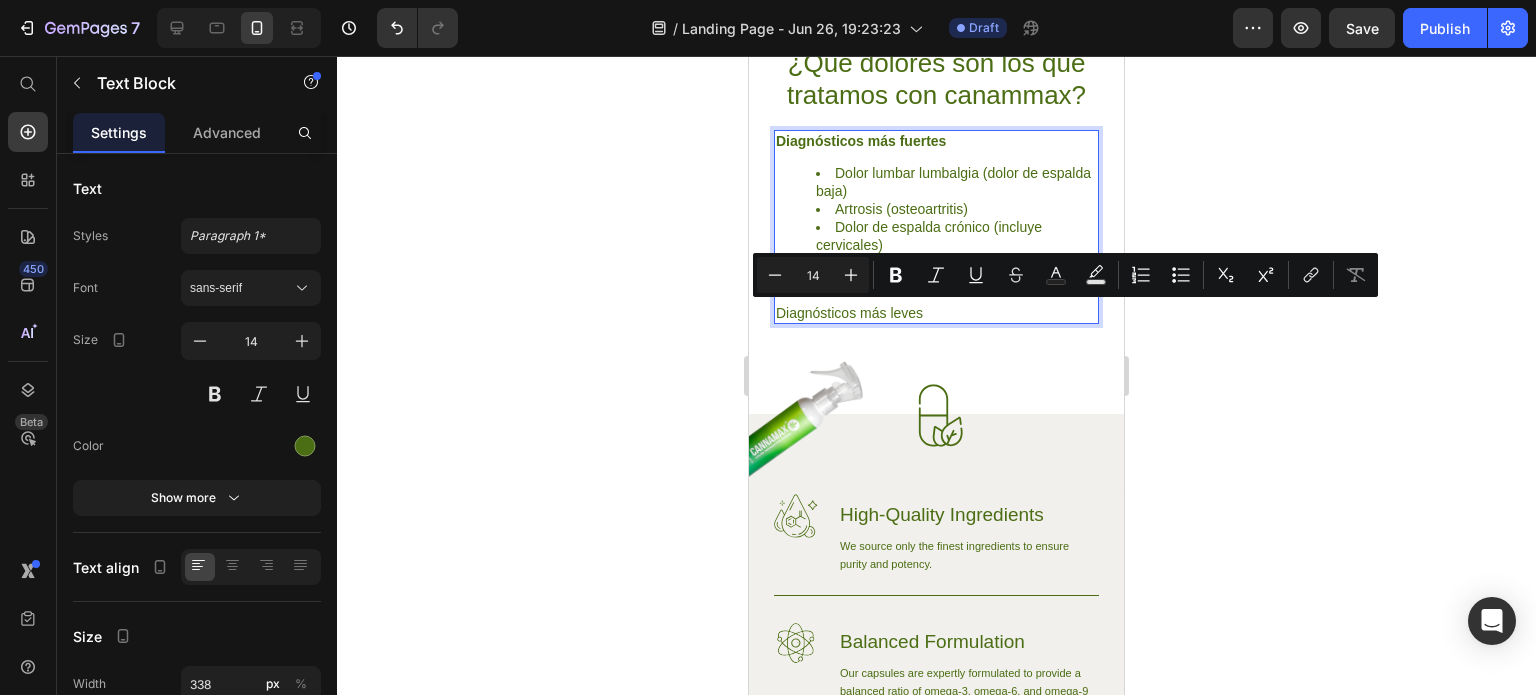 click on "Diagnósticos más fuertes" at bounding box center (936, 141) 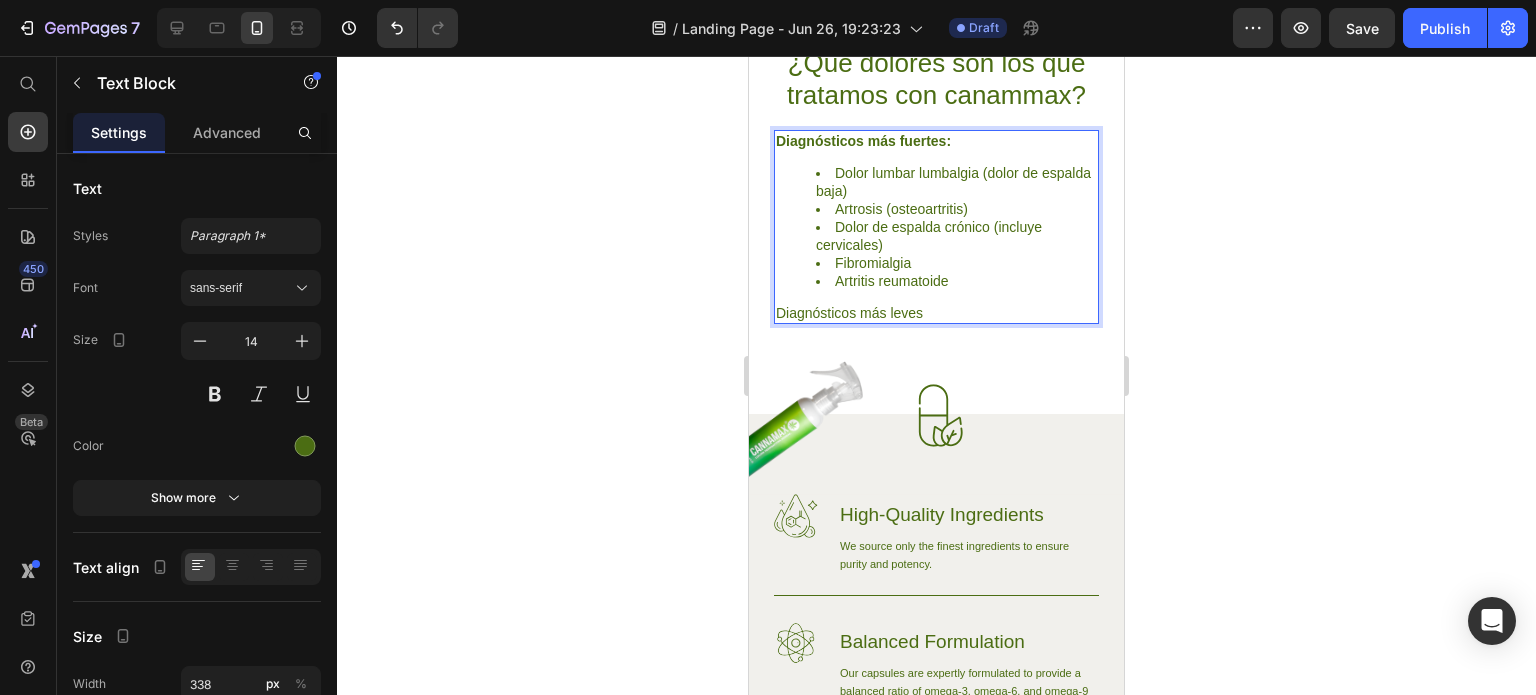 drag, startPoint x: 925, startPoint y: 311, endPoint x: 957, endPoint y: 313, distance: 32.06244 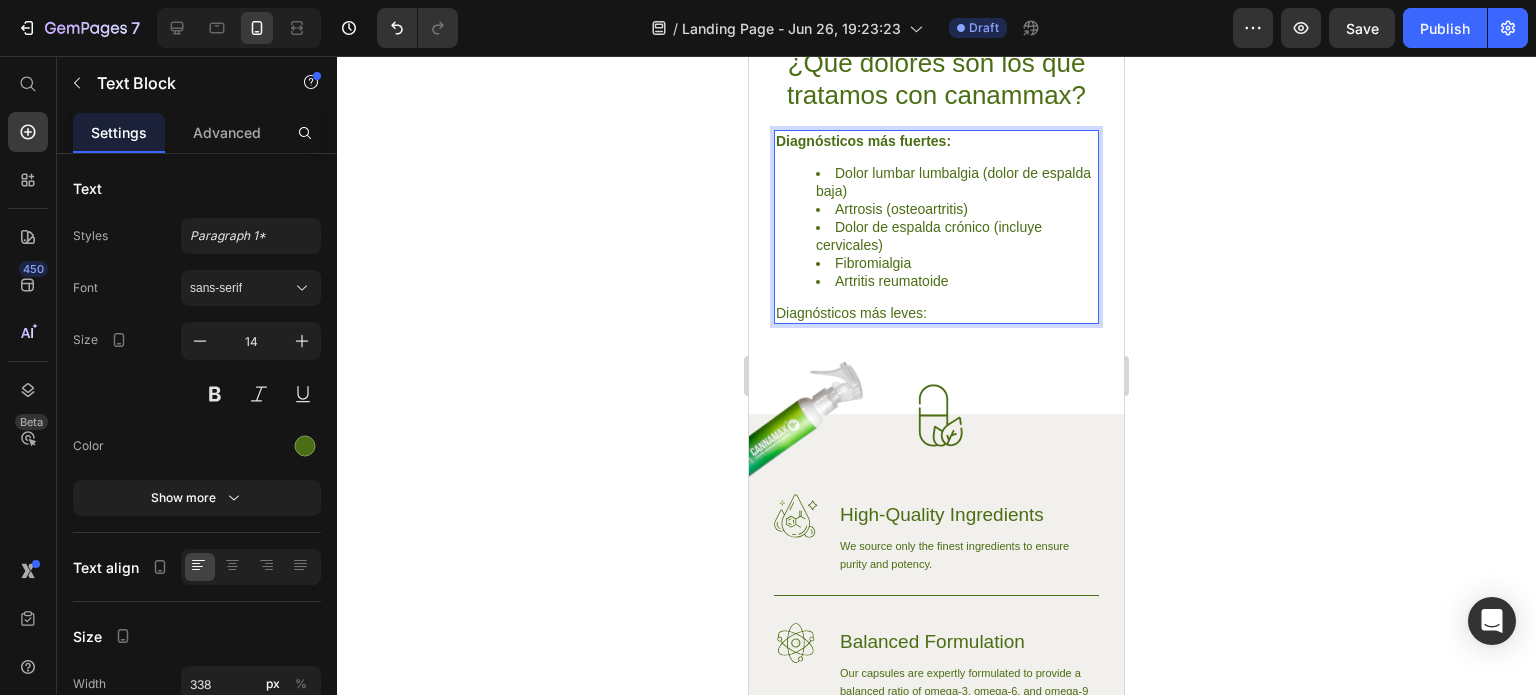 click on "Diagnósticos más fuertes: Dolor lumbar lumbalgia (dolor de espalda baja) Artrosis (osteoartritis) Dolor de espalda crónico (incluye cervicales) Fibromialgia Artritis reumatoide Diagnósticos más leves:" at bounding box center (936, 227) 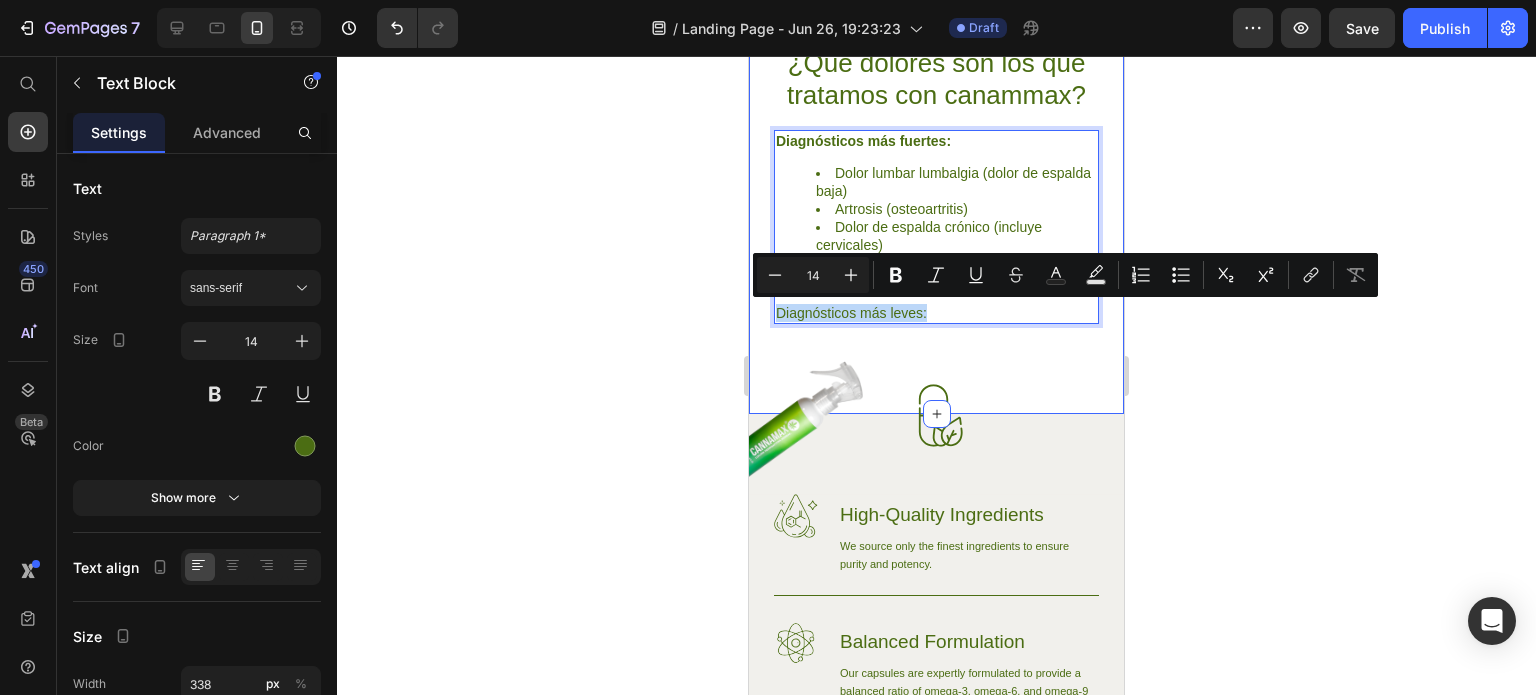 drag, startPoint x: 922, startPoint y: 311, endPoint x: 1537, endPoint y: 316, distance: 615.0203 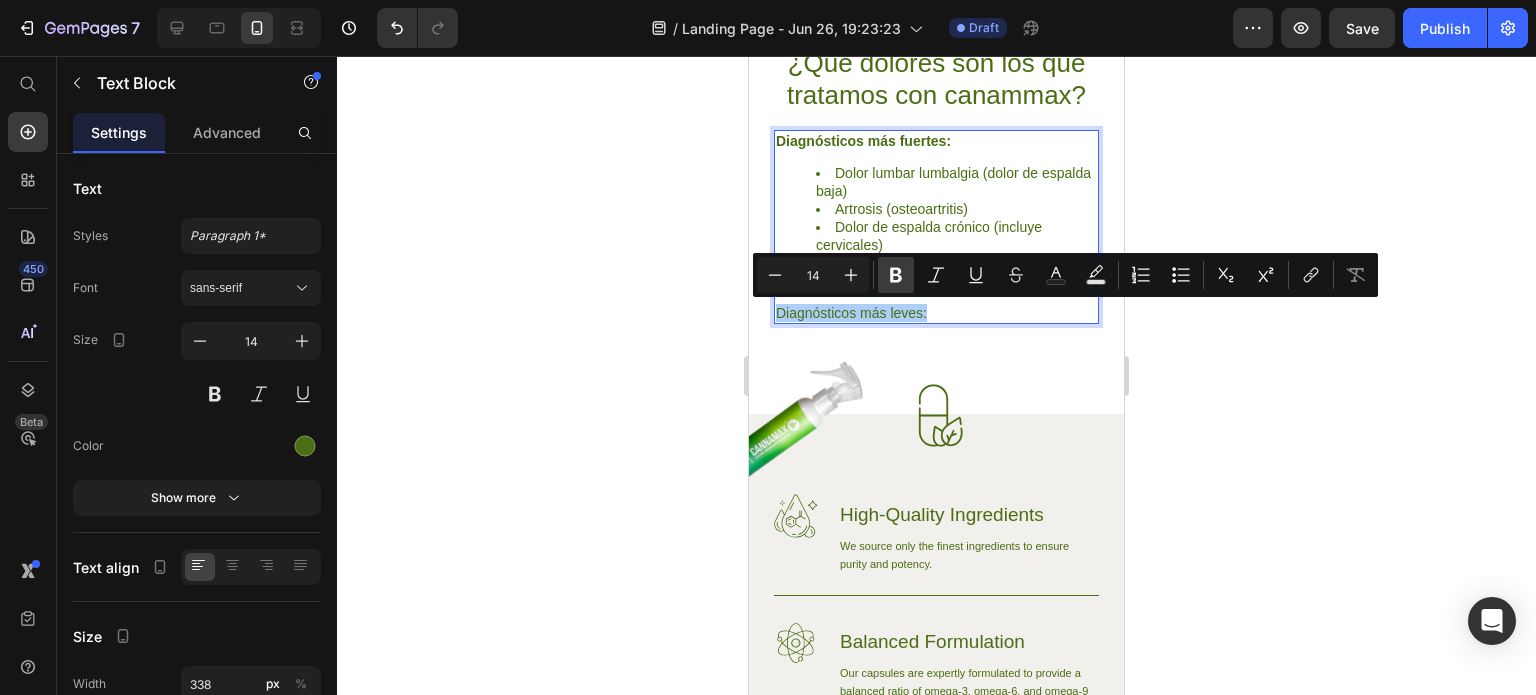 click 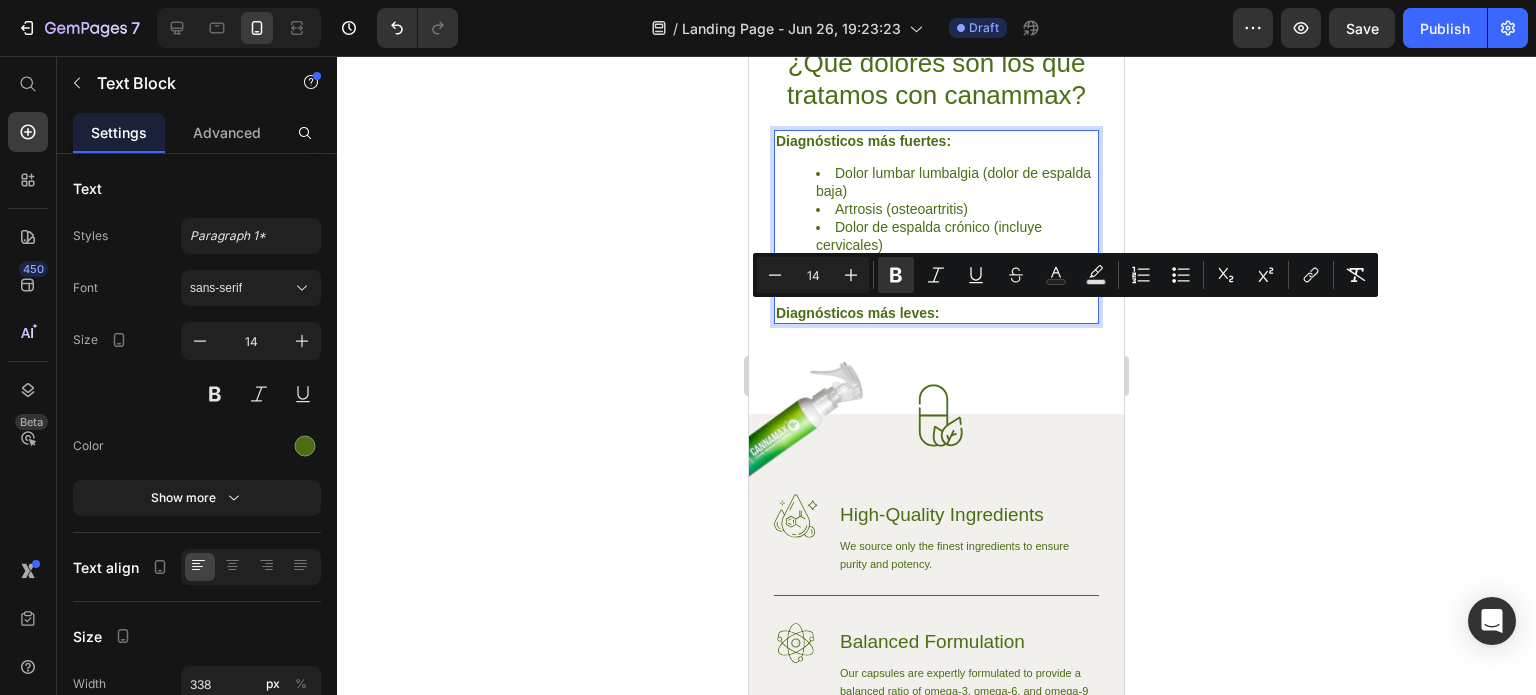 click 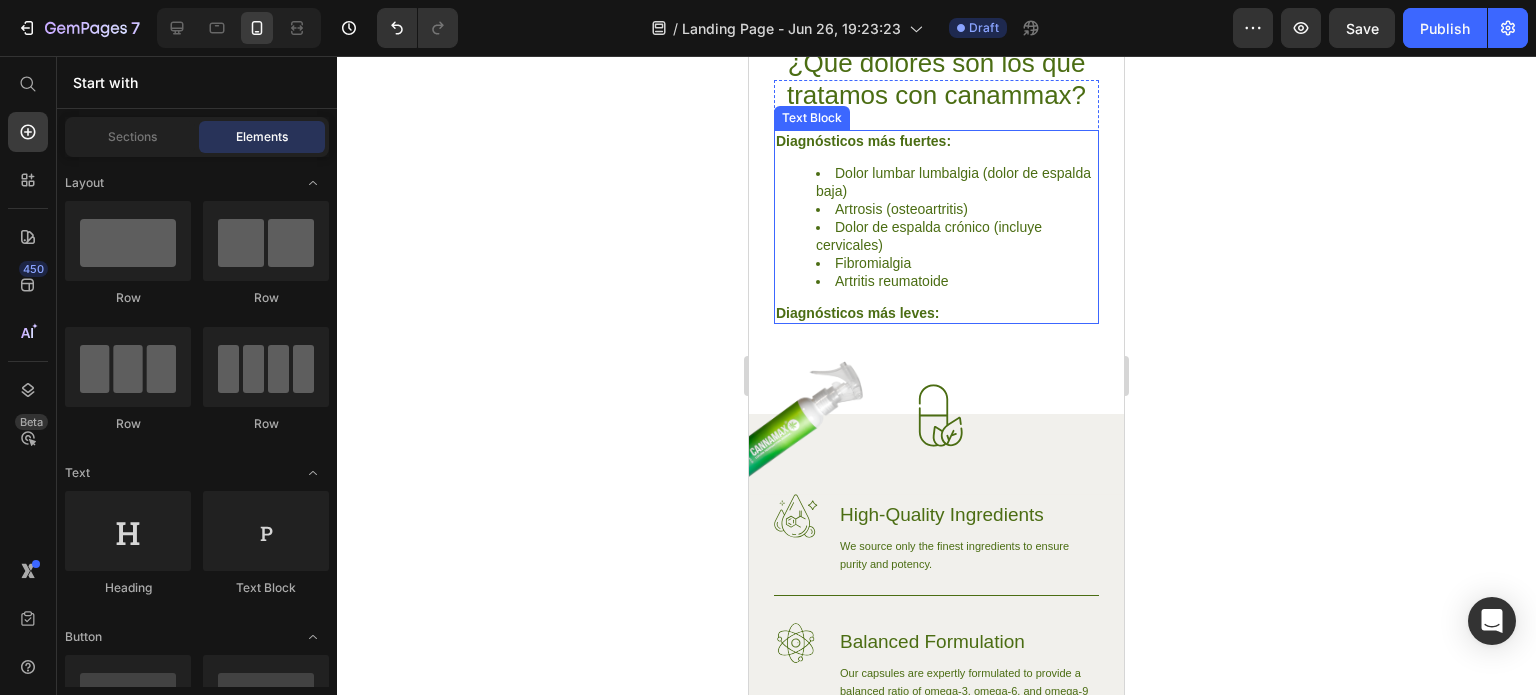 click on "Diagnósticos más leves:" at bounding box center [936, 313] 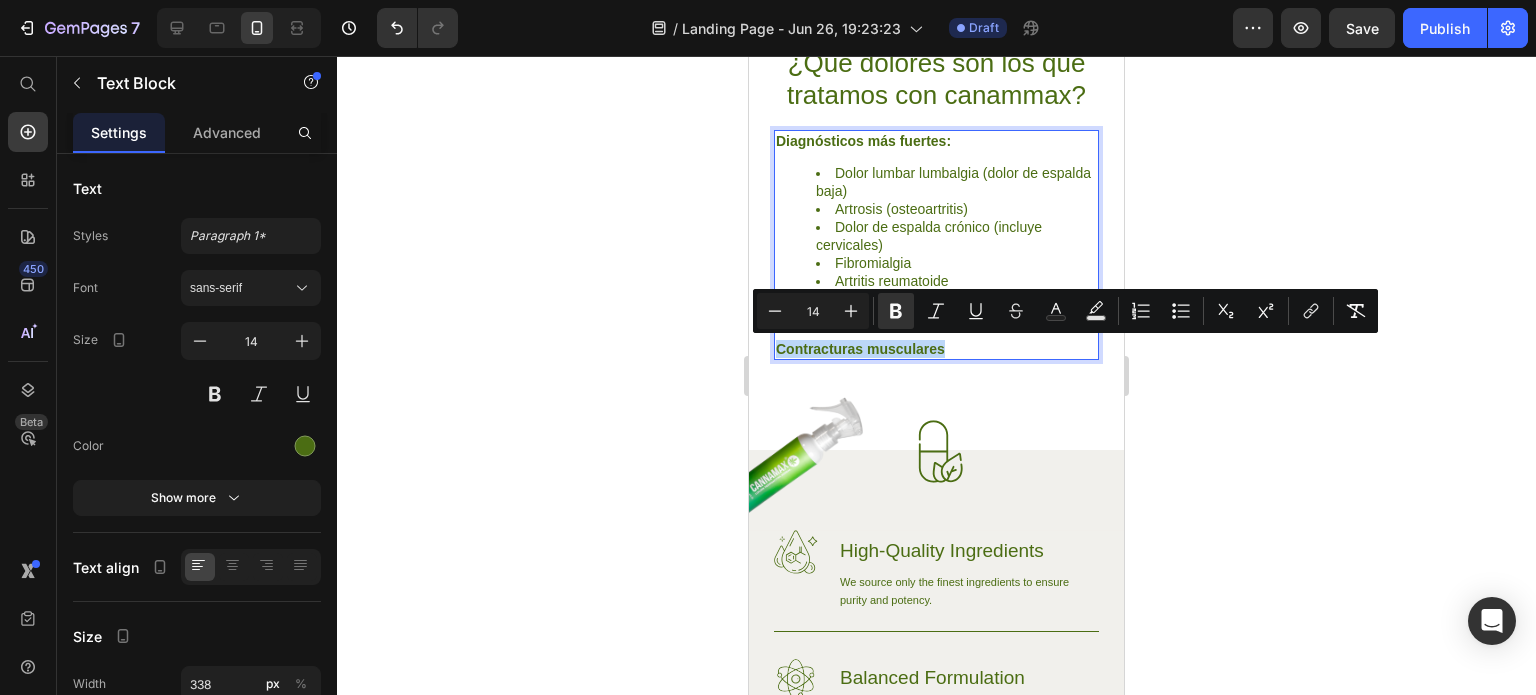 drag, startPoint x: 951, startPoint y: 350, endPoint x: 776, endPoint y: 354, distance: 175.04572 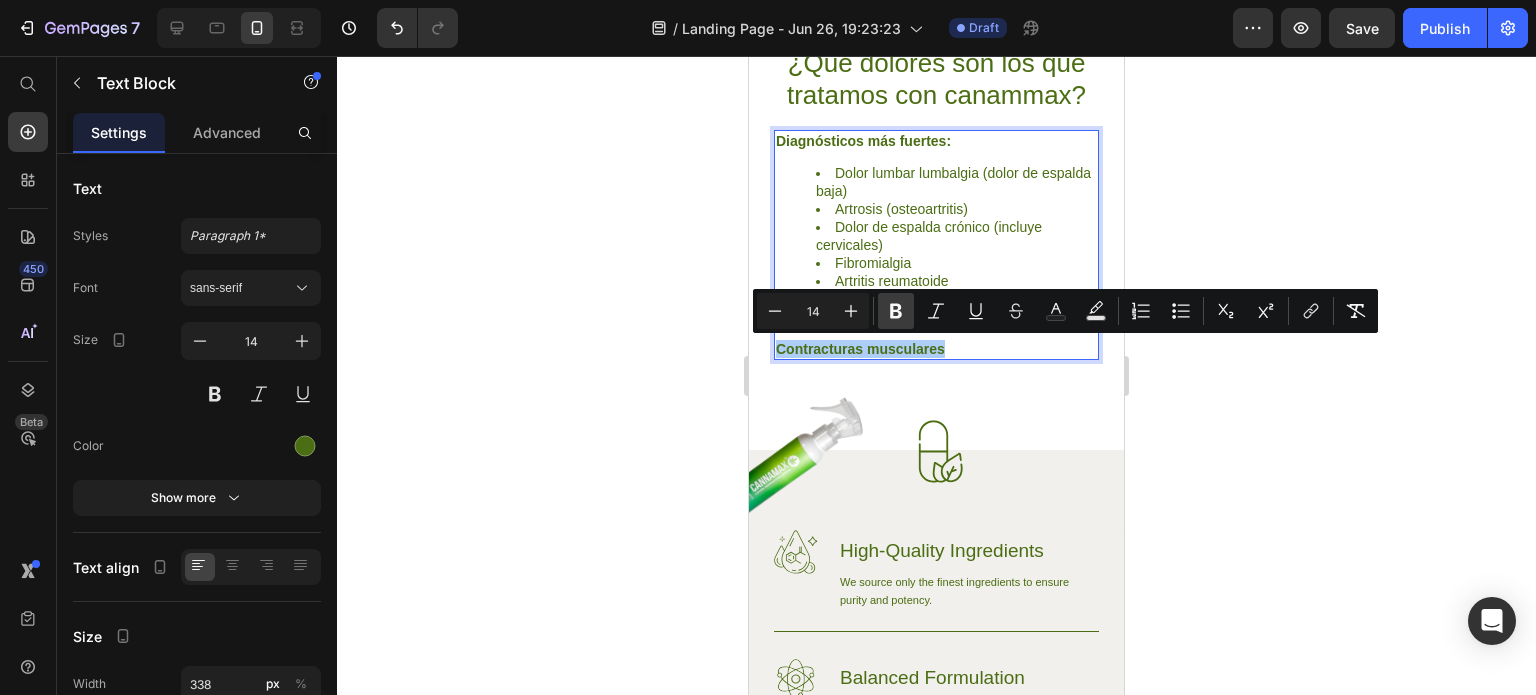 click 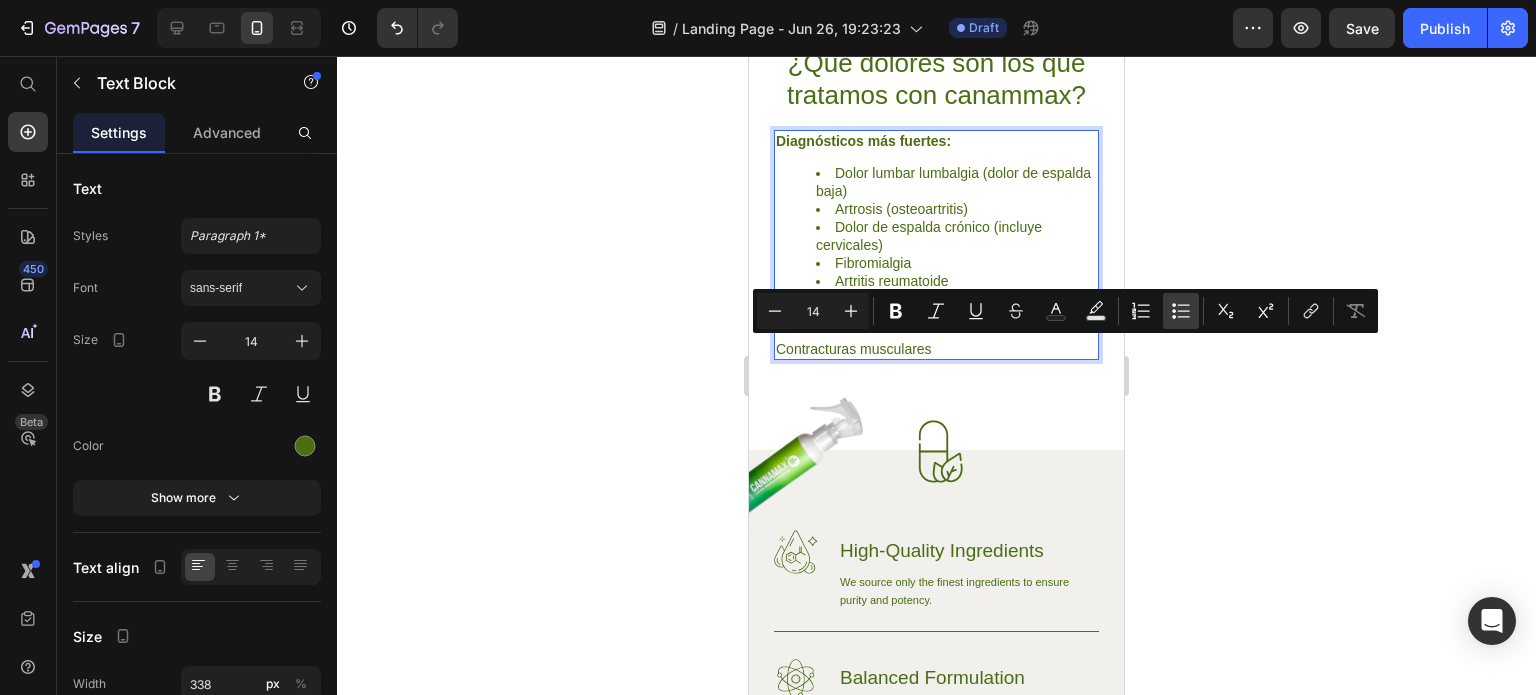 click 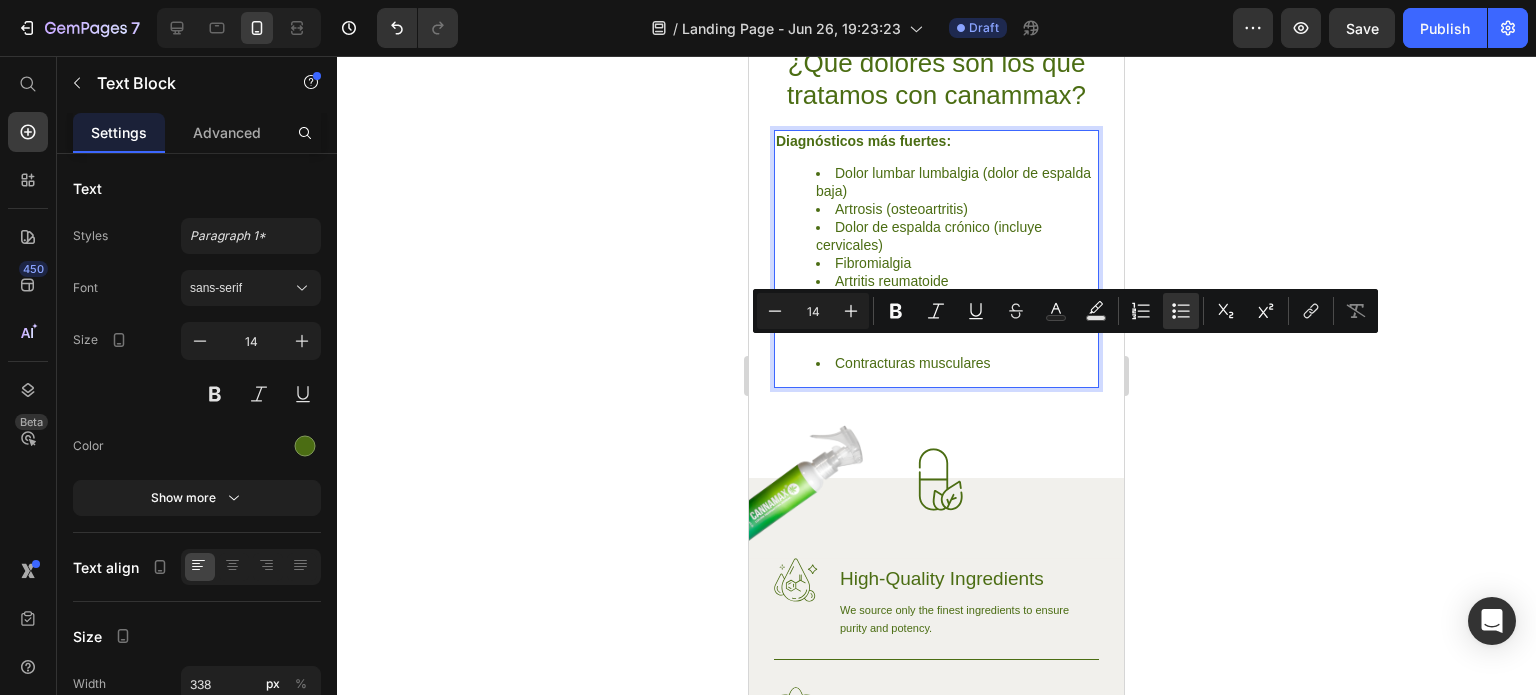 click on "Contracturas musculares" at bounding box center [956, 363] 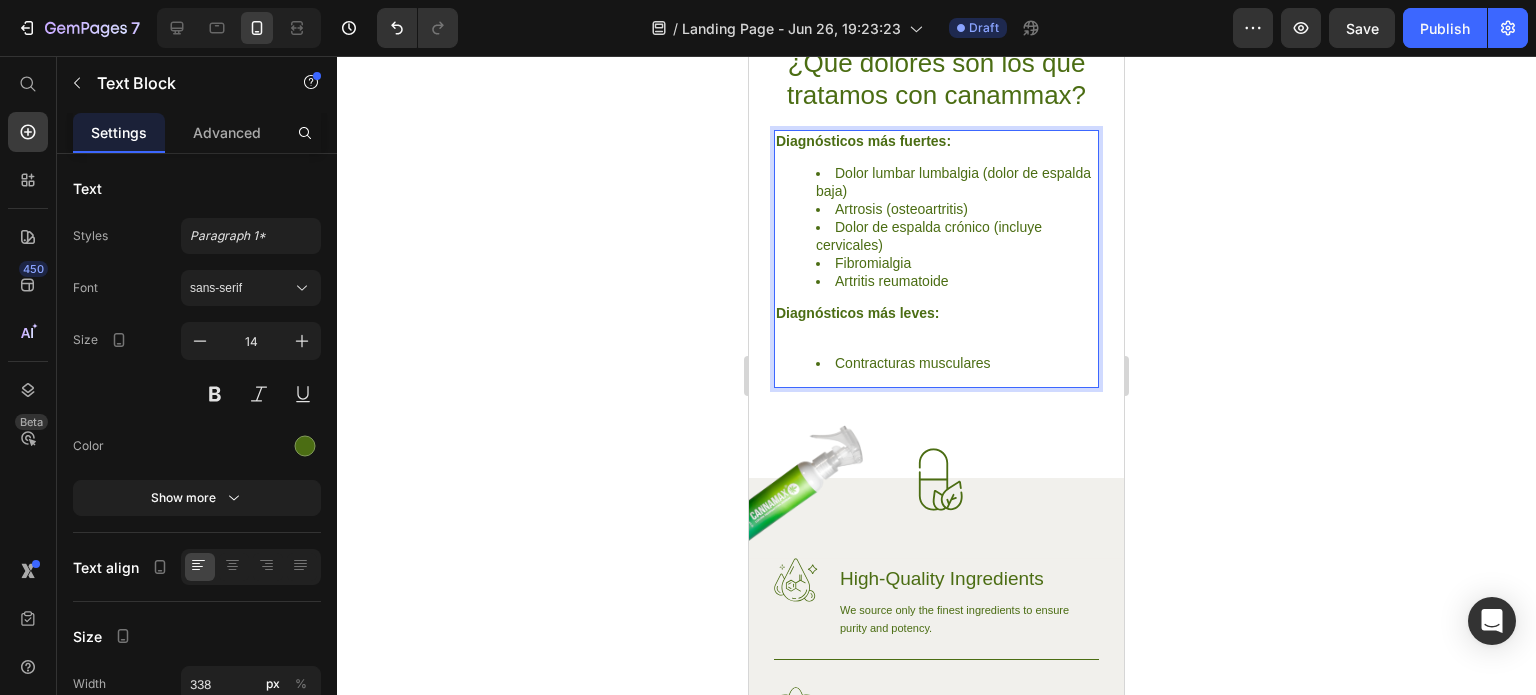 click on "Contracturas musculares" at bounding box center [936, 363] 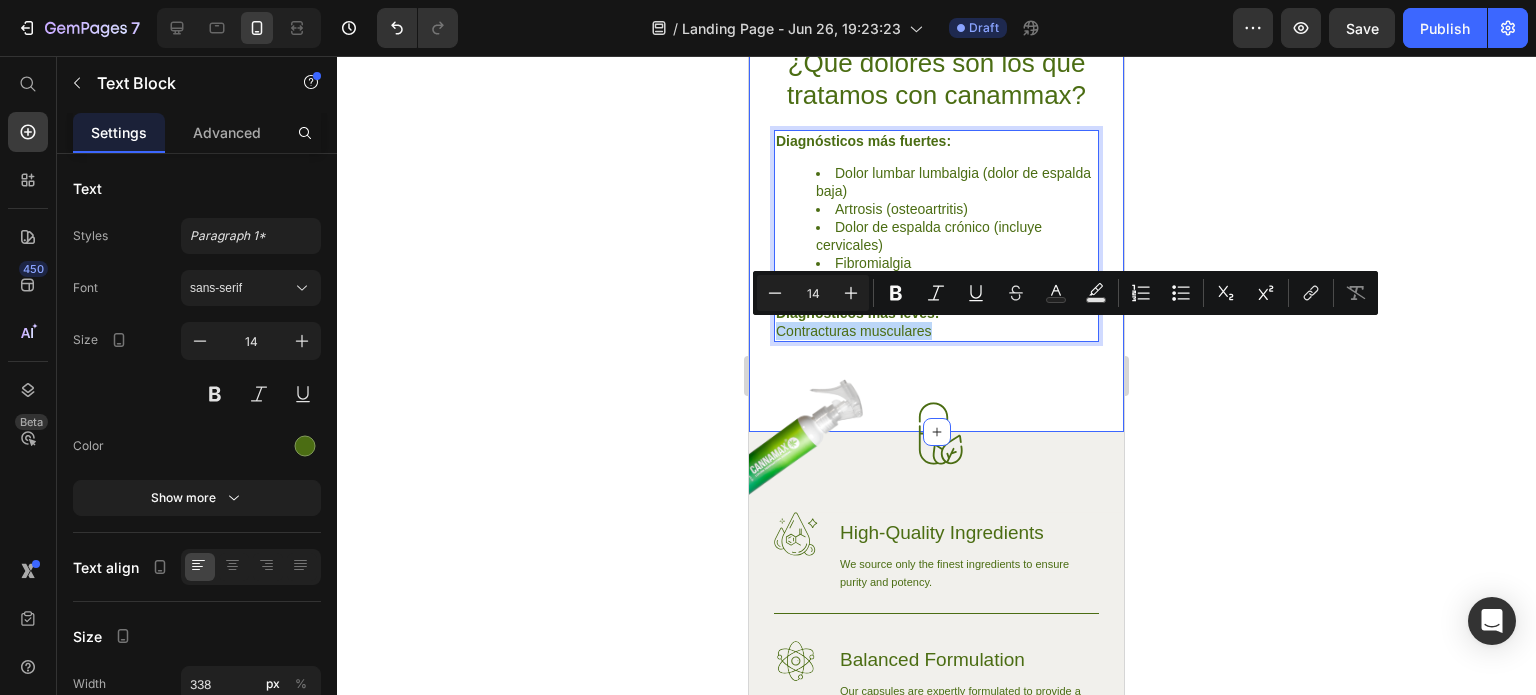 drag, startPoint x: 933, startPoint y: 334, endPoint x: 790, endPoint y: 332, distance: 143.01399 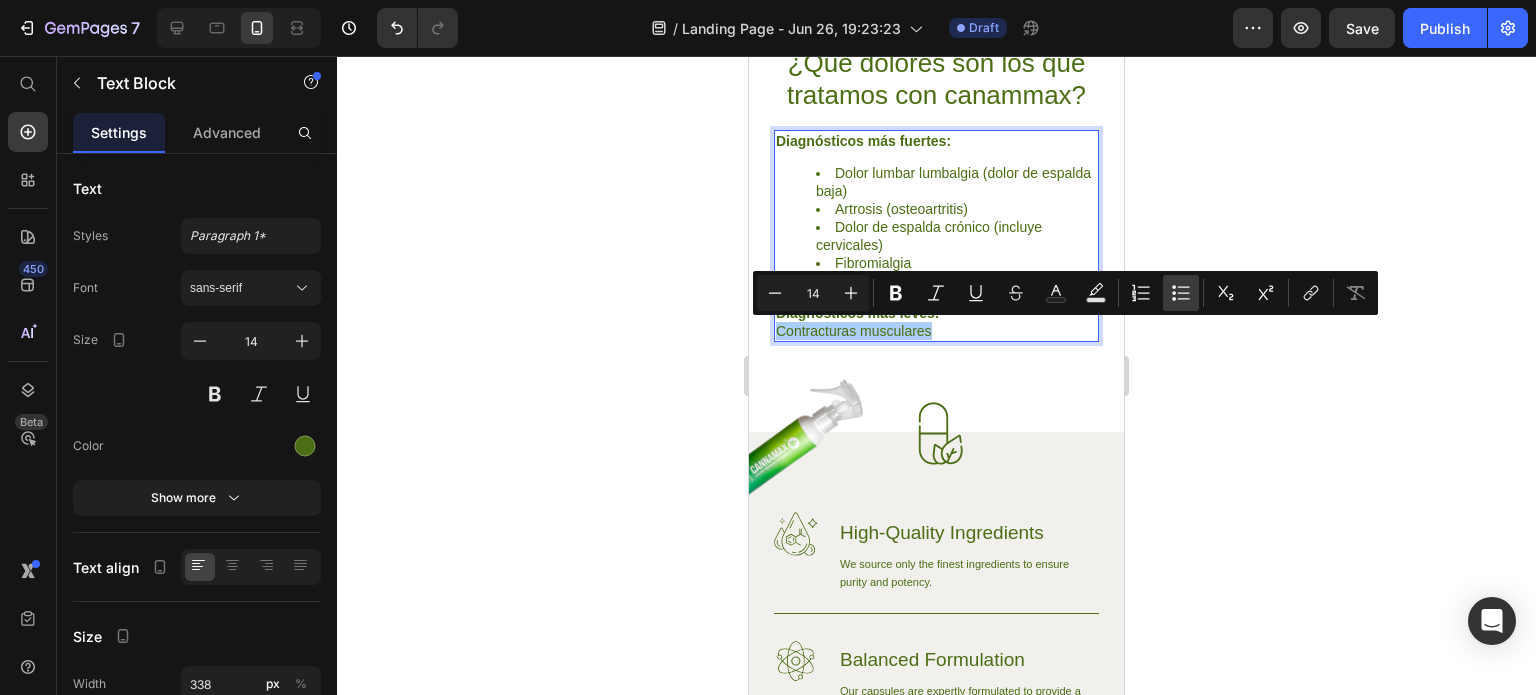 click 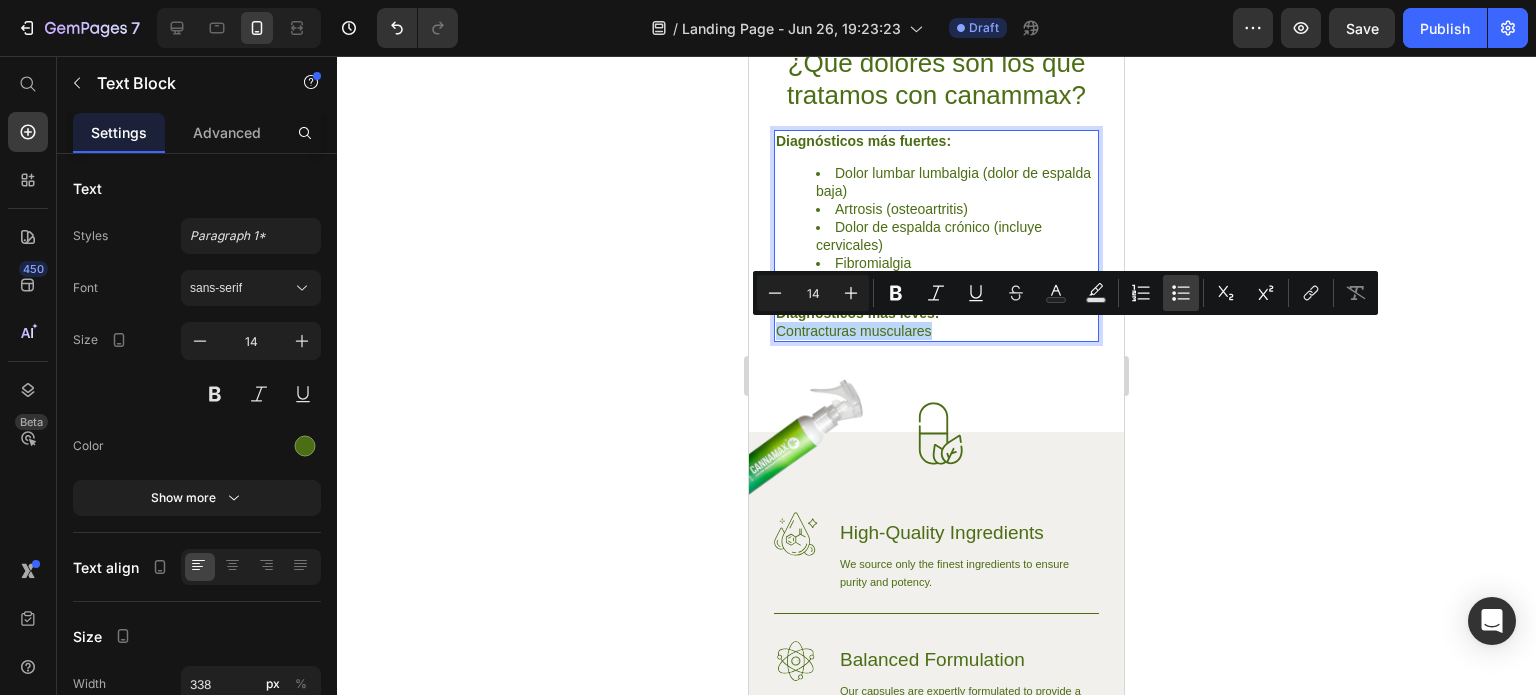 type on "14" 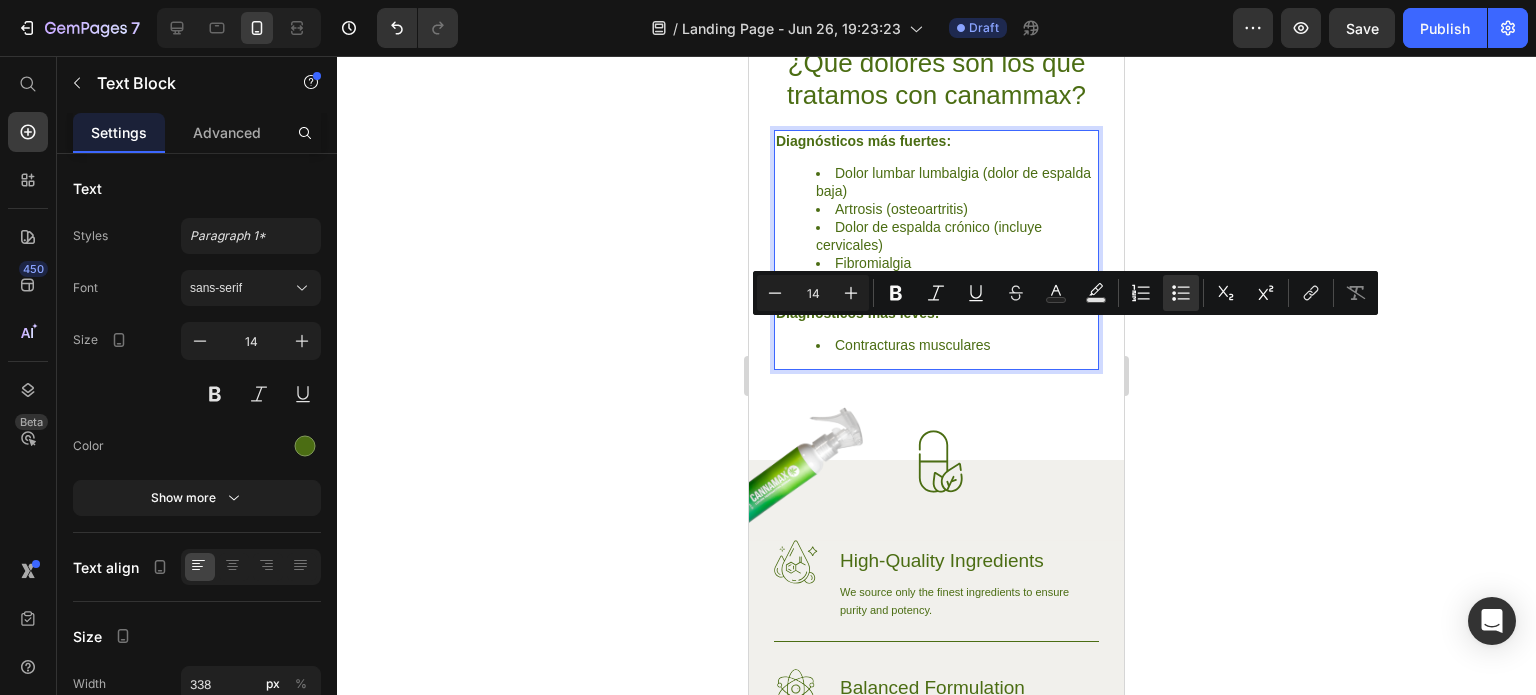 click on "Contracturas musculares" at bounding box center (956, 345) 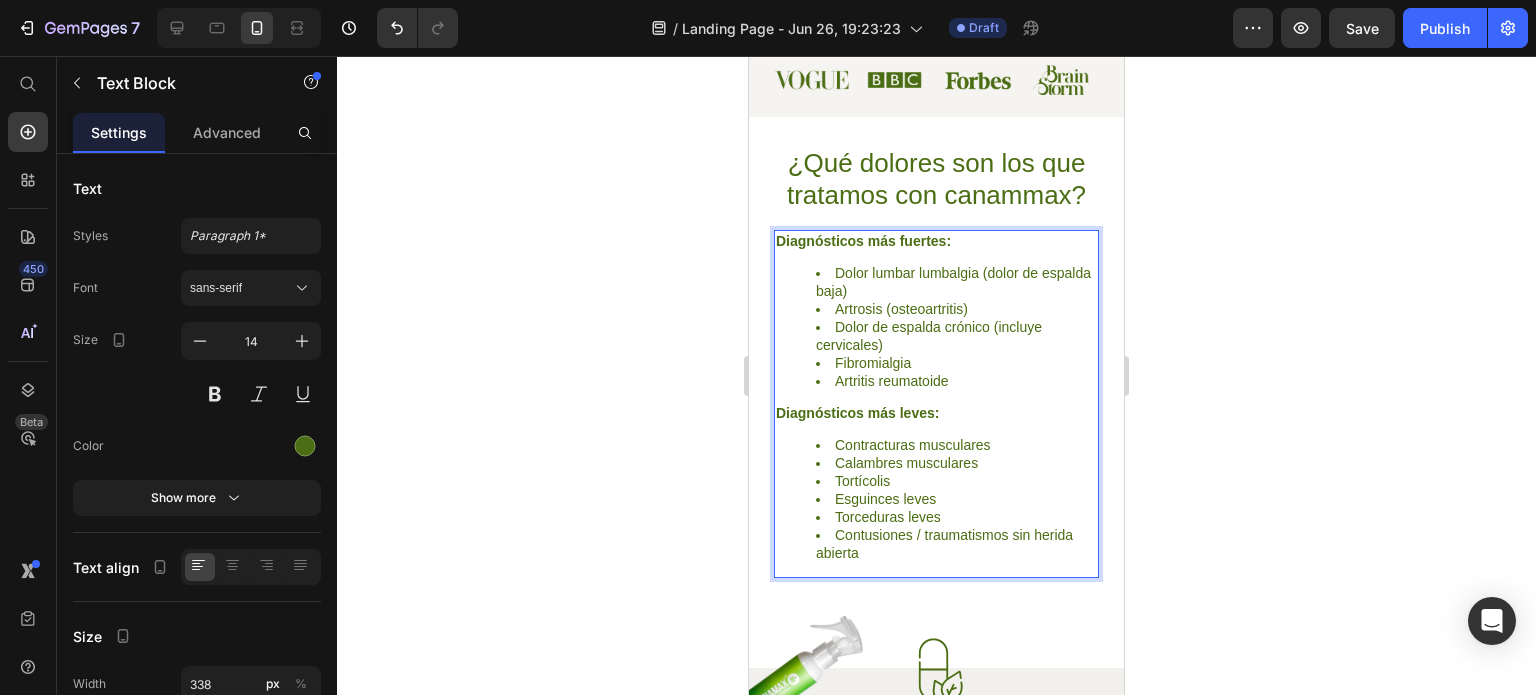 scroll, scrollTop: 500, scrollLeft: 0, axis: vertical 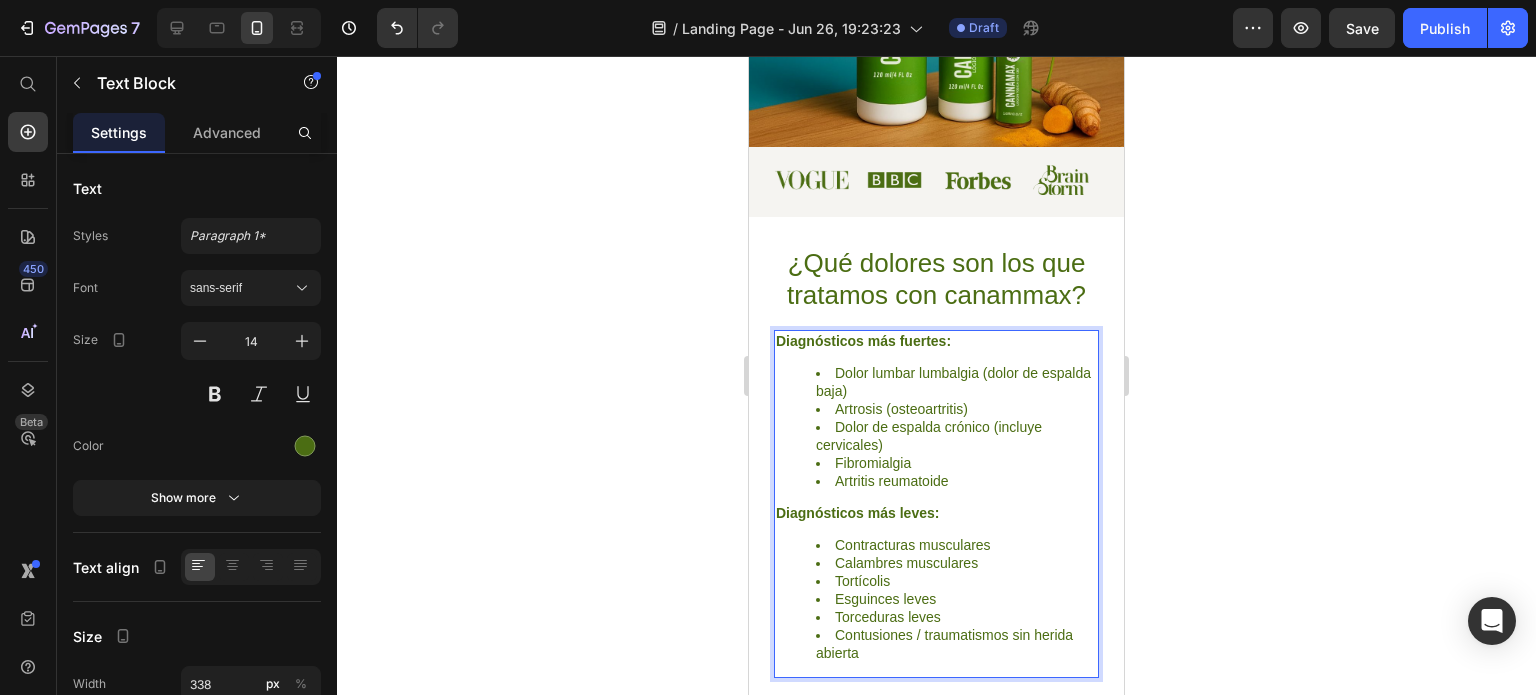 click on "Artritis reumatoide" at bounding box center [956, 481] 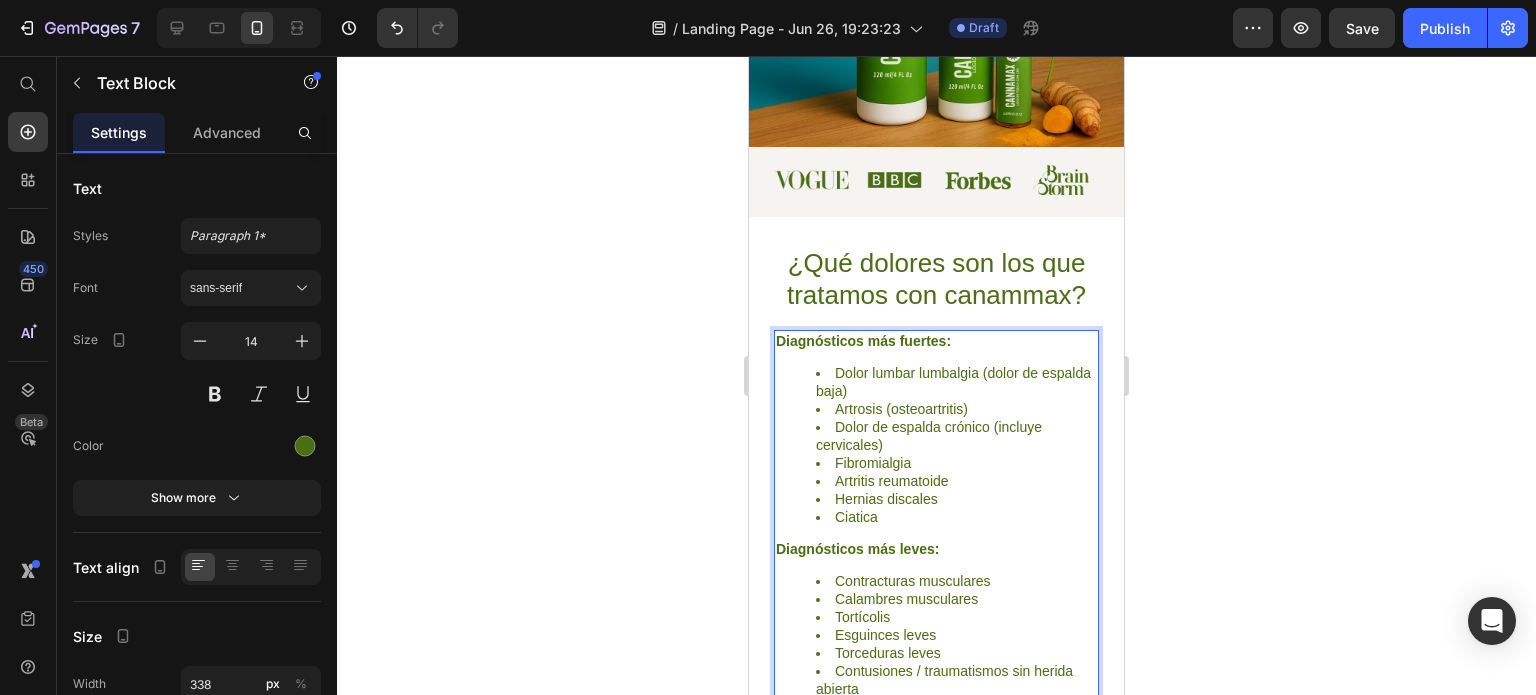 click on "Hernias discales" at bounding box center (956, 499) 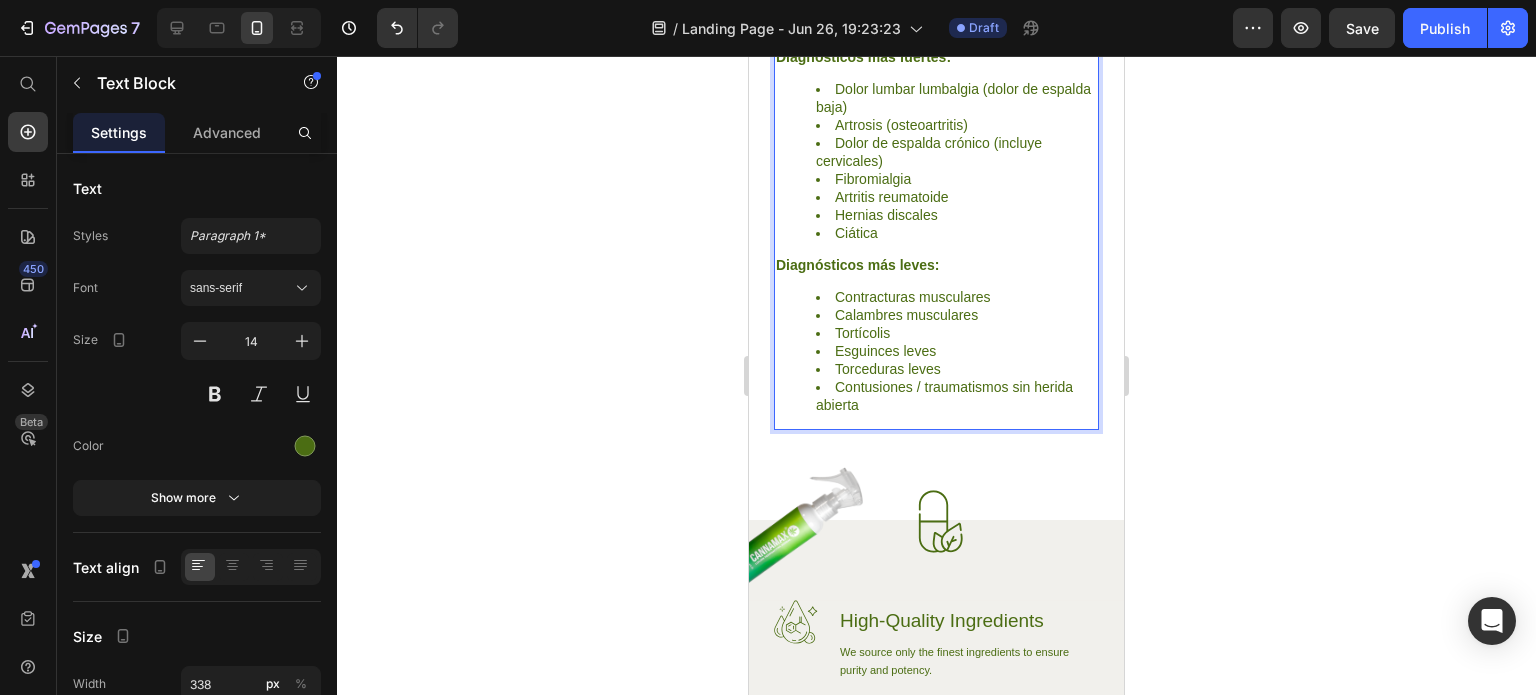 scroll, scrollTop: 800, scrollLeft: 0, axis: vertical 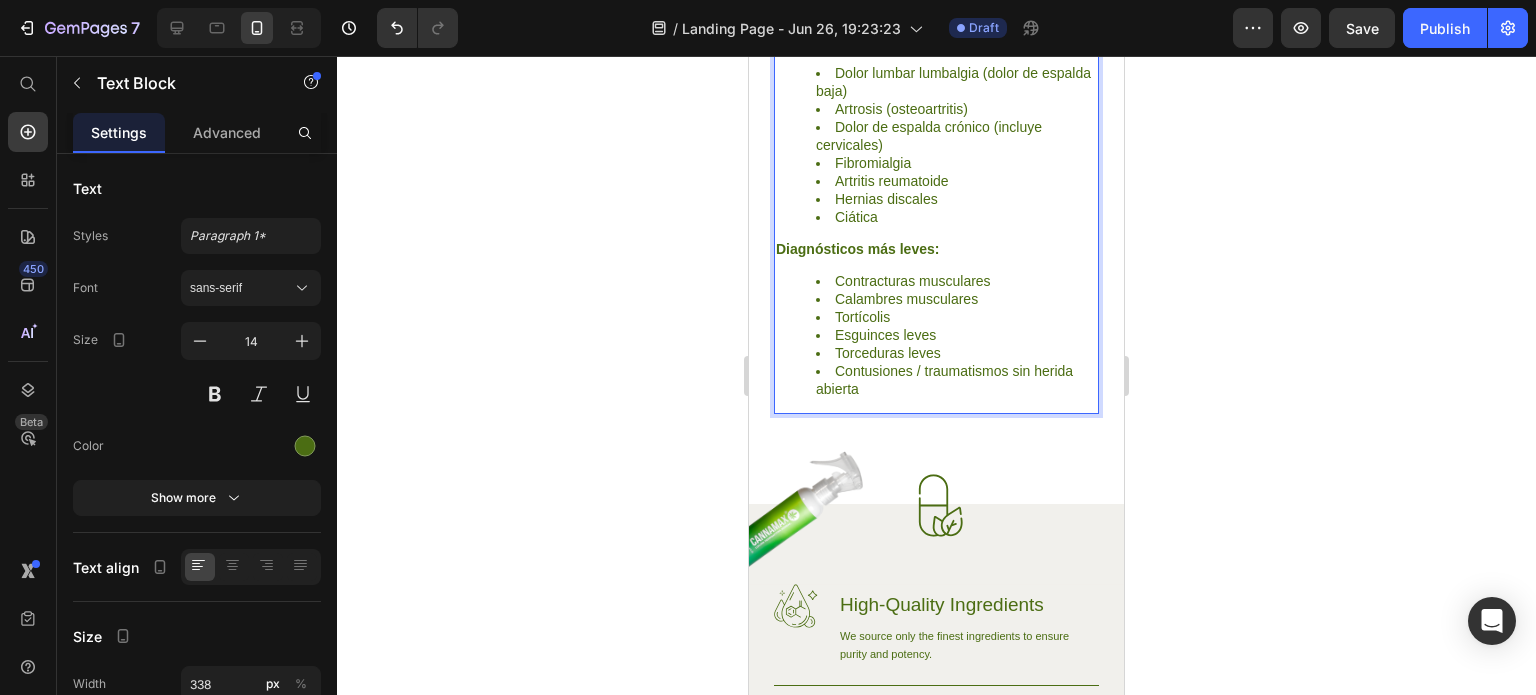 click 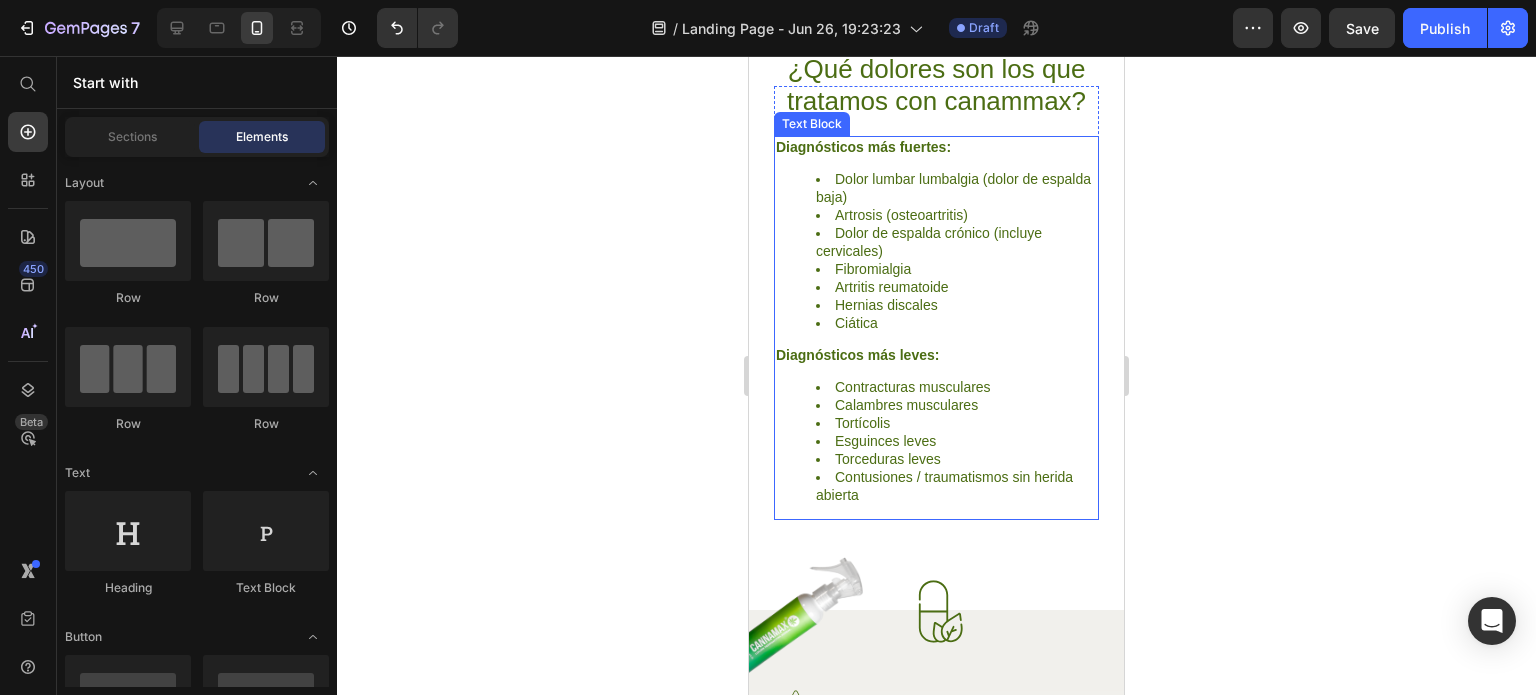 scroll, scrollTop: 500, scrollLeft: 0, axis: vertical 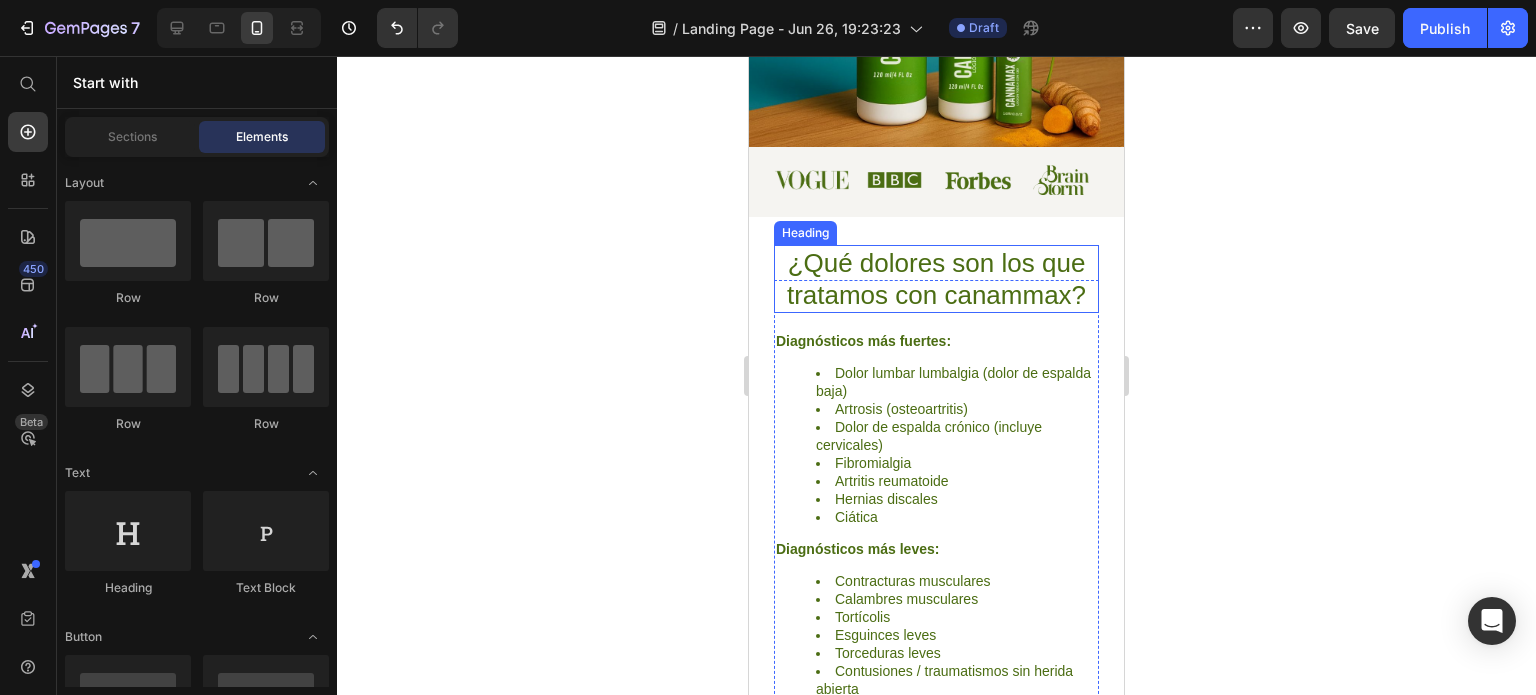 click on "¿Qué dolores son los que tratamos con canammax?" at bounding box center (936, 279) 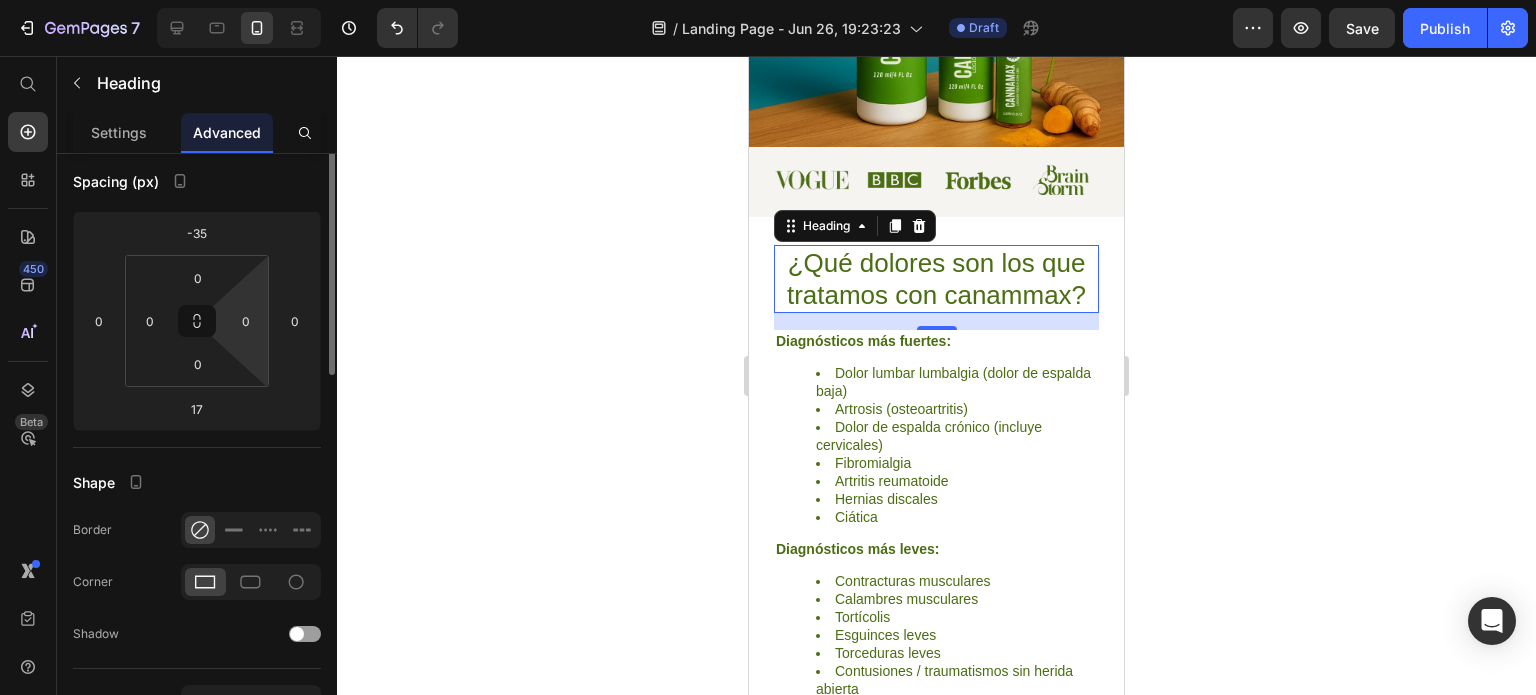 scroll, scrollTop: 104, scrollLeft: 0, axis: vertical 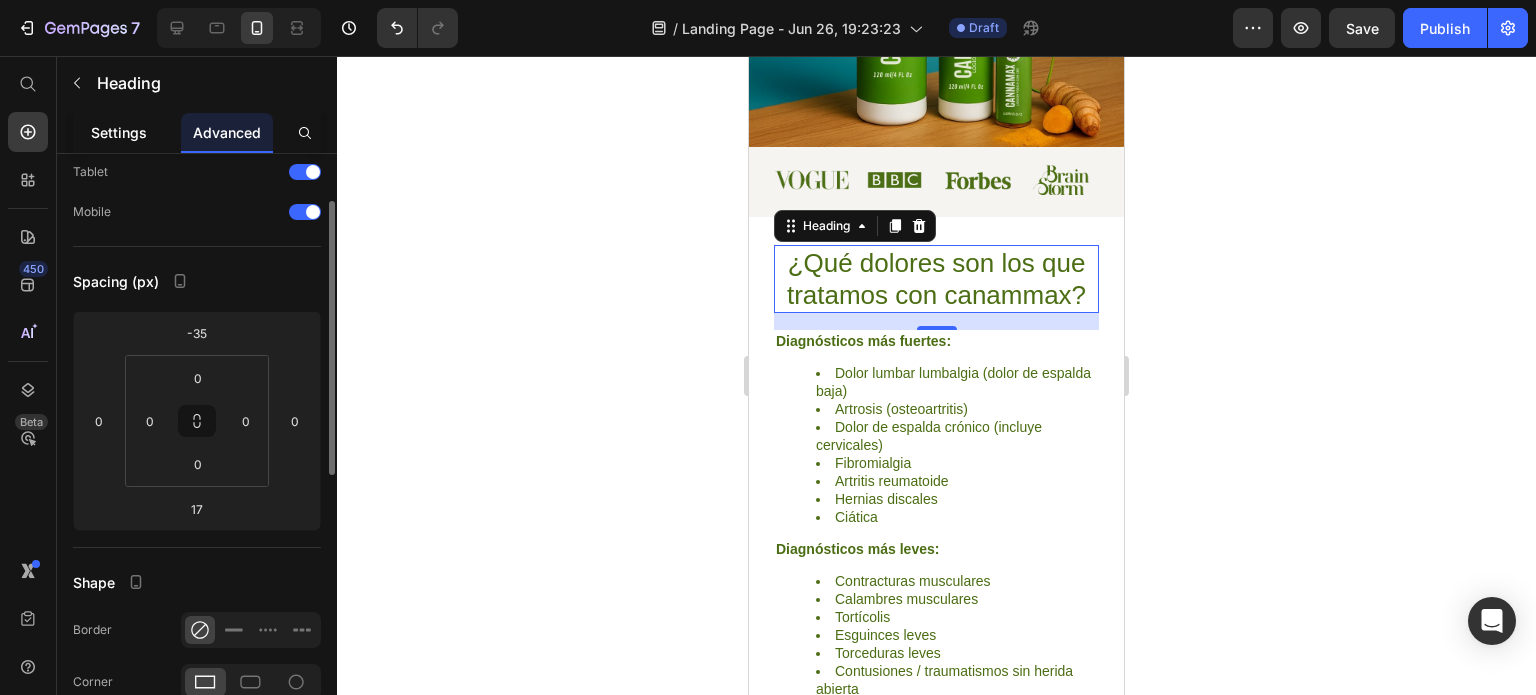 click on "Settings" at bounding box center [119, 132] 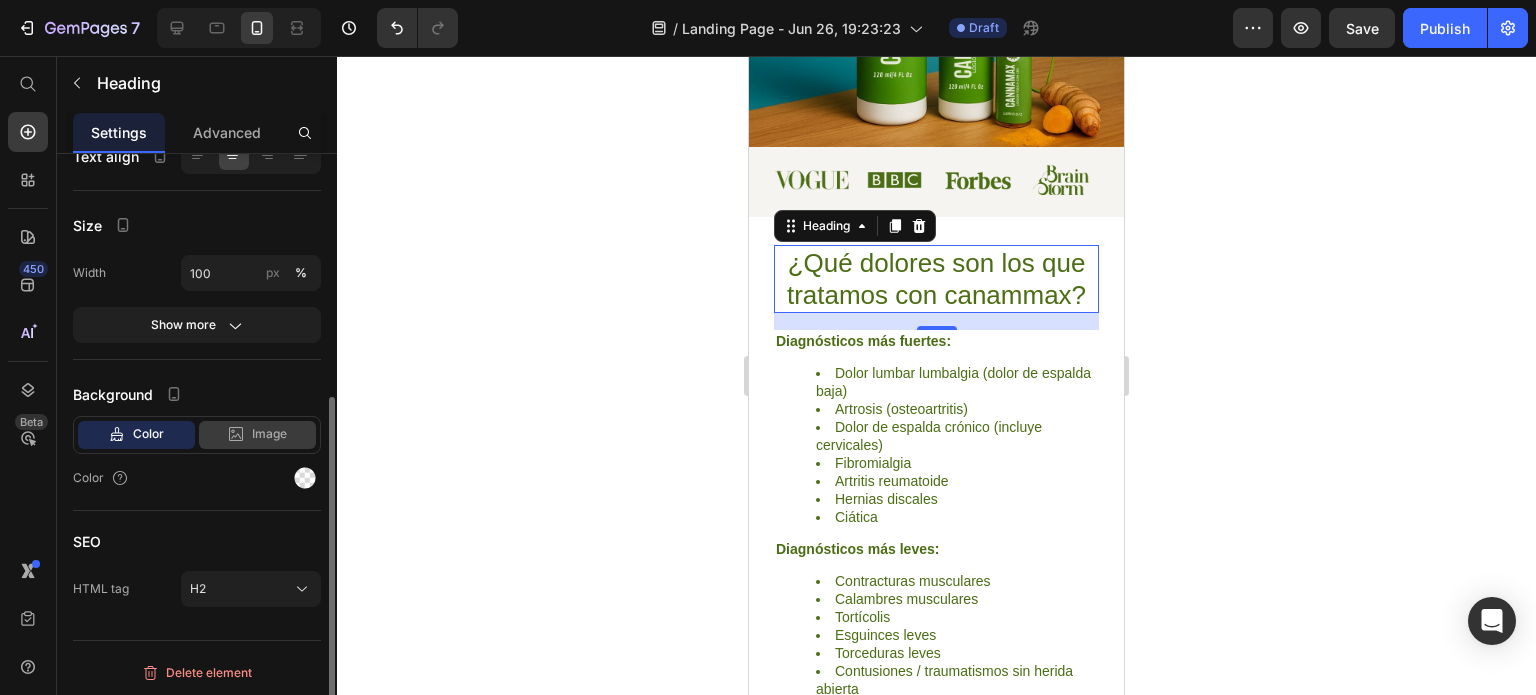 scroll, scrollTop: 211, scrollLeft: 0, axis: vertical 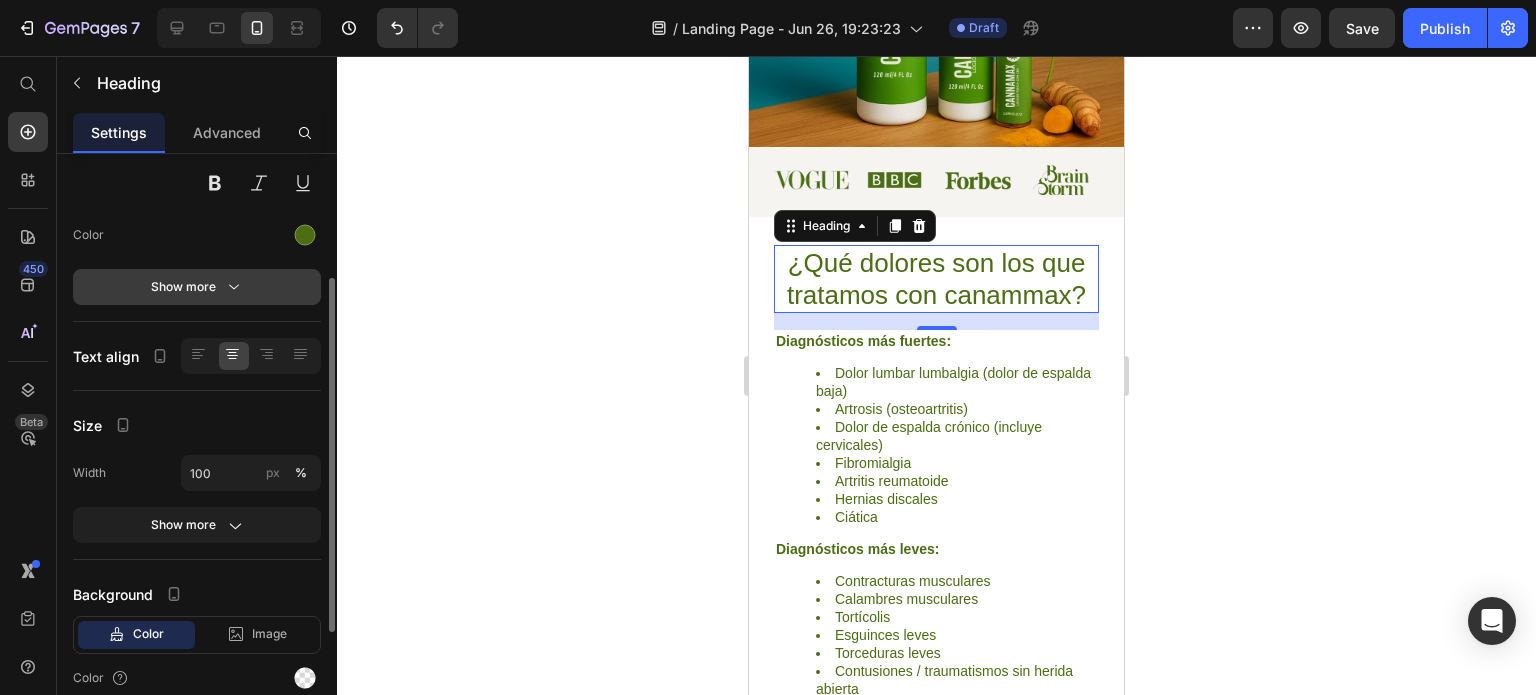 click 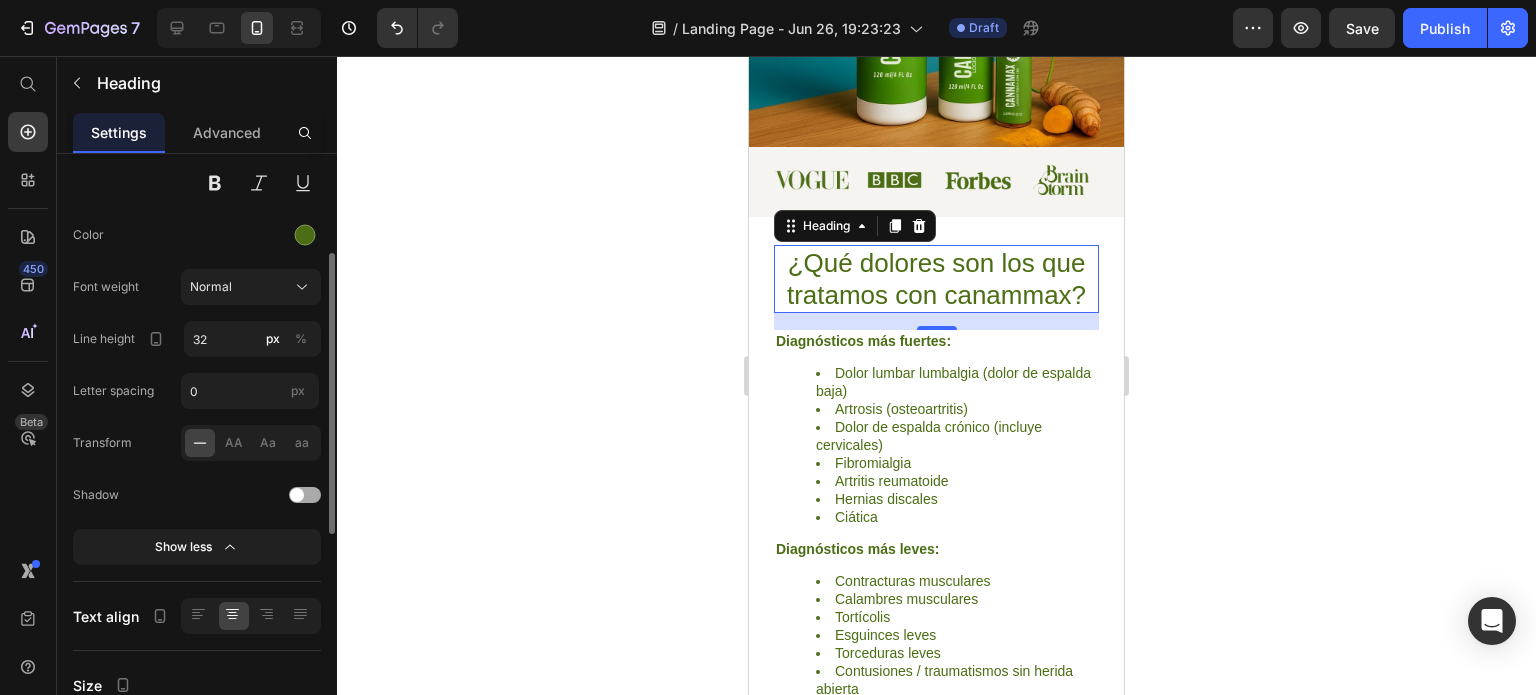 click at bounding box center (297, 495) 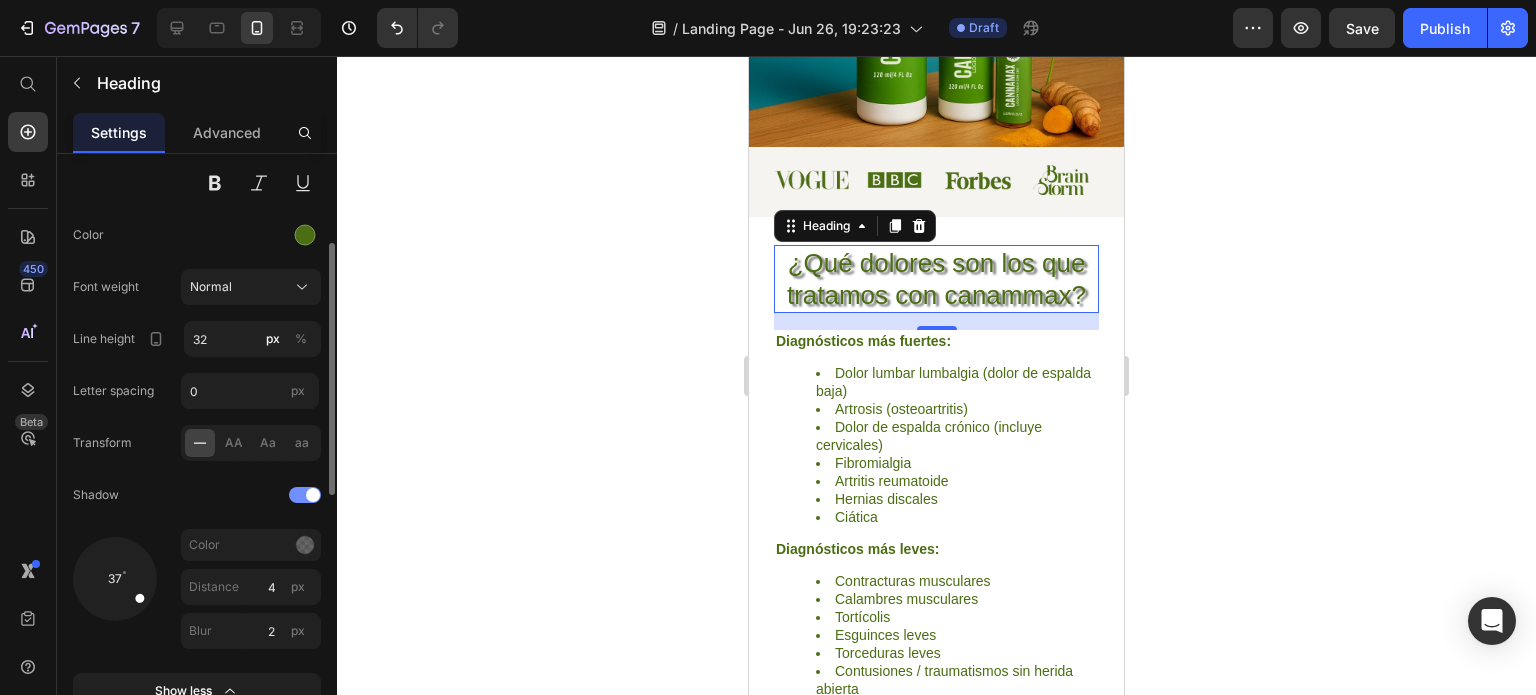 click at bounding box center (305, 495) 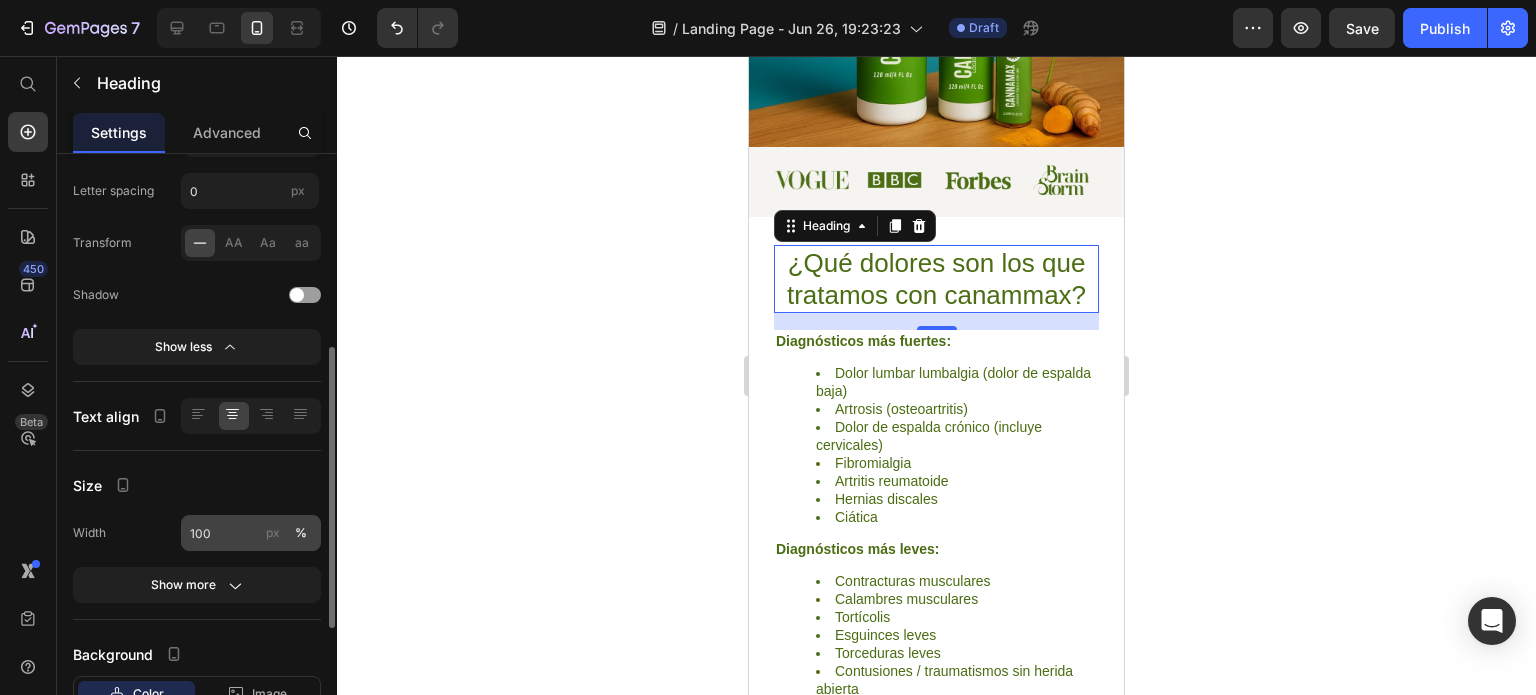 scroll, scrollTop: 511, scrollLeft: 0, axis: vertical 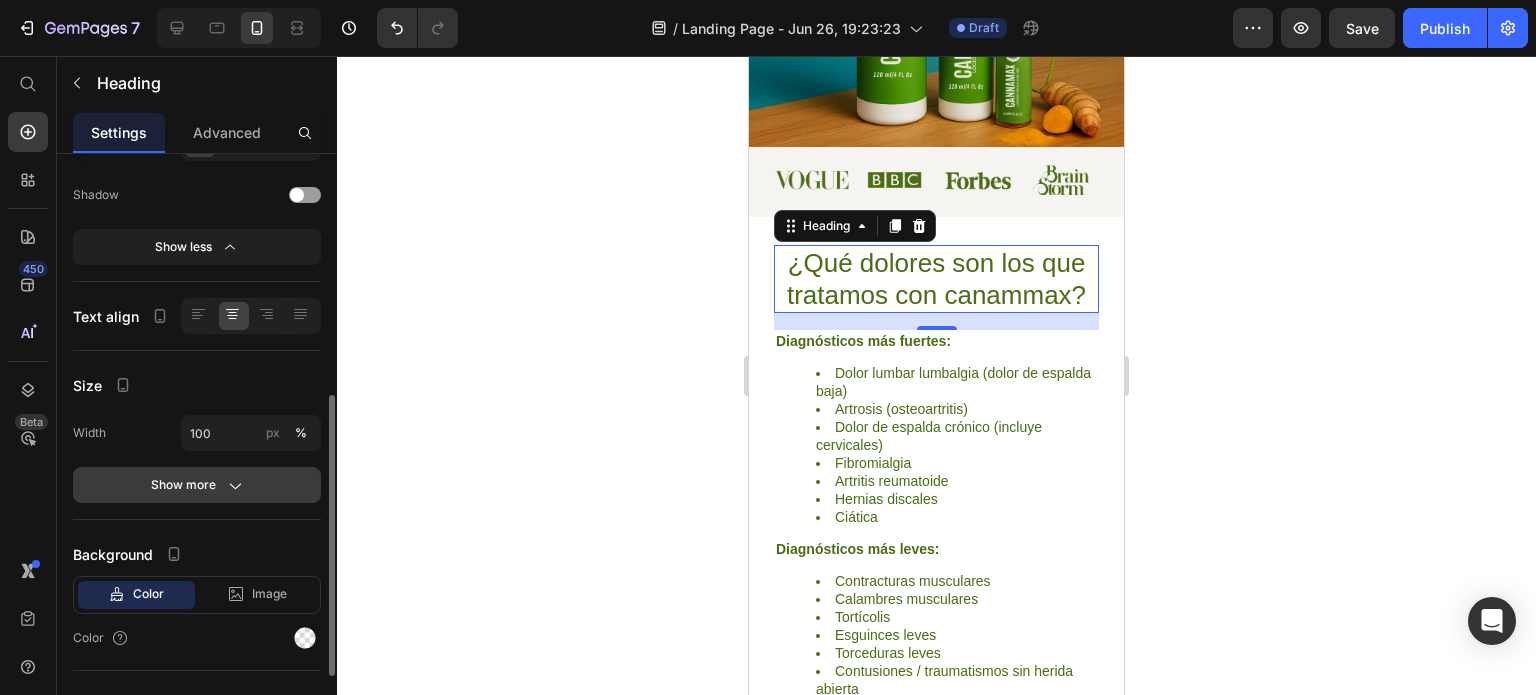 click 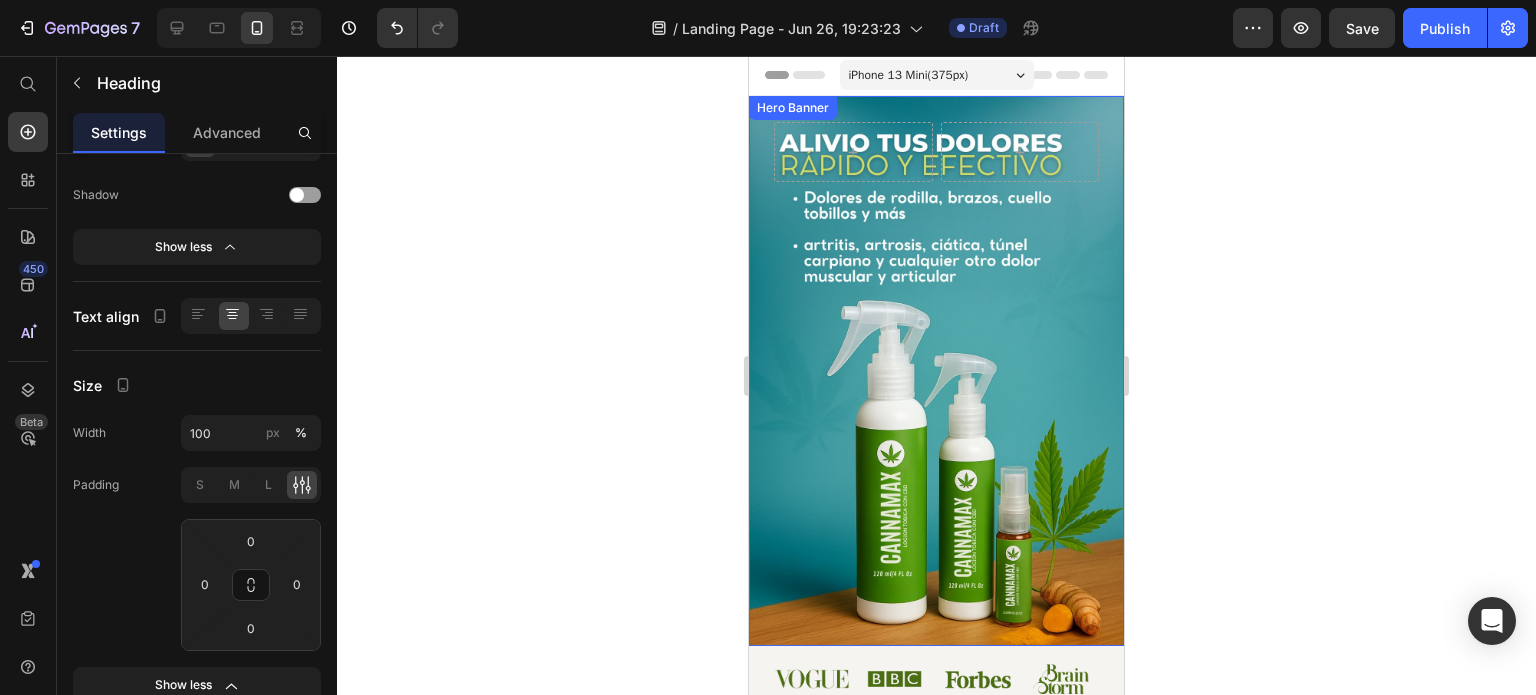 scroll, scrollTop: 0, scrollLeft: 0, axis: both 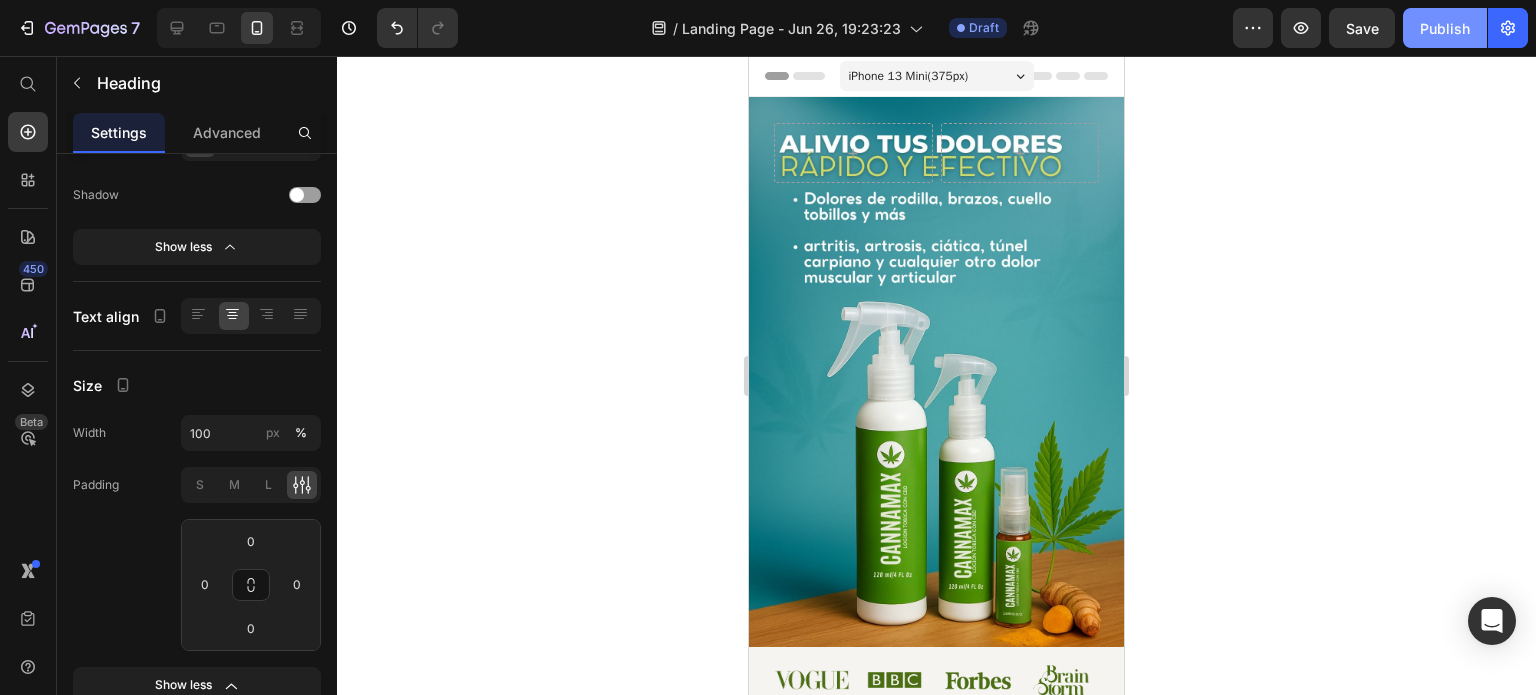 click on "Publish" at bounding box center [1445, 28] 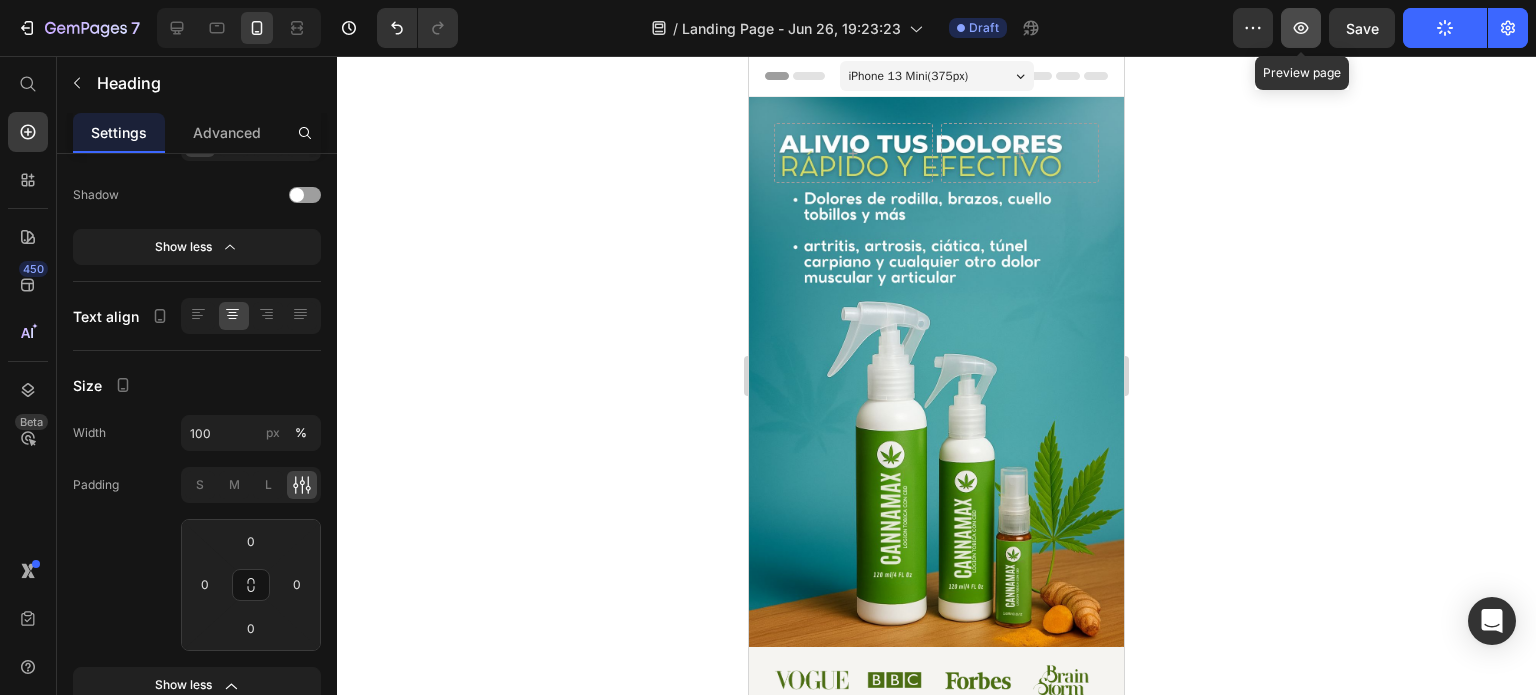 click 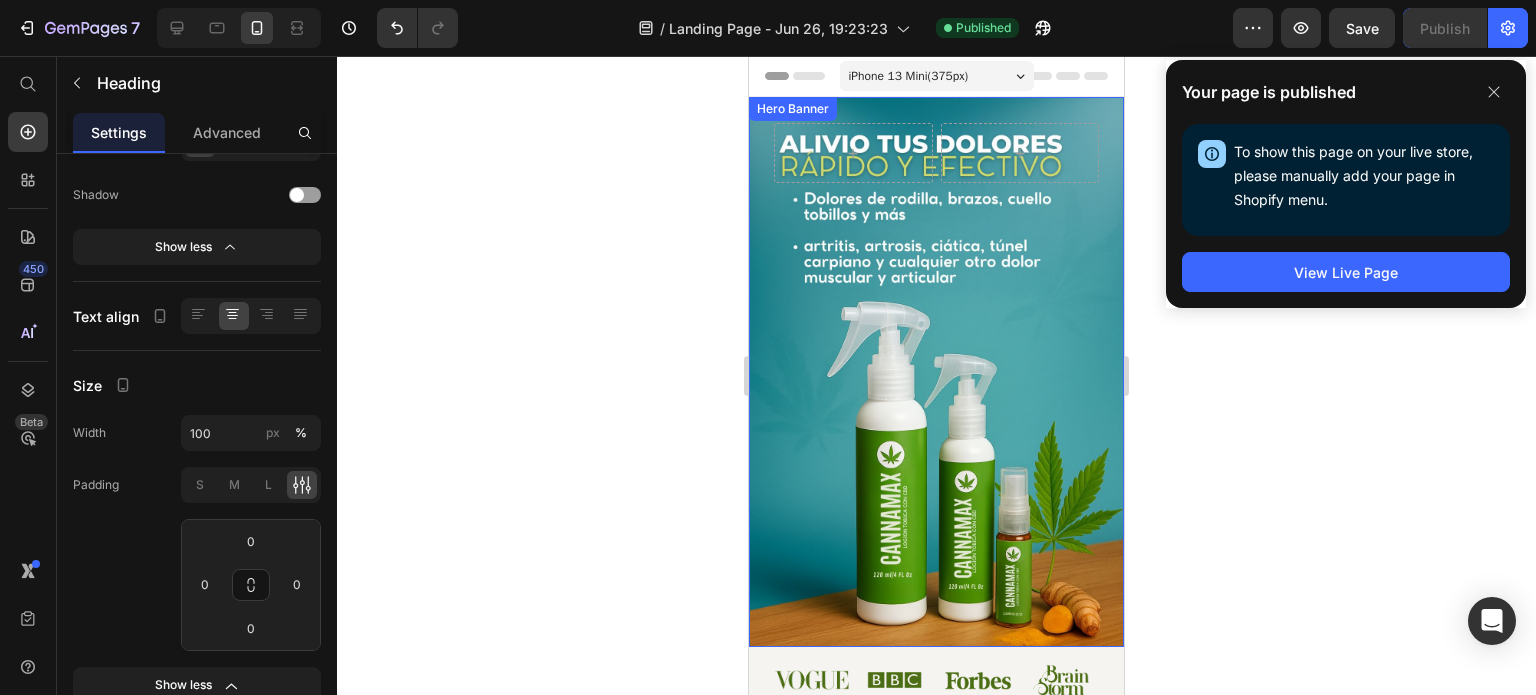click on "Row Heading Row Row" at bounding box center (936, 372) 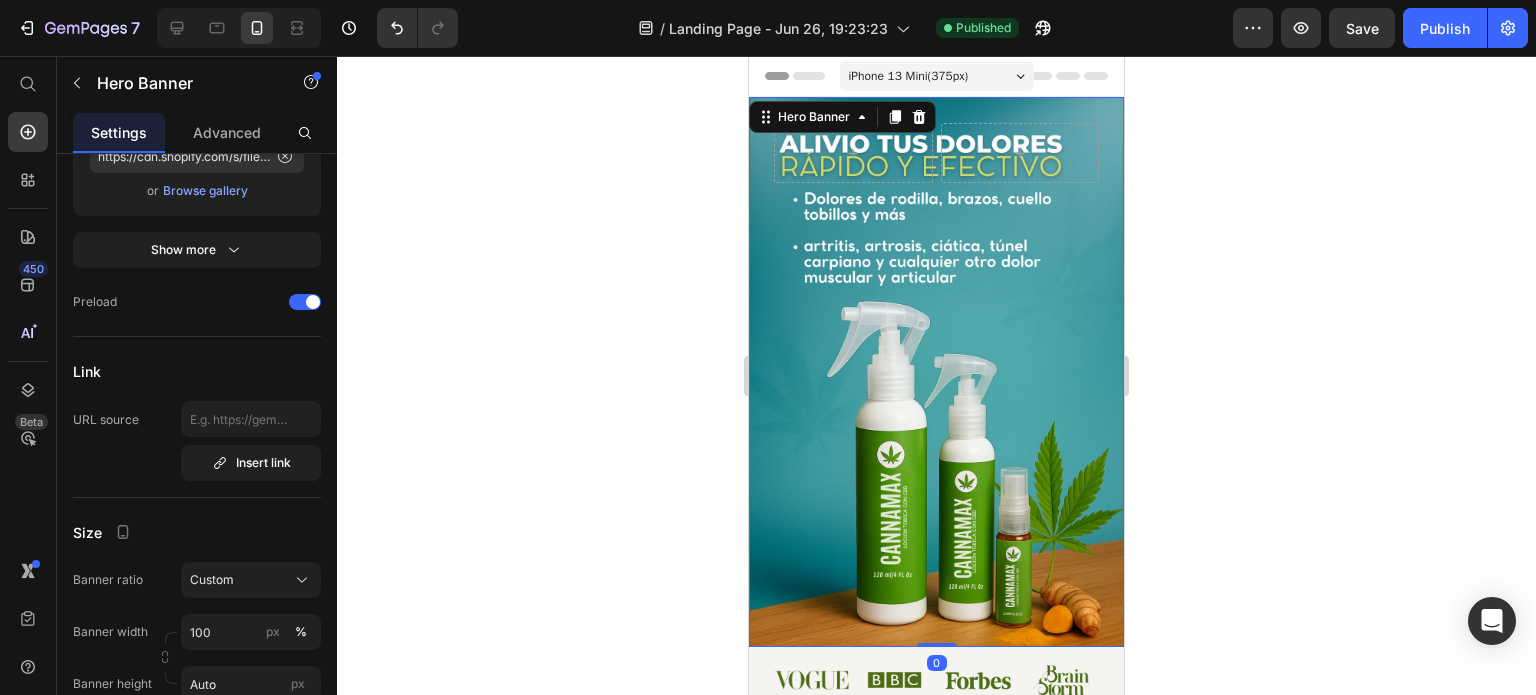 scroll, scrollTop: 0, scrollLeft: 0, axis: both 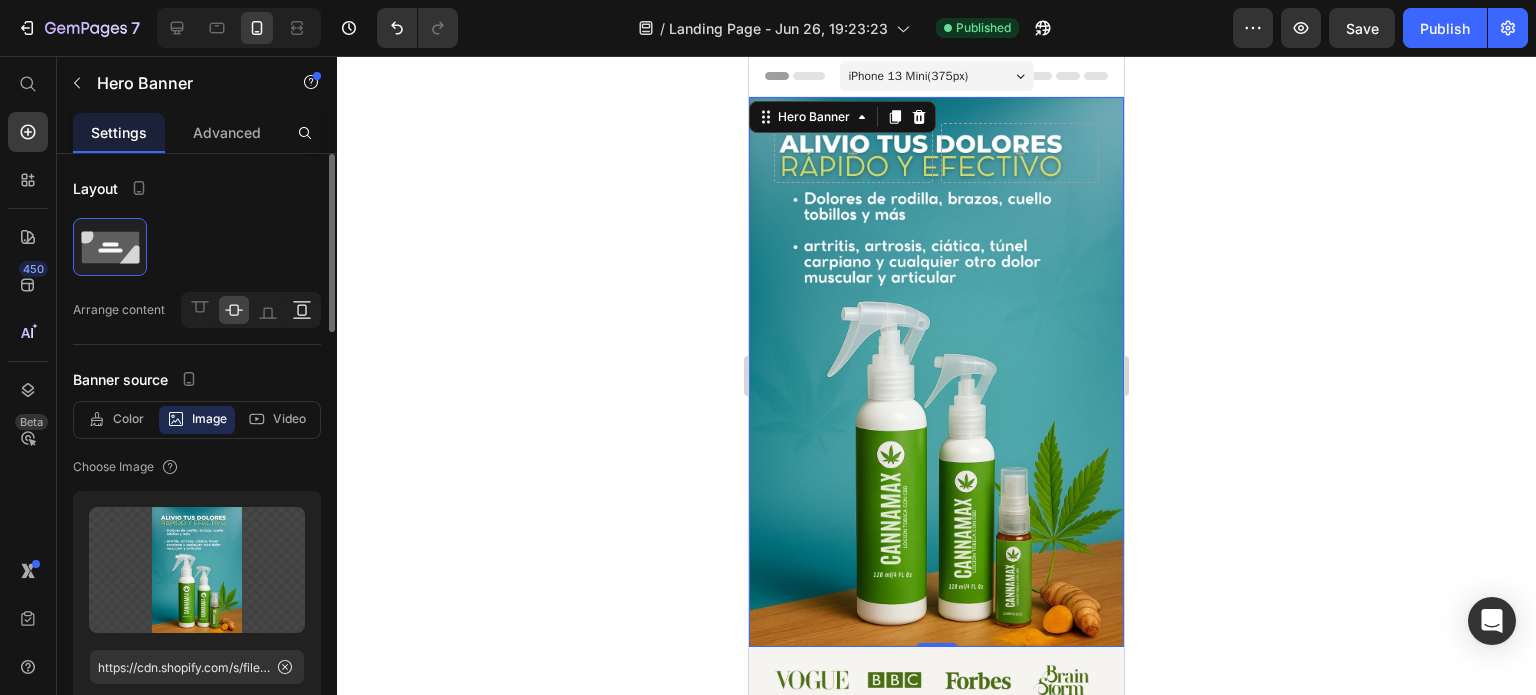 click 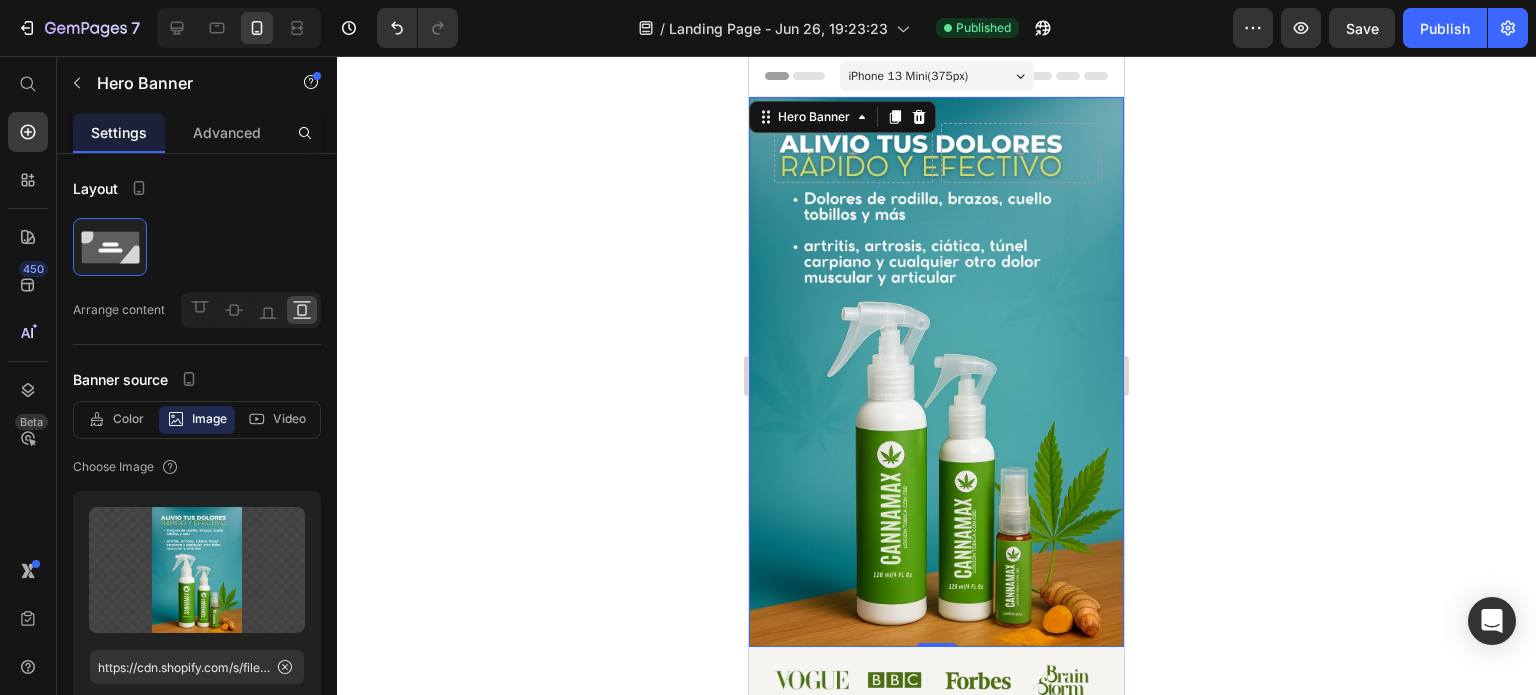 click 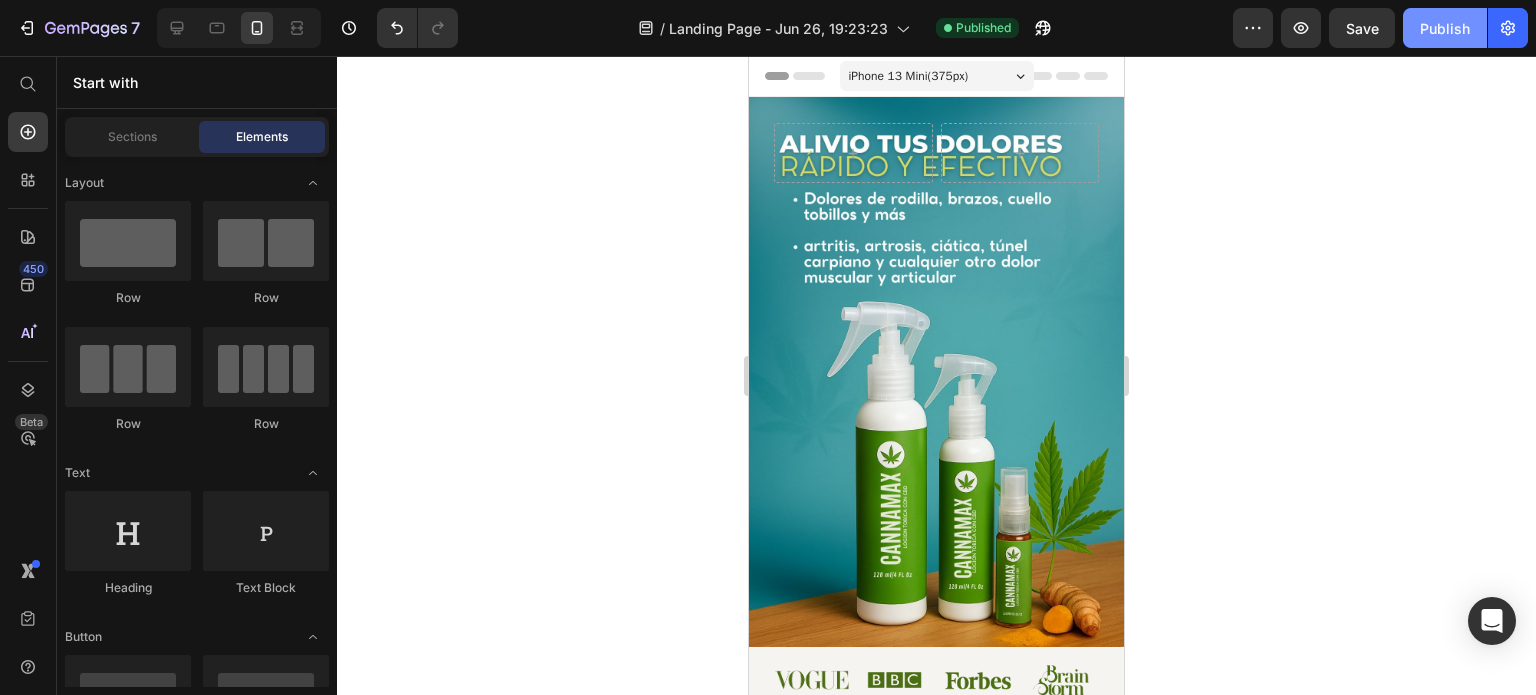 click on "Publish" at bounding box center (1445, 28) 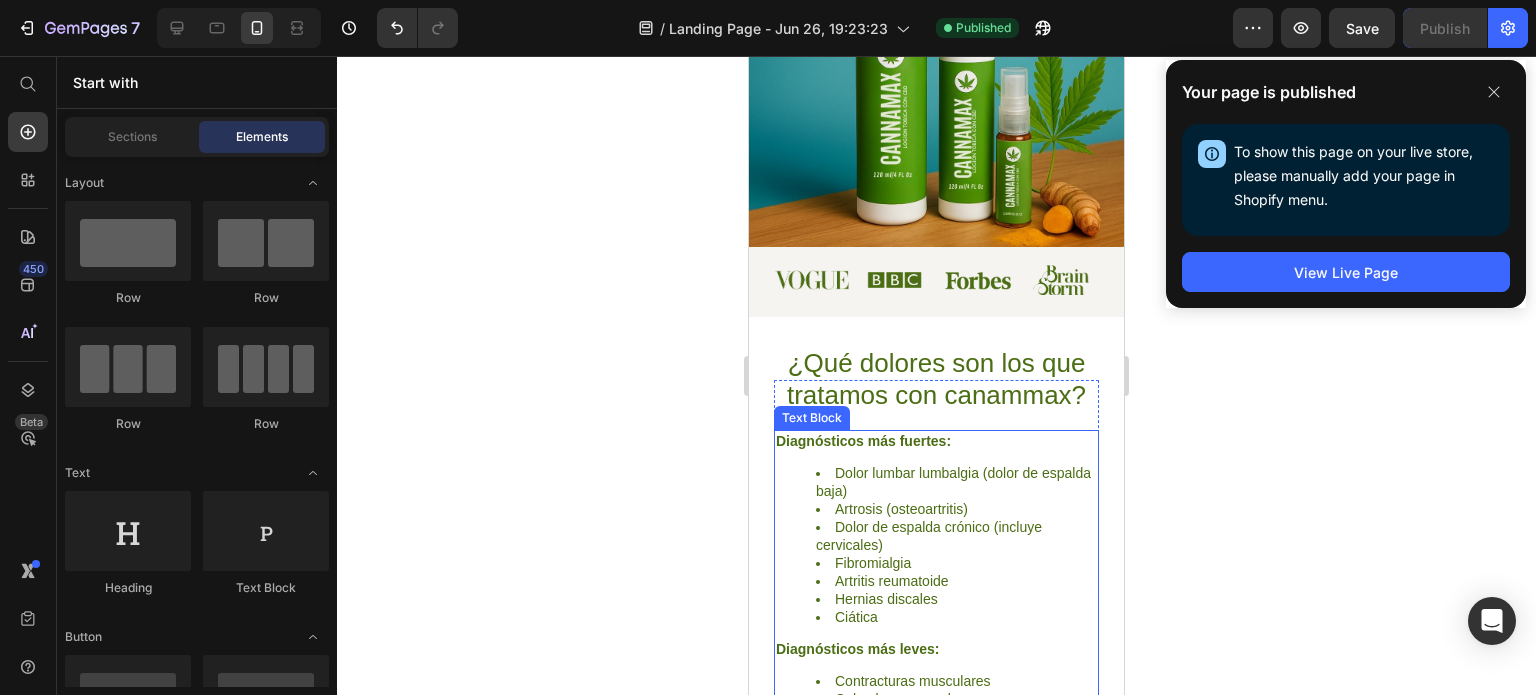 scroll, scrollTop: 600, scrollLeft: 0, axis: vertical 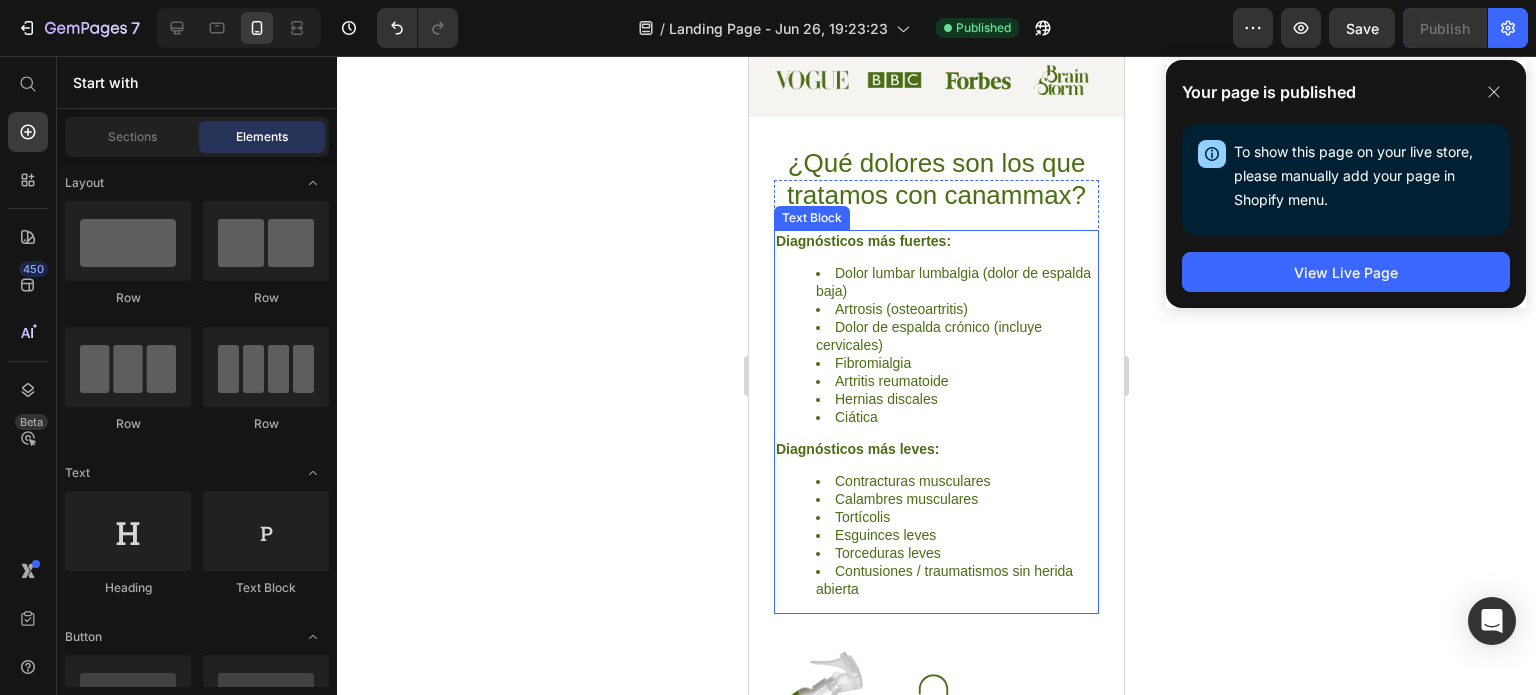 click on "Dolor de espalda crónico (incluye cervicales)" at bounding box center [956, 336] 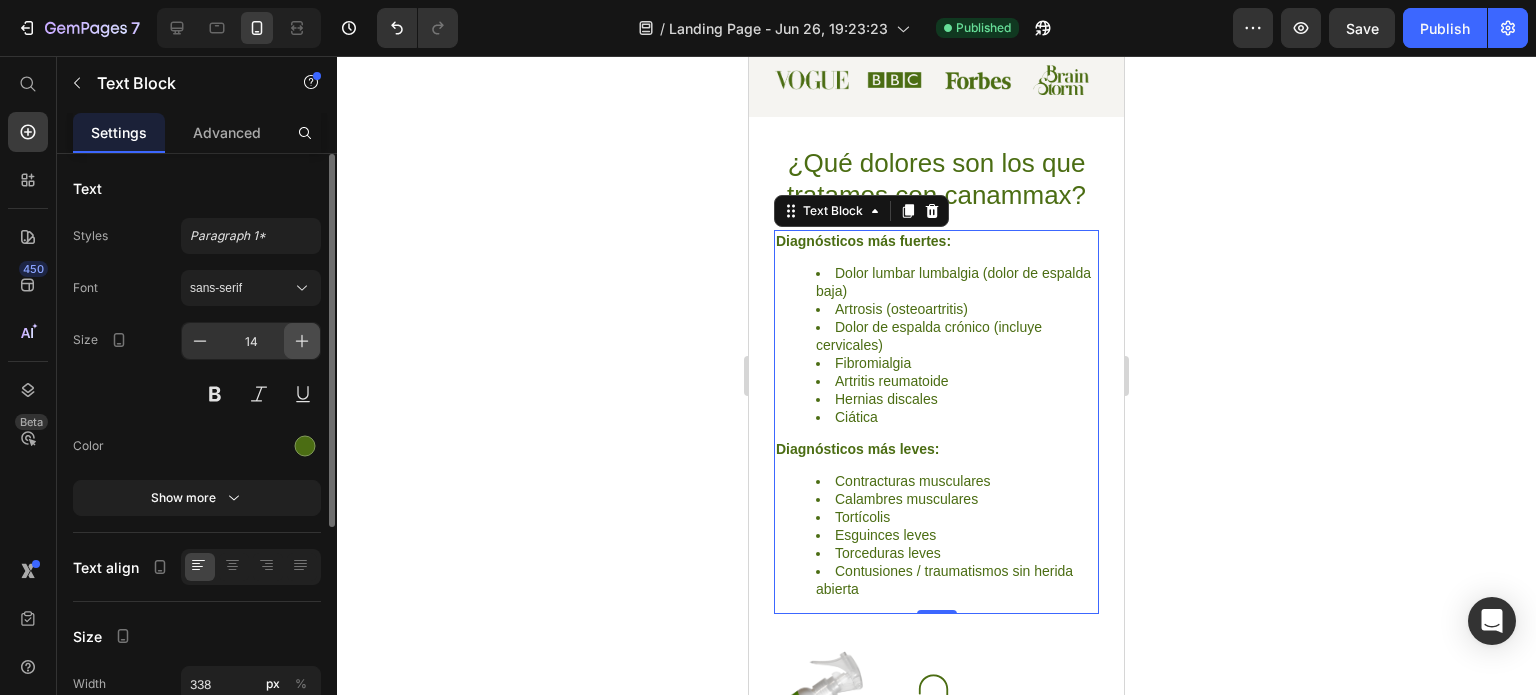 click 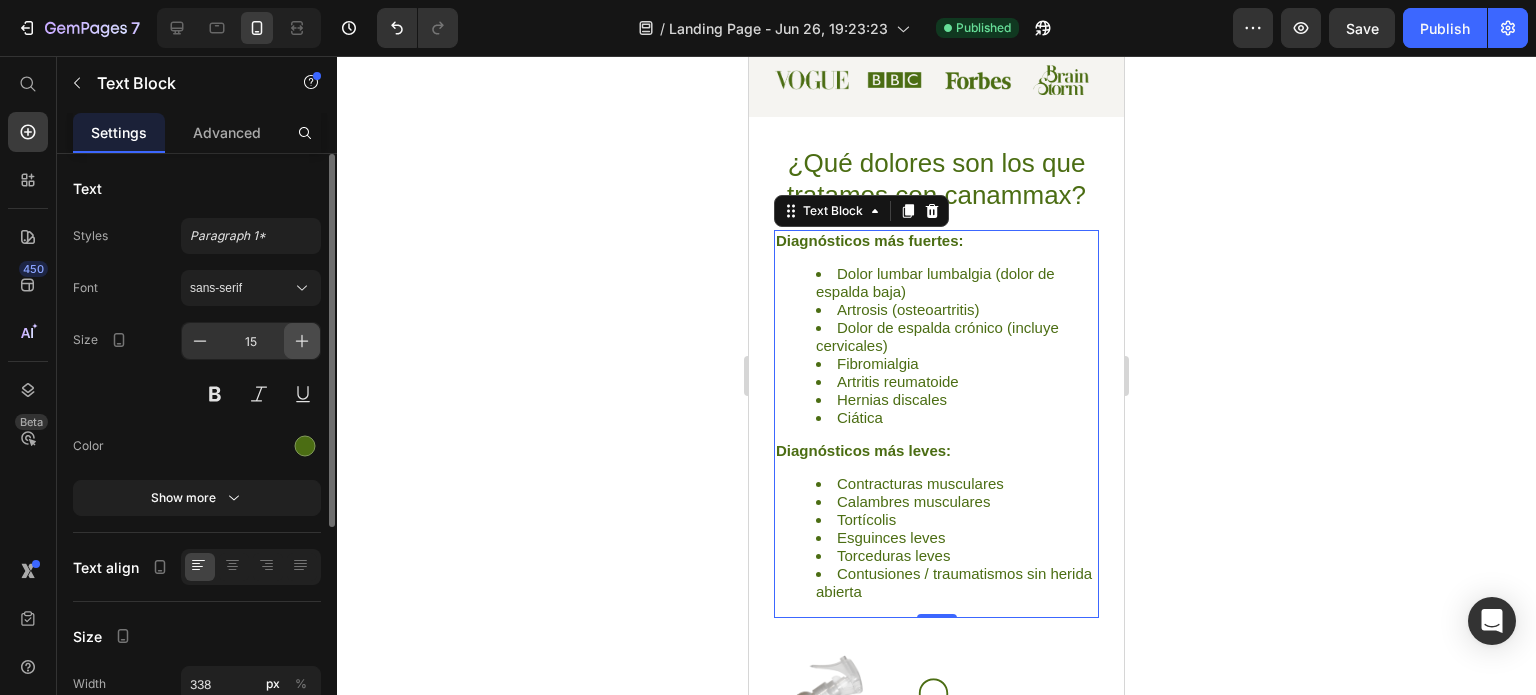 click 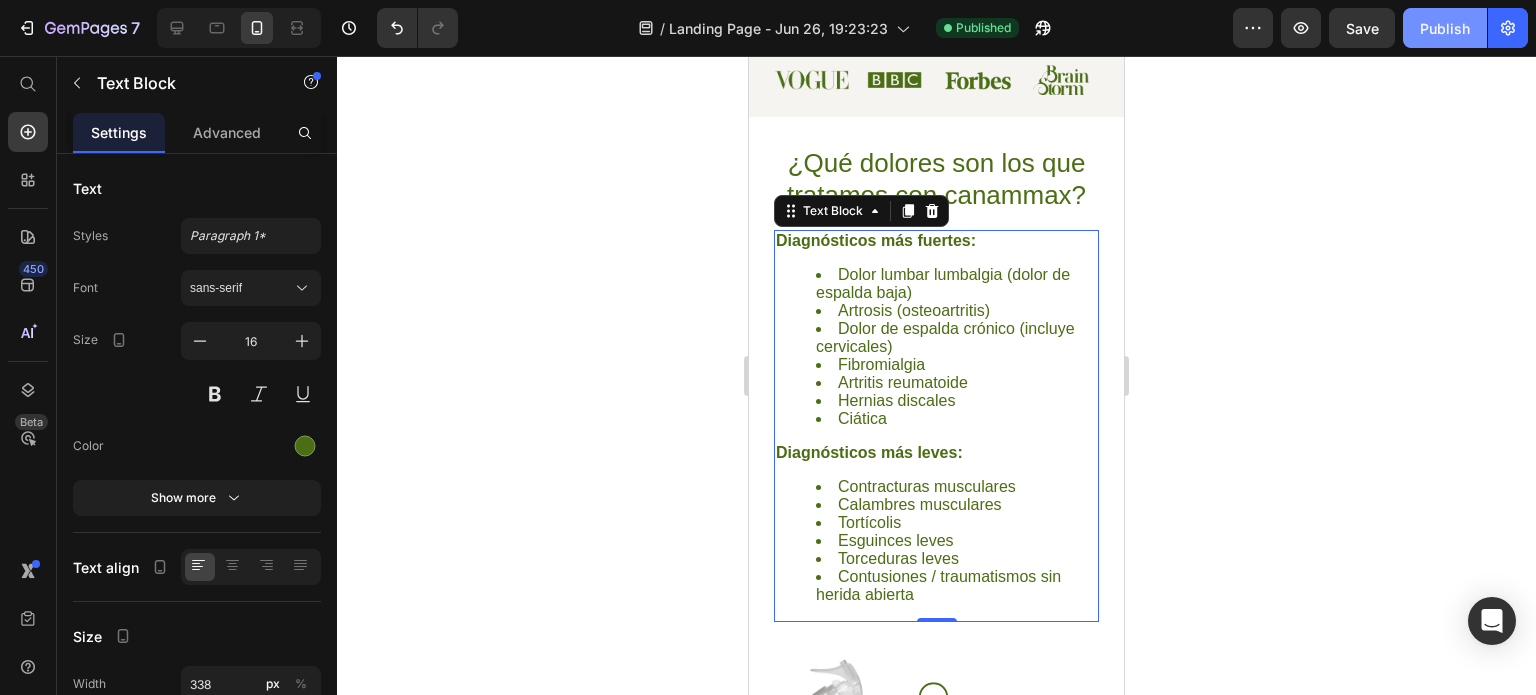 click on "Publish" at bounding box center [1445, 28] 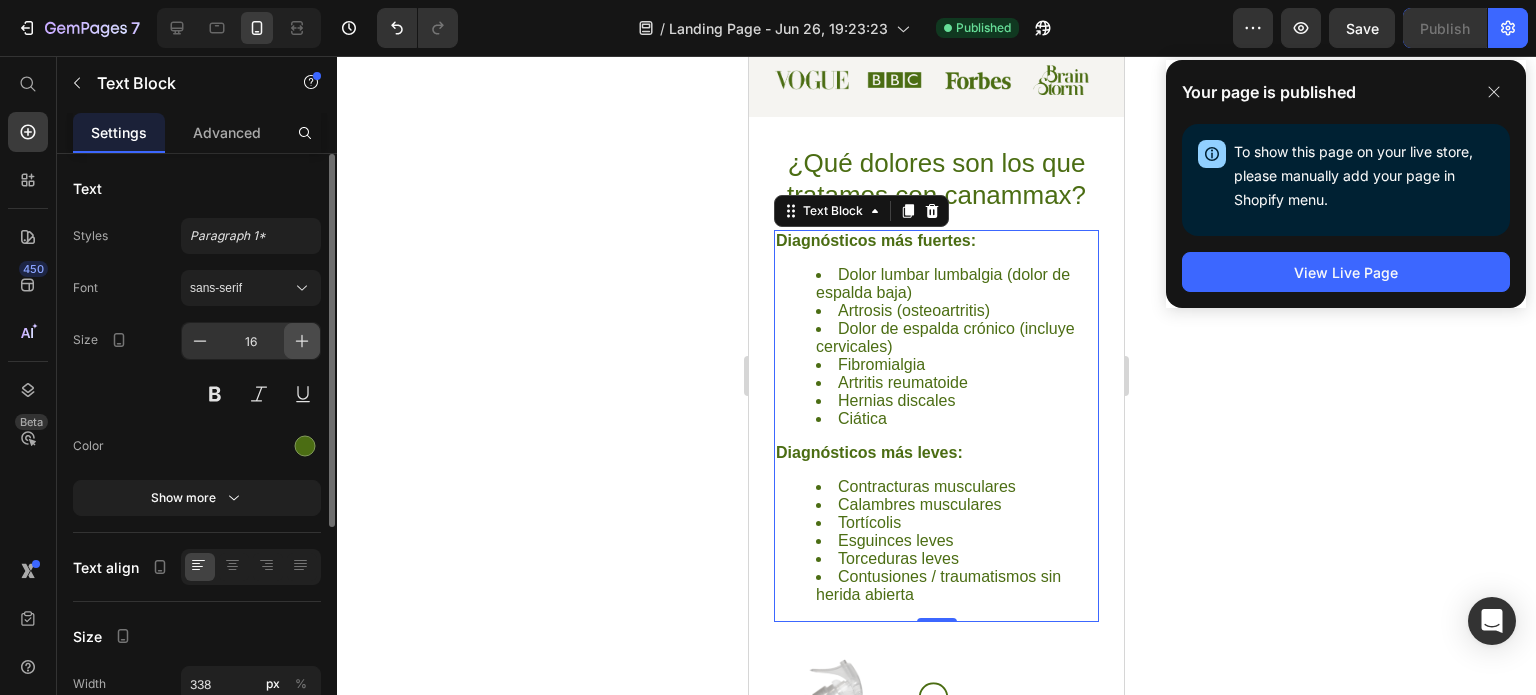 click 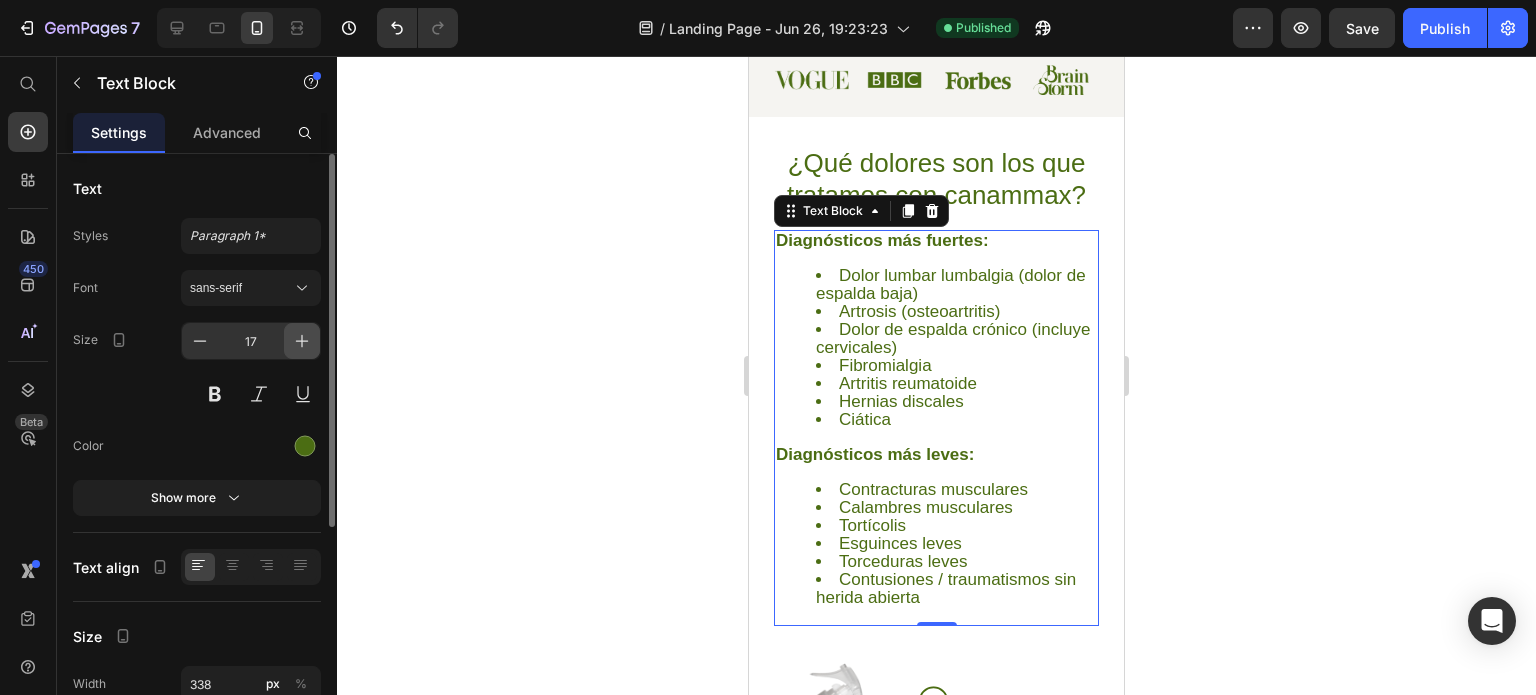 click 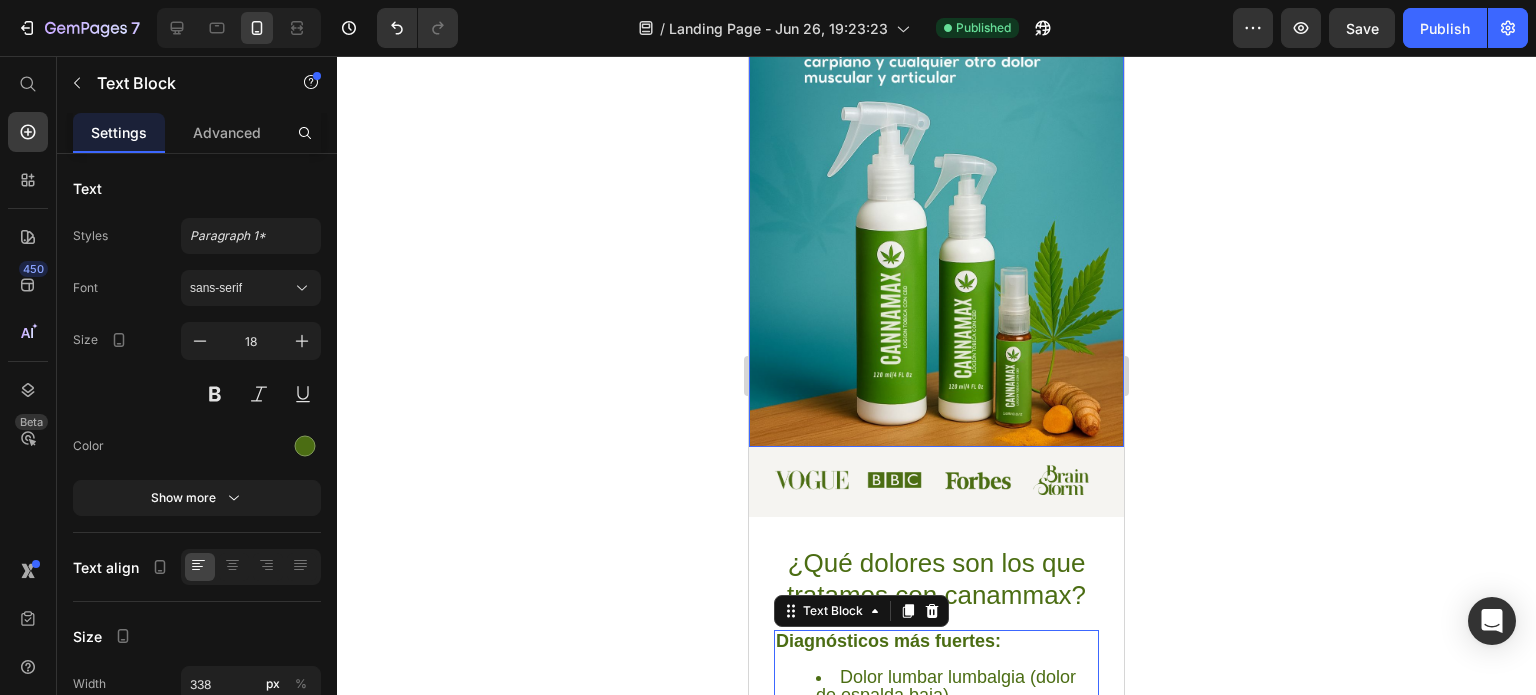 scroll, scrollTop: 0, scrollLeft: 0, axis: both 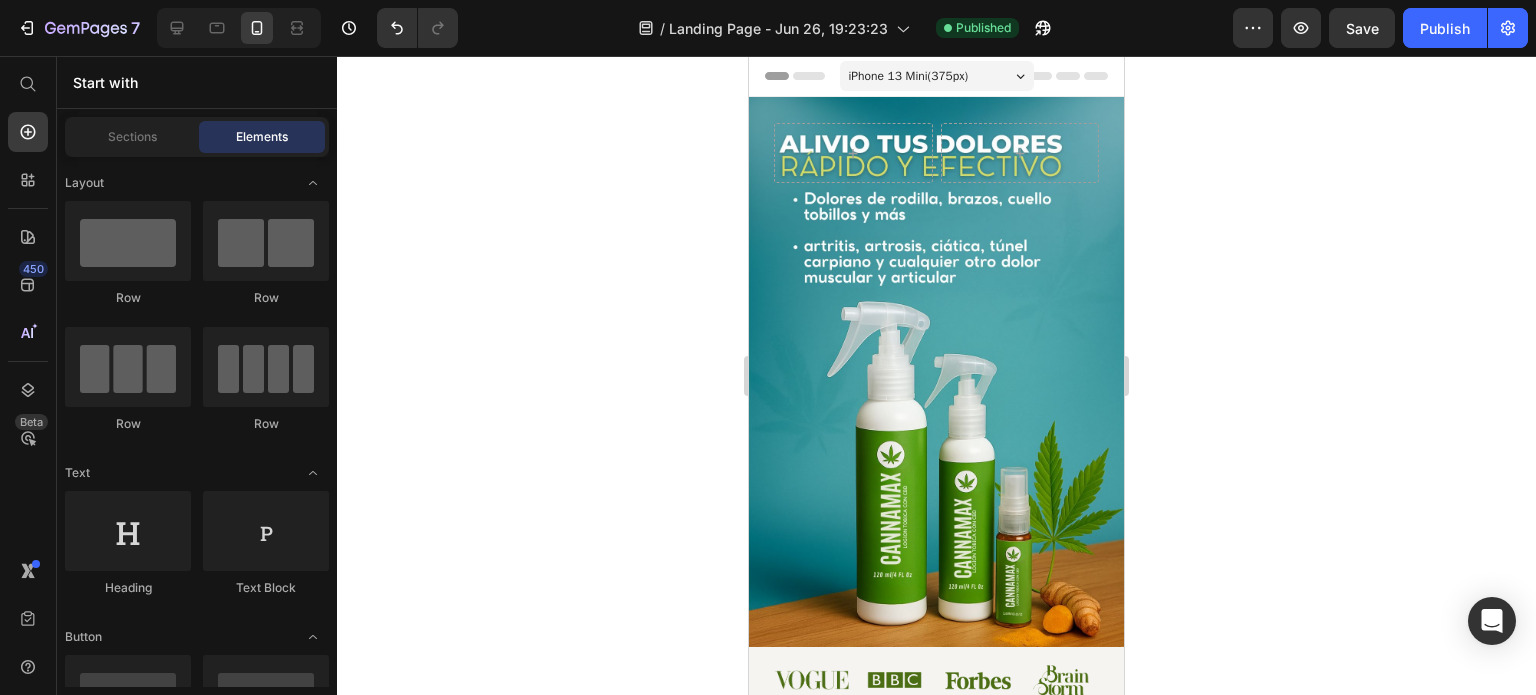click on "Header" at bounding box center (795, 76) 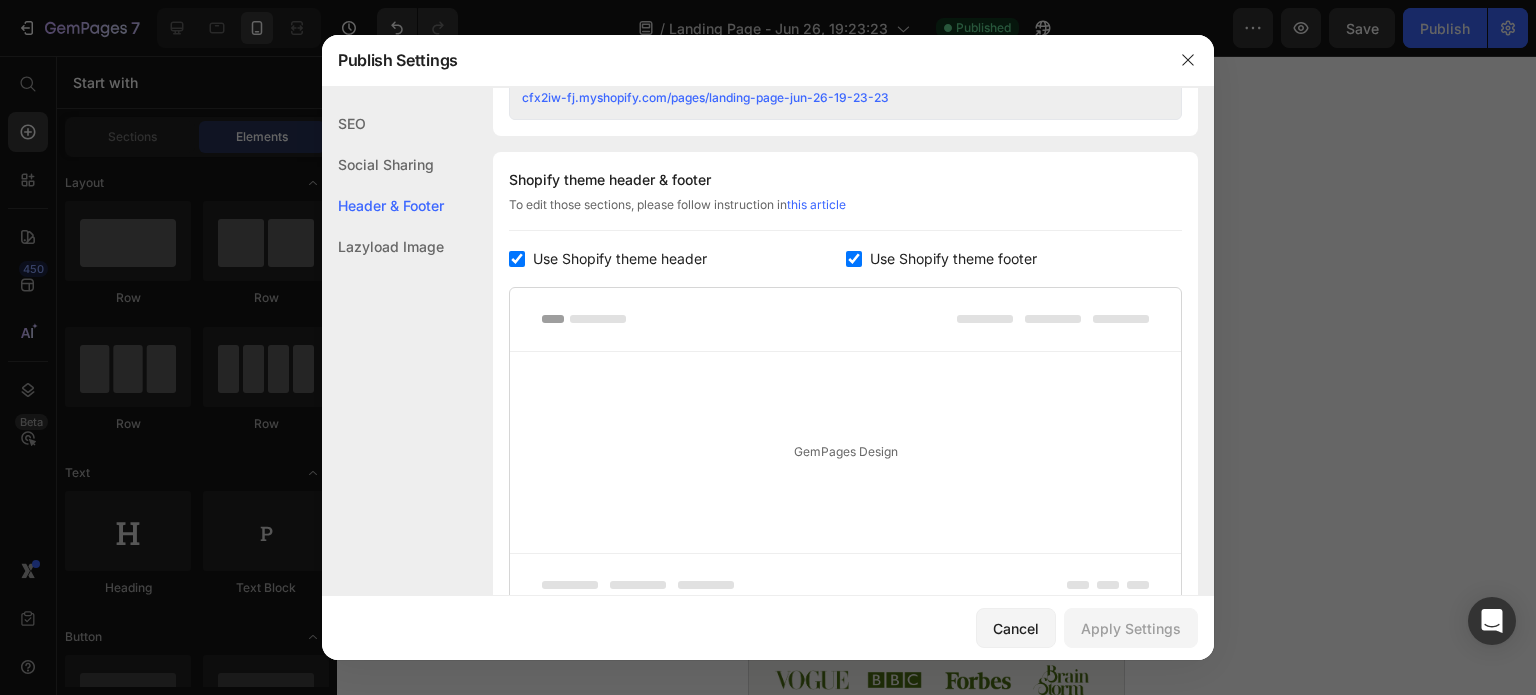 scroll, scrollTop: 936, scrollLeft: 0, axis: vertical 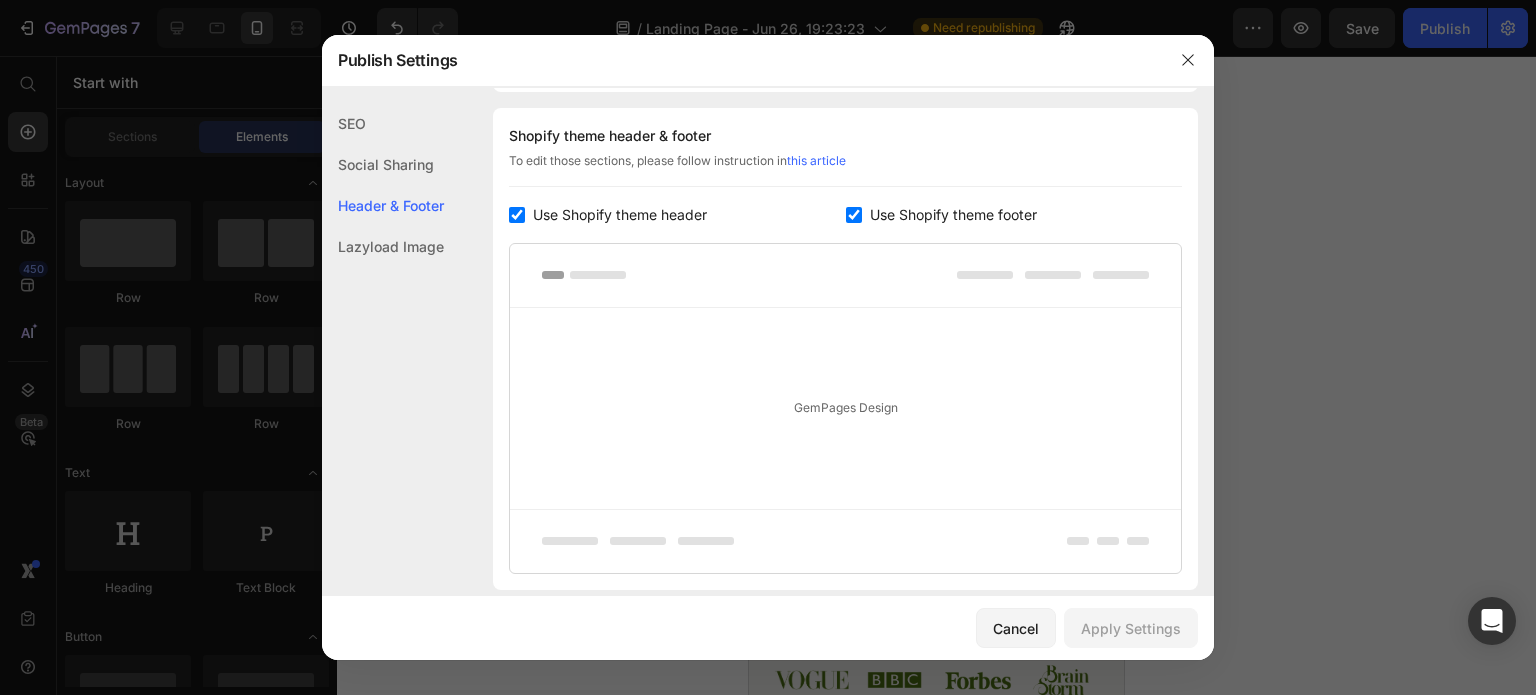 click at bounding box center [854, 215] 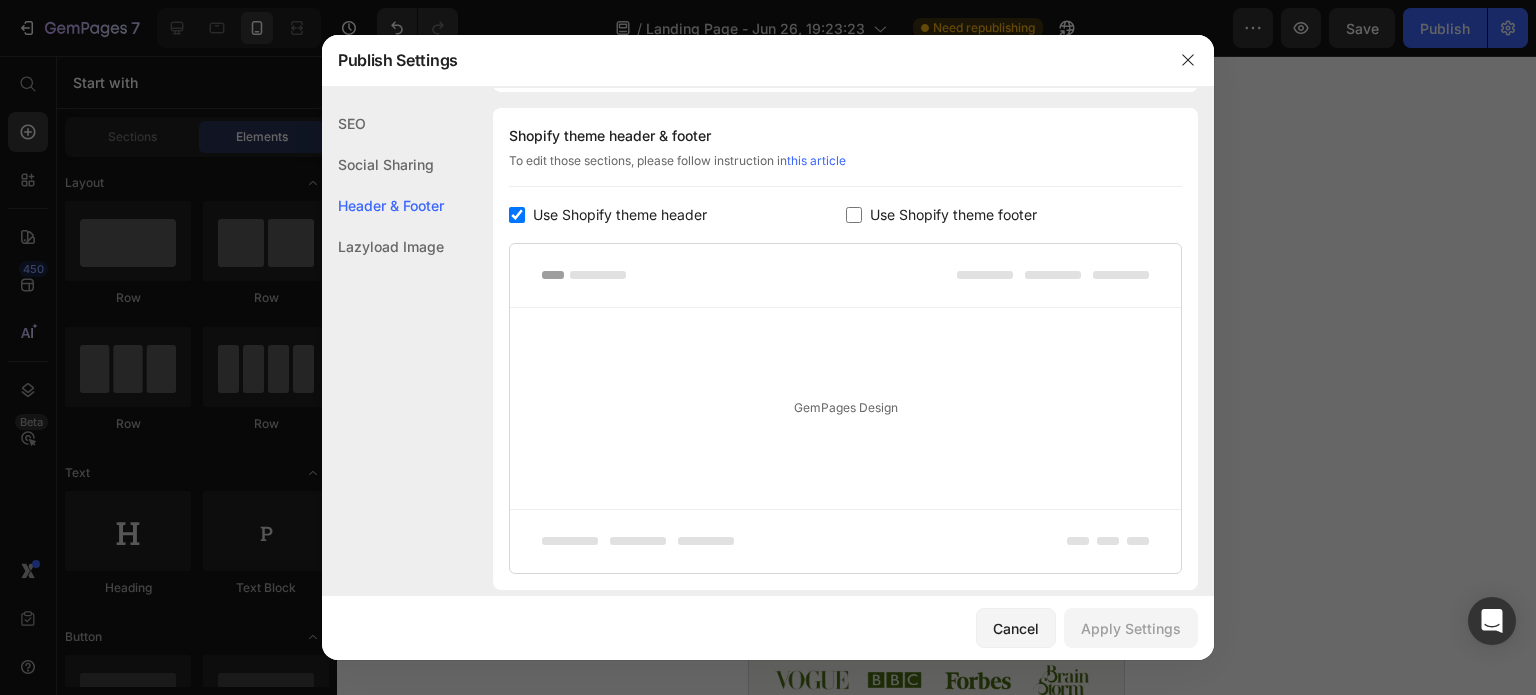 checkbox on "false" 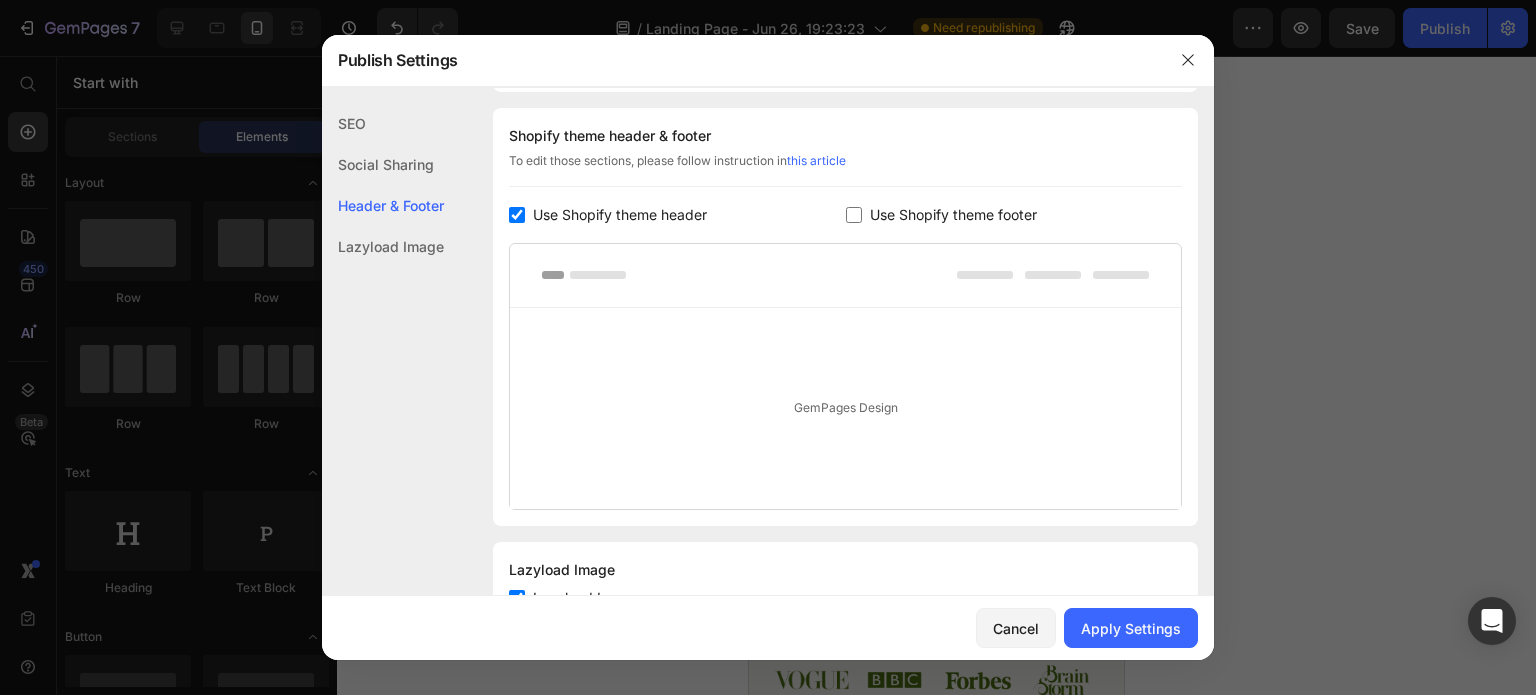 click at bounding box center [517, 215] 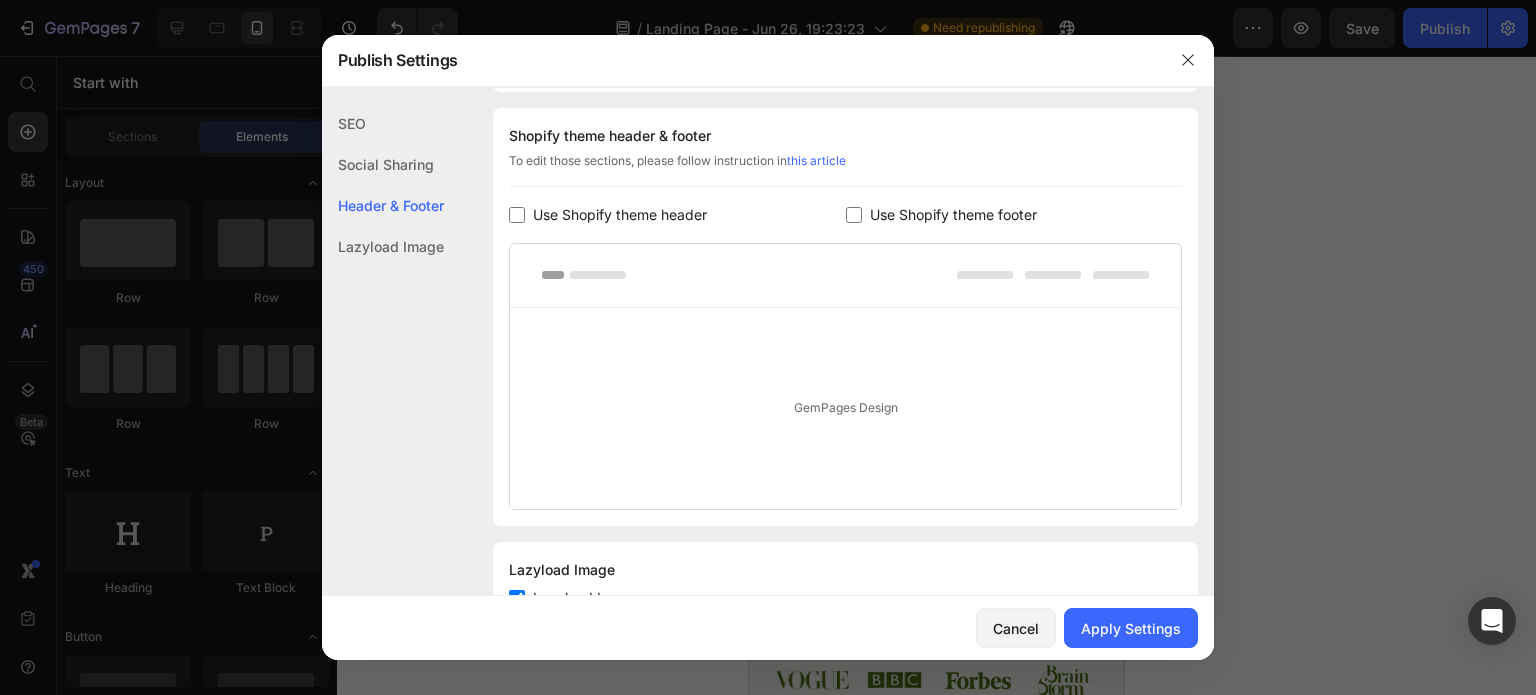 checkbox on "false" 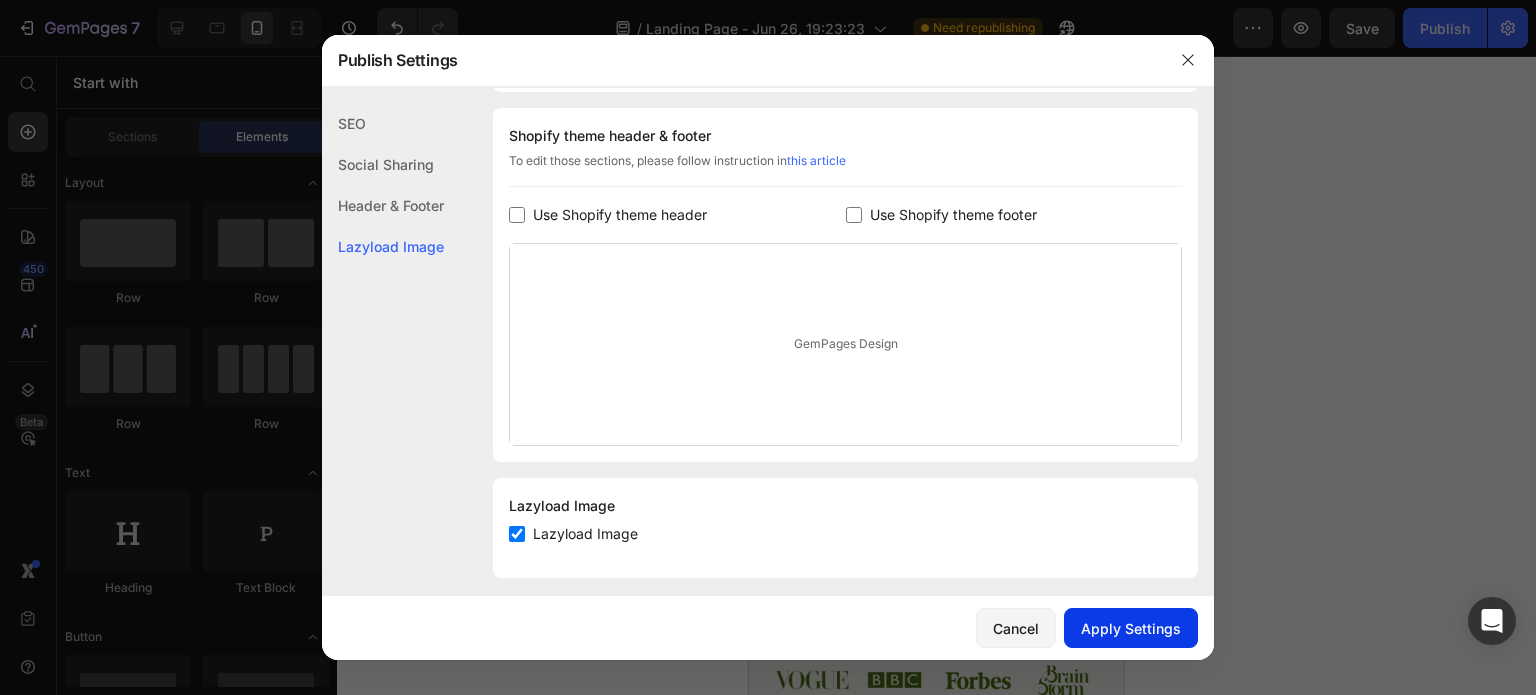 click on "Apply Settings" at bounding box center [1131, 628] 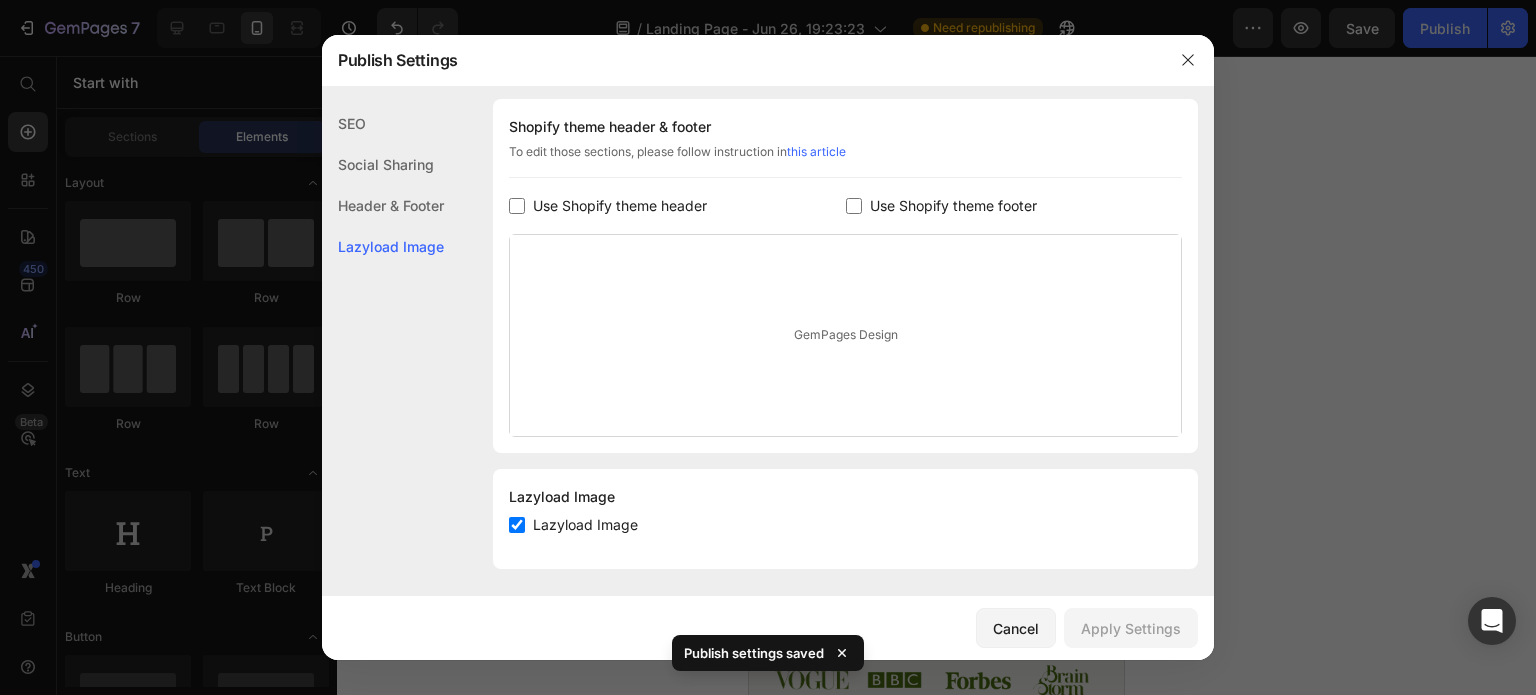 scroll, scrollTop: 948, scrollLeft: 0, axis: vertical 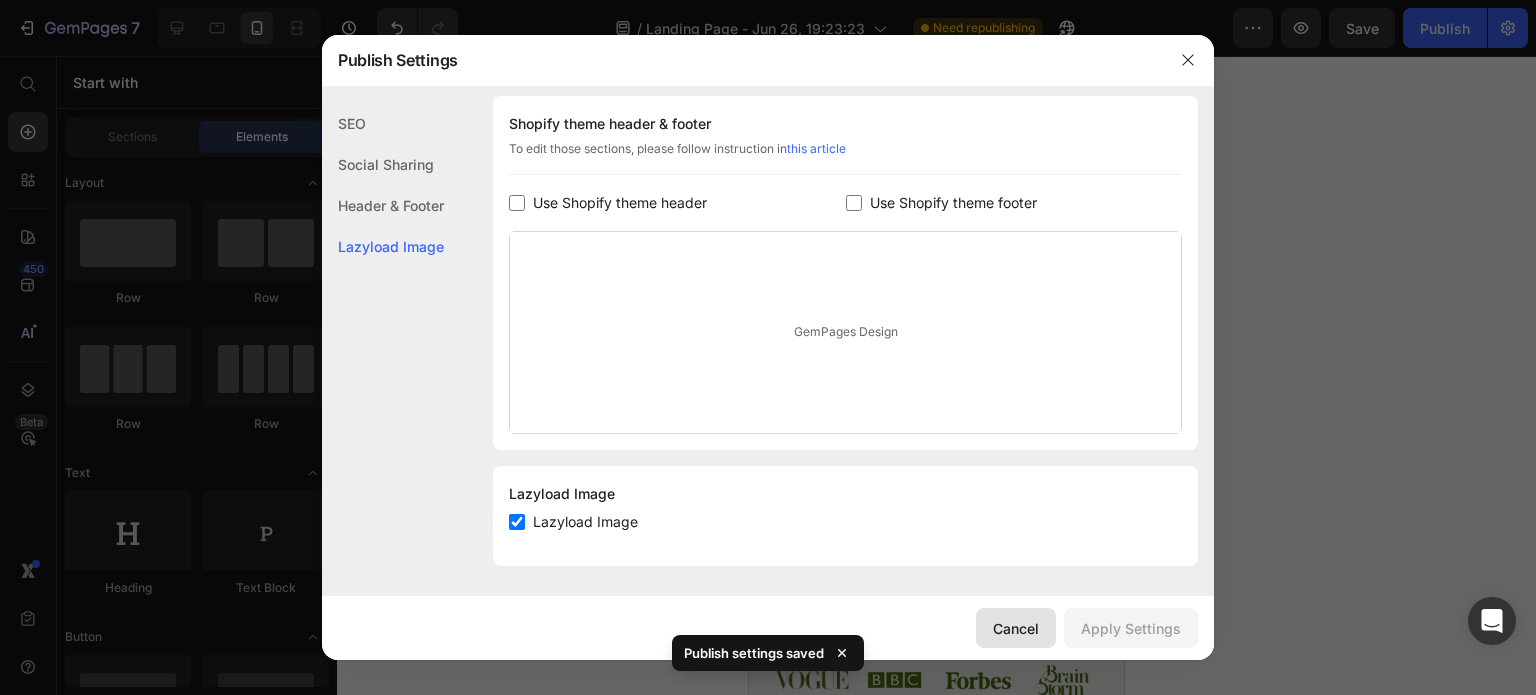 click on "Cancel" at bounding box center [1016, 628] 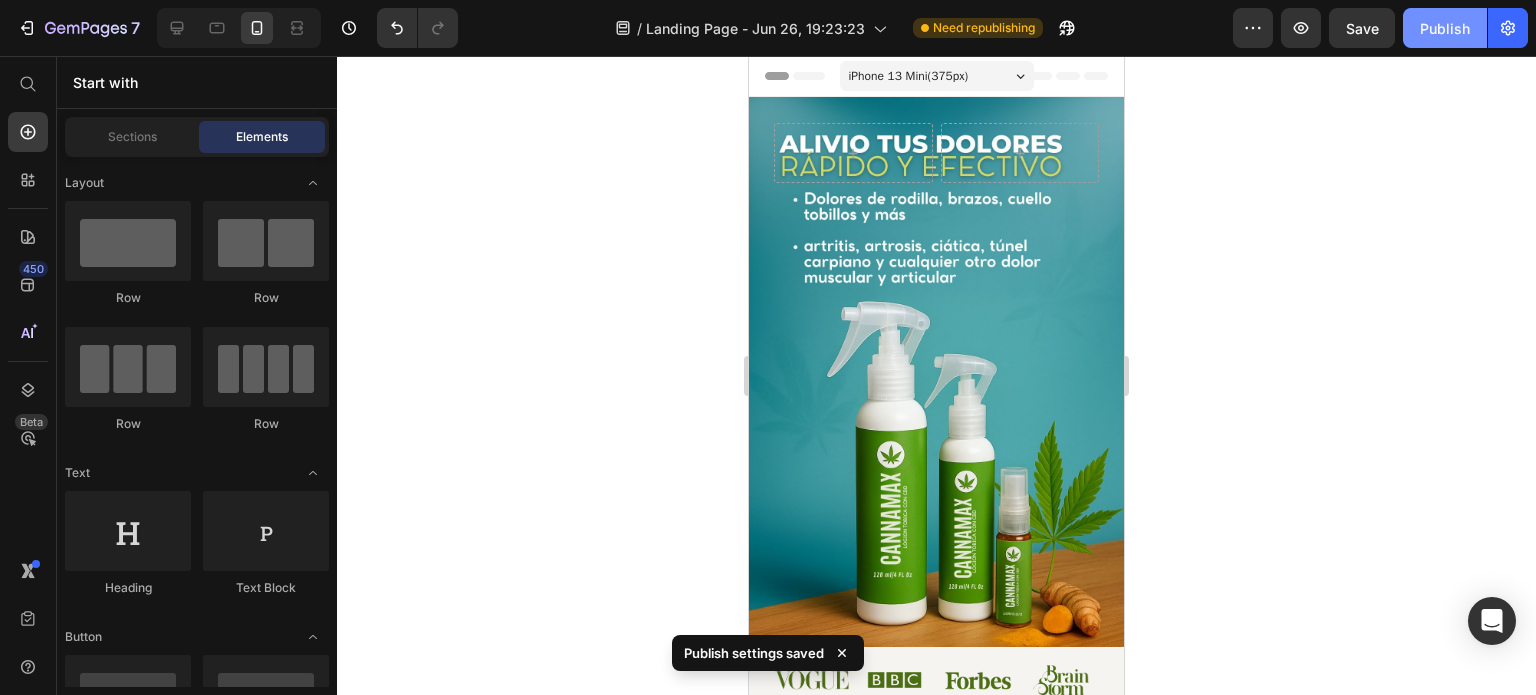 click on "Publish" at bounding box center [1445, 28] 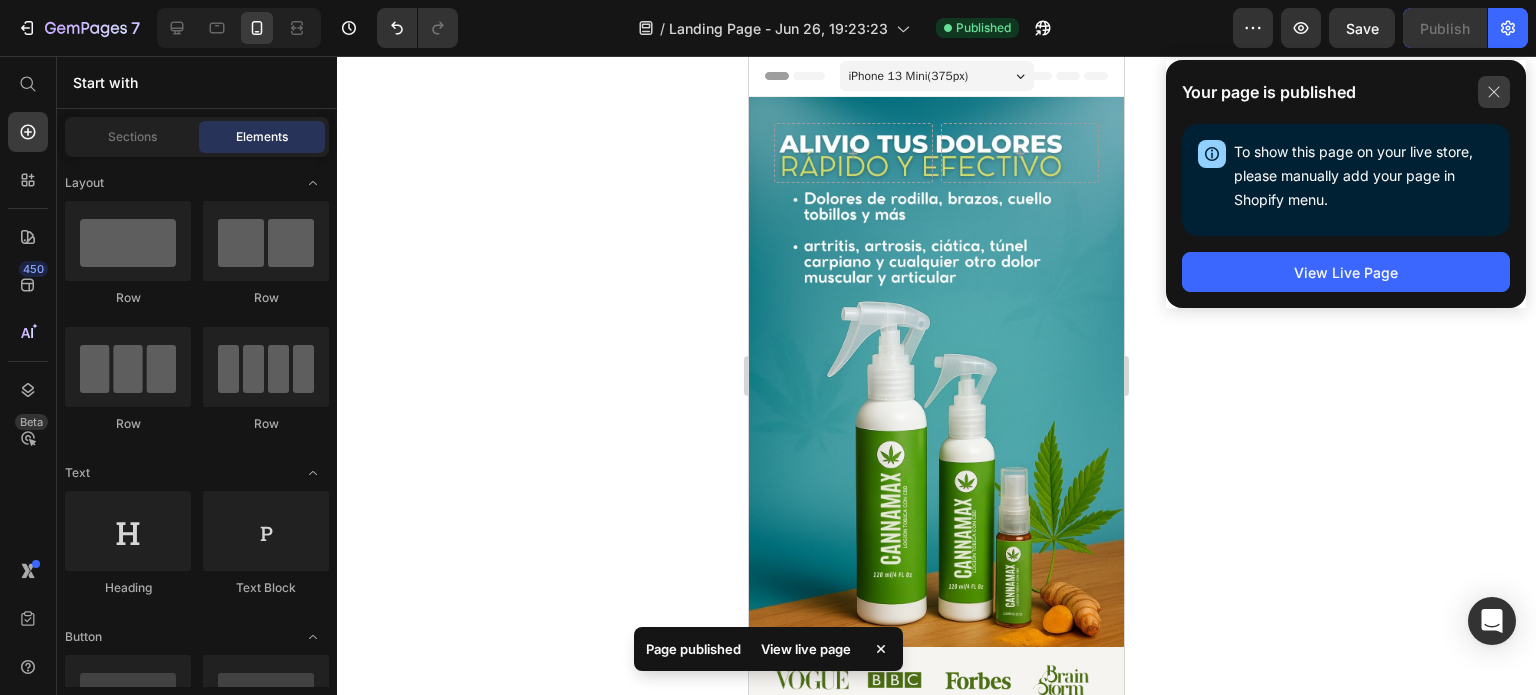 click 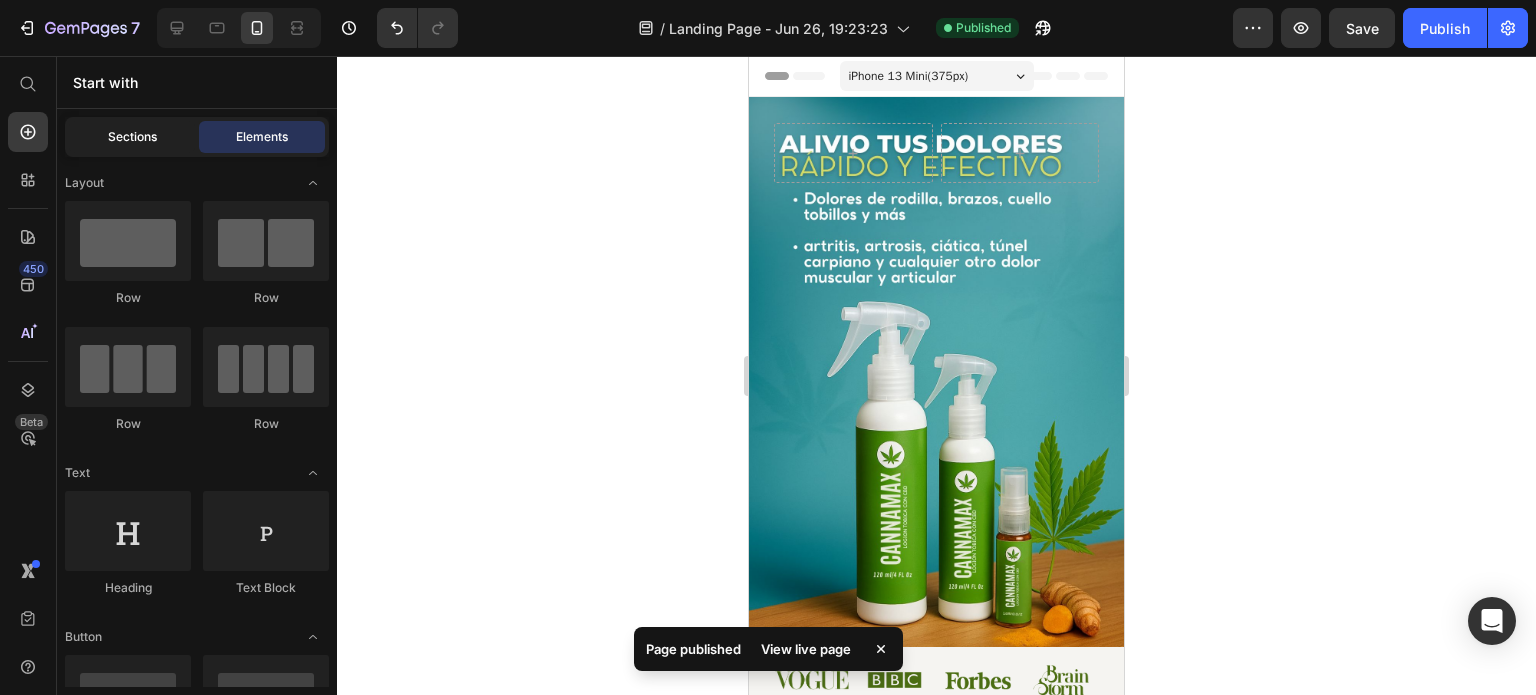 click on "Sections" at bounding box center (132, 137) 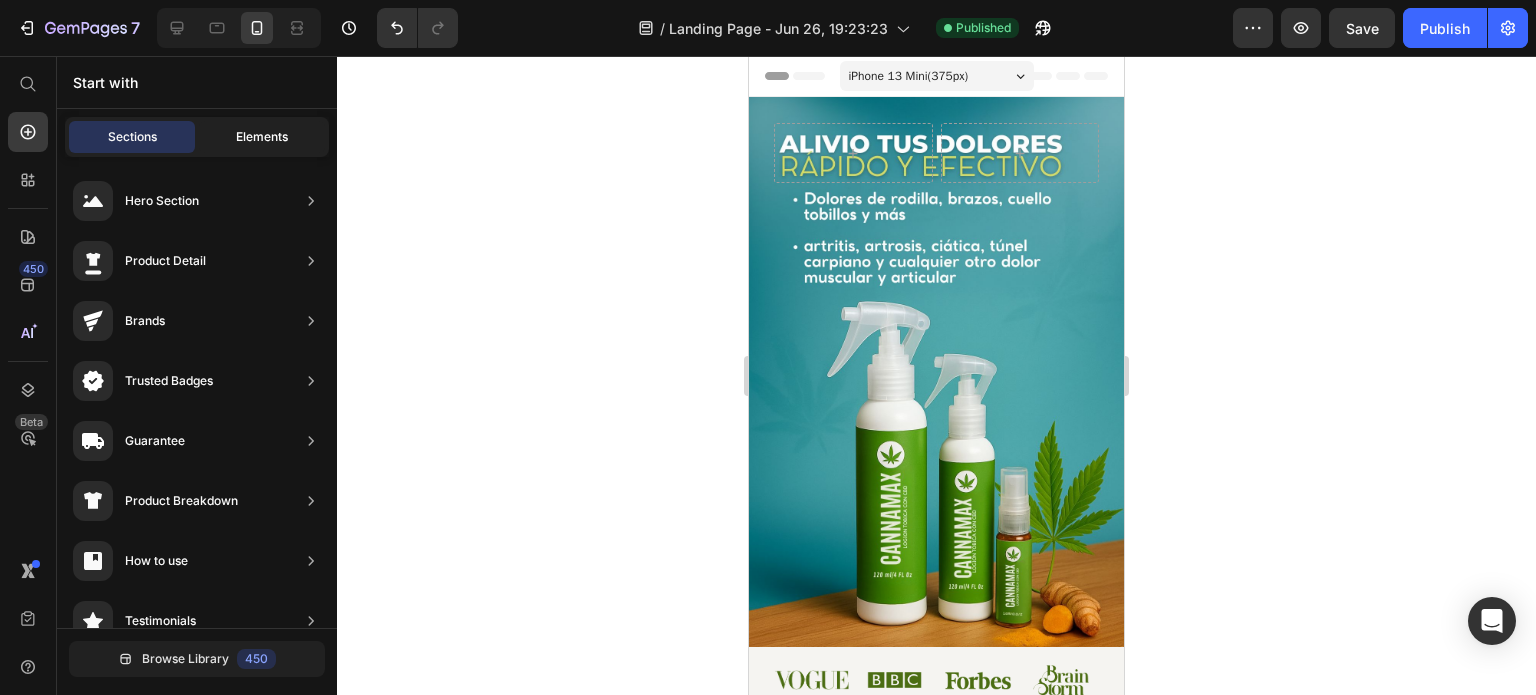 click on "Elements" at bounding box center (262, 137) 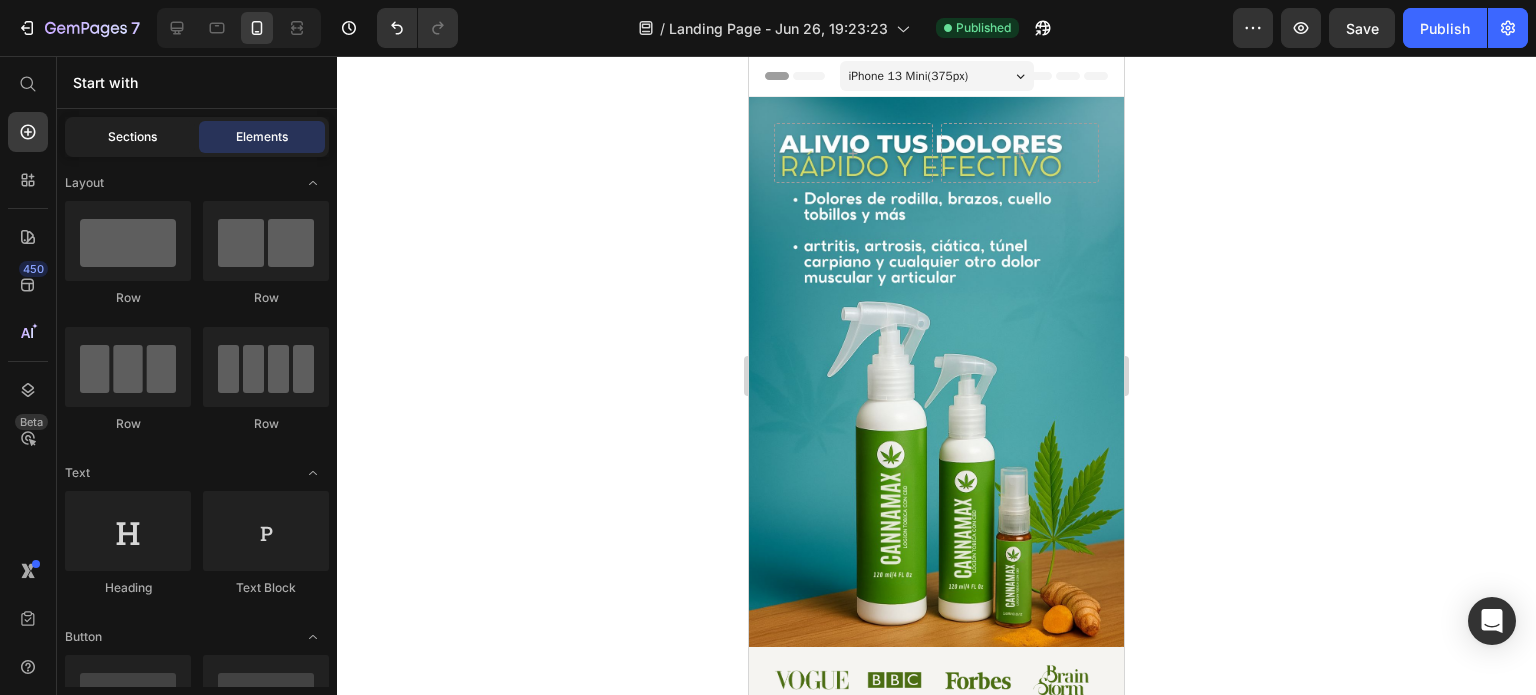 click on "Sections" at bounding box center [132, 137] 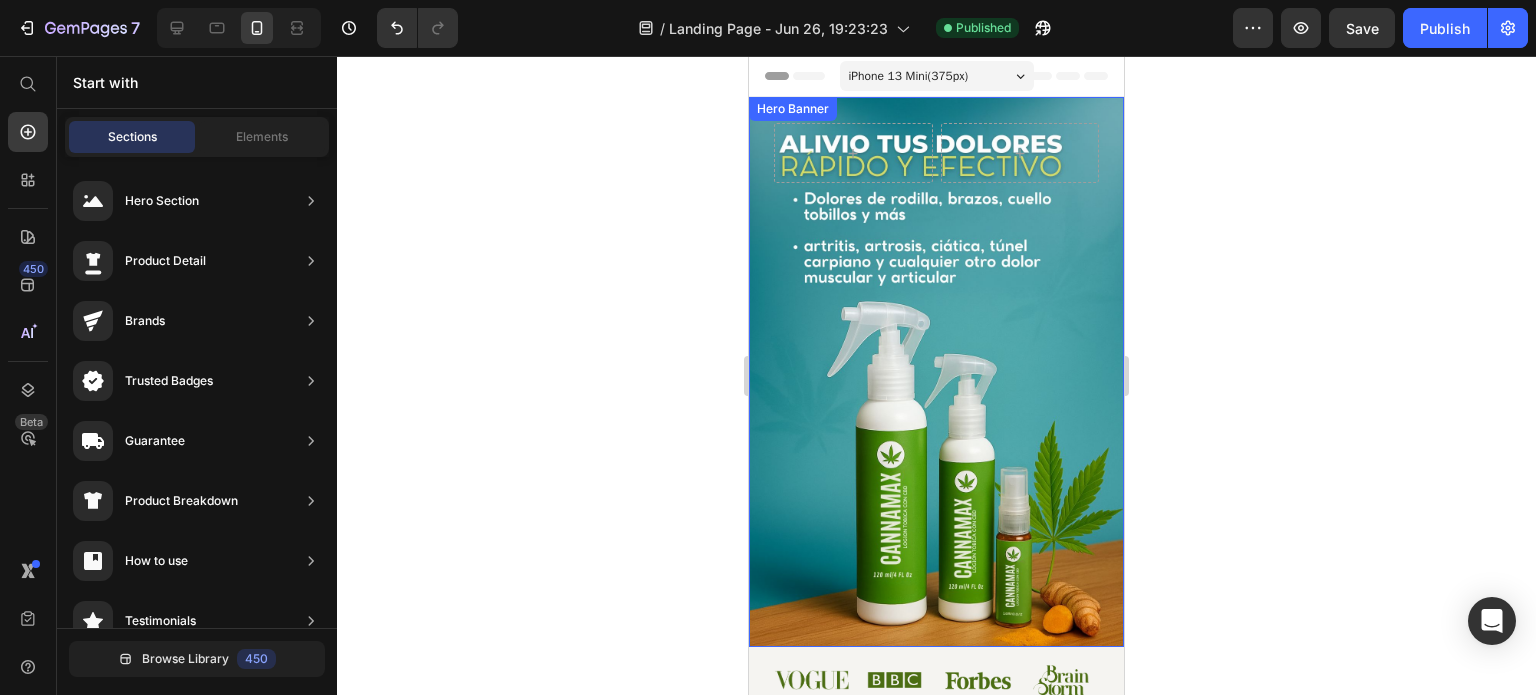 click on "Row Heading Row Row" at bounding box center (936, 372) 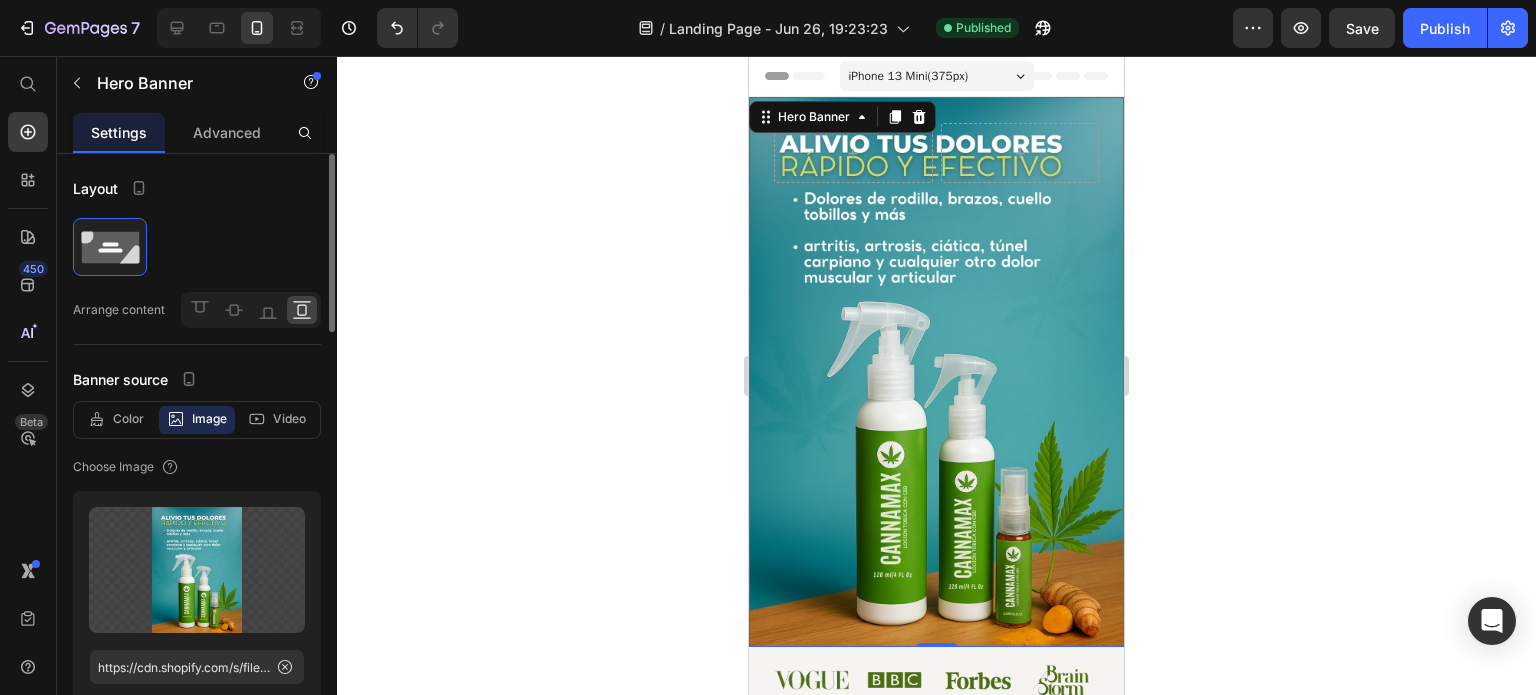 scroll, scrollTop: 0, scrollLeft: 0, axis: both 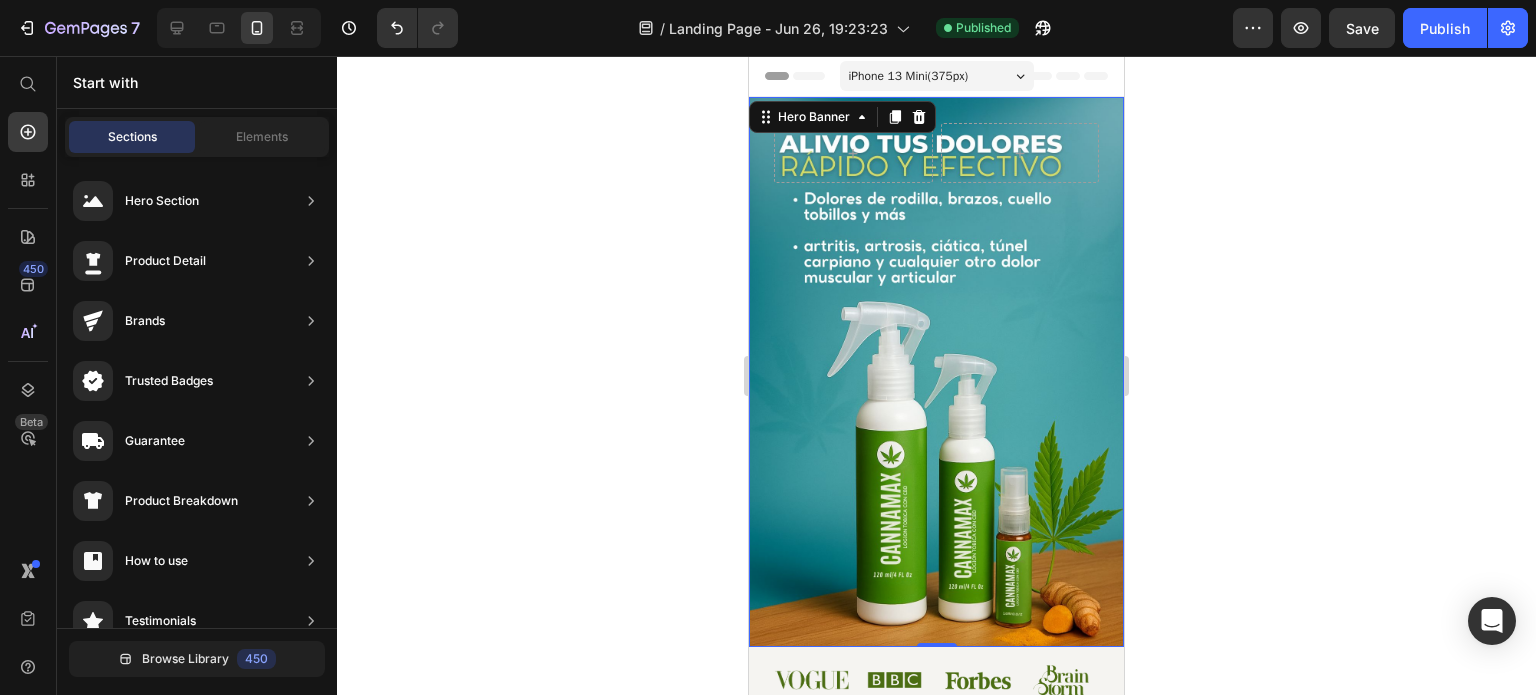 click on "Header" at bounding box center (806, 76) 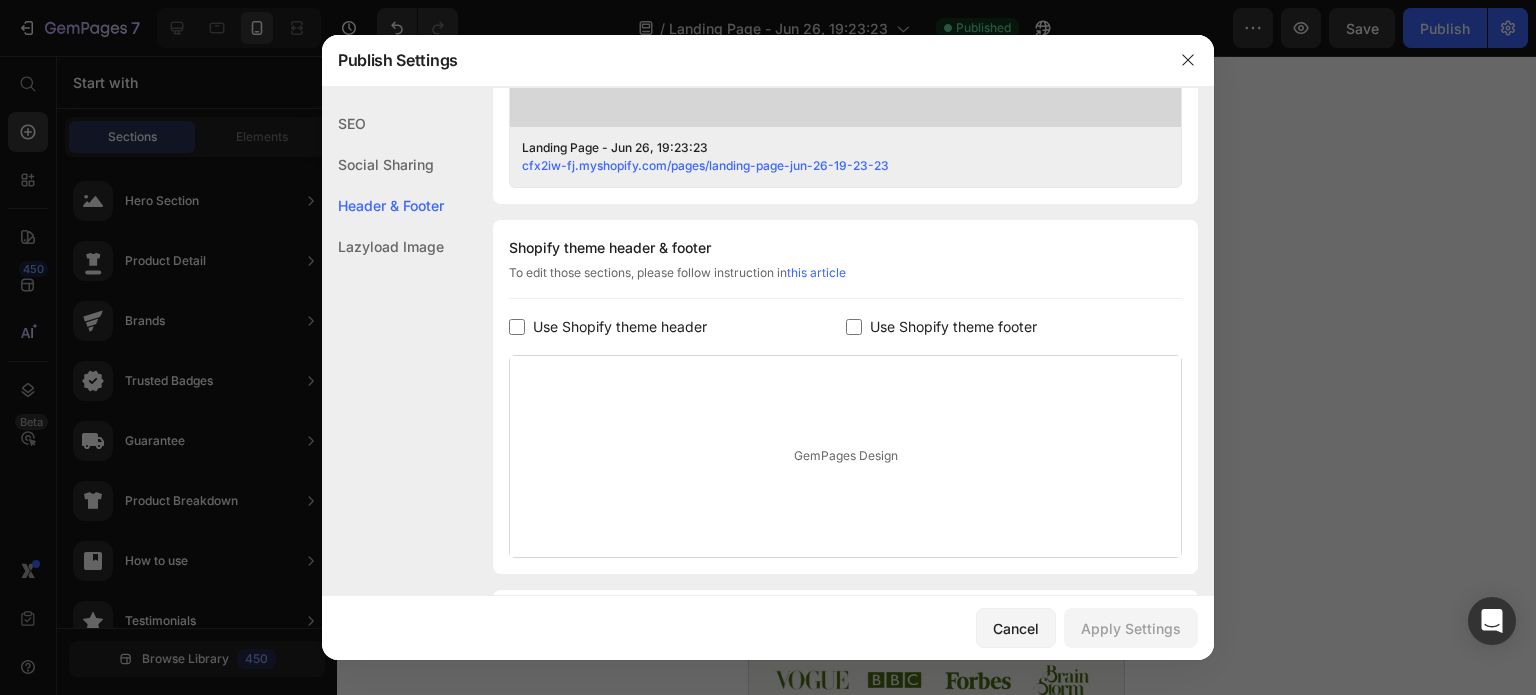 scroll, scrollTop: 936, scrollLeft: 0, axis: vertical 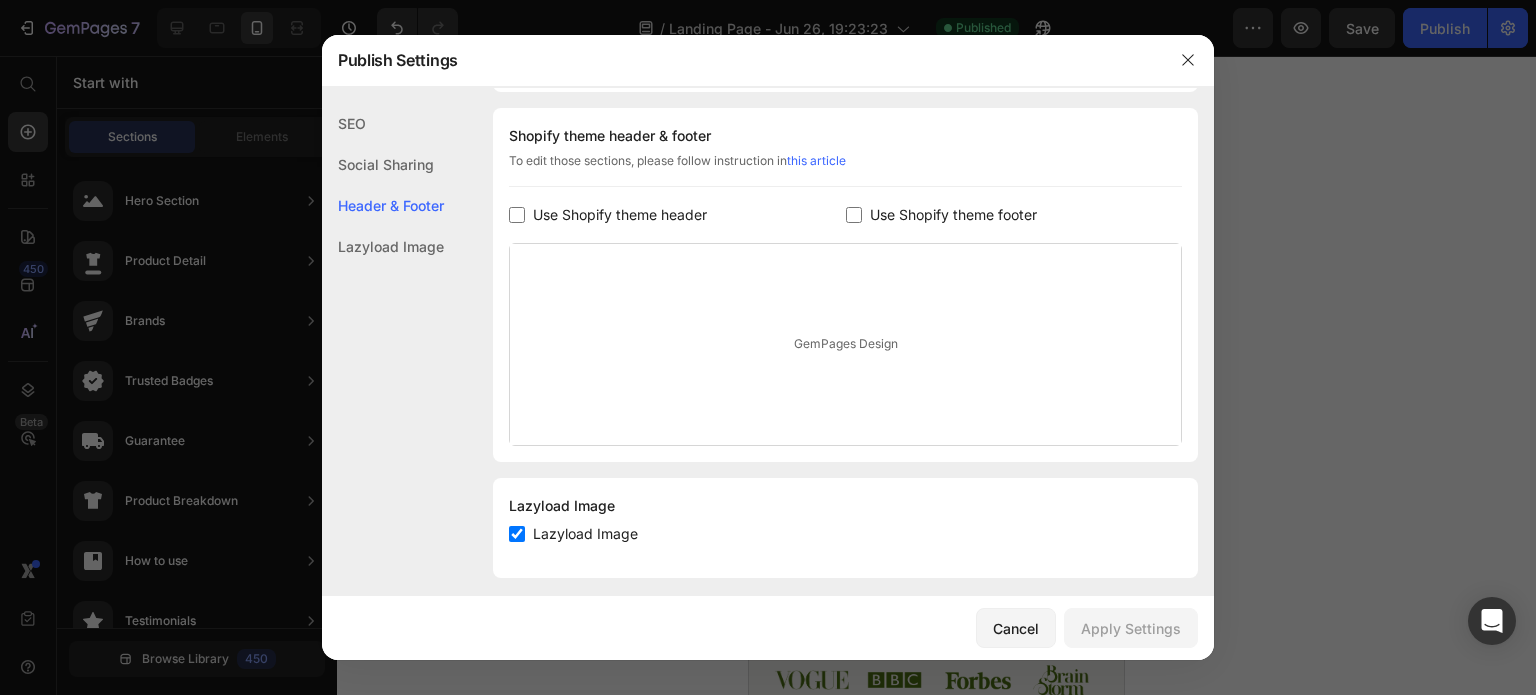 click at bounding box center (517, 215) 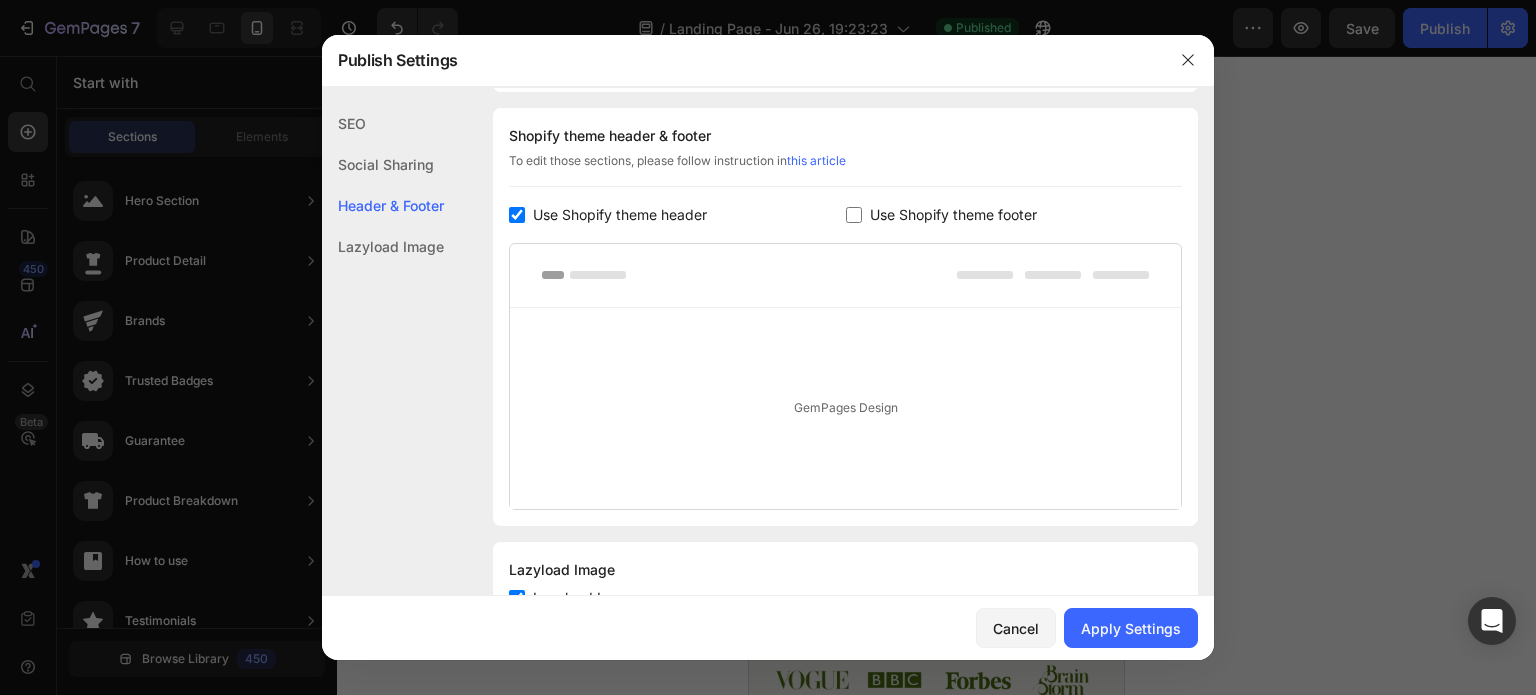 click at bounding box center [854, 215] 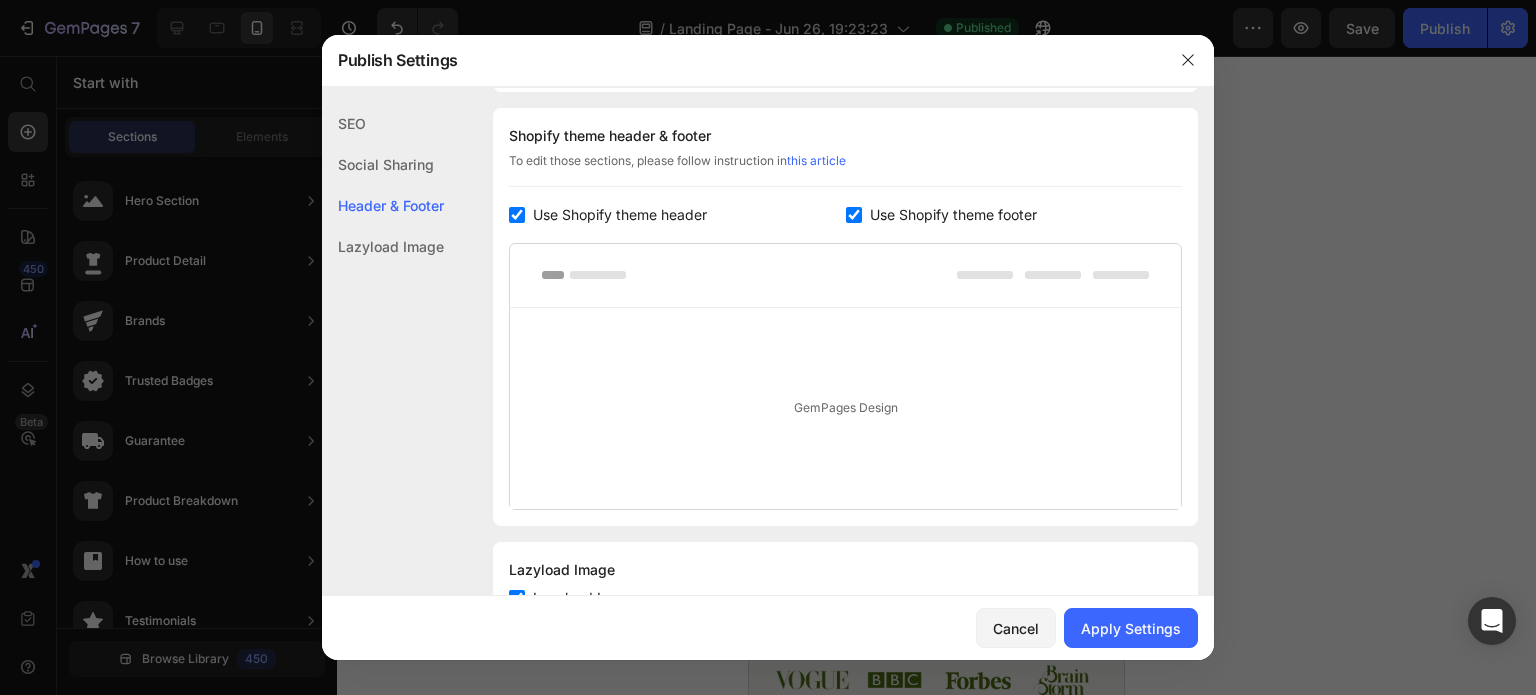 checkbox on "true" 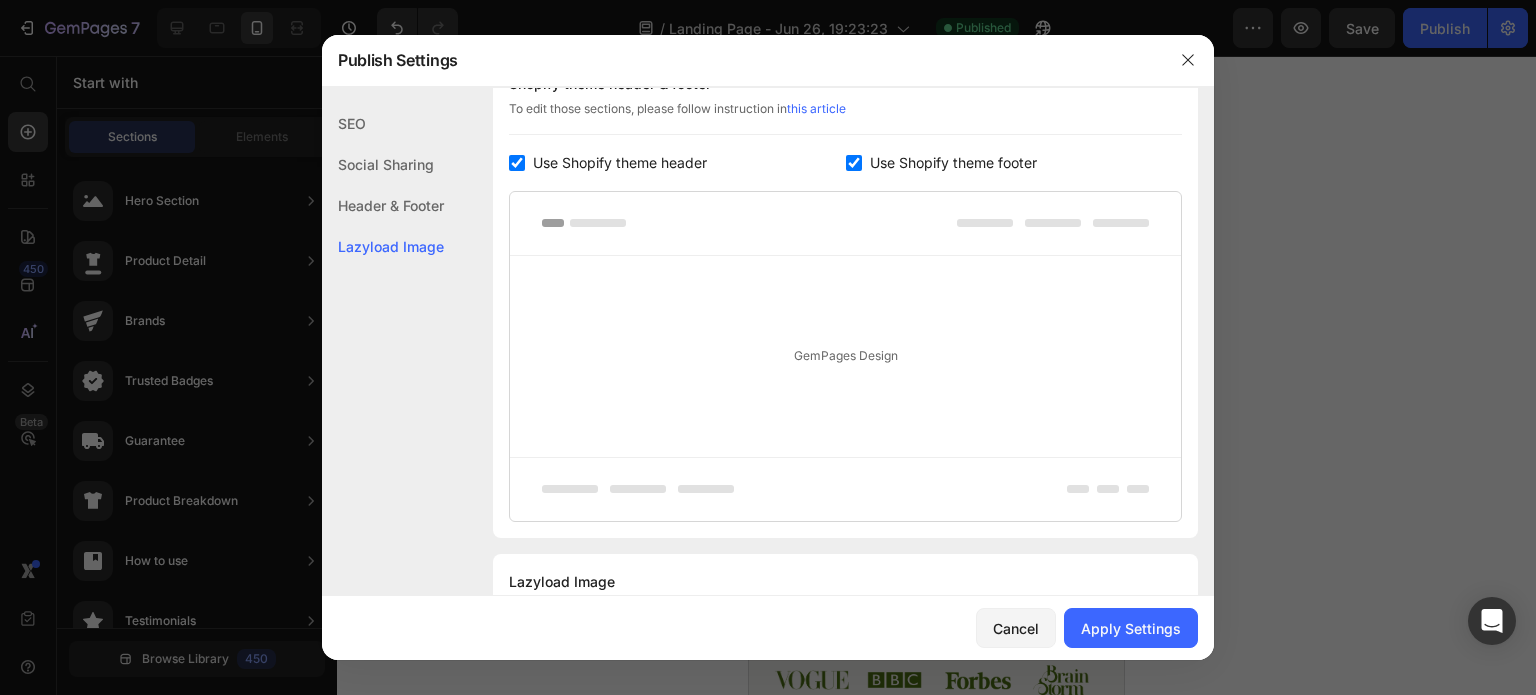 scroll, scrollTop: 1076, scrollLeft: 0, axis: vertical 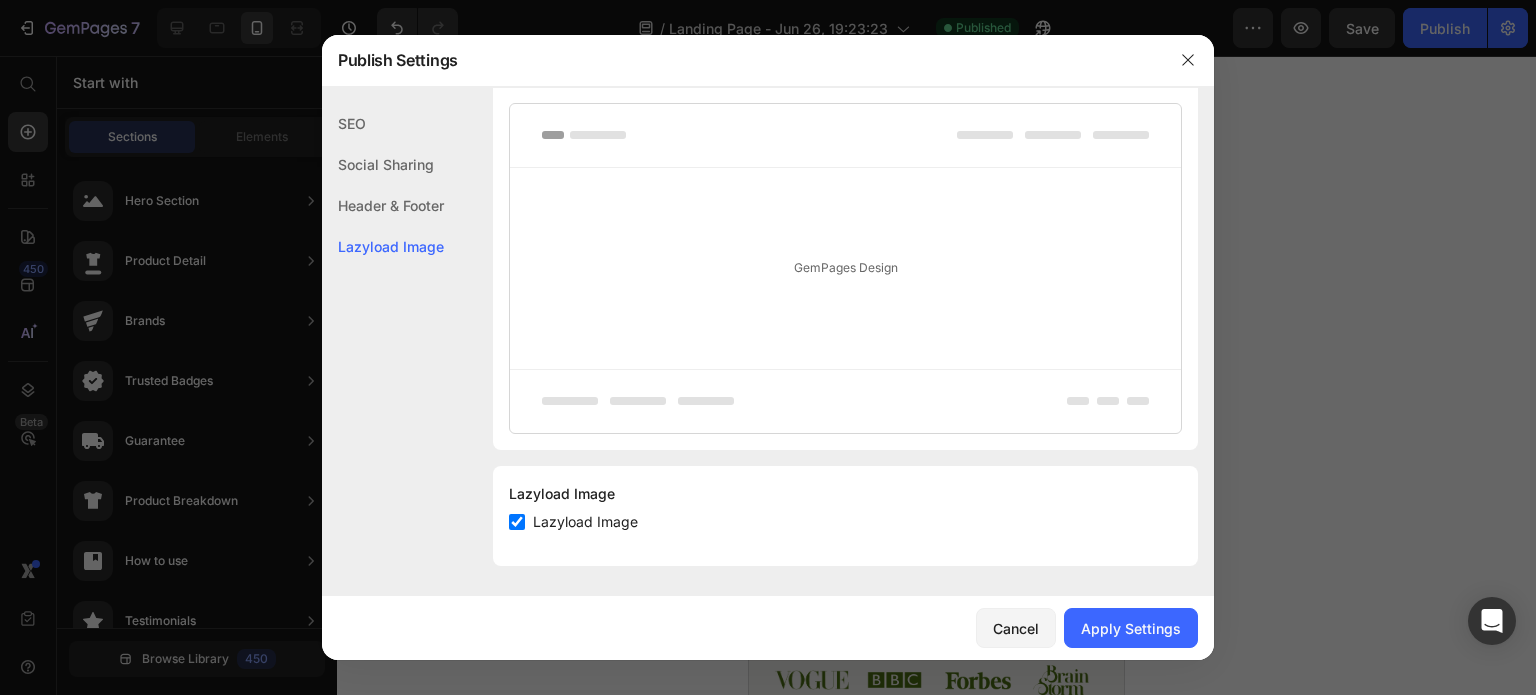 click at bounding box center (517, 522) 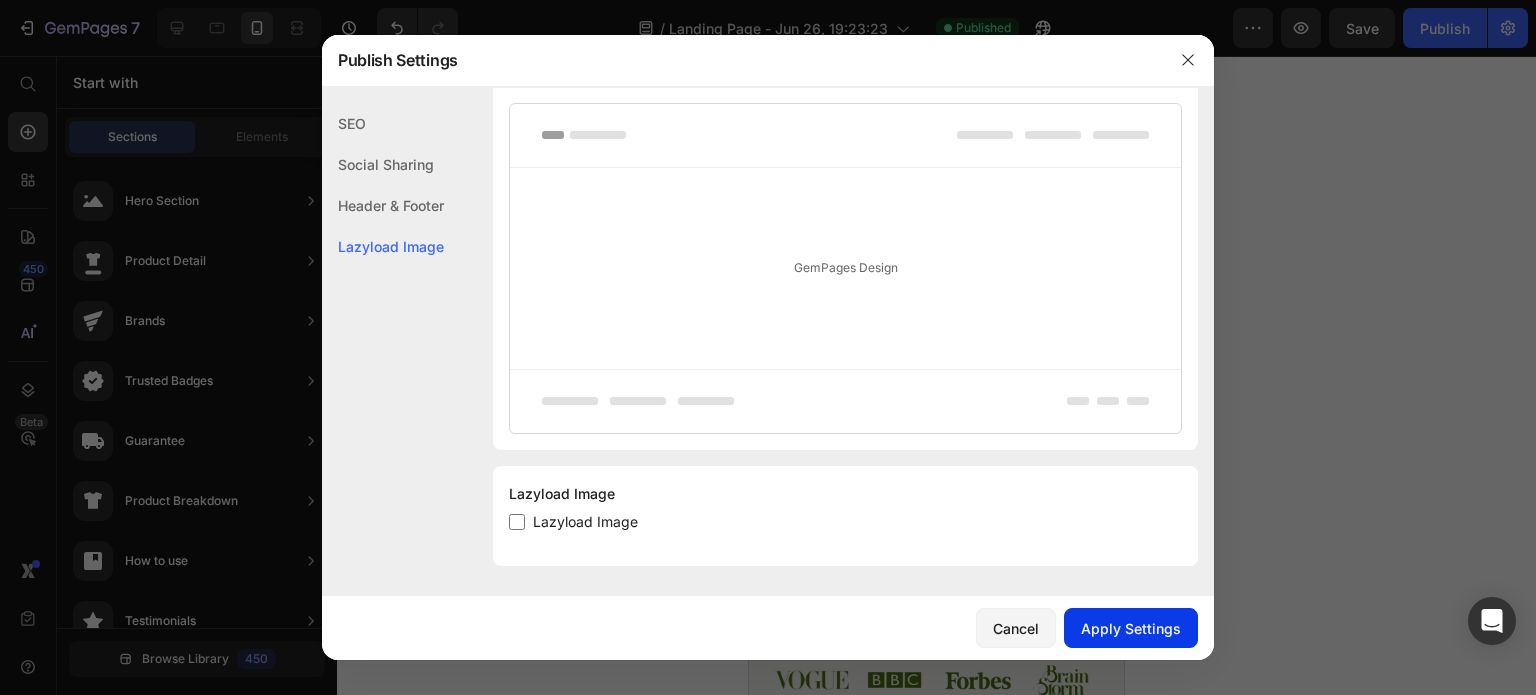 click on "Apply Settings" 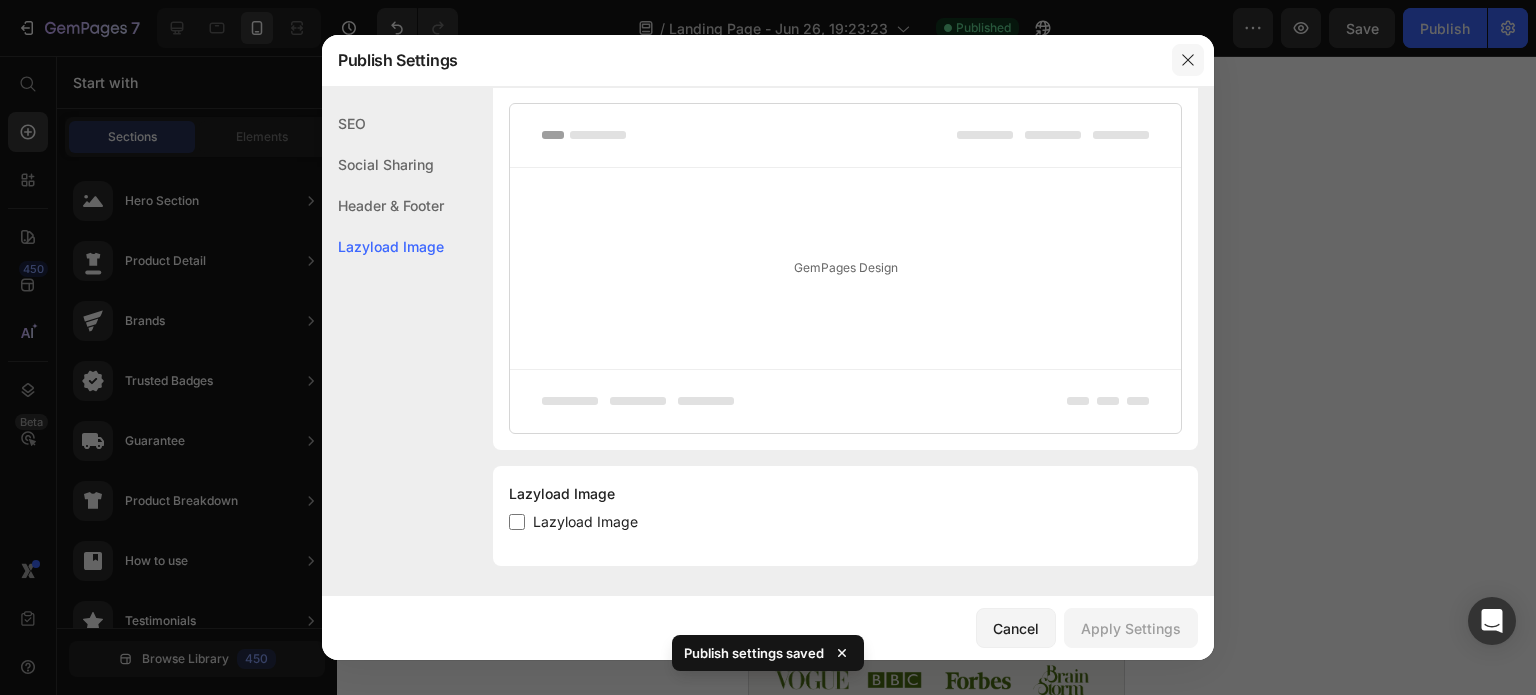 click 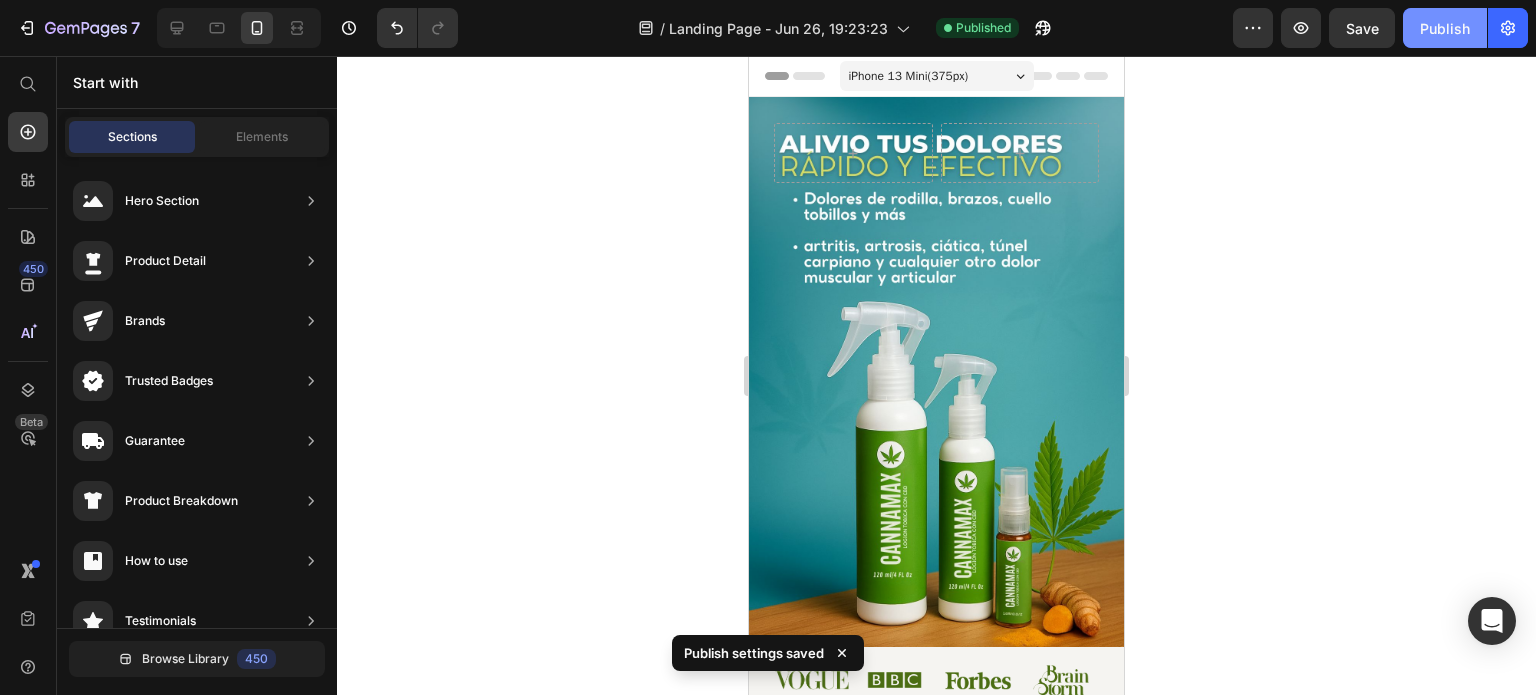 click on "Publish" at bounding box center (1445, 28) 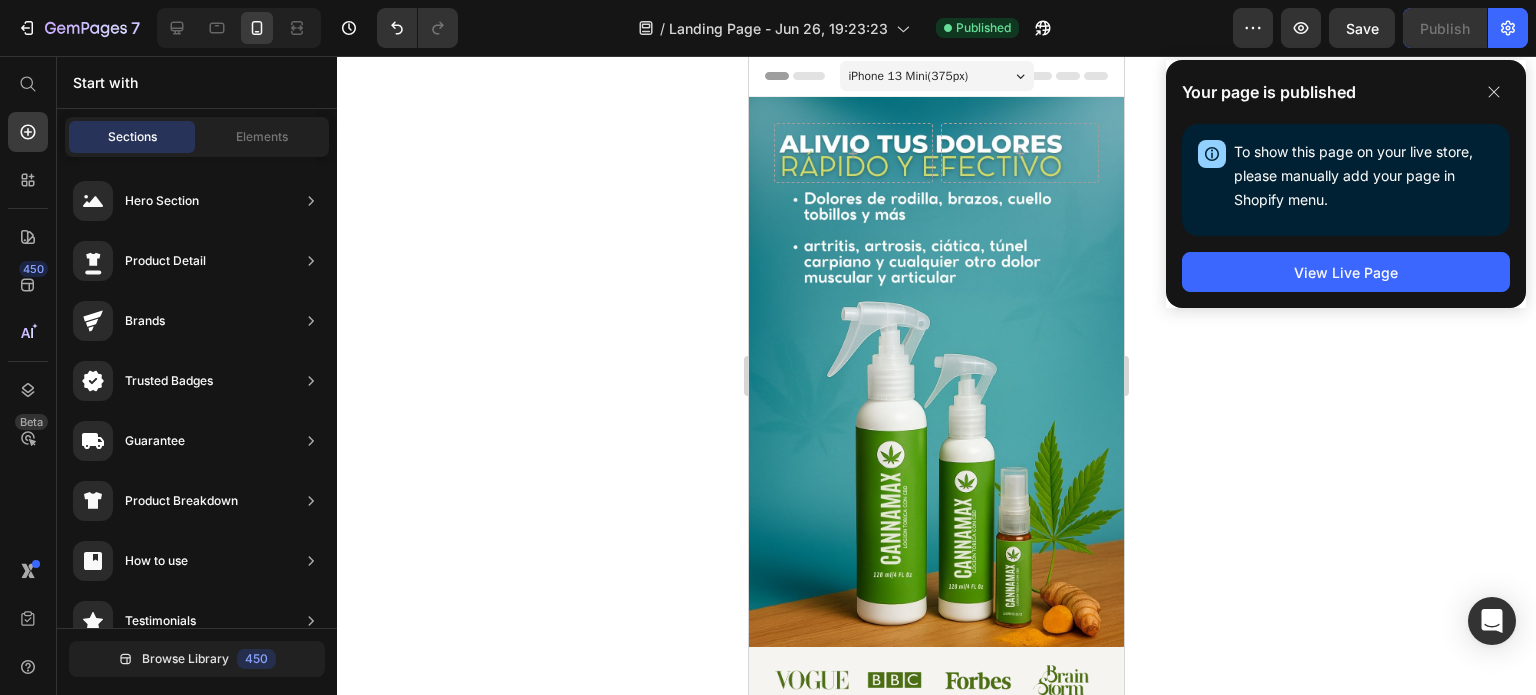 click 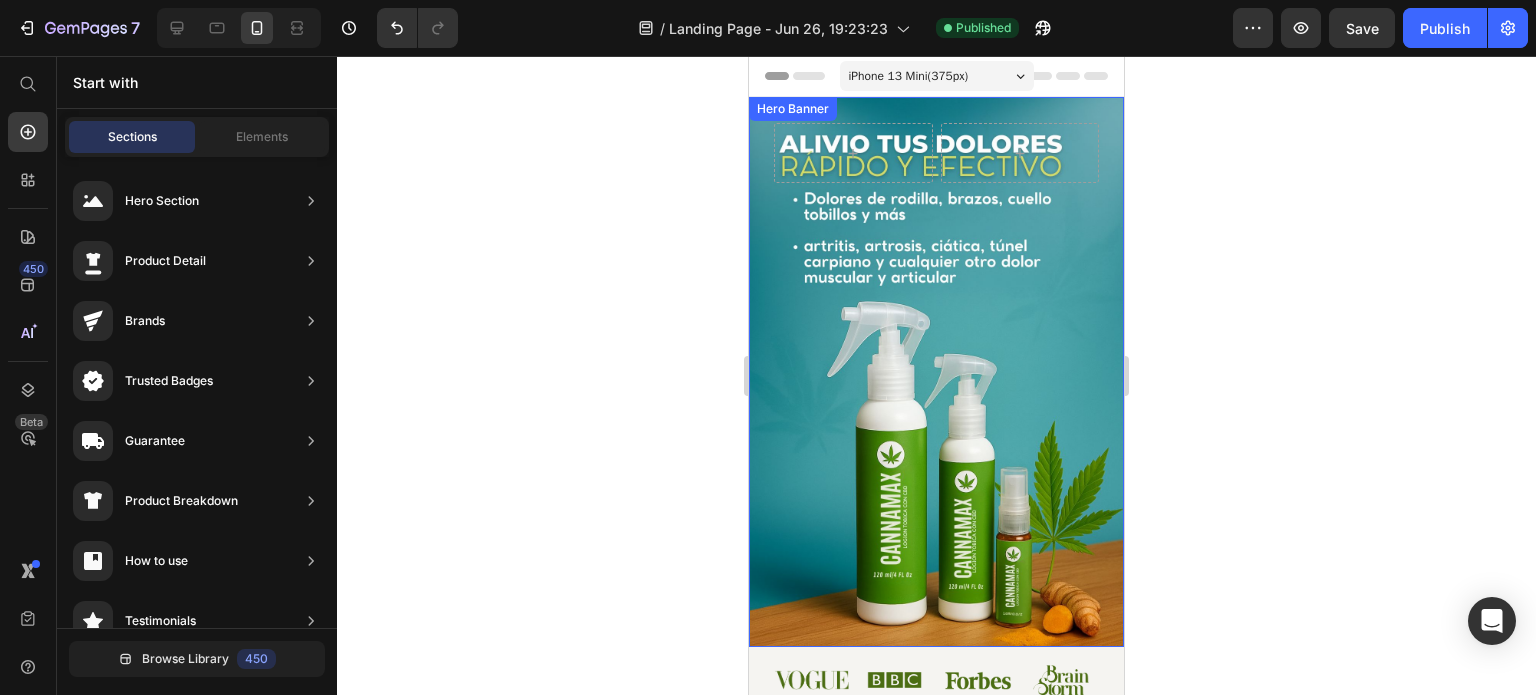 click on "Row Heading Row Row" at bounding box center (936, 372) 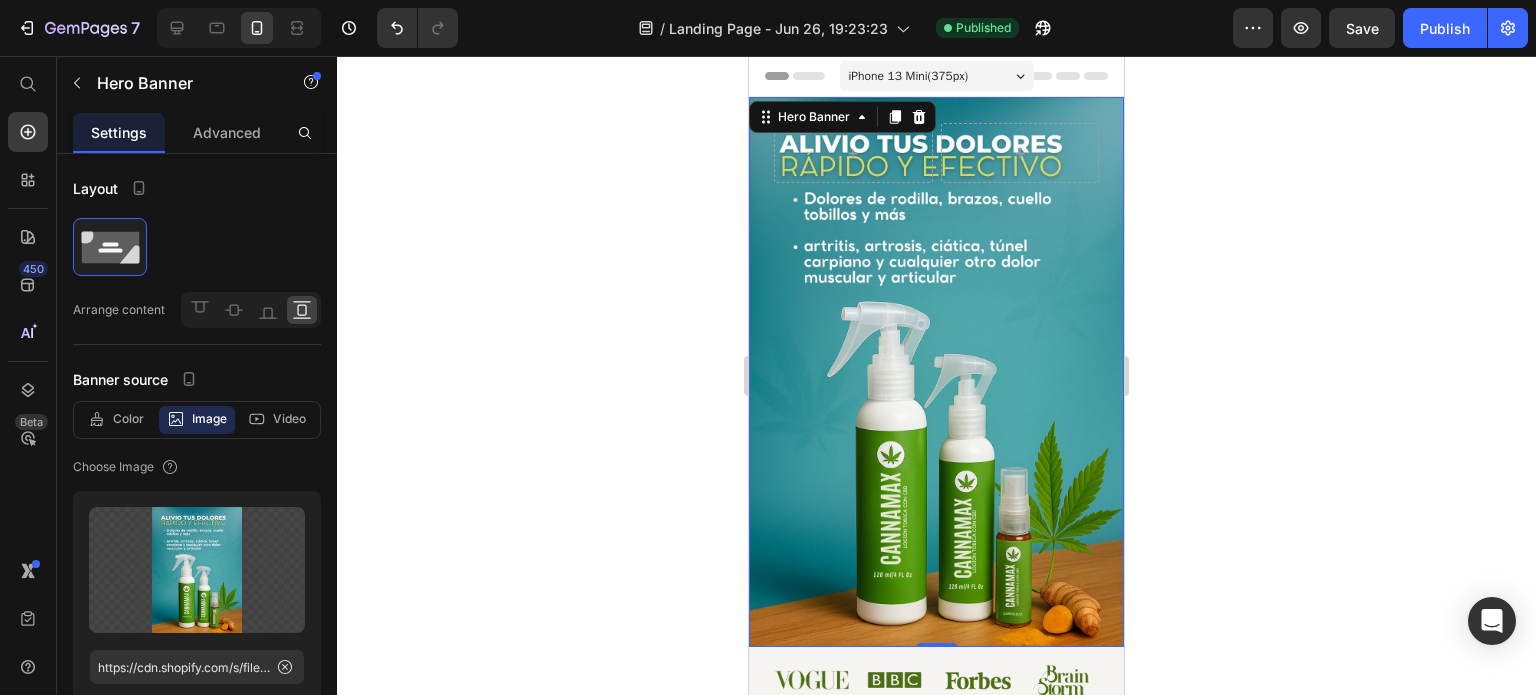 click on "Header" at bounding box center [936, 76] 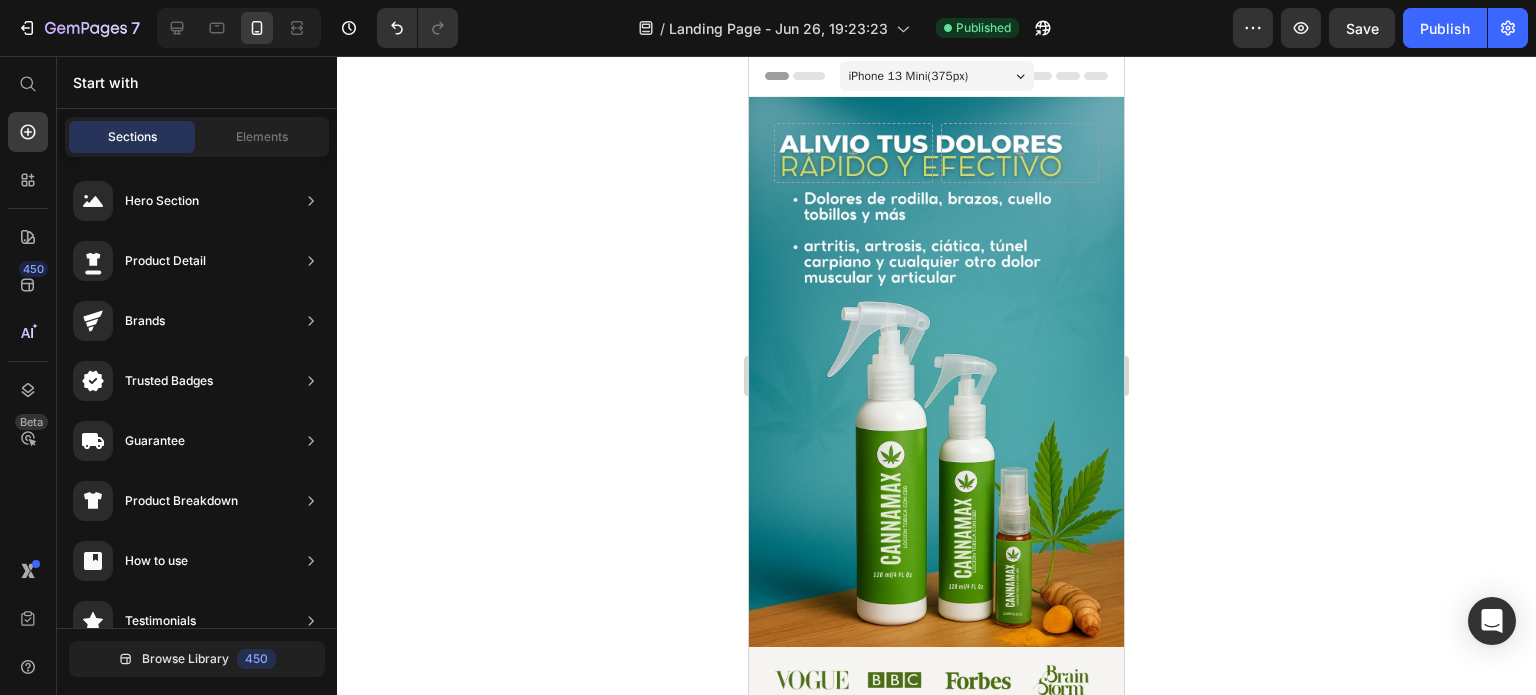 click on "Header" at bounding box center (806, 76) 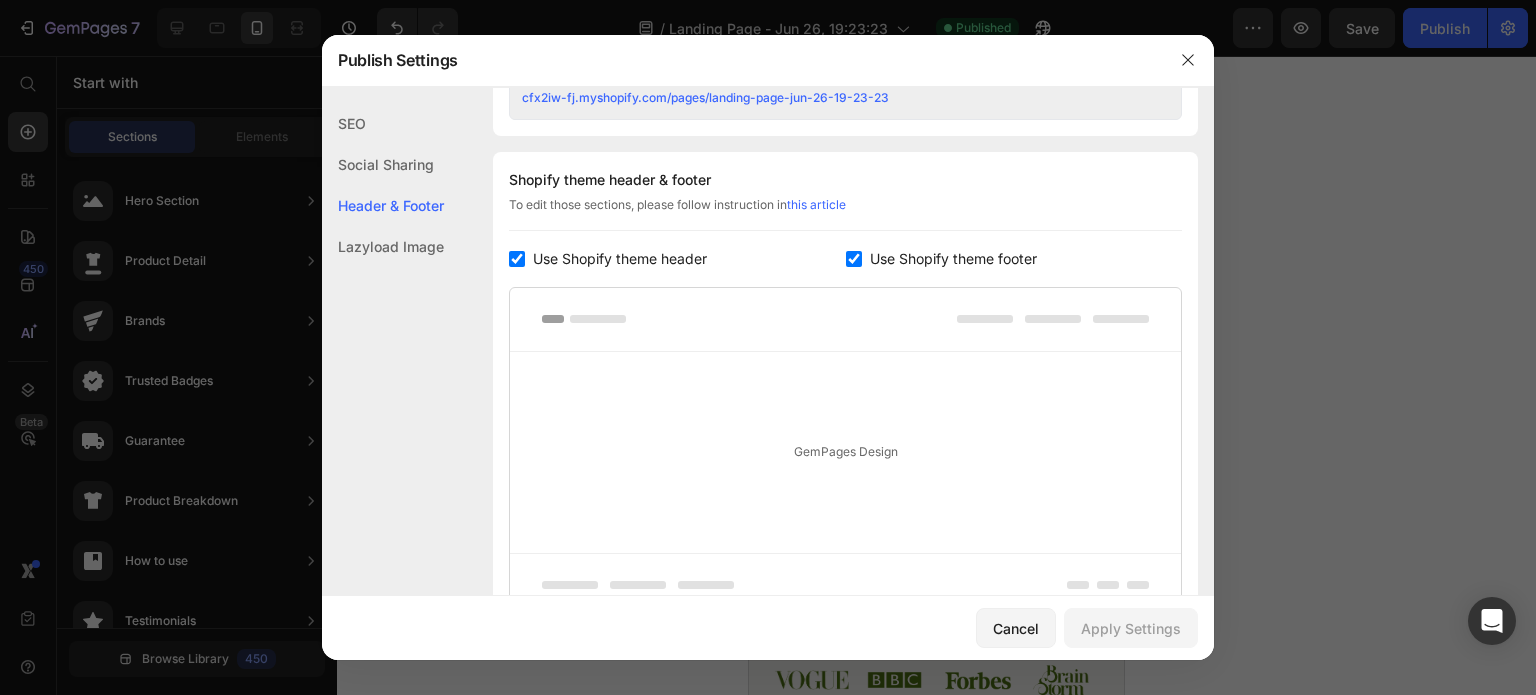 scroll, scrollTop: 936, scrollLeft: 0, axis: vertical 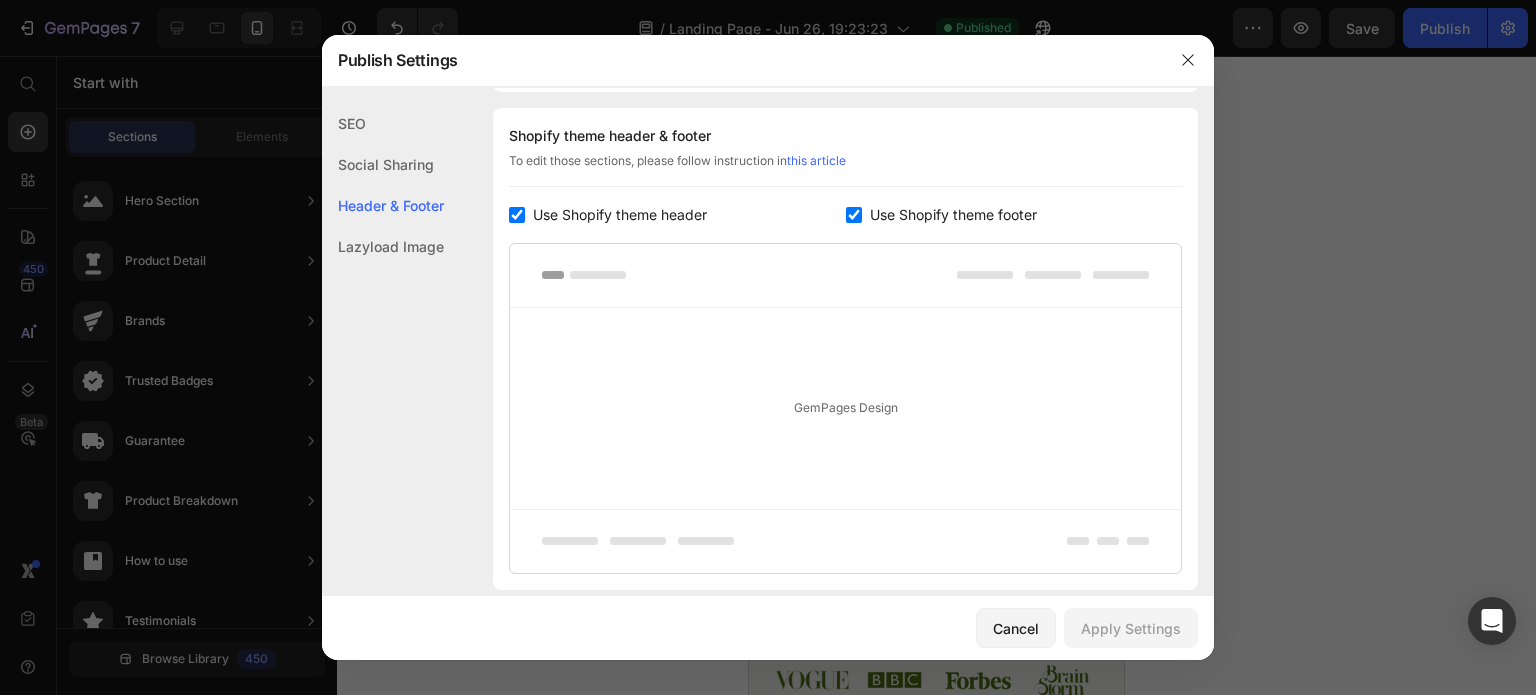 click on "Social Sharing" 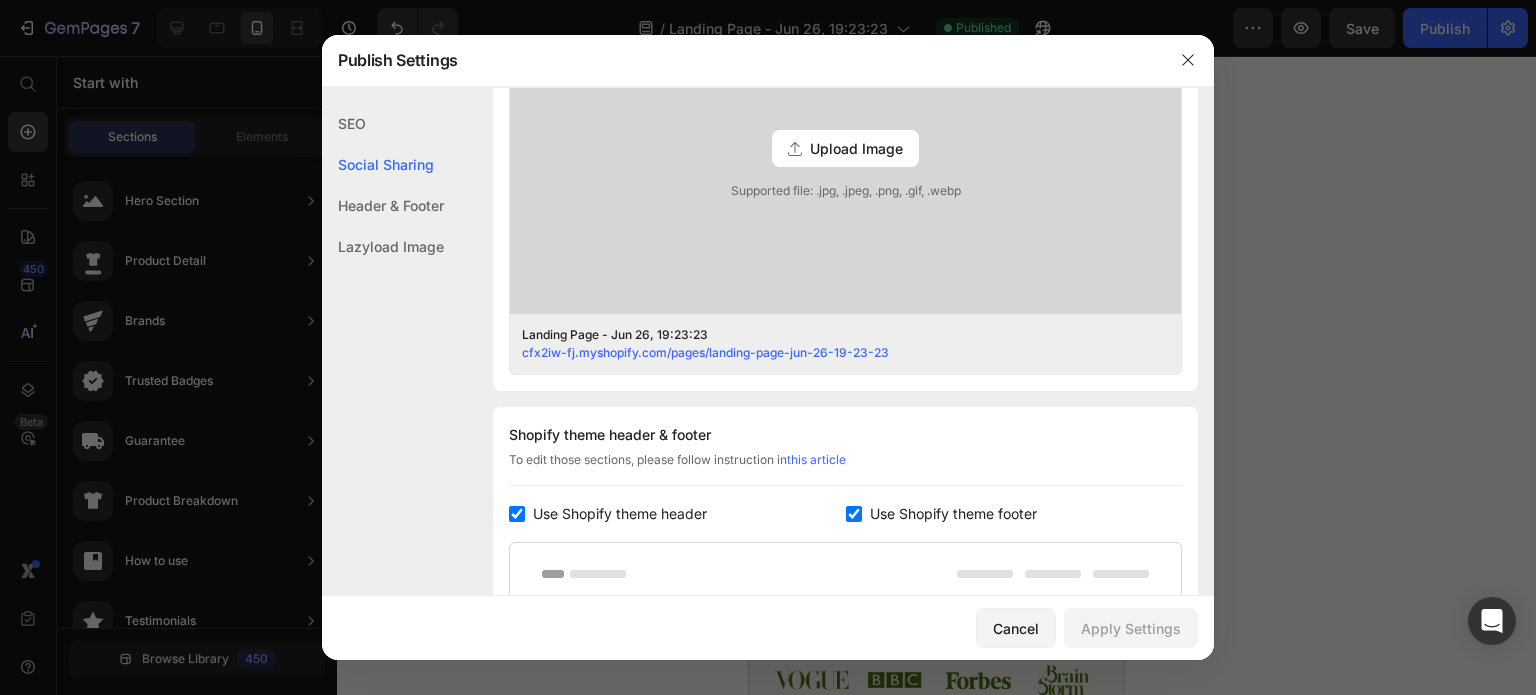 scroll, scrollTop: 456, scrollLeft: 0, axis: vertical 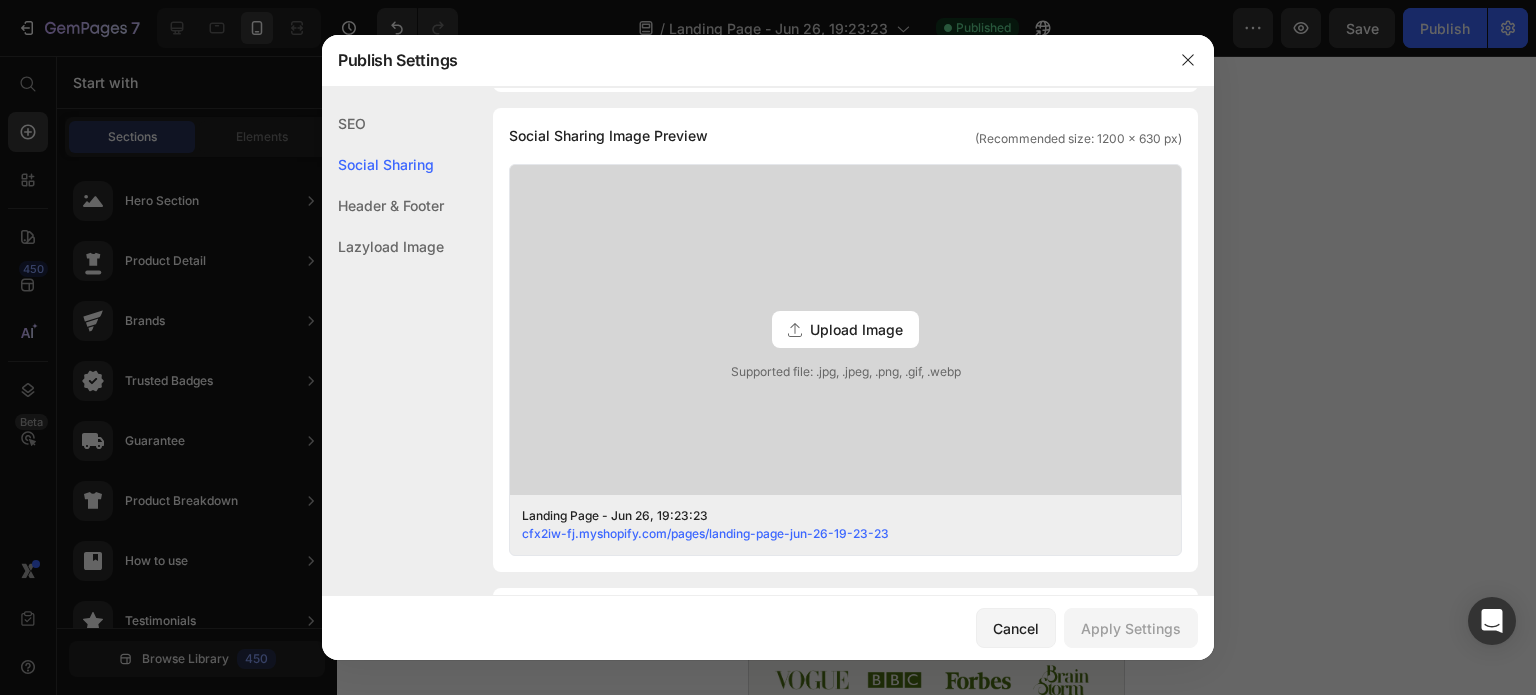 click on "Header & Footer" 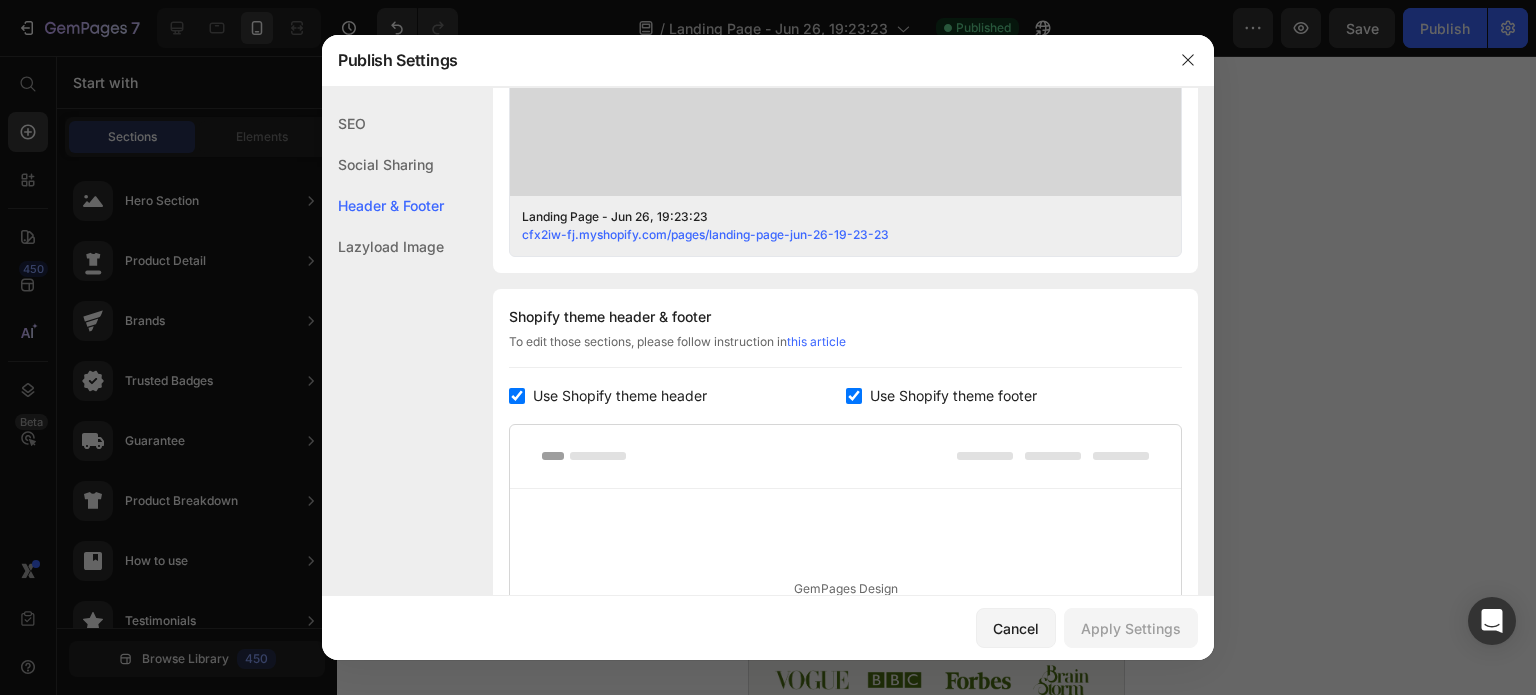 scroll, scrollTop: 936, scrollLeft: 0, axis: vertical 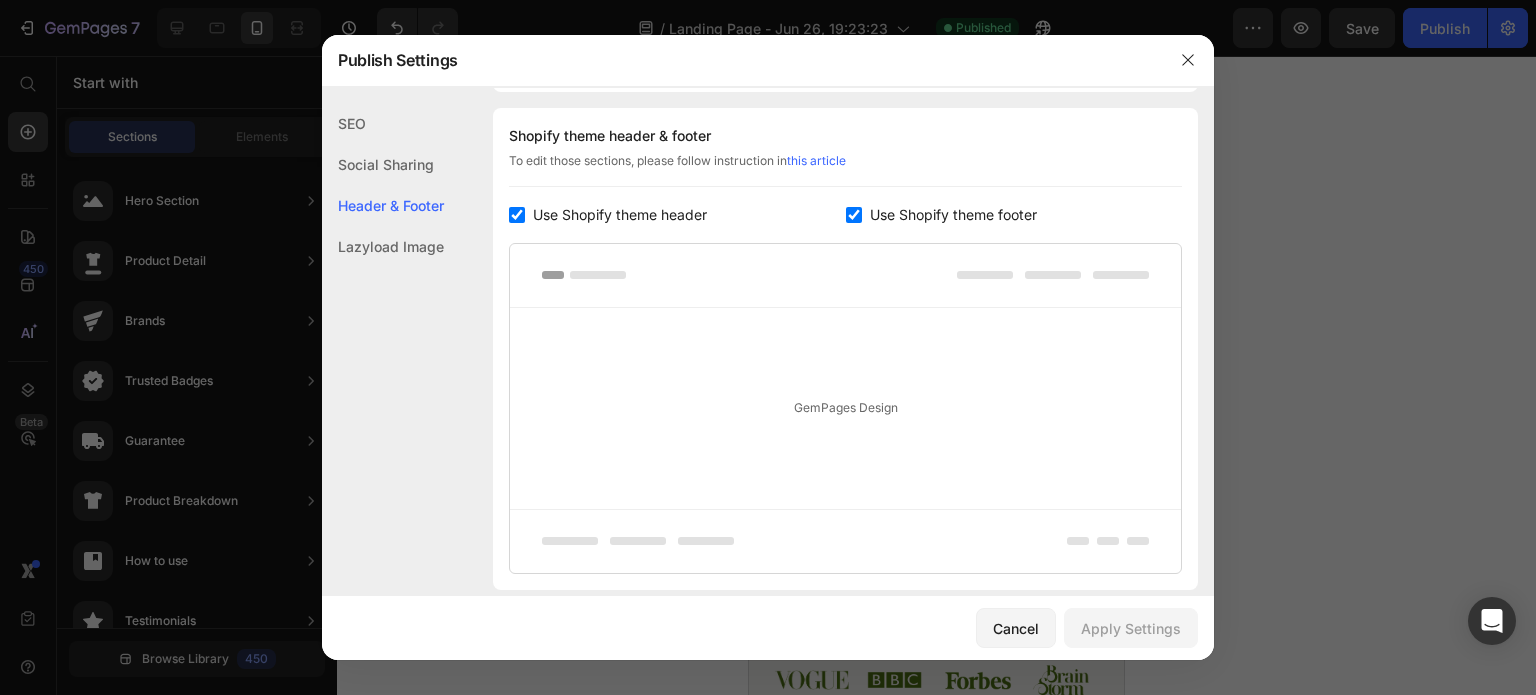 click on "GemPages Design" at bounding box center (845, 408) 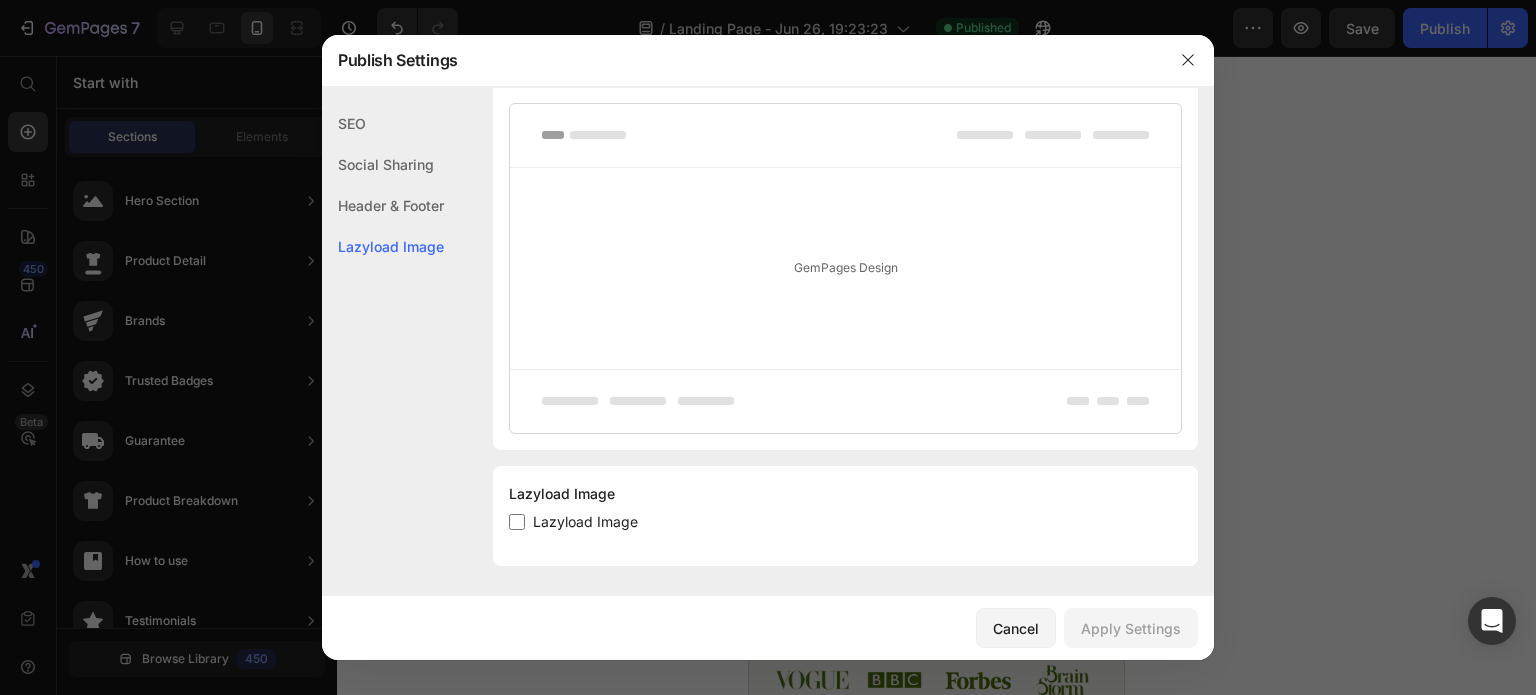 click at bounding box center [517, 522] 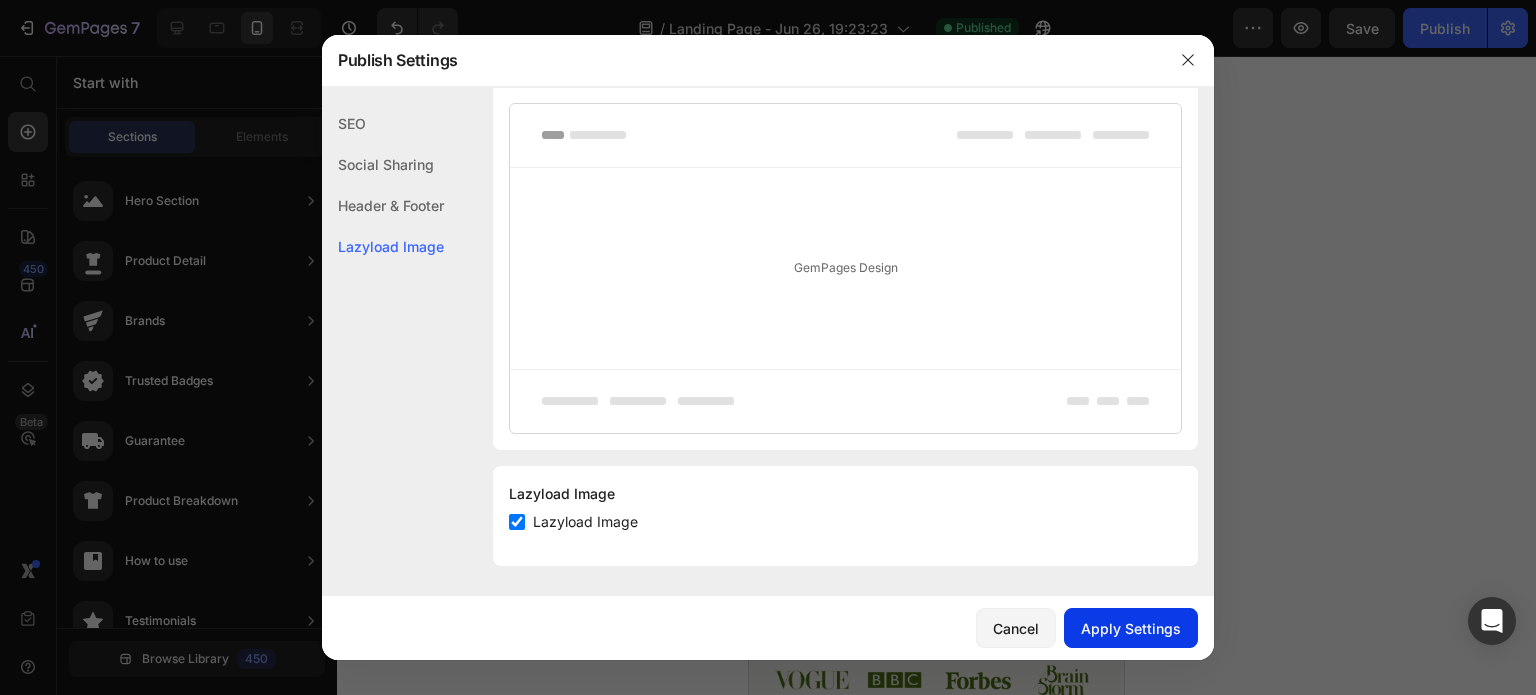 click on "Apply Settings" at bounding box center (1131, 628) 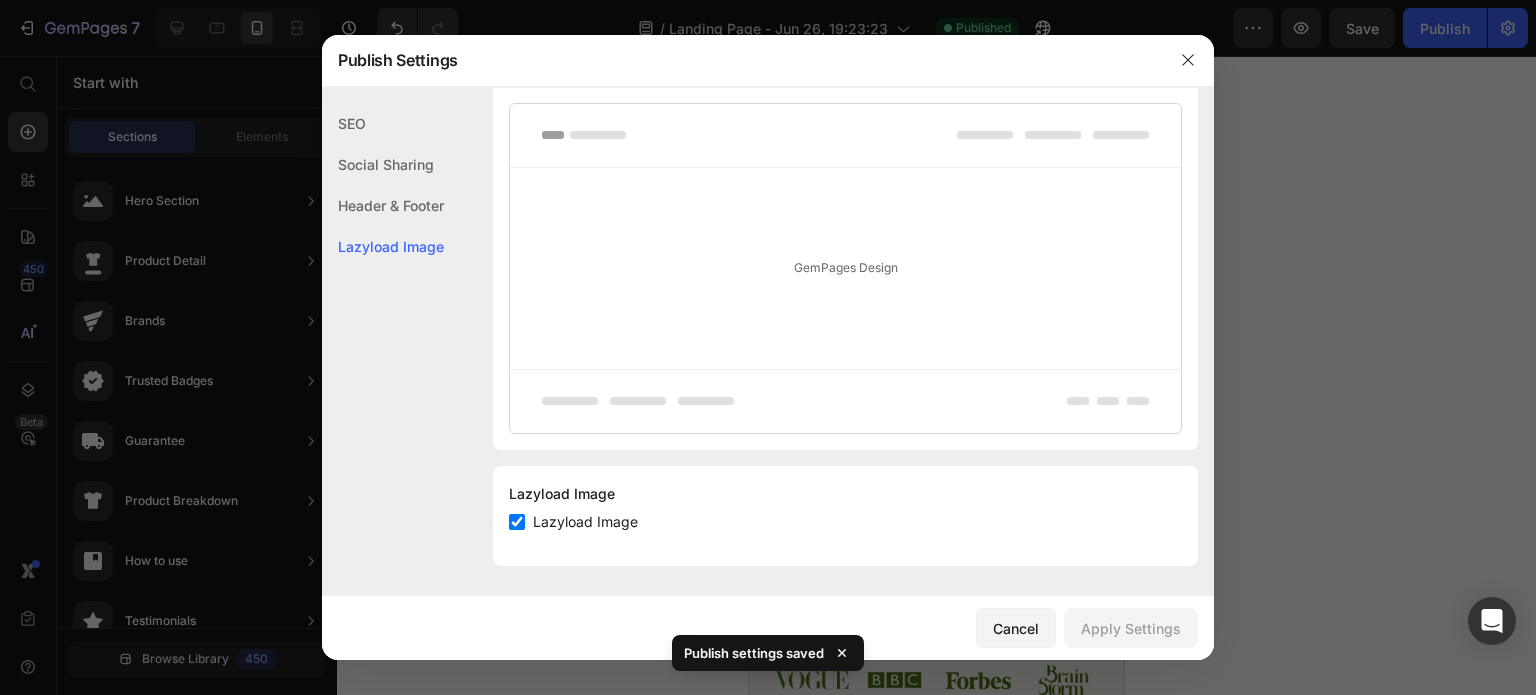click on "Header & Footer" 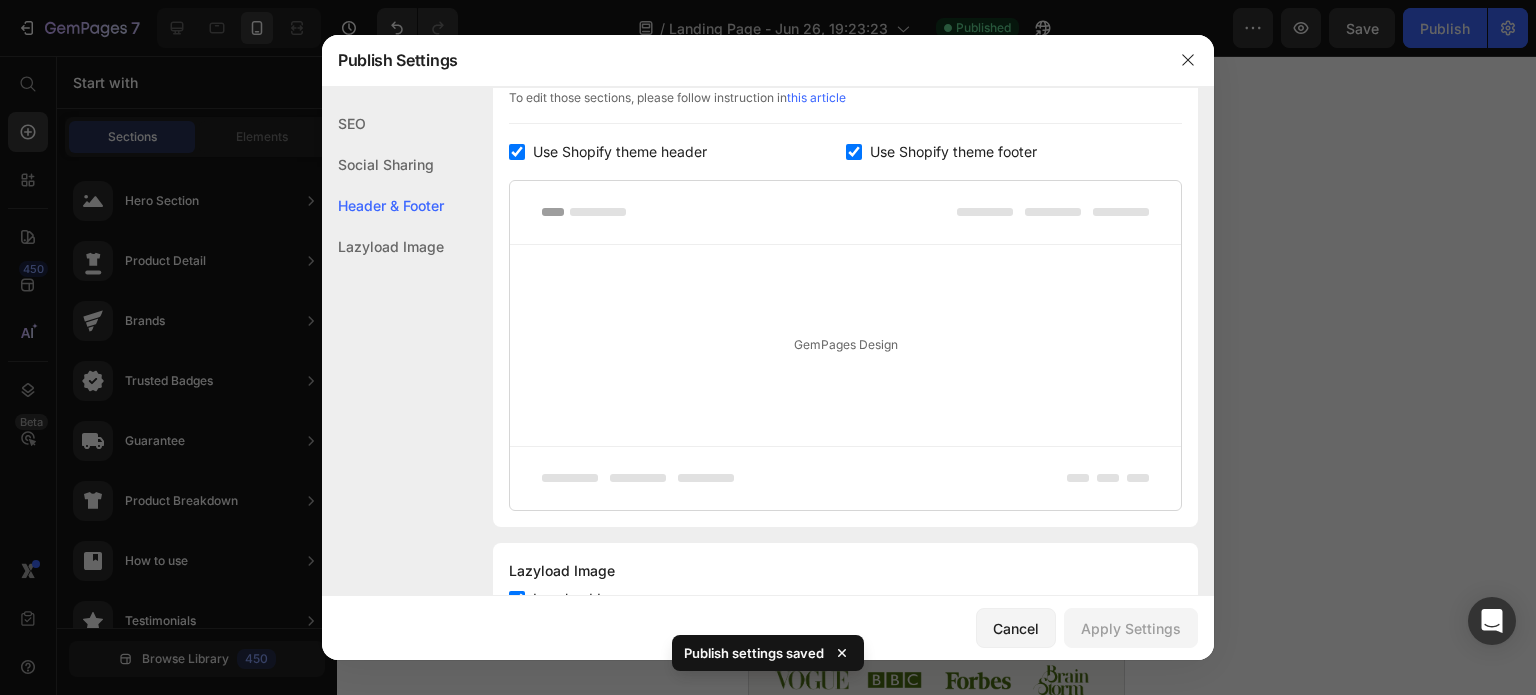 scroll, scrollTop: 936, scrollLeft: 0, axis: vertical 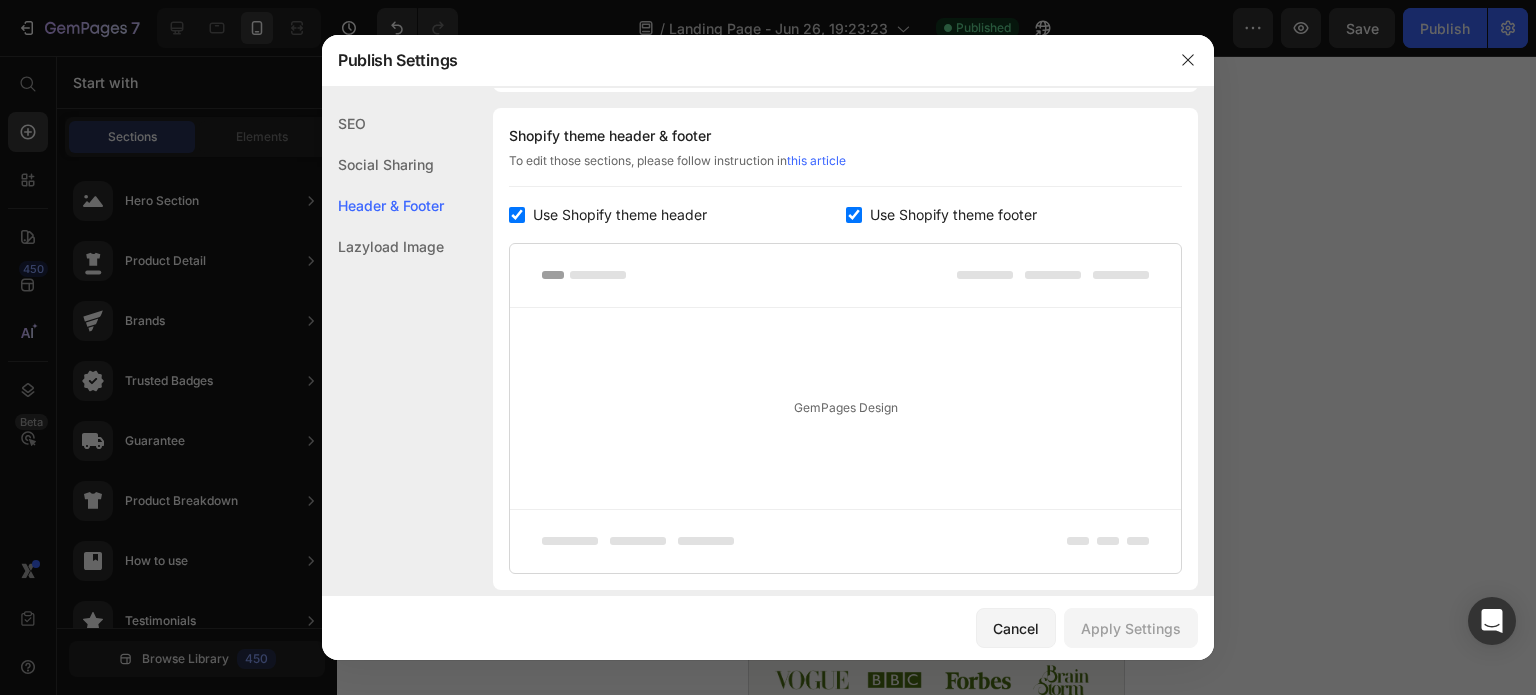 click at bounding box center [854, 215] 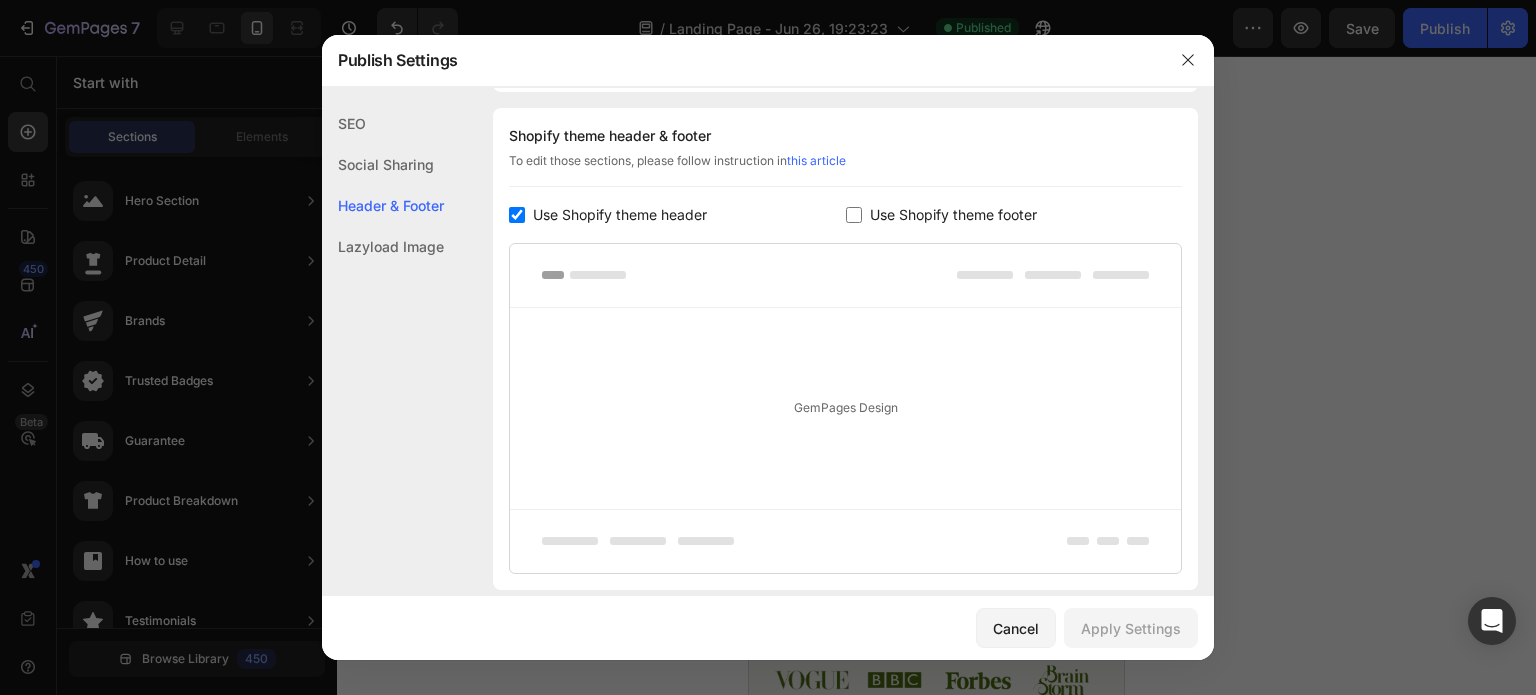 checkbox on "false" 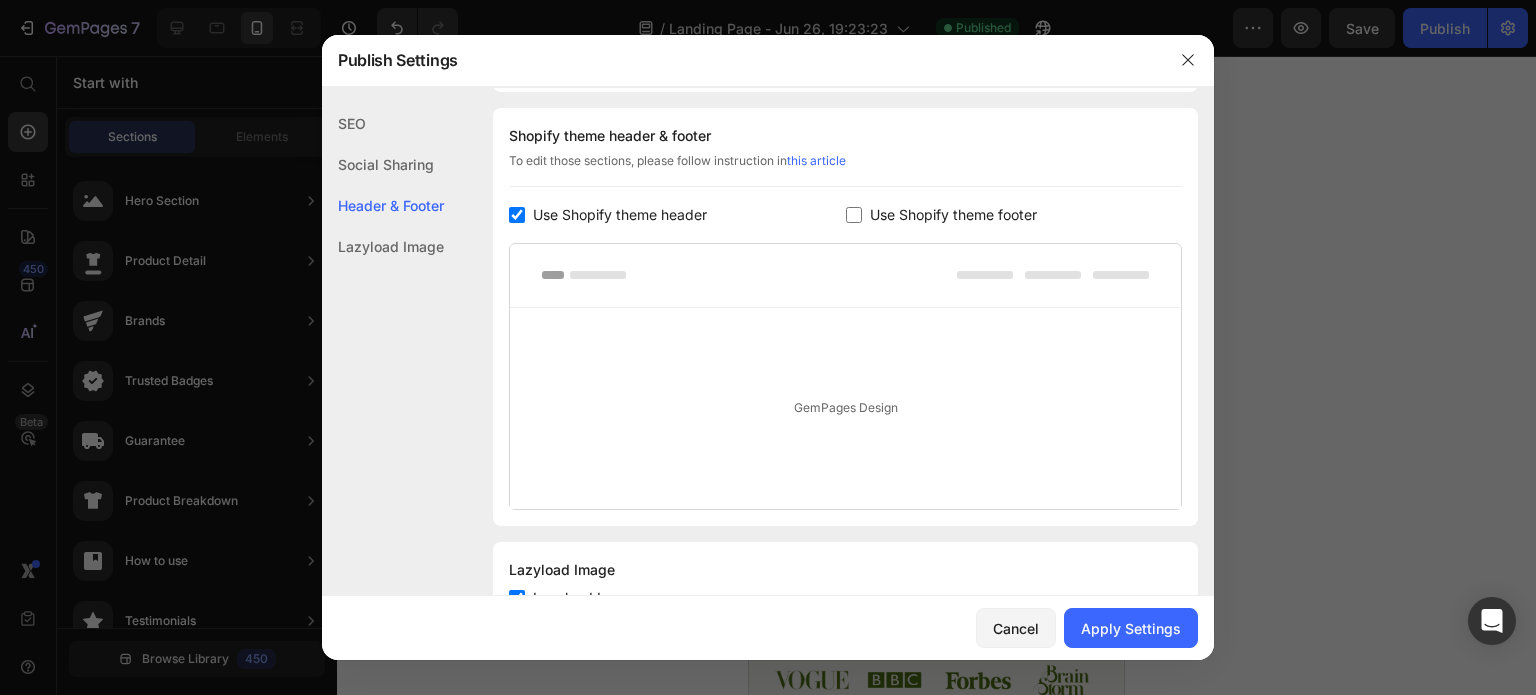 click at bounding box center [517, 215] 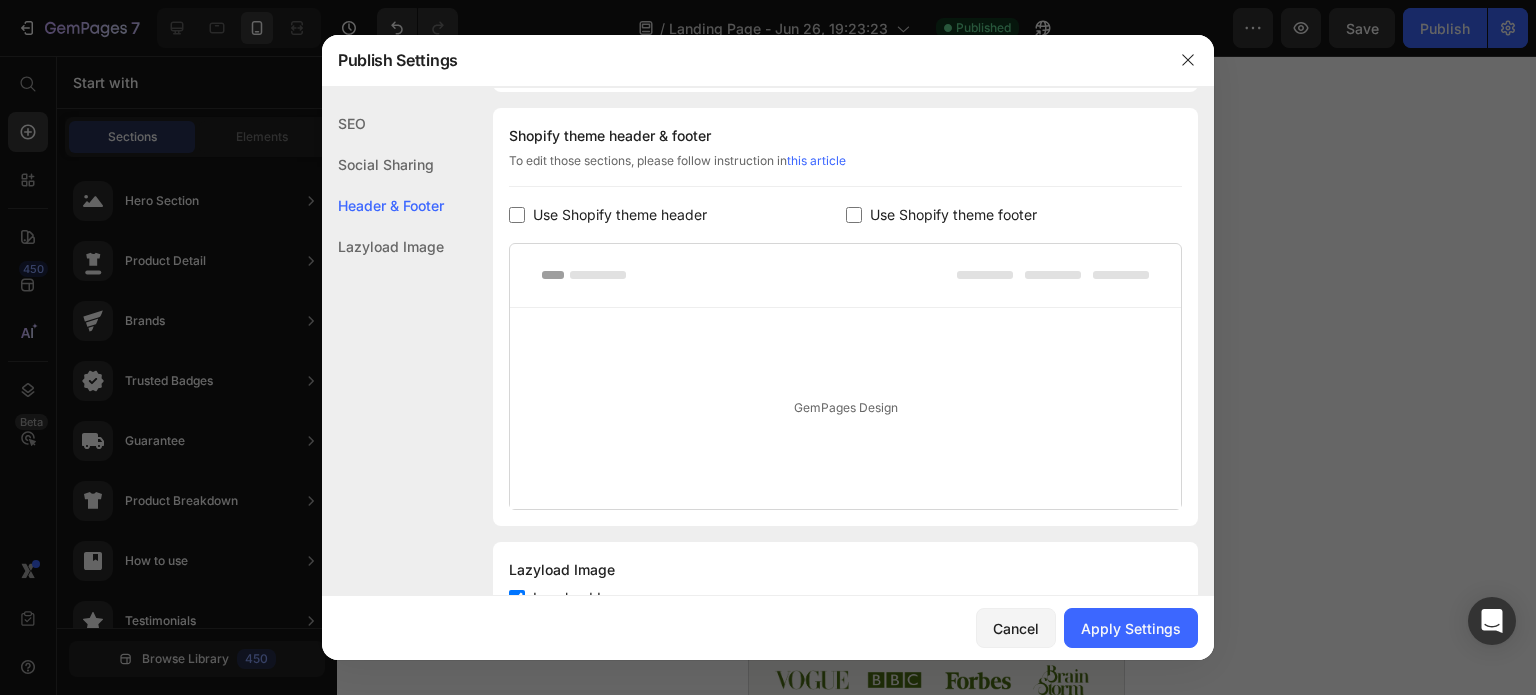 checkbox on "false" 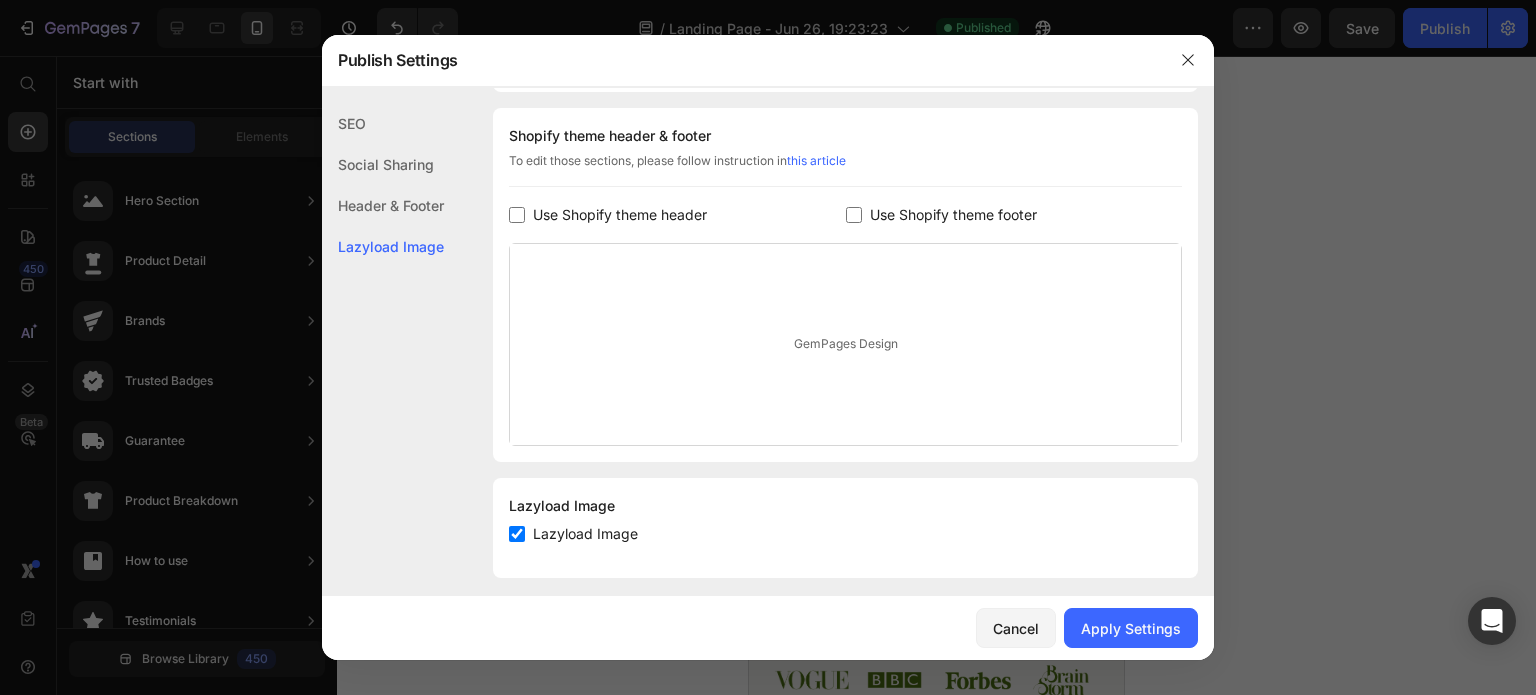 click at bounding box center [854, 215] 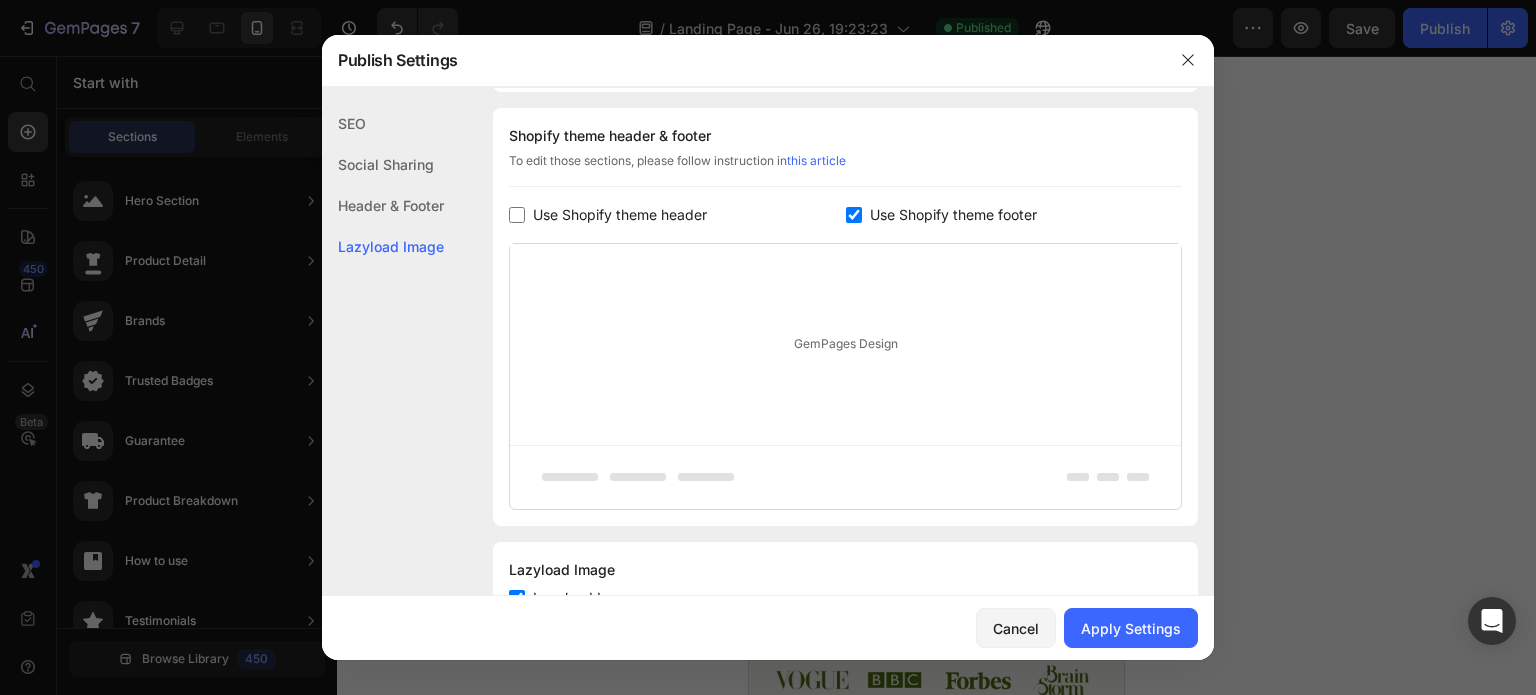 scroll, scrollTop: 1012, scrollLeft: 0, axis: vertical 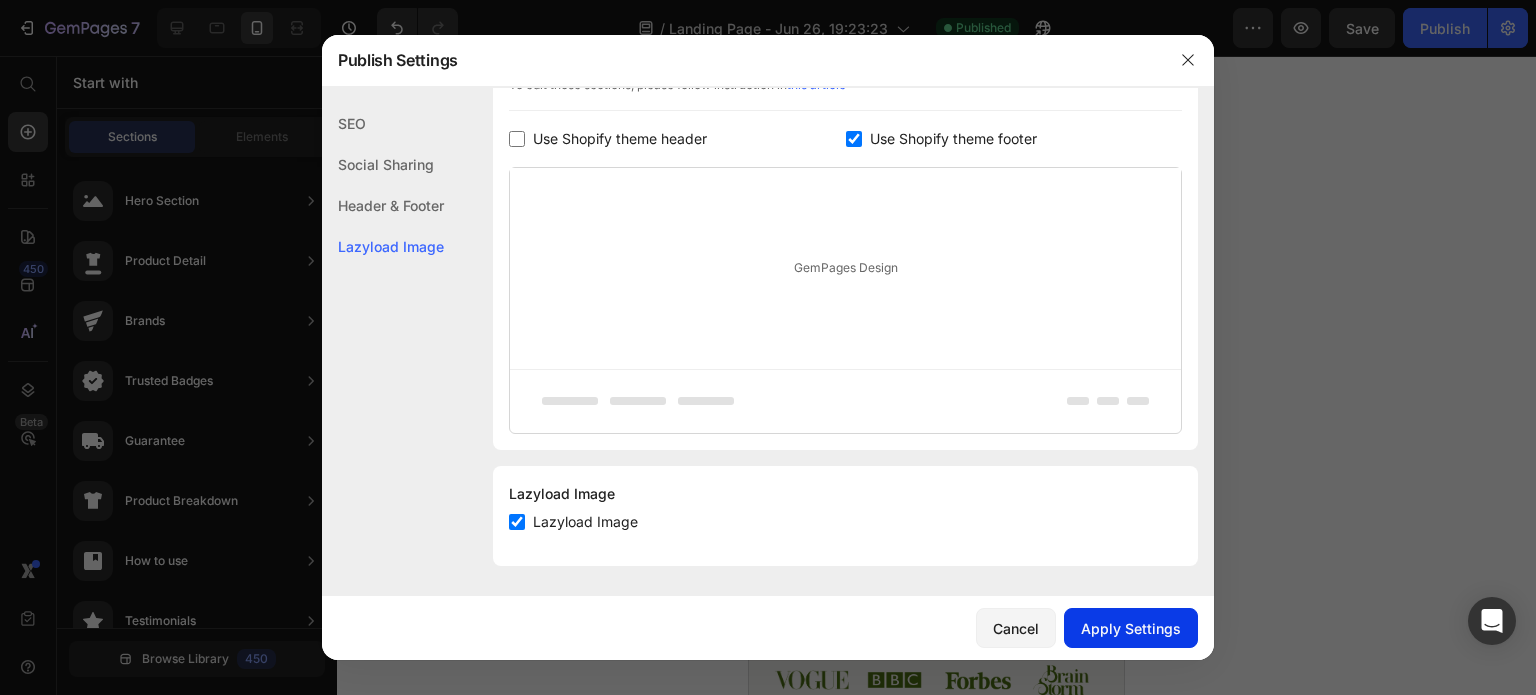 click on "Apply Settings" 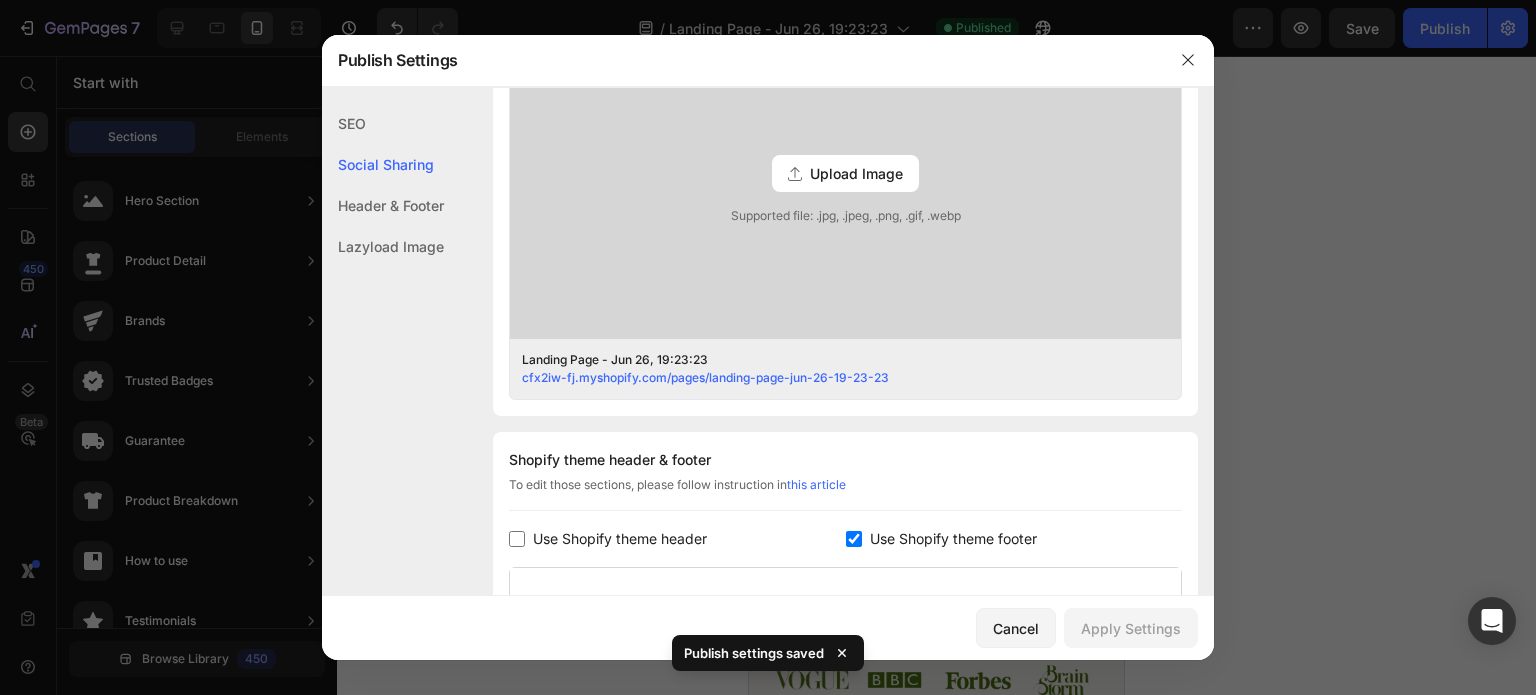 click on "Social Sharing" 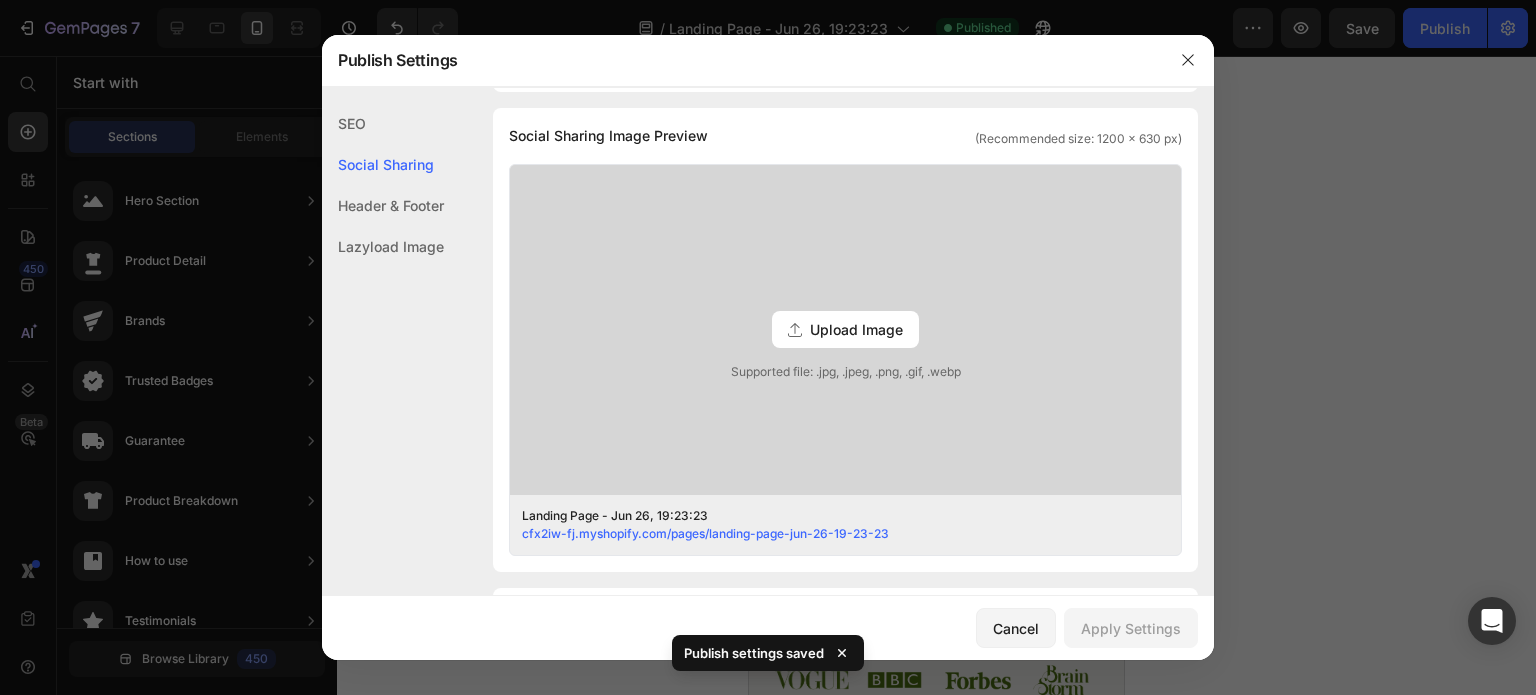 click on "SEO" 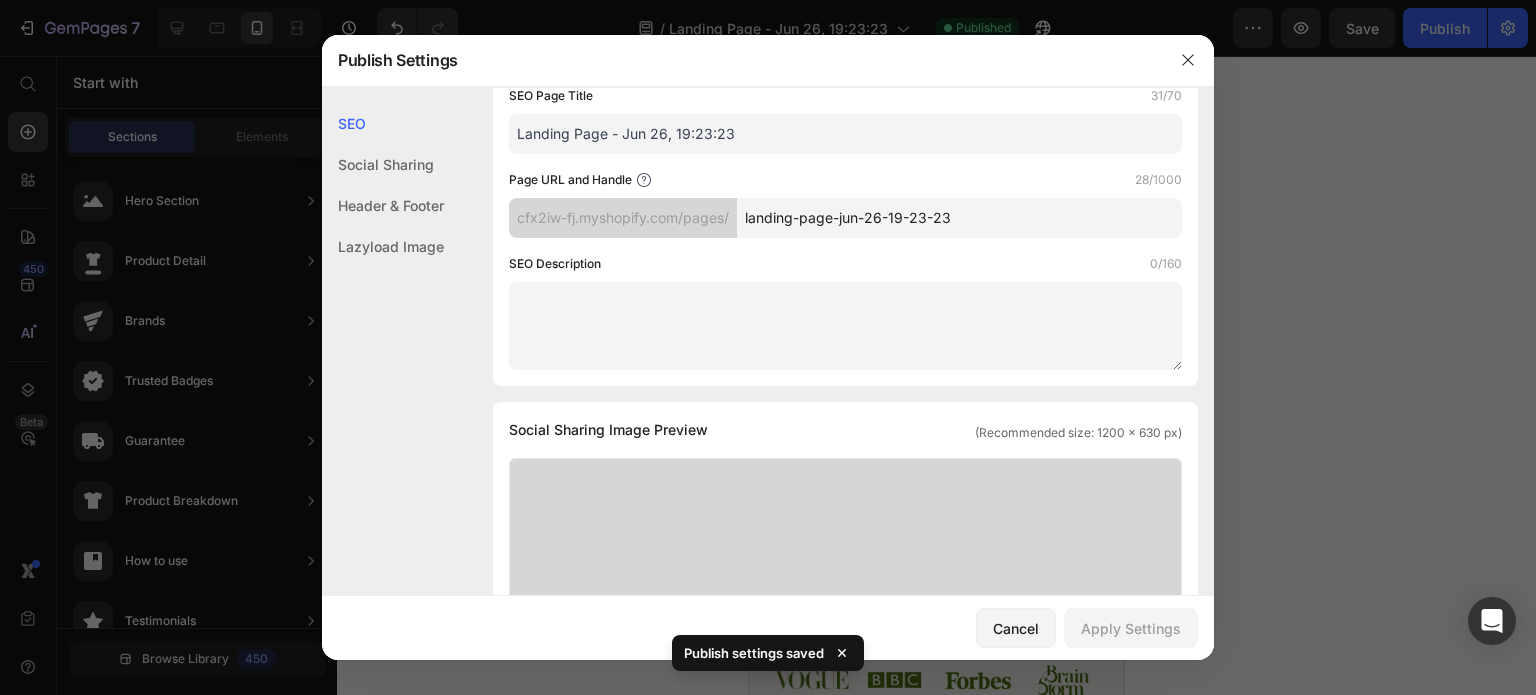 scroll, scrollTop: 0, scrollLeft: 0, axis: both 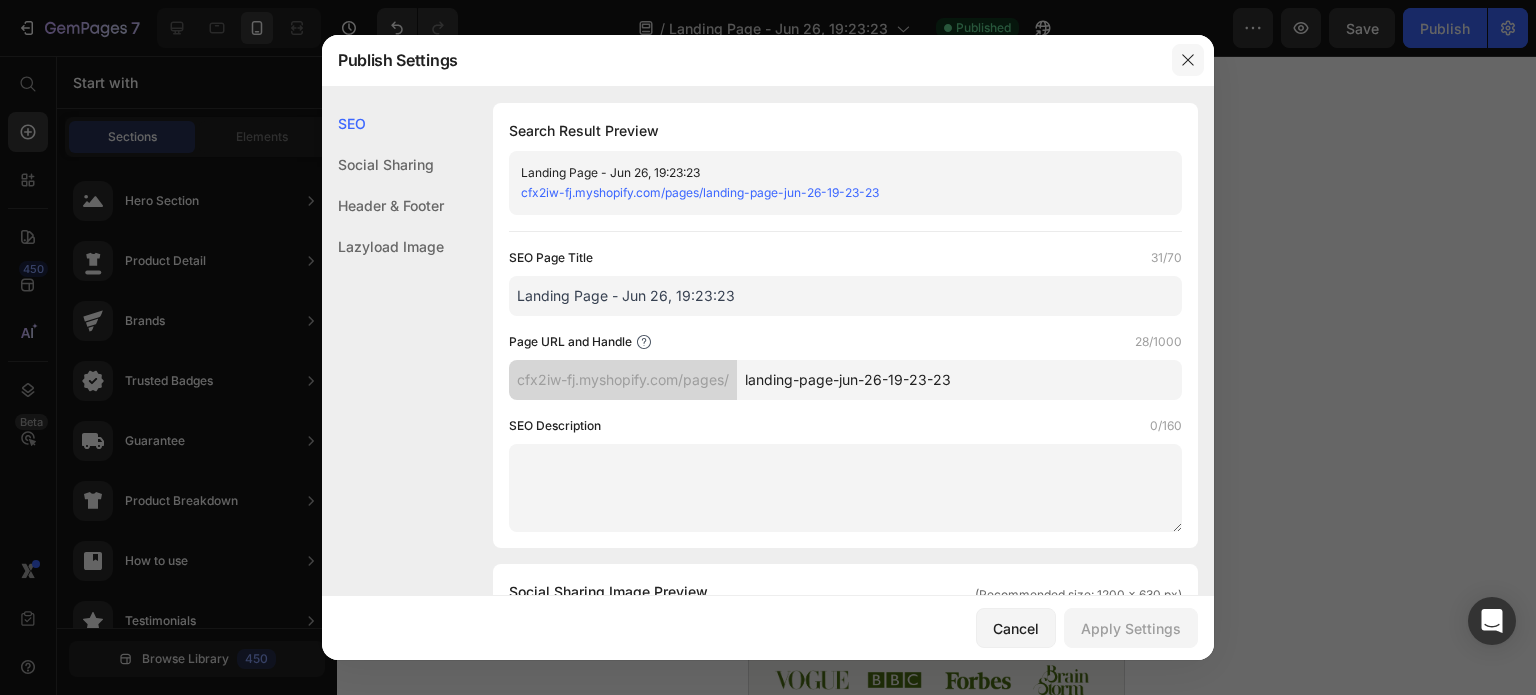 click at bounding box center (1188, 60) 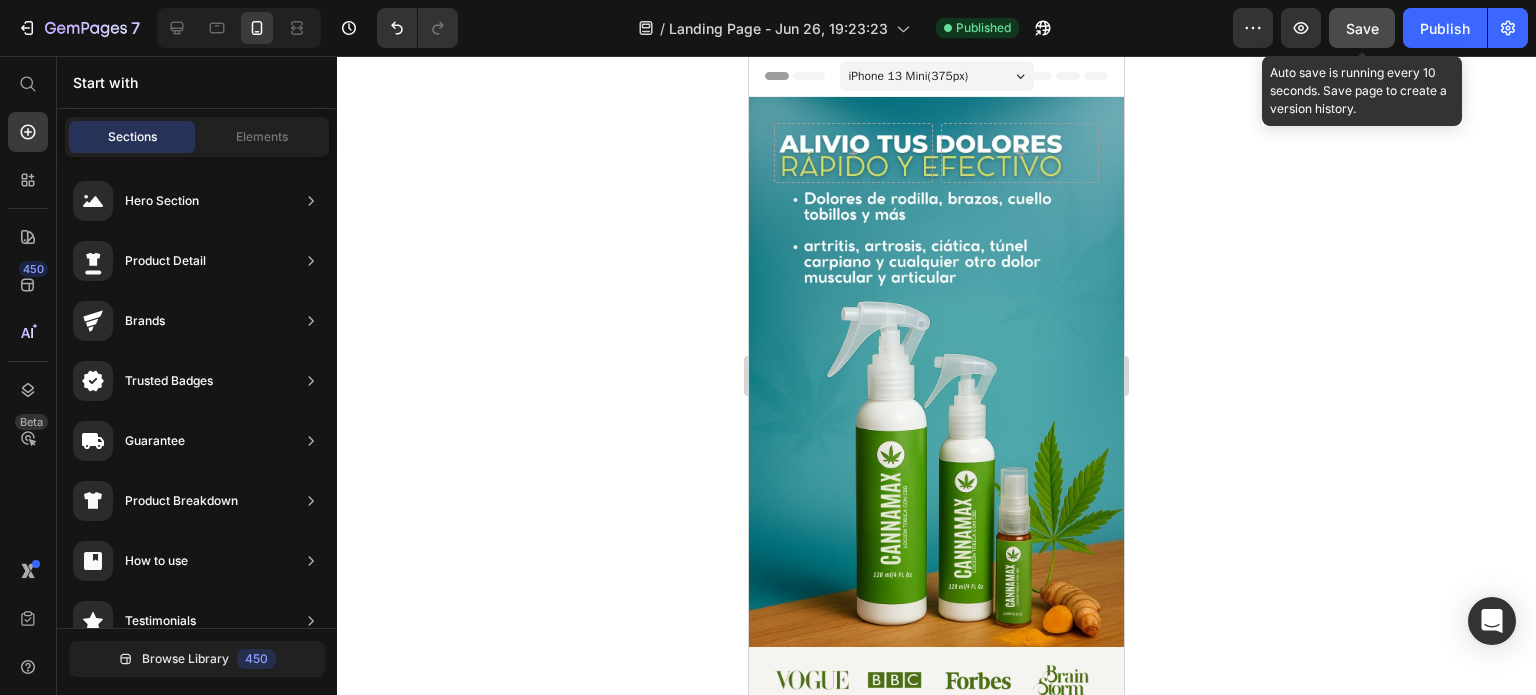 click on "Save" at bounding box center (1362, 28) 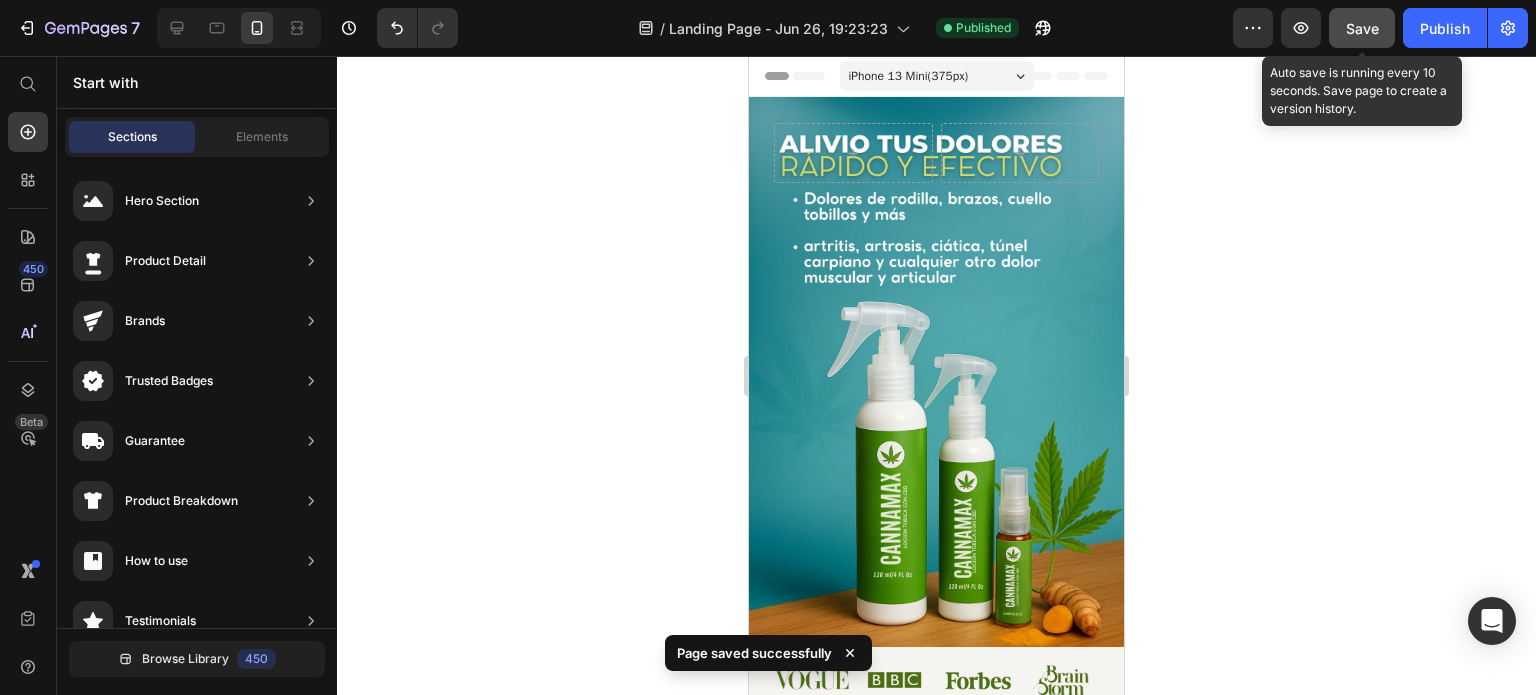 click on "Save" at bounding box center [1362, 28] 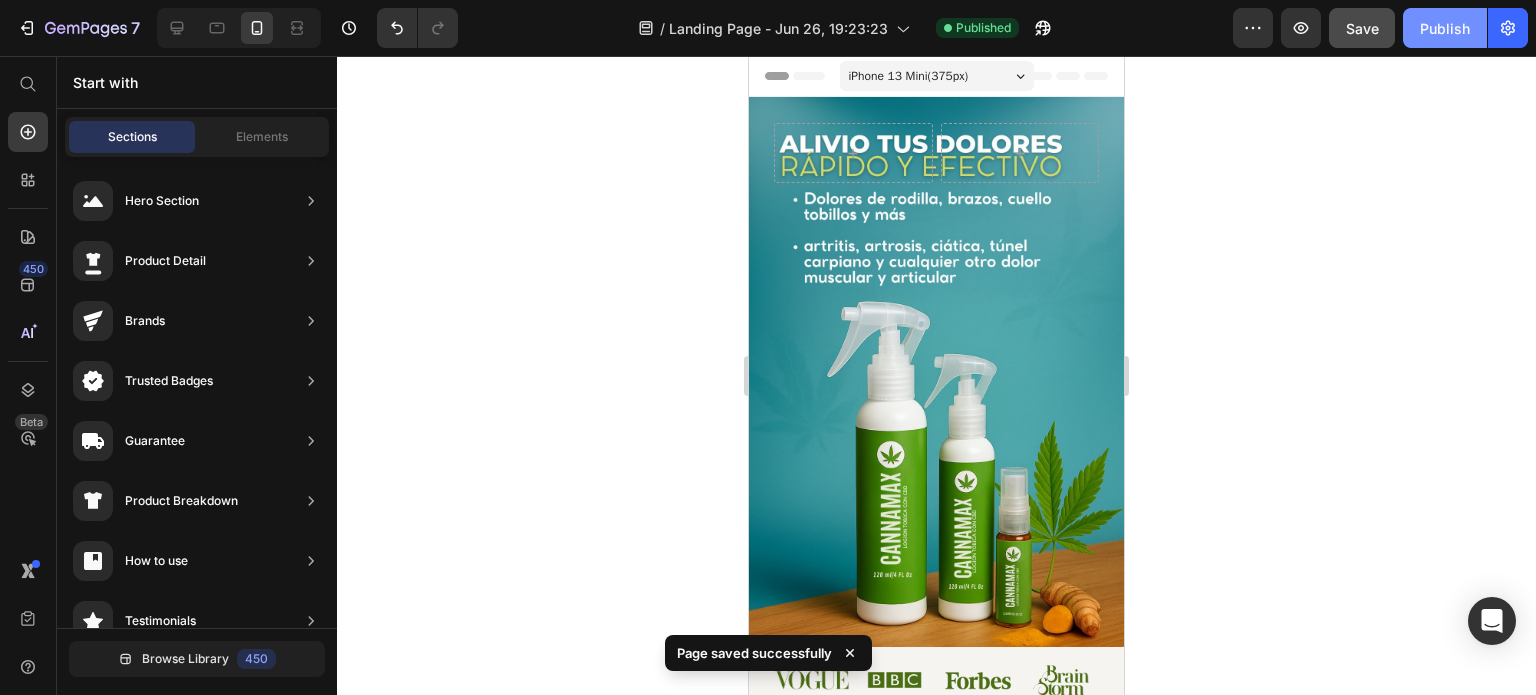 click on "Publish" at bounding box center [1445, 28] 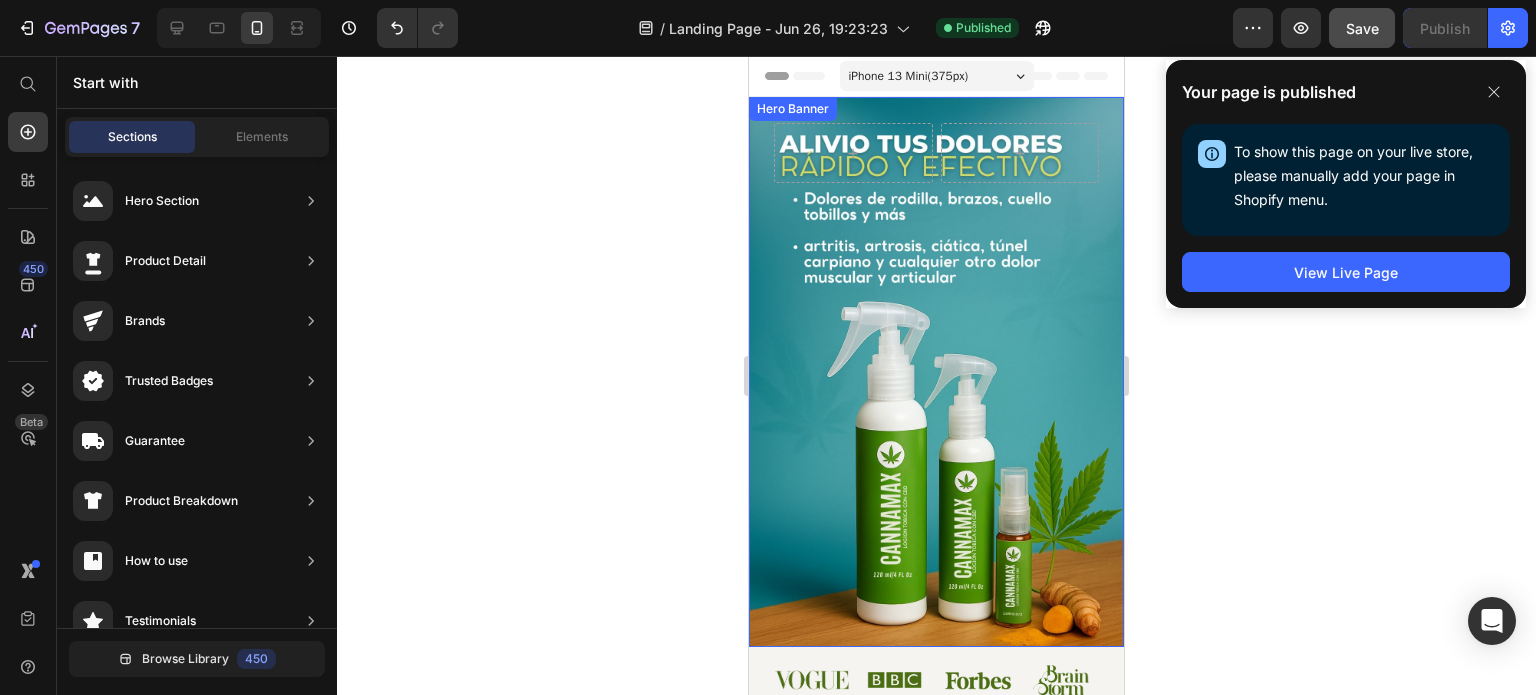 click on "Row Heading Row Row" at bounding box center [936, 372] 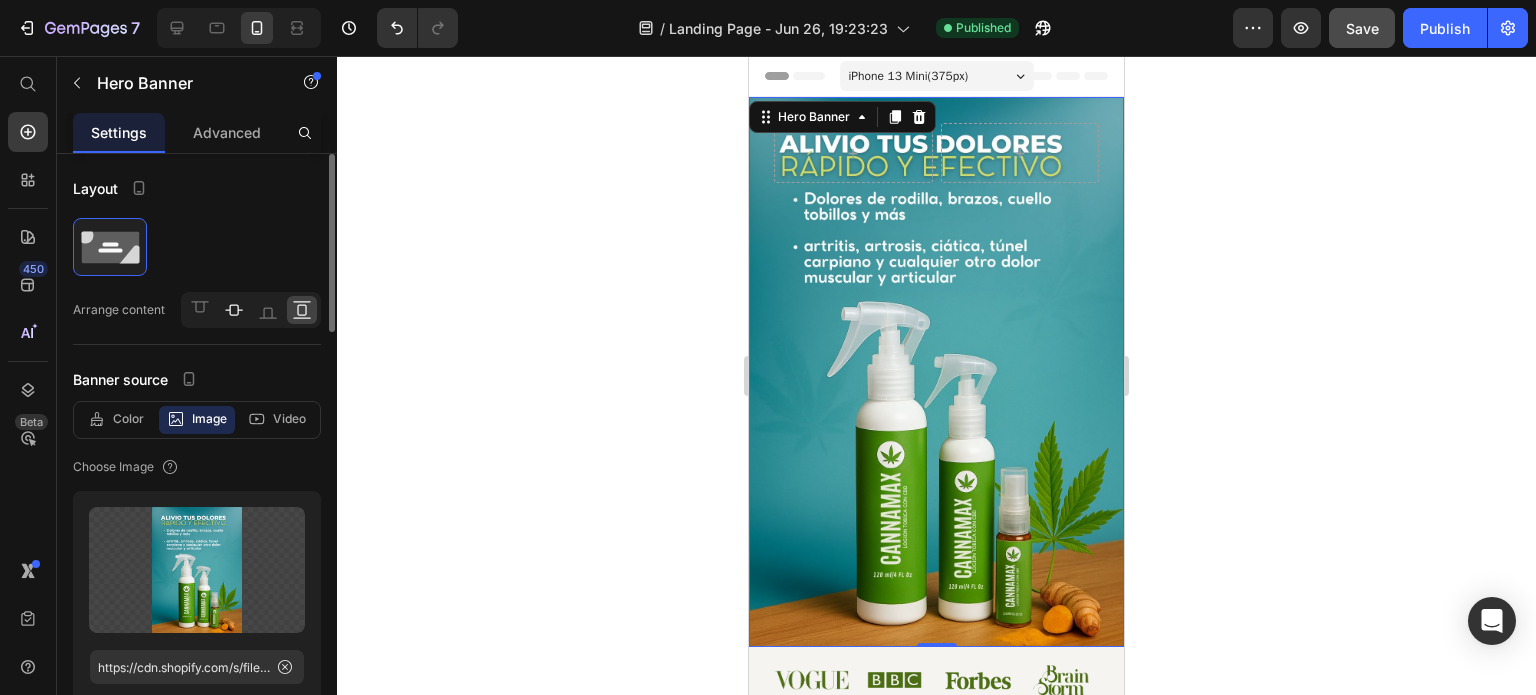 click 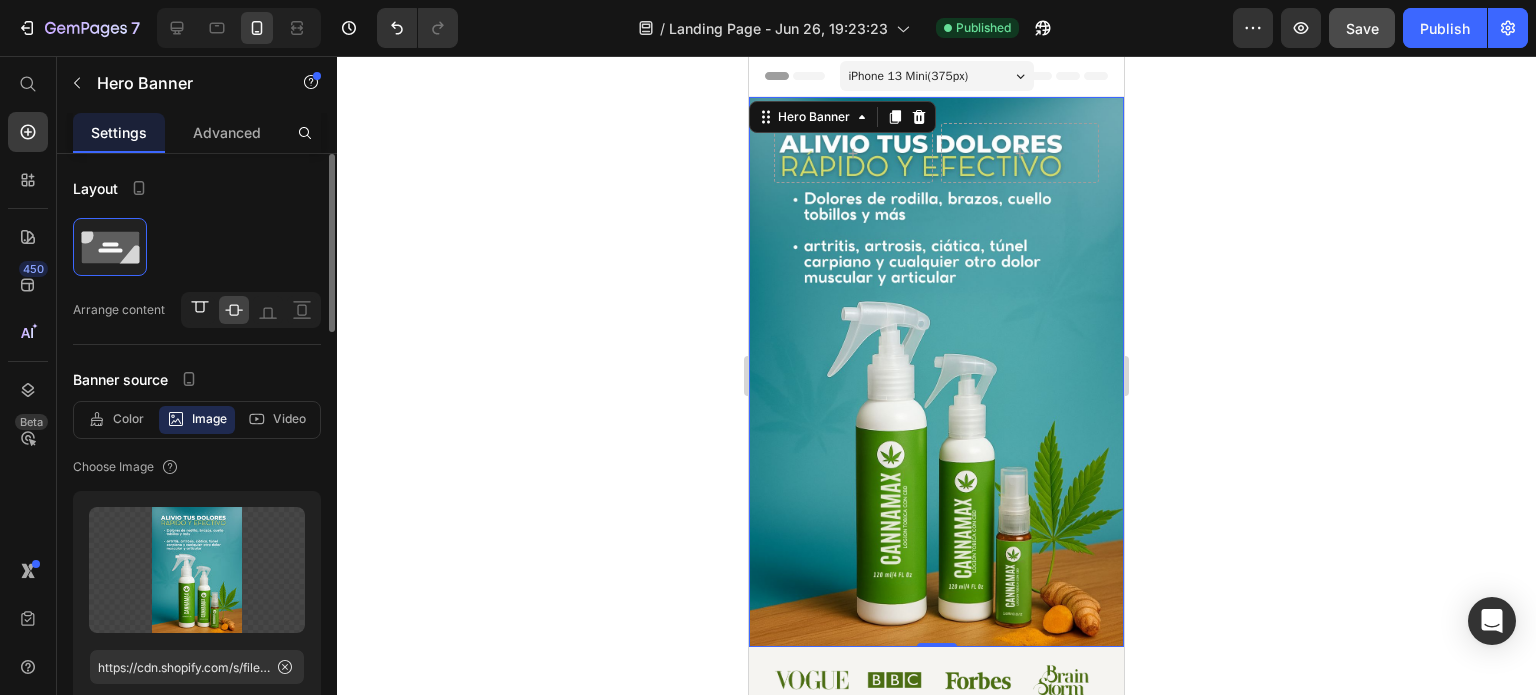 click 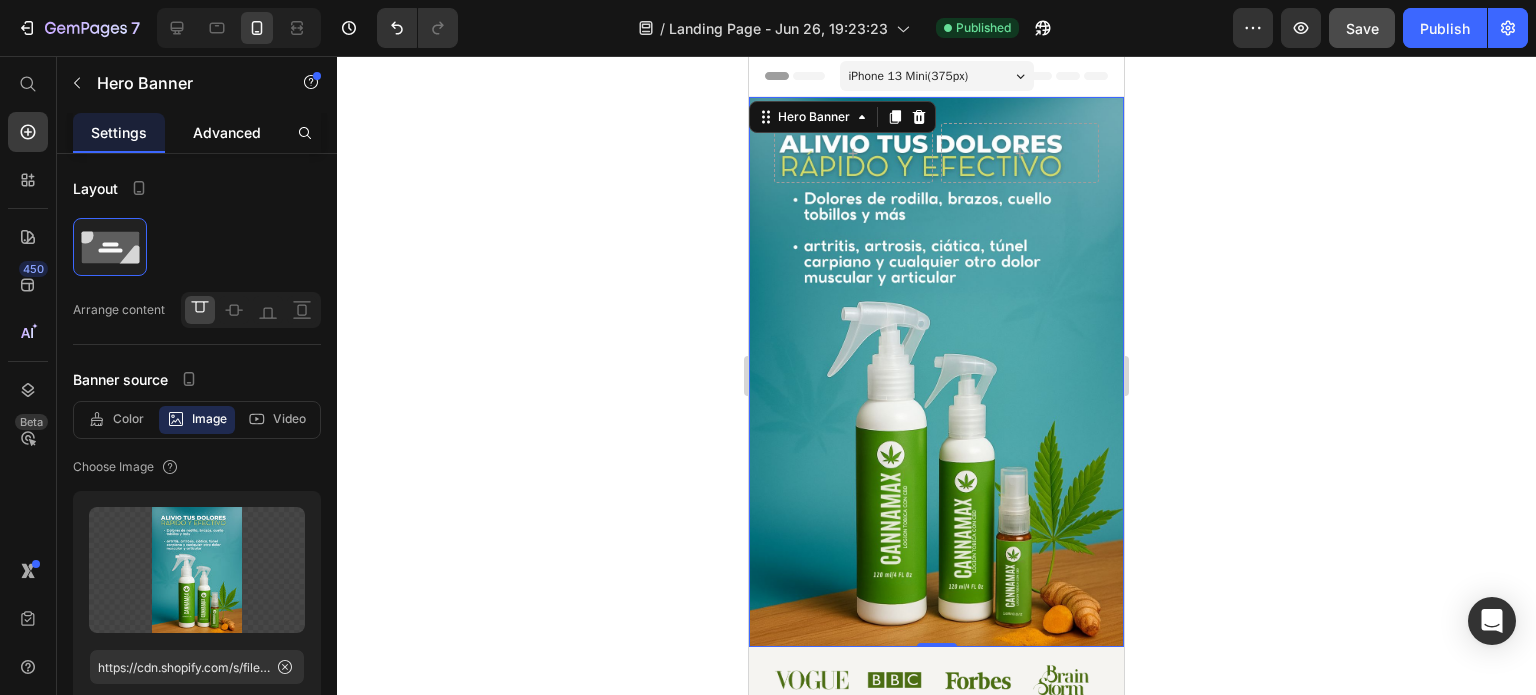click on "Advanced" at bounding box center (227, 132) 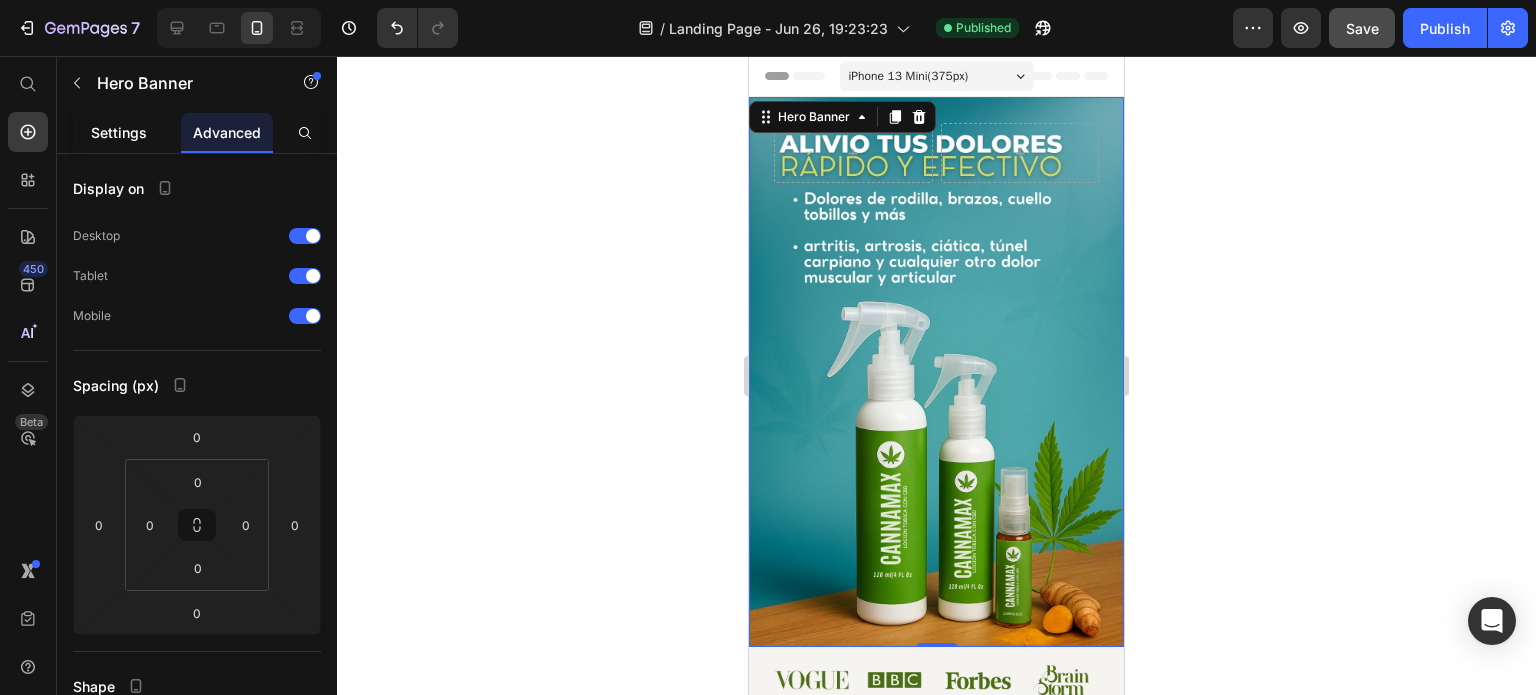 click on "Settings" at bounding box center (119, 132) 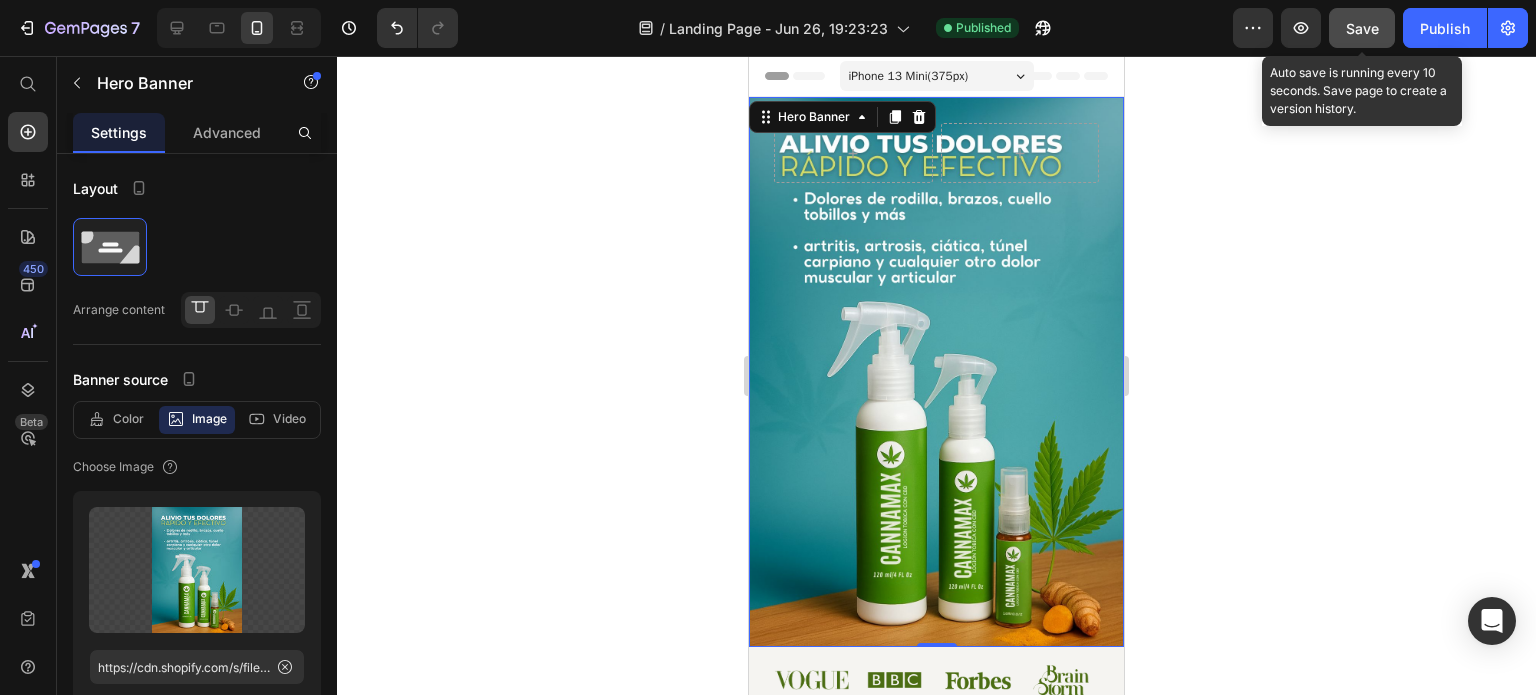 click on "Save" at bounding box center (1362, 28) 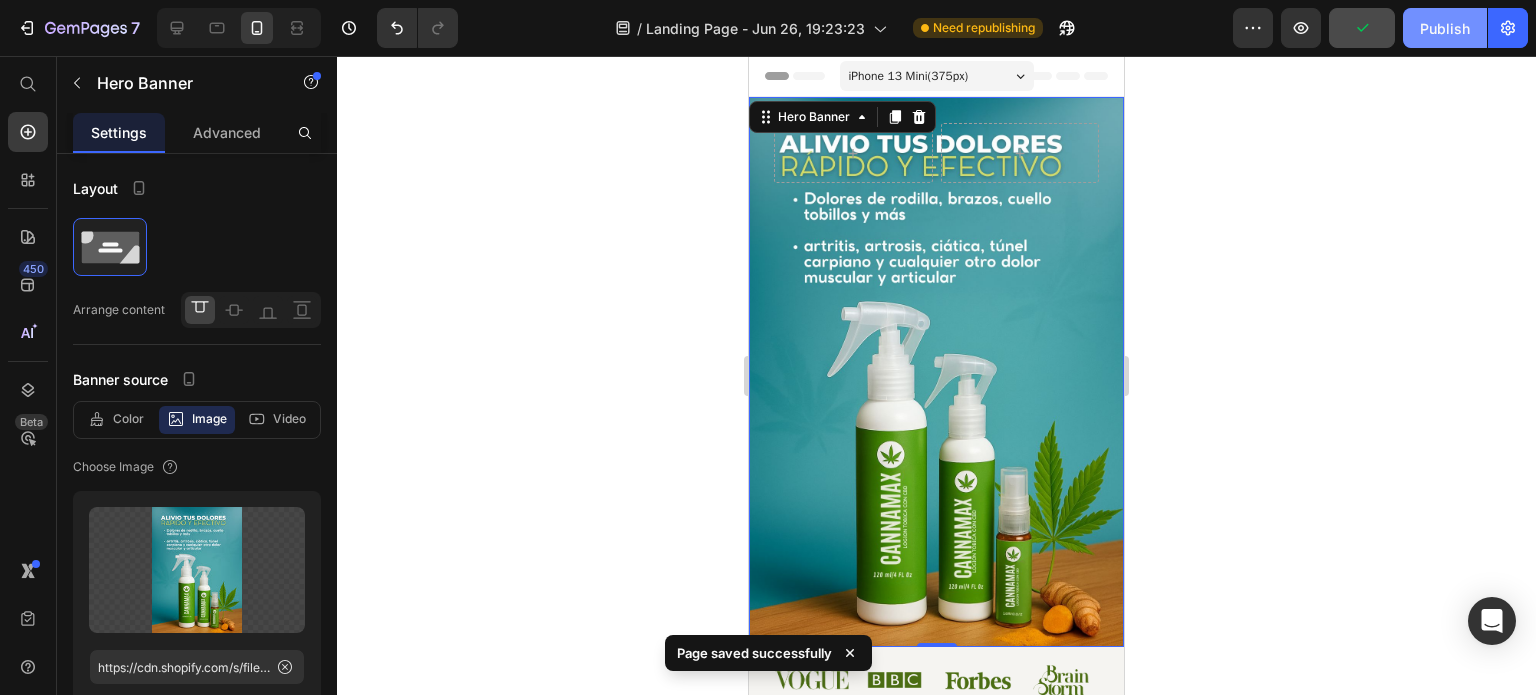 click on "Publish" 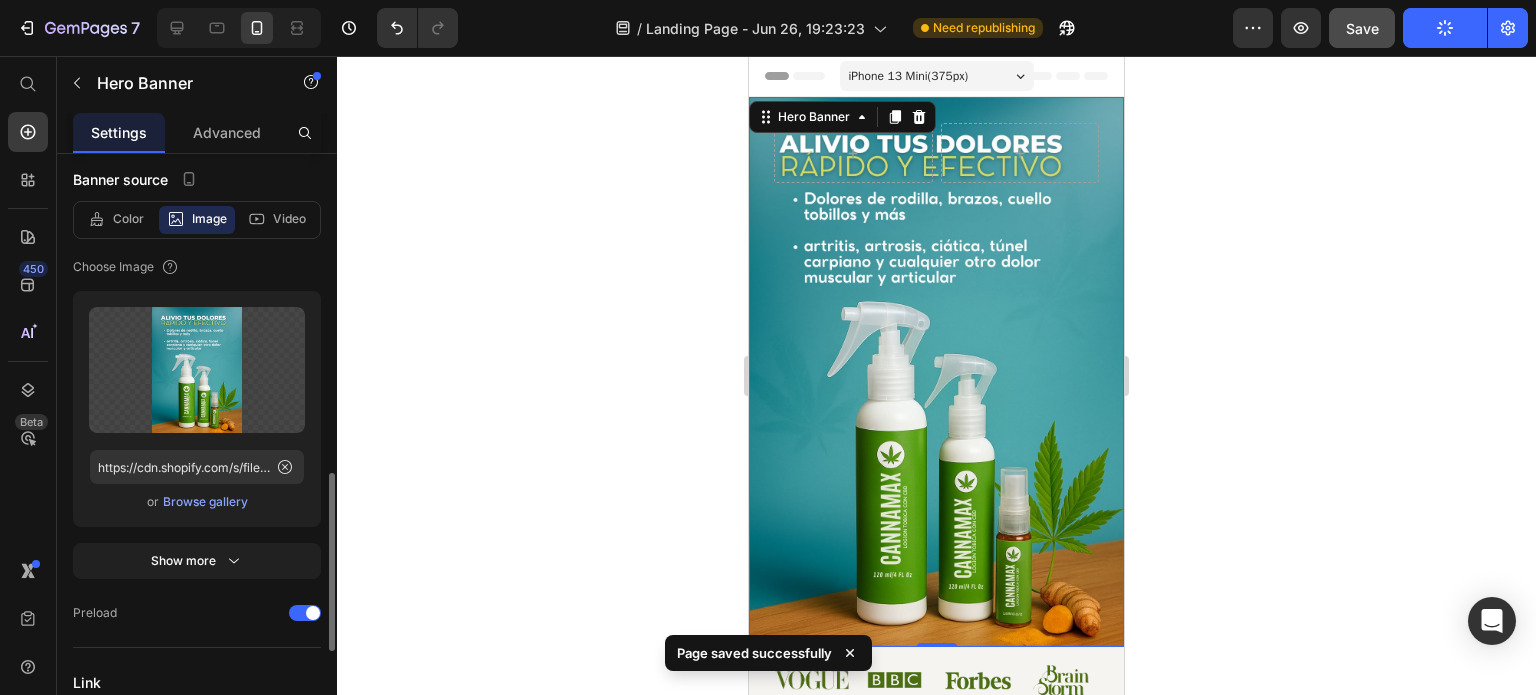 scroll, scrollTop: 400, scrollLeft: 0, axis: vertical 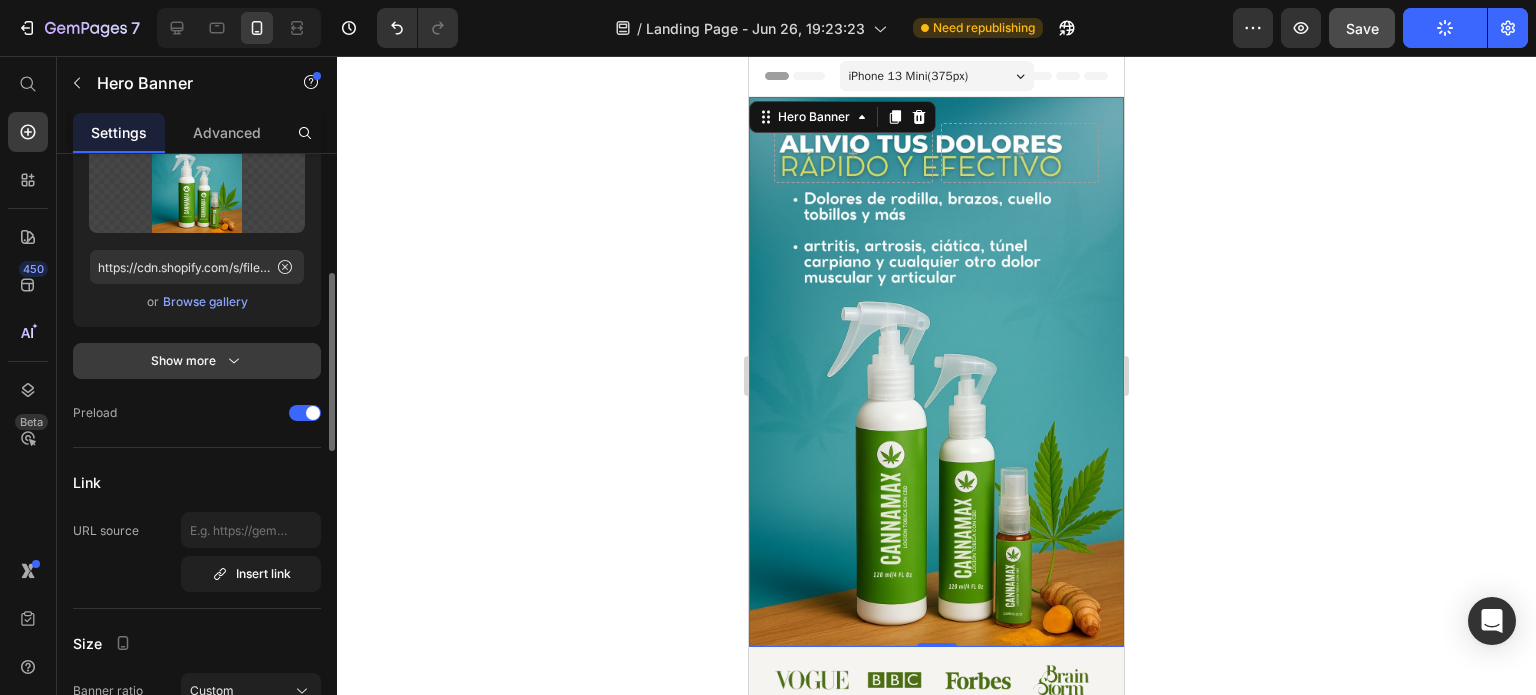 click 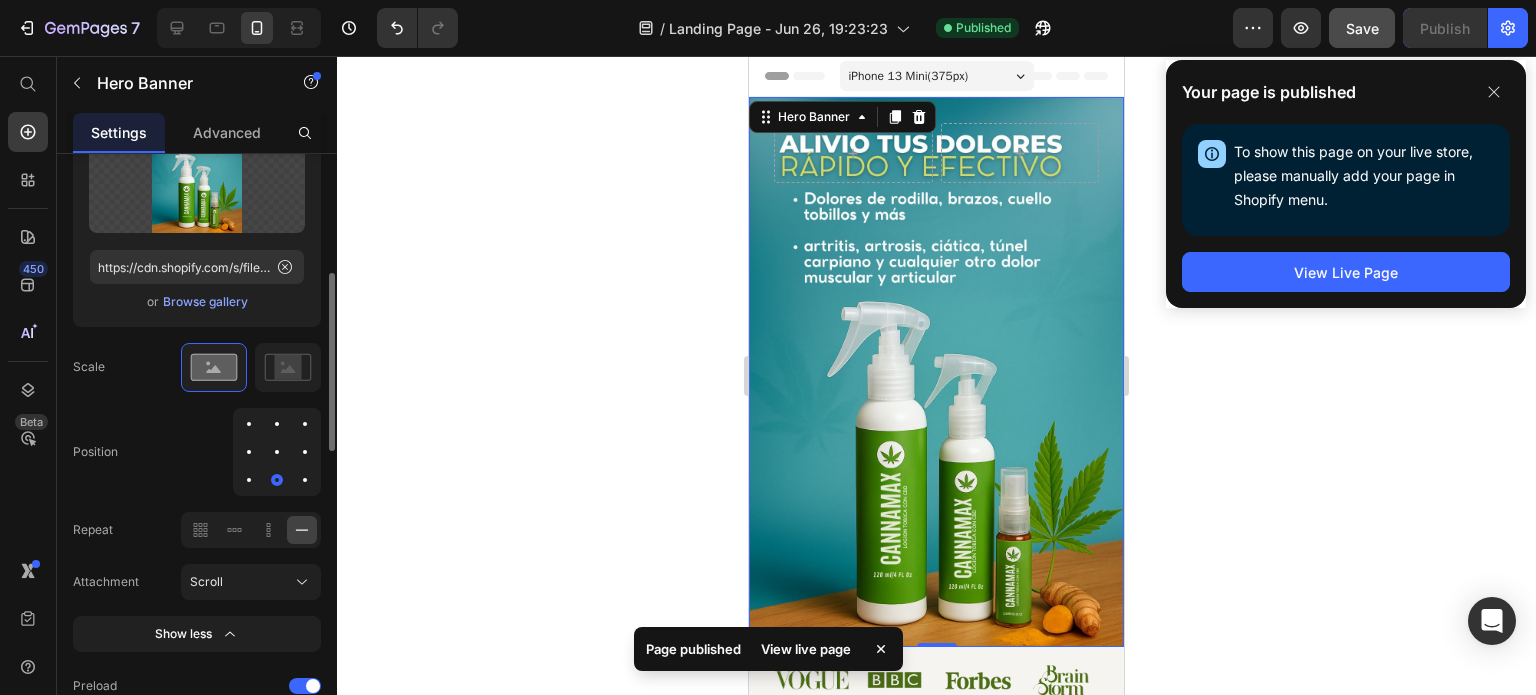 click at bounding box center [277, 452] 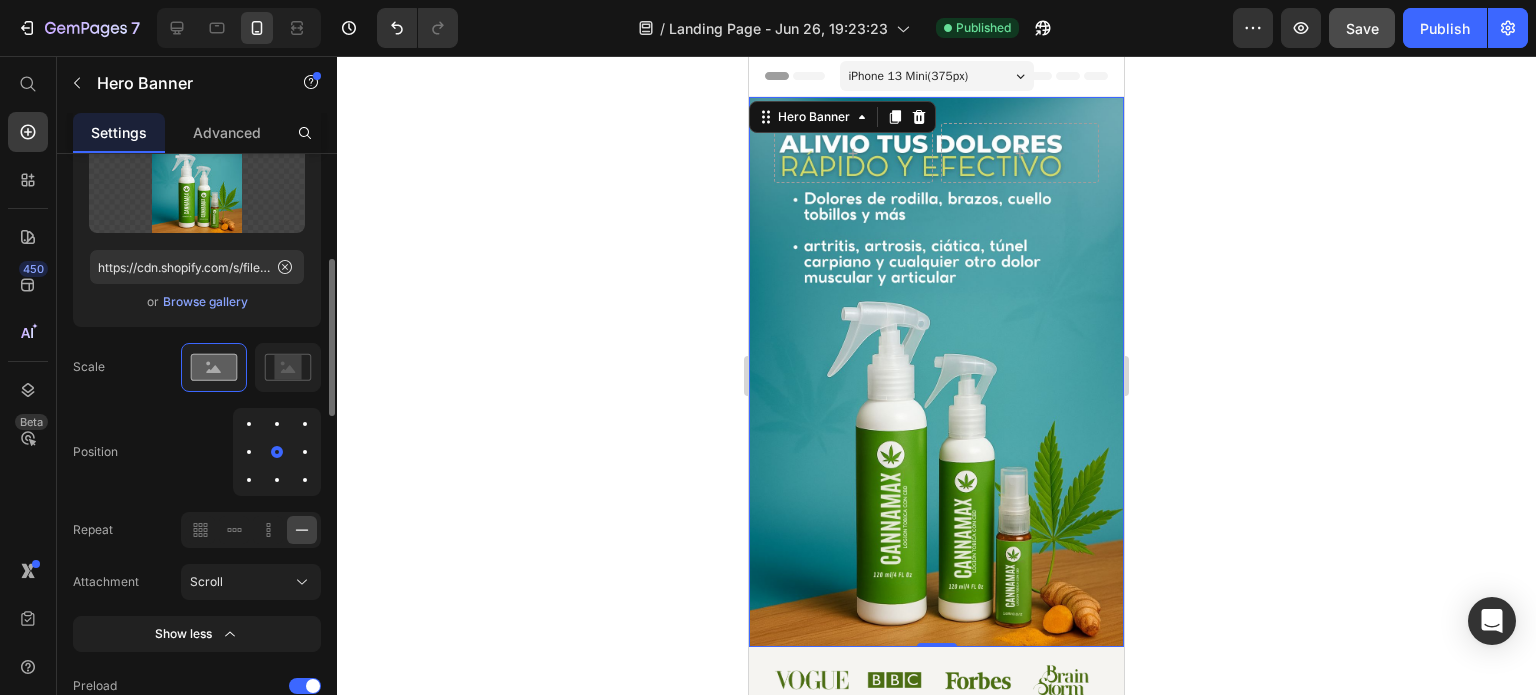 click at bounding box center [277, 424] 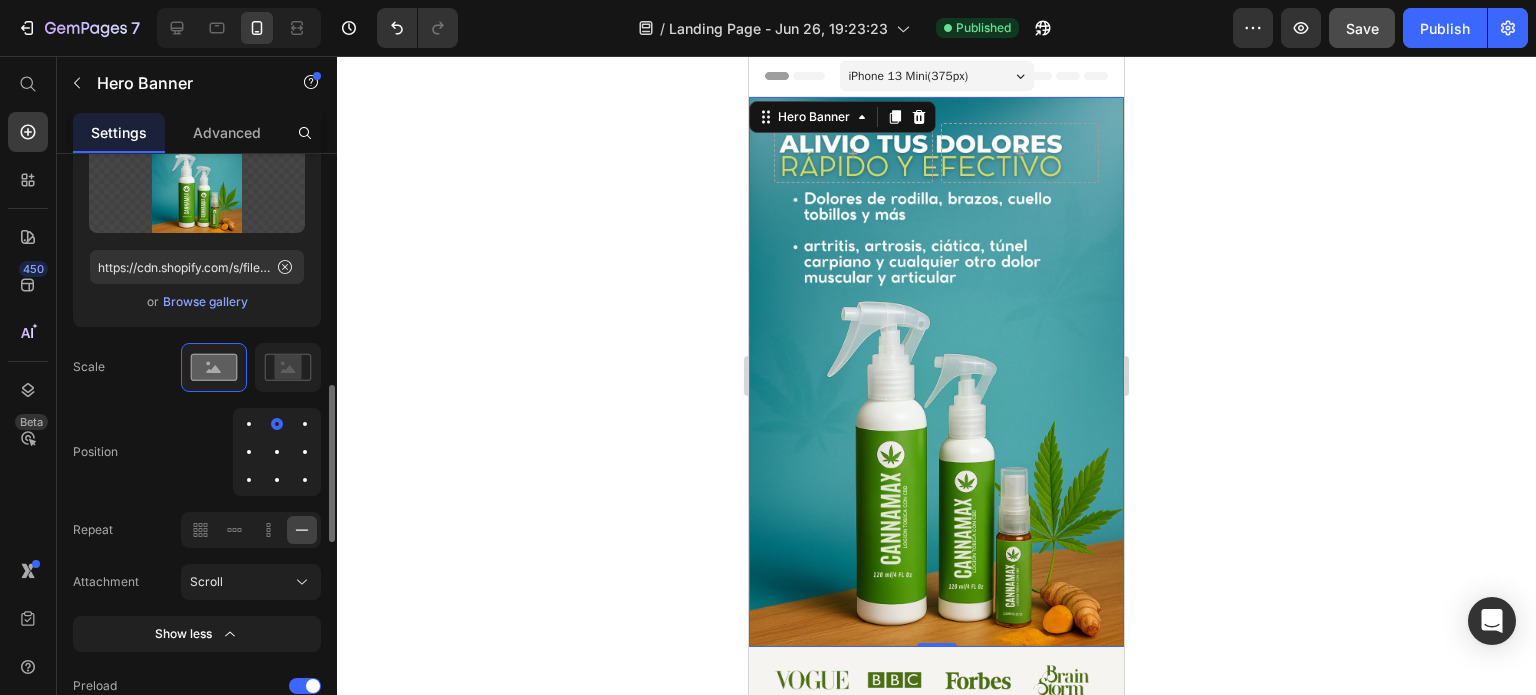 scroll, scrollTop: 500, scrollLeft: 0, axis: vertical 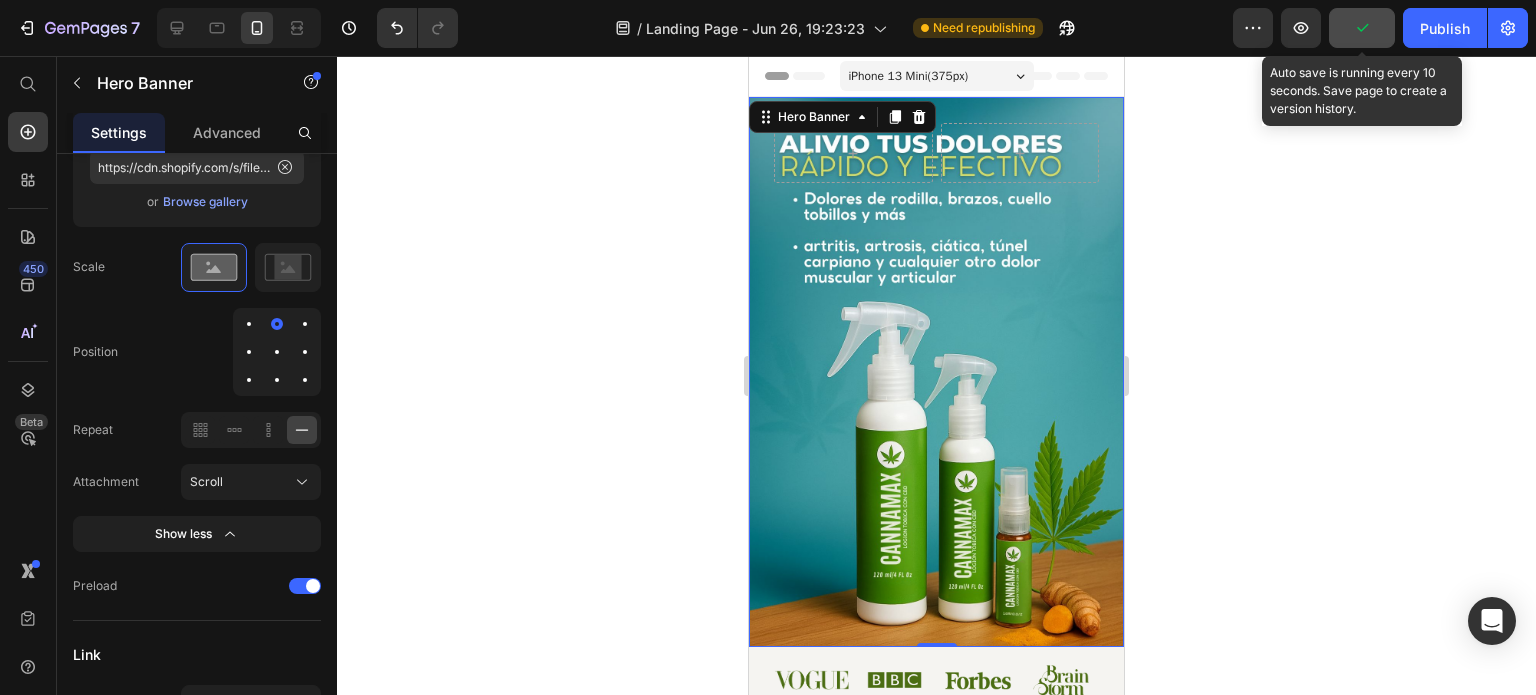 click 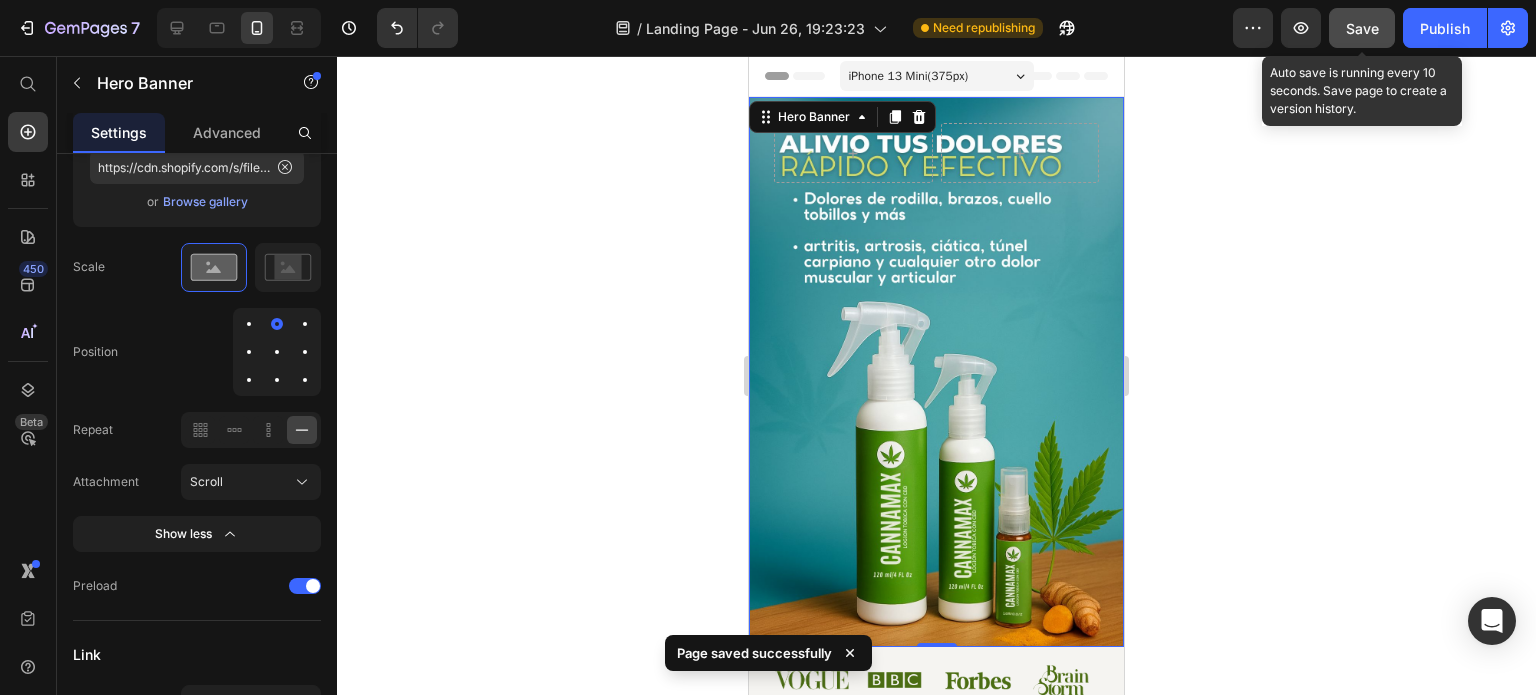 click on "Save" at bounding box center [1362, 28] 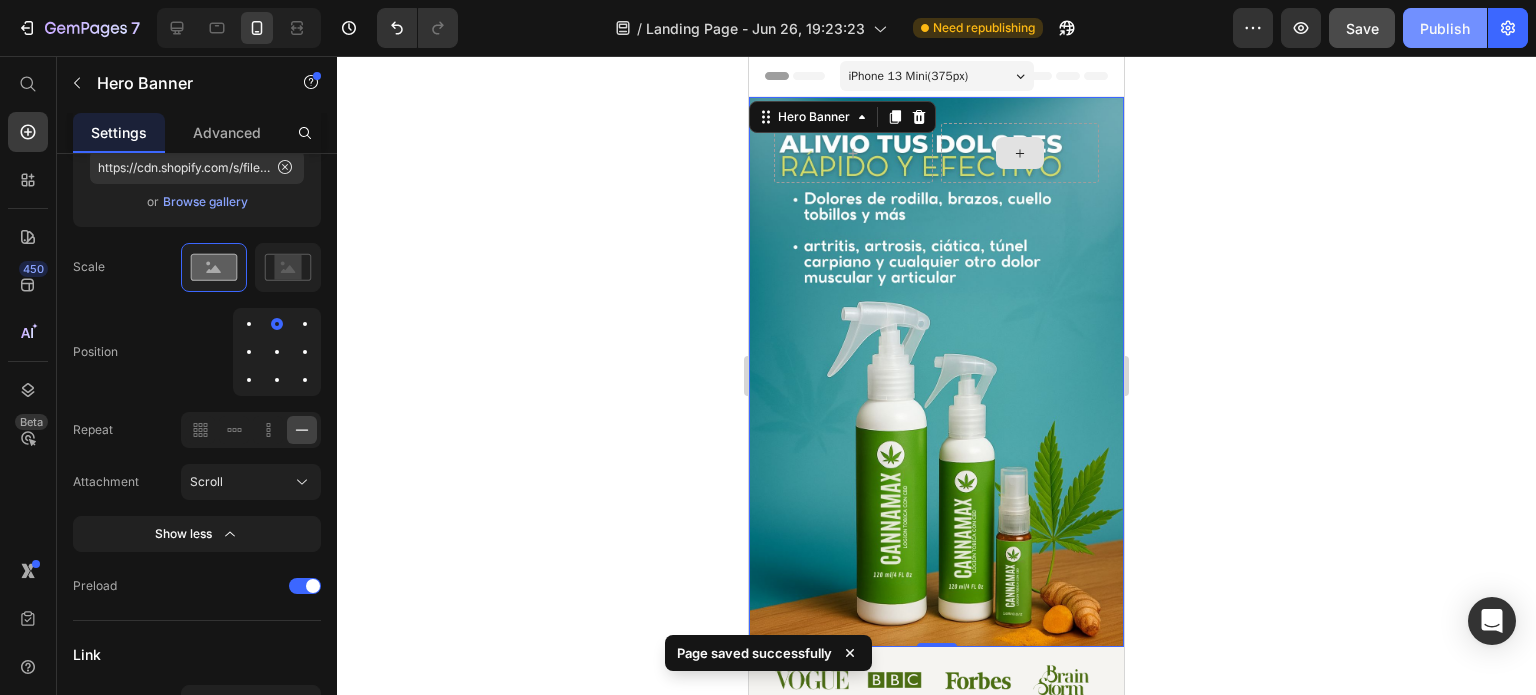 click on "Publish" at bounding box center [1445, 28] 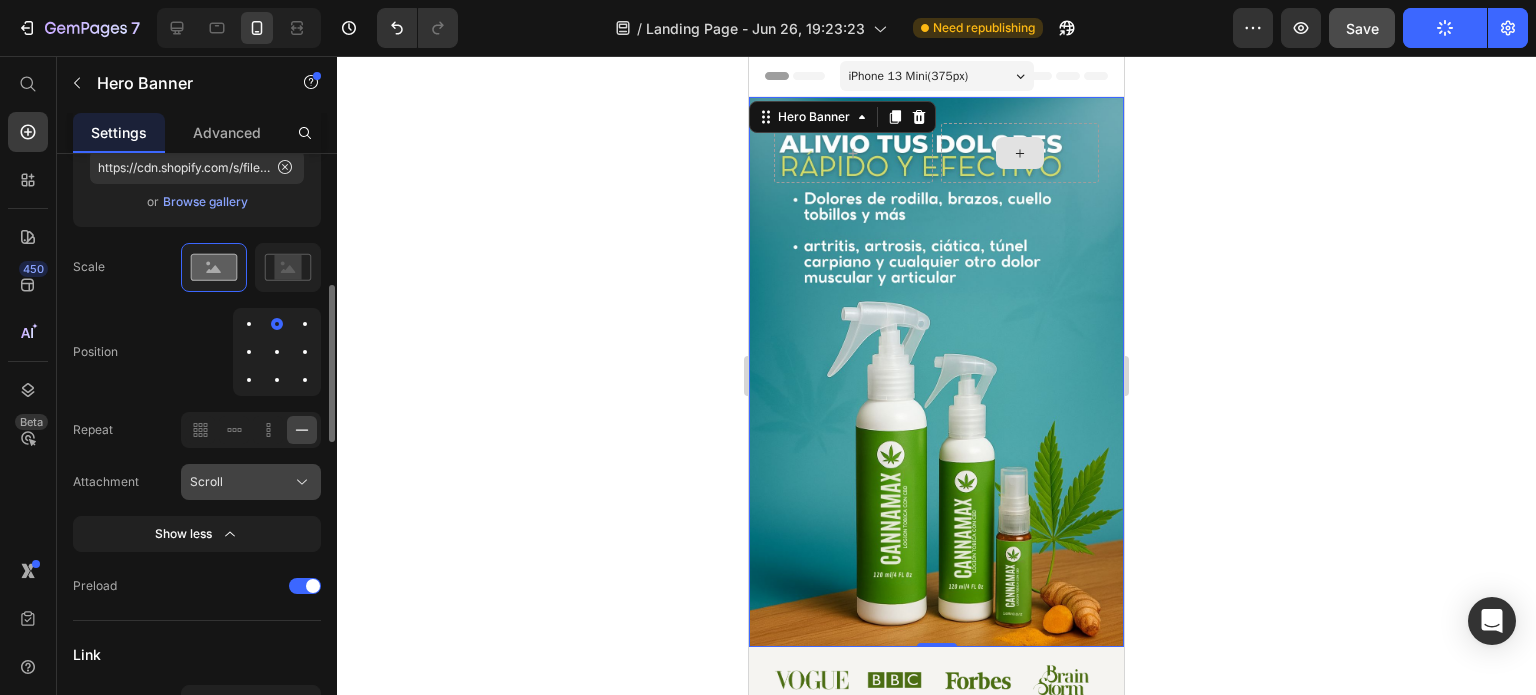 click 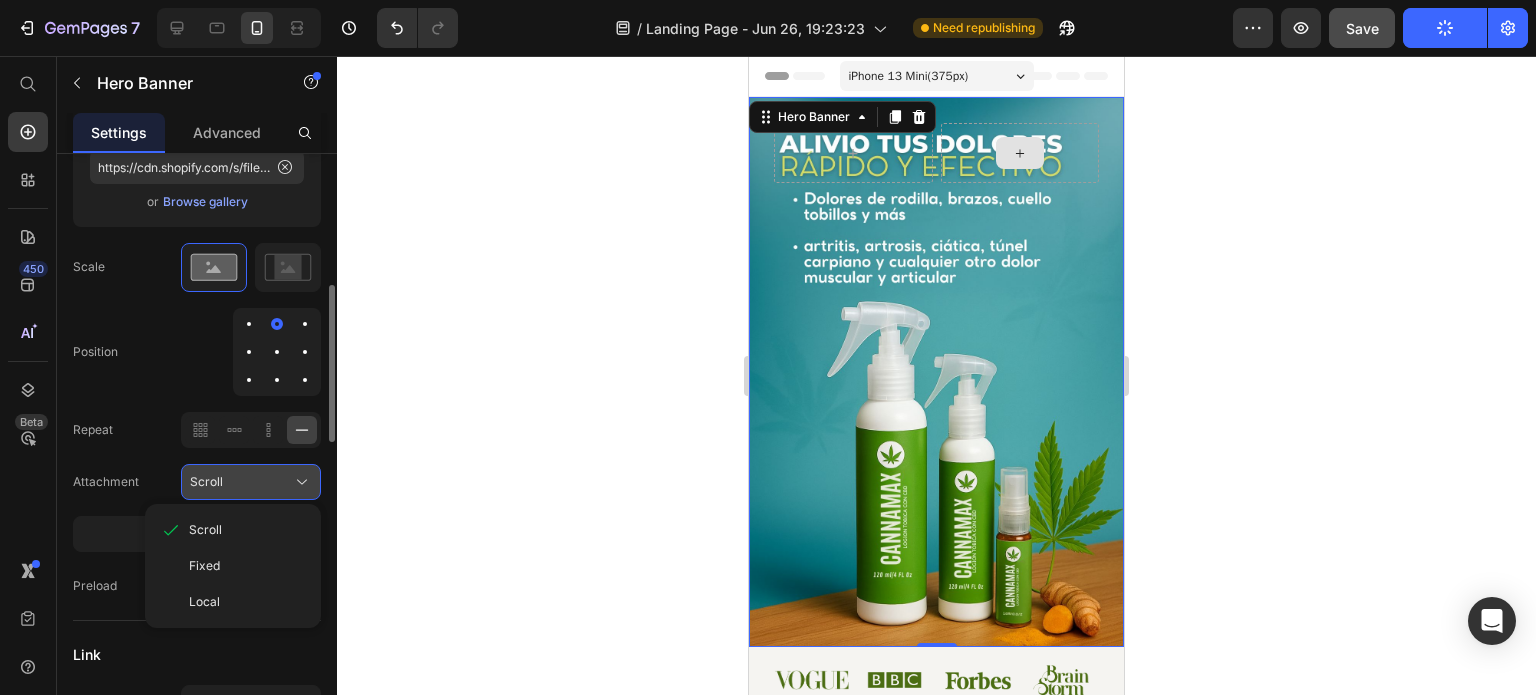 click 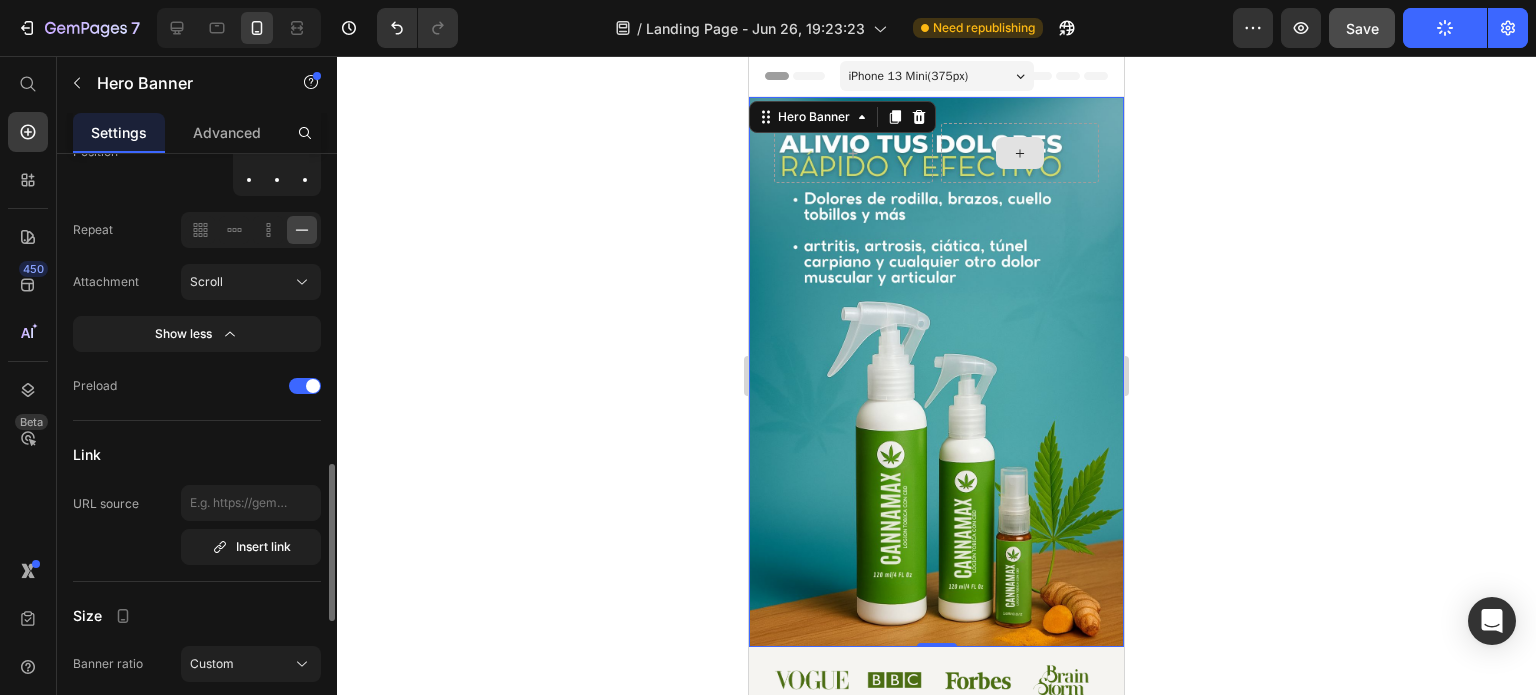 scroll, scrollTop: 900, scrollLeft: 0, axis: vertical 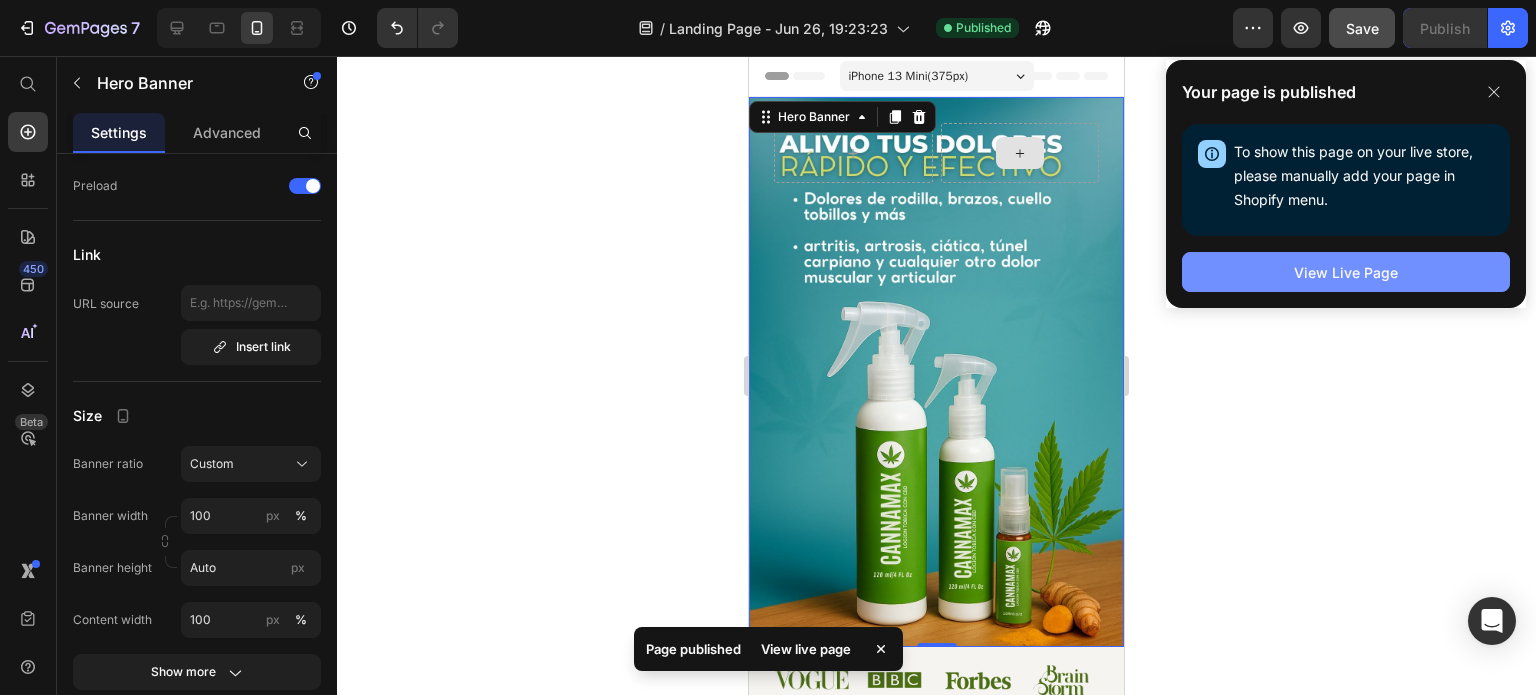 click on "View Live Page" at bounding box center (1346, 272) 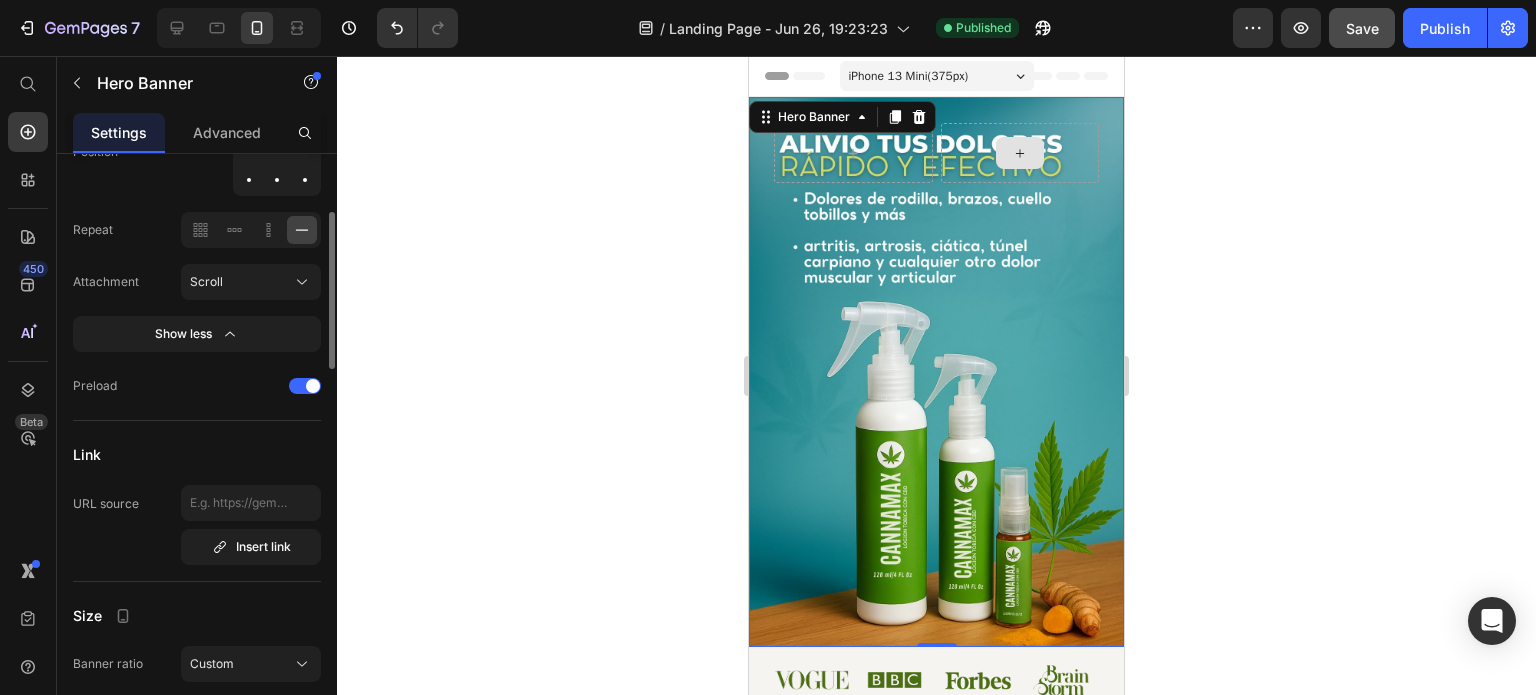 scroll, scrollTop: 600, scrollLeft: 0, axis: vertical 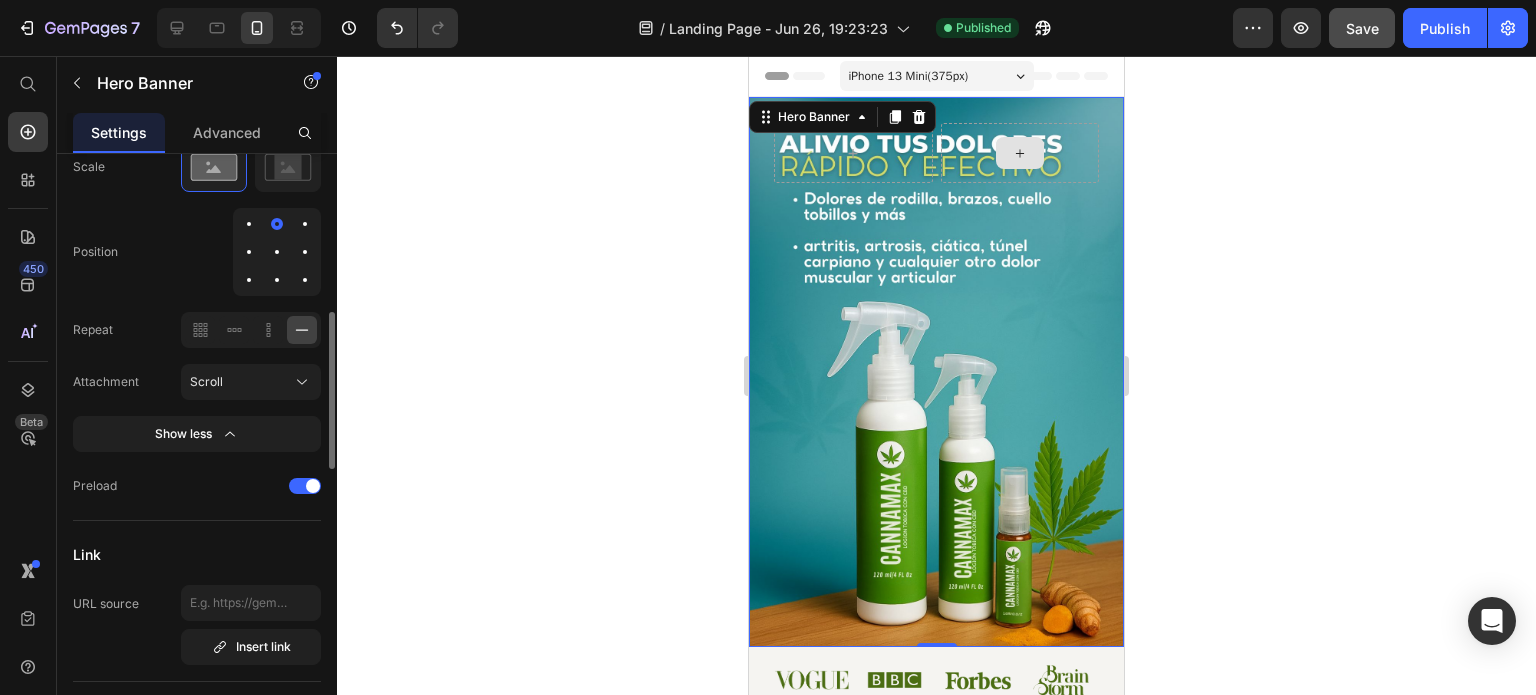 click at bounding box center (277, 252) 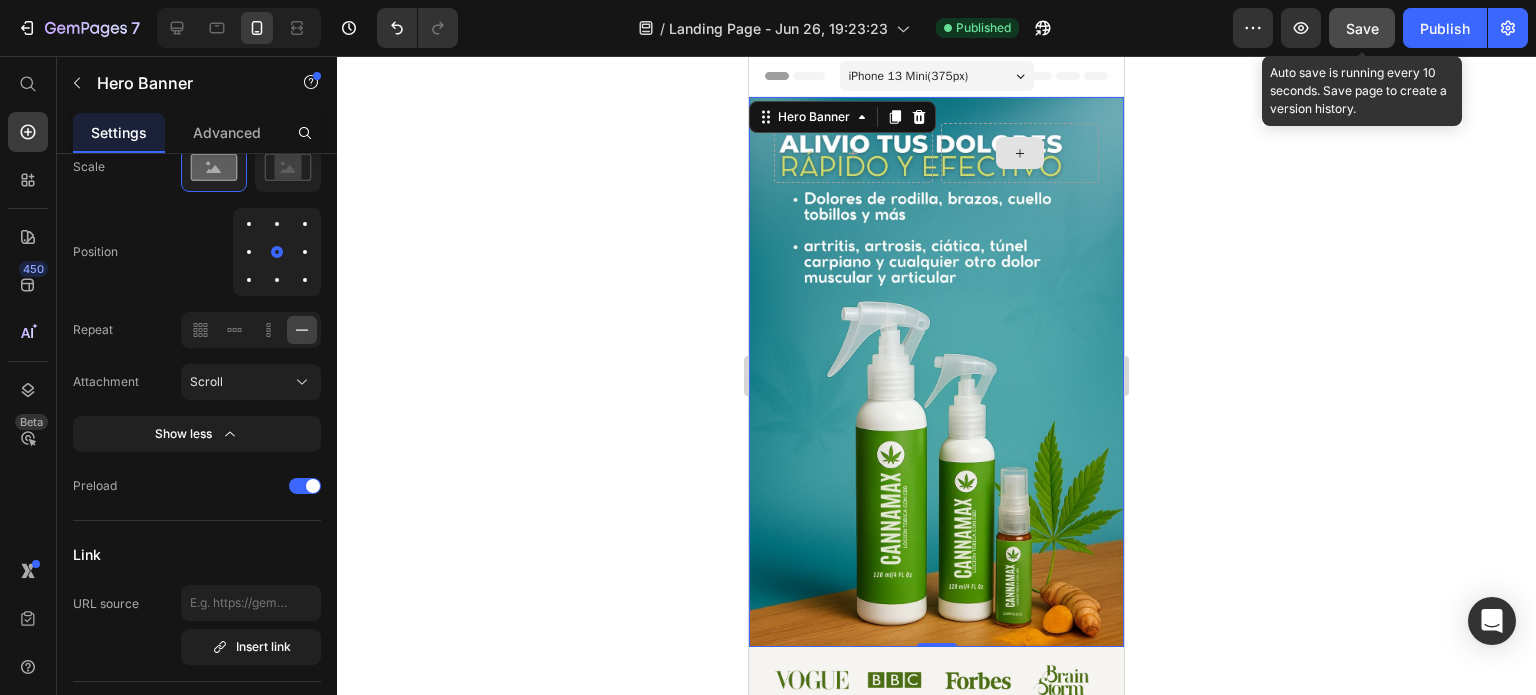 click on "Save" at bounding box center [1362, 28] 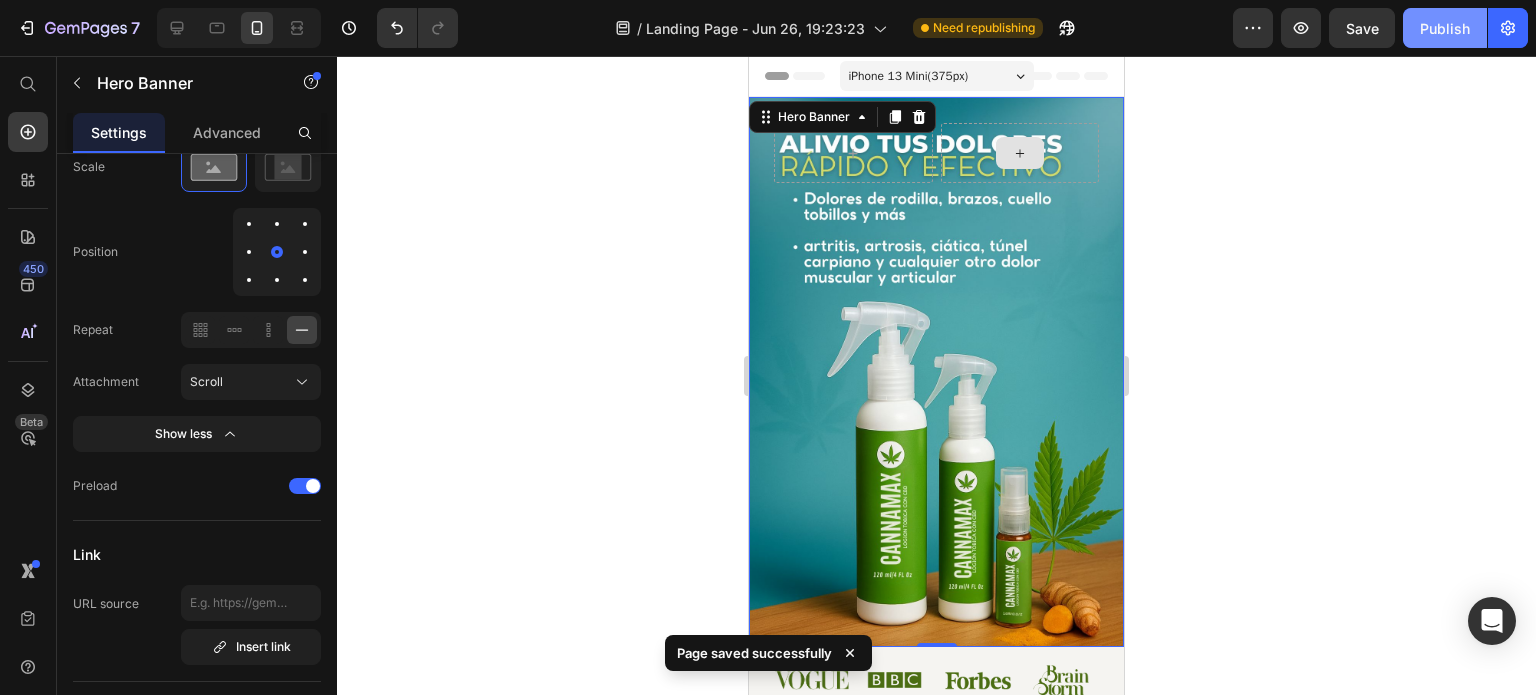 click on "Publish" 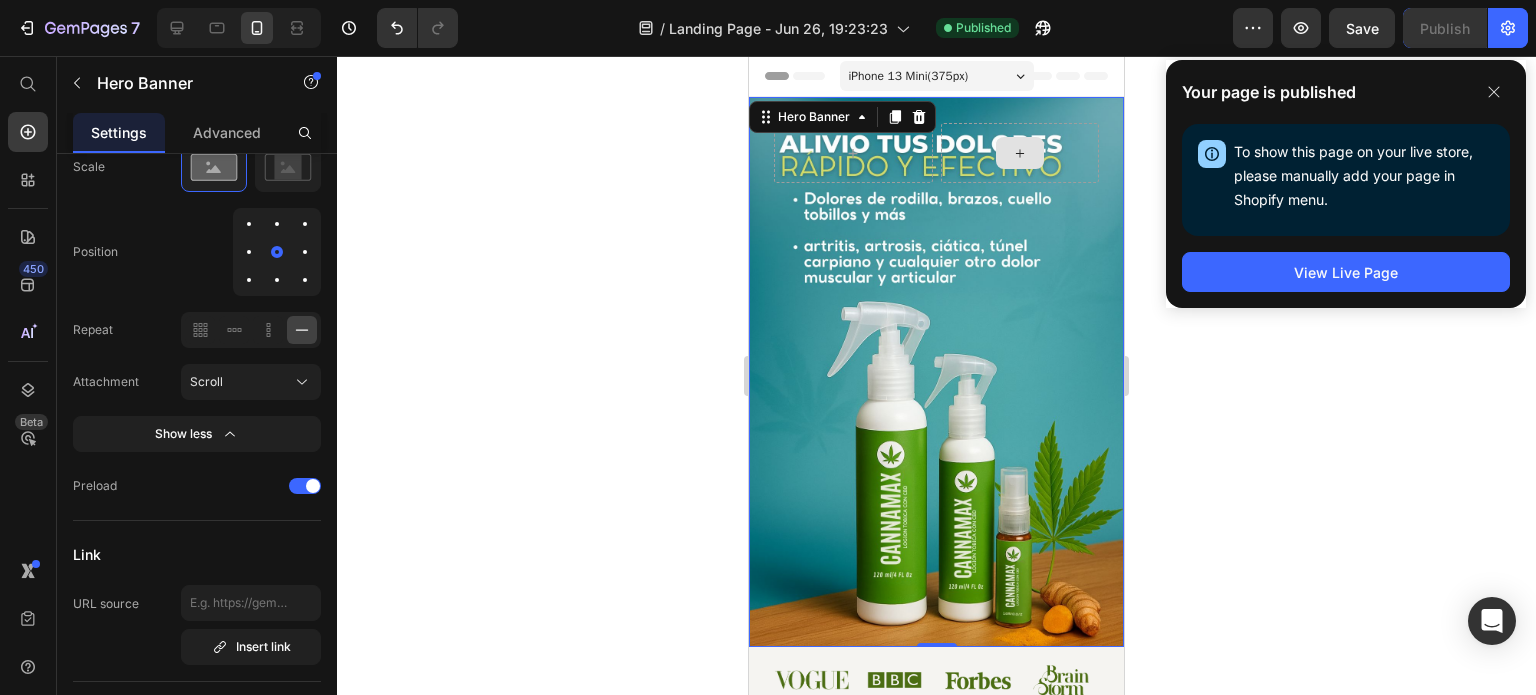 click 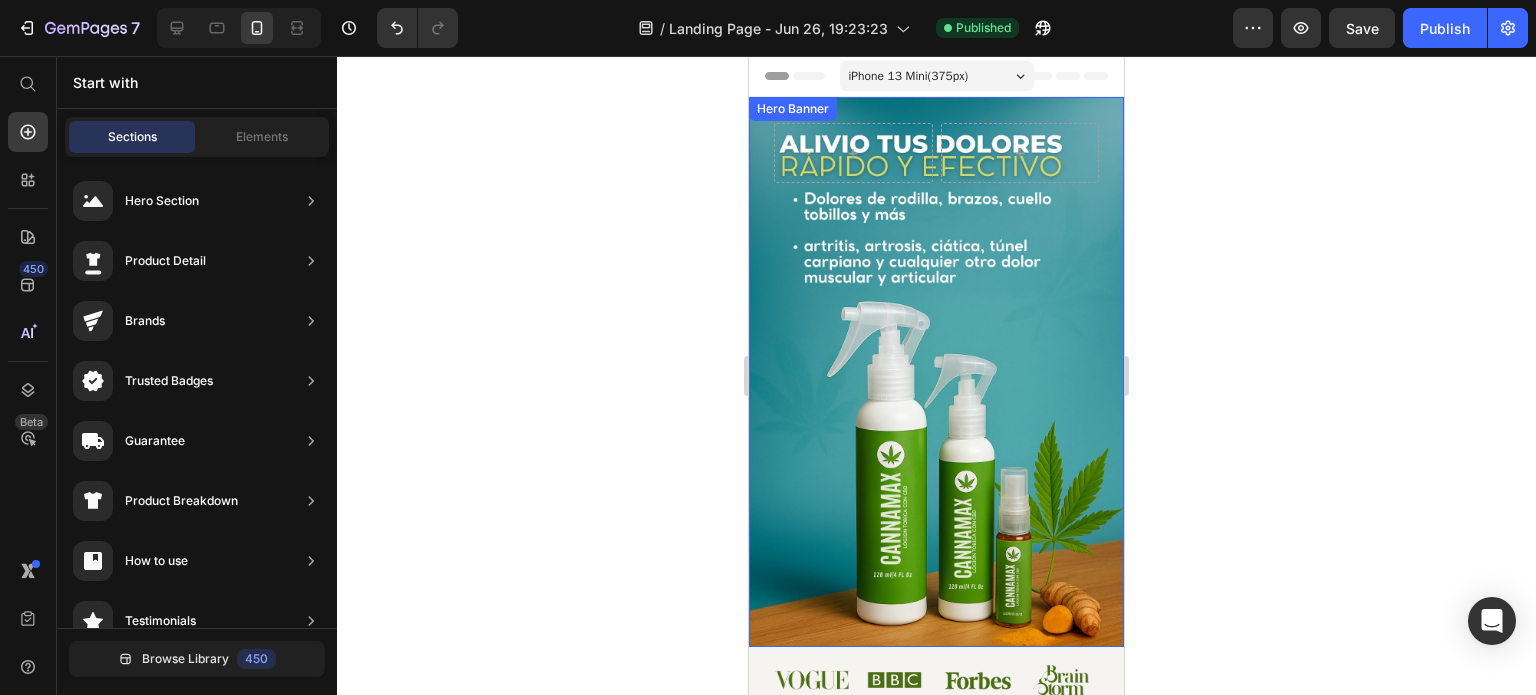click on "Row Heading Row Row" at bounding box center [936, 372] 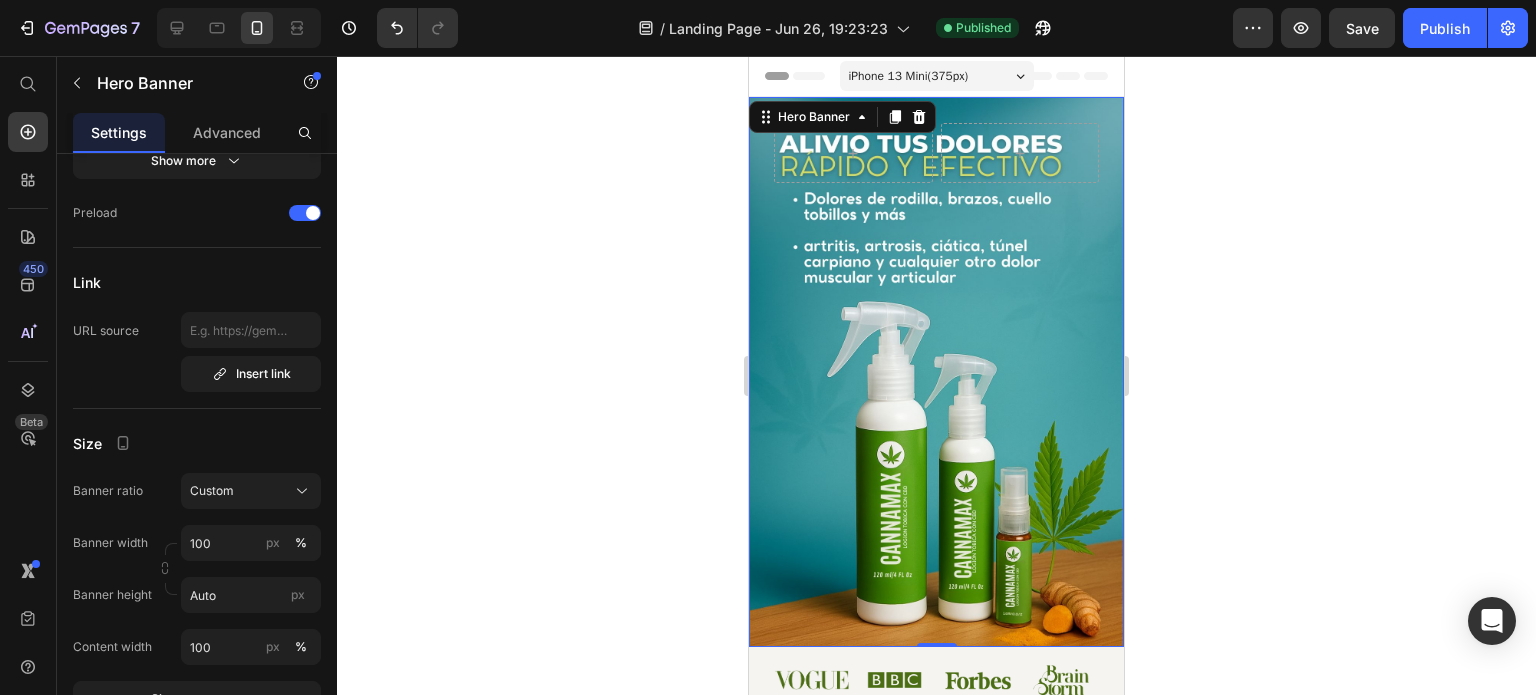 click on "Row Heading Row Row" at bounding box center (936, 372) 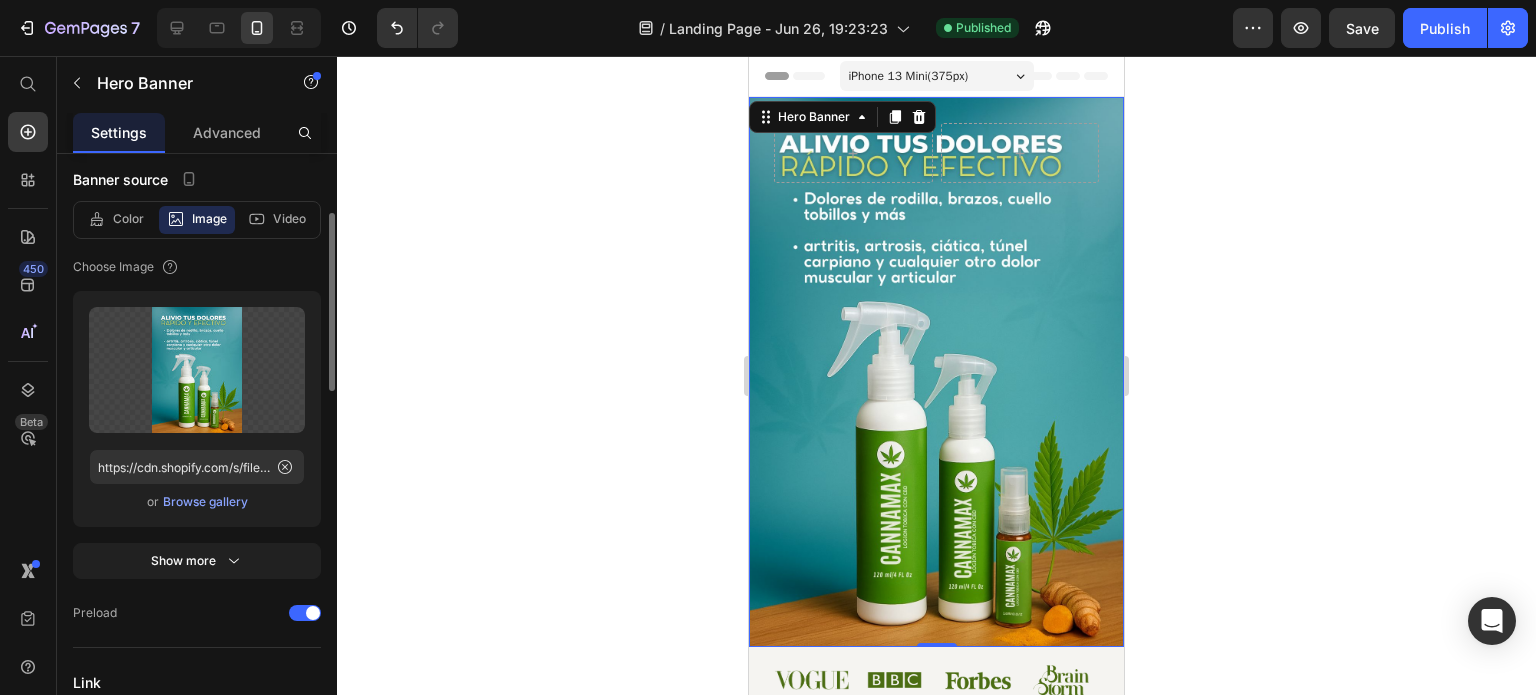 scroll, scrollTop: 100, scrollLeft: 0, axis: vertical 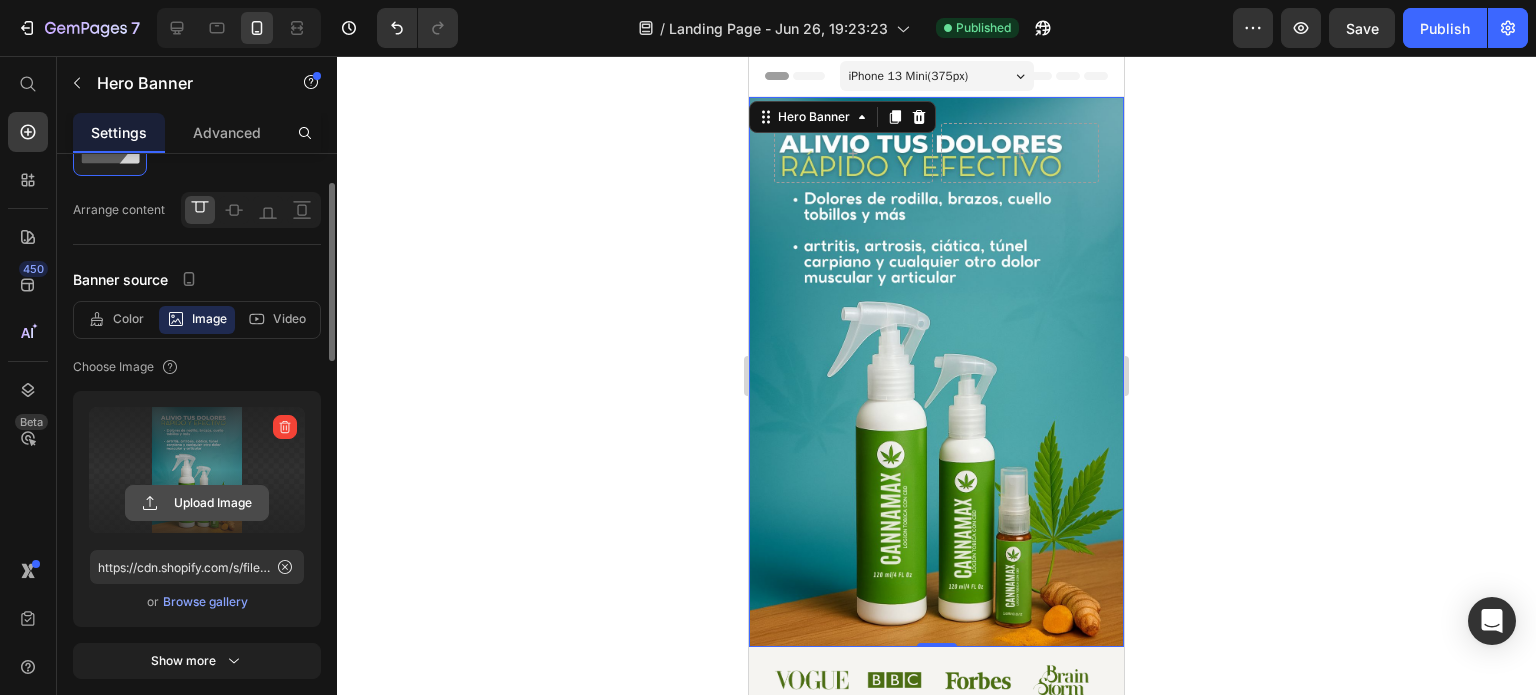 click 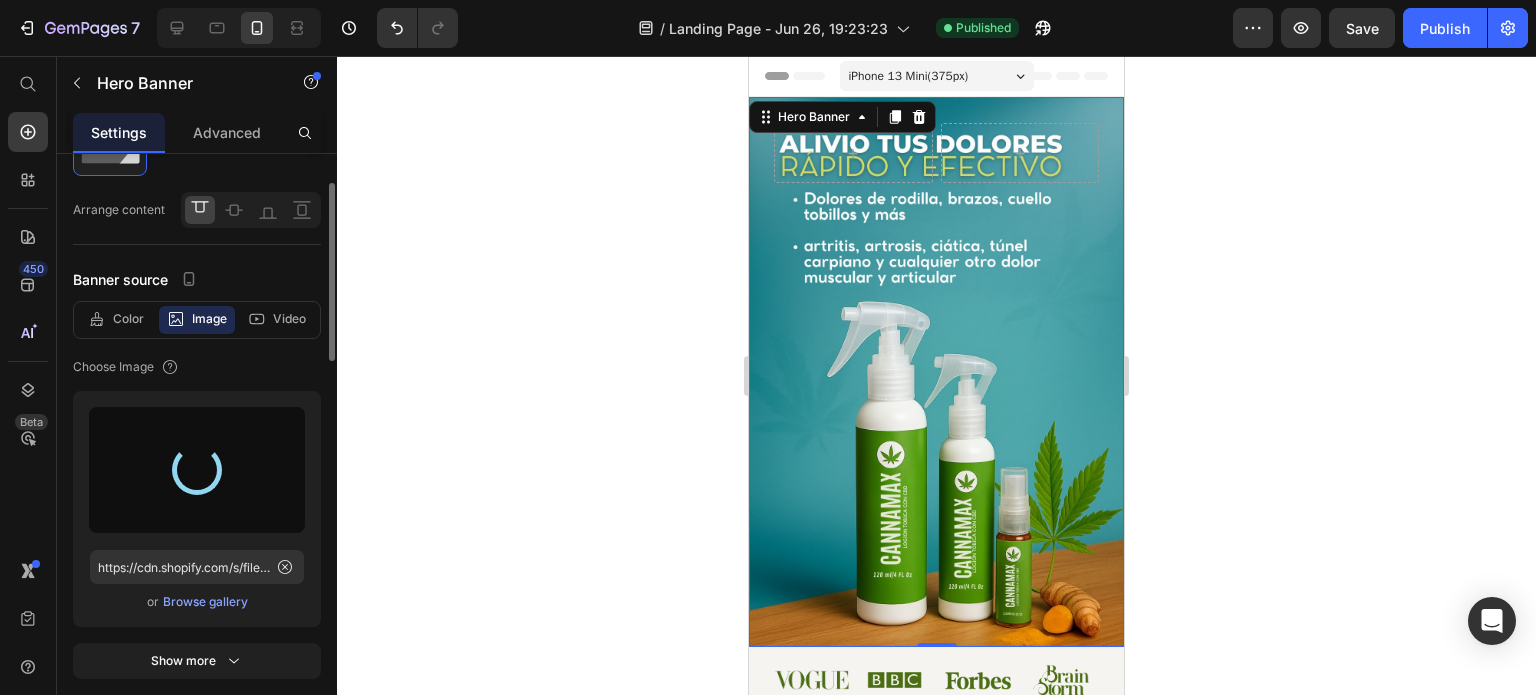 type on "https://cdn.shopify.com/s/files/1/0920/8987/6846/files/gempages_572856943660499783-e6d7710f-b2f5-4d40-92ac-7887742c251b.jpg" 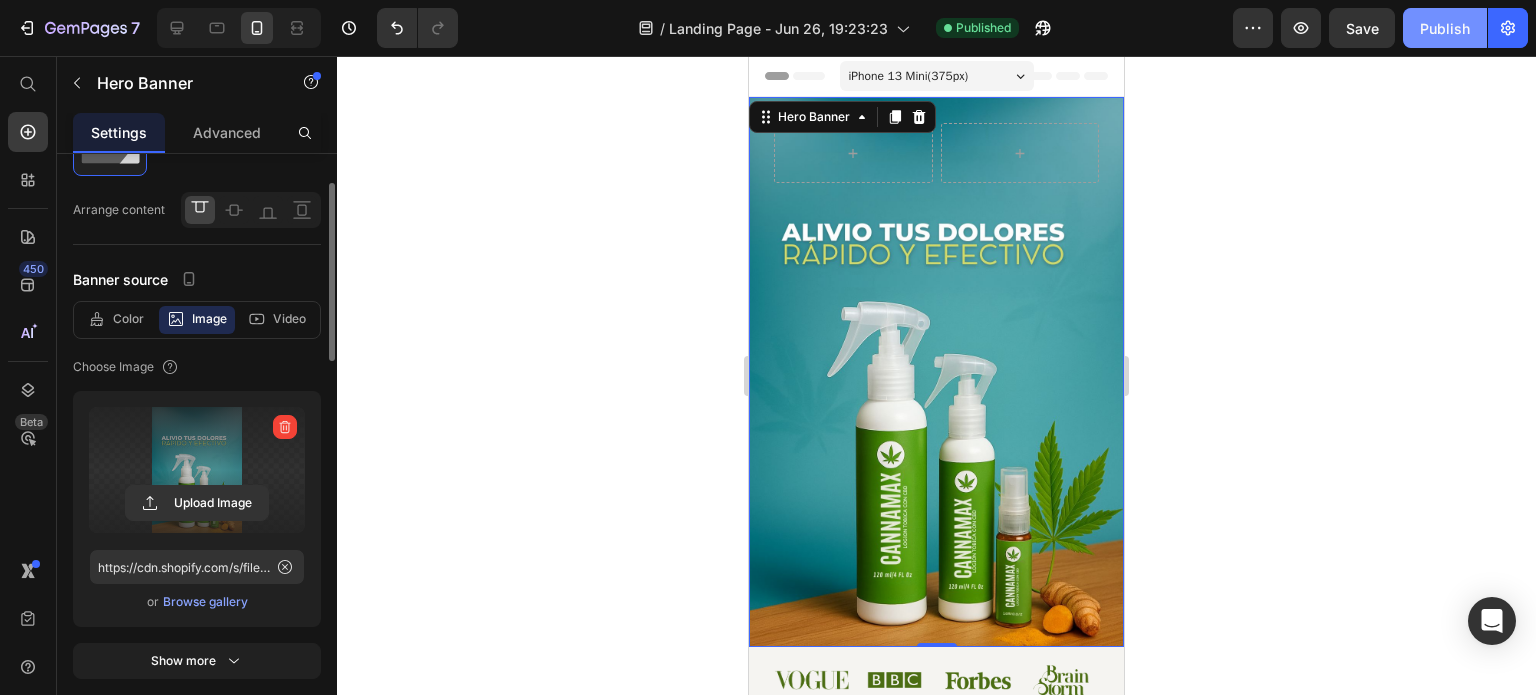 click on "Publish" at bounding box center [1445, 28] 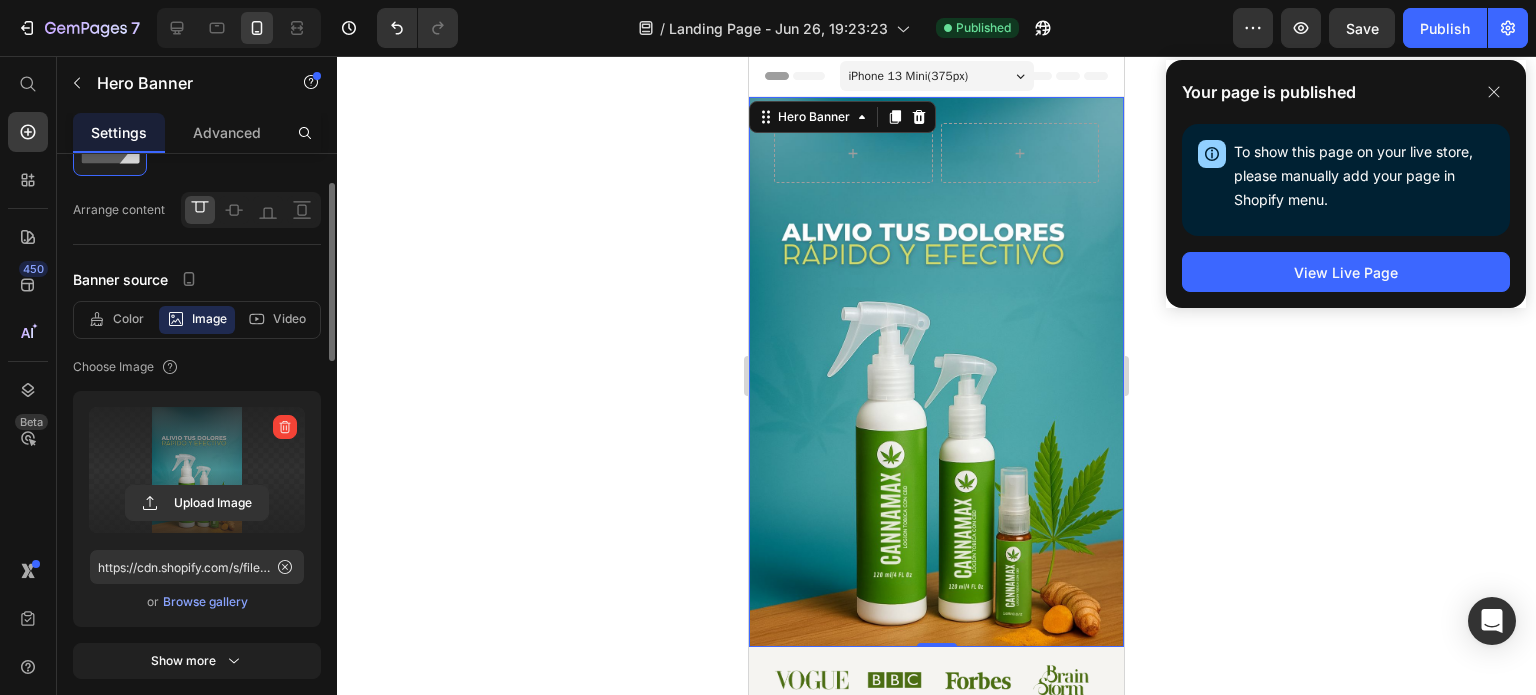 click 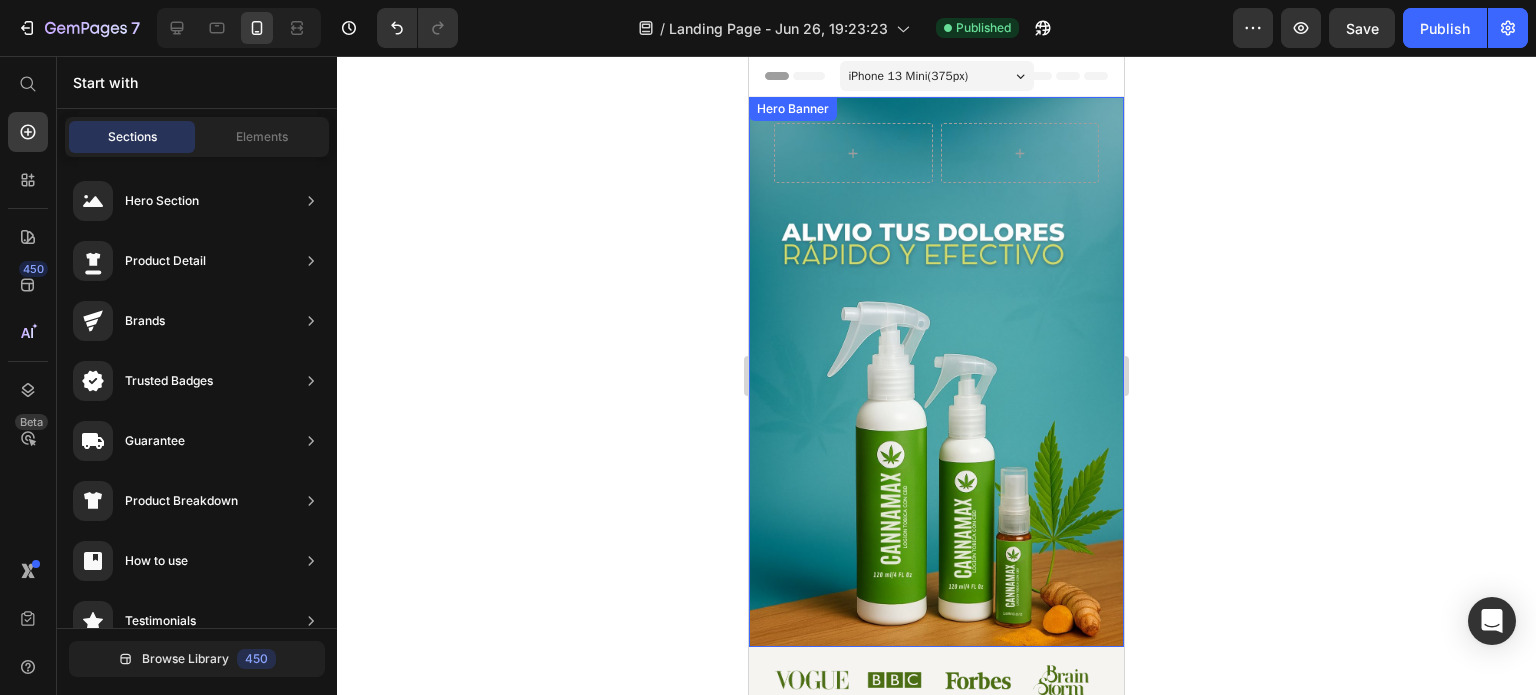 click on "Row Heading Row Row" at bounding box center [936, 372] 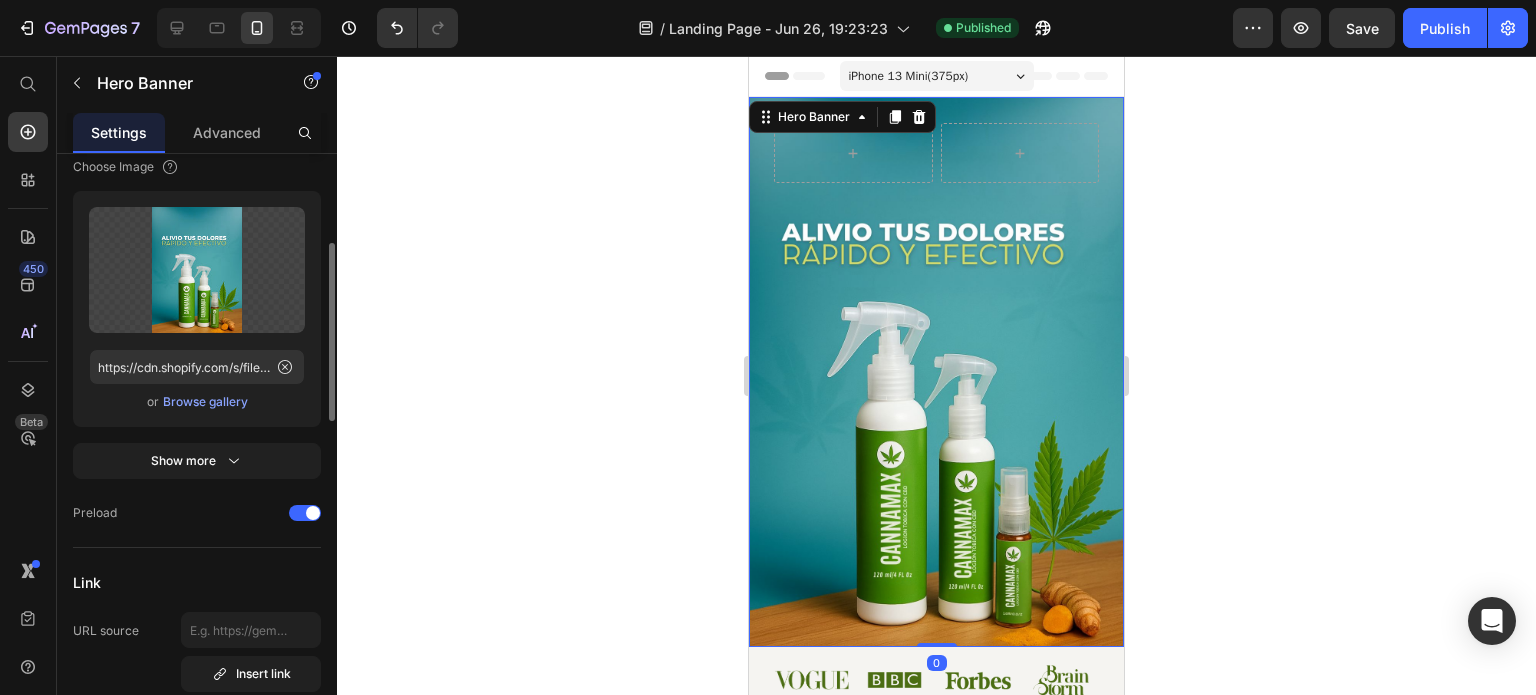 scroll, scrollTop: 500, scrollLeft: 0, axis: vertical 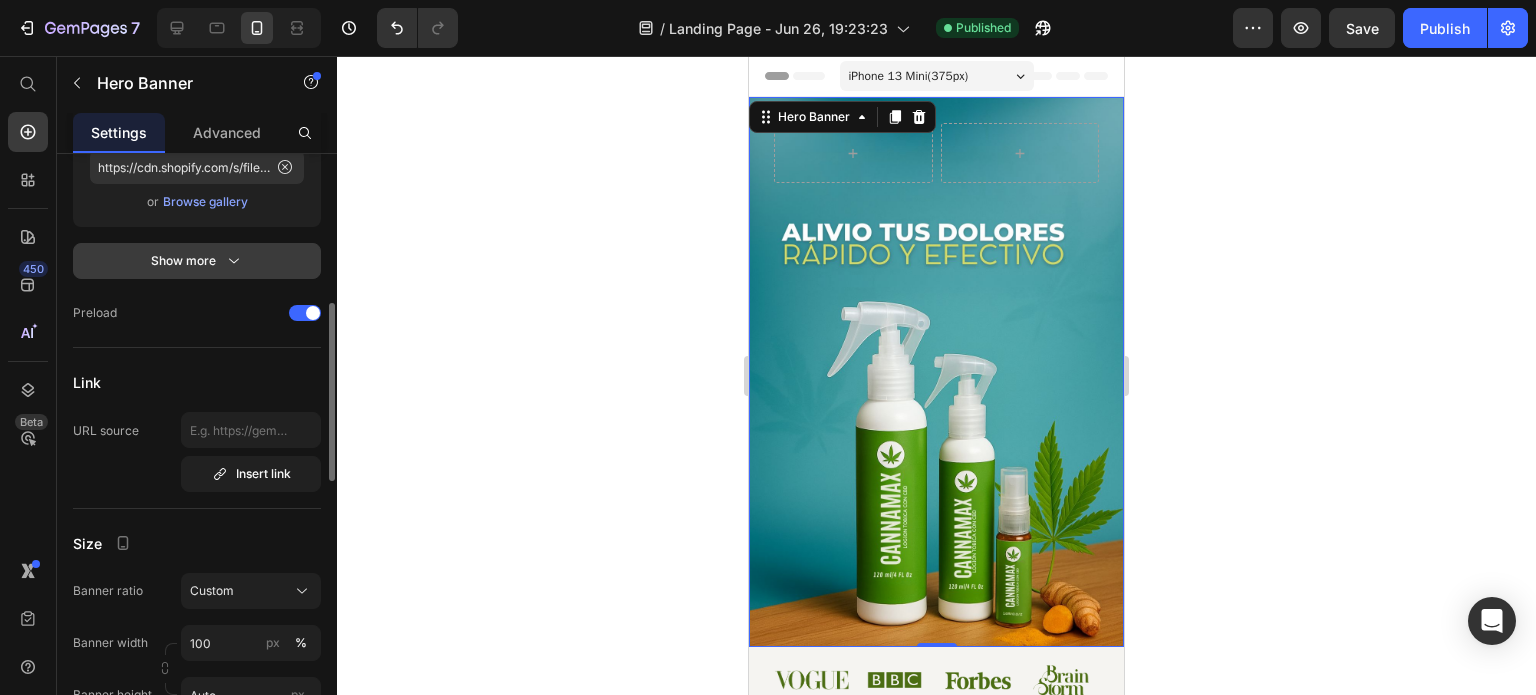 click on "Show more" at bounding box center (197, 261) 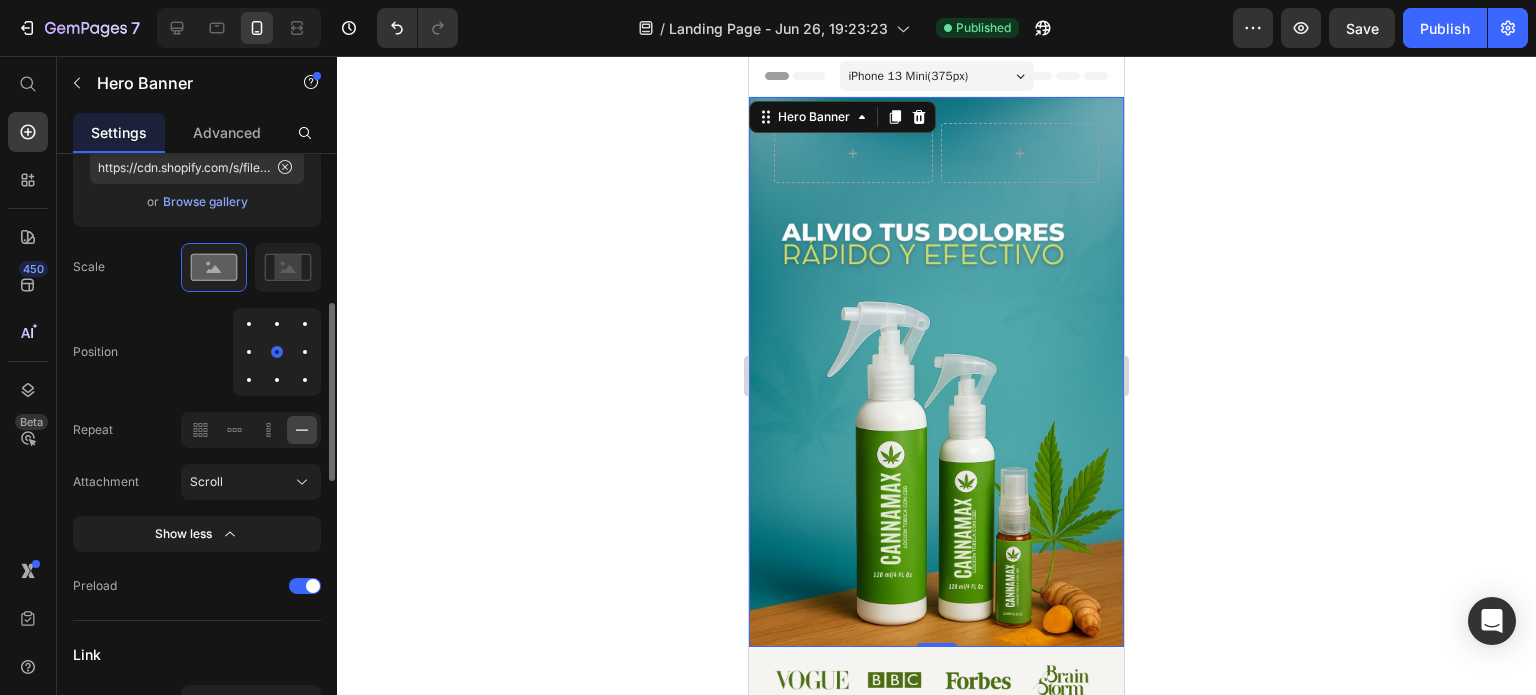 click at bounding box center [277, 324] 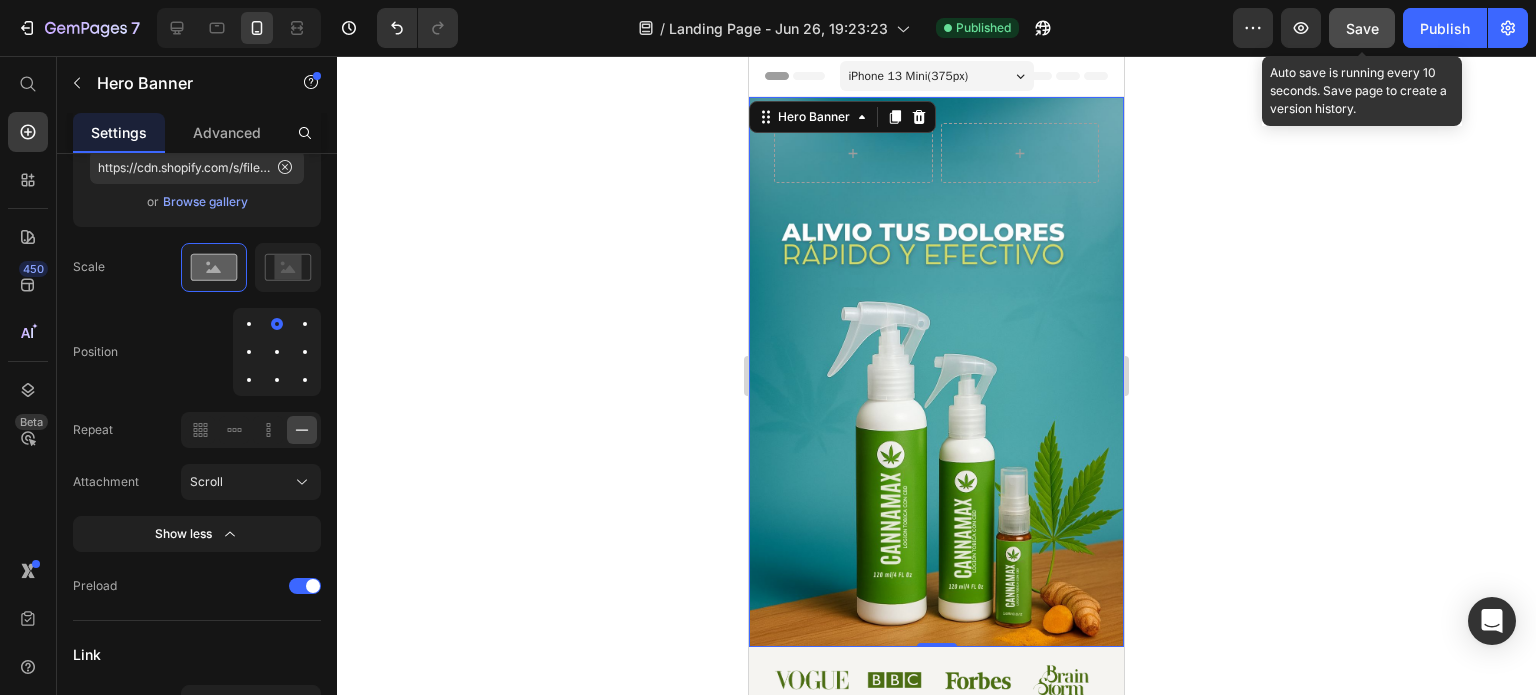click on "Save" at bounding box center (1362, 28) 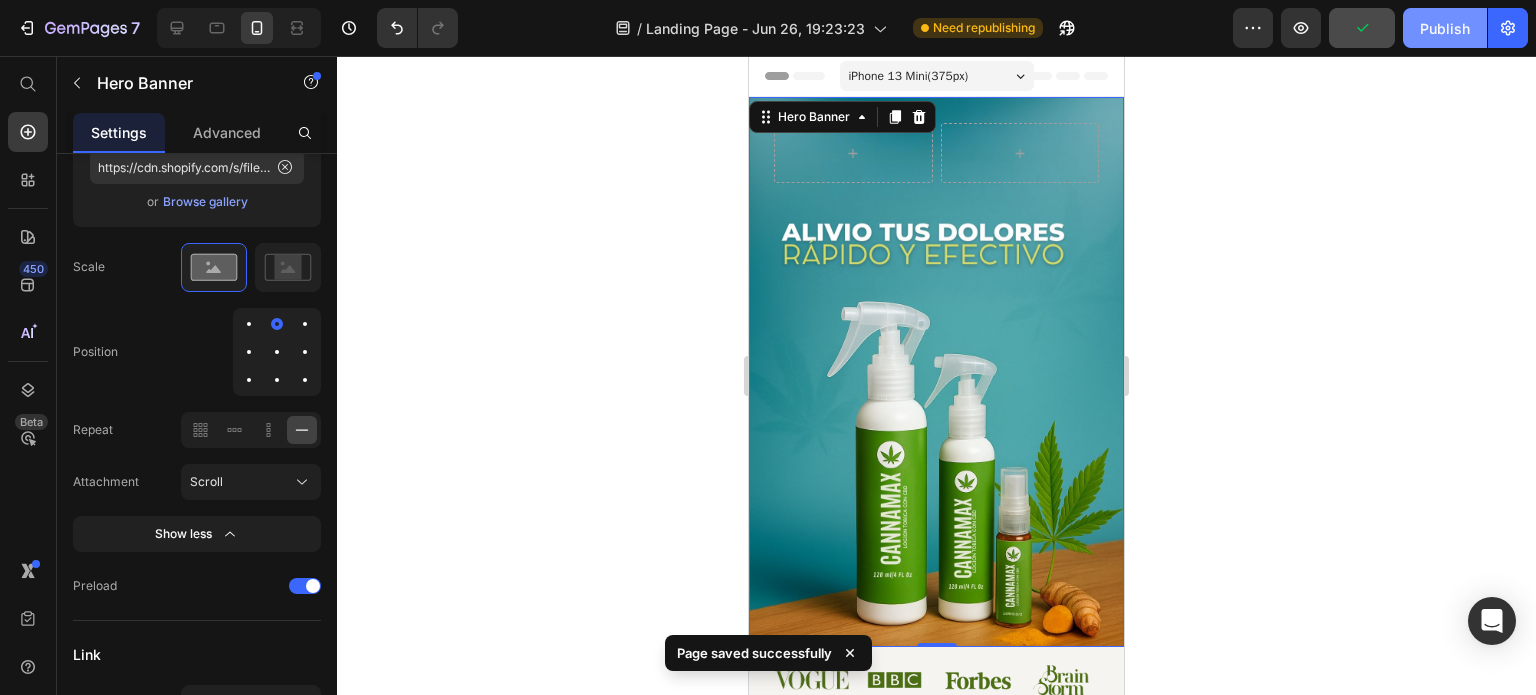 click on "Publish" 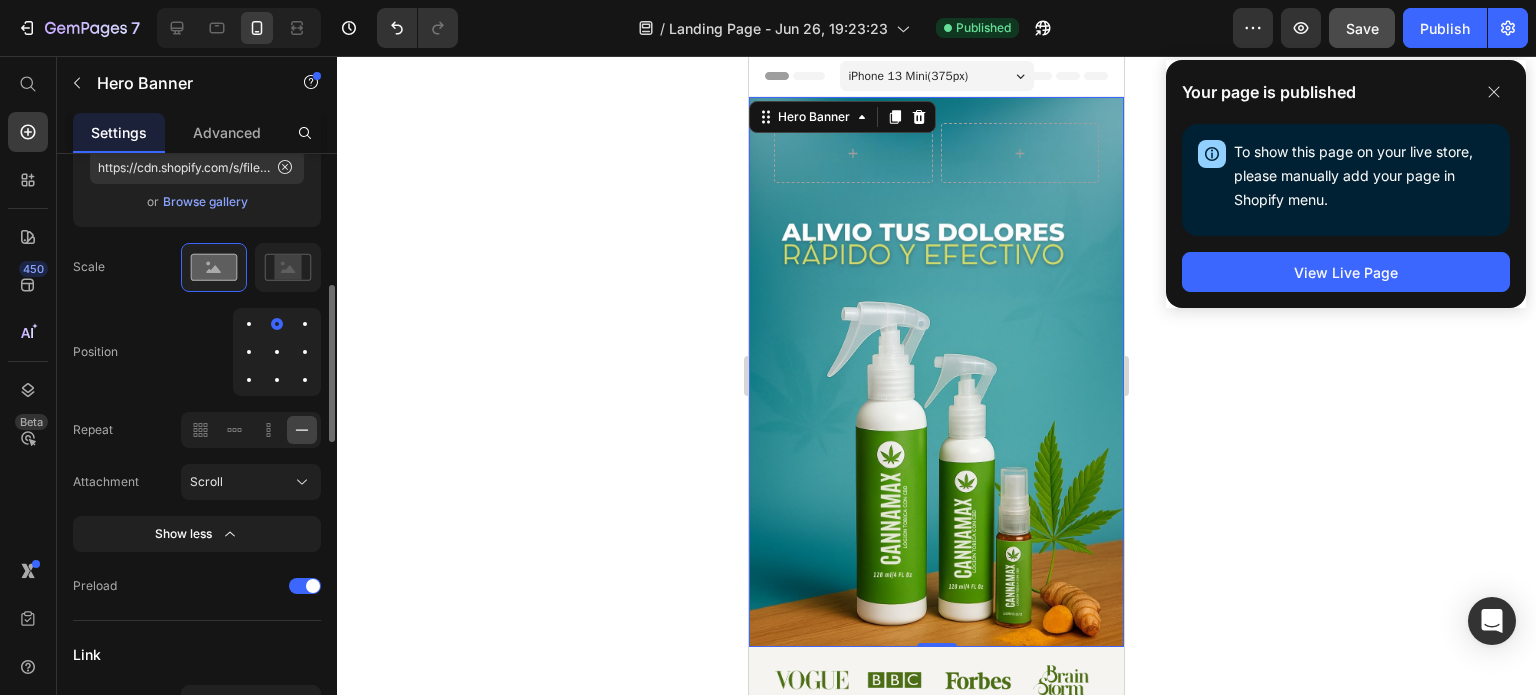 click at bounding box center [277, 380] 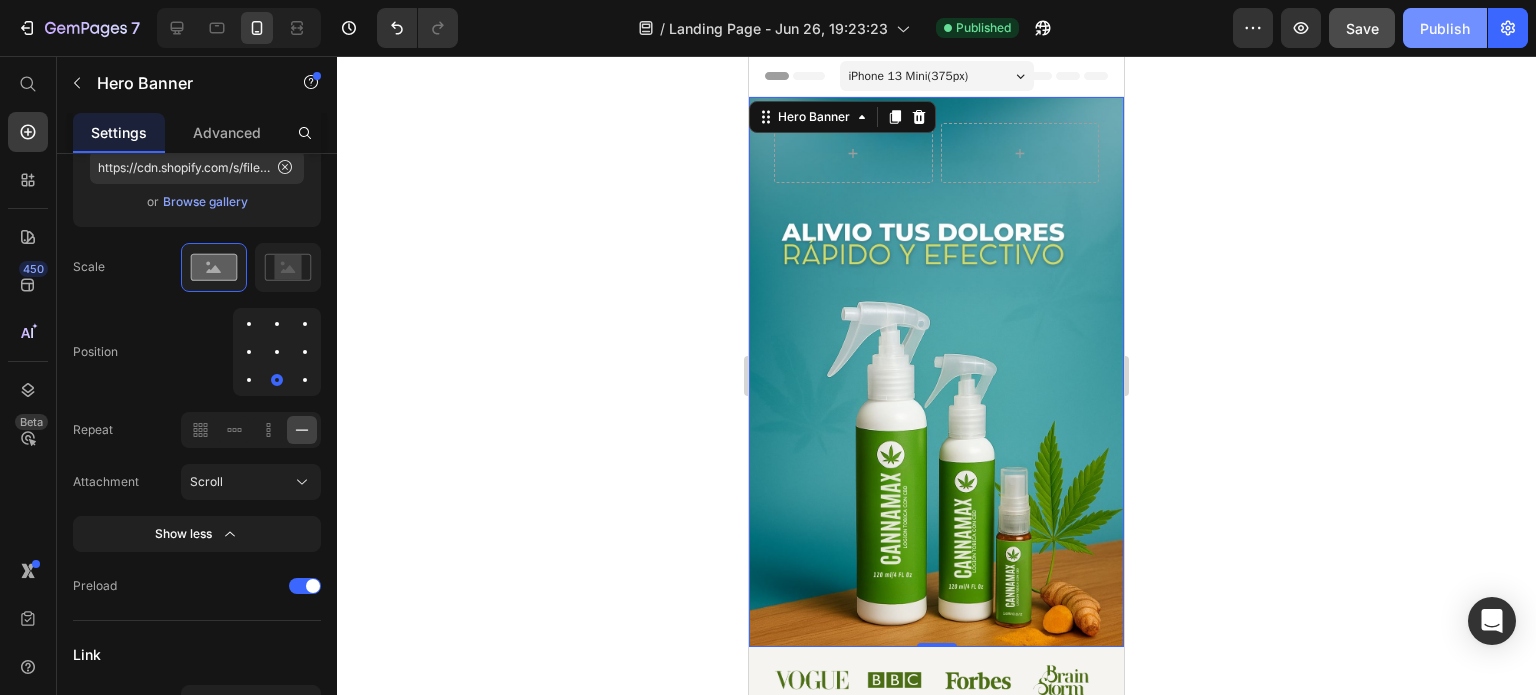 click on "Publish" at bounding box center (1445, 28) 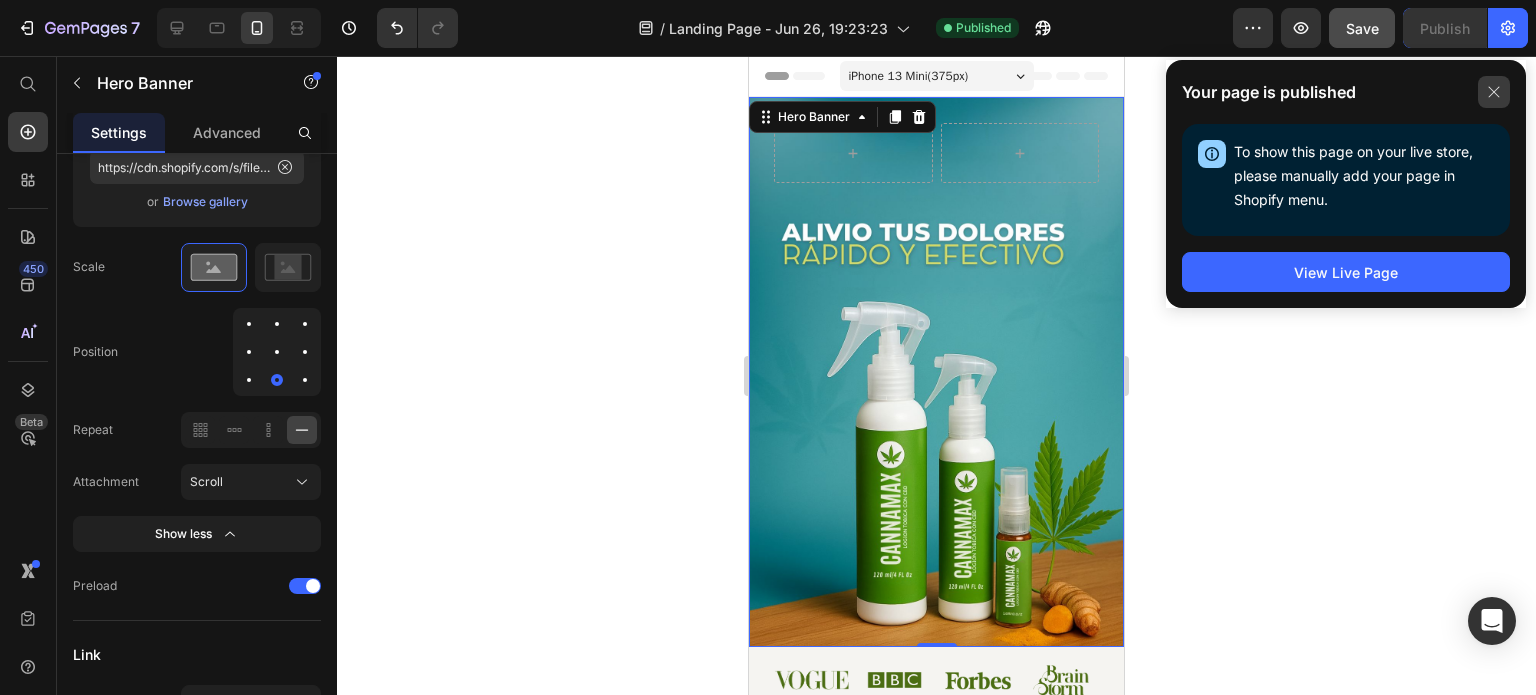 click 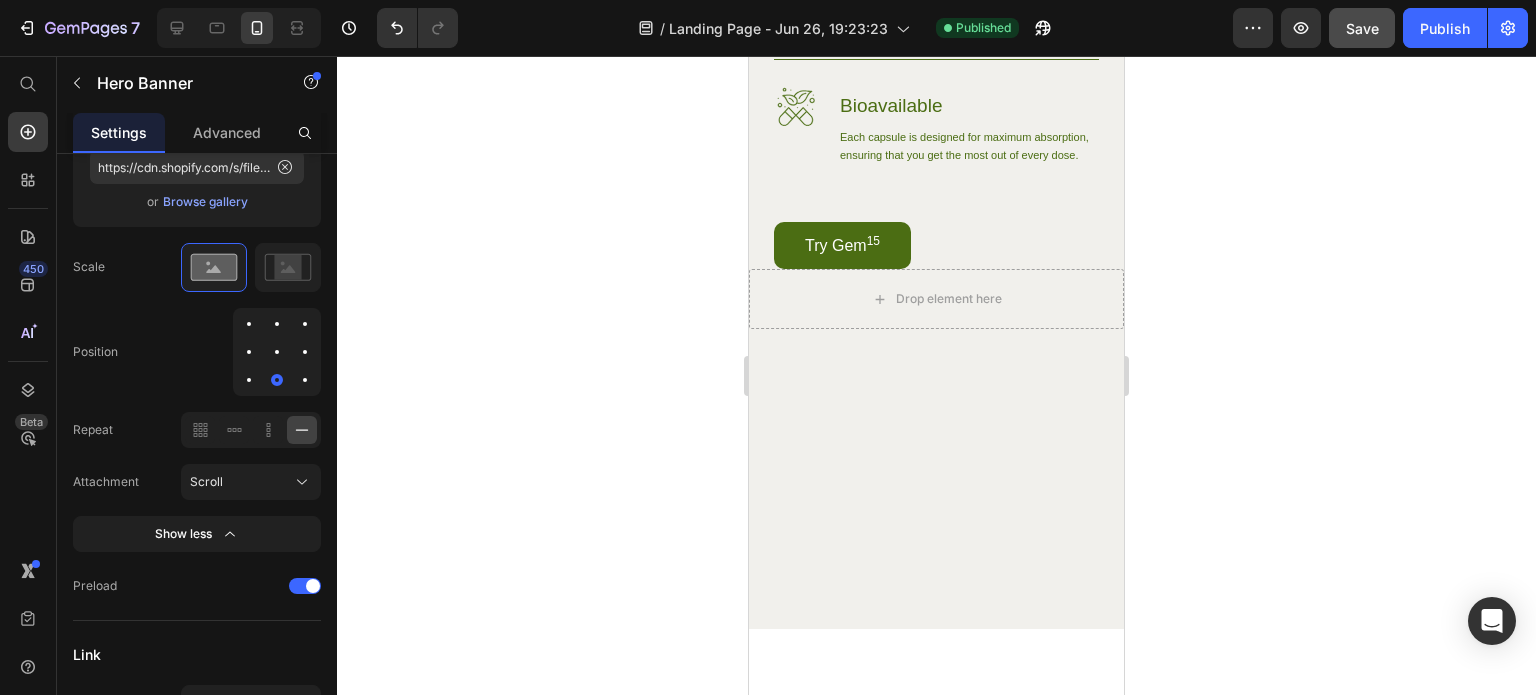 scroll, scrollTop: 1800, scrollLeft: 0, axis: vertical 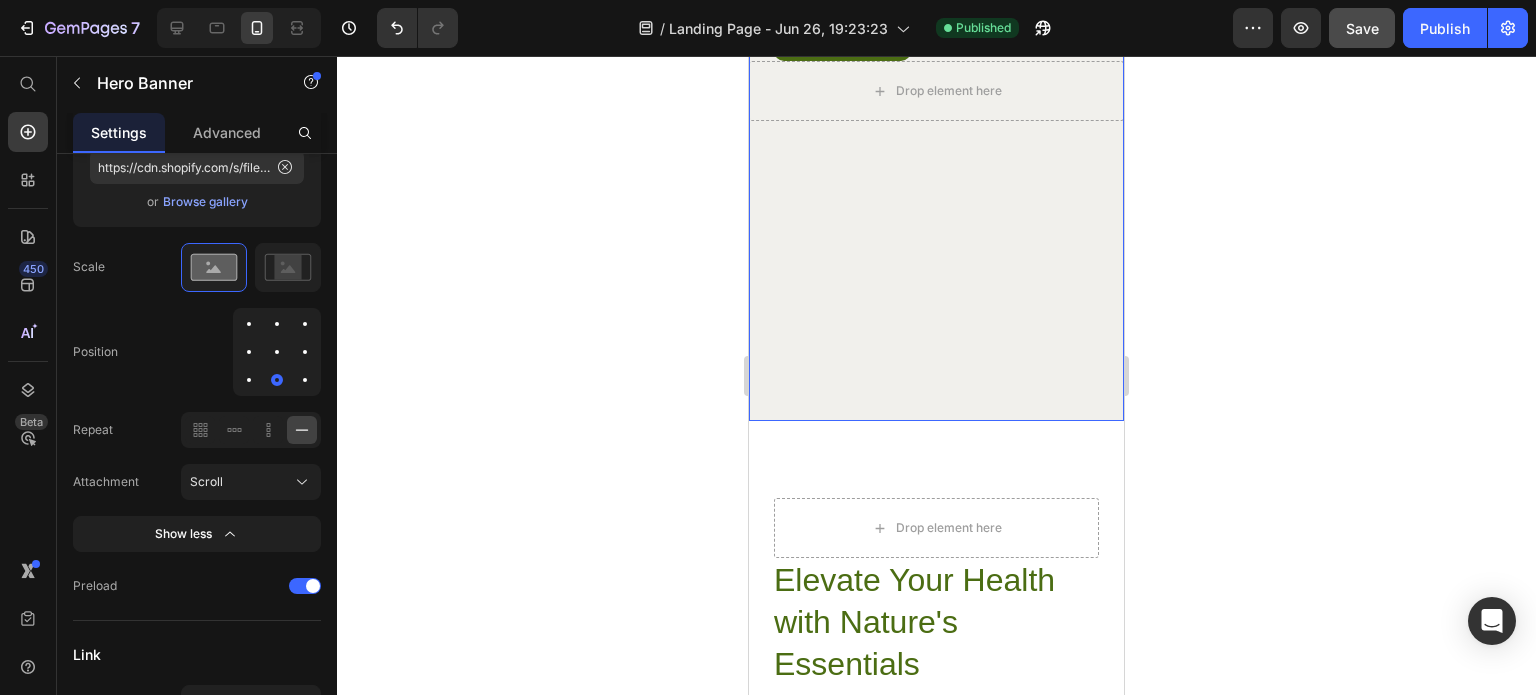 click on "Image High-Quality Ingredients Heading We source only the finest ingredients to ensure purity and potency. Text Block Row Image Balanced Formulation Heading Our capsules are expertly formulated to provide a balanced ratio of omega-3, omega-6, and omega-9 fatty acids, essential for various bodily functions. Text Block Row Image Bioavailable Heading Each capsule is designed for maximum absorption, ensuring that you get the most out of every dose. Text Block Row Try Gem 15 Button Row
Drop element here" at bounding box center (936, 10) 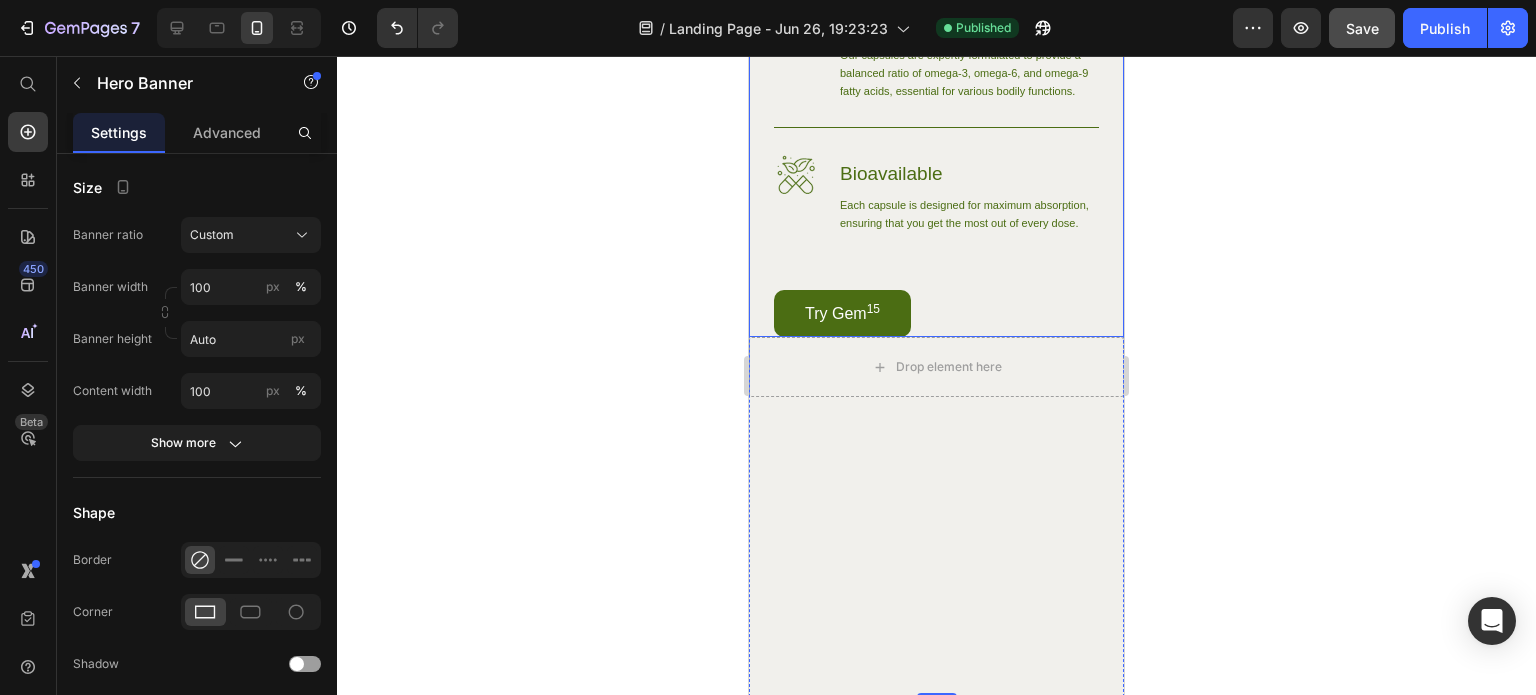 scroll, scrollTop: 1600, scrollLeft: 0, axis: vertical 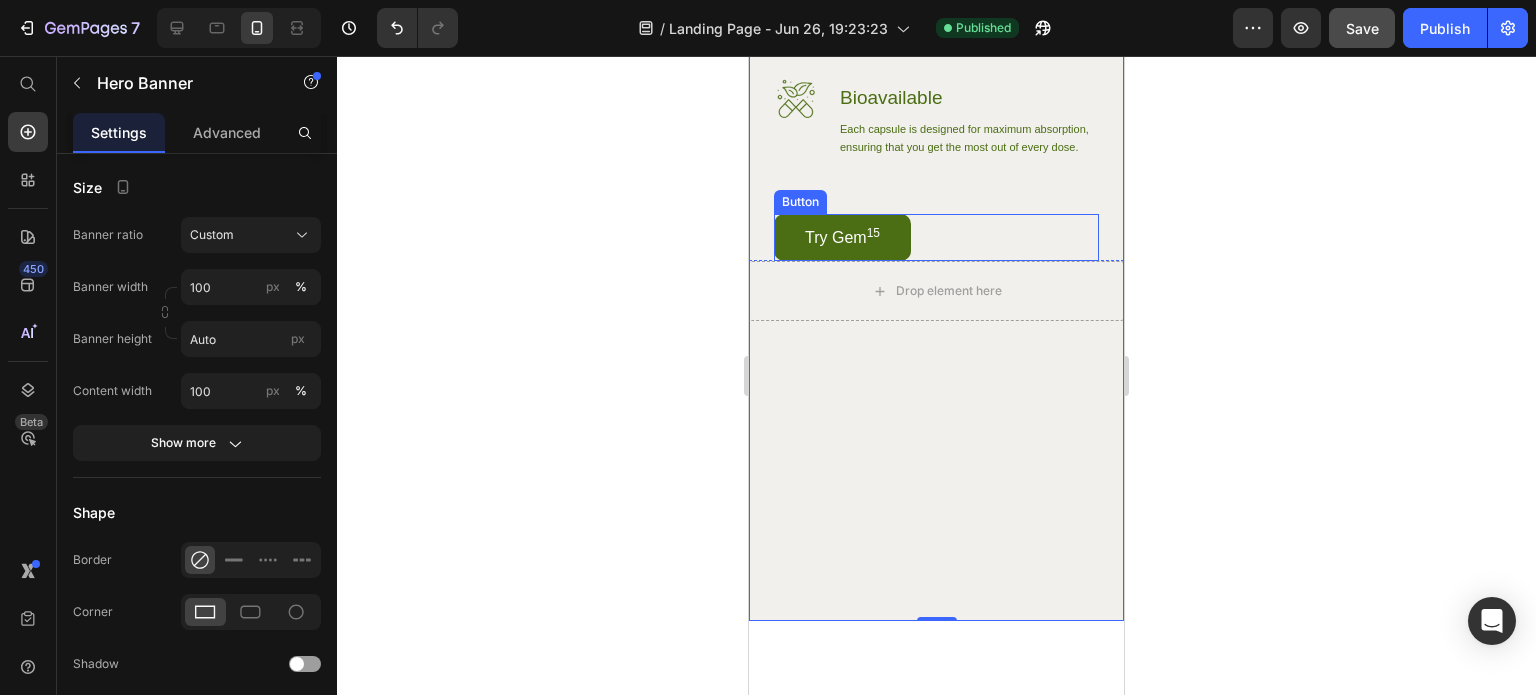 click on "Try Gem 15 Button" at bounding box center [936, 237] 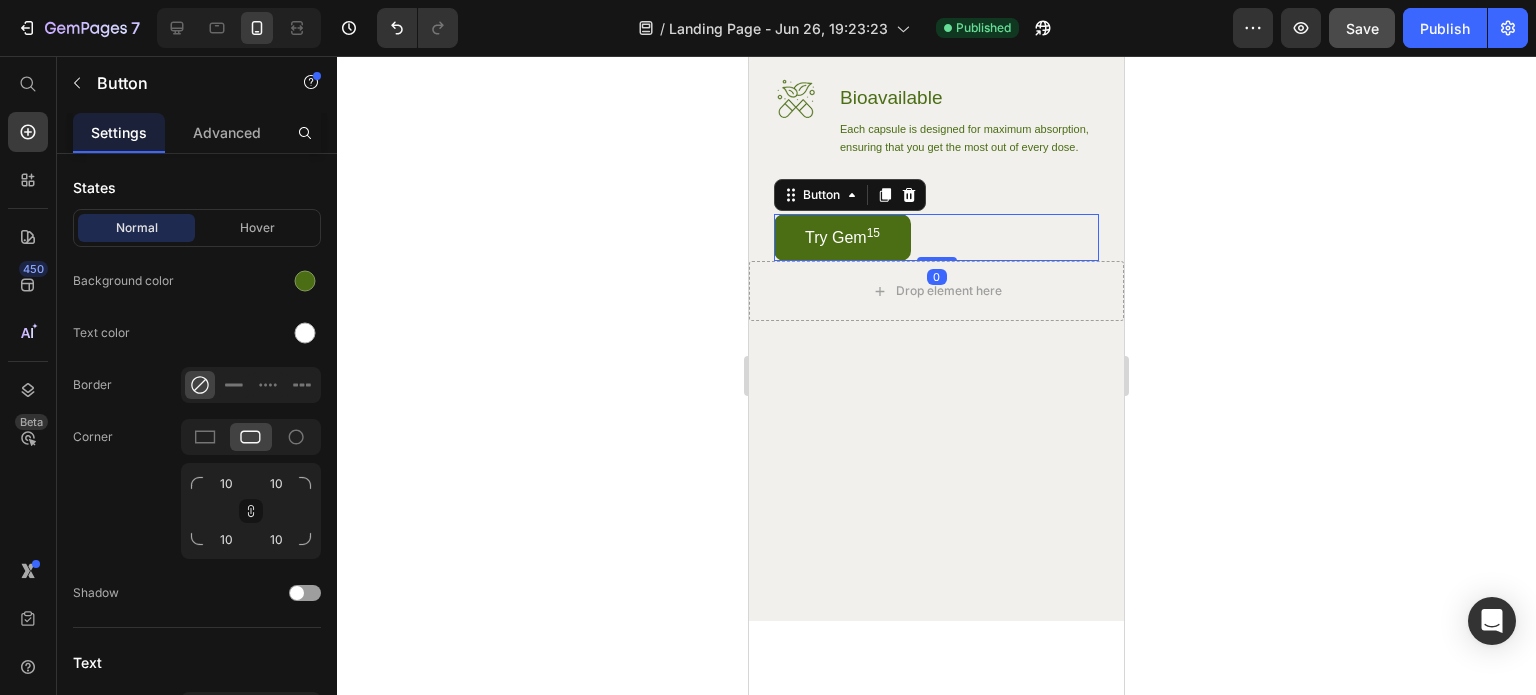 scroll, scrollTop: 0, scrollLeft: 0, axis: both 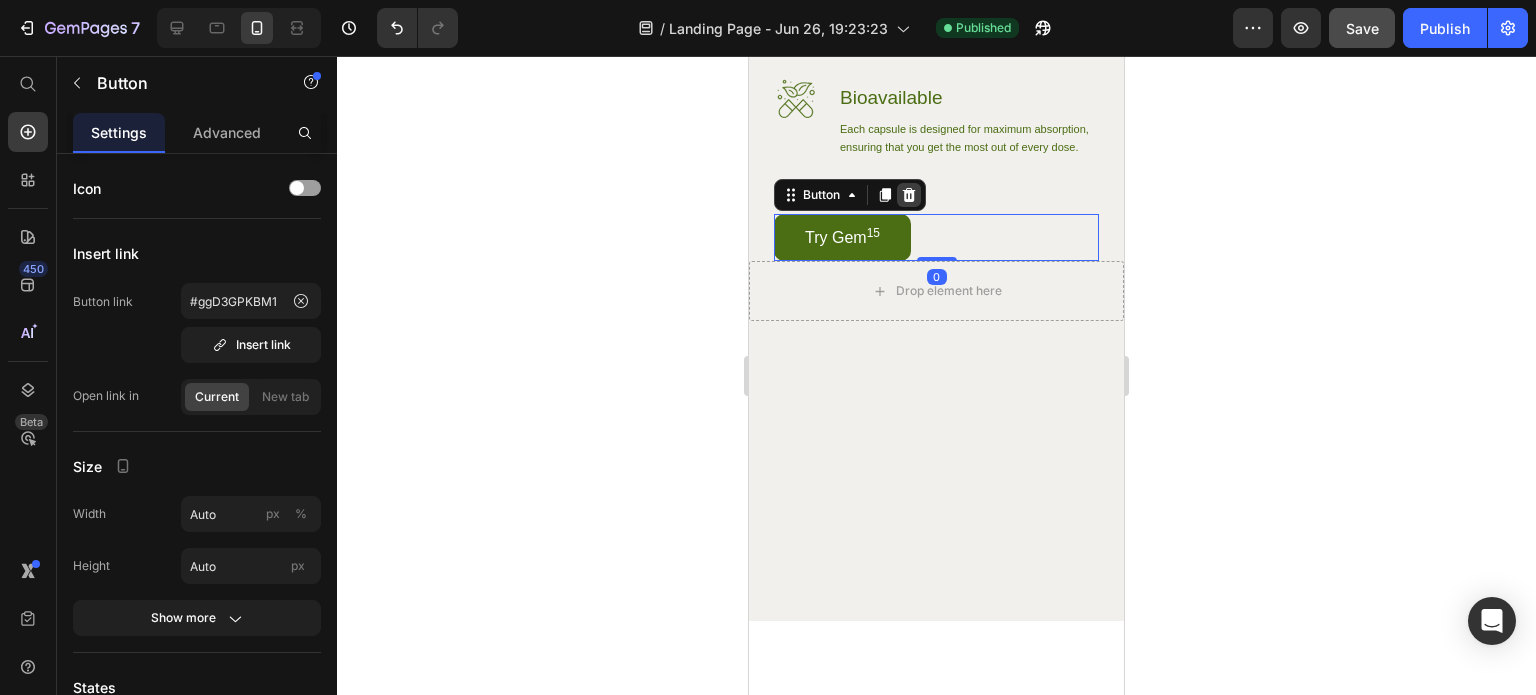 click 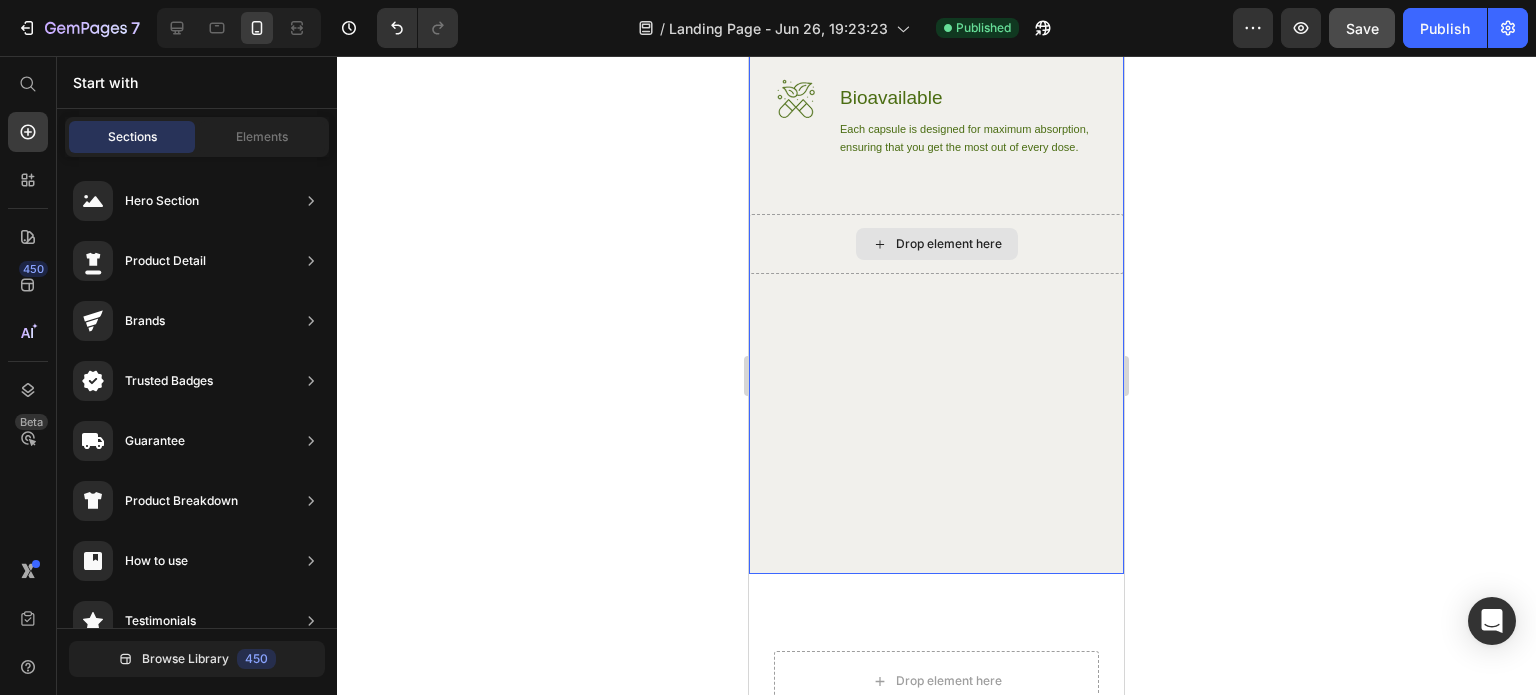 click on "Drop element here" at bounding box center (936, 244) 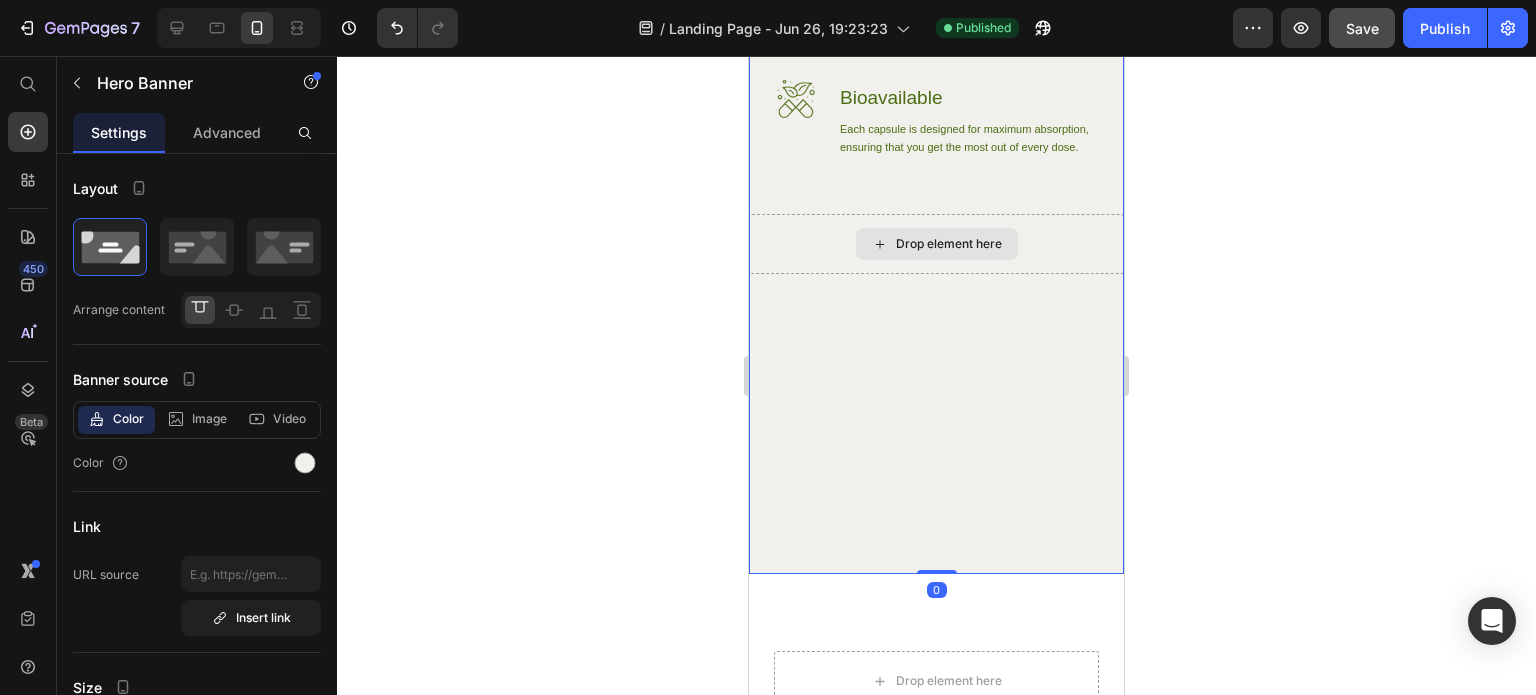 click on "Drop element here" at bounding box center (936, 244) 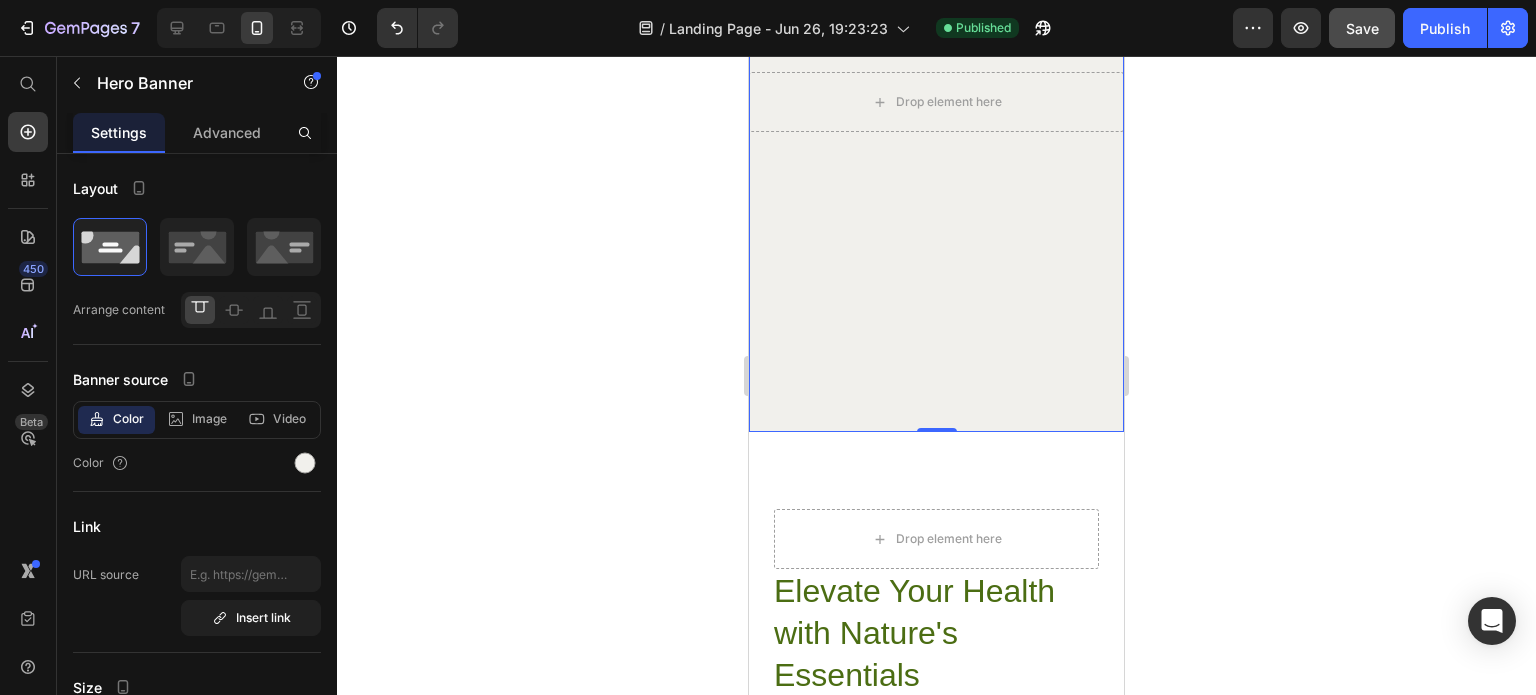 scroll, scrollTop: 1900, scrollLeft: 0, axis: vertical 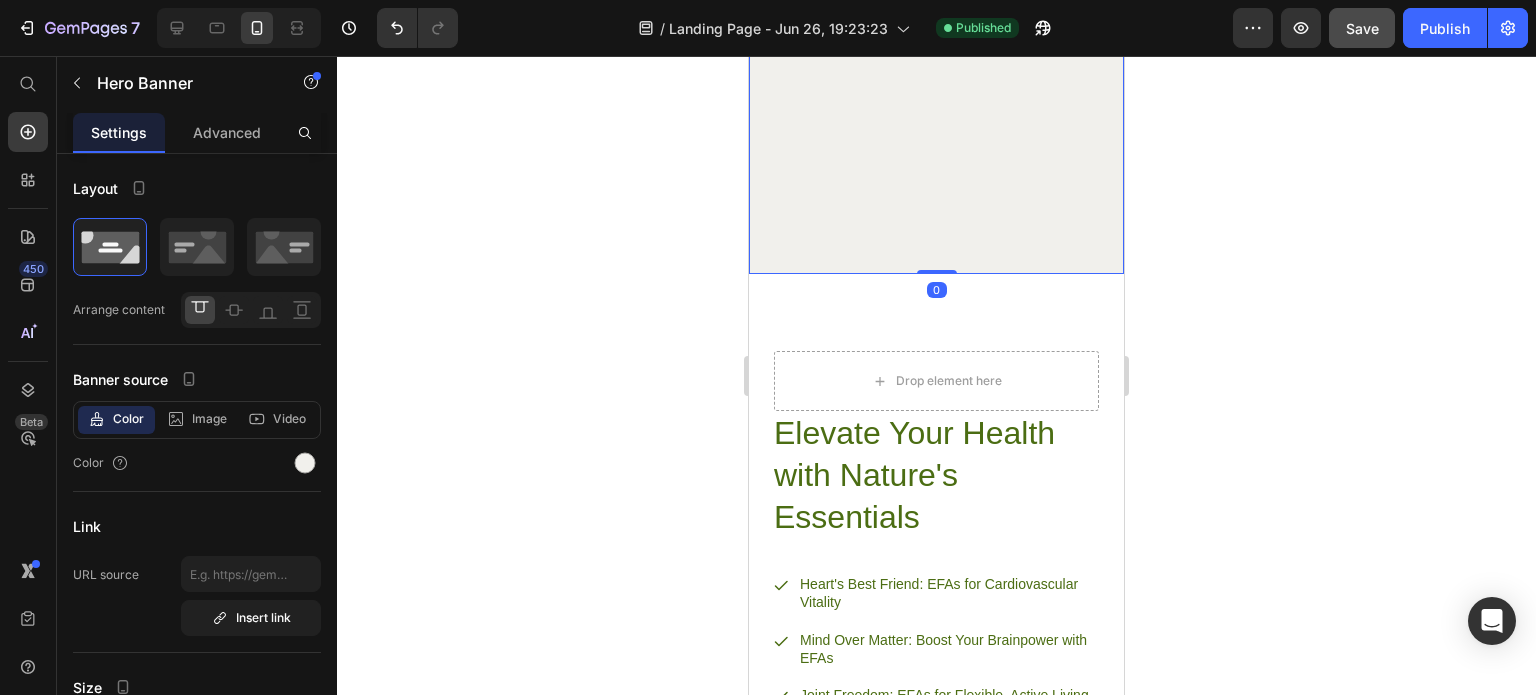 drag, startPoint x: 931, startPoint y: 306, endPoint x: 940, endPoint y: 104, distance: 202.2004 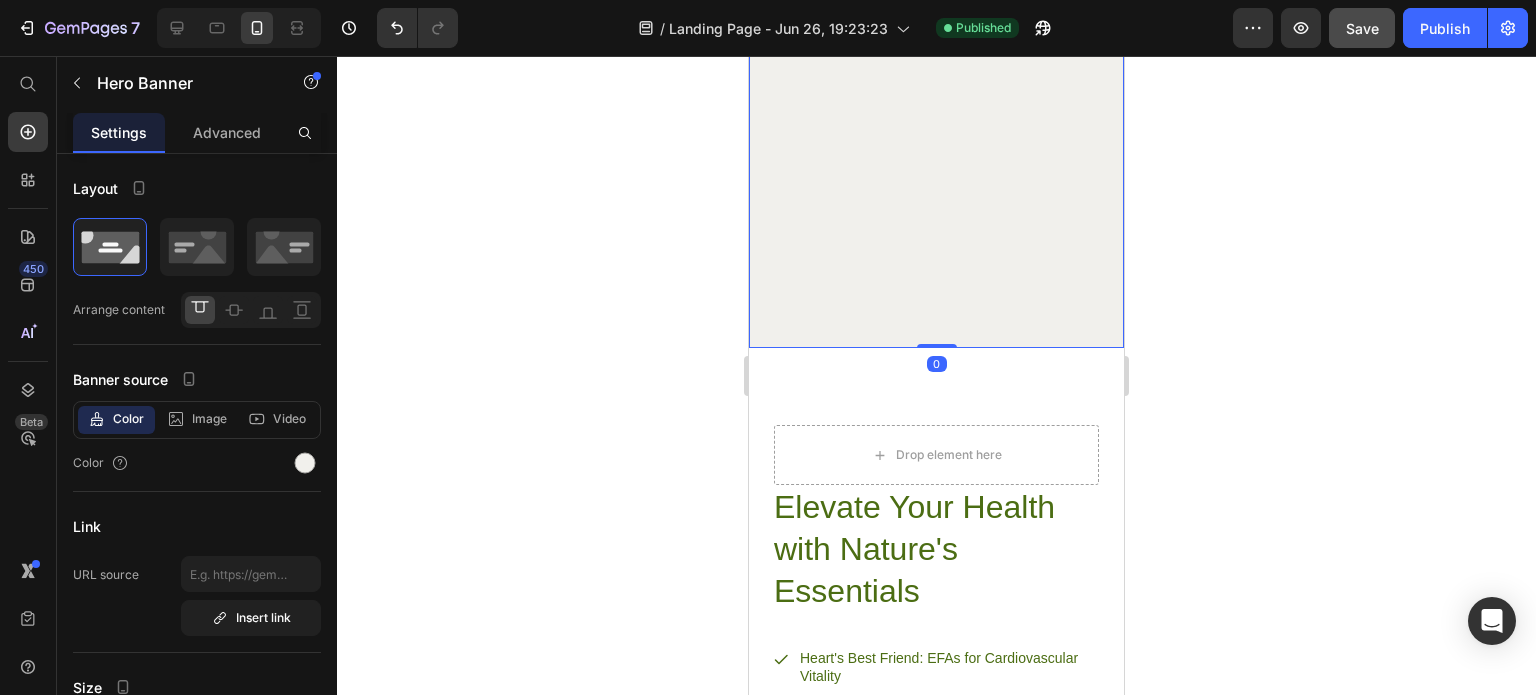 scroll, scrollTop: 1700, scrollLeft: 0, axis: vertical 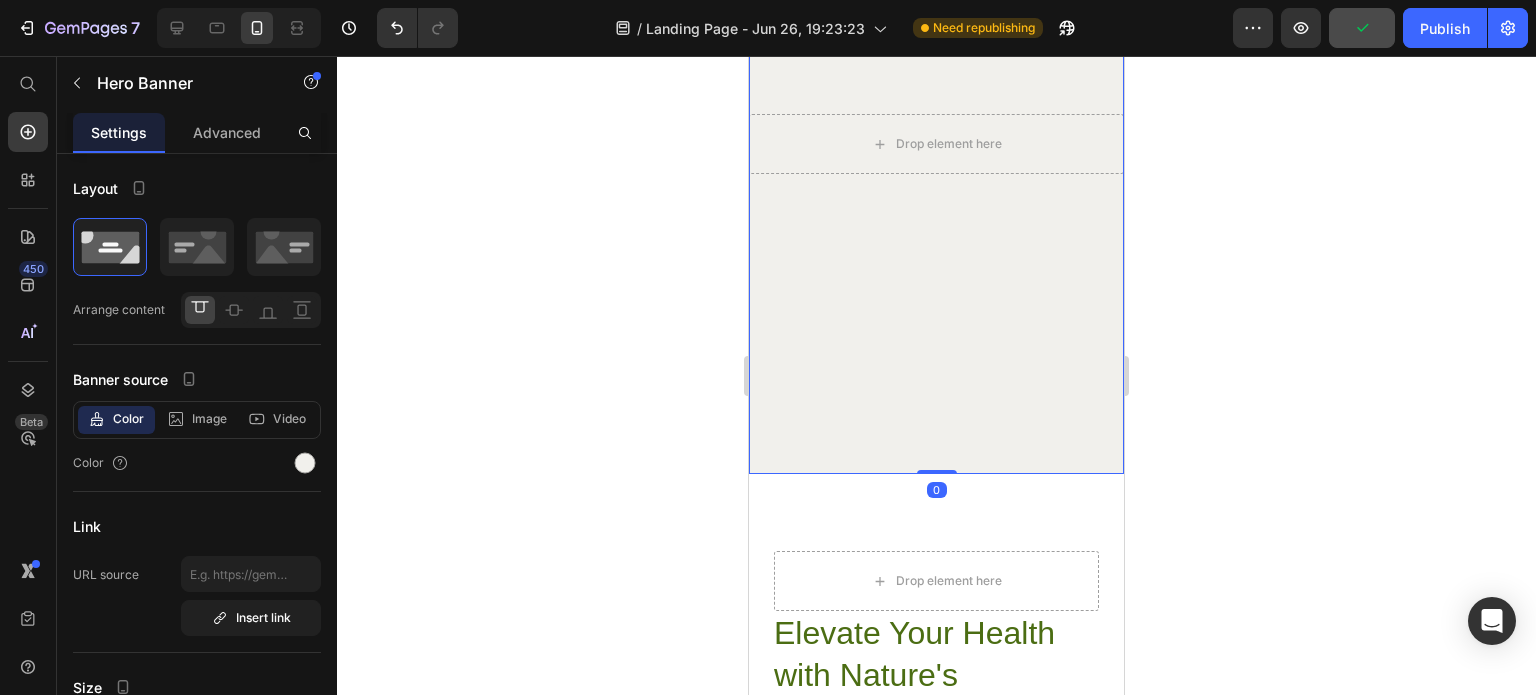 drag, startPoint x: 930, startPoint y: 503, endPoint x: 928, endPoint y: 403, distance: 100.02 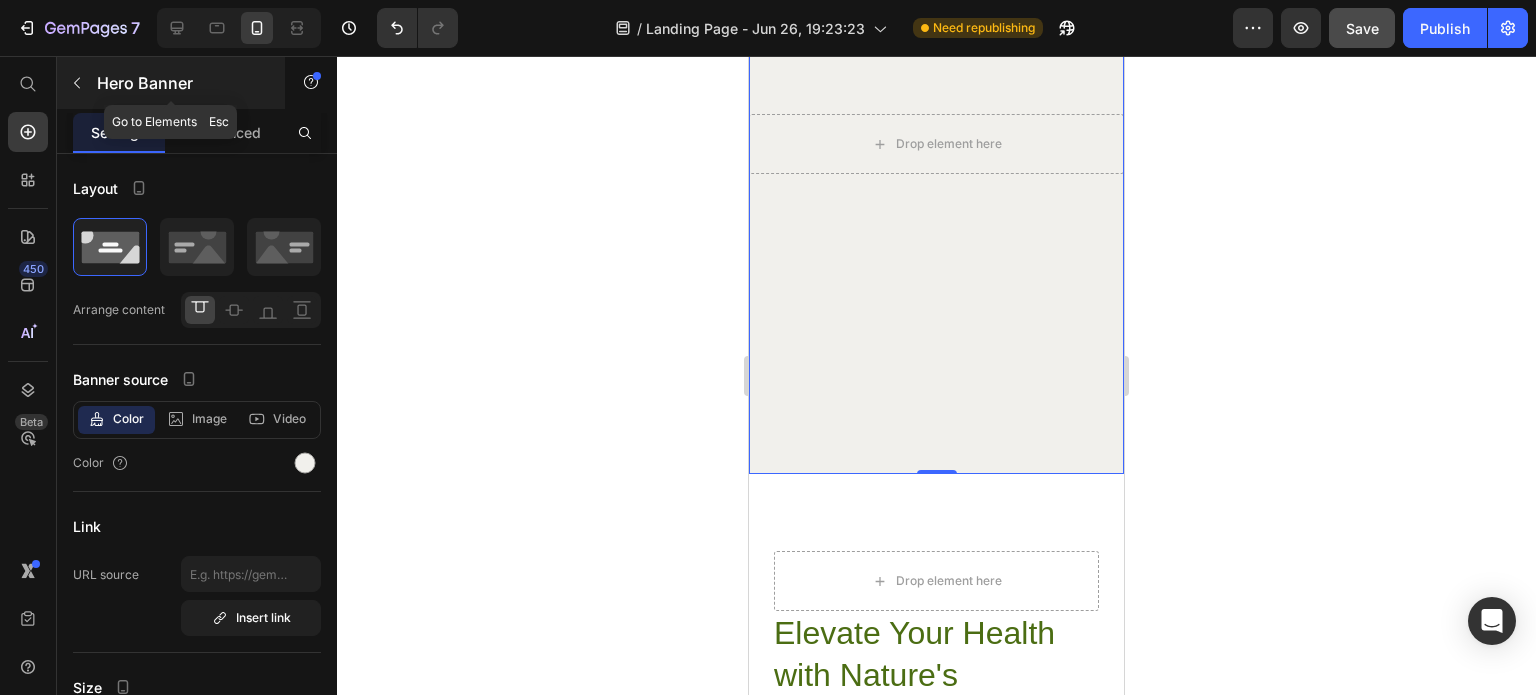 click 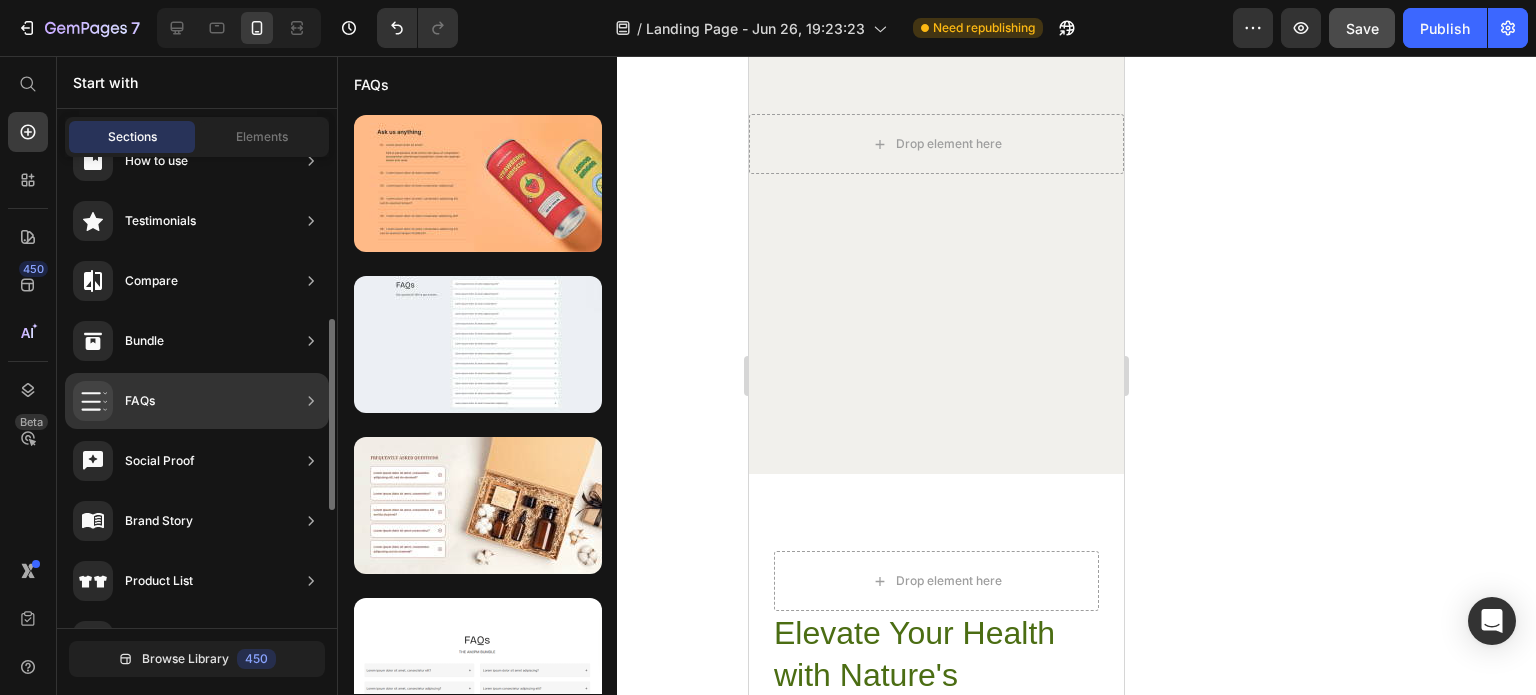 scroll, scrollTop: 500, scrollLeft: 0, axis: vertical 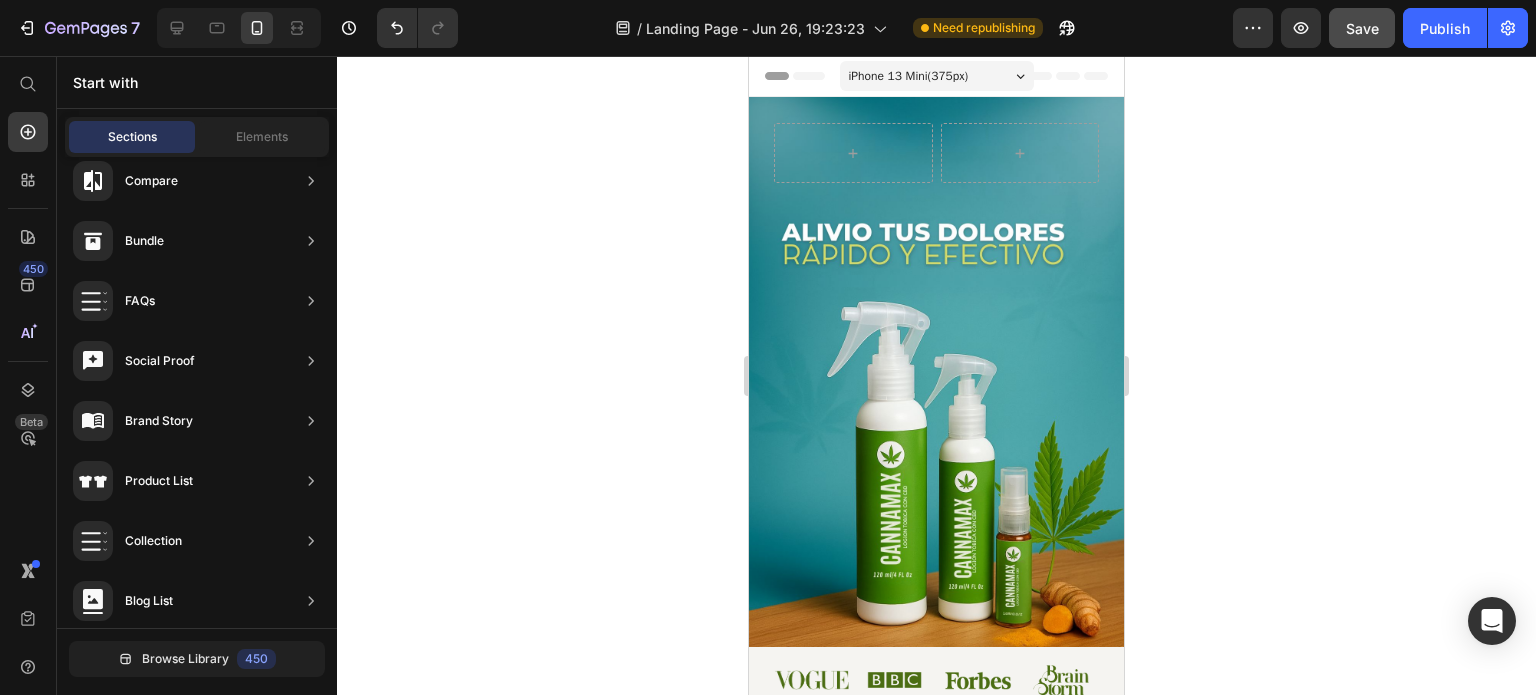 click 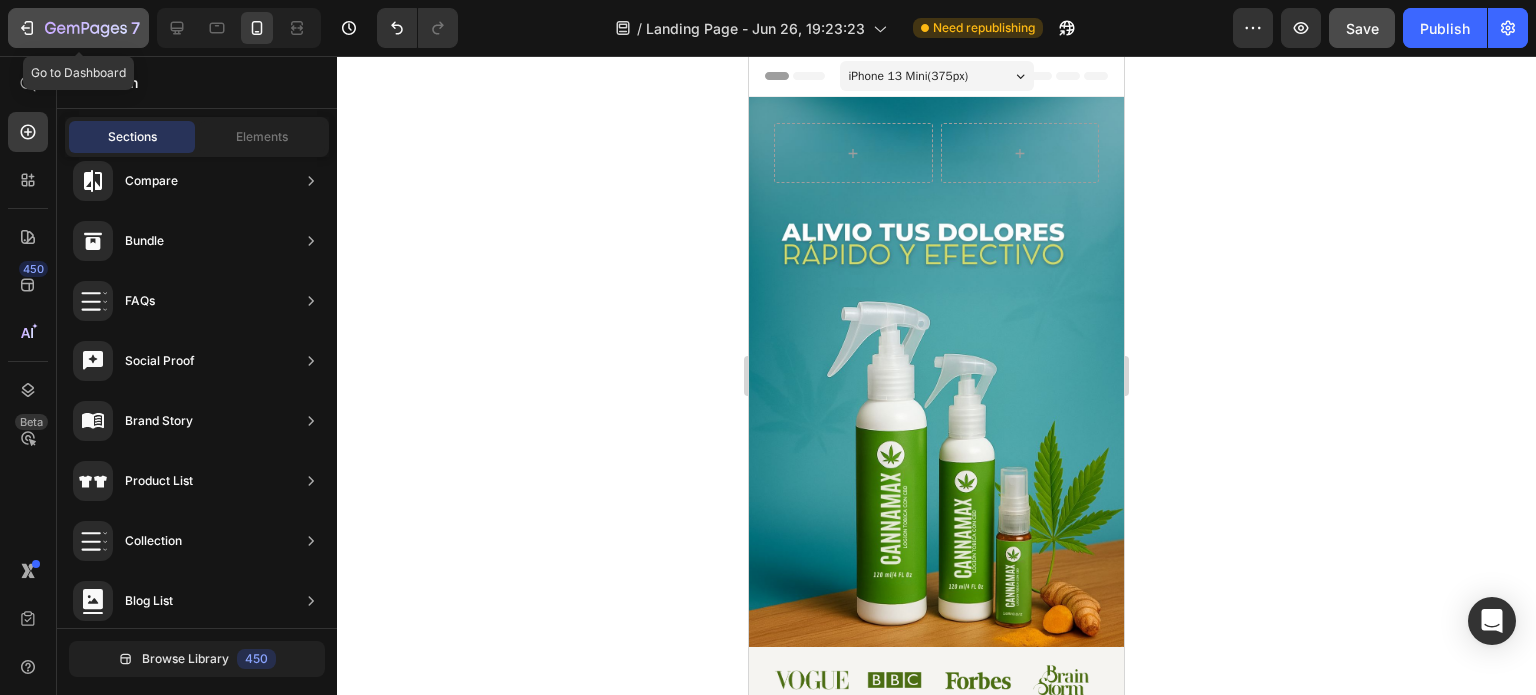 click 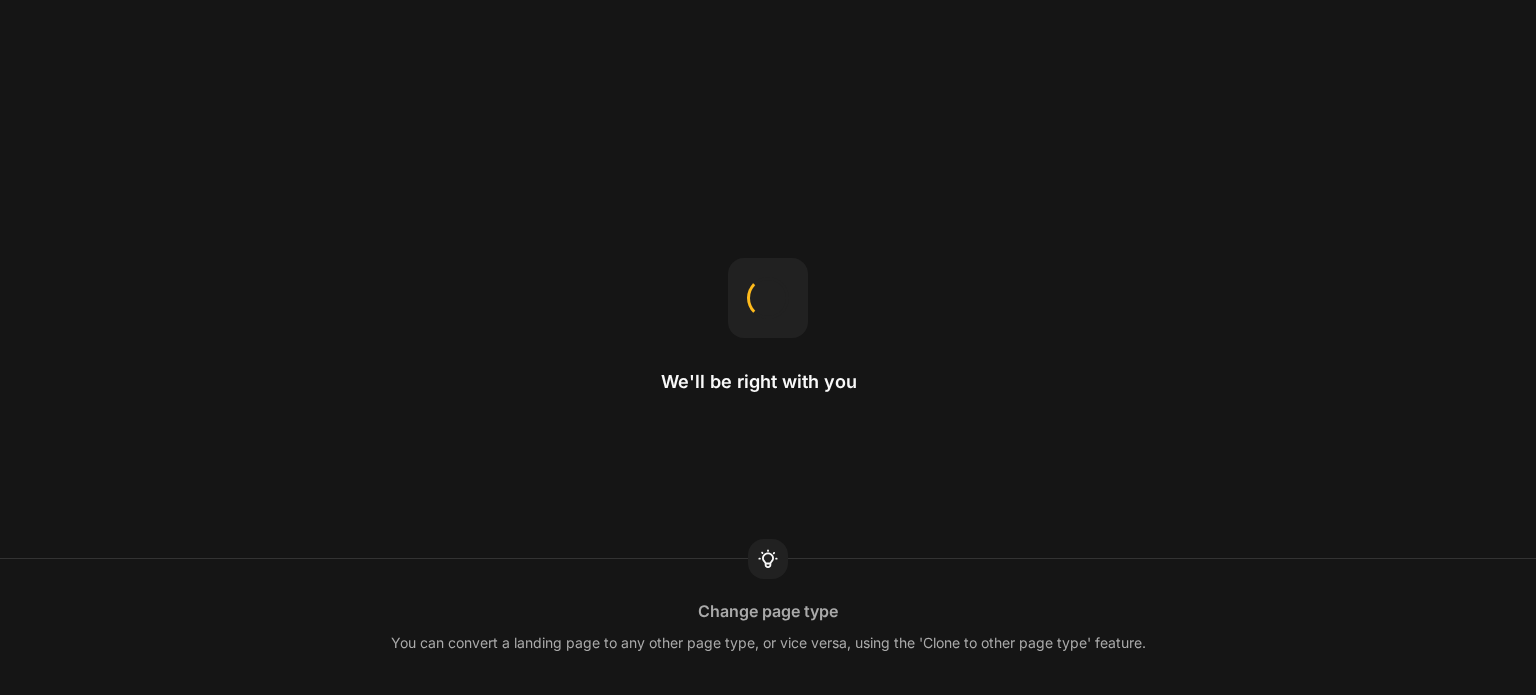 scroll, scrollTop: 0, scrollLeft: 0, axis: both 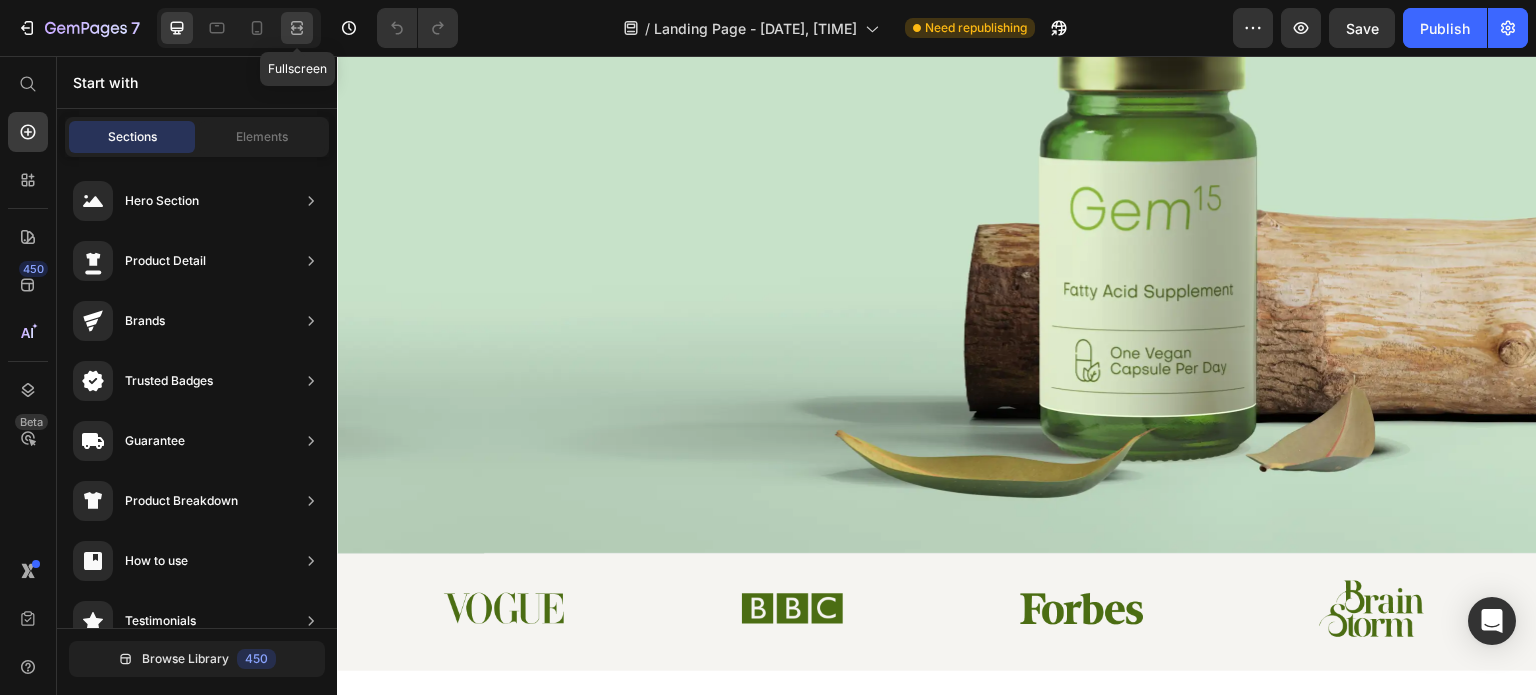 click 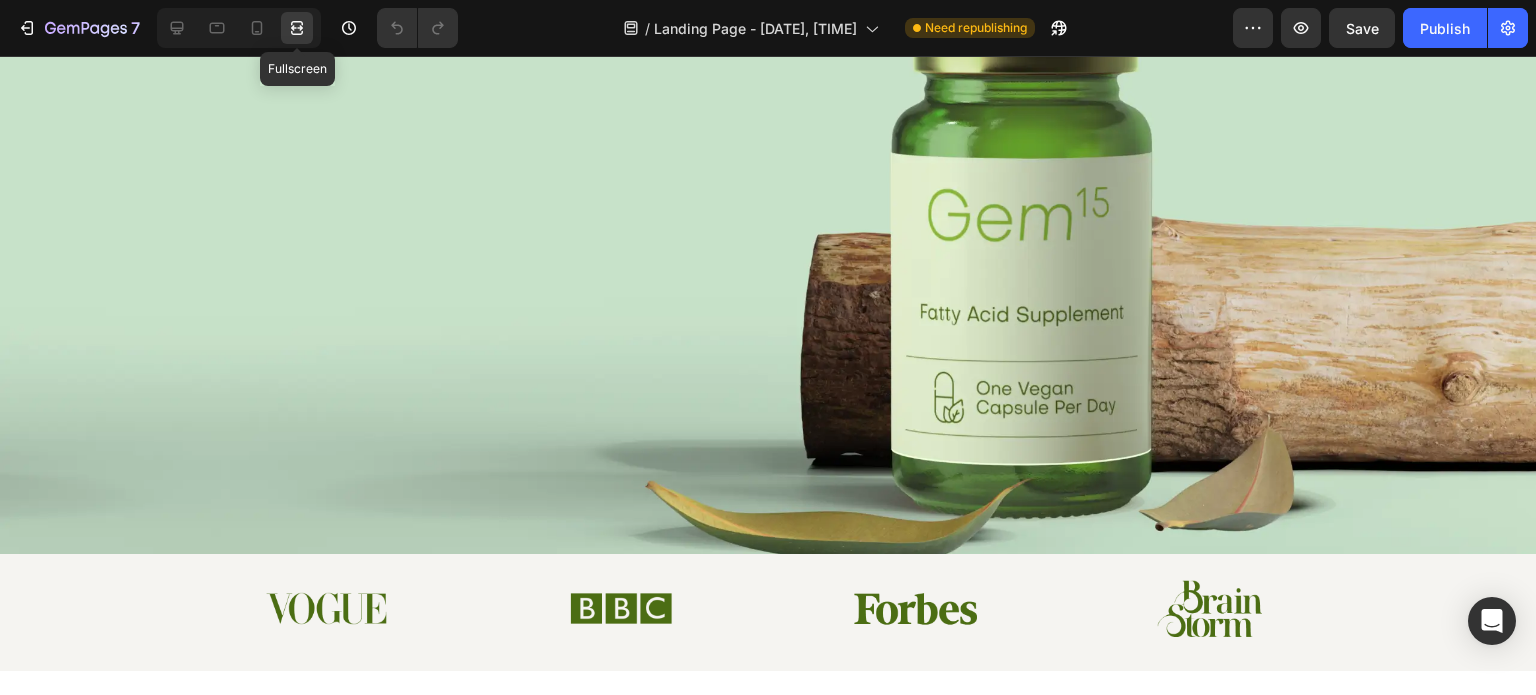 click 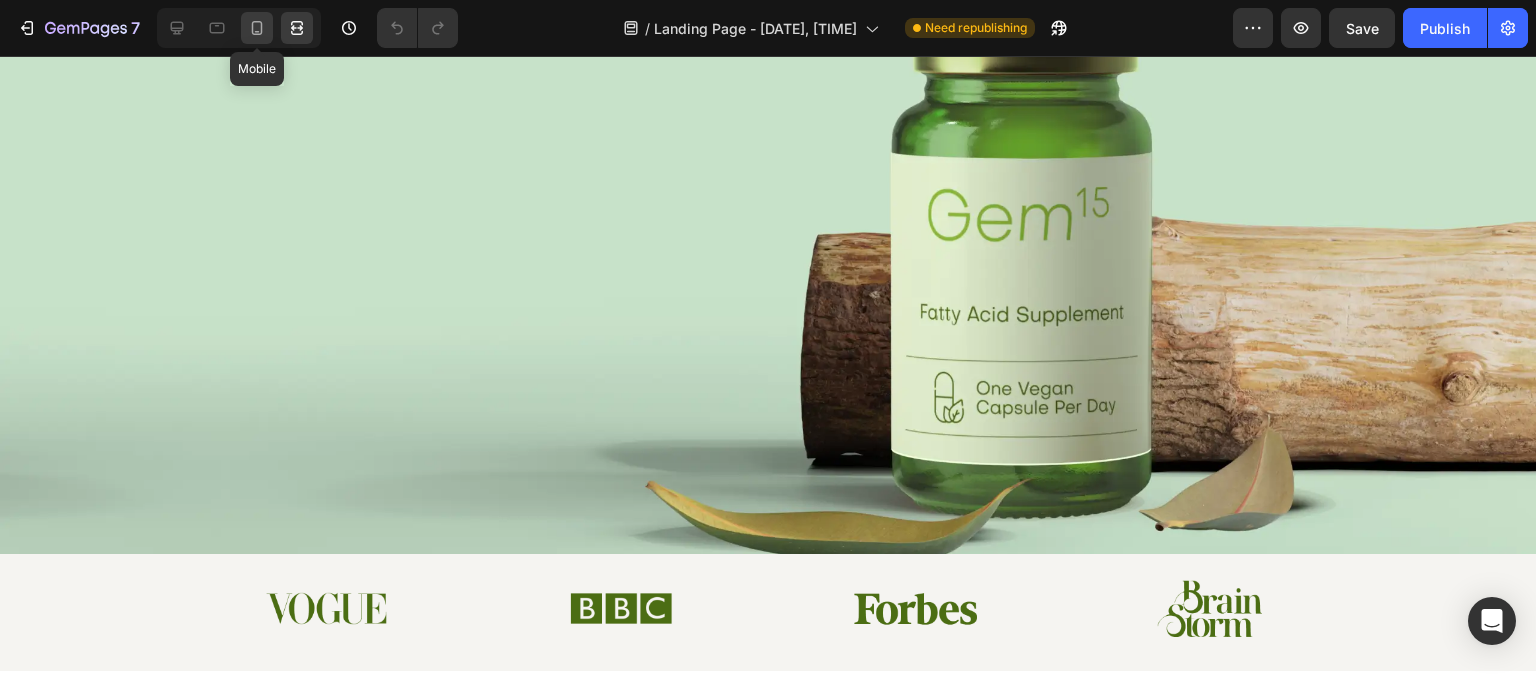 click 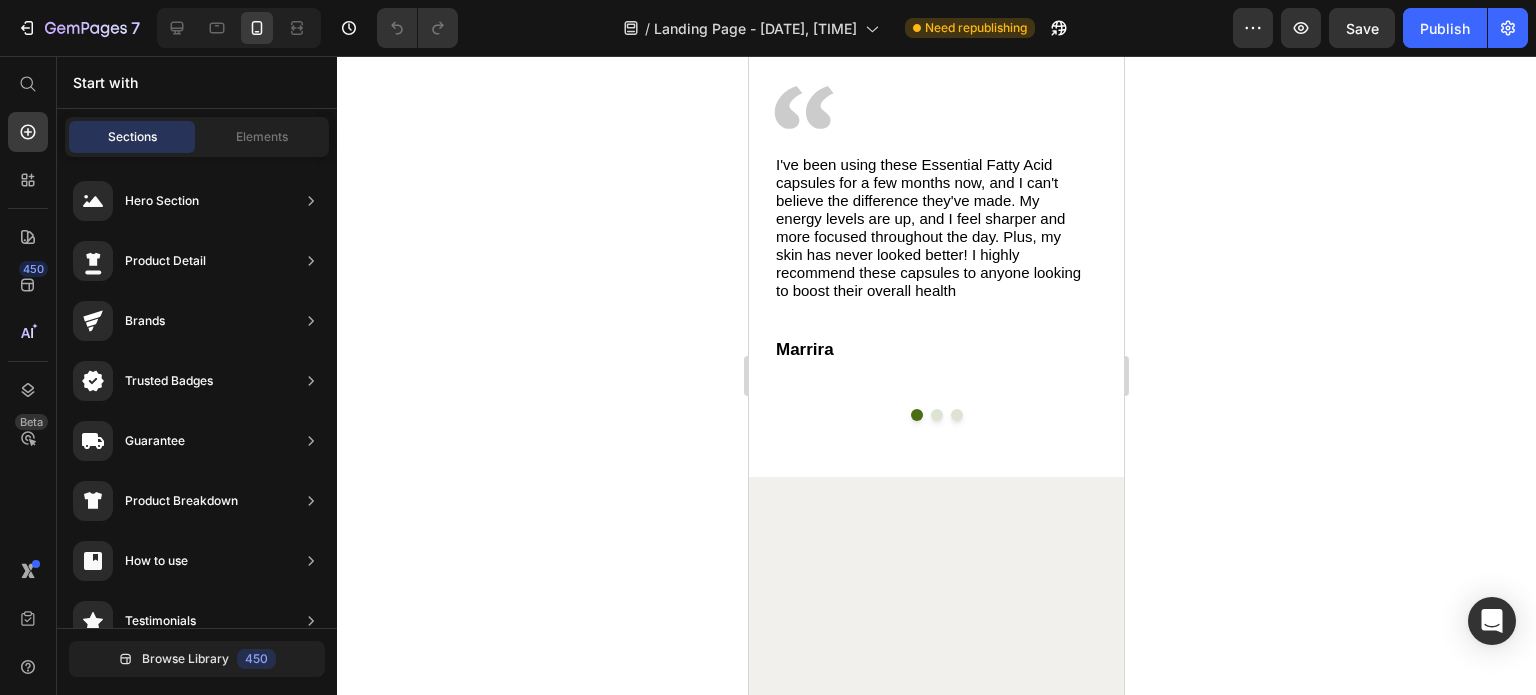 scroll, scrollTop: 4000, scrollLeft: 0, axis: vertical 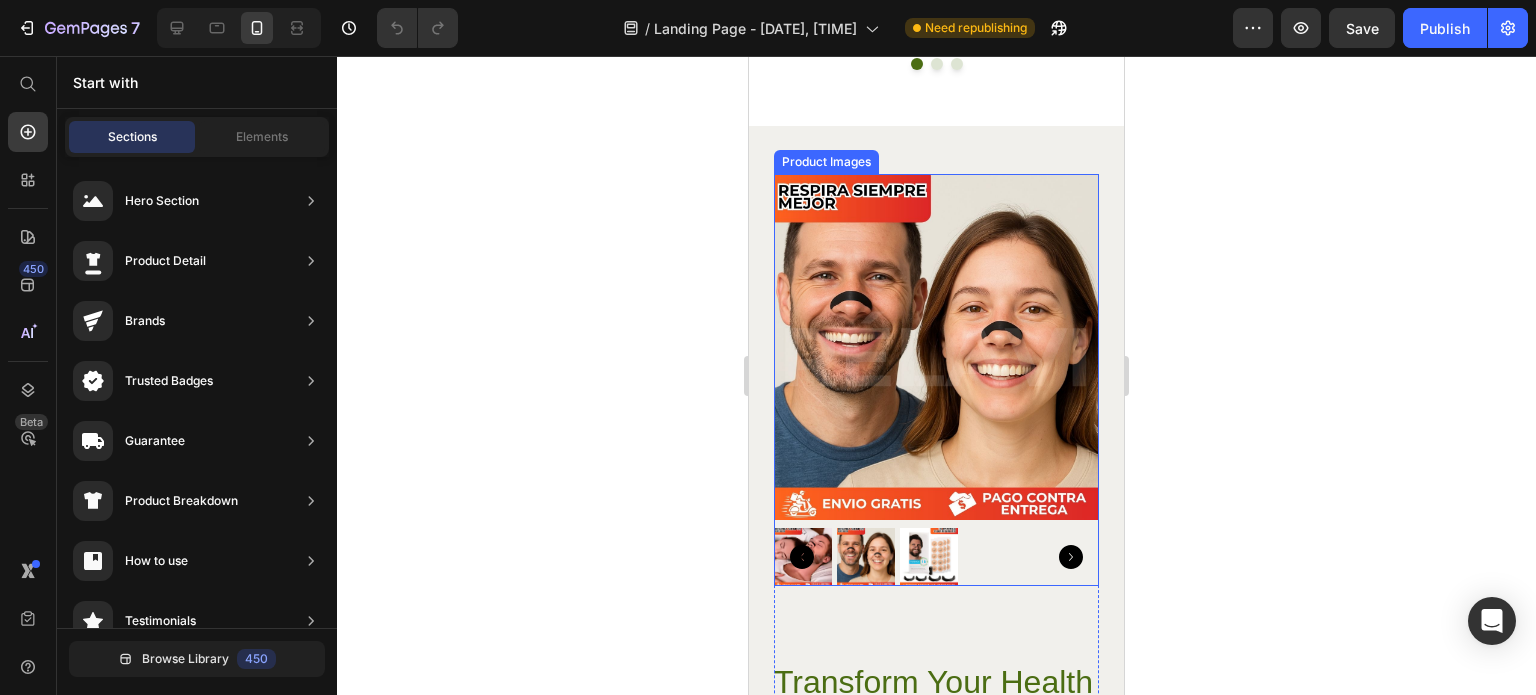 click at bounding box center [936, 347] 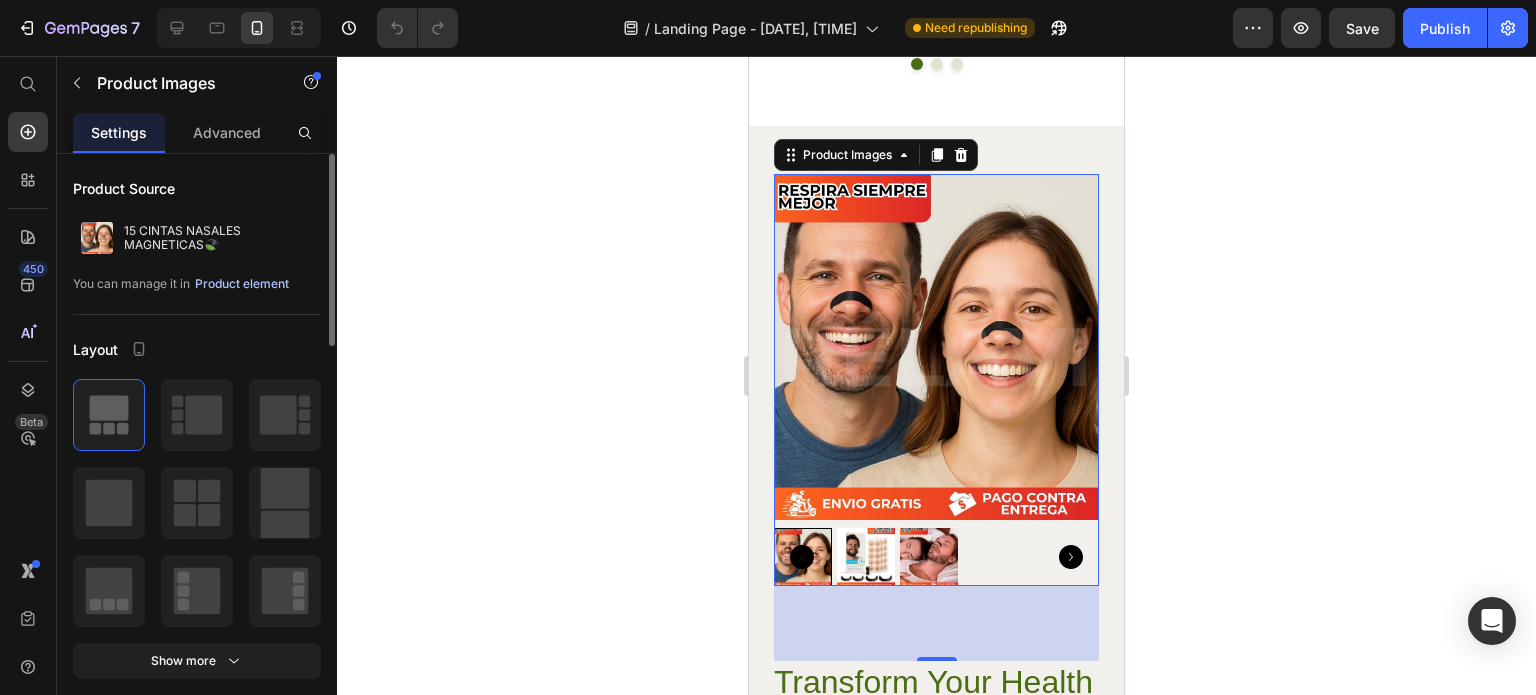 click on "Product element" at bounding box center [242, 284] 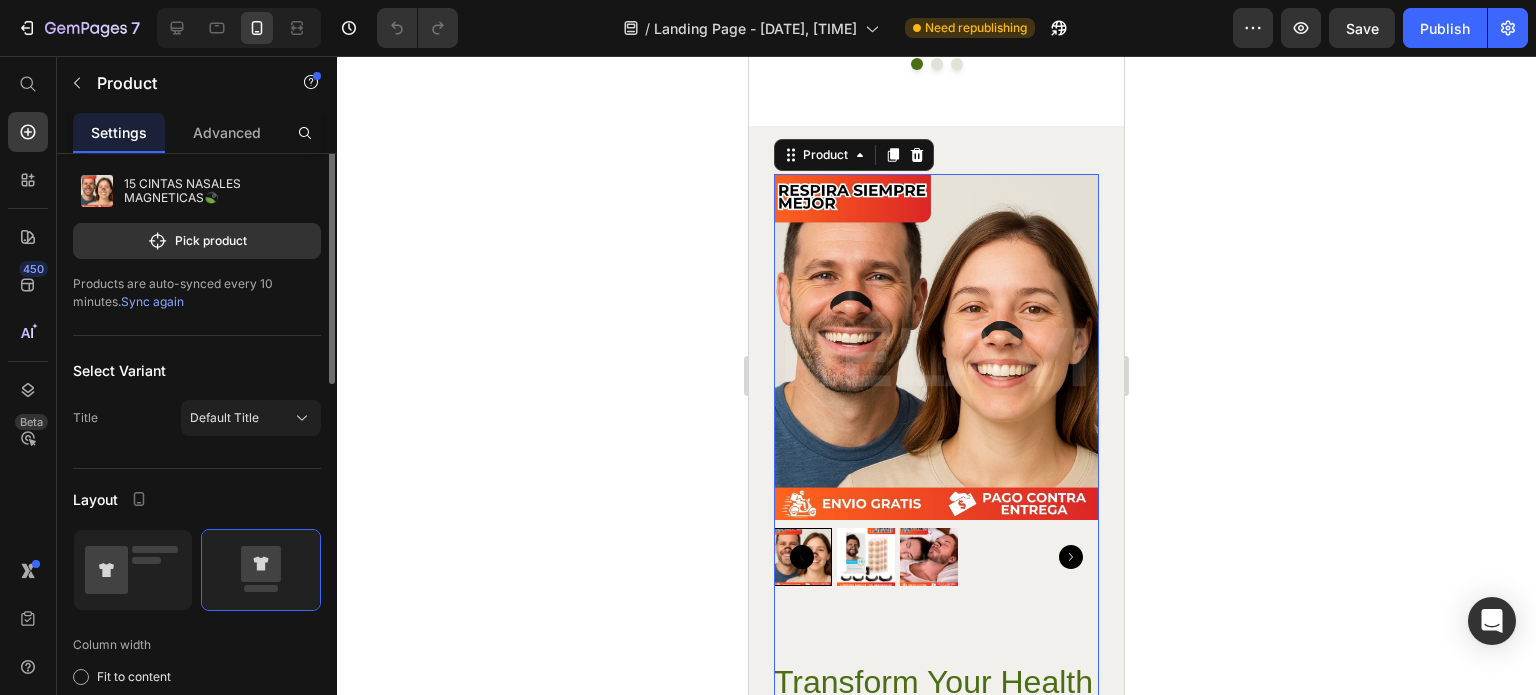 scroll, scrollTop: 0, scrollLeft: 0, axis: both 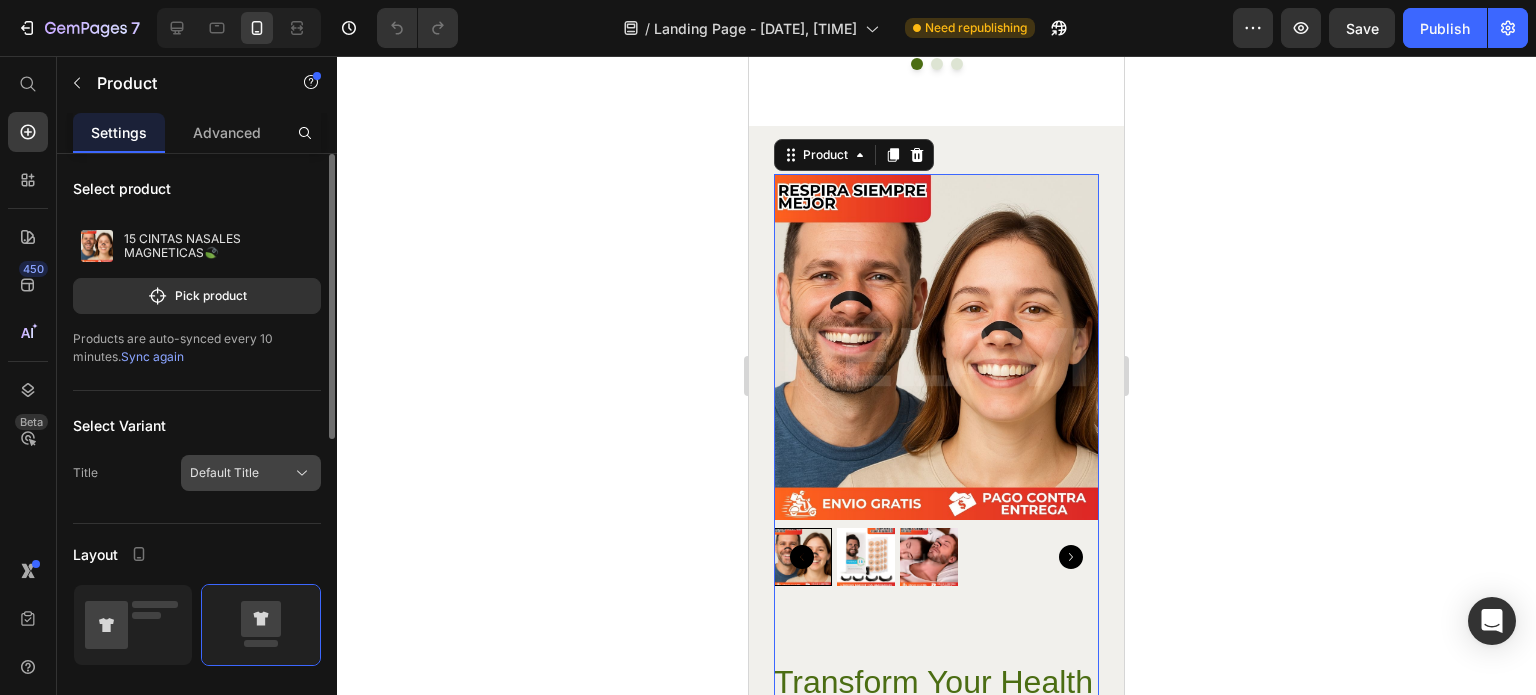 click on "Default Title" at bounding box center (251, 473) 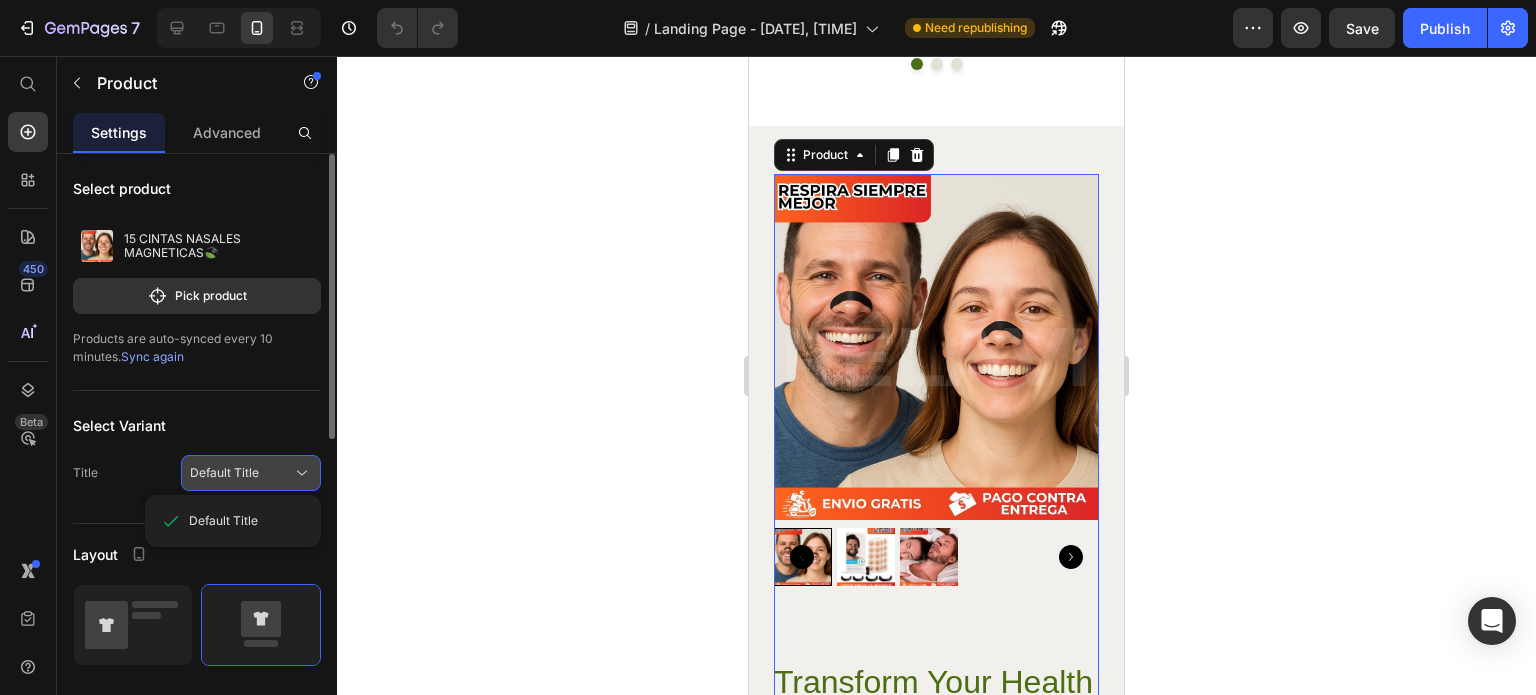 click on "Default Title" at bounding box center (251, 473) 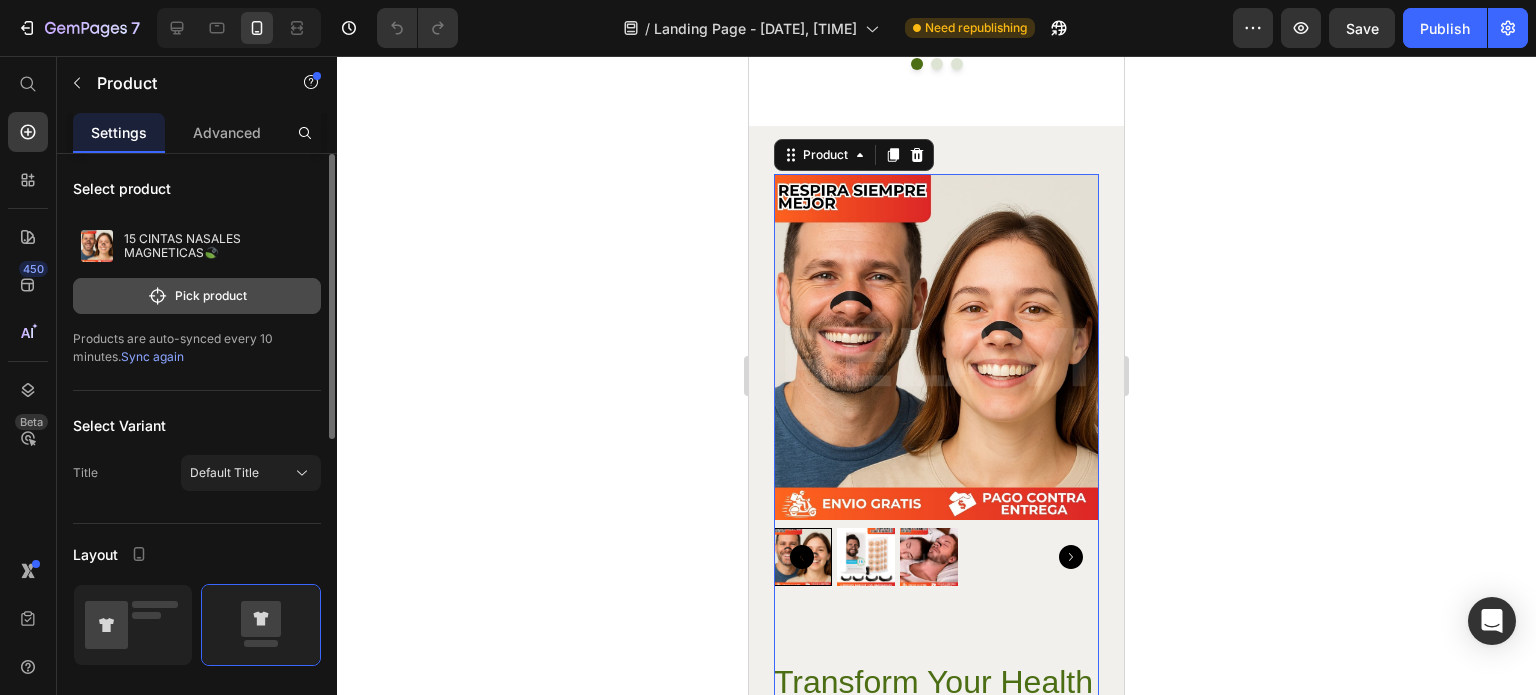 click 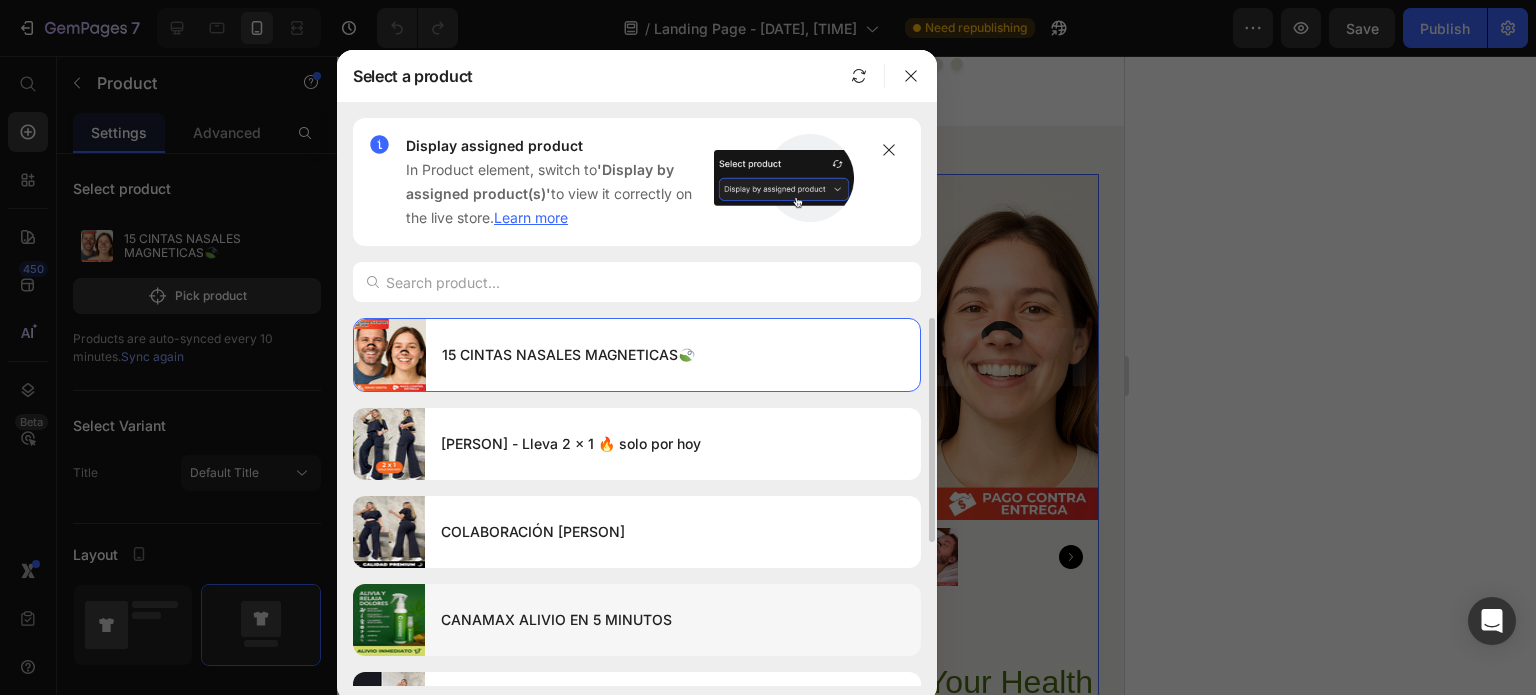 click on "CANAMAX ALIVIO EN 5 MINUTOS" at bounding box center [673, 620] 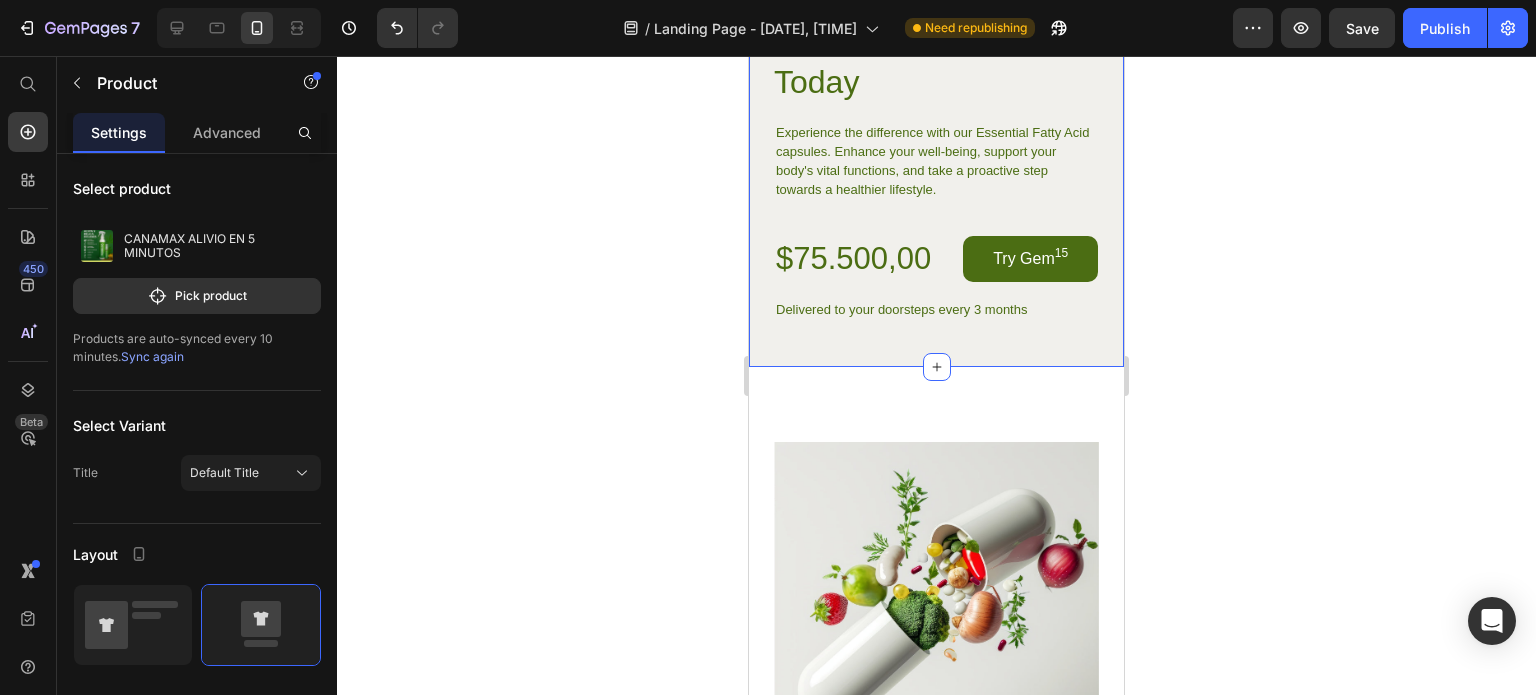 scroll, scrollTop: 4390, scrollLeft: 0, axis: vertical 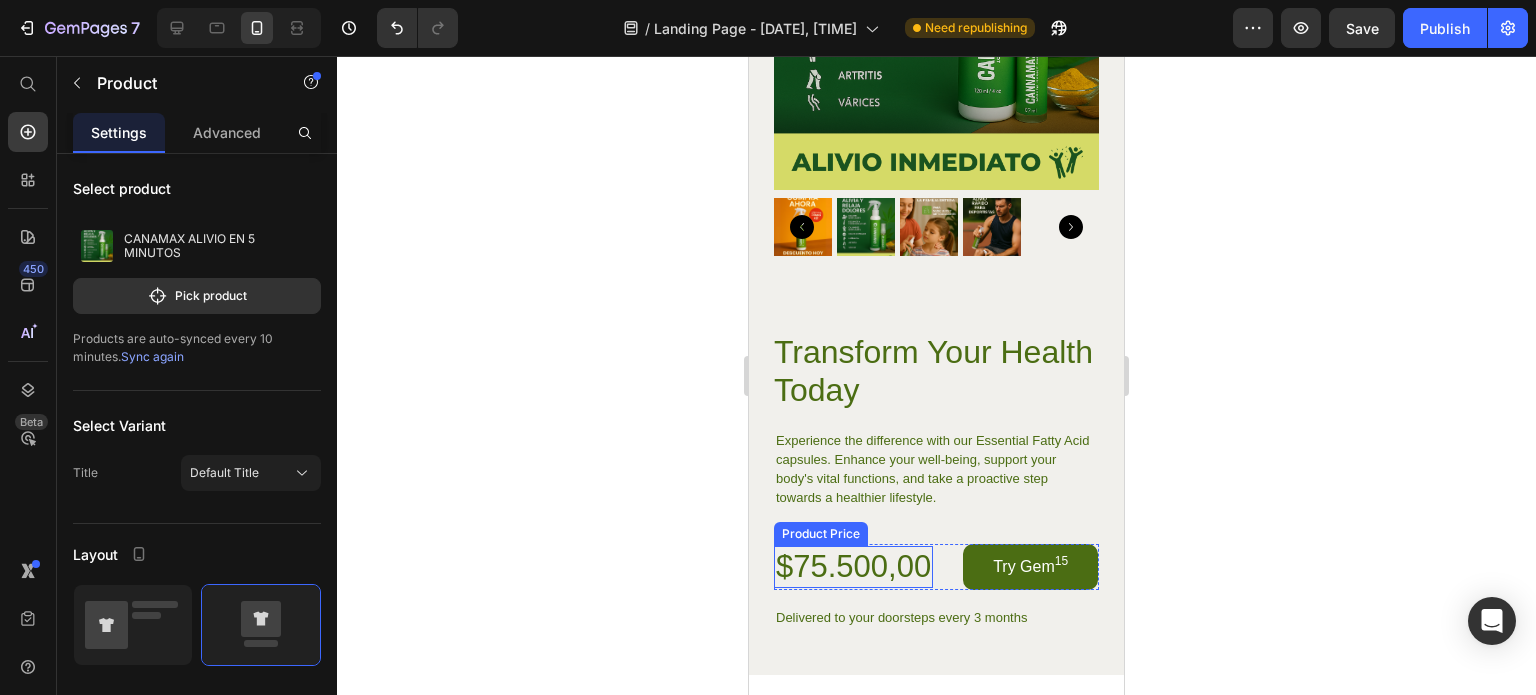 click on "$75.500,00" at bounding box center [853, 567] 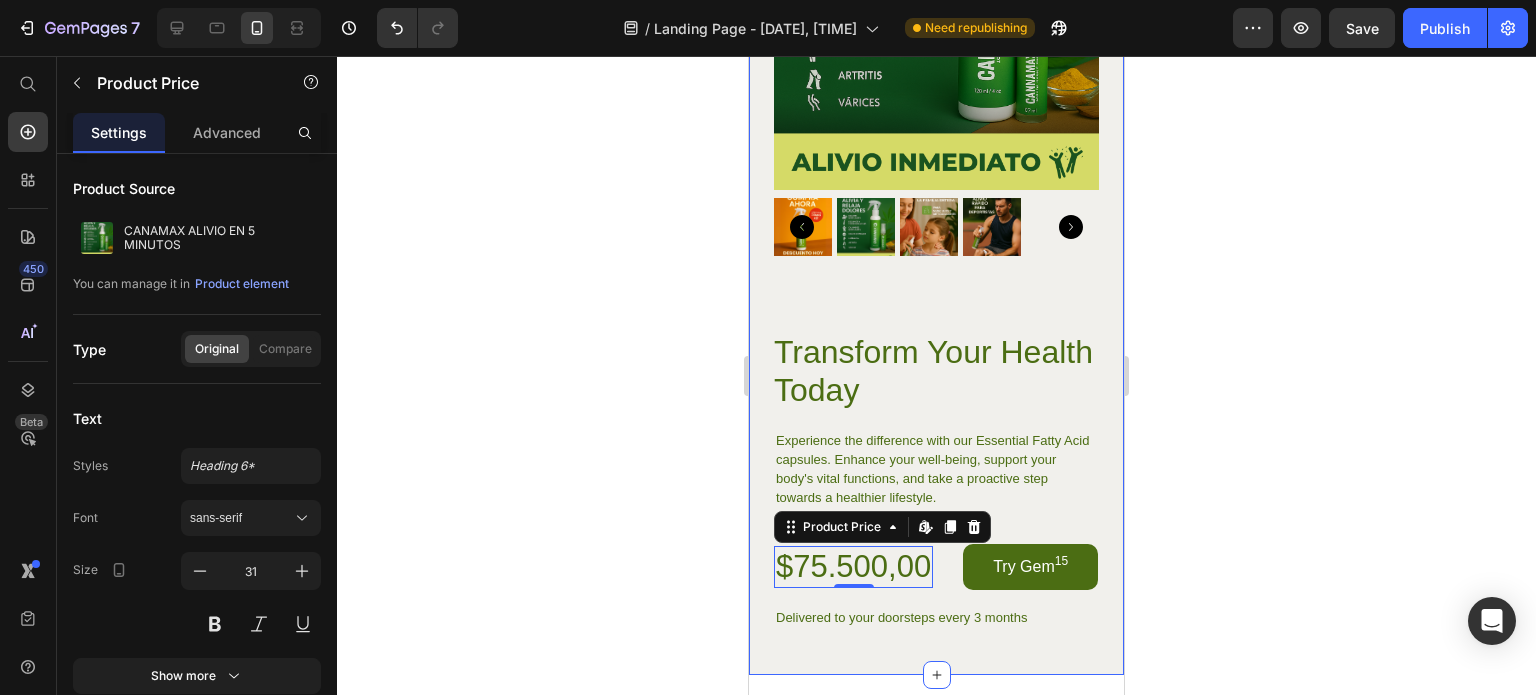 click 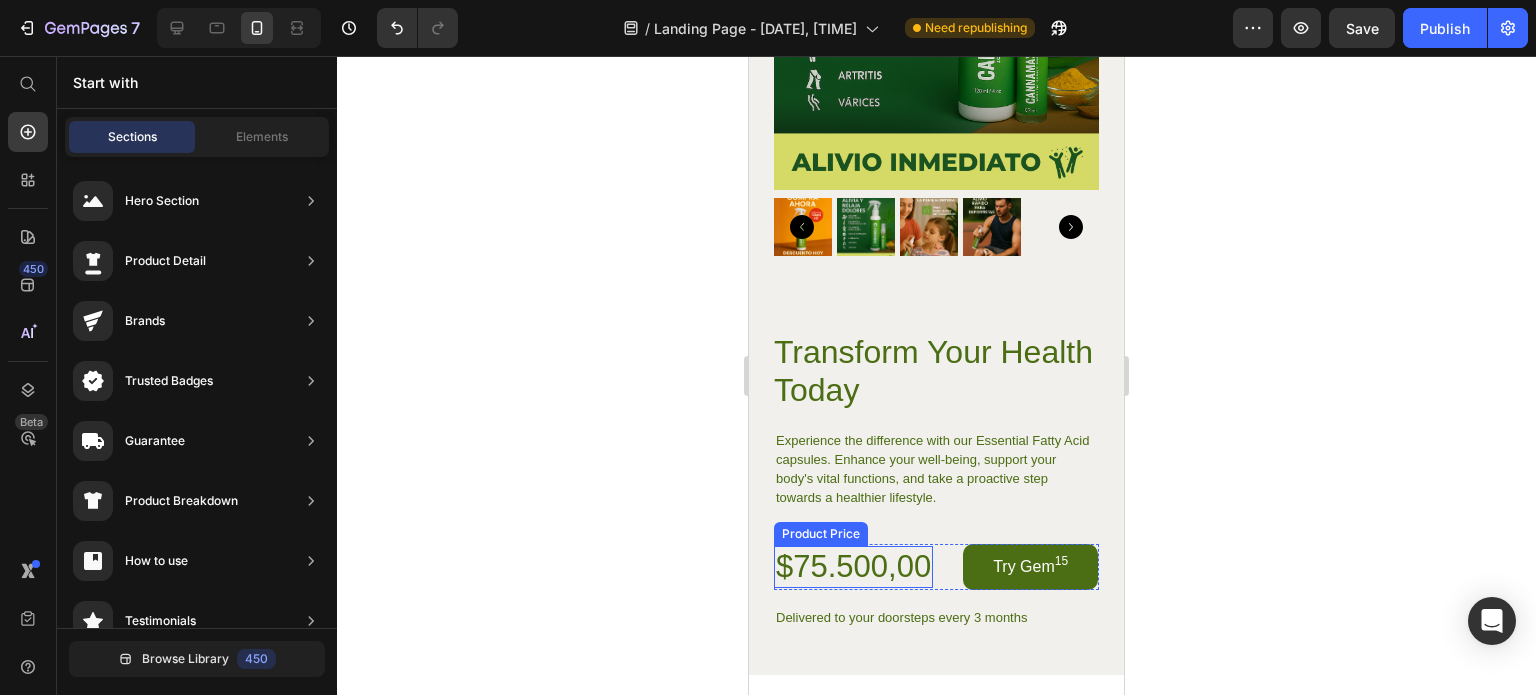 click on "$75.500,00" at bounding box center [853, 567] 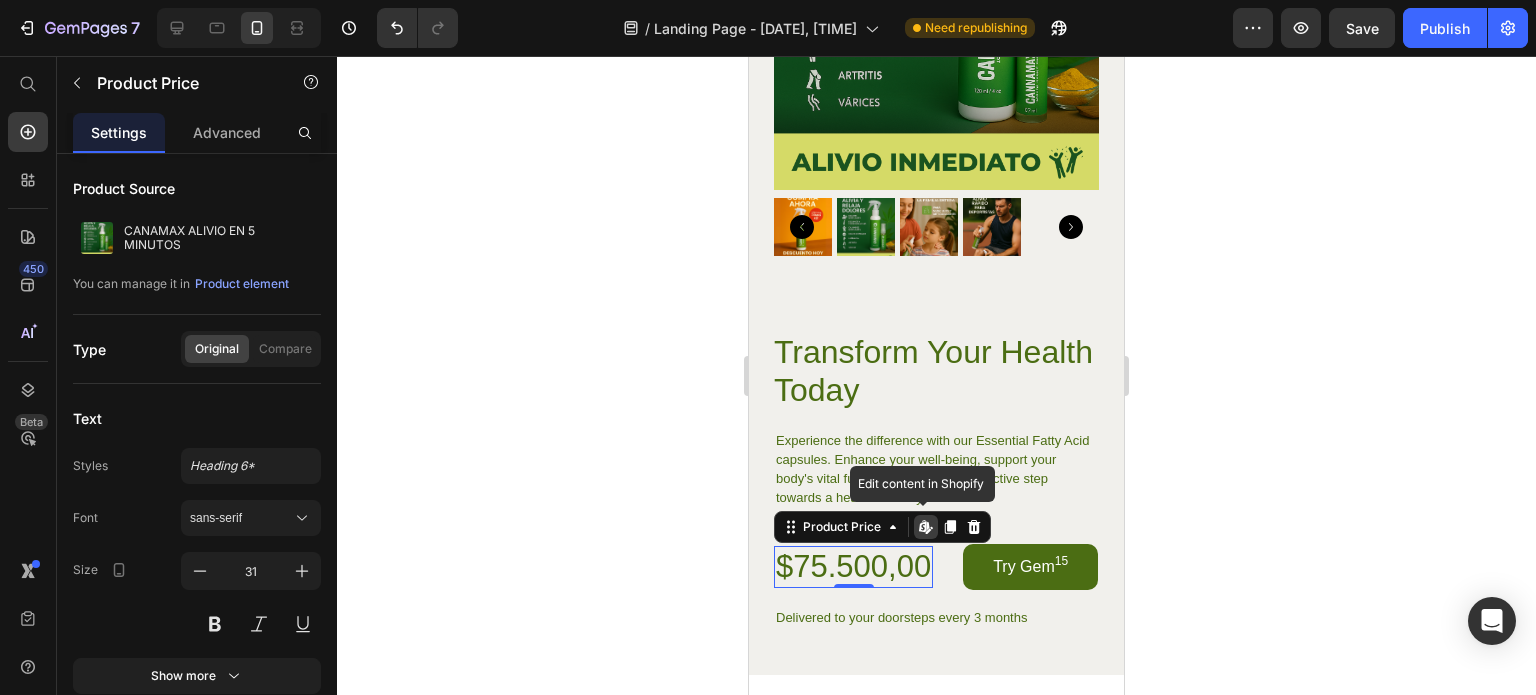 click 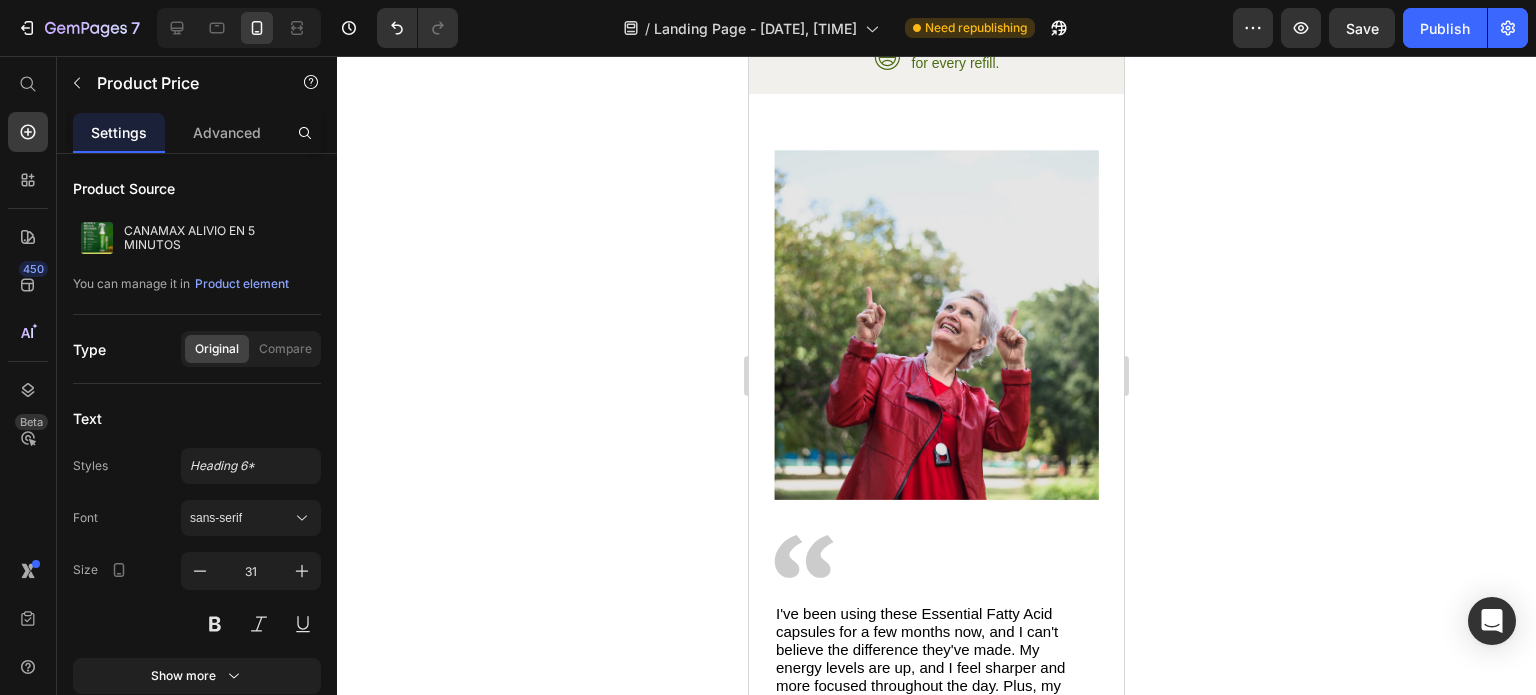 scroll, scrollTop: 3190, scrollLeft: 0, axis: vertical 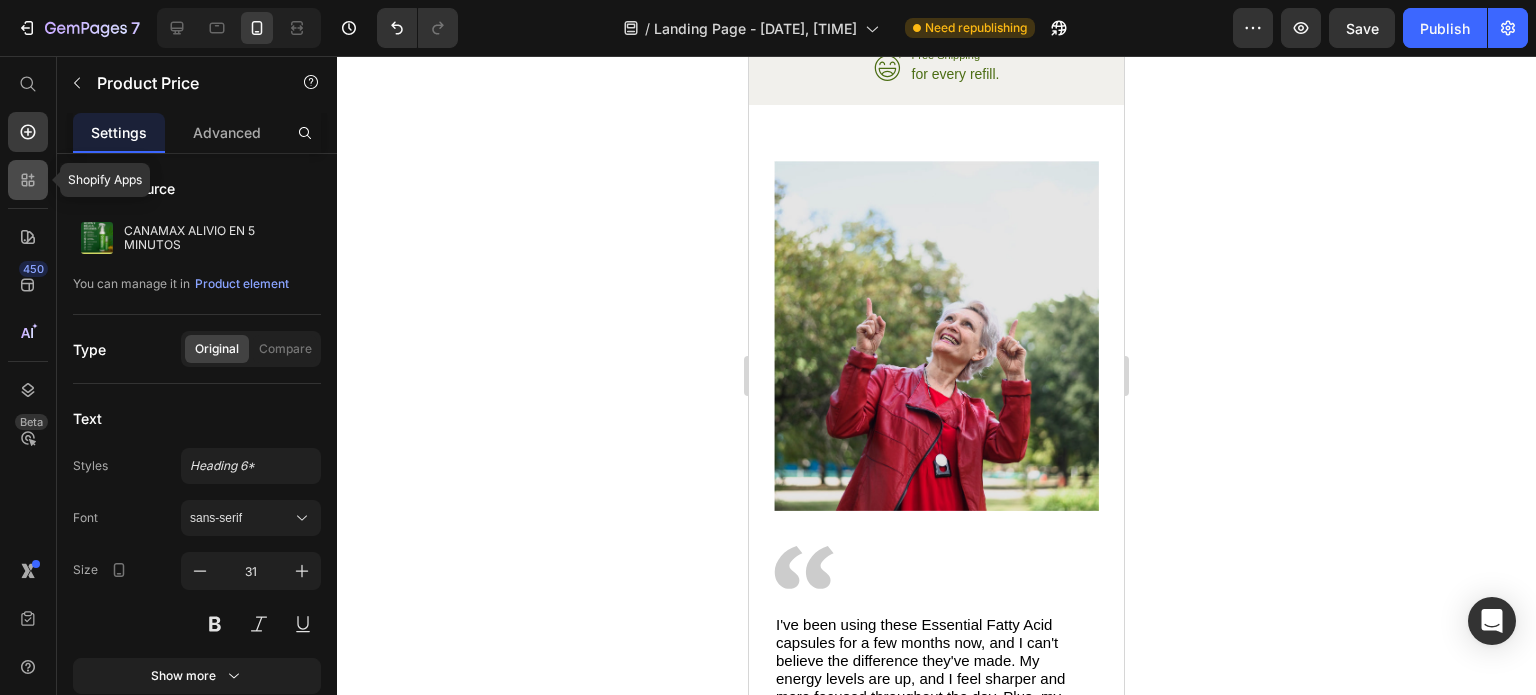 click 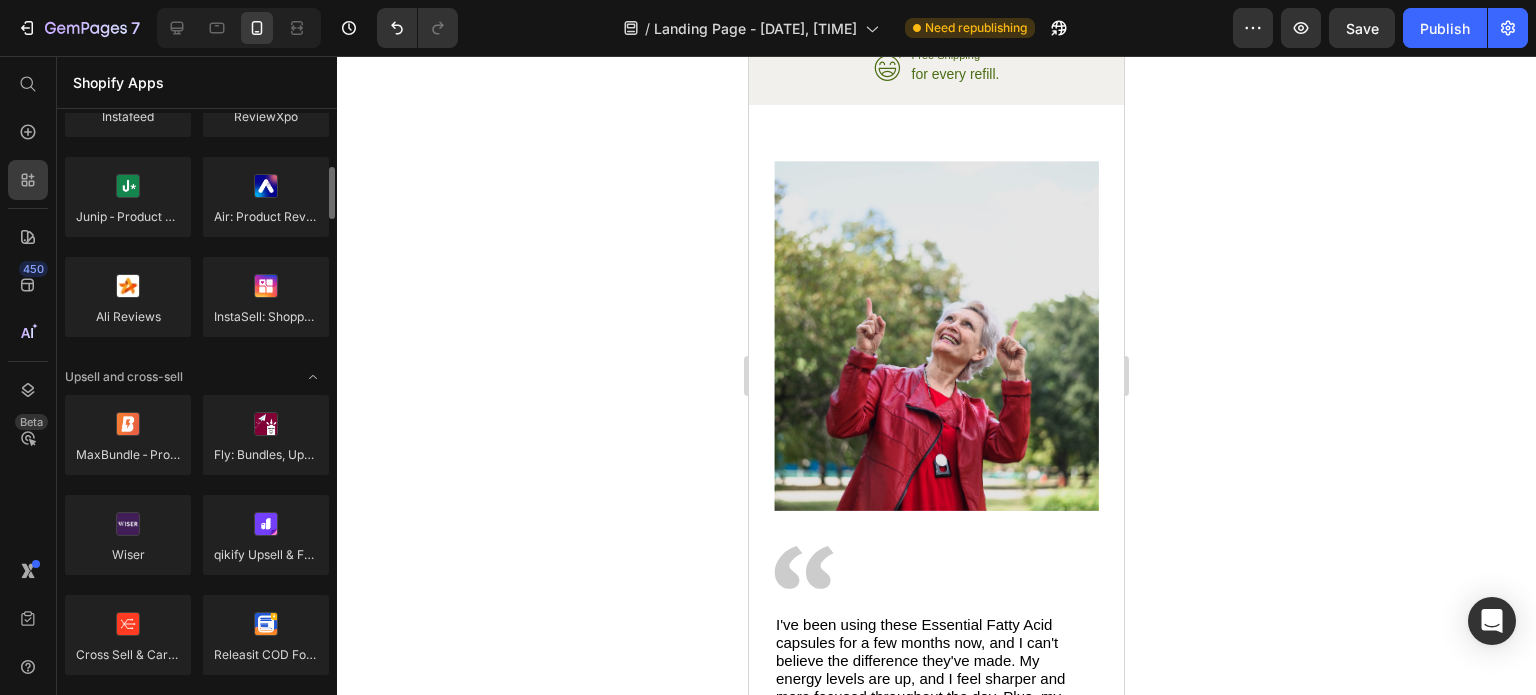scroll, scrollTop: 800, scrollLeft: 0, axis: vertical 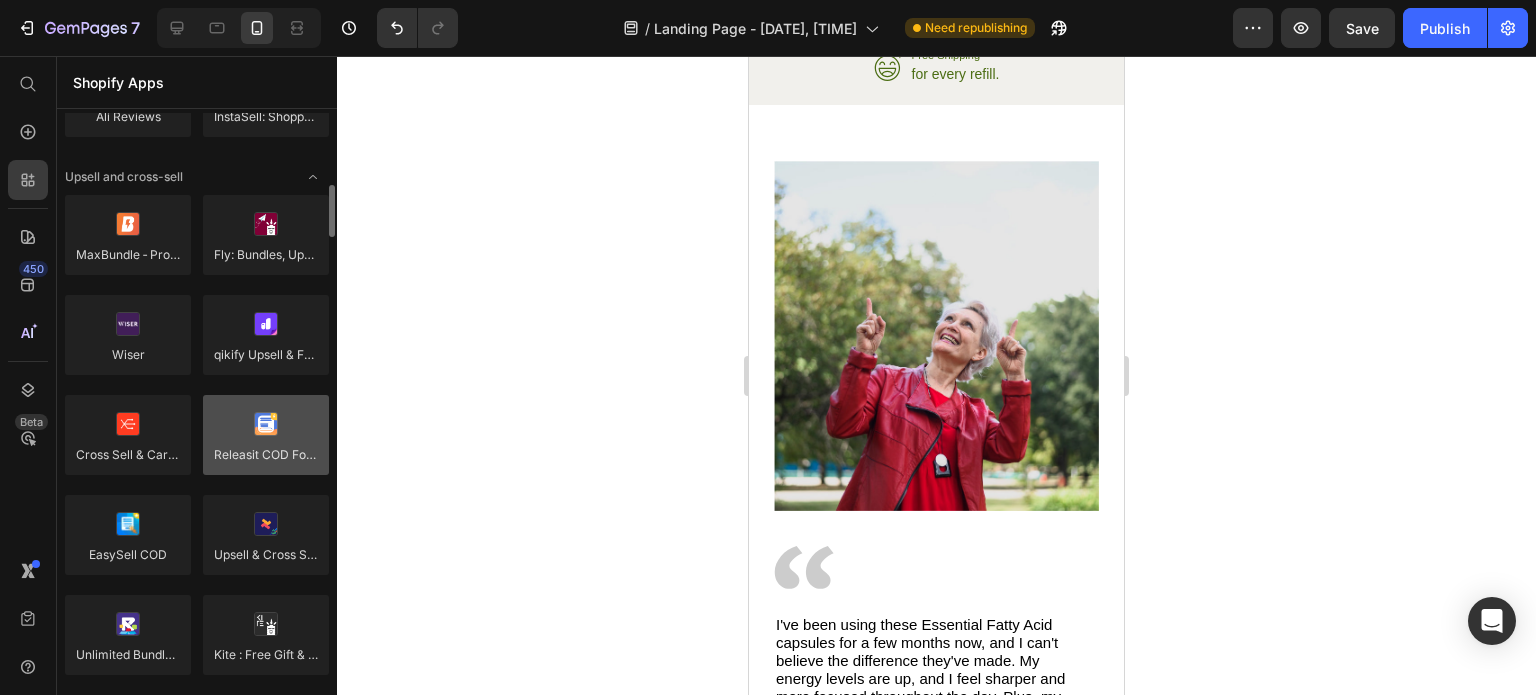click at bounding box center (266, 435) 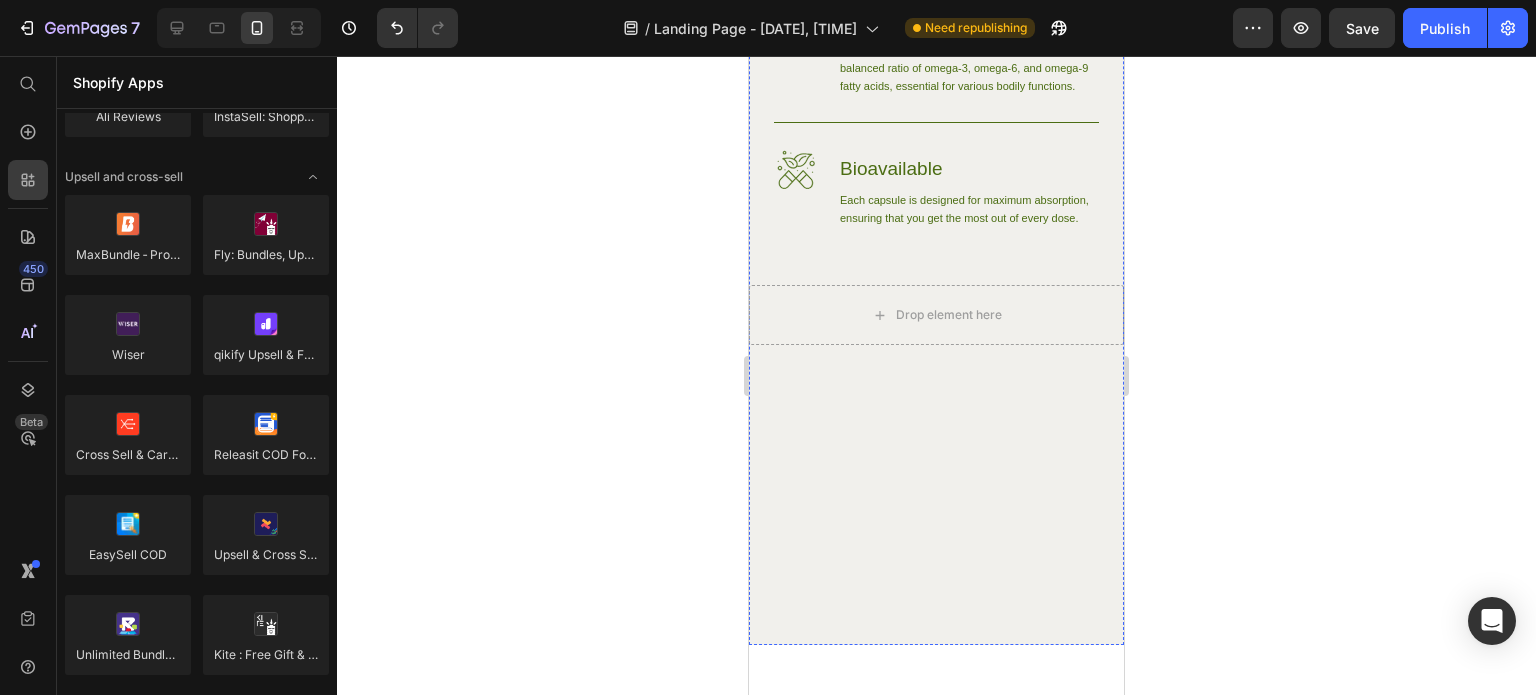 scroll, scrollTop: 1590, scrollLeft: 0, axis: vertical 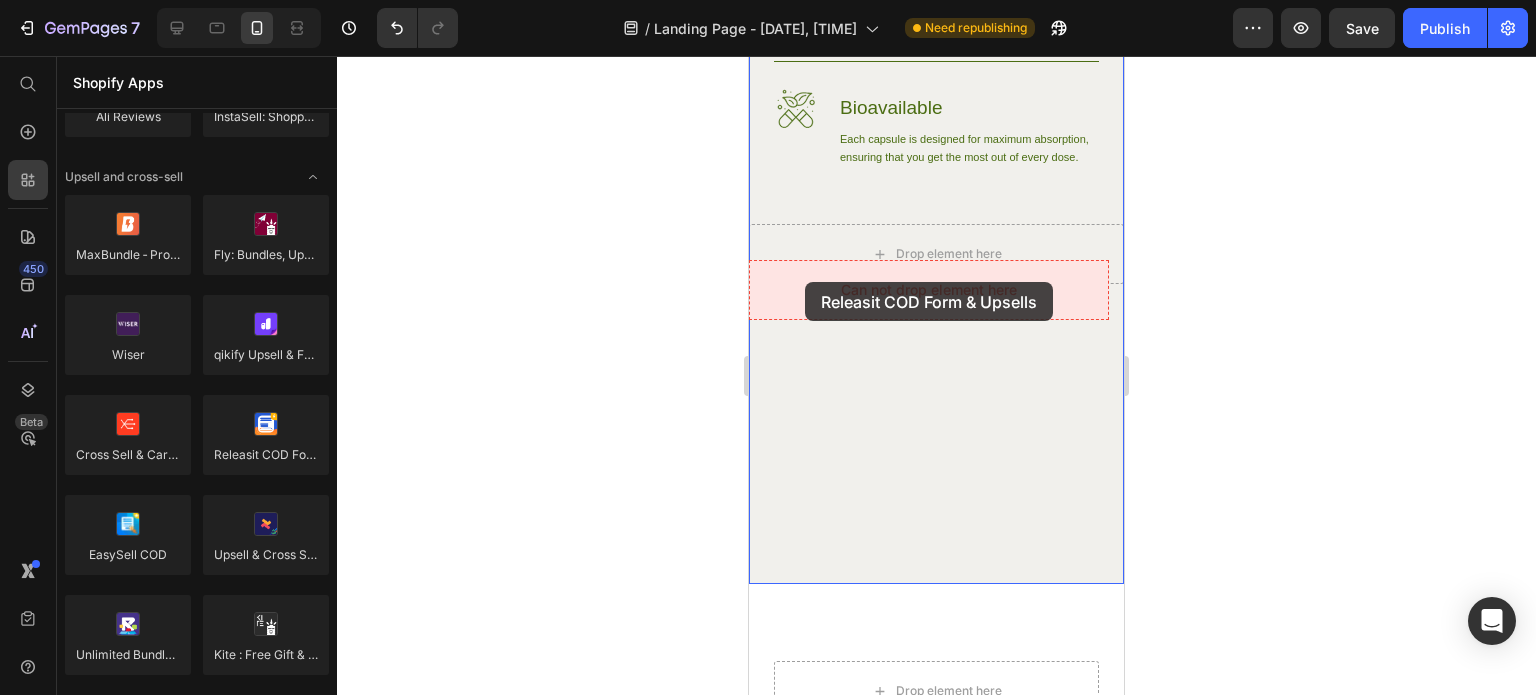 drag, startPoint x: 997, startPoint y: 500, endPoint x: 805, endPoint y: 282, distance: 290.49612 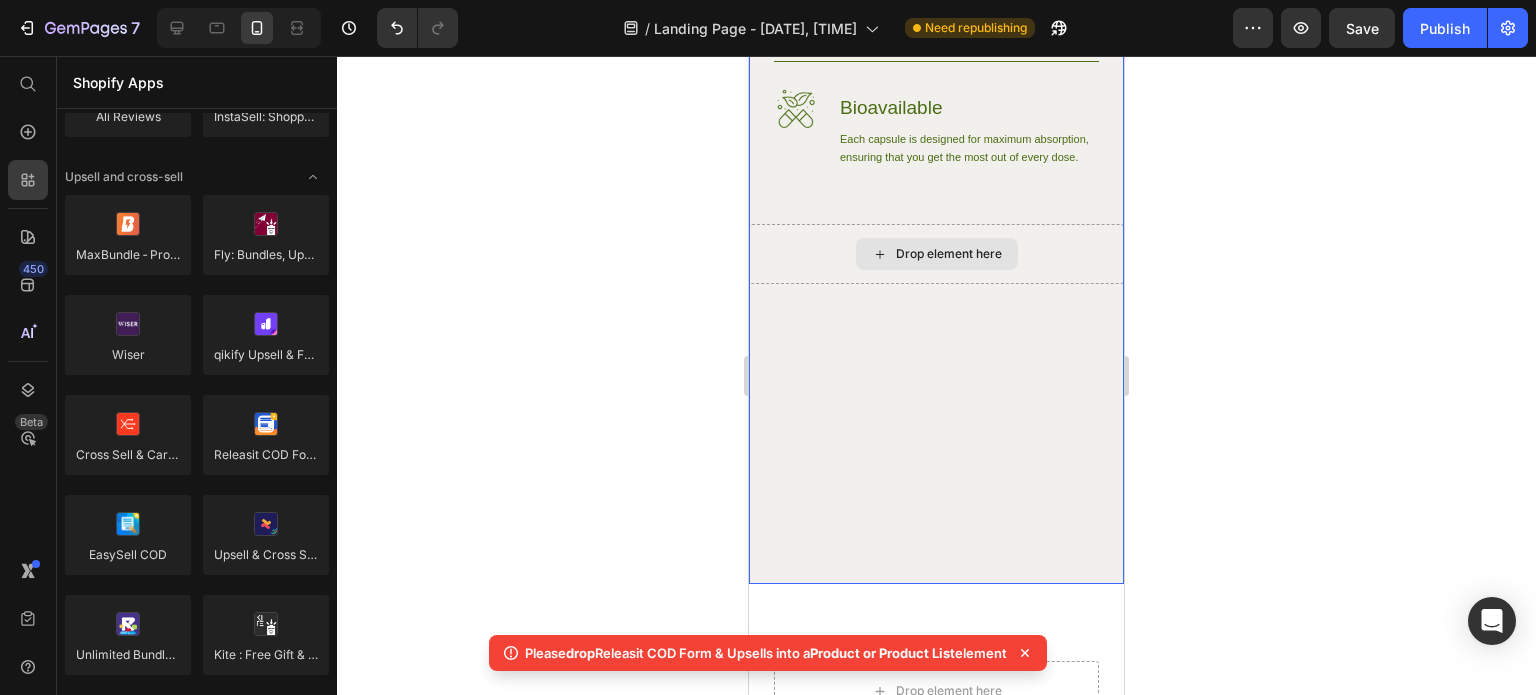 click on "Drop element here" at bounding box center (949, 254) 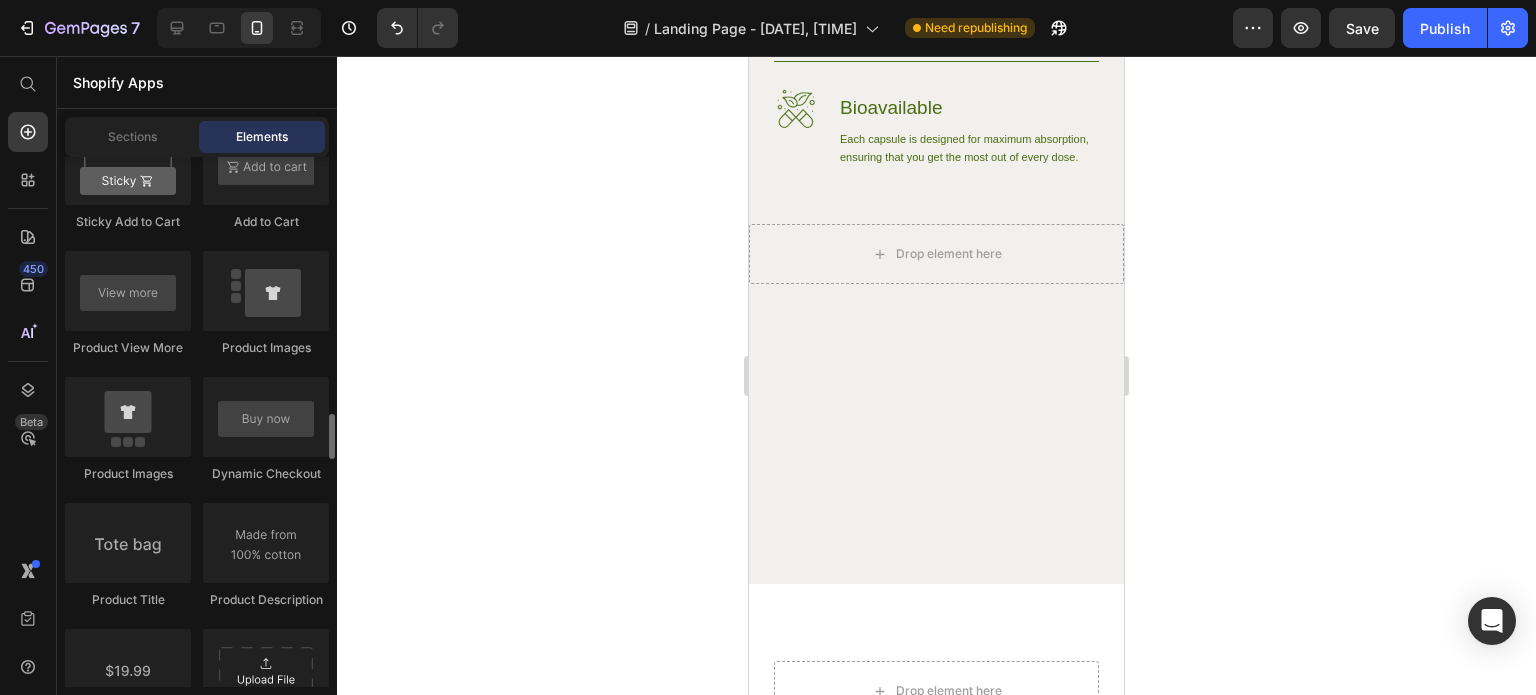scroll, scrollTop: 3200, scrollLeft: 0, axis: vertical 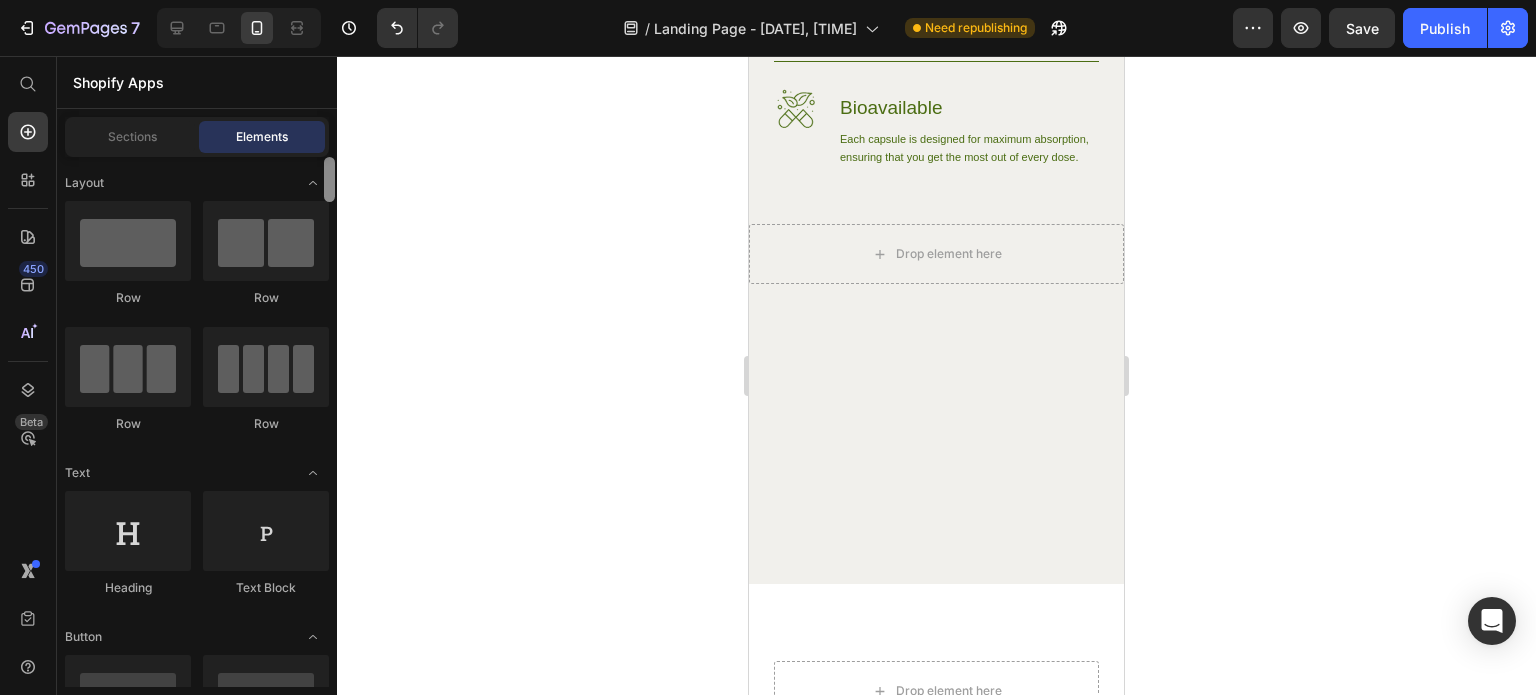 drag, startPoint x: 328, startPoint y: 455, endPoint x: 334, endPoint y: 78, distance: 377.04773 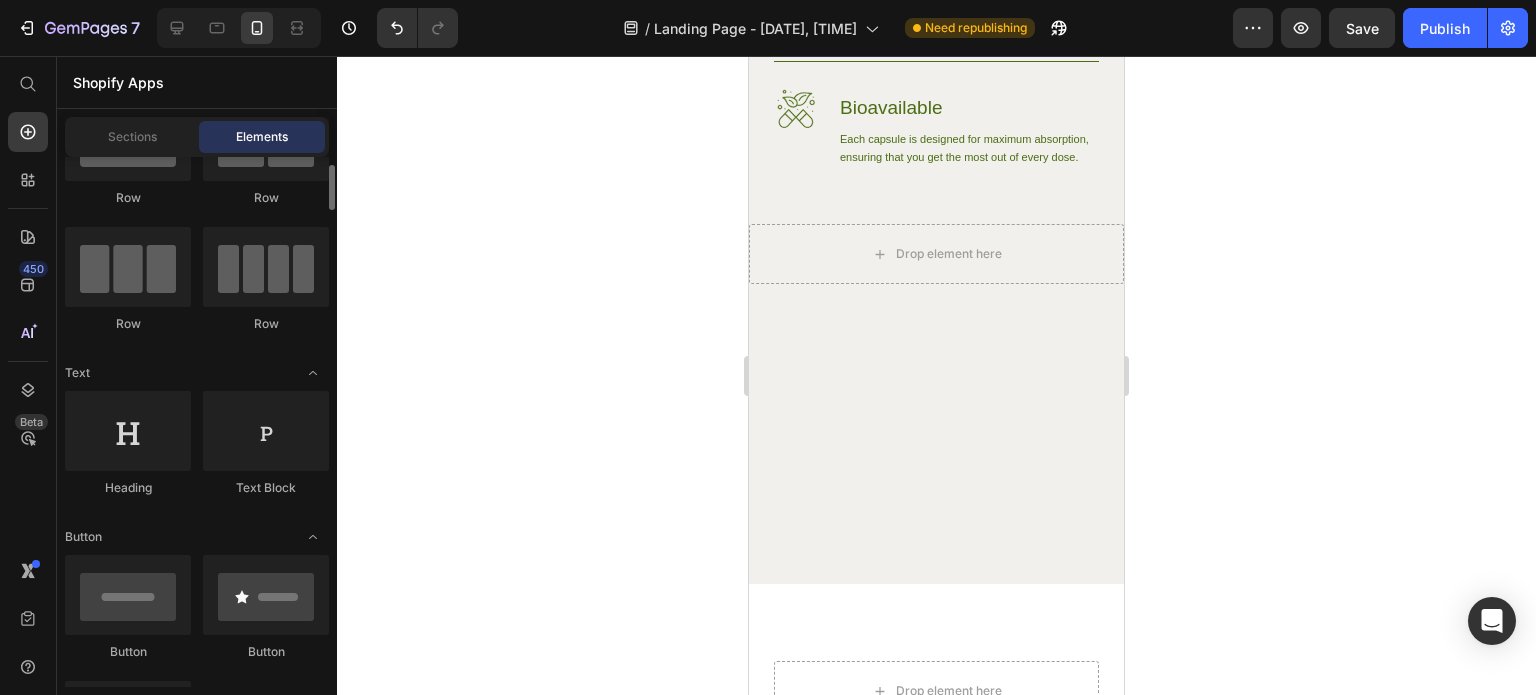 scroll, scrollTop: 0, scrollLeft: 0, axis: both 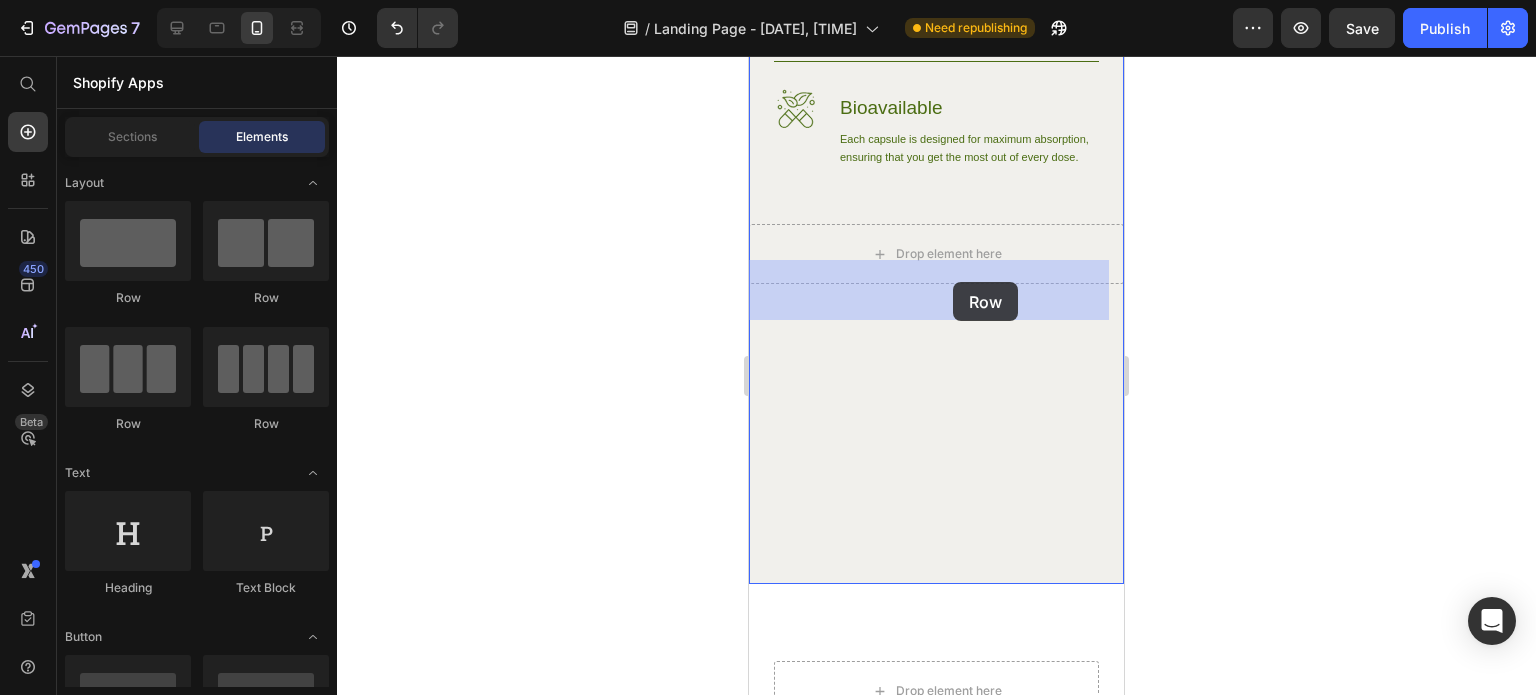 drag, startPoint x: 979, startPoint y: 317, endPoint x: 945, endPoint y: 282, distance: 48.79549 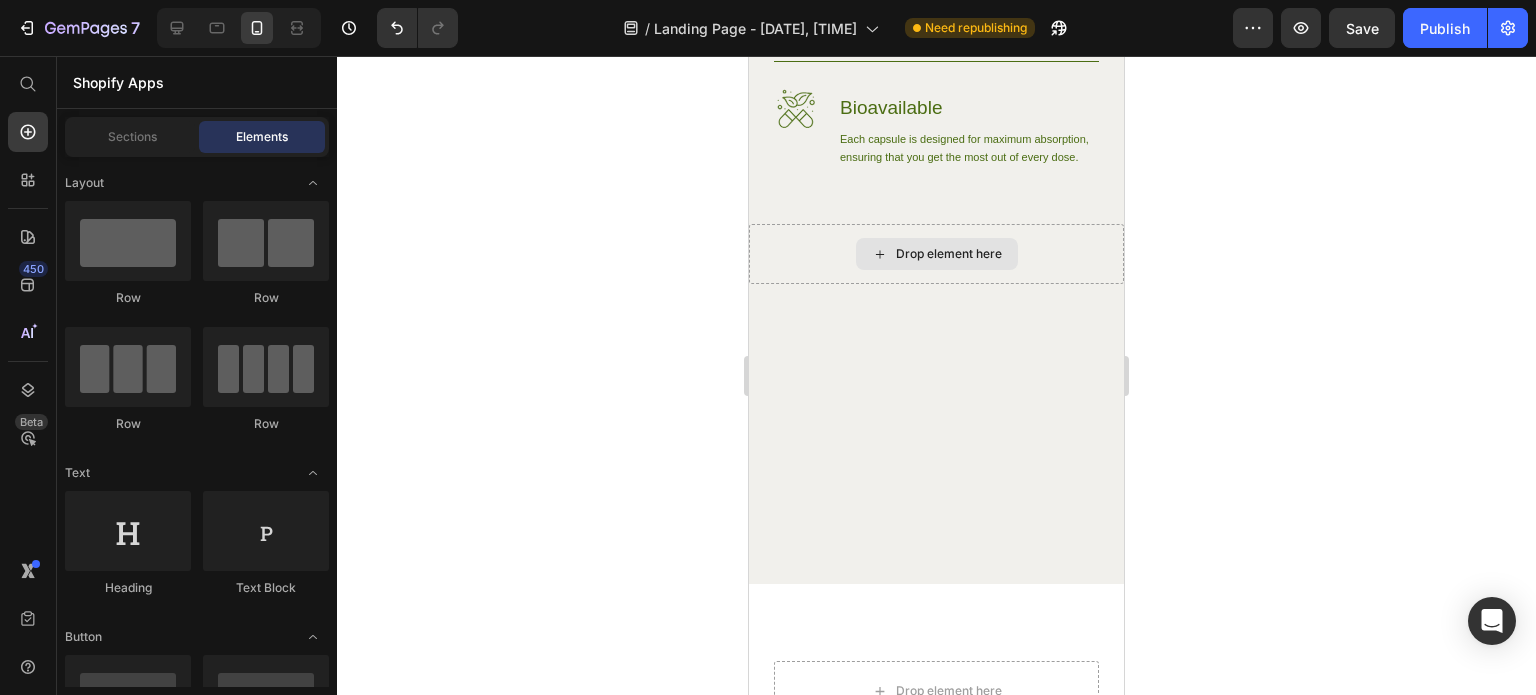 click on "Drop element here" at bounding box center [949, 254] 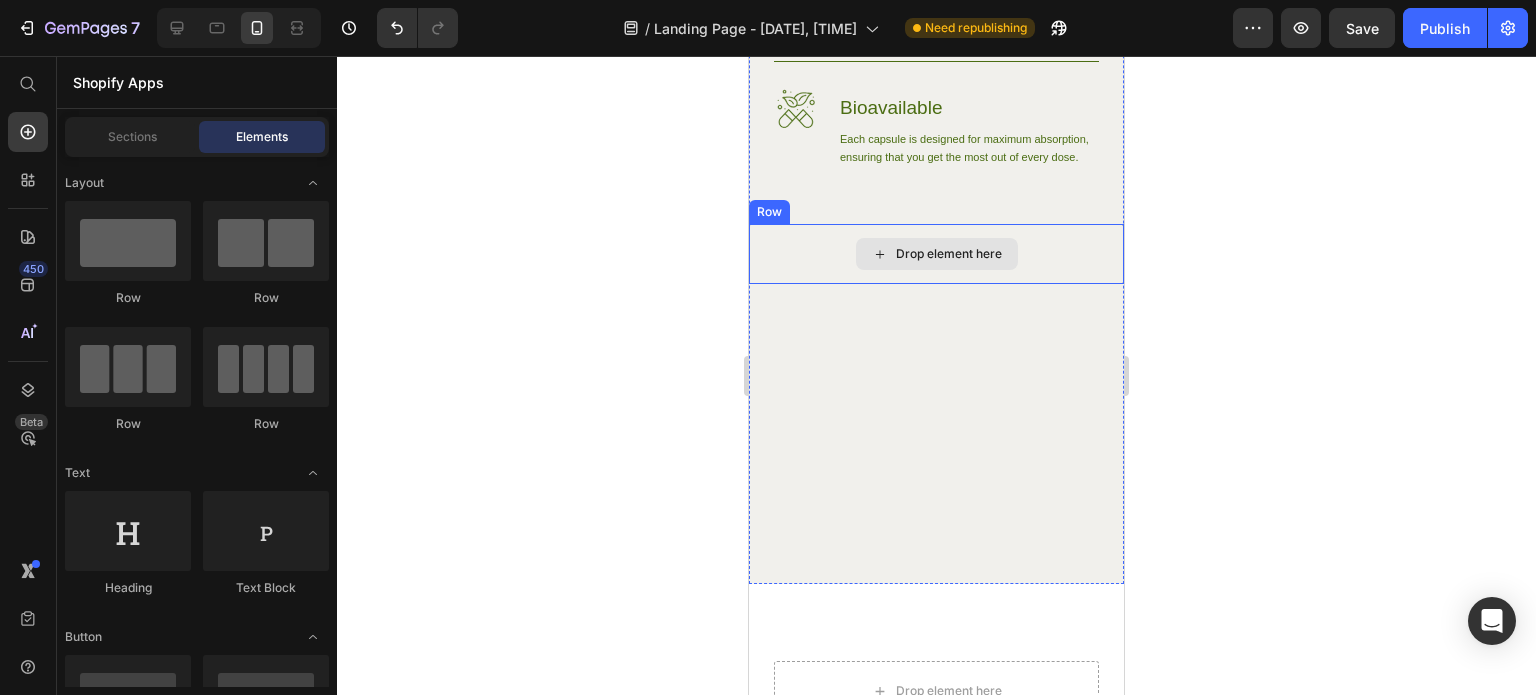 click on "Drop element here" at bounding box center (949, 254) 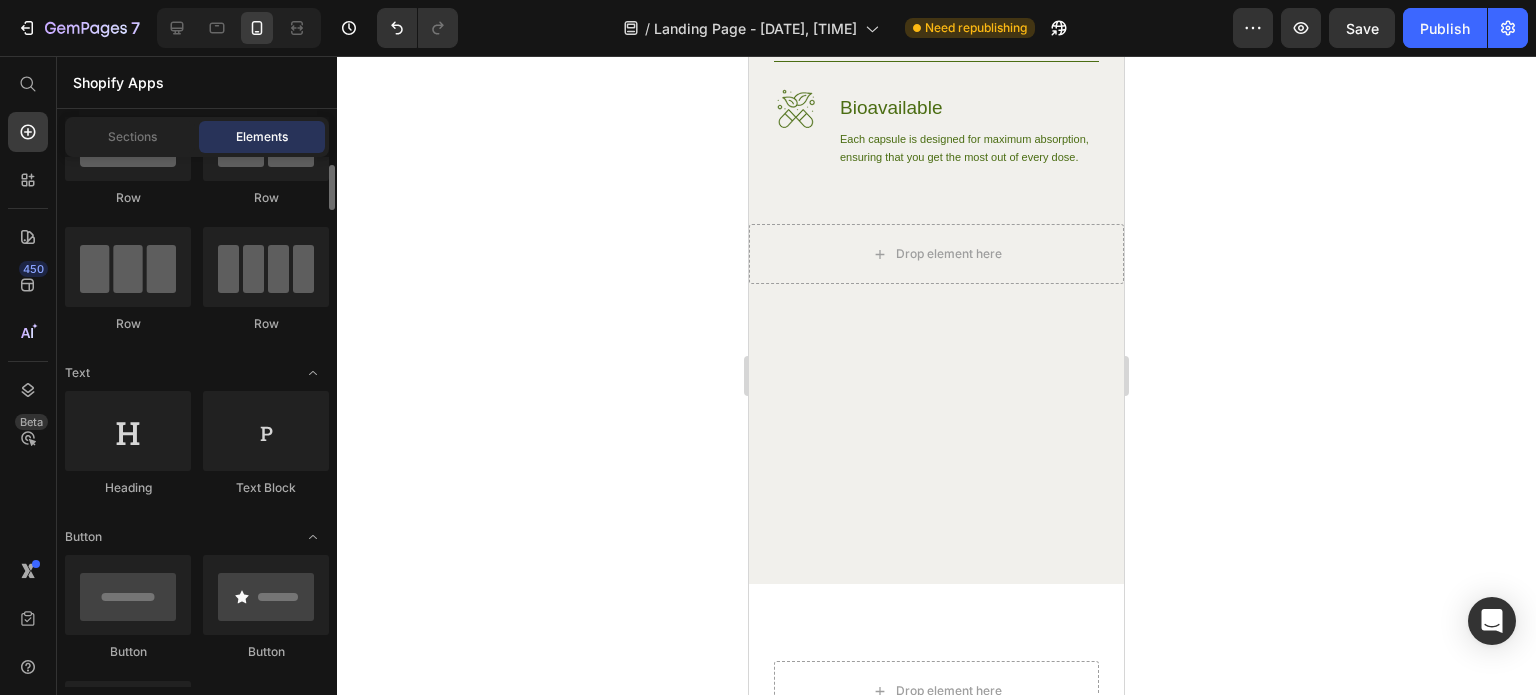 scroll, scrollTop: 200, scrollLeft: 0, axis: vertical 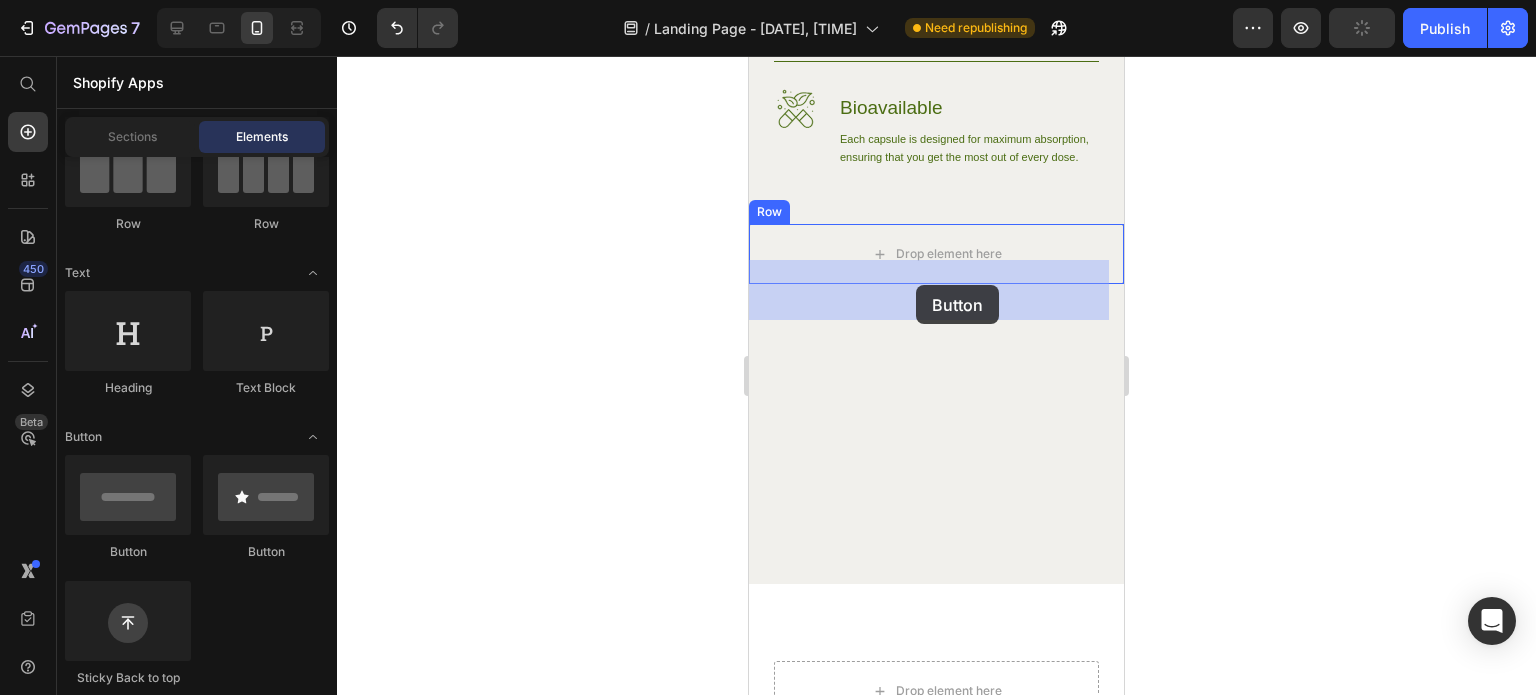 drag, startPoint x: 1031, startPoint y: 532, endPoint x: 916, endPoint y: 284, distance: 273.36606 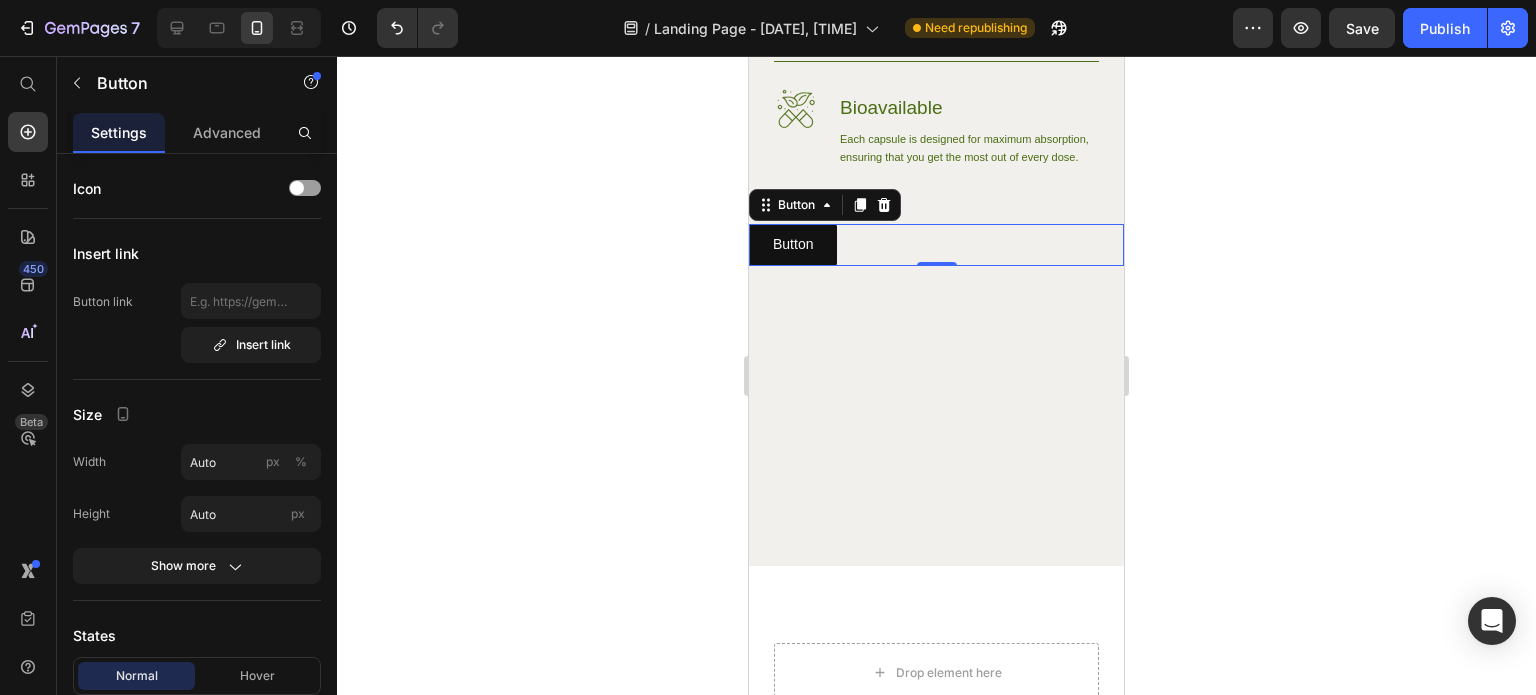 click on "Button Button   0" at bounding box center [936, 244] 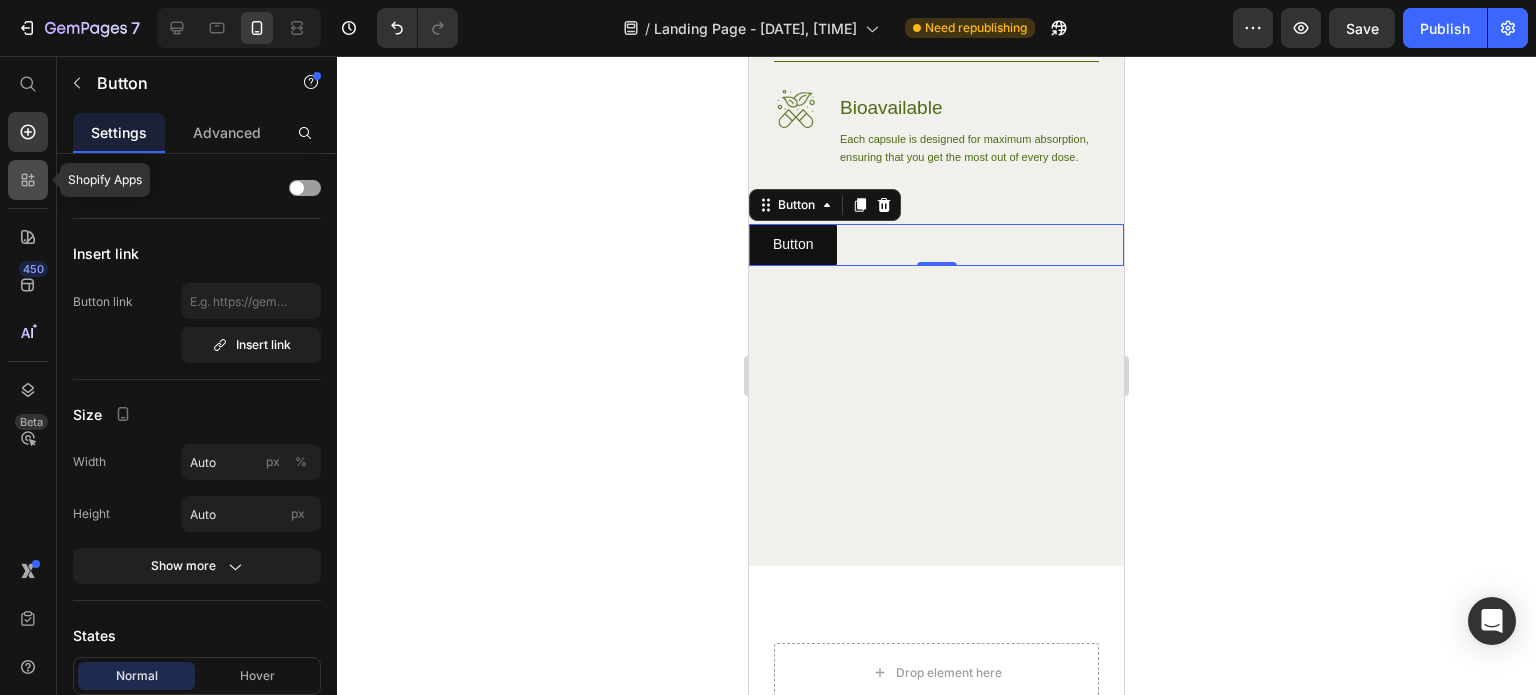 click 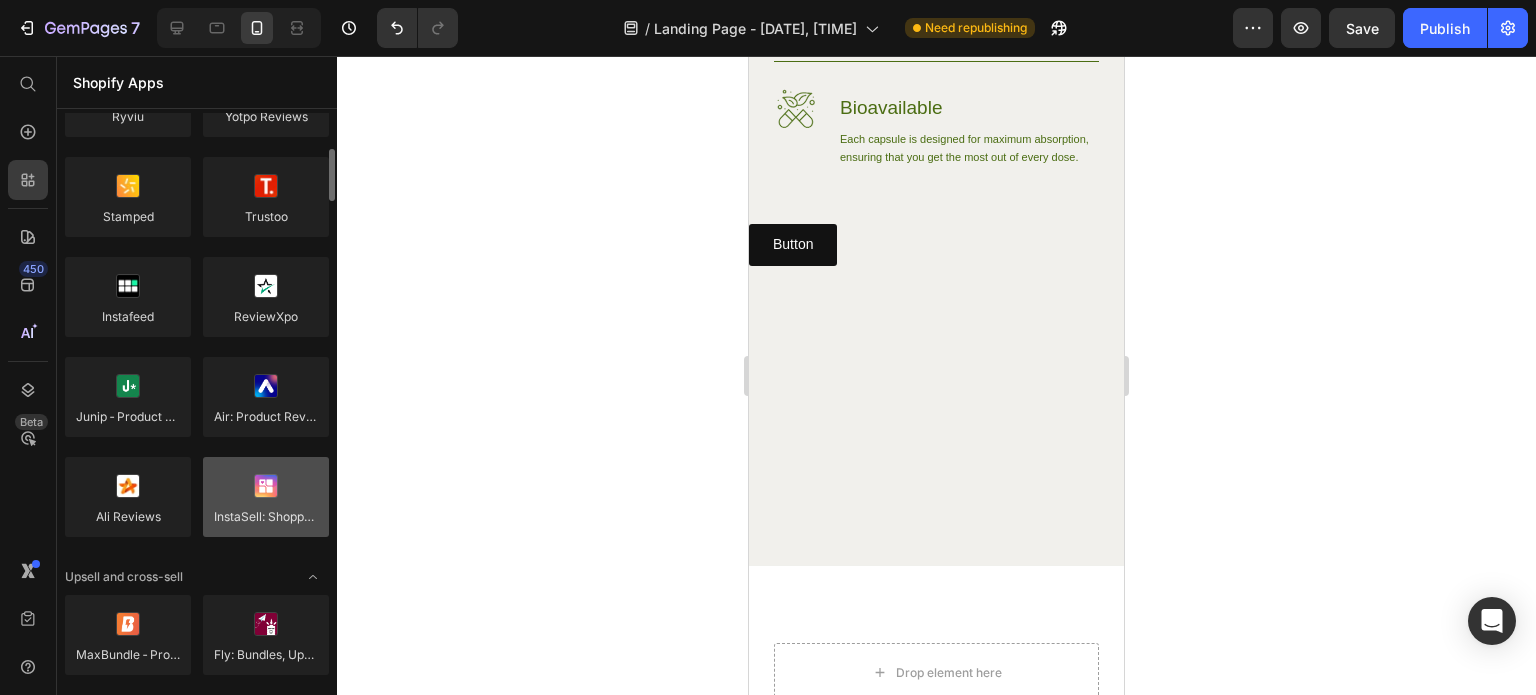 scroll, scrollTop: 600, scrollLeft: 0, axis: vertical 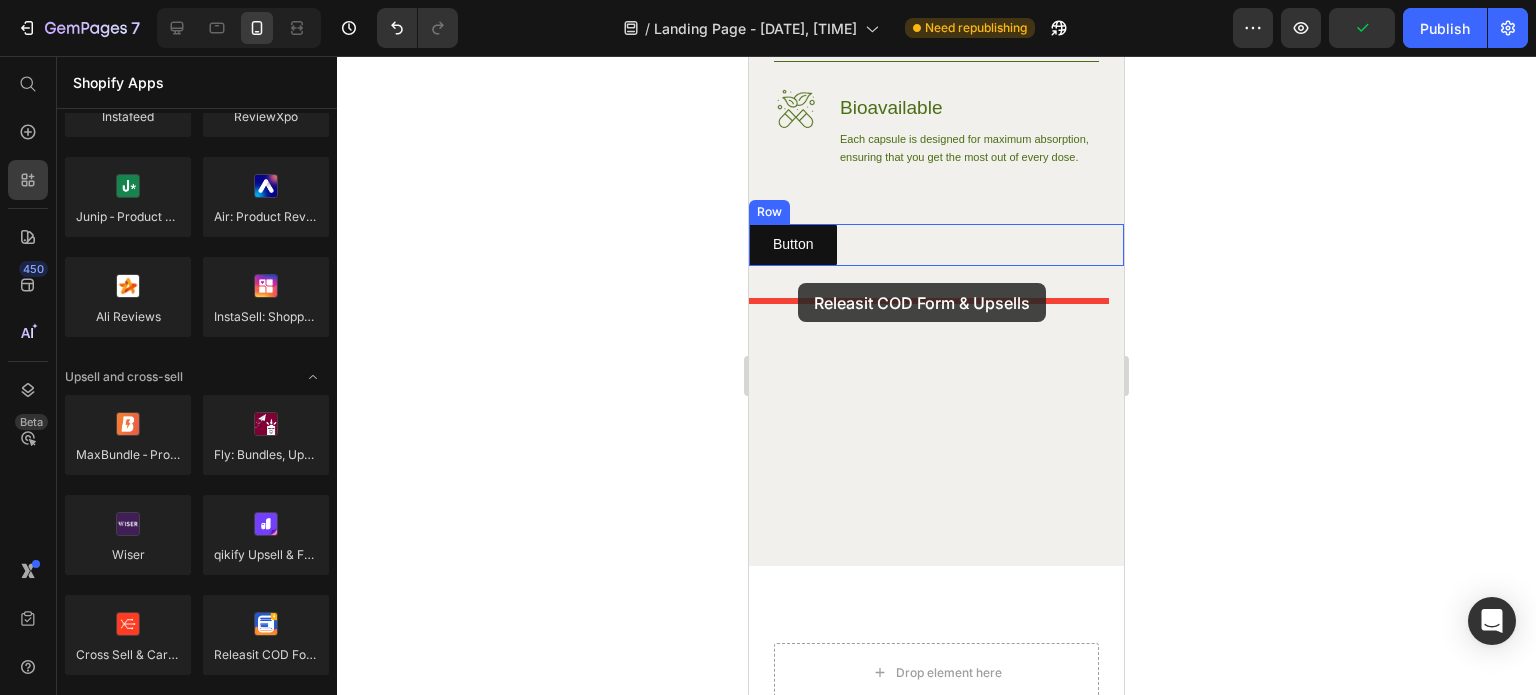 drag, startPoint x: 813, startPoint y: 367, endPoint x: 798, endPoint y: 283, distance: 85.32877 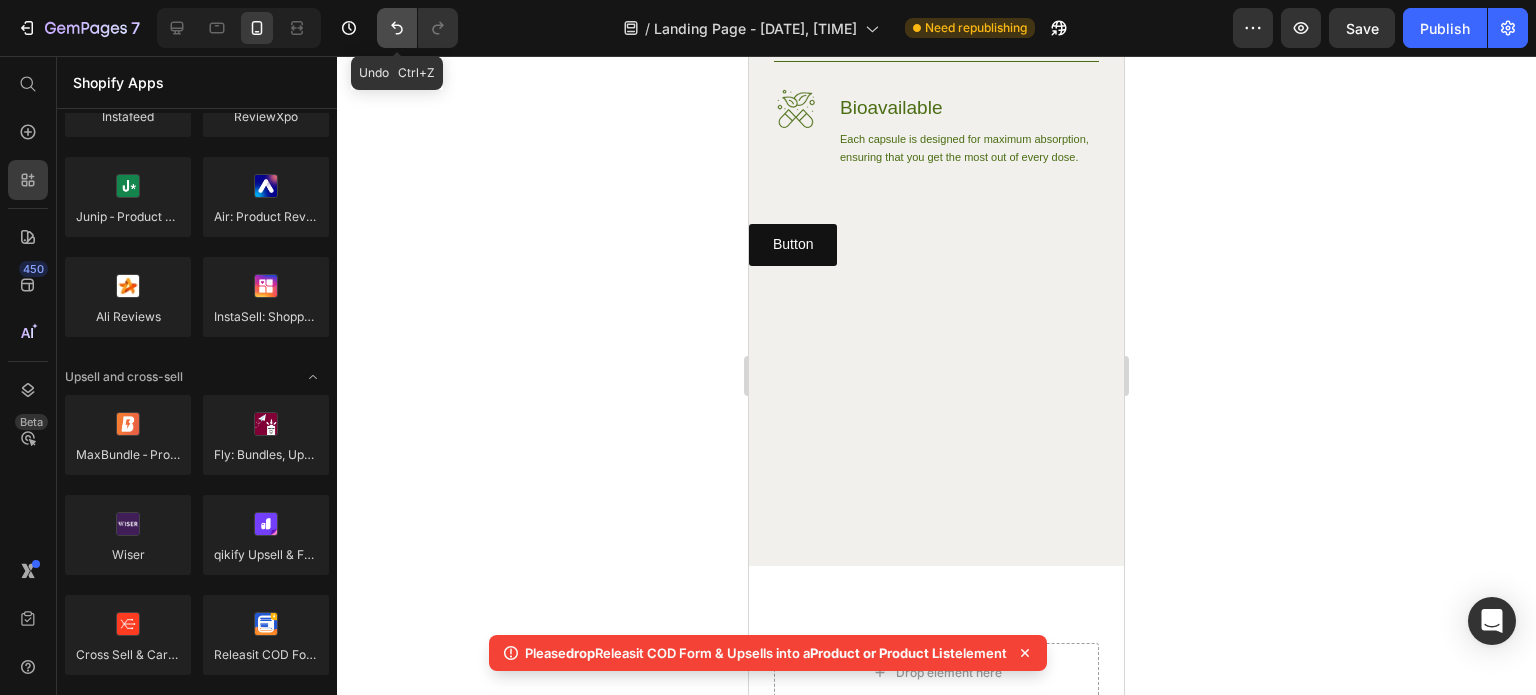 click 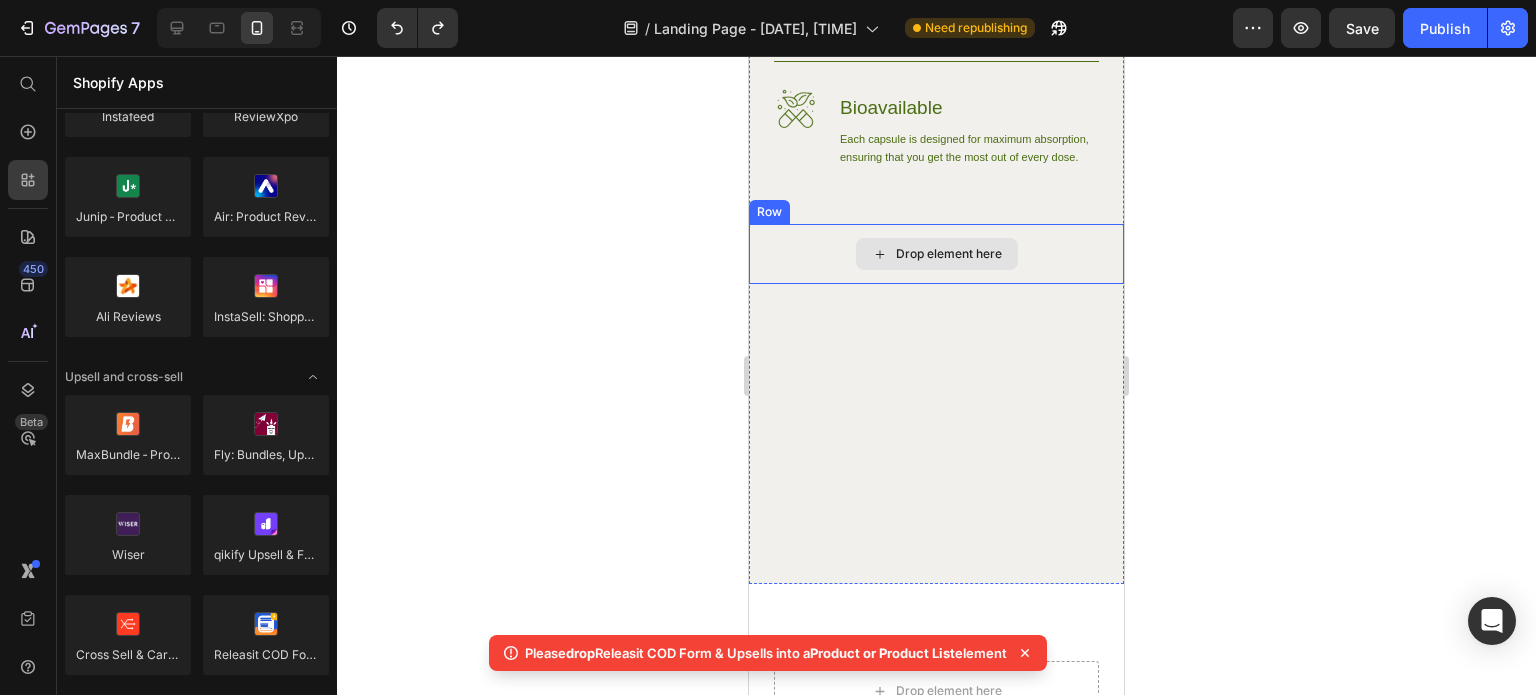 click on "Drop element here" at bounding box center (937, 254) 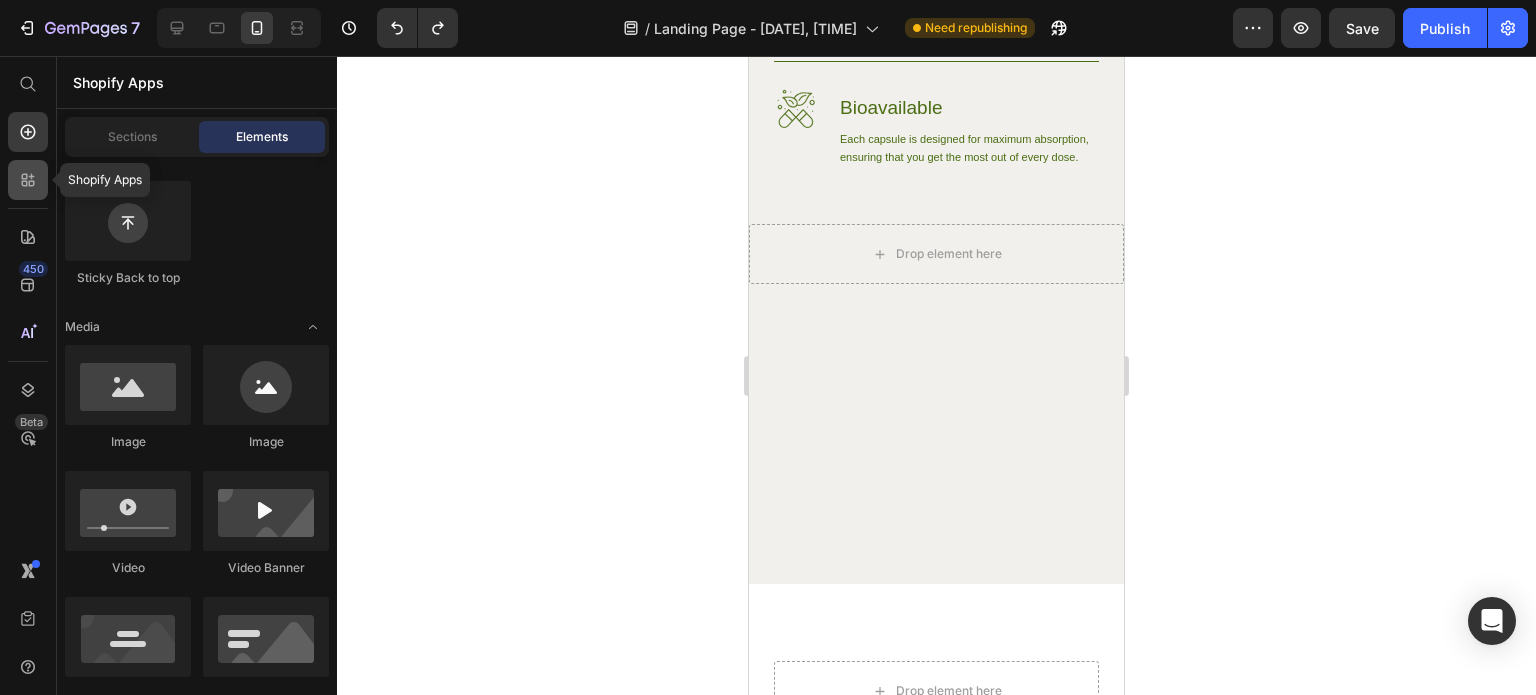 click 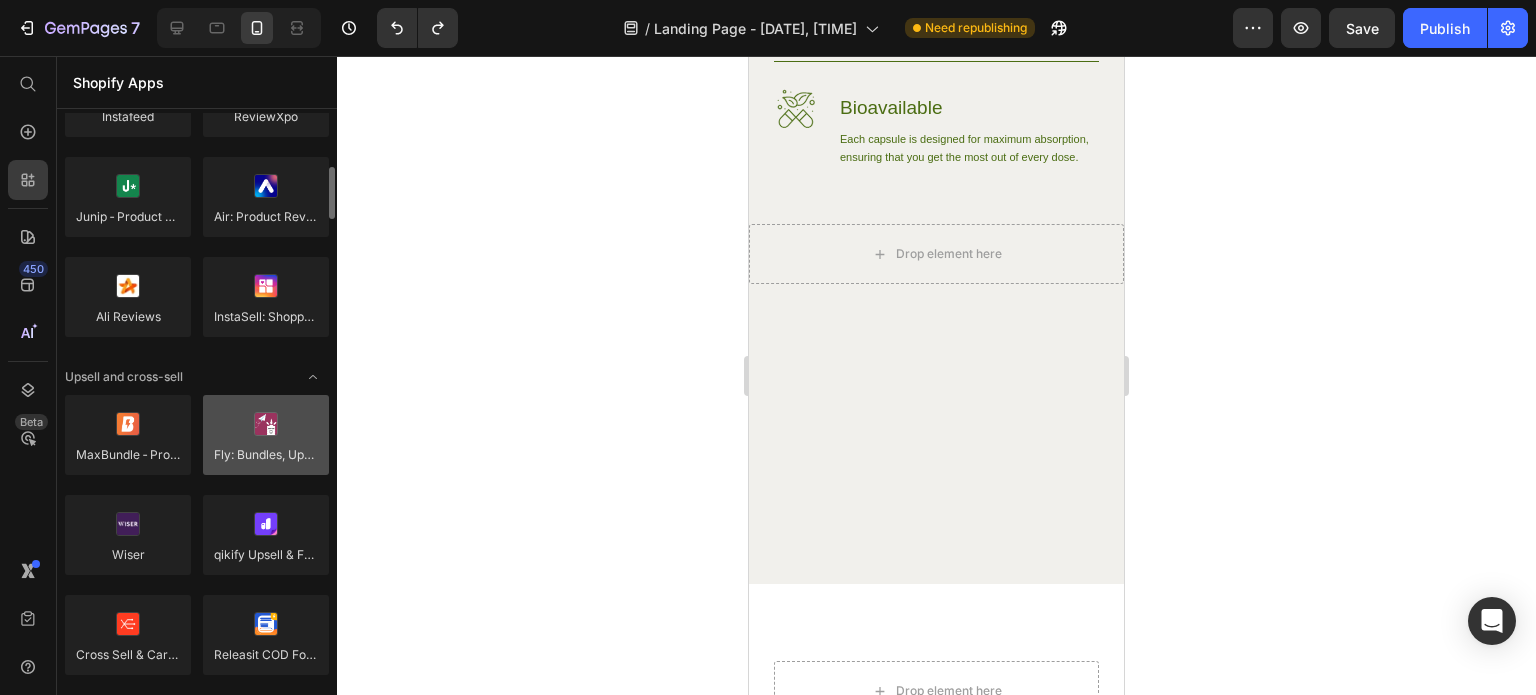 scroll, scrollTop: 800, scrollLeft: 0, axis: vertical 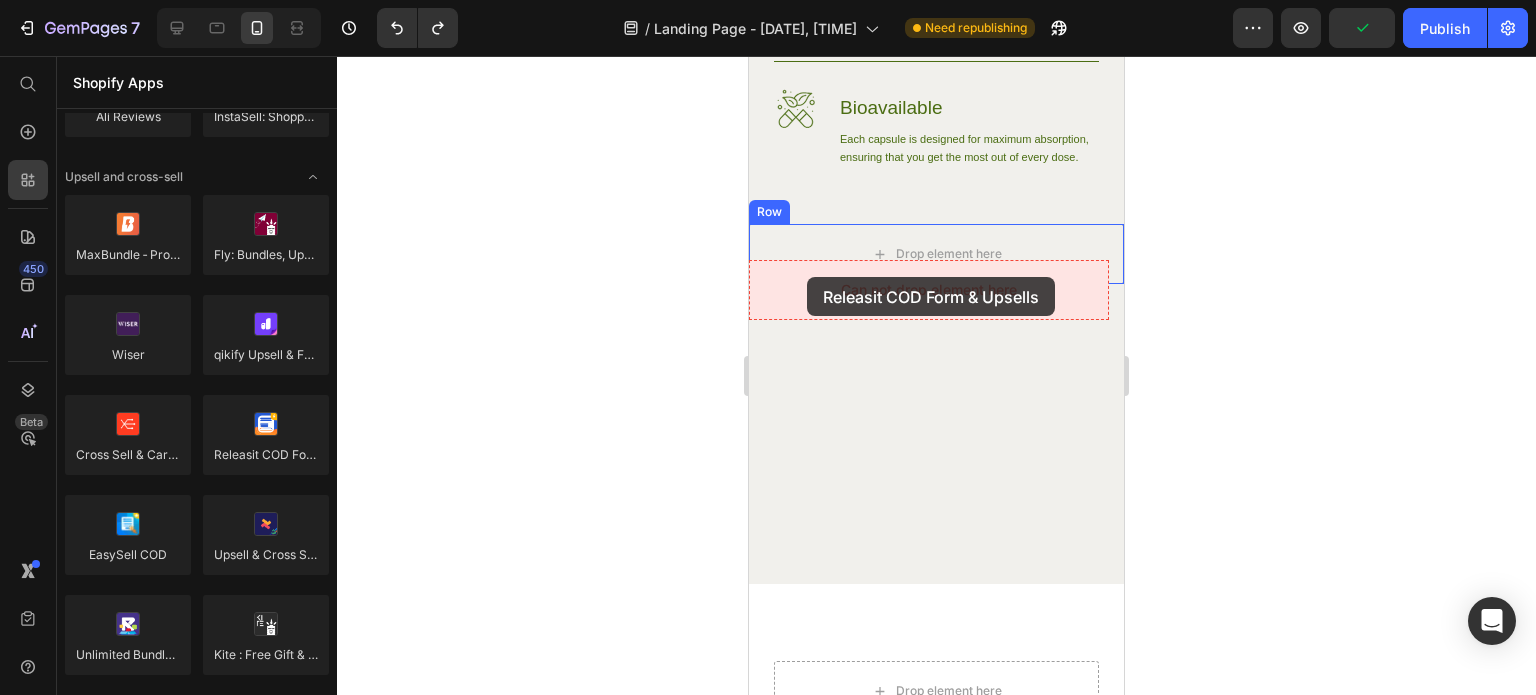 drag, startPoint x: 990, startPoint y: 495, endPoint x: 807, endPoint y: 277, distance: 284.62784 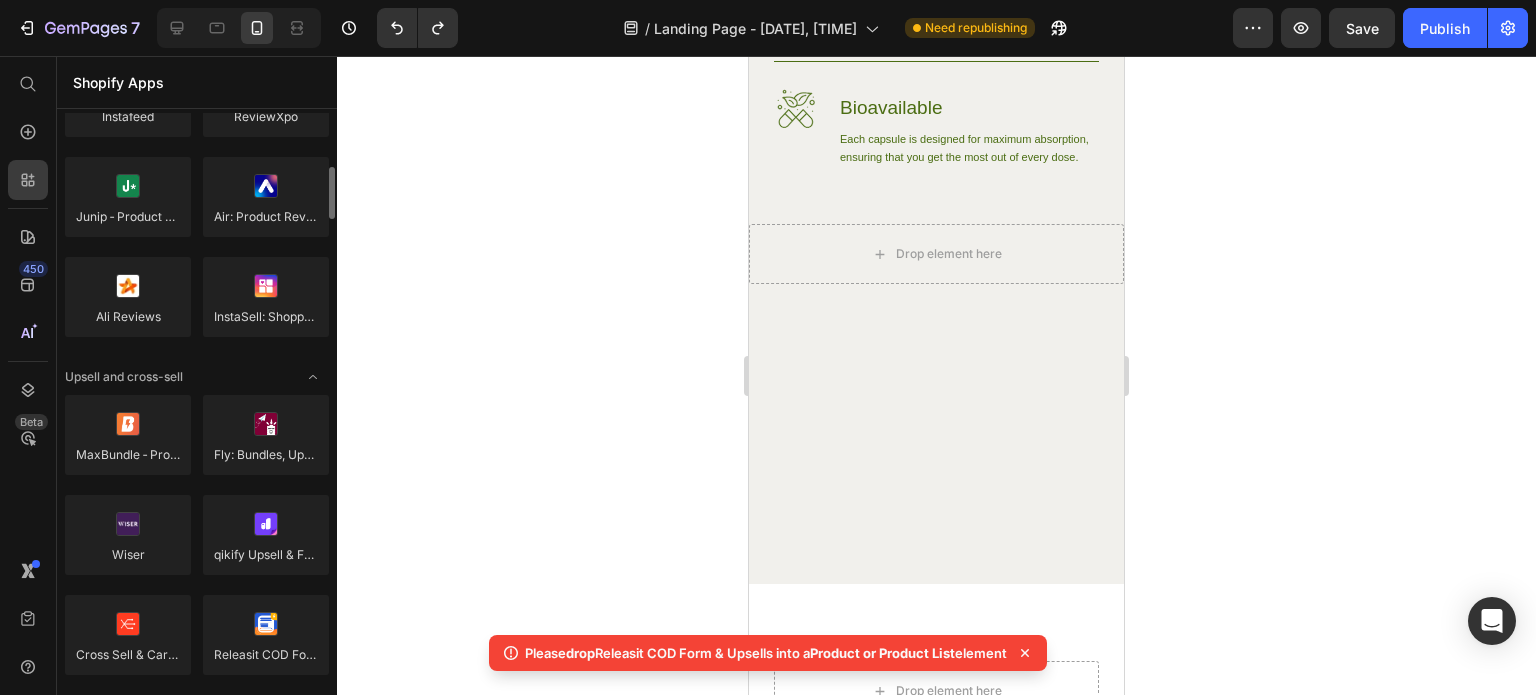 scroll, scrollTop: 100, scrollLeft: 0, axis: vertical 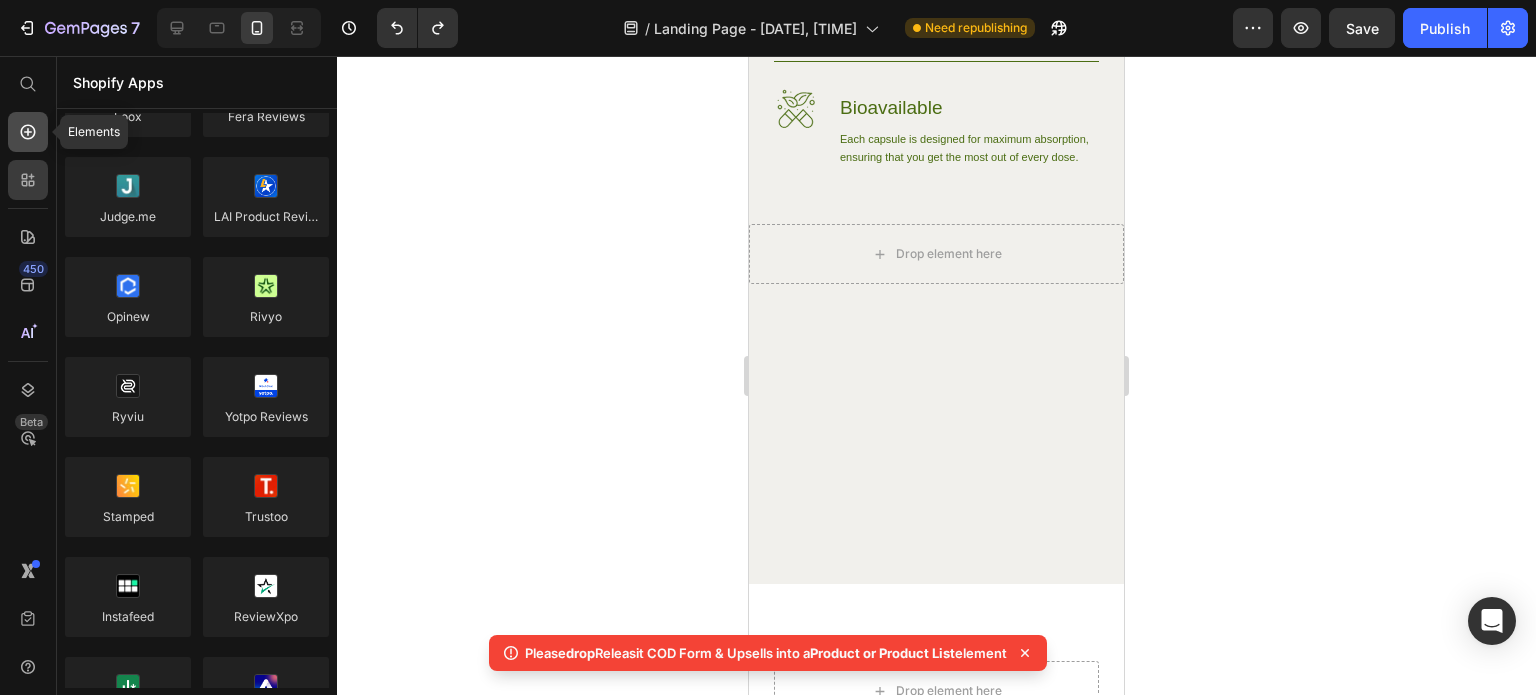 click 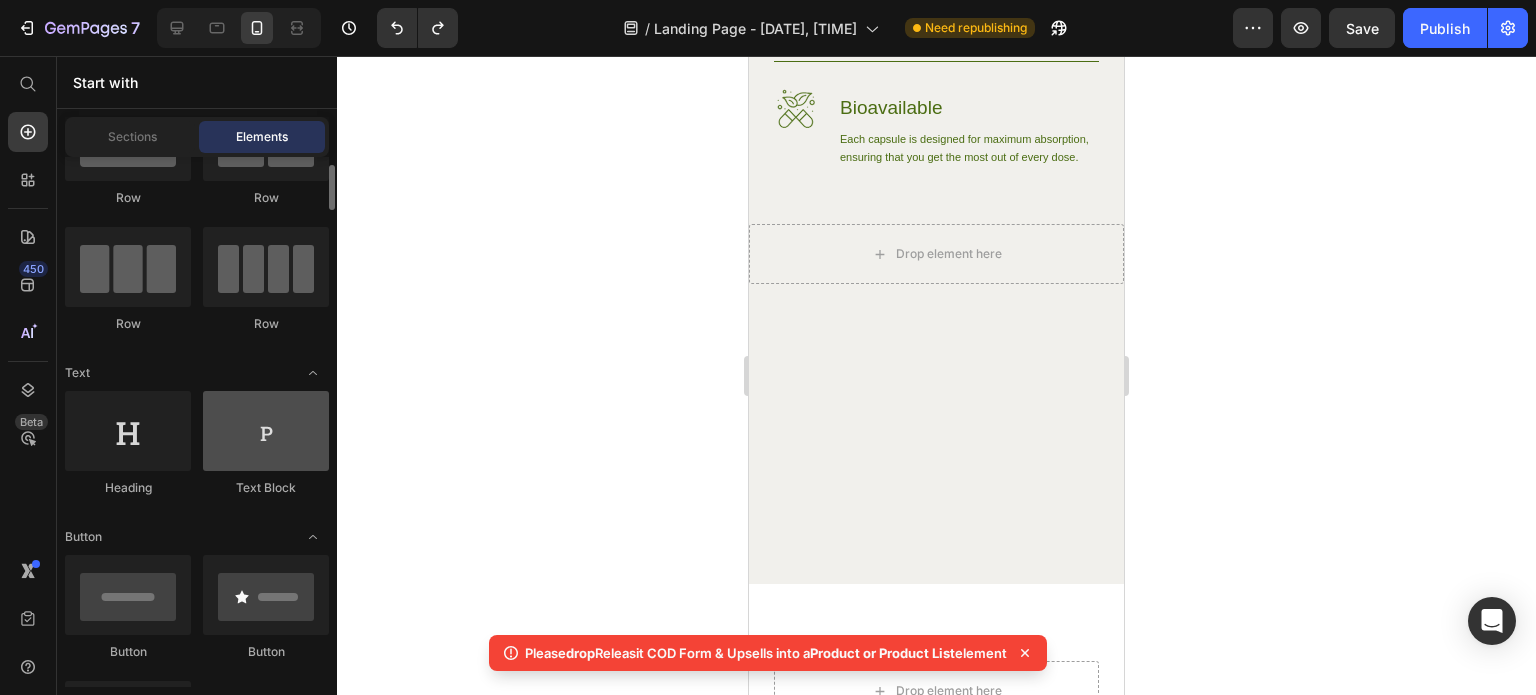 scroll, scrollTop: 200, scrollLeft: 0, axis: vertical 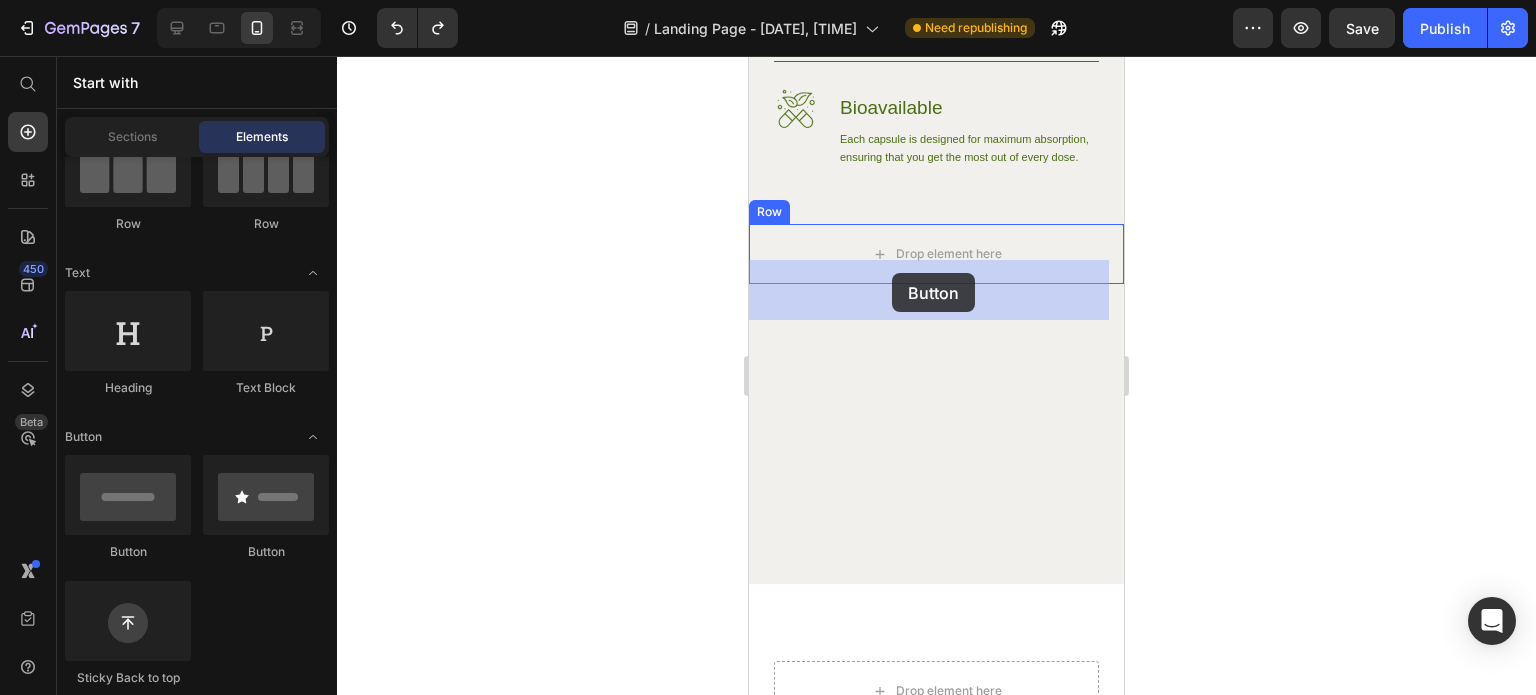 drag, startPoint x: 1027, startPoint y: 559, endPoint x: 892, endPoint y: 273, distance: 316.26096 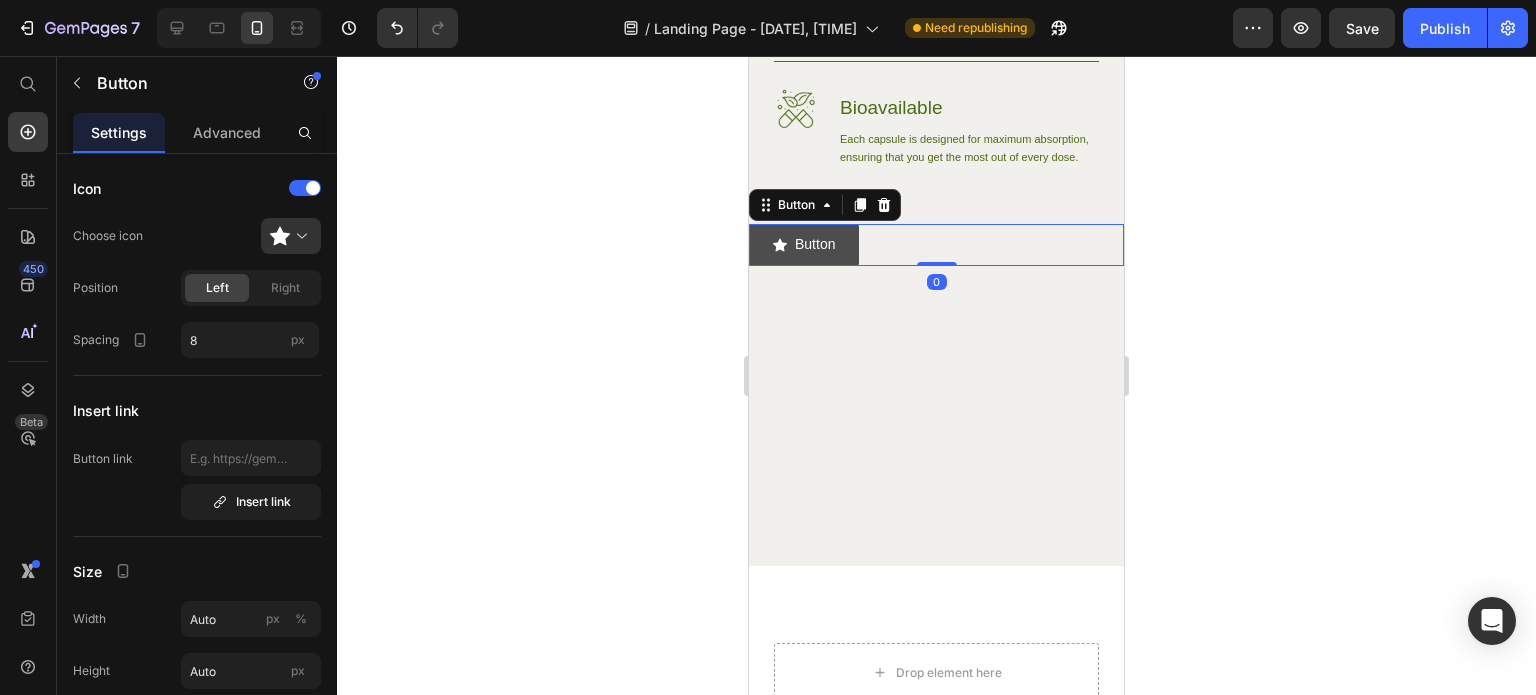 click on "Button" at bounding box center (804, 244) 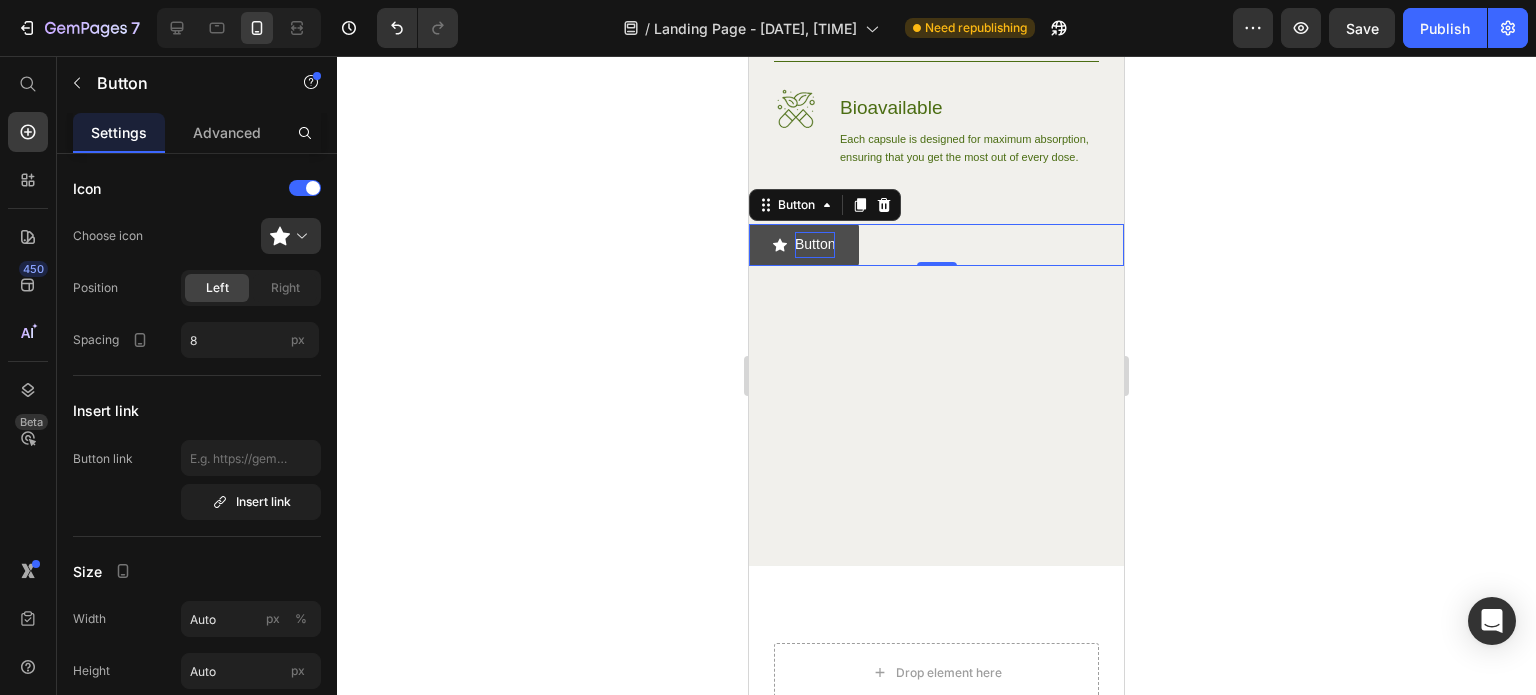 click on "Button" at bounding box center [815, 244] 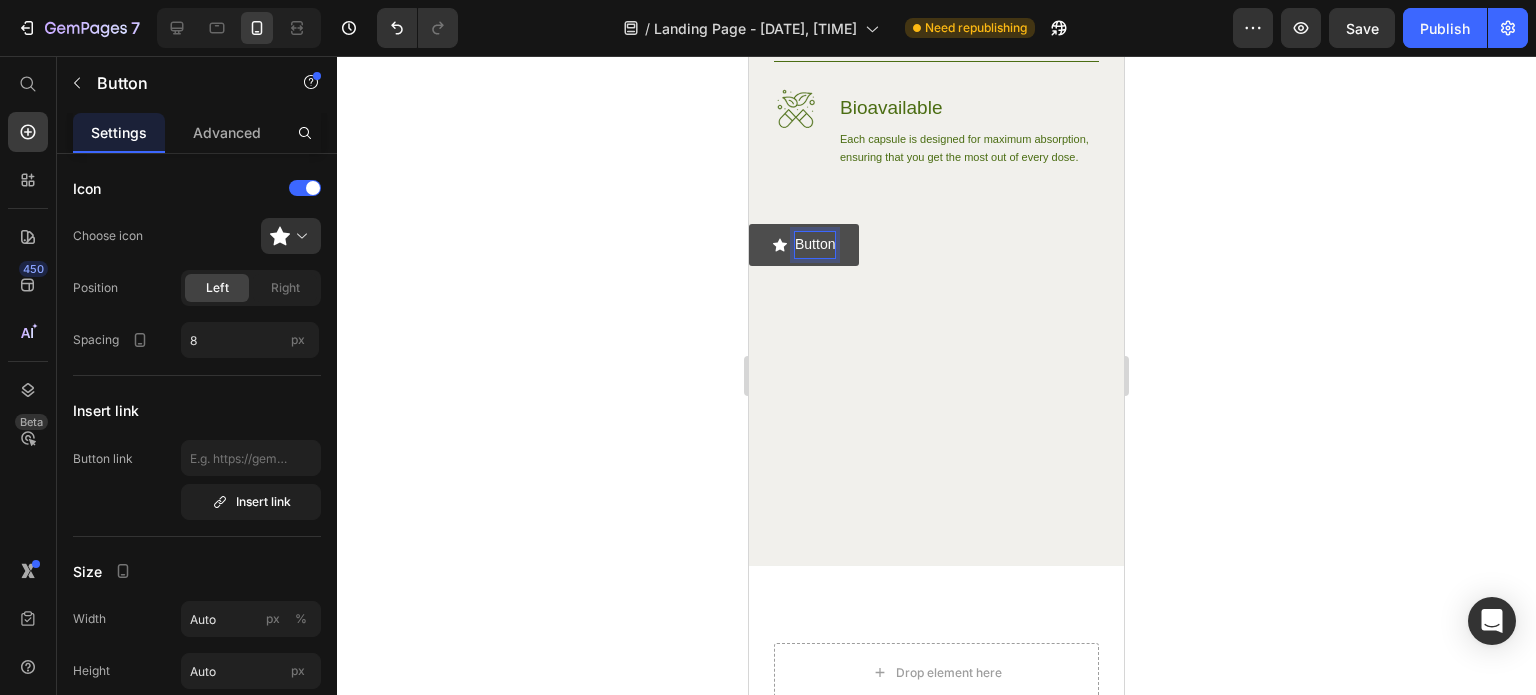 click on "Button" at bounding box center (815, 244) 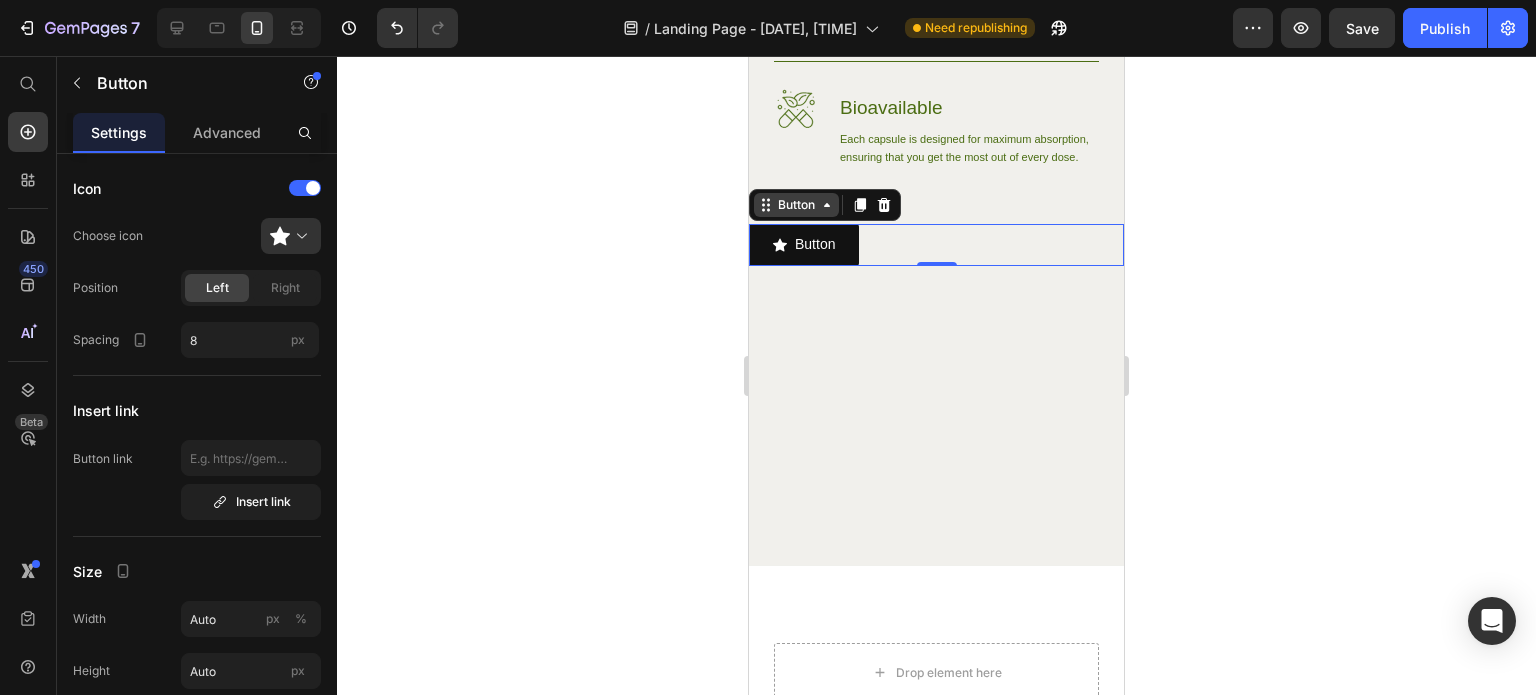 click on "Button" at bounding box center (796, 205) 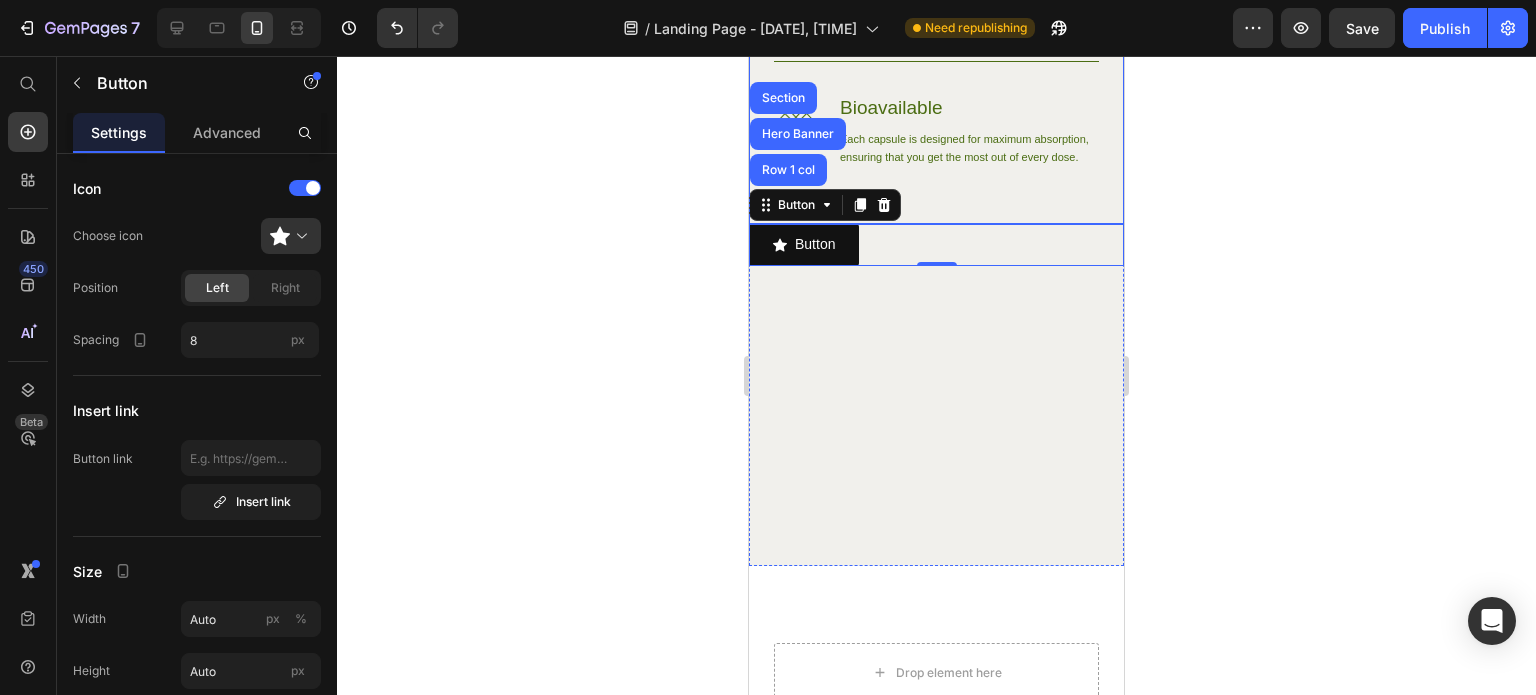 drag, startPoint x: 660, startPoint y: 281, endPoint x: 204, endPoint y: 207, distance: 461.96536 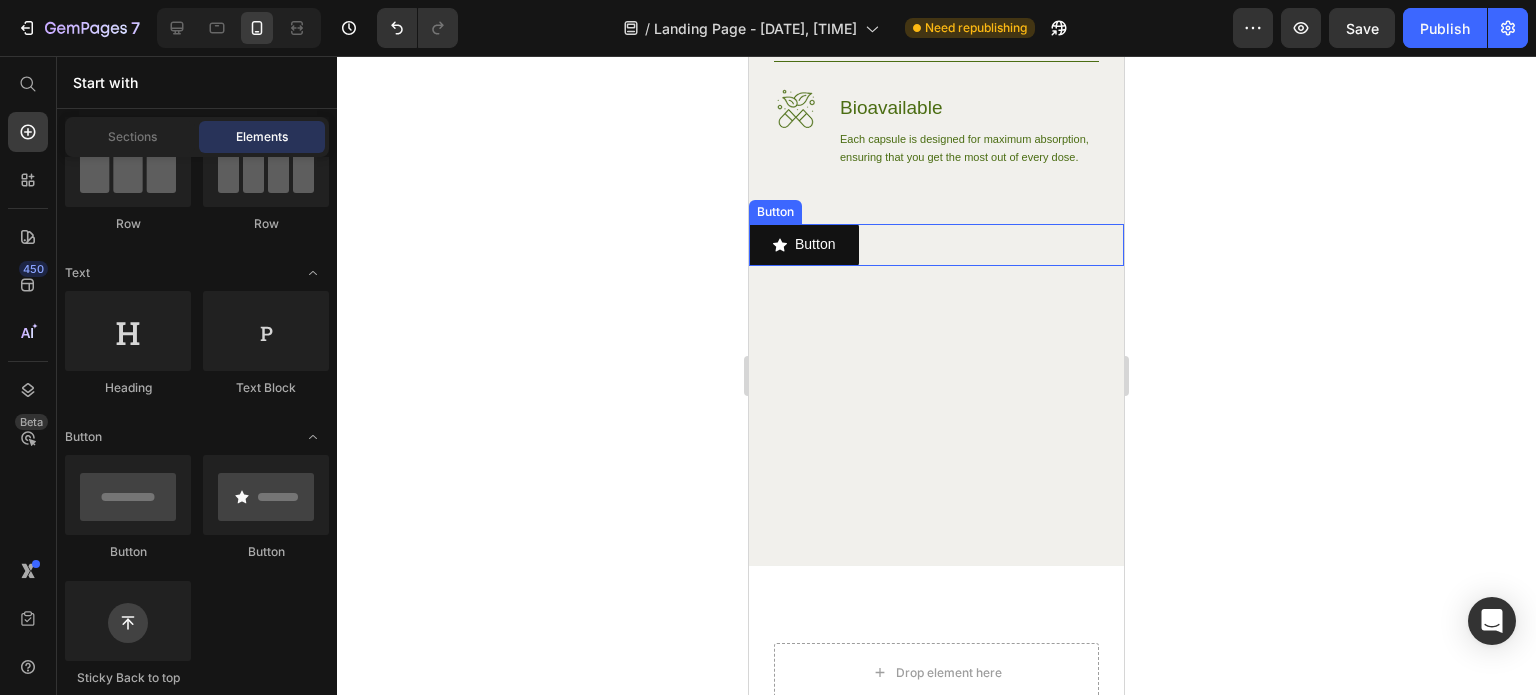 click on "Button Button" at bounding box center (936, 244) 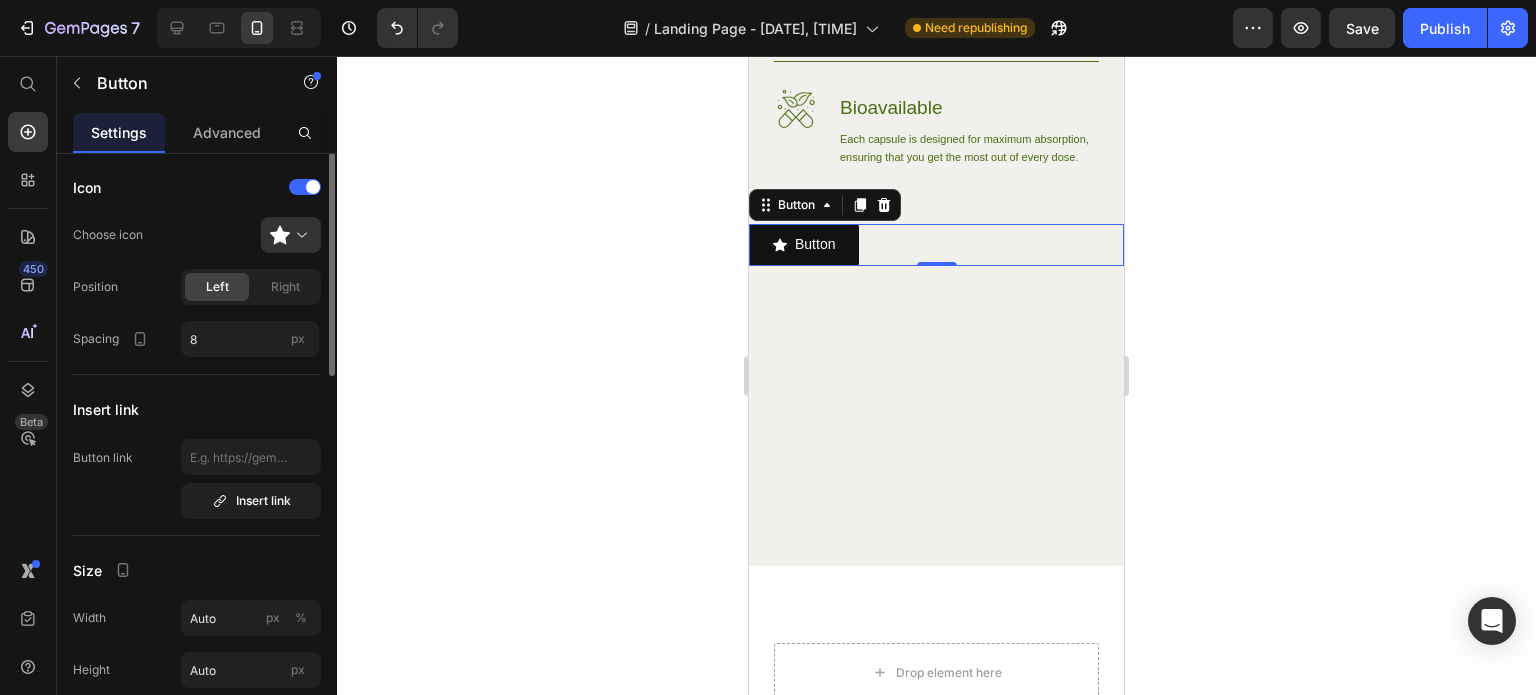 scroll, scrollTop: 0, scrollLeft: 0, axis: both 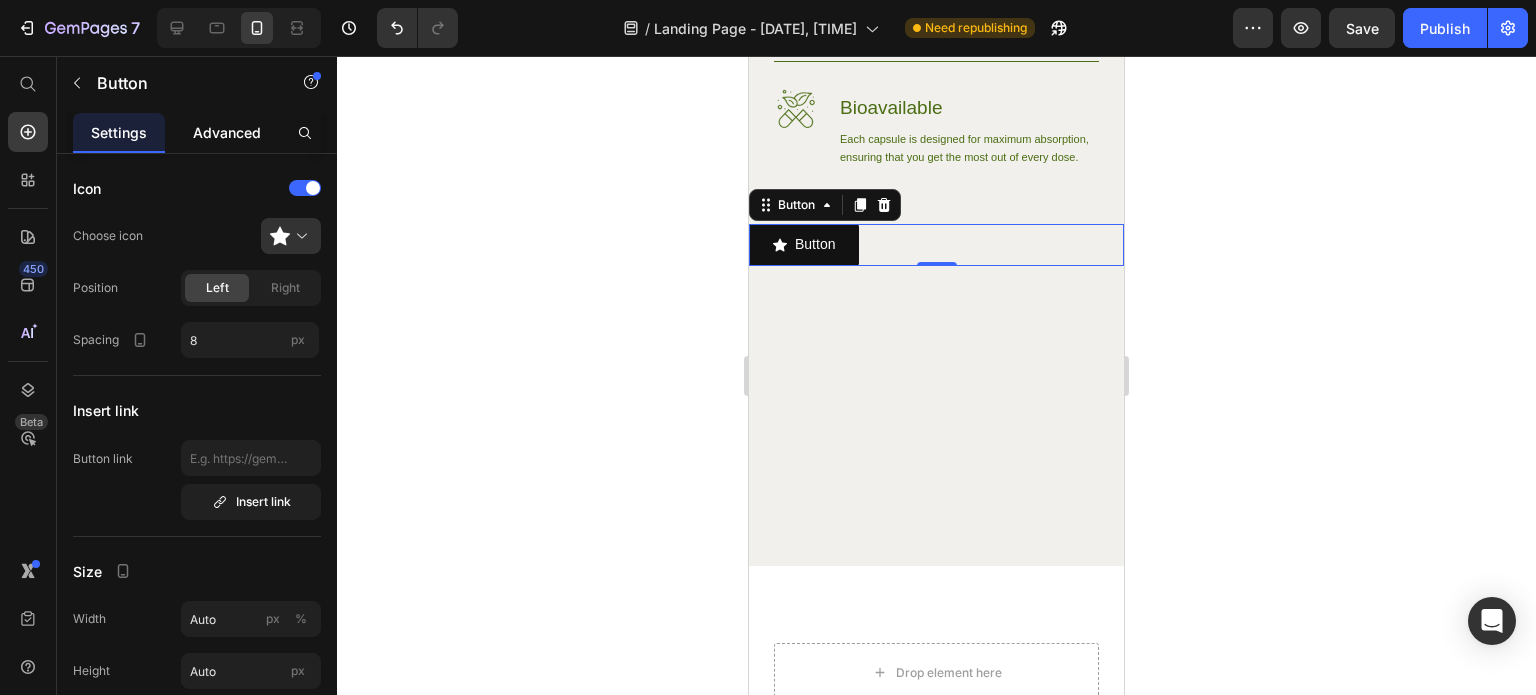 click on "Advanced" at bounding box center (227, 132) 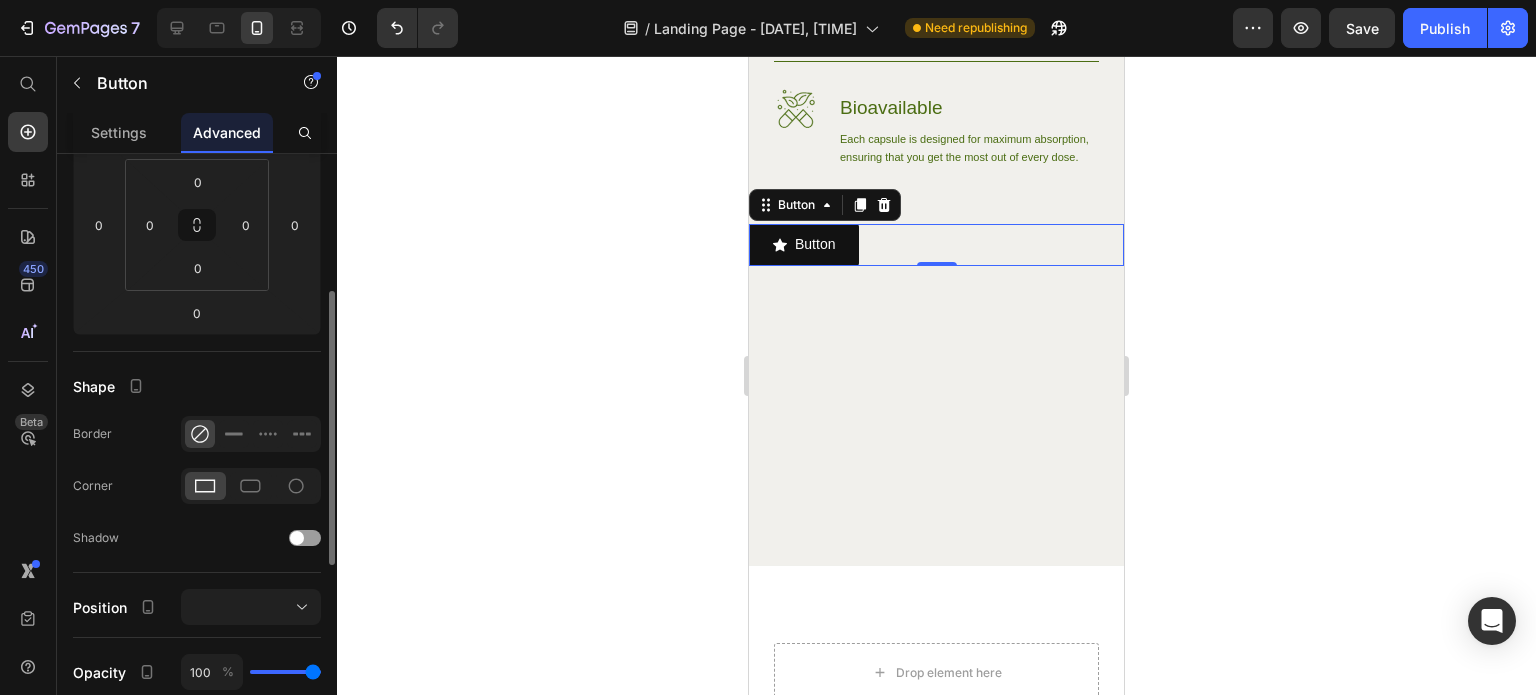 scroll, scrollTop: 400, scrollLeft: 0, axis: vertical 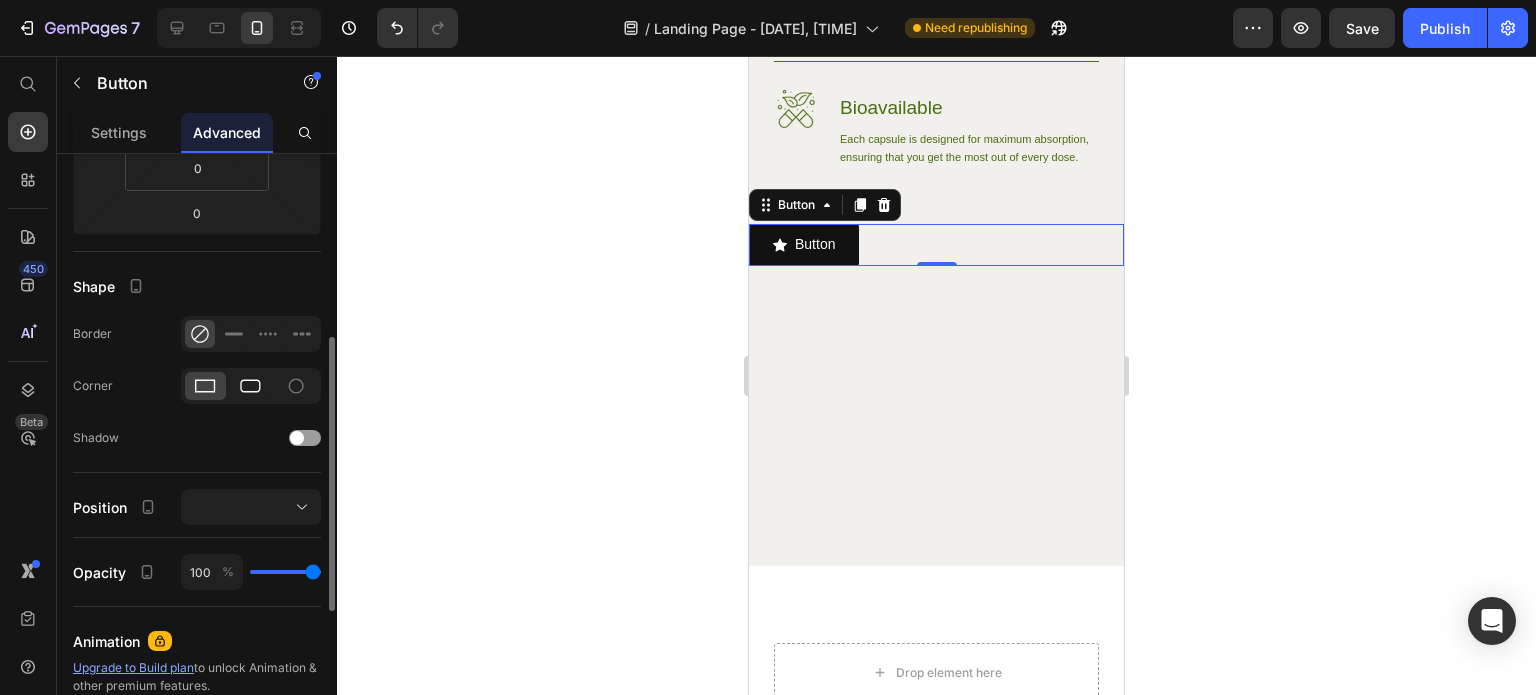 click 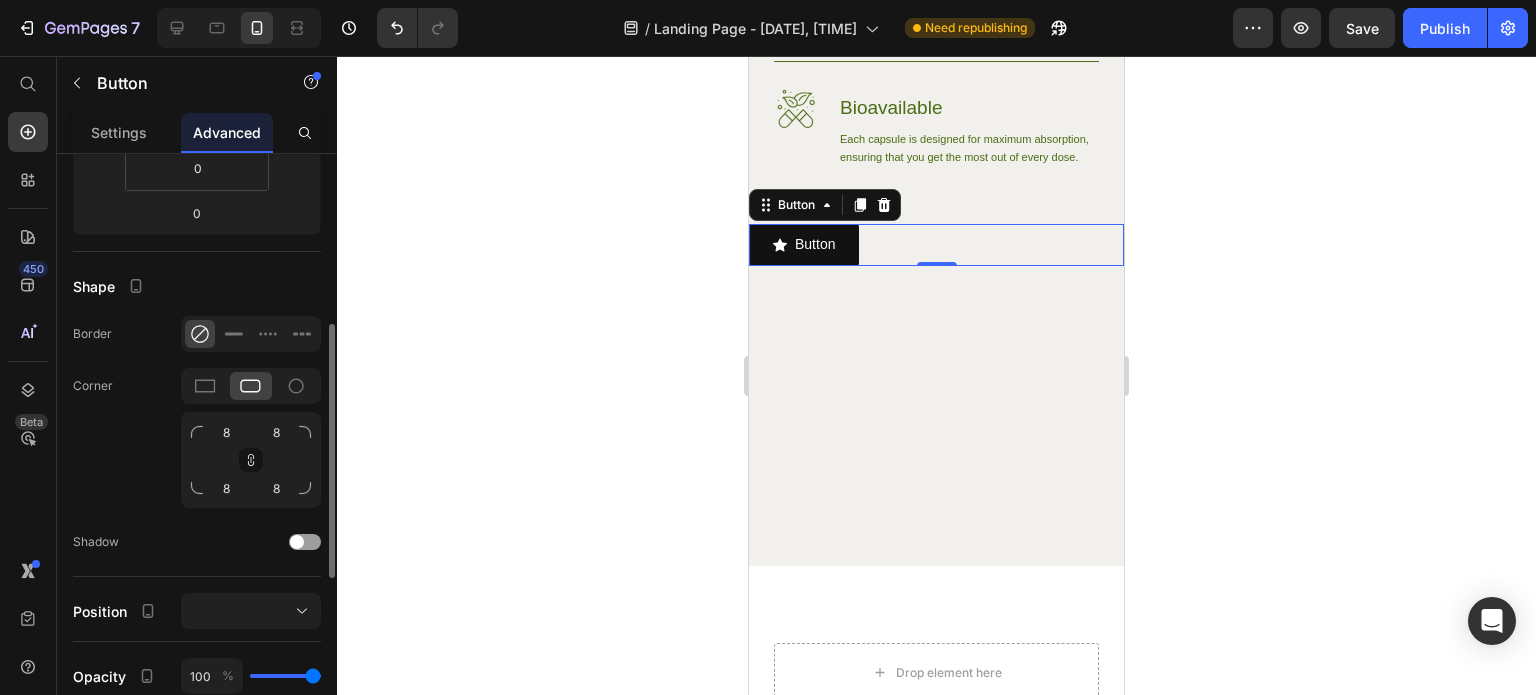click on "Corner 8 8 8 8" 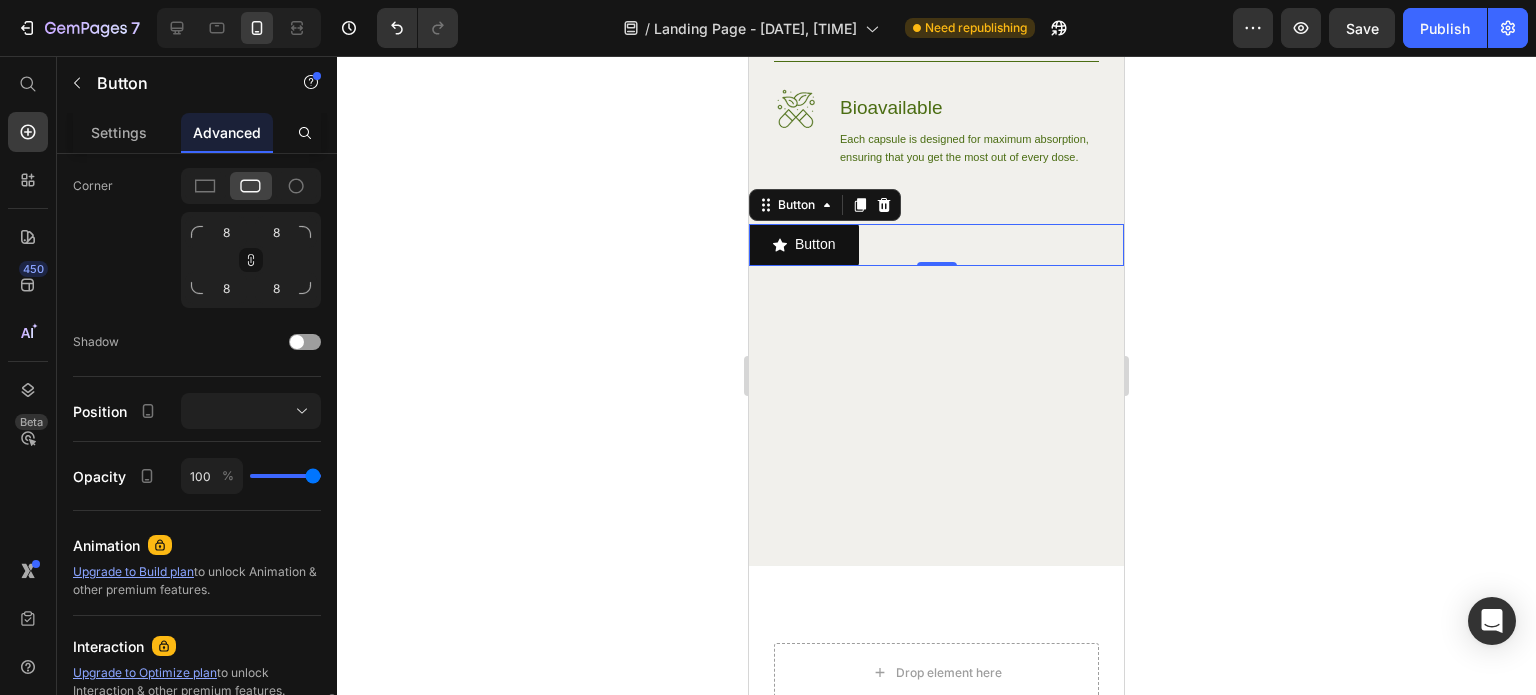 scroll, scrollTop: 808, scrollLeft: 0, axis: vertical 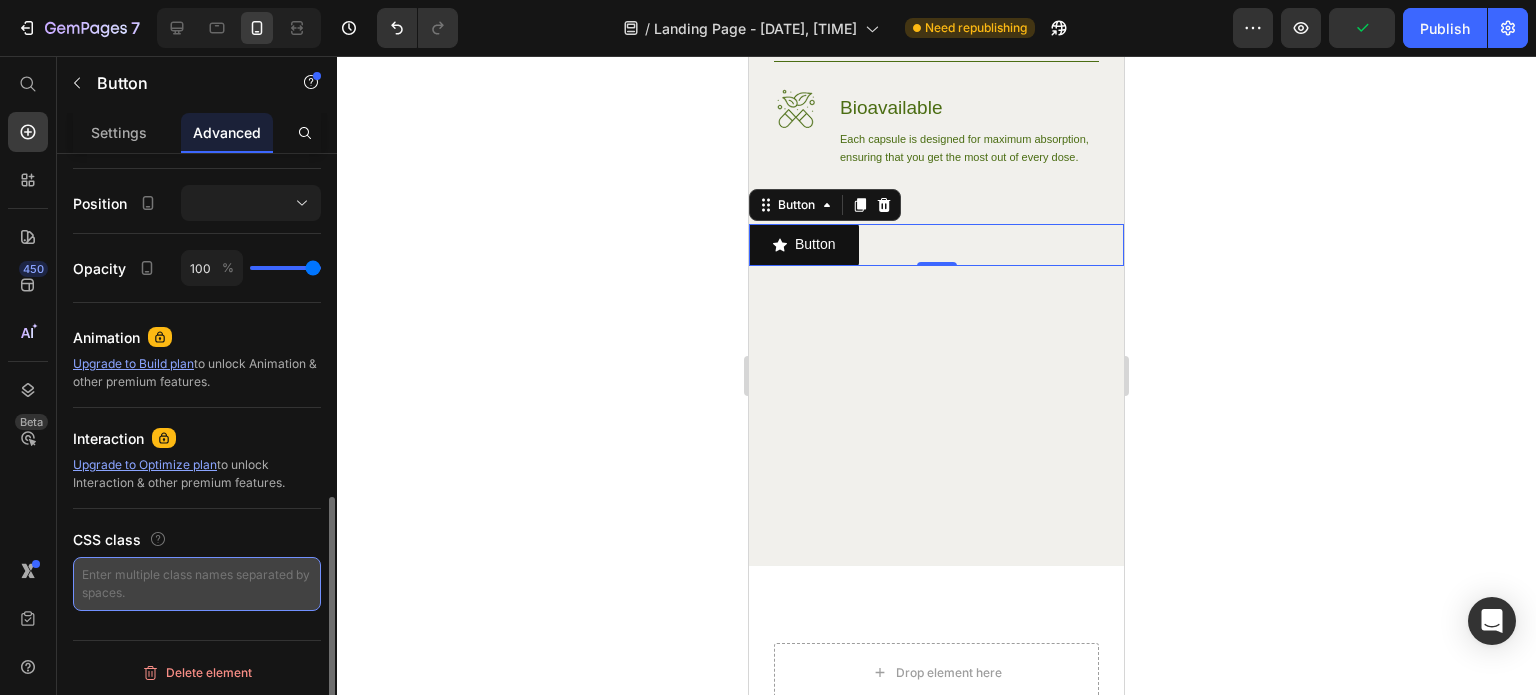 click at bounding box center (197, 584) 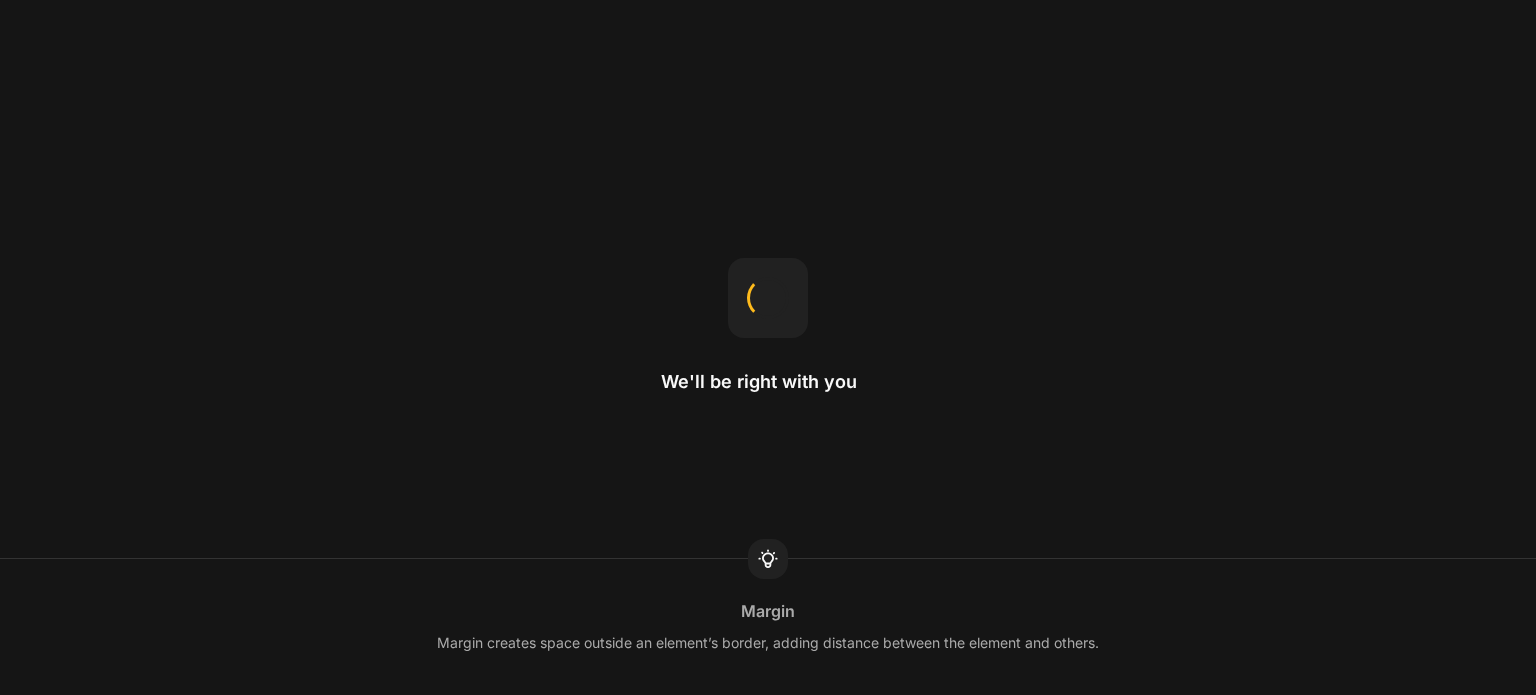 scroll, scrollTop: 0, scrollLeft: 0, axis: both 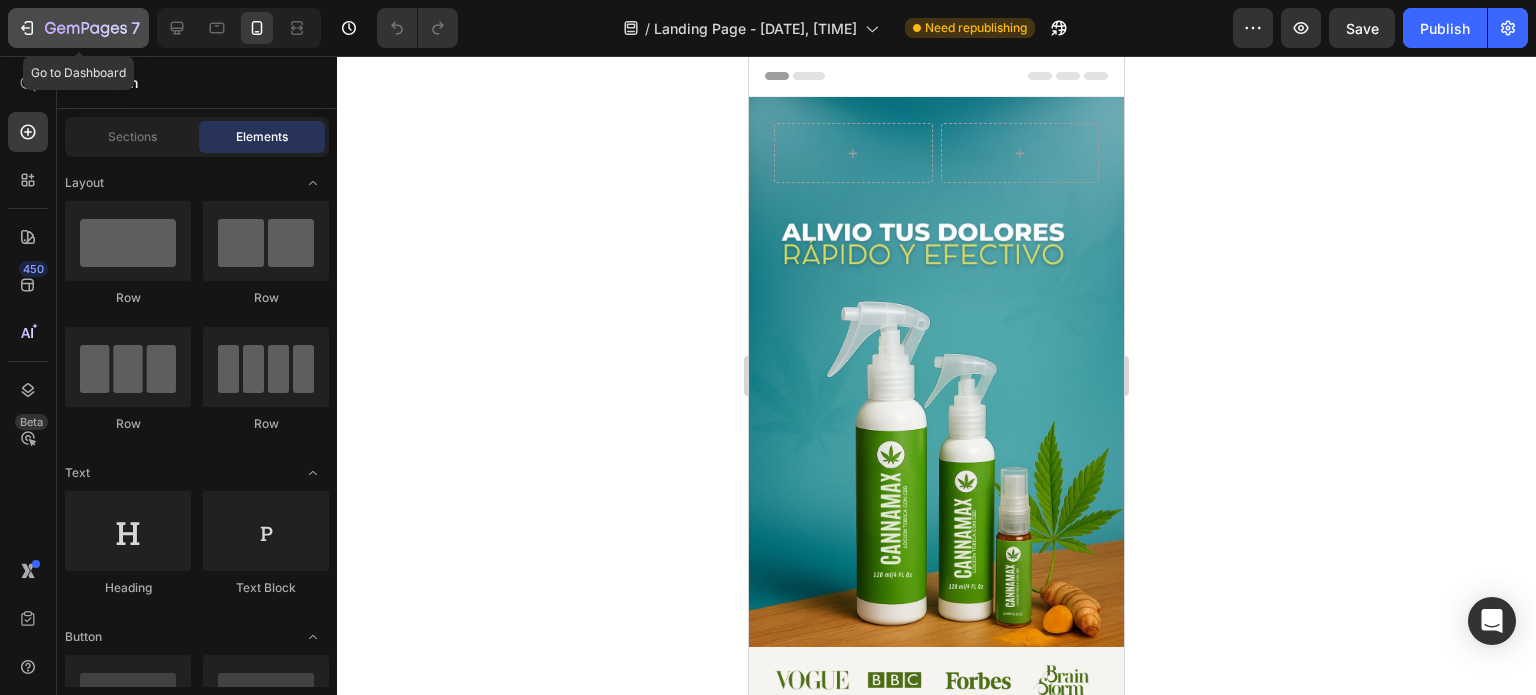 click on "7" at bounding box center [78, 28] 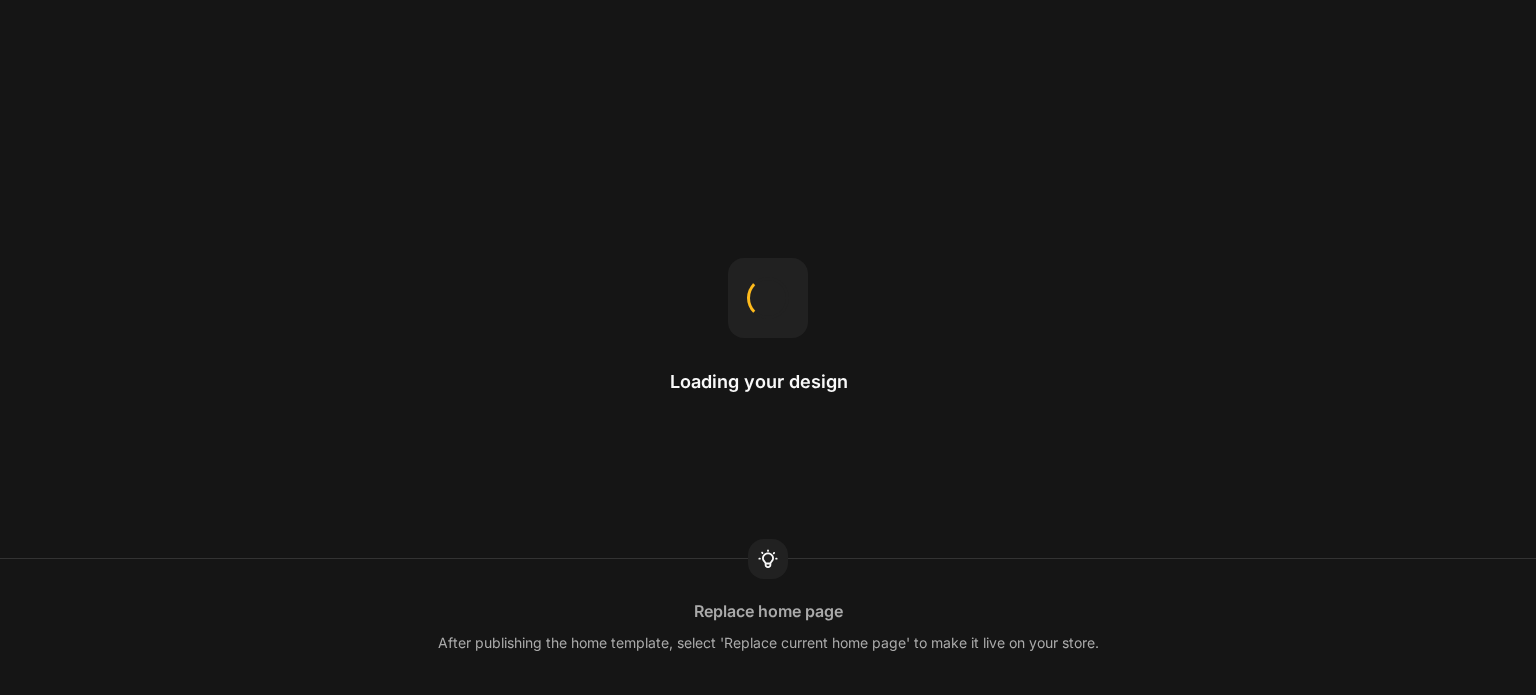 scroll, scrollTop: 0, scrollLeft: 0, axis: both 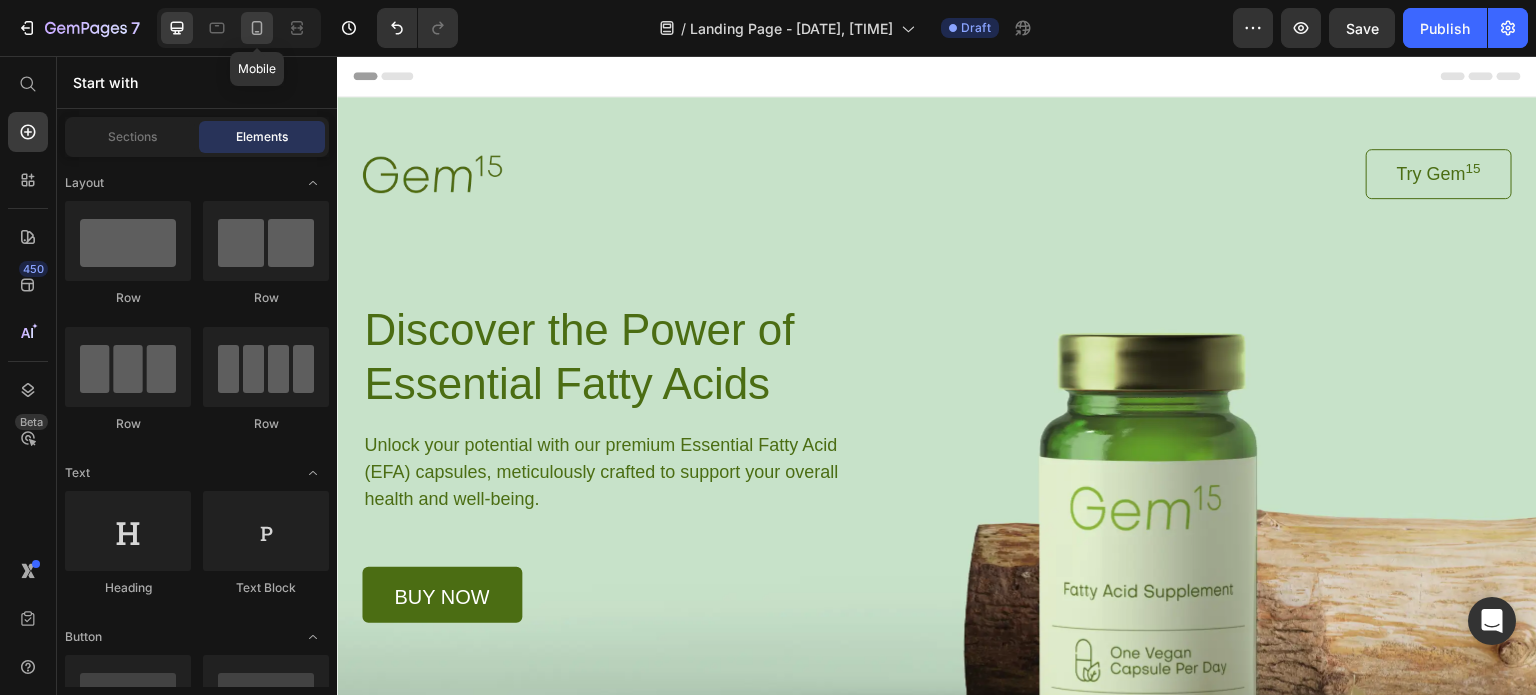 click 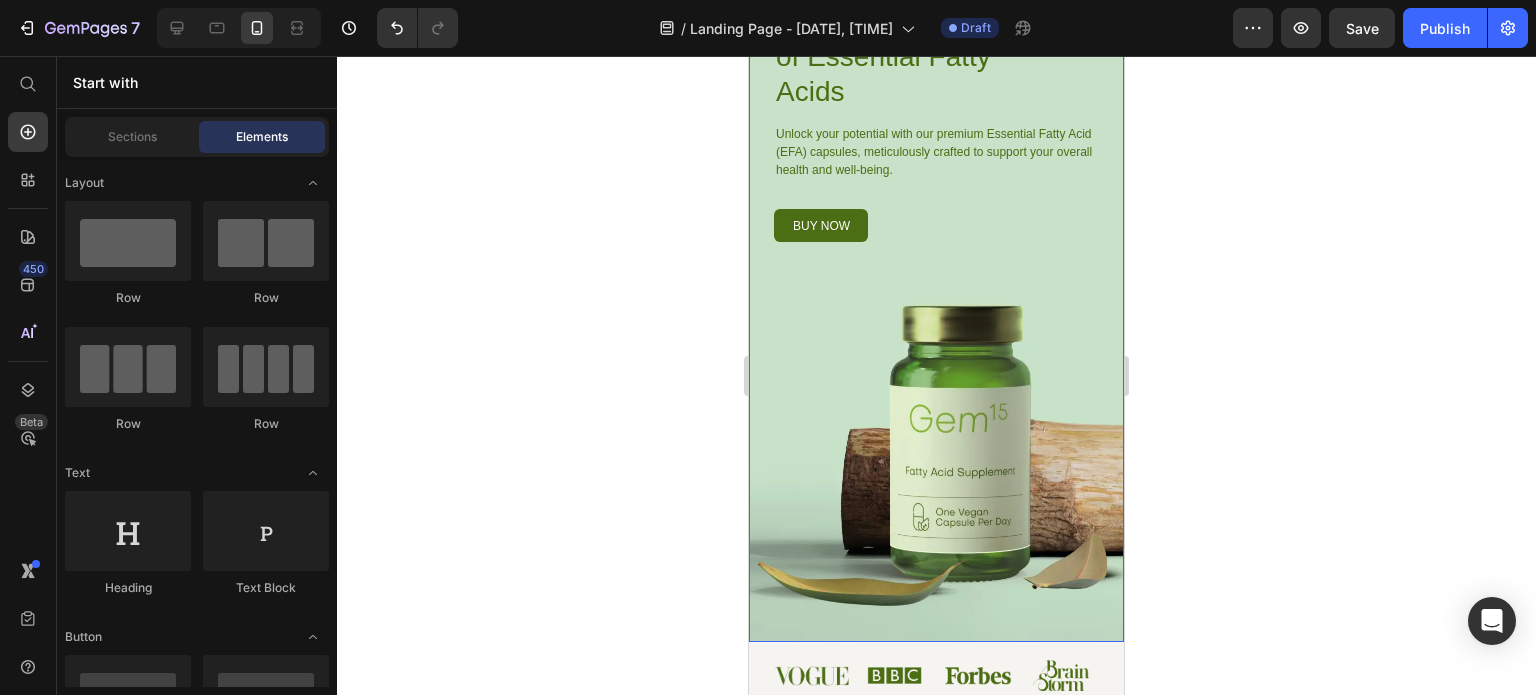scroll, scrollTop: 200, scrollLeft: 0, axis: vertical 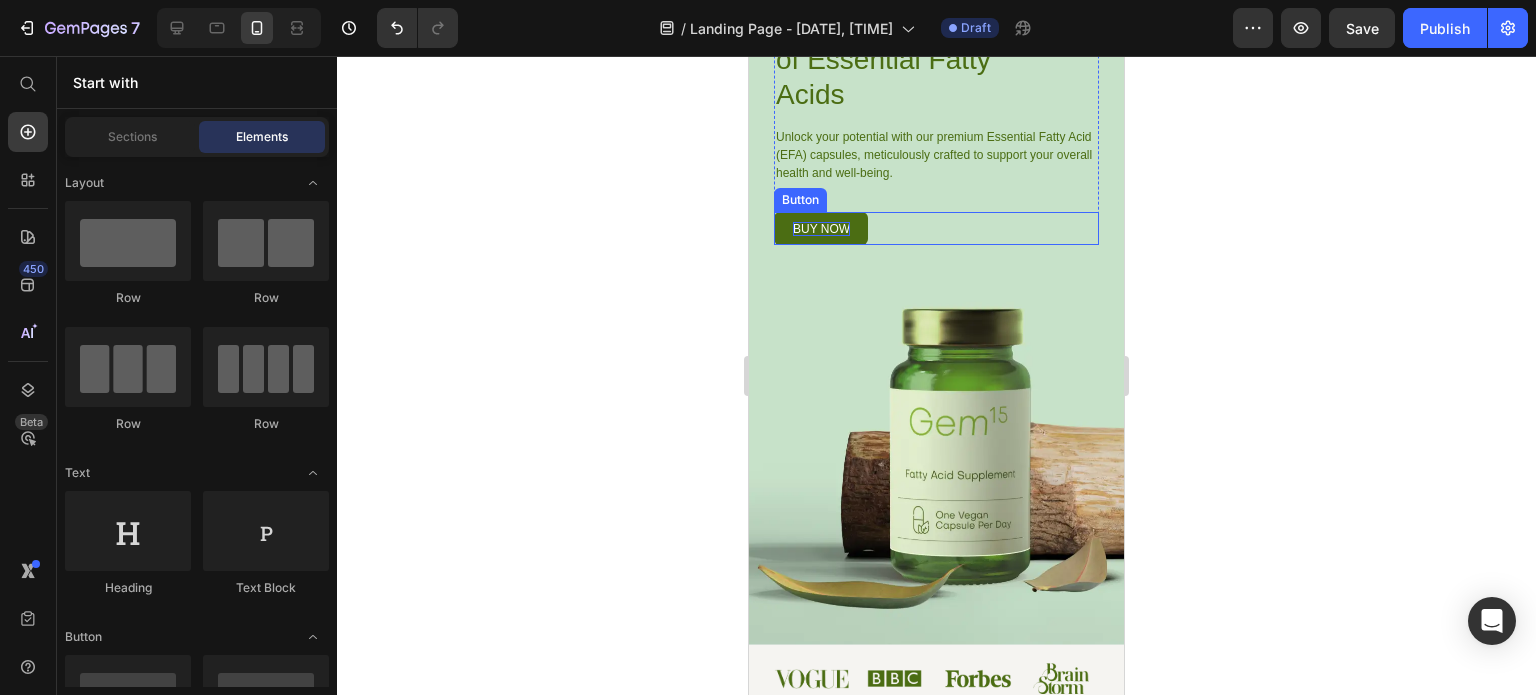 click on "buy now" at bounding box center [821, 229] 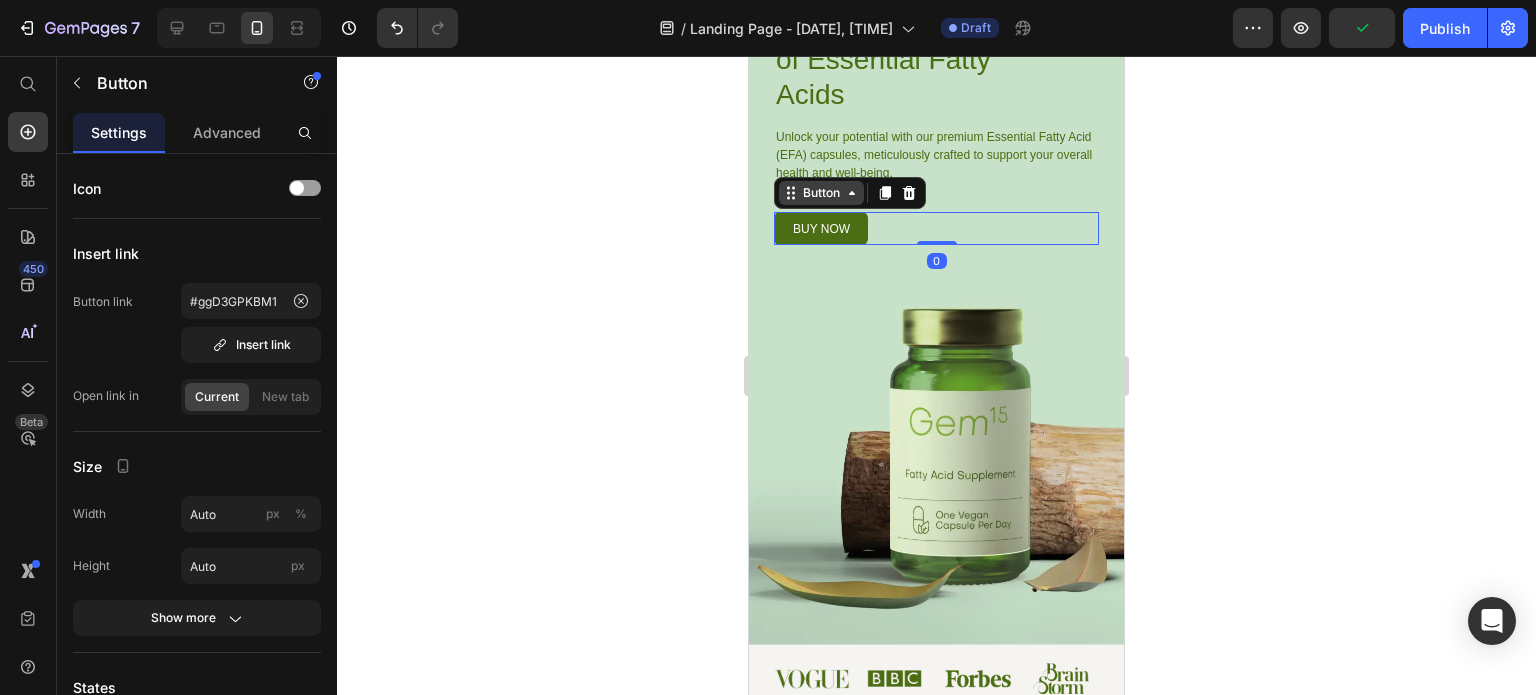 click on "Button" at bounding box center [821, 193] 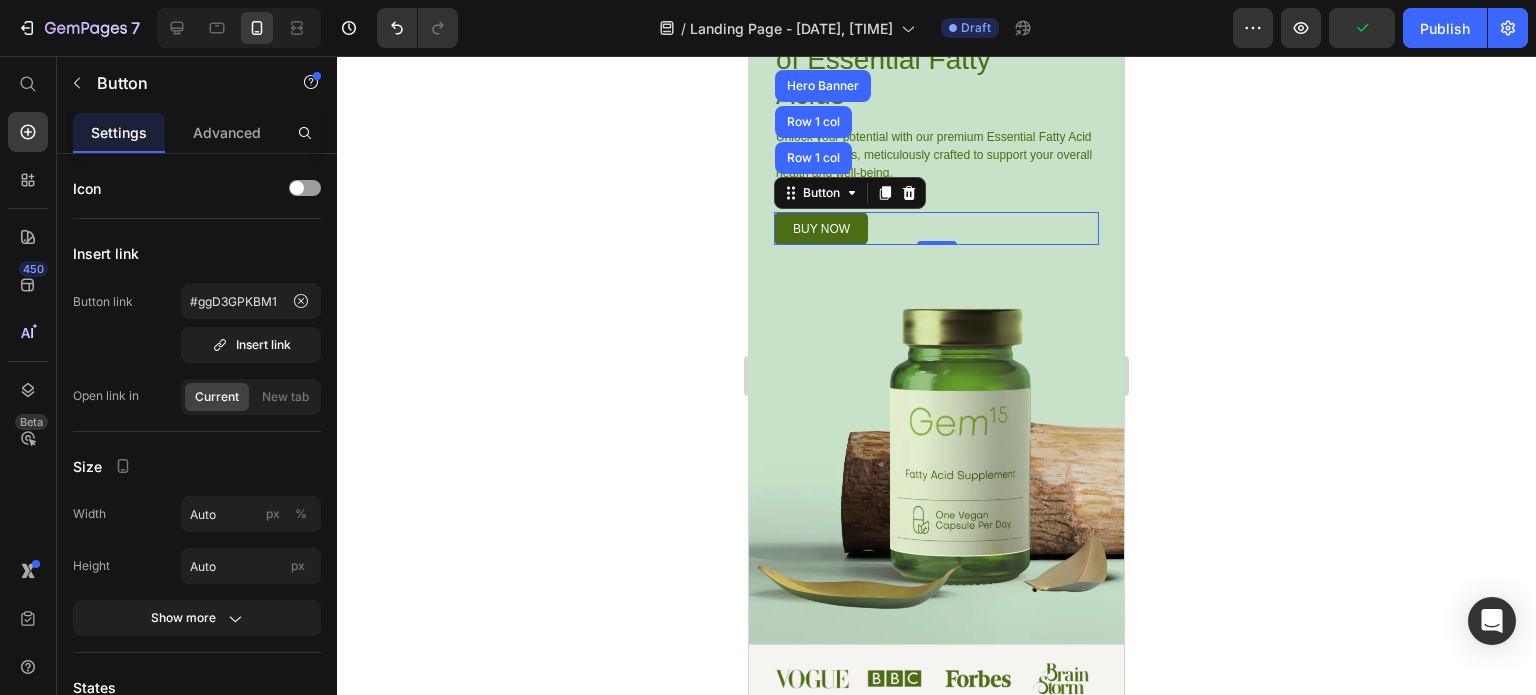 click 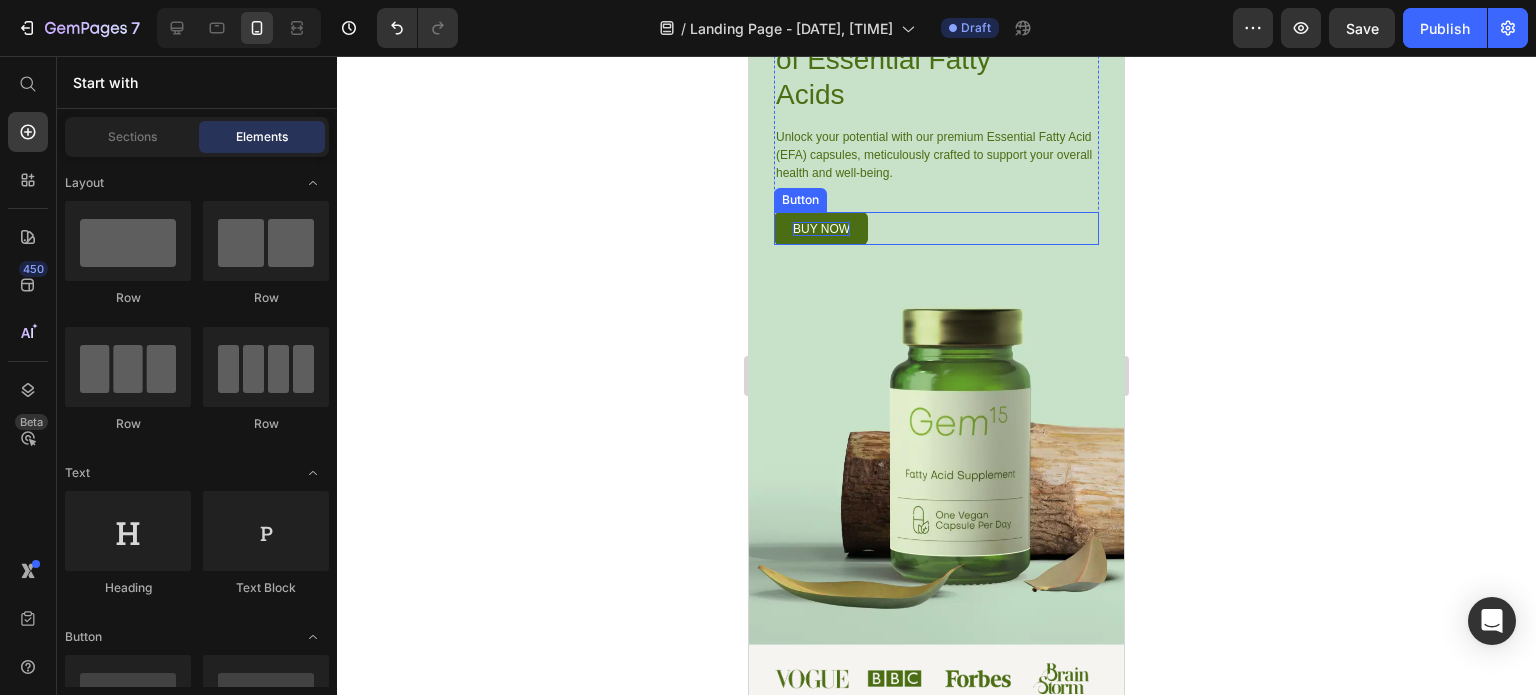 click on "buy now" at bounding box center [821, 229] 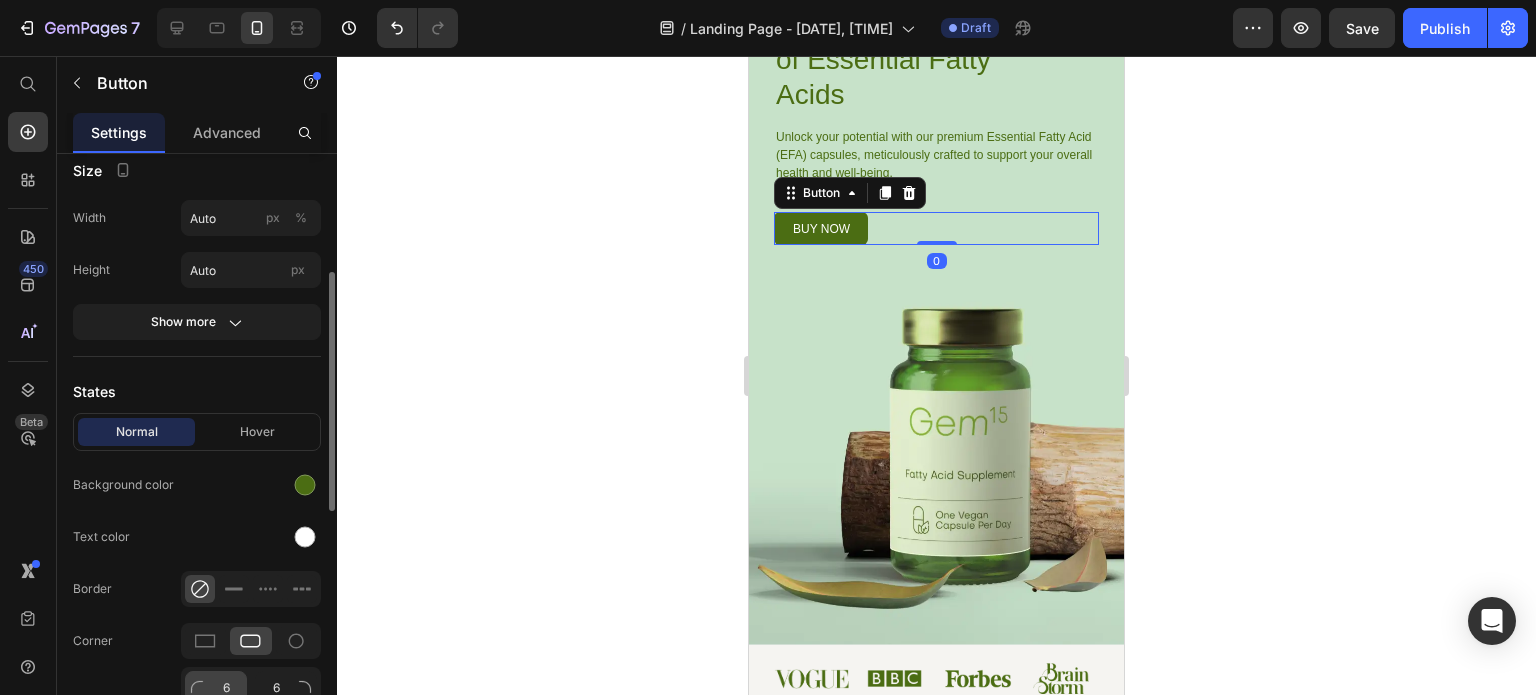 scroll, scrollTop: 0, scrollLeft: 0, axis: both 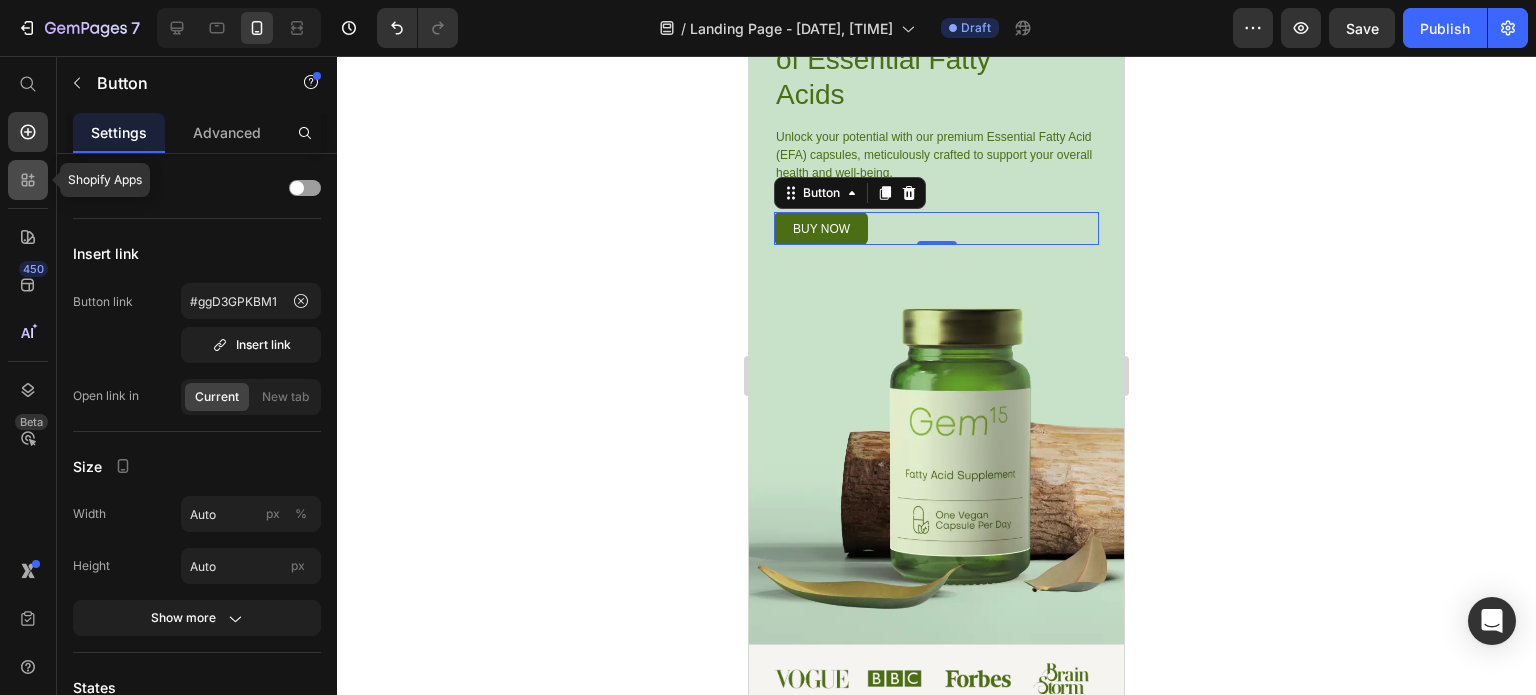 click 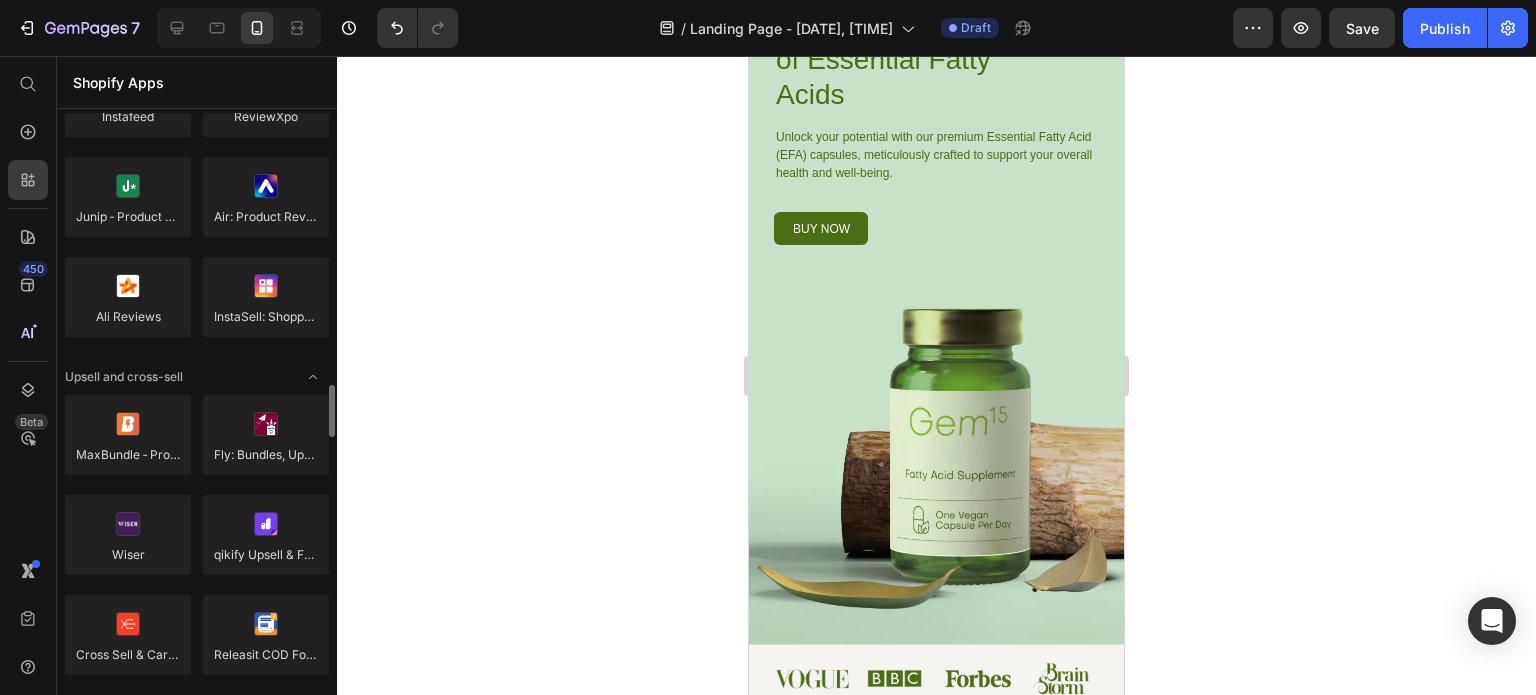 scroll, scrollTop: 800, scrollLeft: 0, axis: vertical 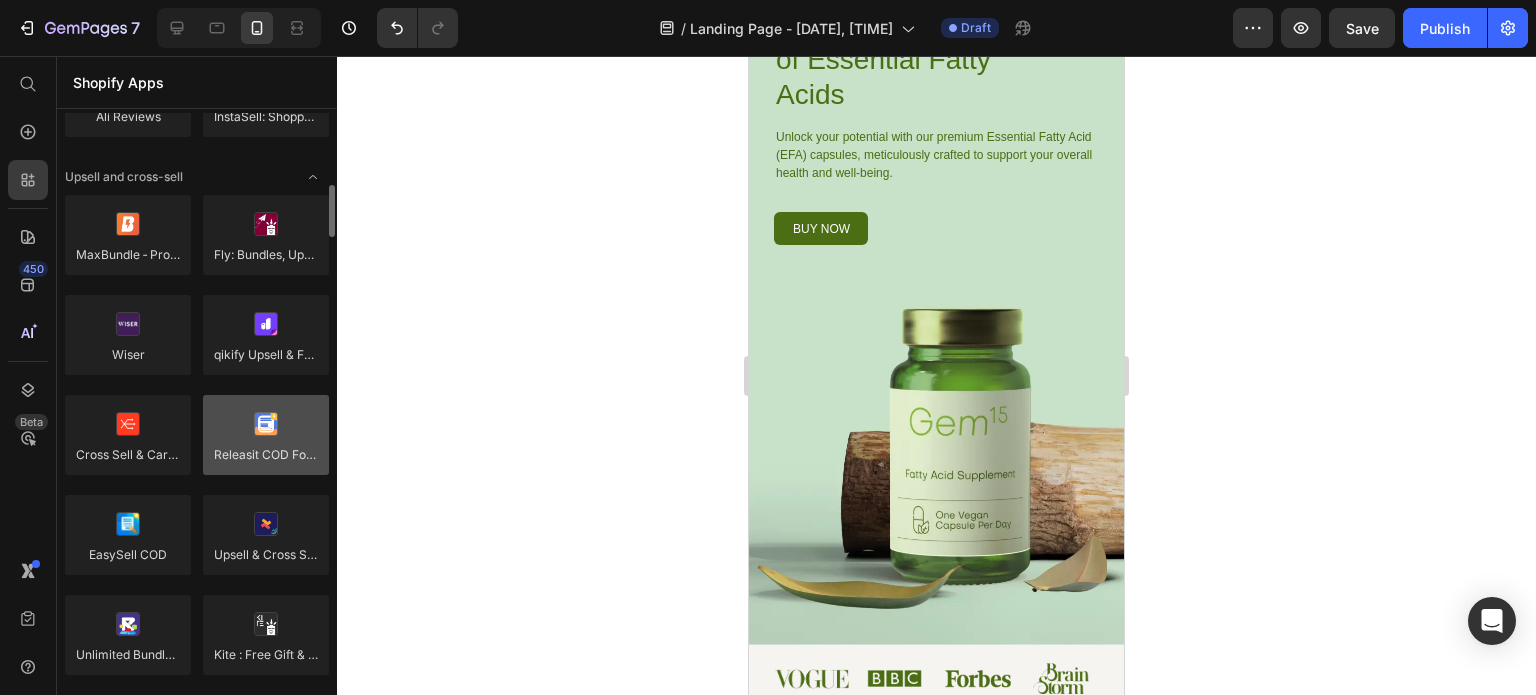 click at bounding box center (266, 435) 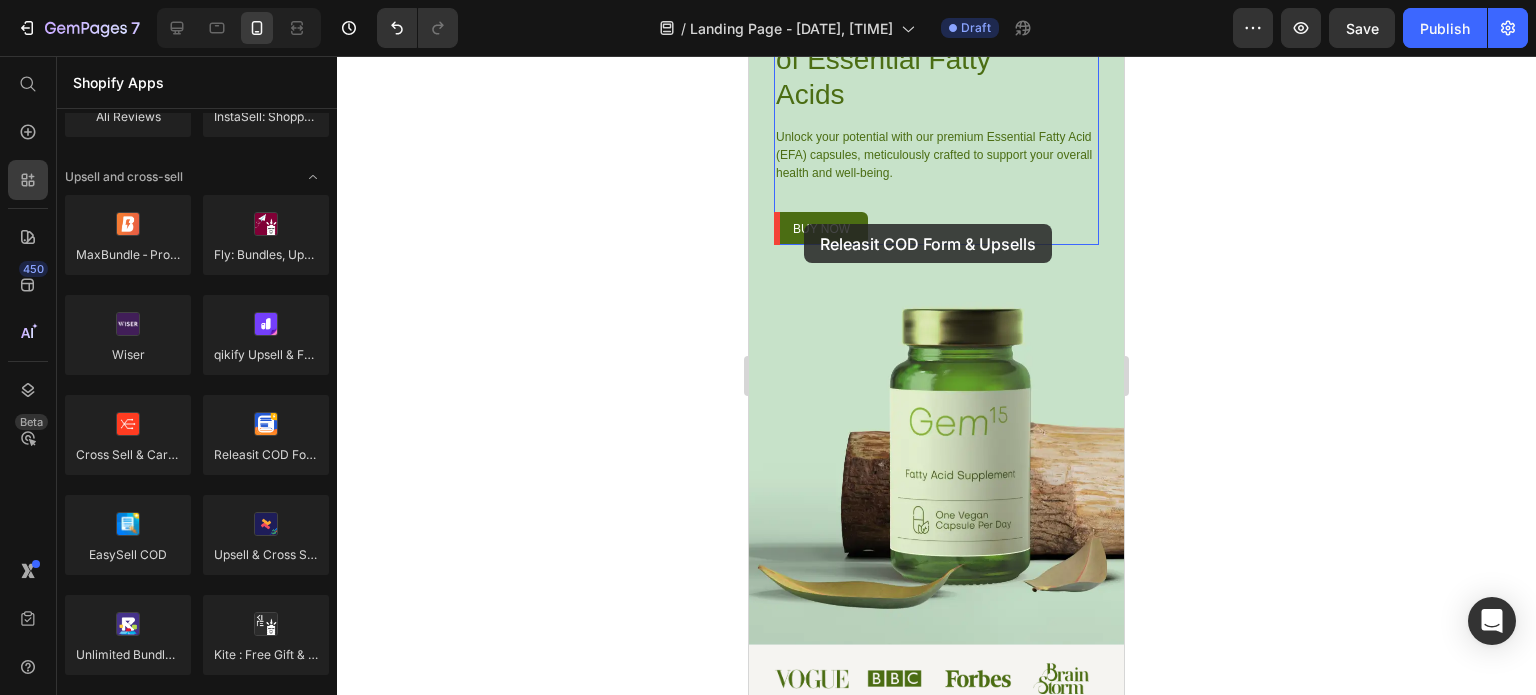 drag, startPoint x: 998, startPoint y: 488, endPoint x: 804, endPoint y: 224, distance: 327.61563 